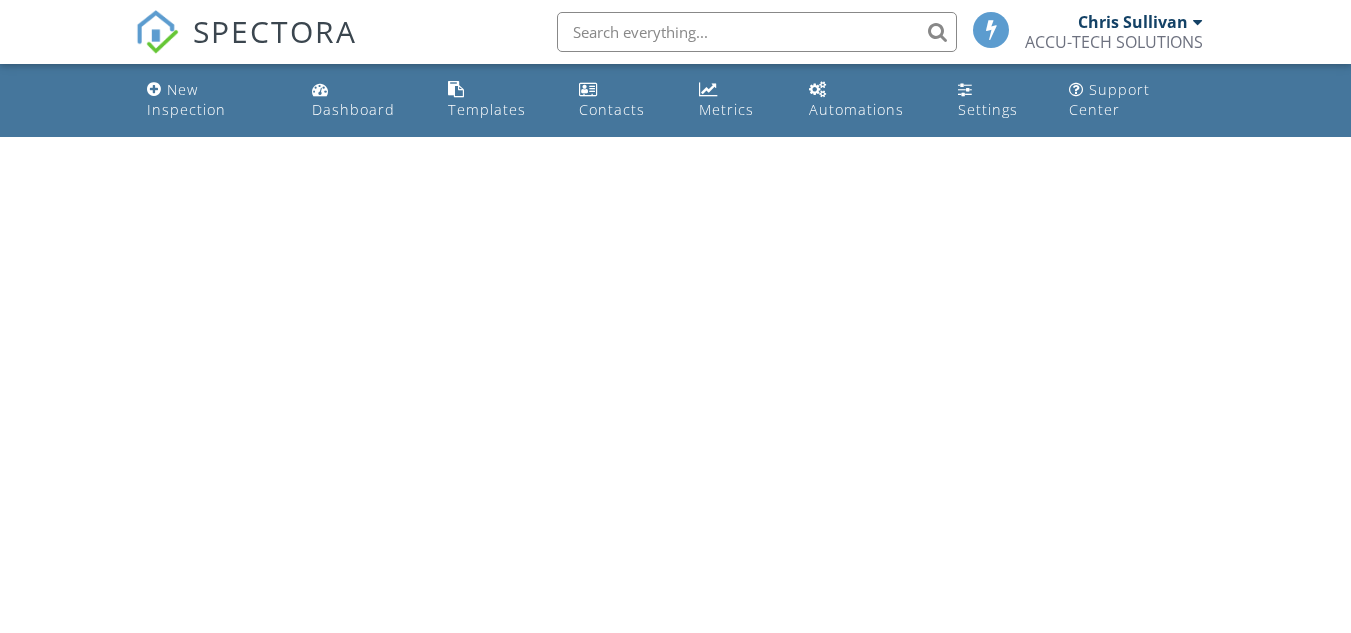 scroll, scrollTop: 0, scrollLeft: 0, axis: both 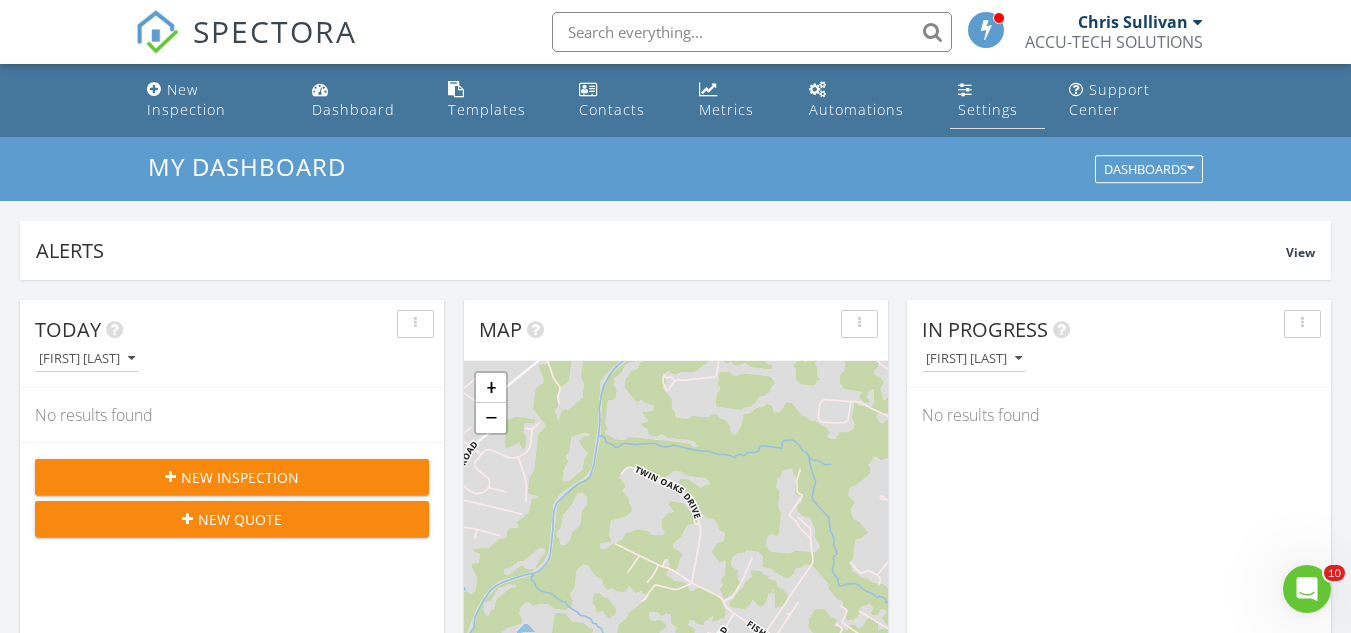 click on "Settings" at bounding box center [988, 109] 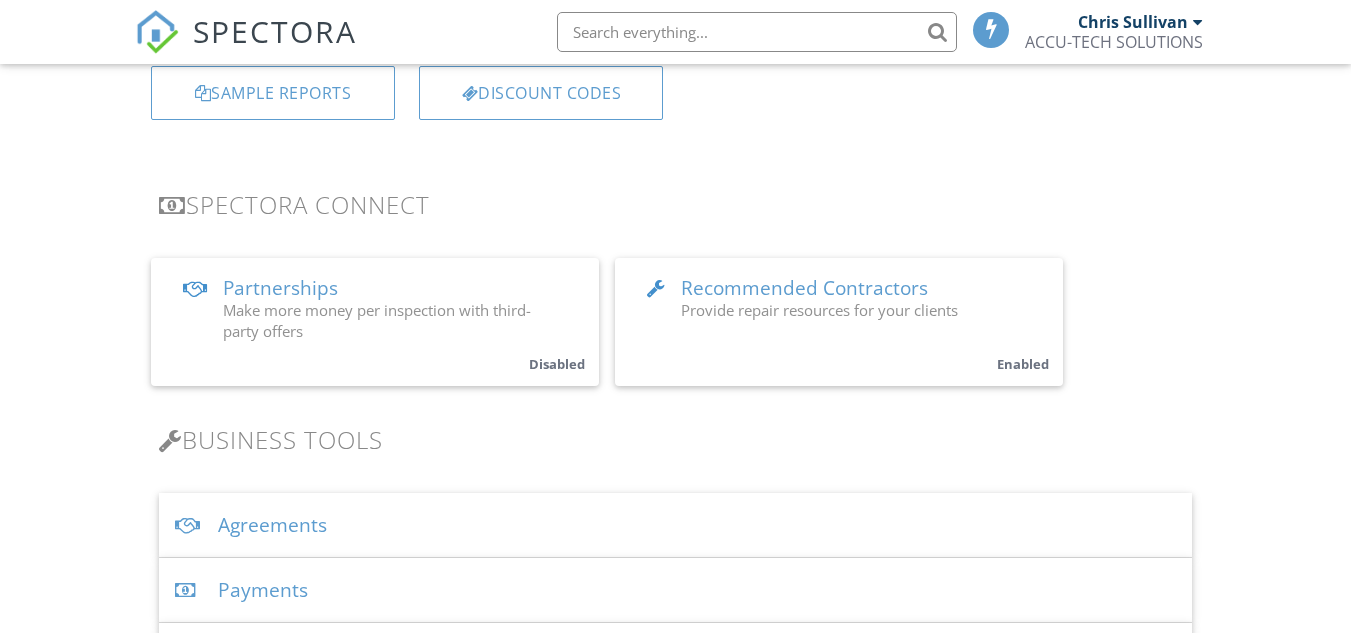 scroll, scrollTop: 320, scrollLeft: 0, axis: vertical 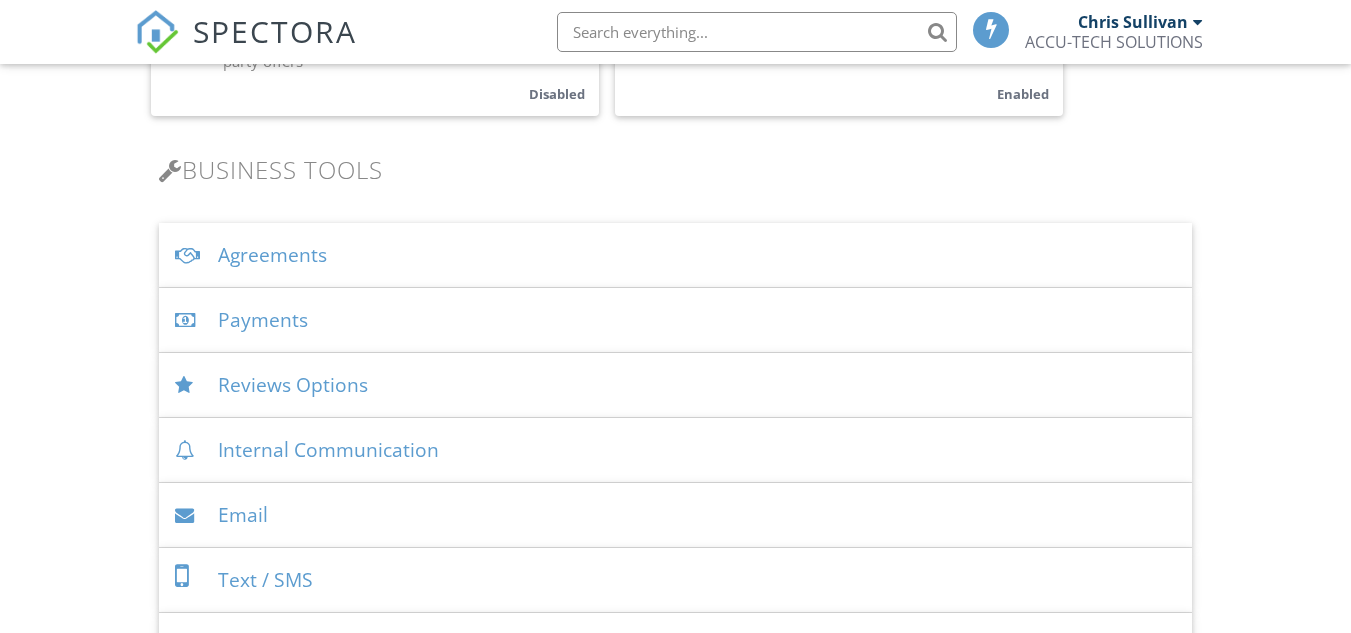 click on "Agreements" at bounding box center (675, 255) 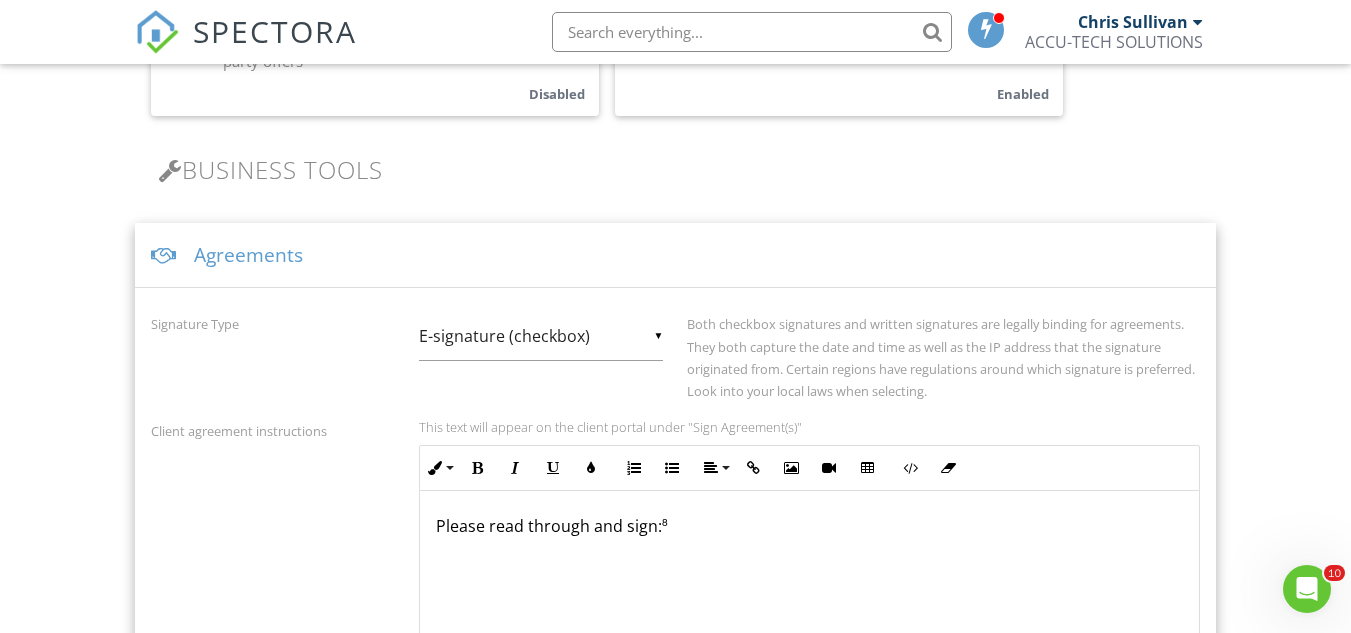 scroll, scrollTop: 0, scrollLeft: 0, axis: both 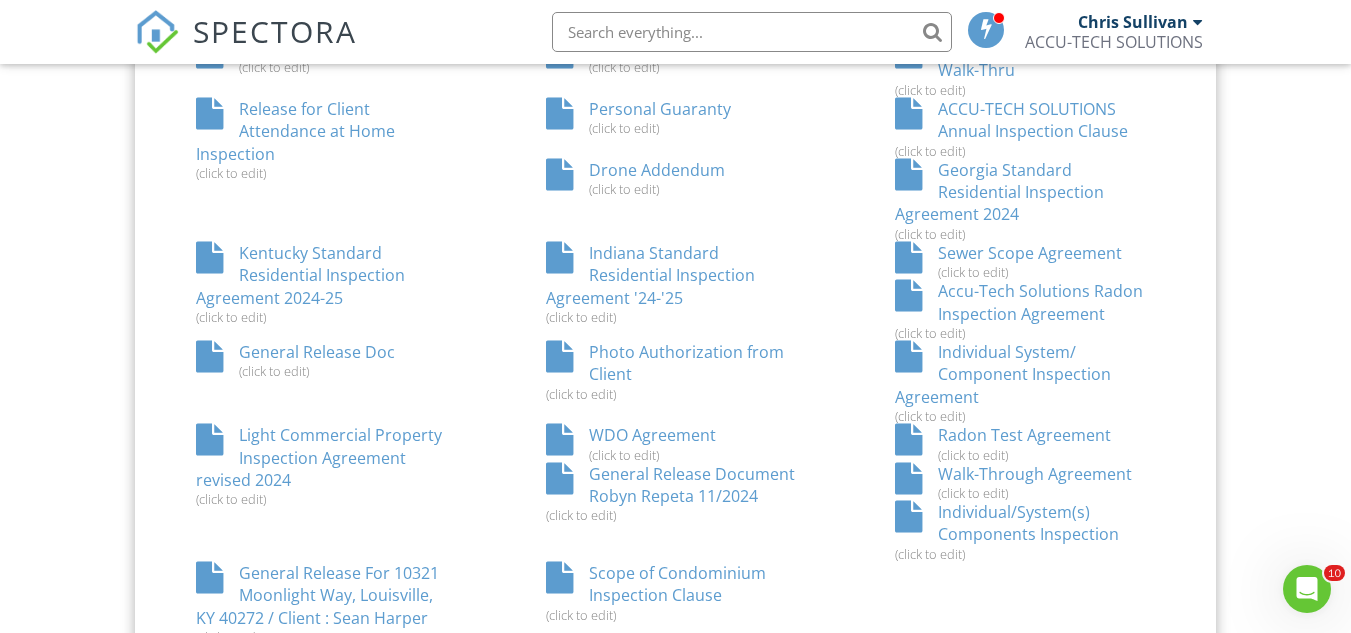 click on "Individual System/ Component Inspection Agreement
(click to edit)" at bounding box center (1025, 382) 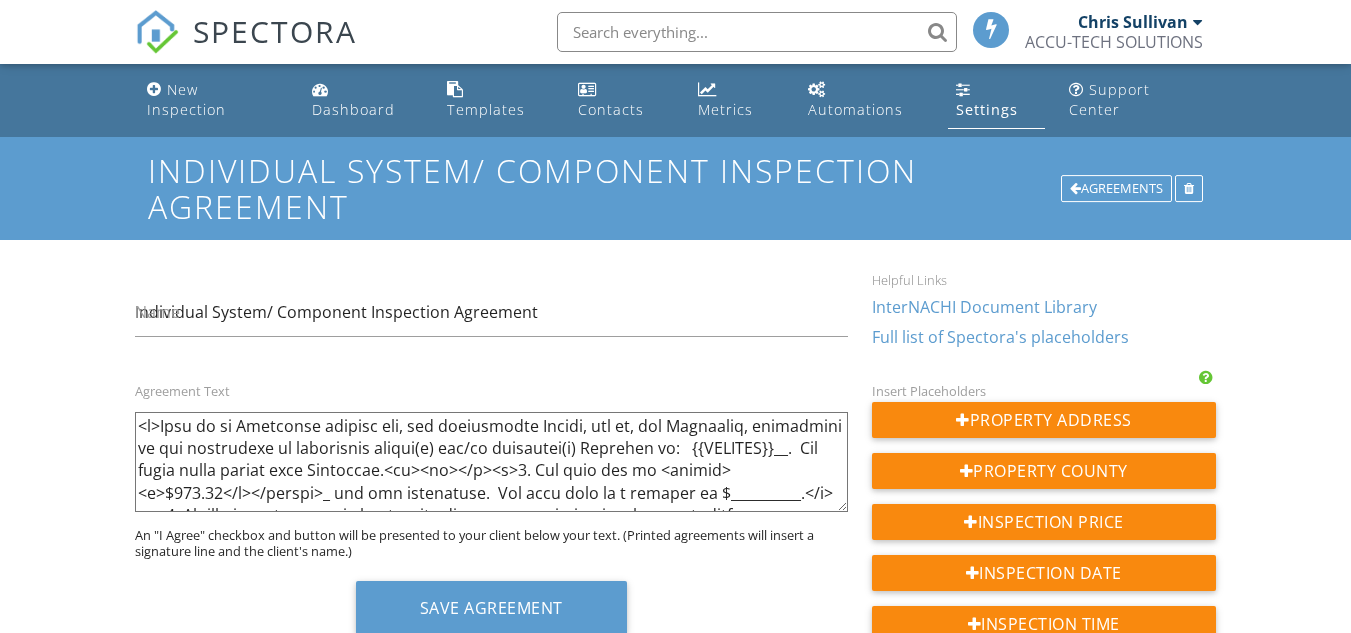 scroll, scrollTop: 0, scrollLeft: 0, axis: both 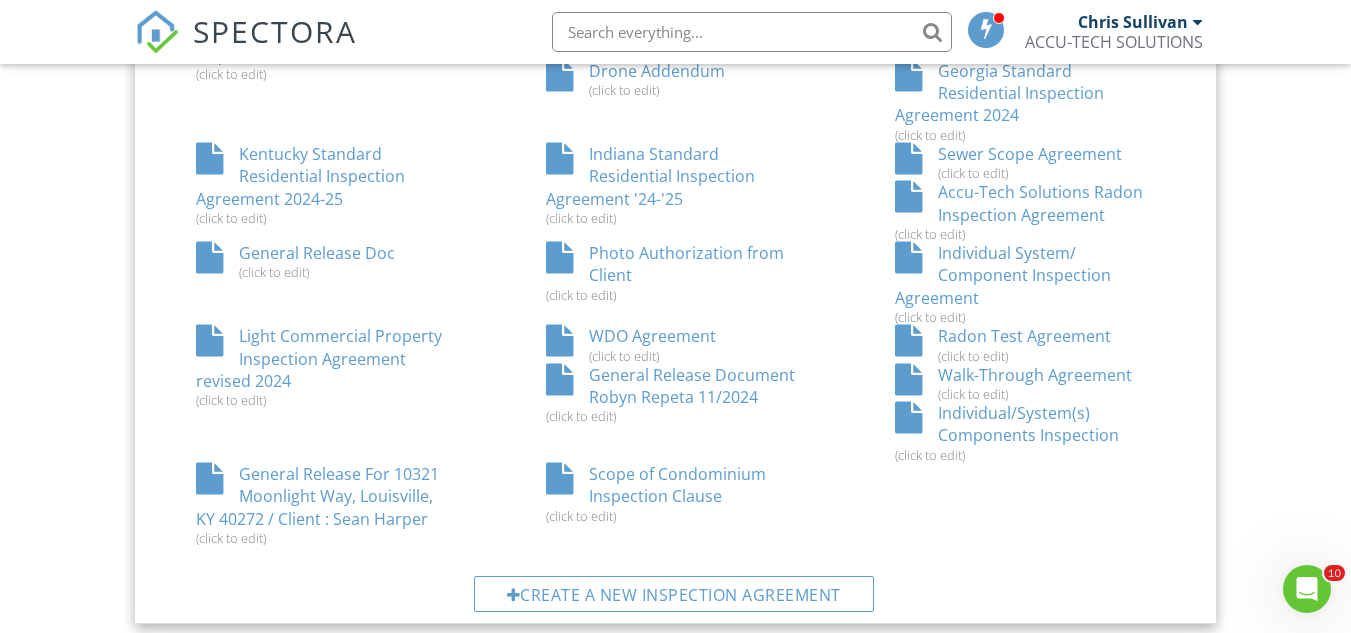 click on "Individual/System(s) Components Inspection
(click to edit)" at bounding box center (1025, 432) 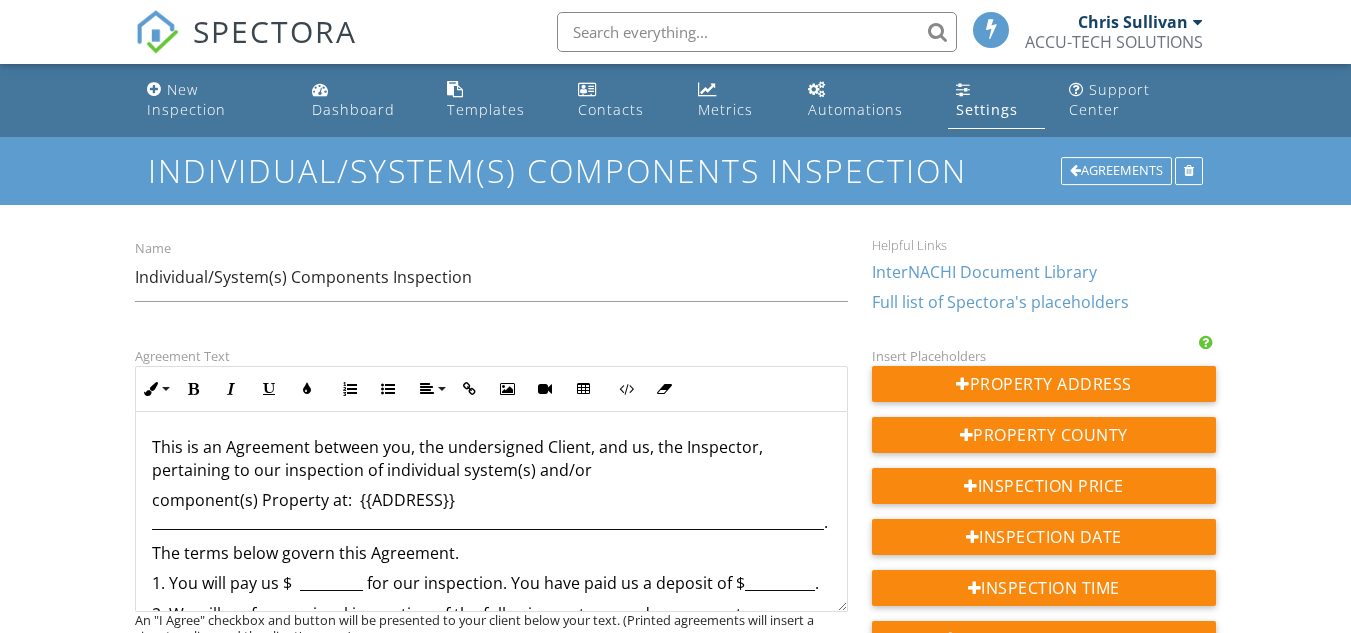 scroll, scrollTop: 0, scrollLeft: 0, axis: both 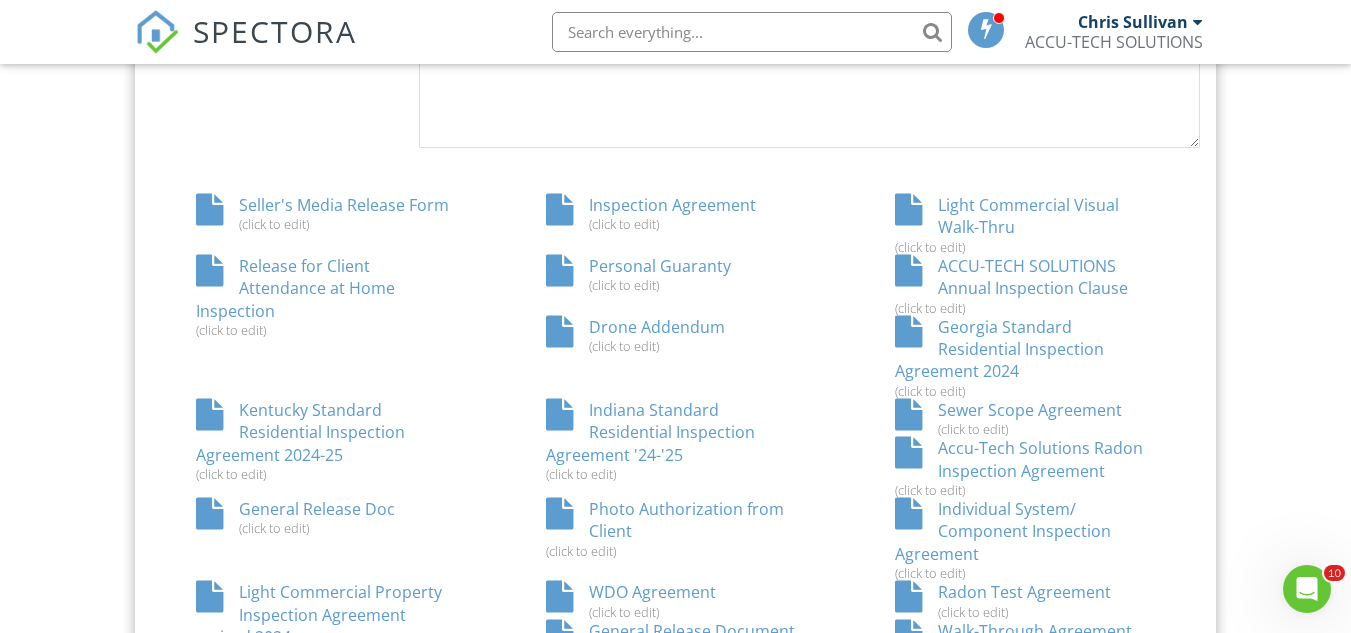 click on "Individual System/ Component Inspection Agreement
(click to edit)" at bounding box center [1025, 539] 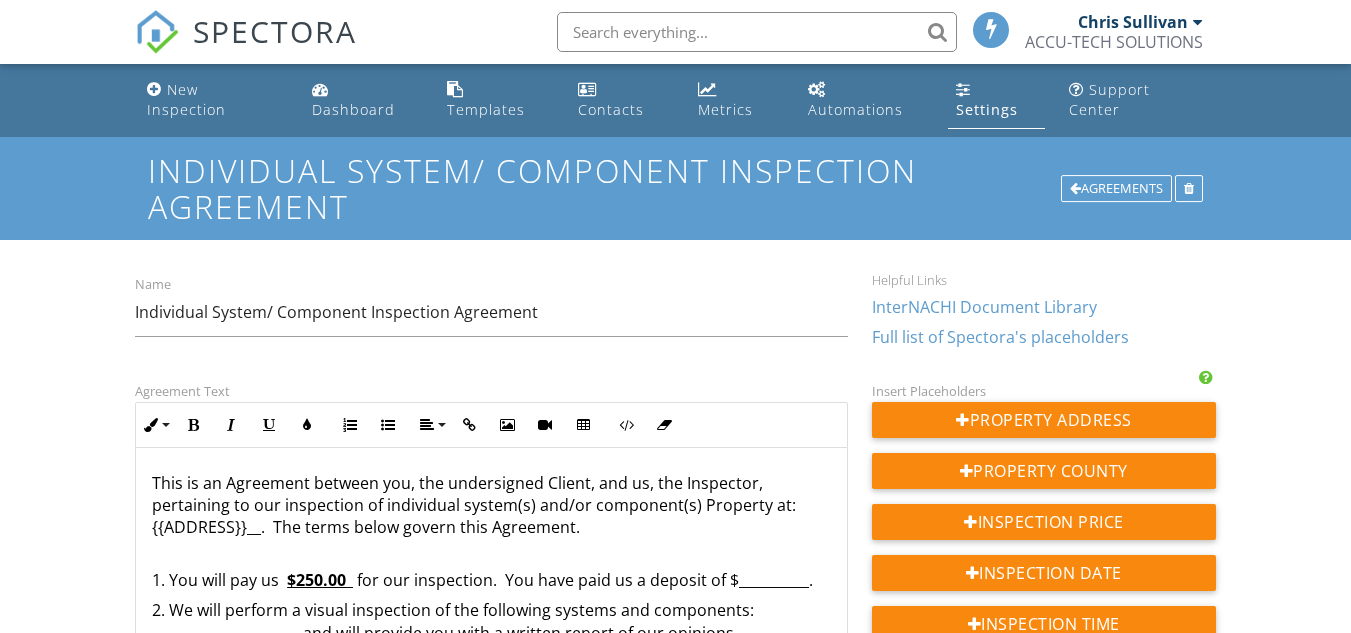 scroll, scrollTop: 0, scrollLeft: 0, axis: both 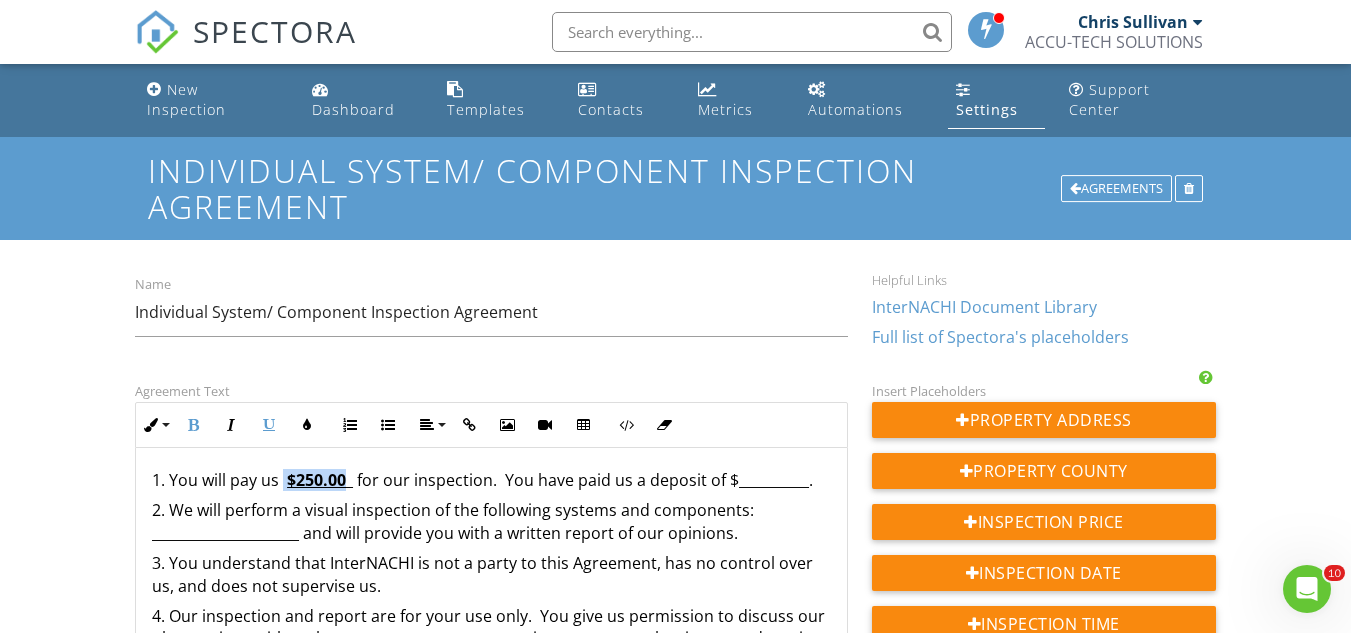 drag, startPoint x: 351, startPoint y: 462, endPoint x: 287, endPoint y: 465, distance: 64.070274 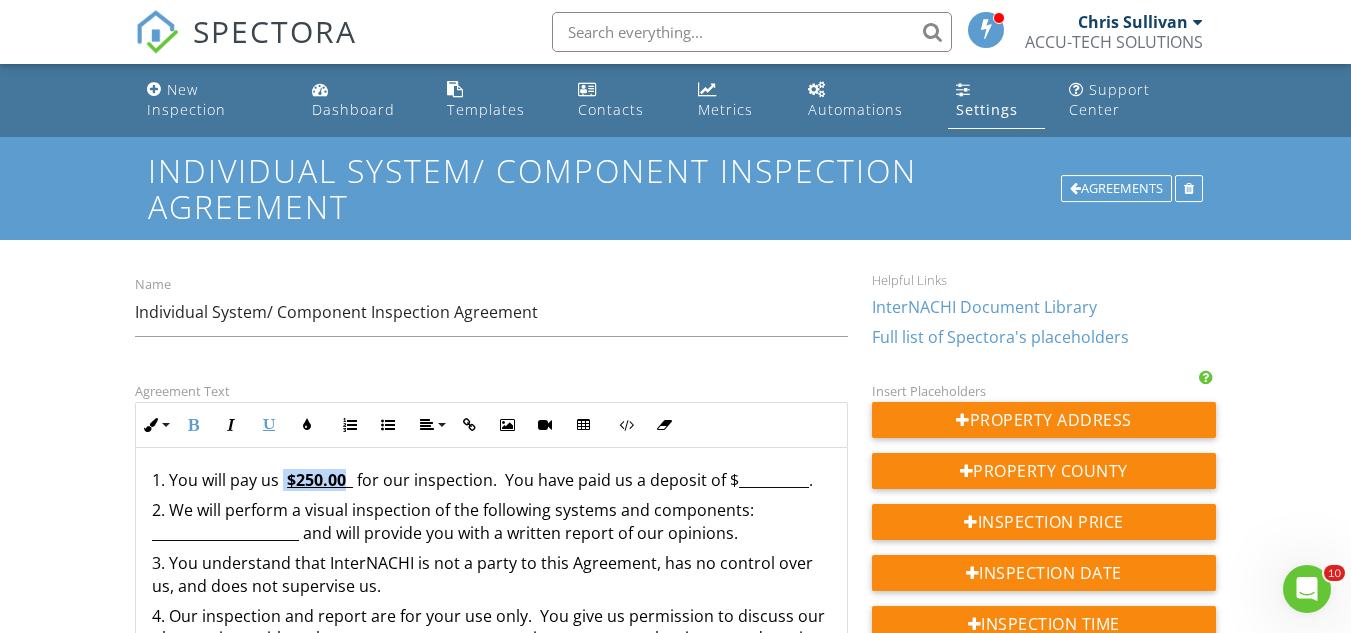 click on "1. You will pay us     [PRICE] _ for our inspection.  You have paid us a deposit of $[DEPOSIT]." at bounding box center (491, 480) 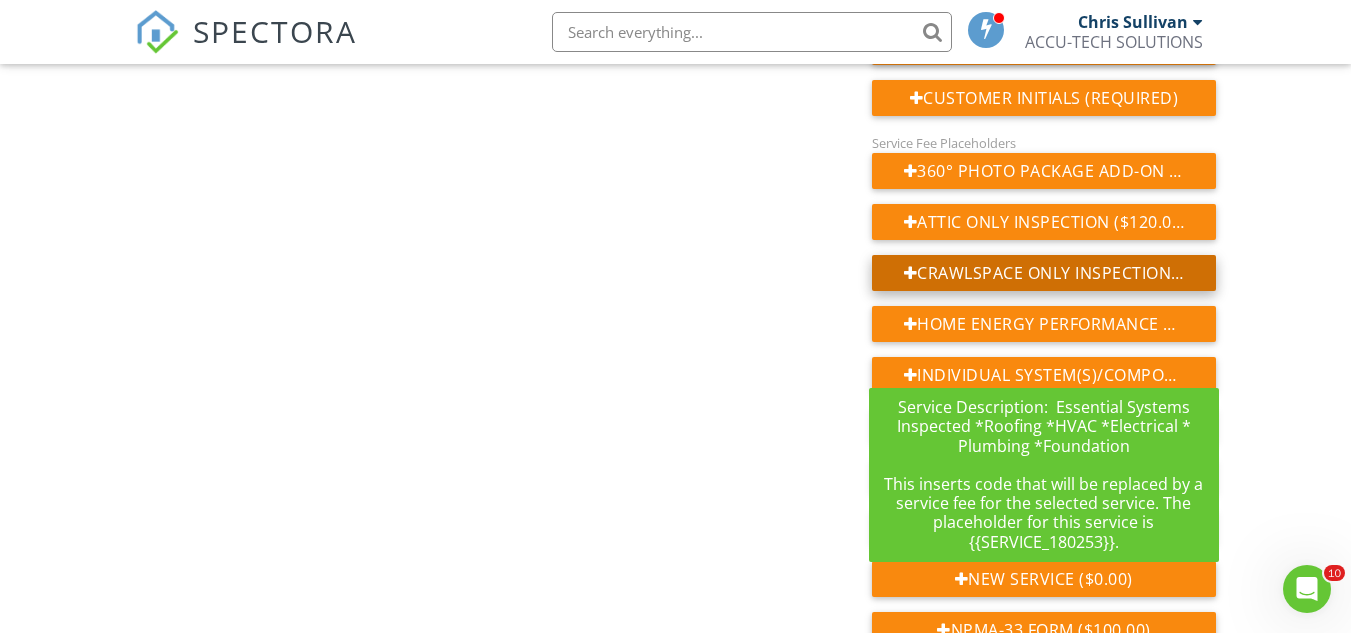 scroll, scrollTop: 1000, scrollLeft: 0, axis: vertical 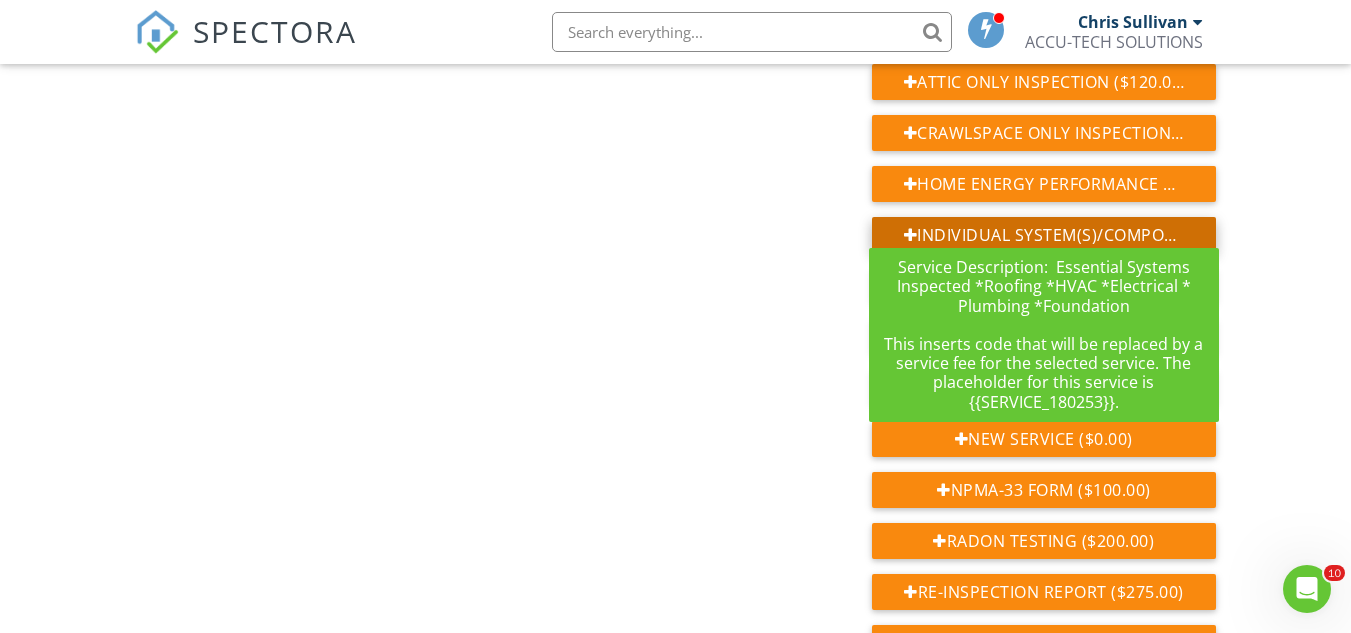 click on "Individual System(s)/Component(s) Inspection ($250.00)" at bounding box center (1044, 235) 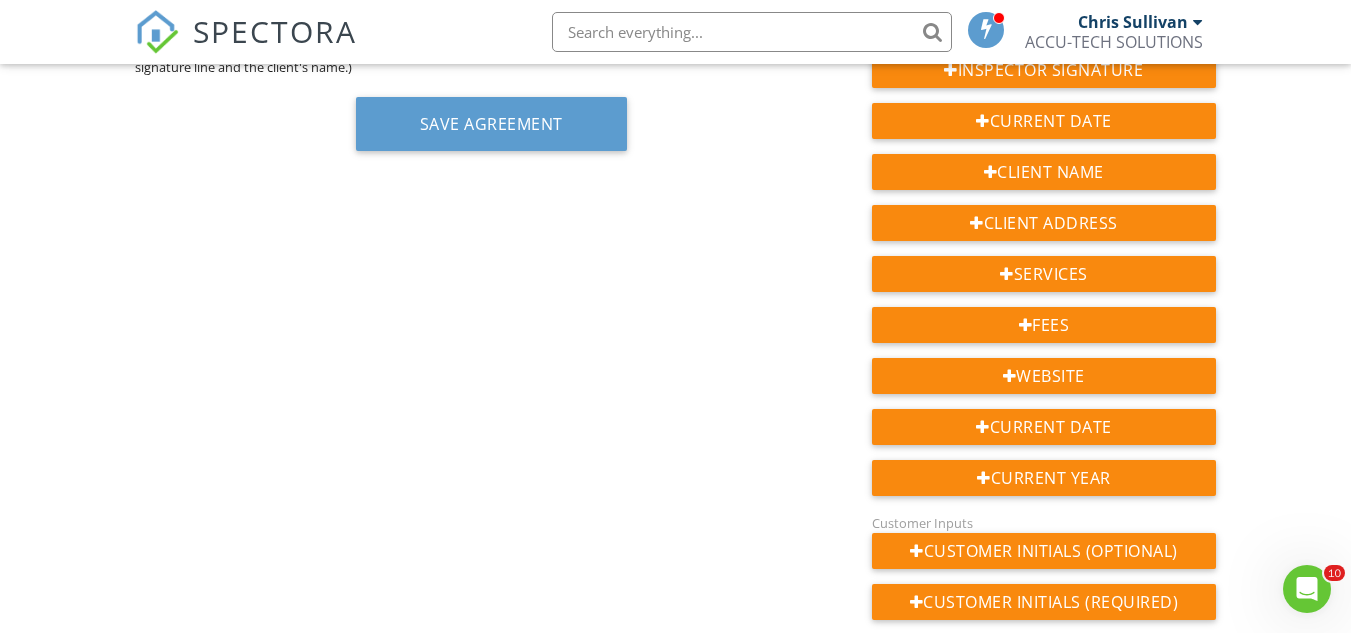 scroll, scrollTop: 249, scrollLeft: 0, axis: vertical 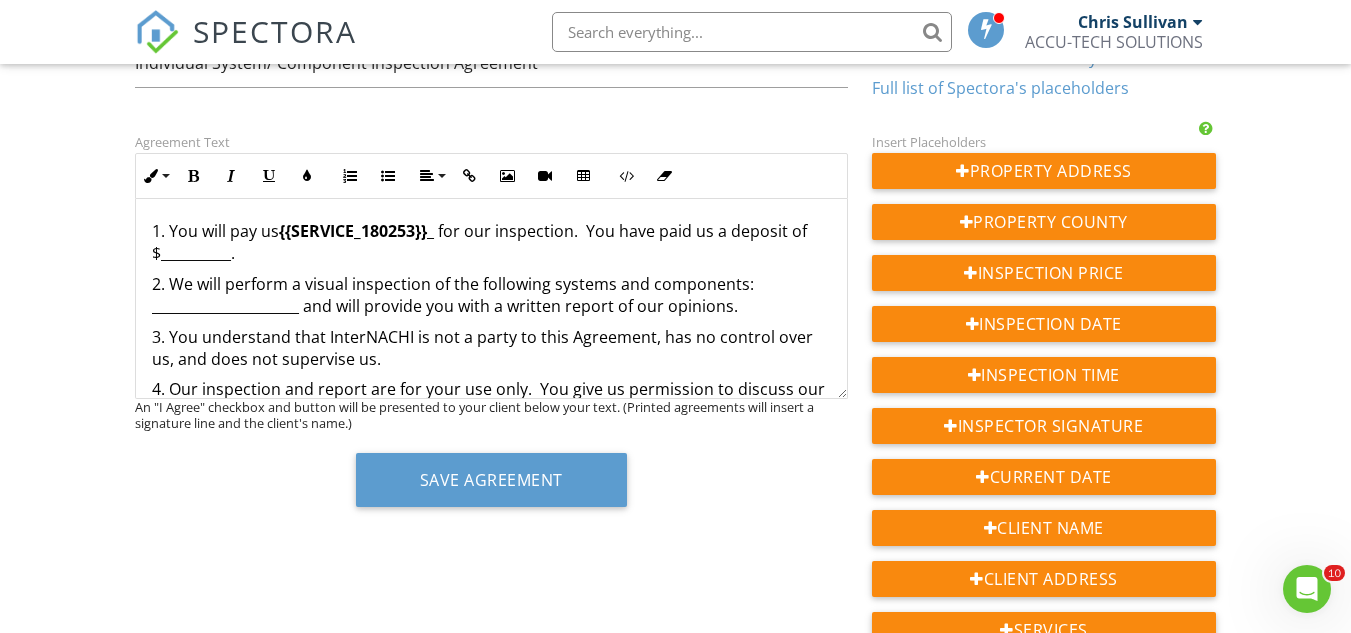 drag, startPoint x: 208, startPoint y: 288, endPoint x: 123, endPoint y: 307, distance: 87.09765 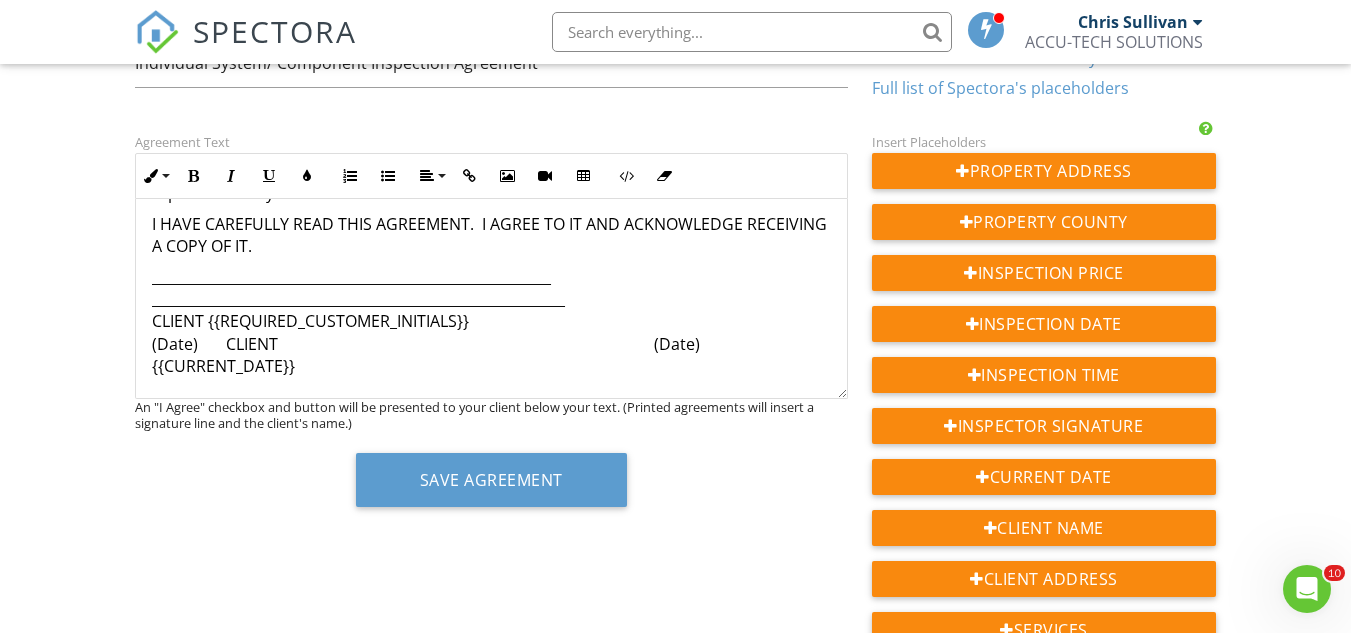 scroll, scrollTop: 1693, scrollLeft: 0, axis: vertical 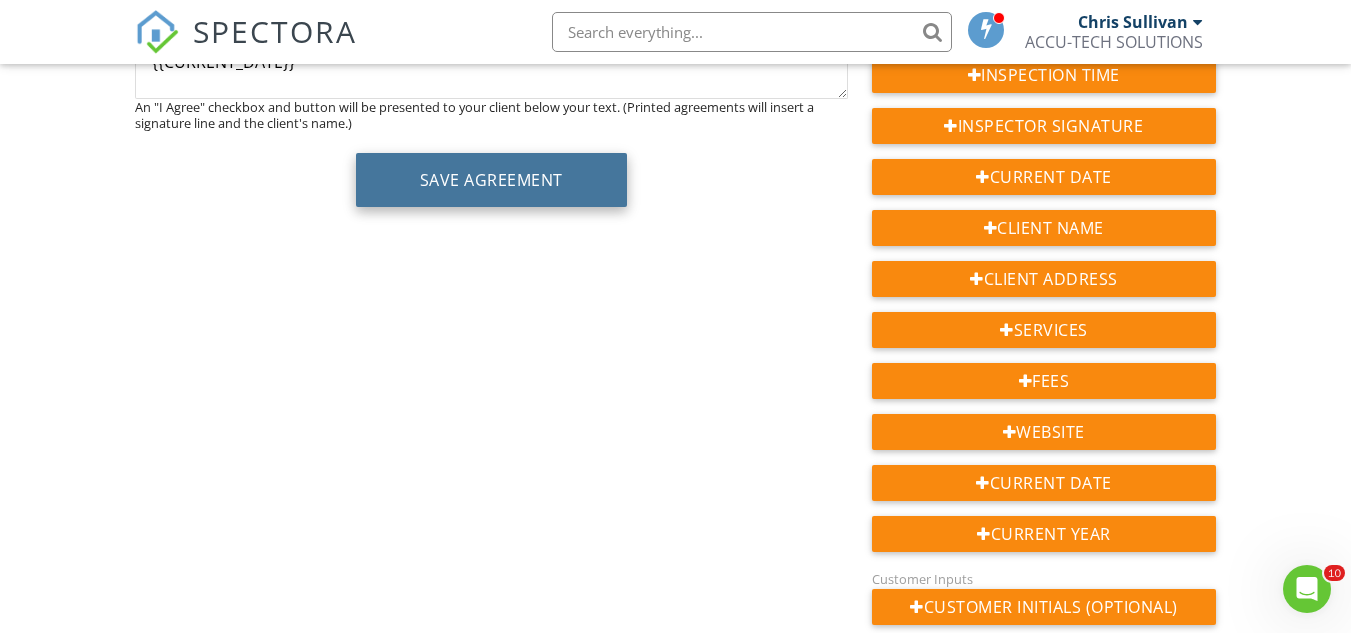 click on "Save Agreement" at bounding box center (491, 180) 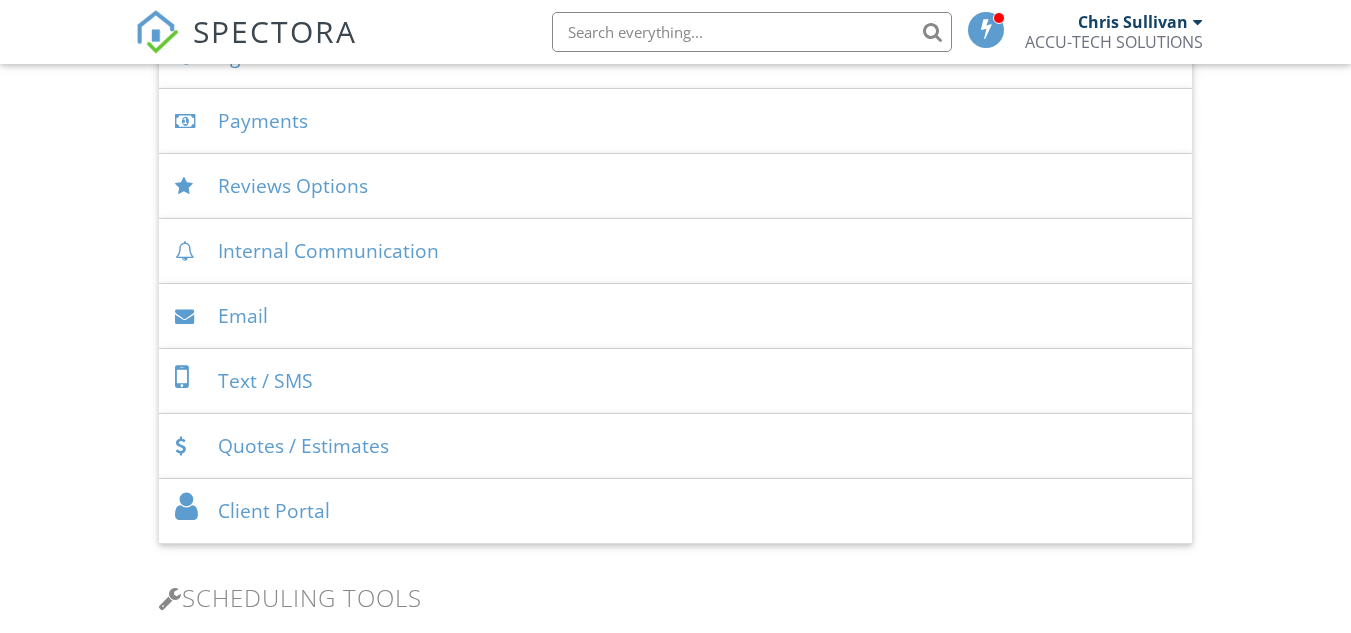 scroll, scrollTop: 333, scrollLeft: 0, axis: vertical 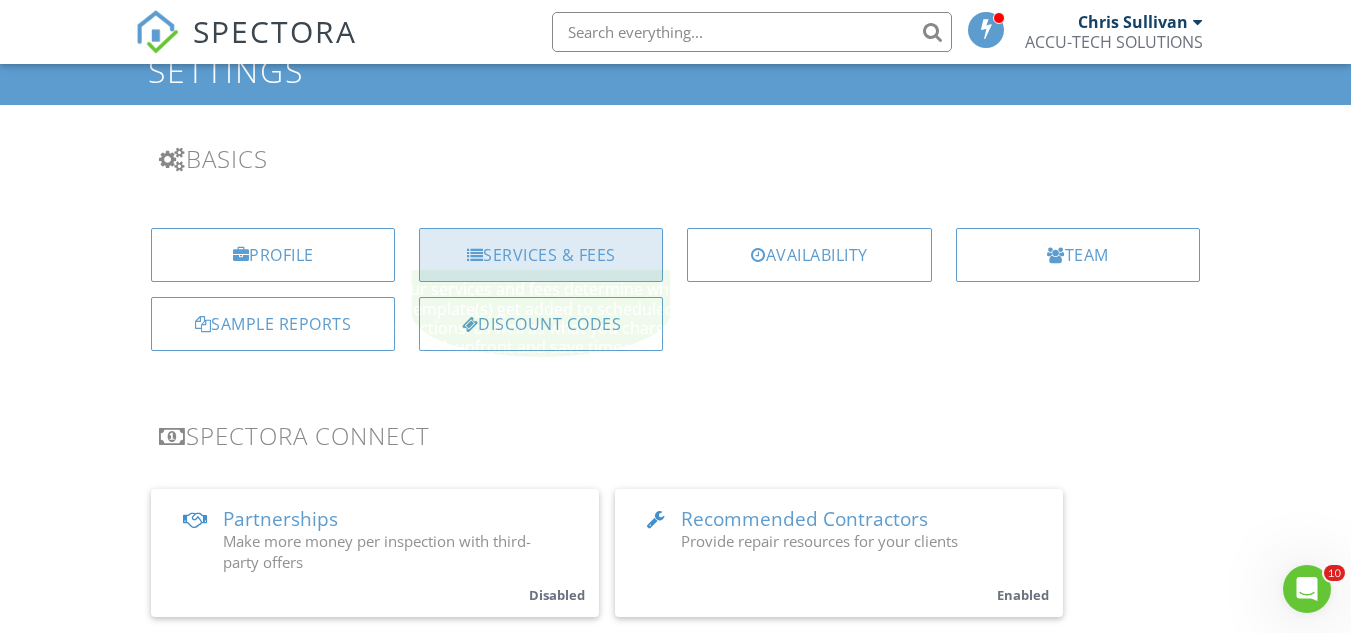 click on "Services & Fees" at bounding box center [541, 255] 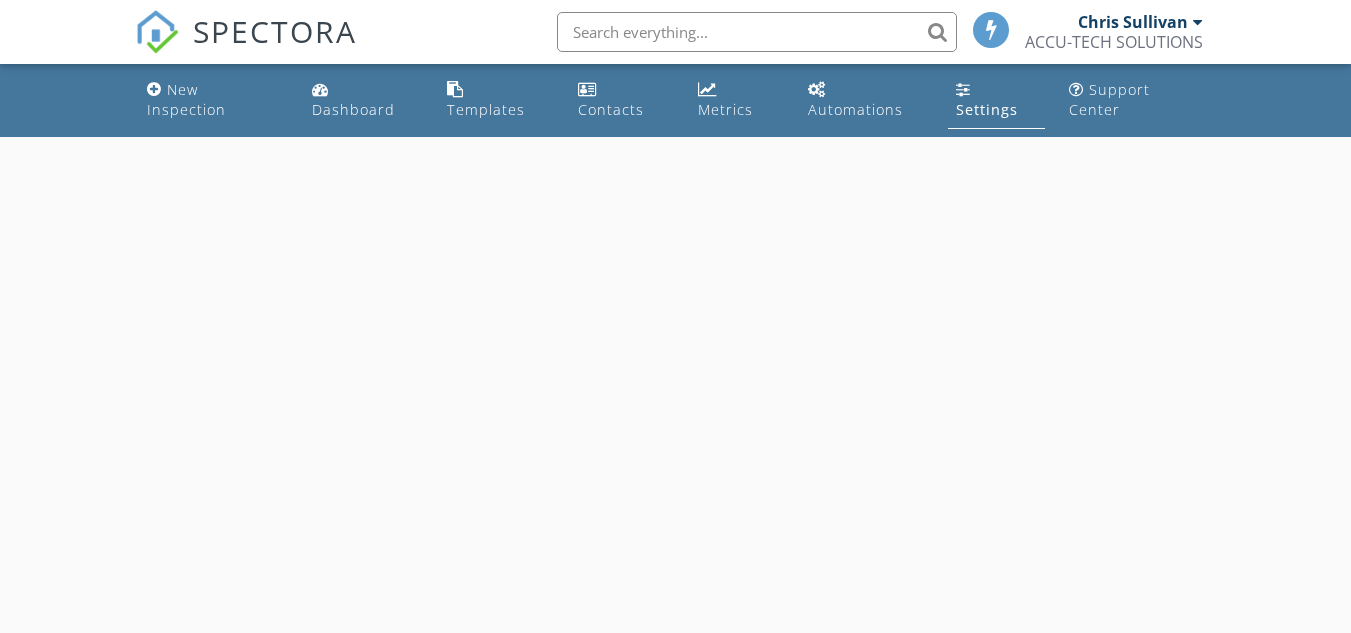 scroll, scrollTop: 0, scrollLeft: 0, axis: both 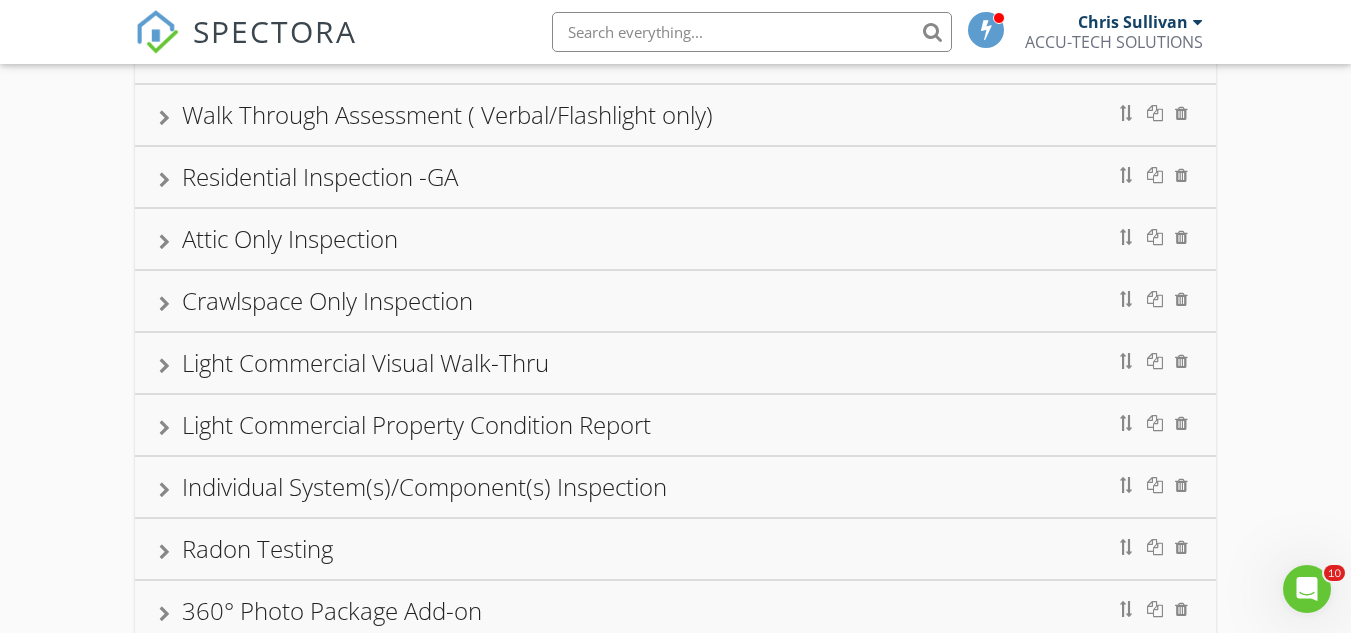 click at bounding box center [164, 490] 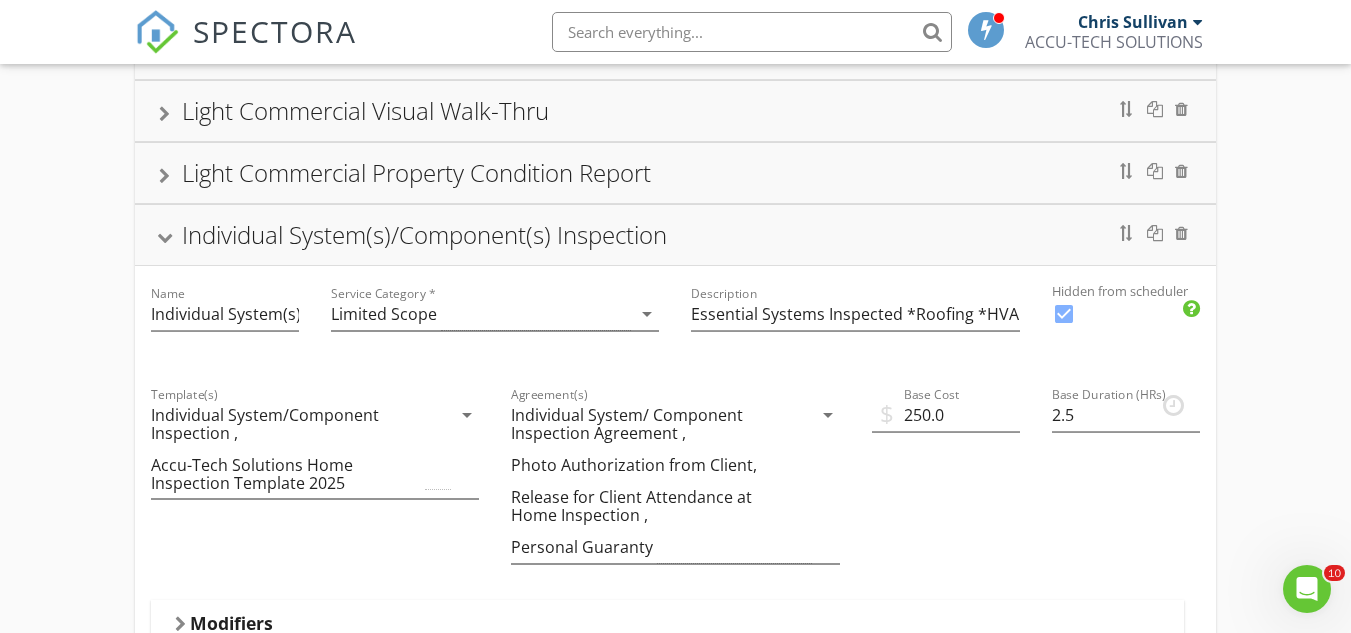 scroll, scrollTop: 800, scrollLeft: 0, axis: vertical 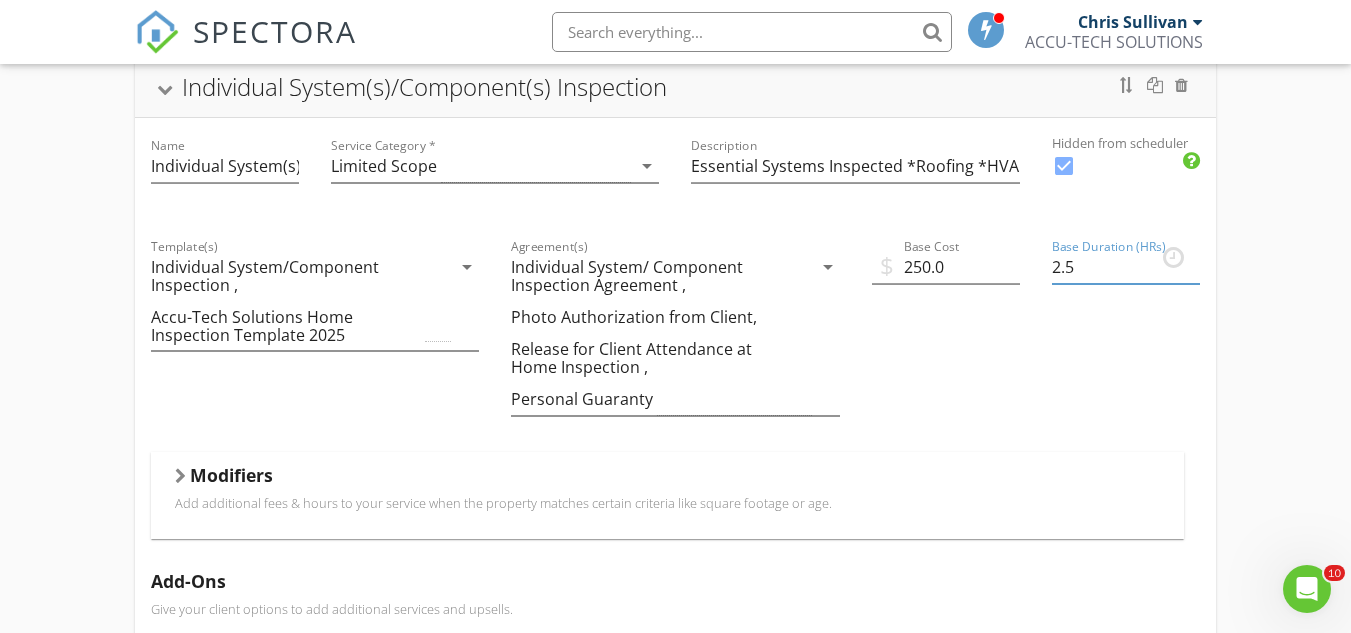 drag, startPoint x: 1081, startPoint y: 255, endPoint x: 1040, endPoint y: 248, distance: 41.59327 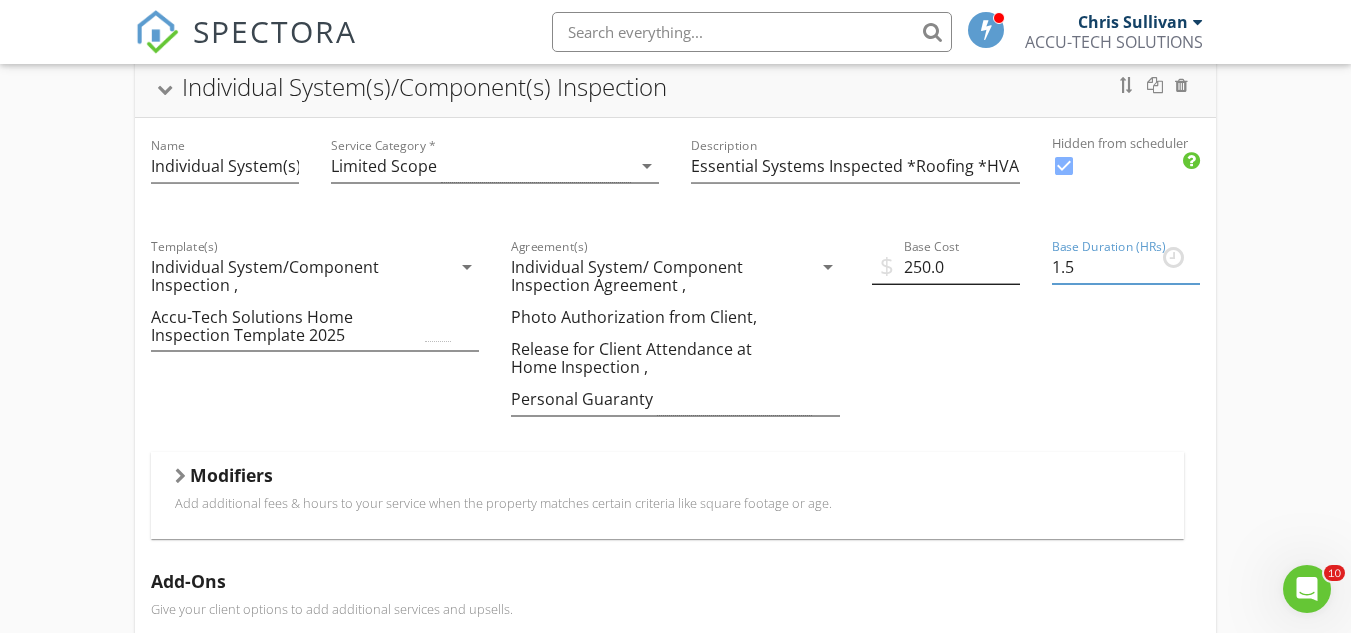 type on "1.5" 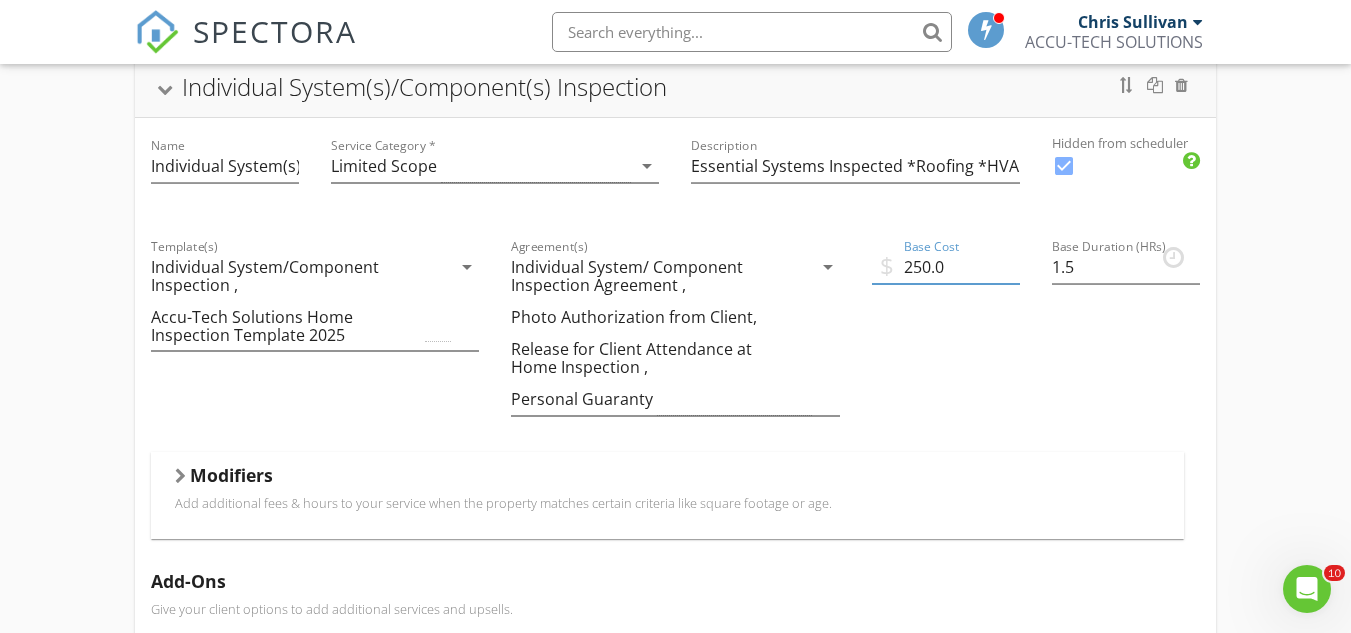 drag, startPoint x: 954, startPoint y: 239, endPoint x: 893, endPoint y: 252, distance: 62.369865 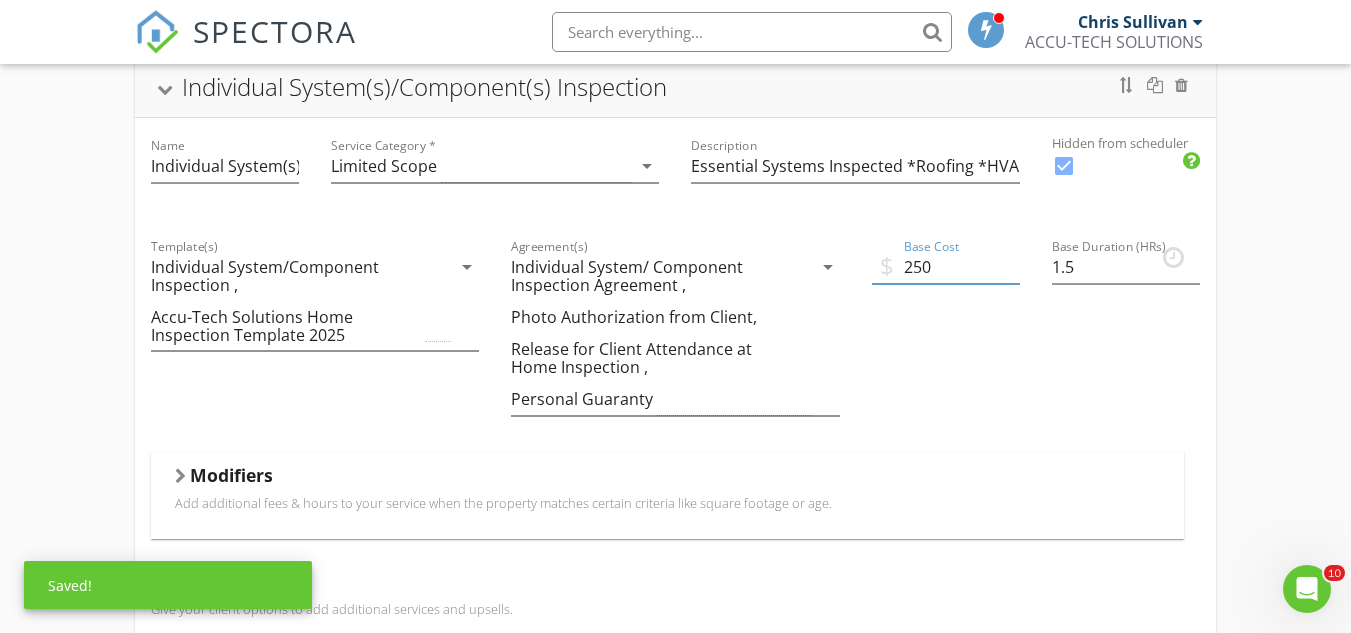 type on "250.0" 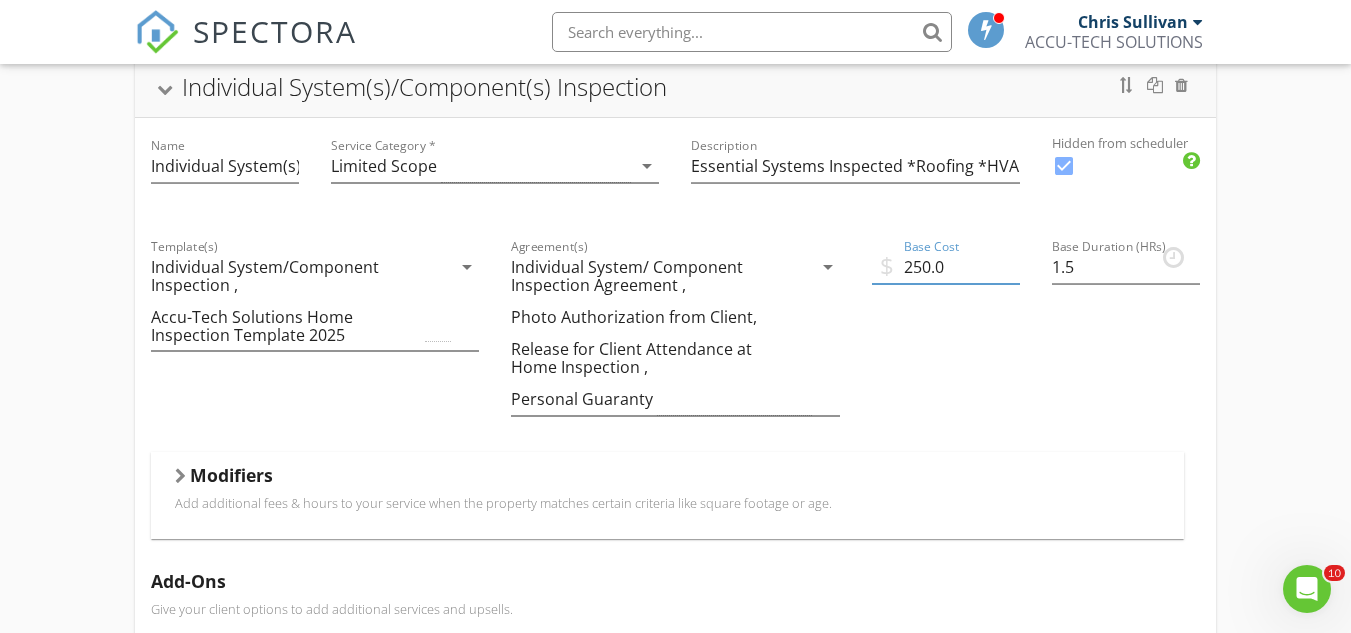 click at bounding box center [180, 476] 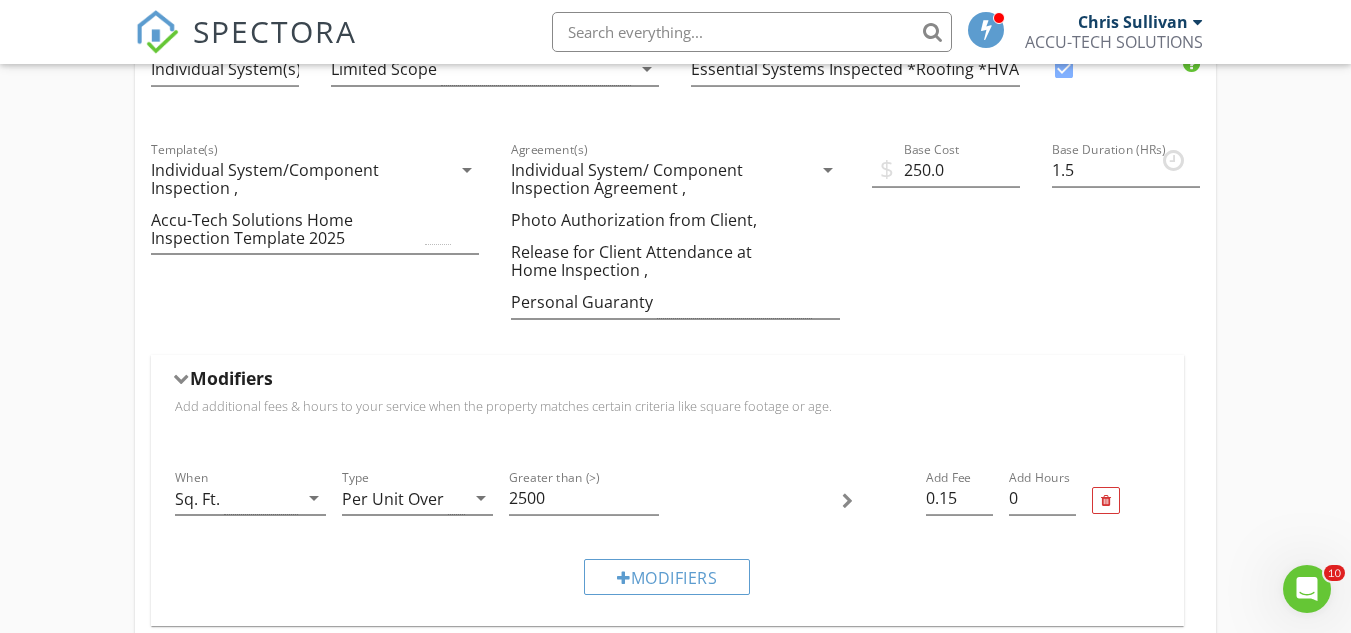 scroll, scrollTop: 900, scrollLeft: 0, axis: vertical 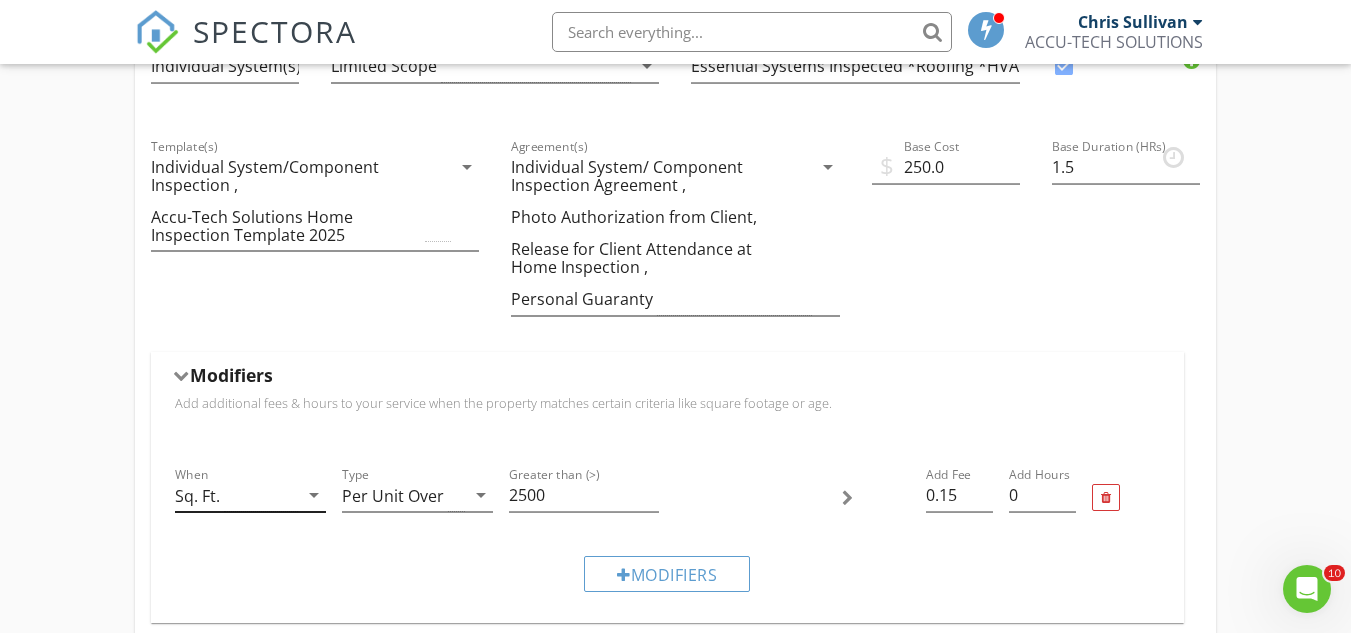 click on "Sq. Ft." at bounding box center [236, 495] 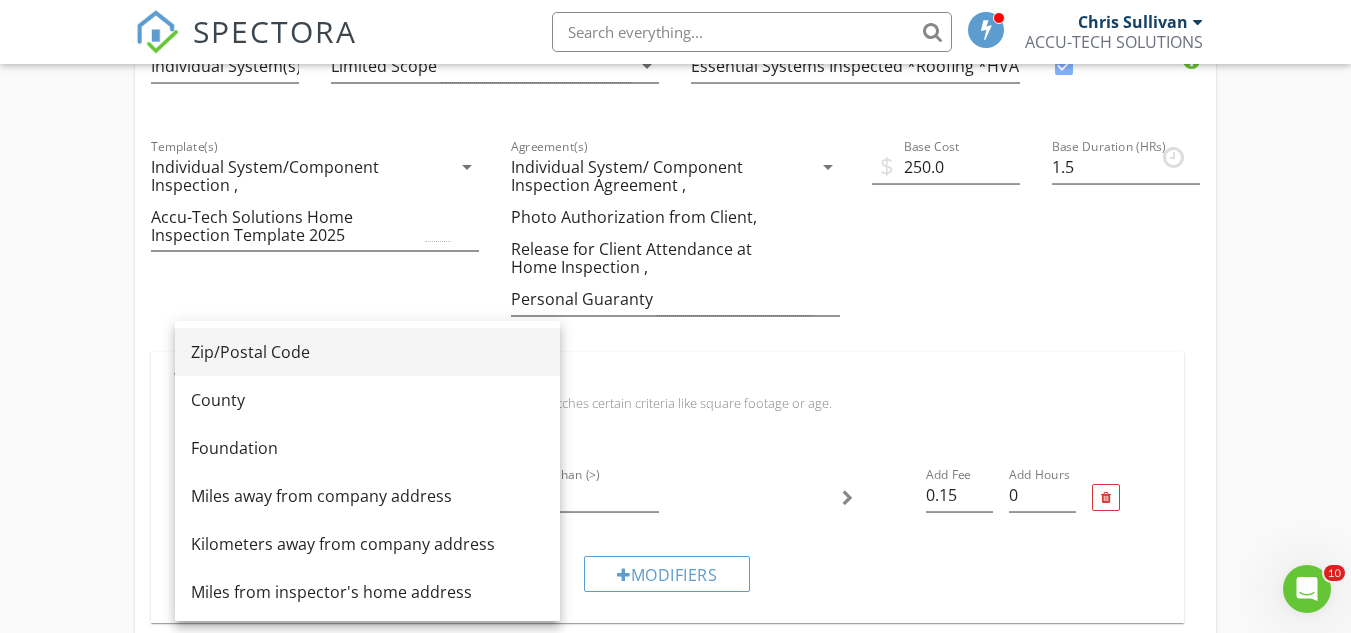 scroll, scrollTop: 200, scrollLeft: 0, axis: vertical 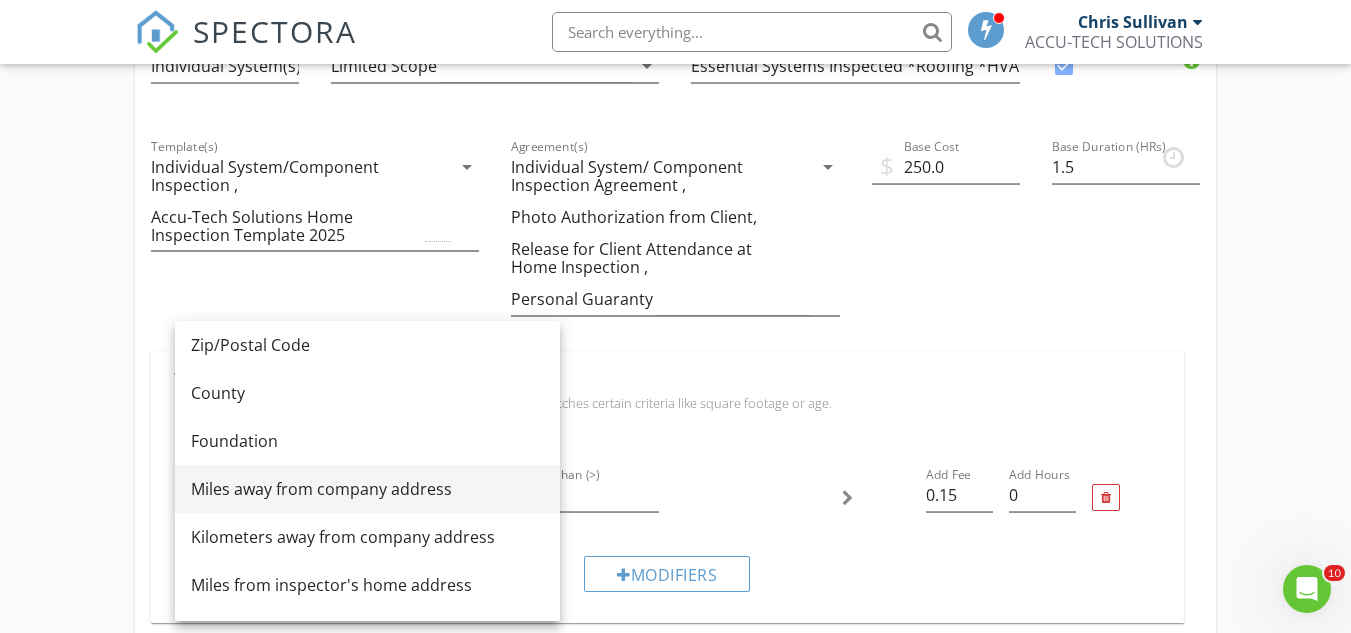 click on "Miles away from company address" at bounding box center (367, 489) 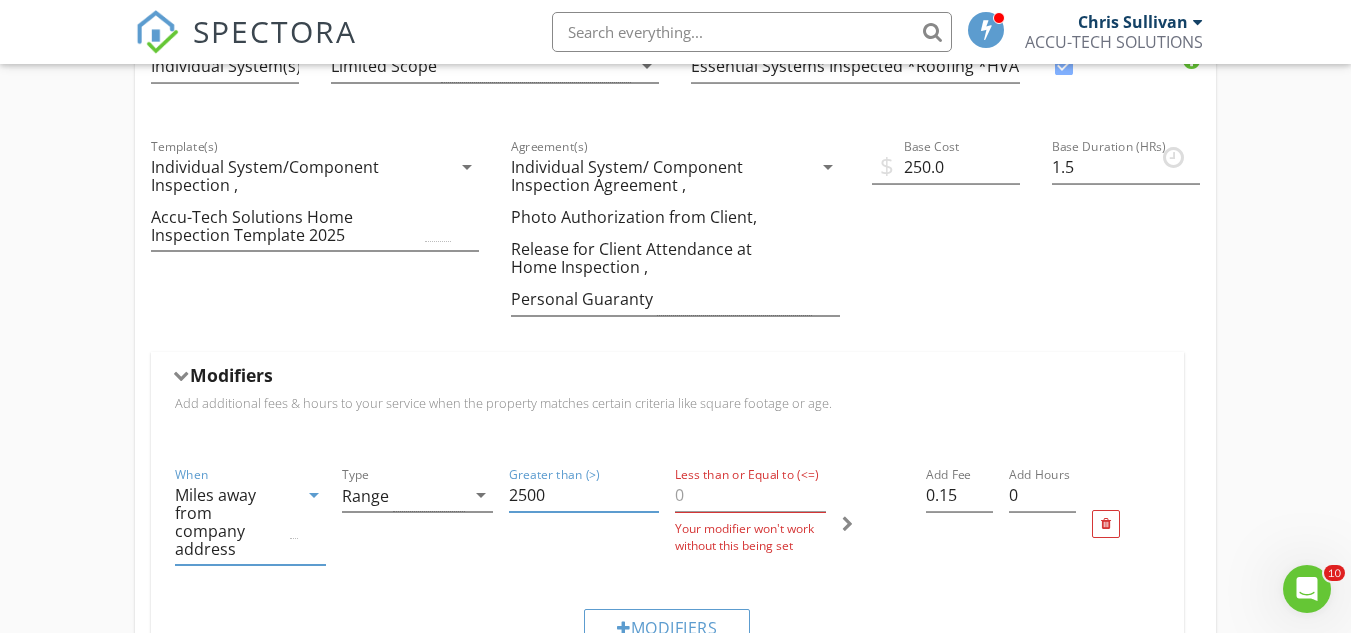 drag, startPoint x: 546, startPoint y: 475, endPoint x: 468, endPoint y: 495, distance: 80.523285 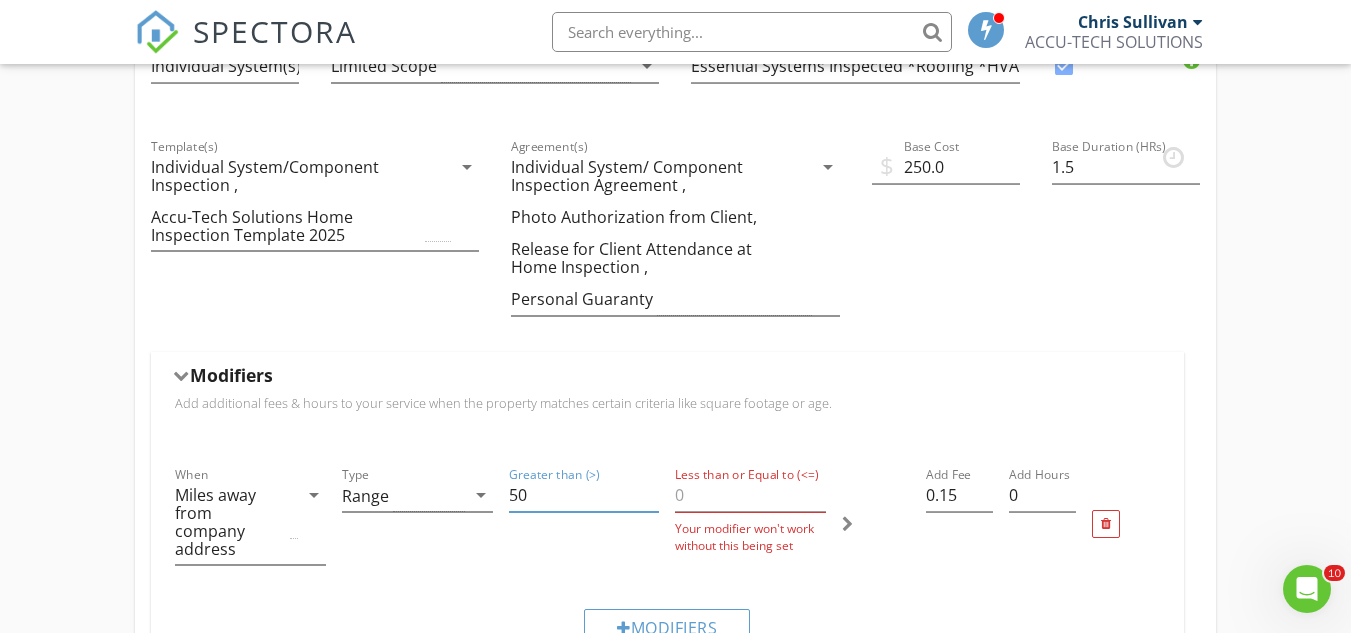 type on "50" 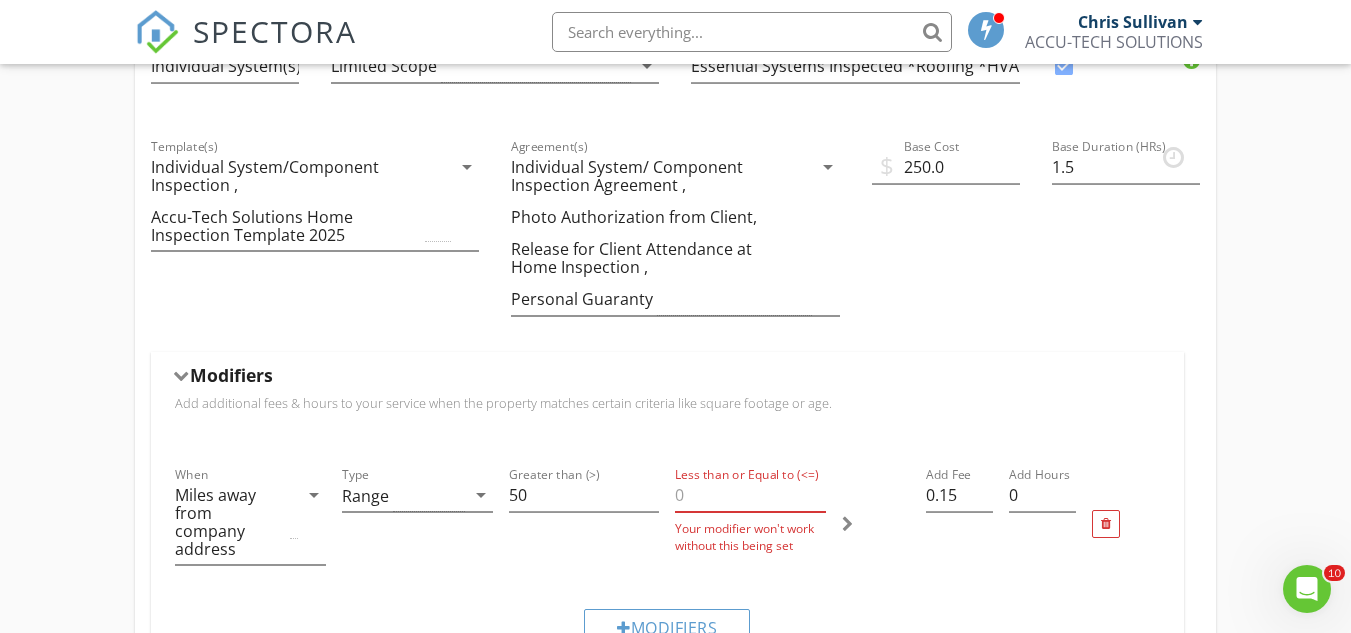 drag, startPoint x: 725, startPoint y: 483, endPoint x: 650, endPoint y: 495, distance: 75.95393 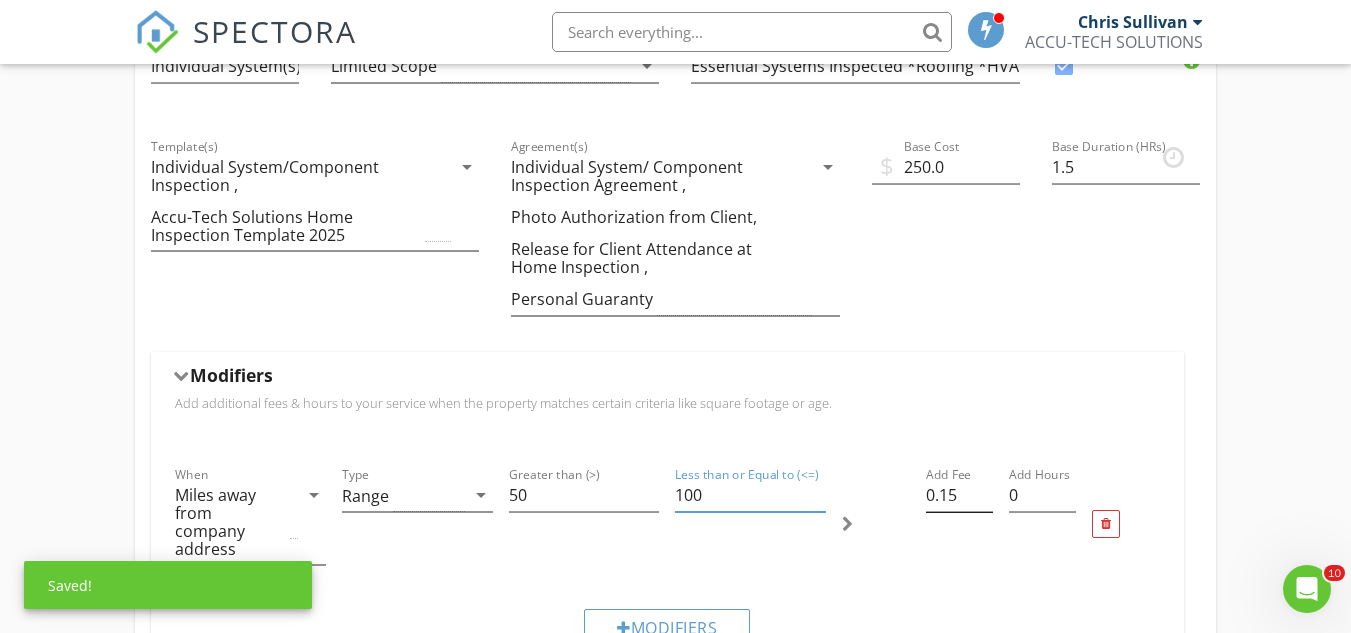 type on "100" 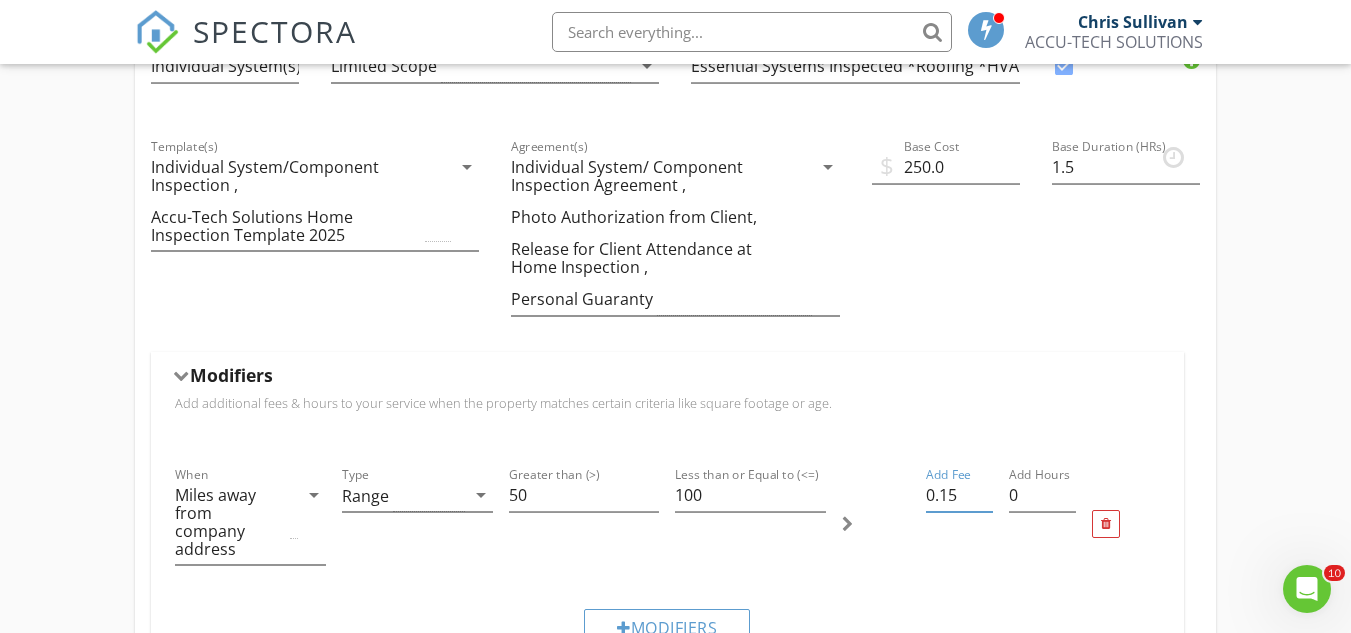 drag, startPoint x: 976, startPoint y: 474, endPoint x: 911, endPoint y: 497, distance: 68.94926 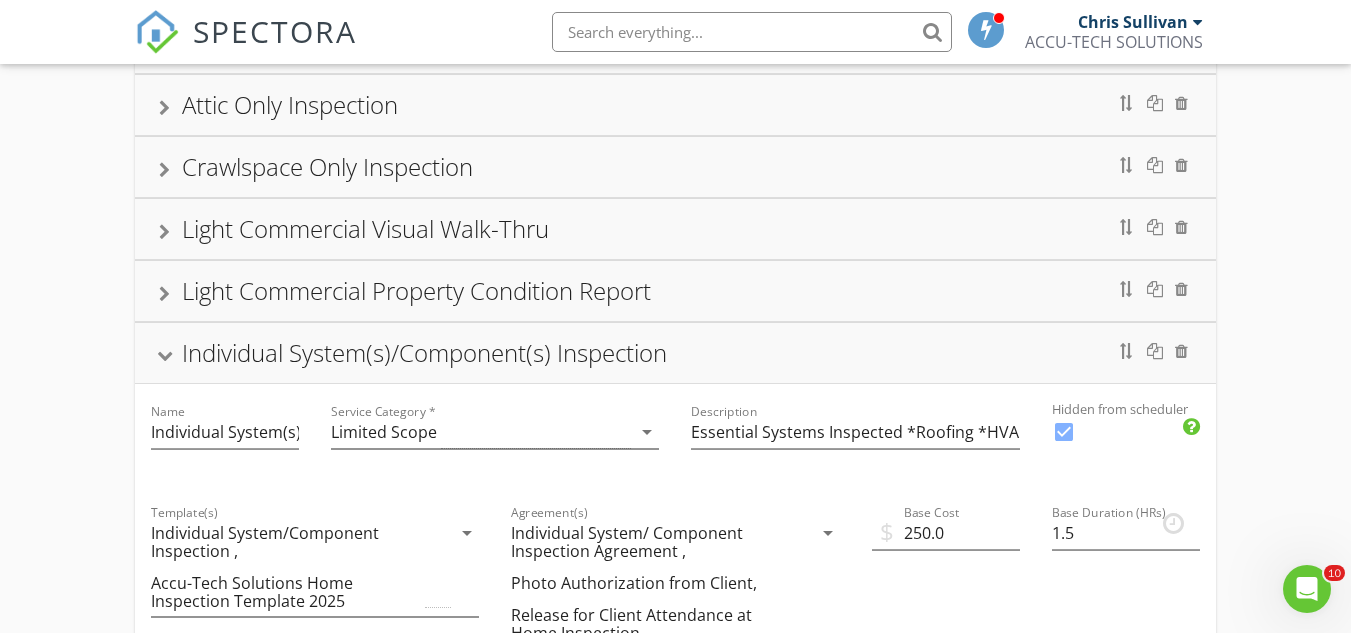 scroll, scrollTop: 780, scrollLeft: 0, axis: vertical 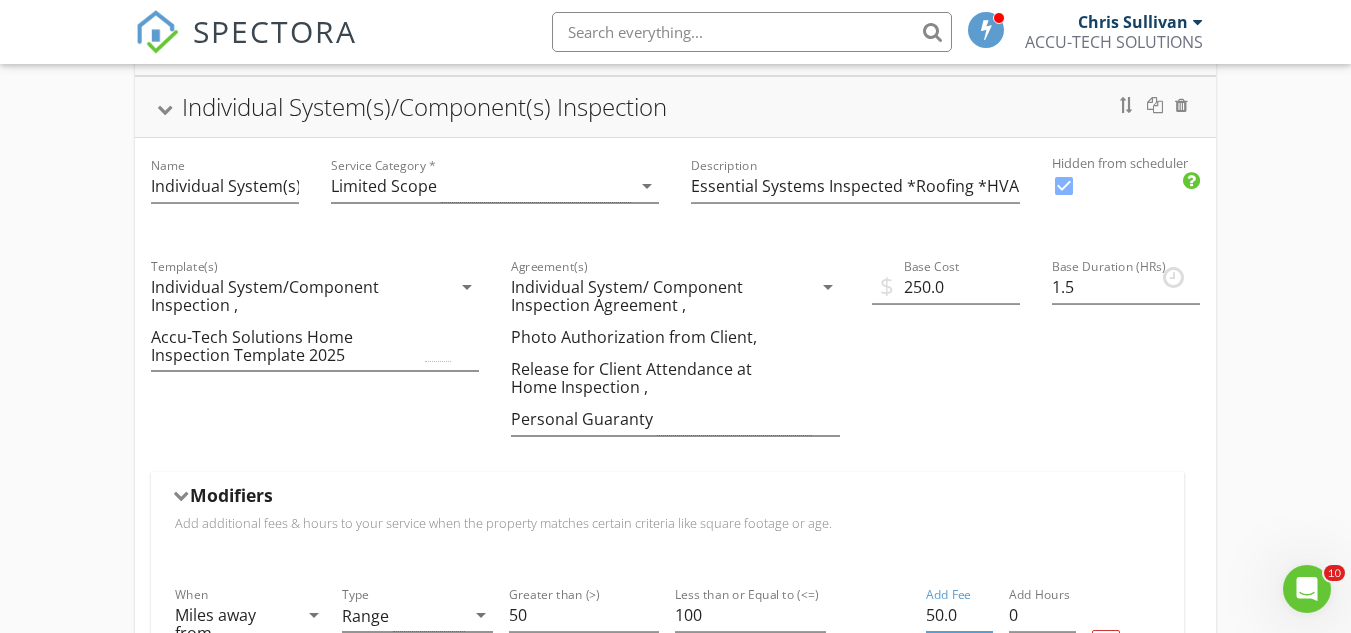 type on "50.0" 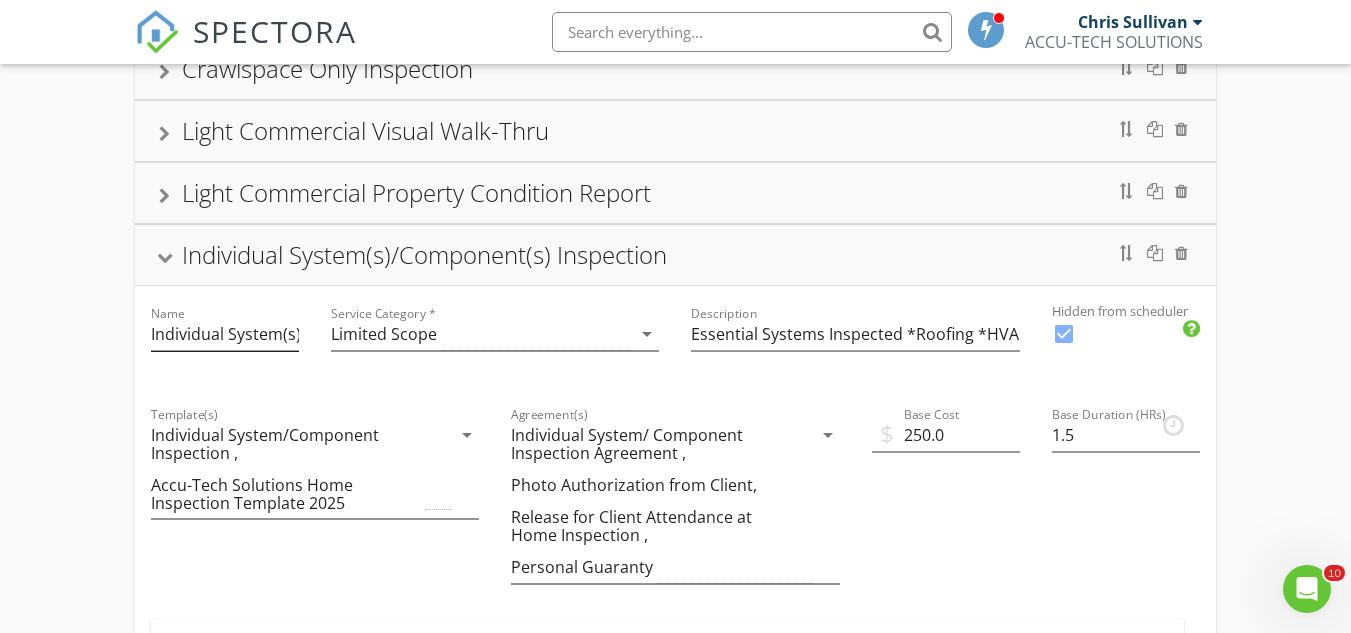 scroll, scrollTop: 480, scrollLeft: 0, axis: vertical 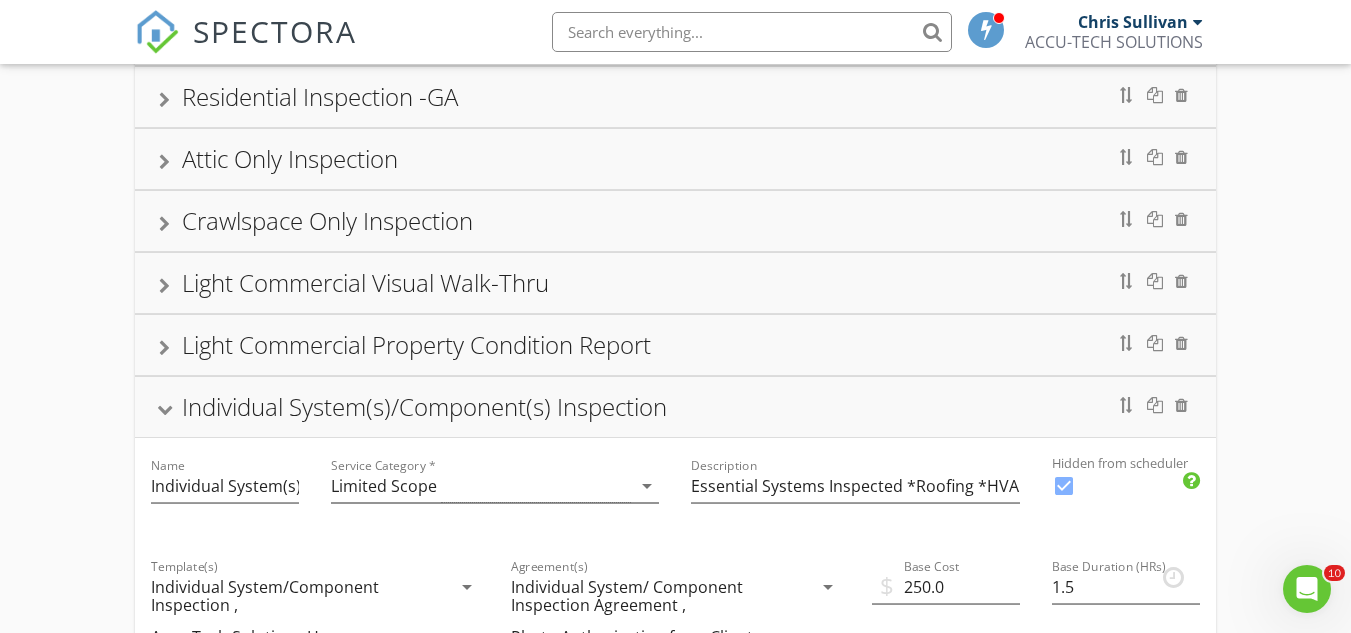 click on "Individual System(s)/Component(s) Inspection" at bounding box center [675, 407] 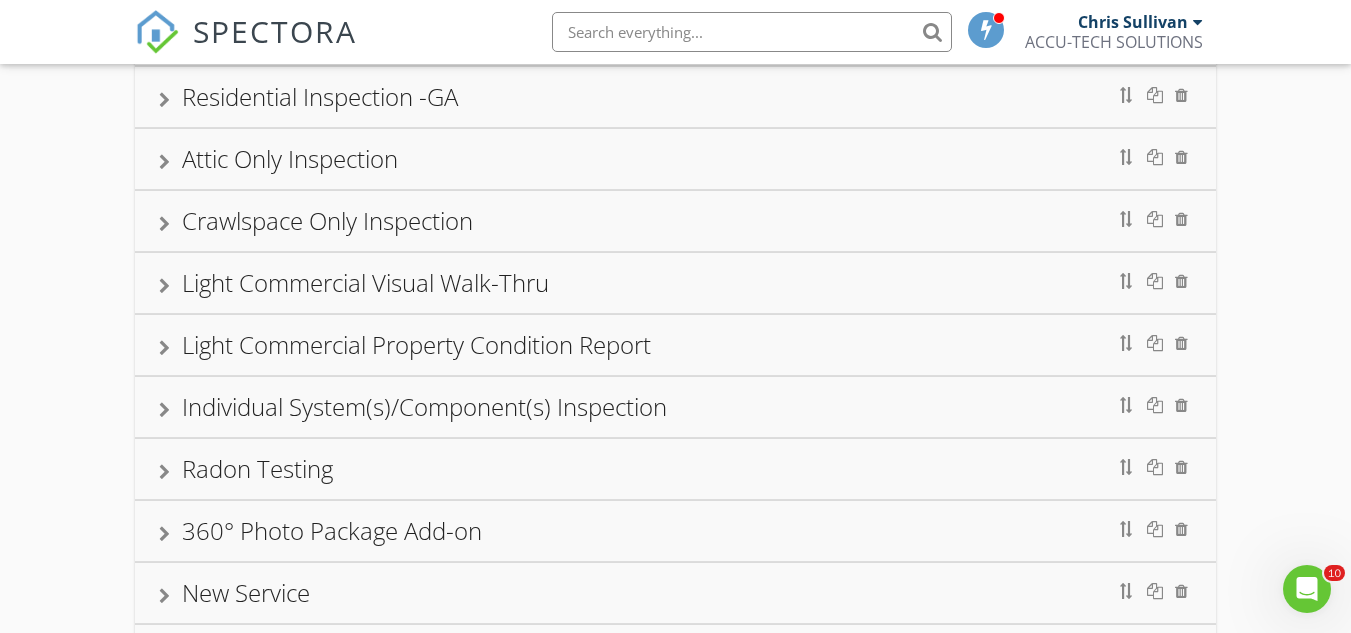 click at bounding box center [164, 410] 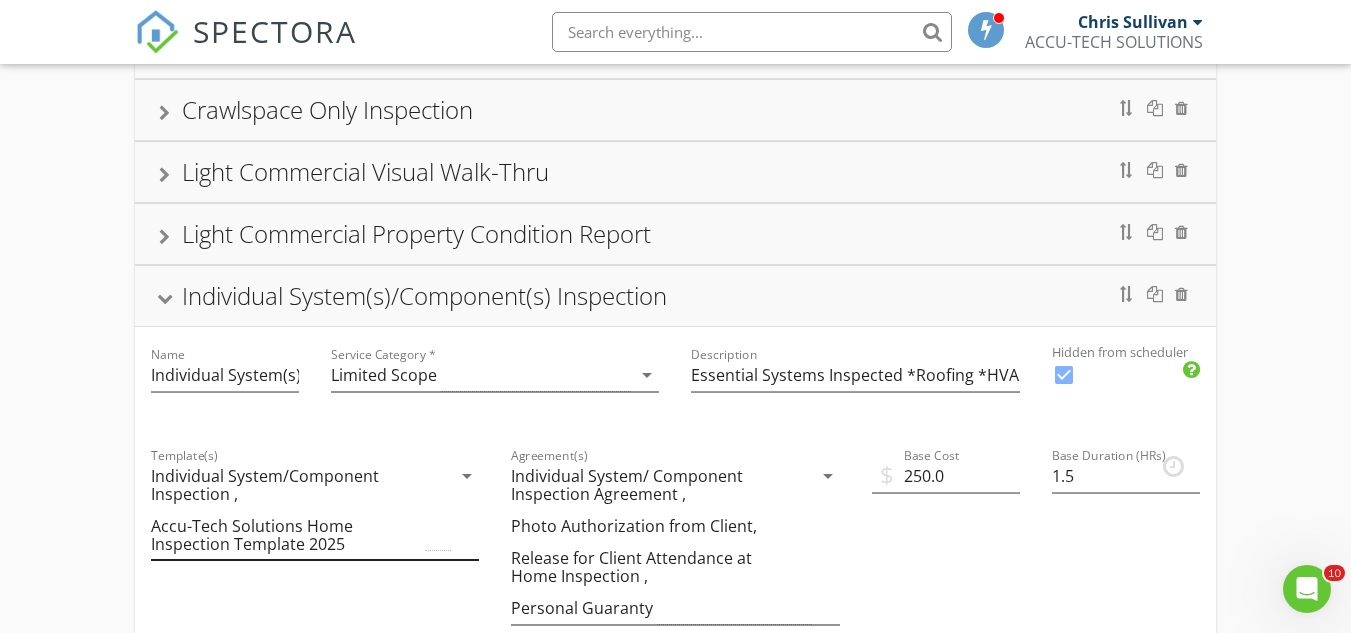 scroll, scrollTop: 680, scrollLeft: 0, axis: vertical 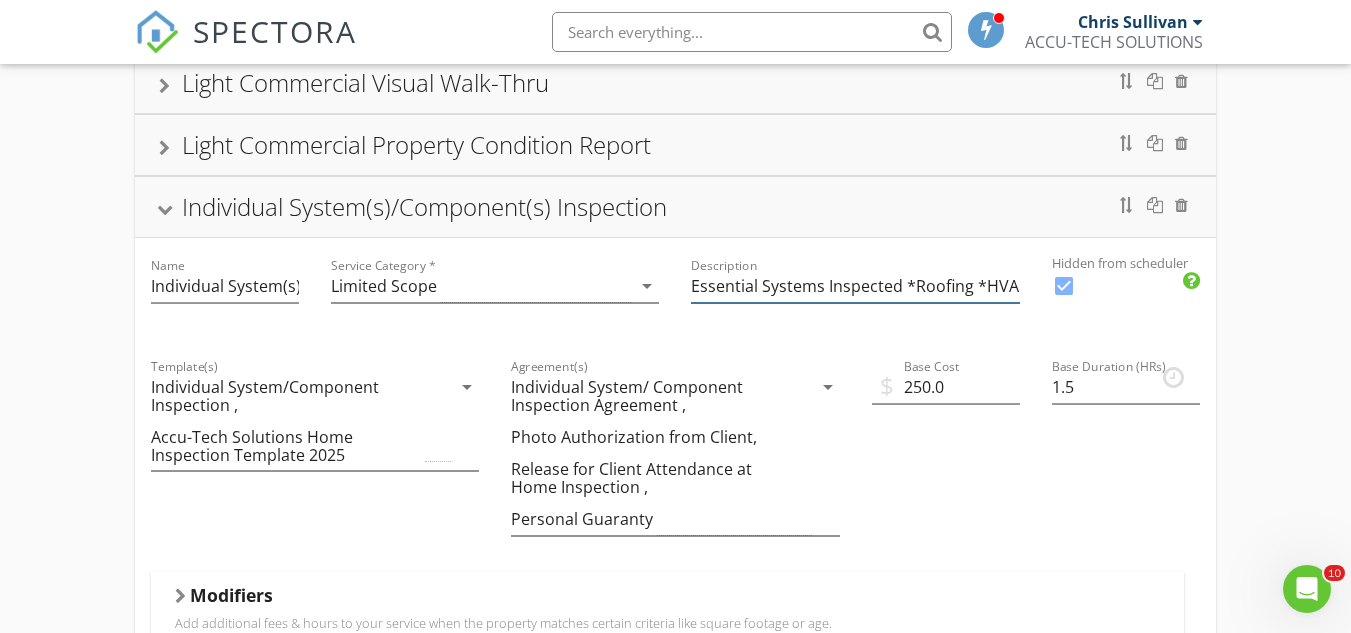 click on "Essential Systems Inspected *Roofing *HVAC *Electrical * Plumbing *Foundation" at bounding box center [855, 286] 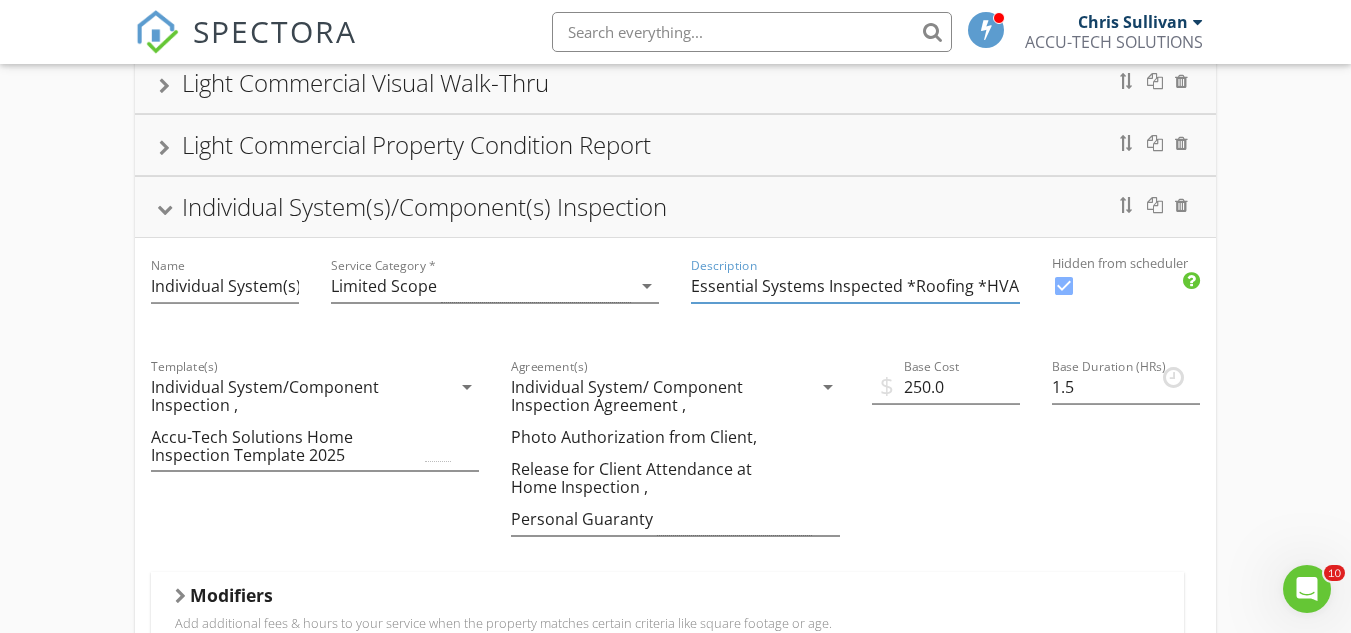 click on "Essential Systems Inspected *Roofing *HVAC *Electrical * Plumbing *Foundation" at bounding box center (855, 286) 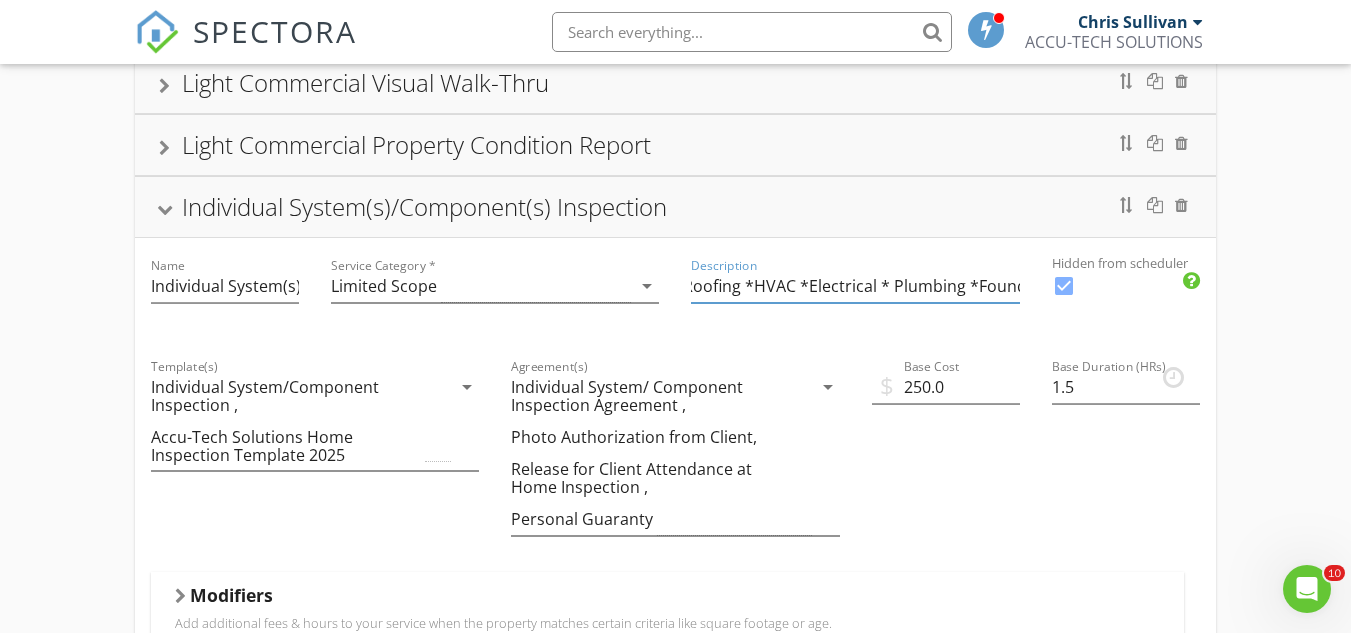 scroll, scrollTop: 0, scrollLeft: 274, axis: horizontal 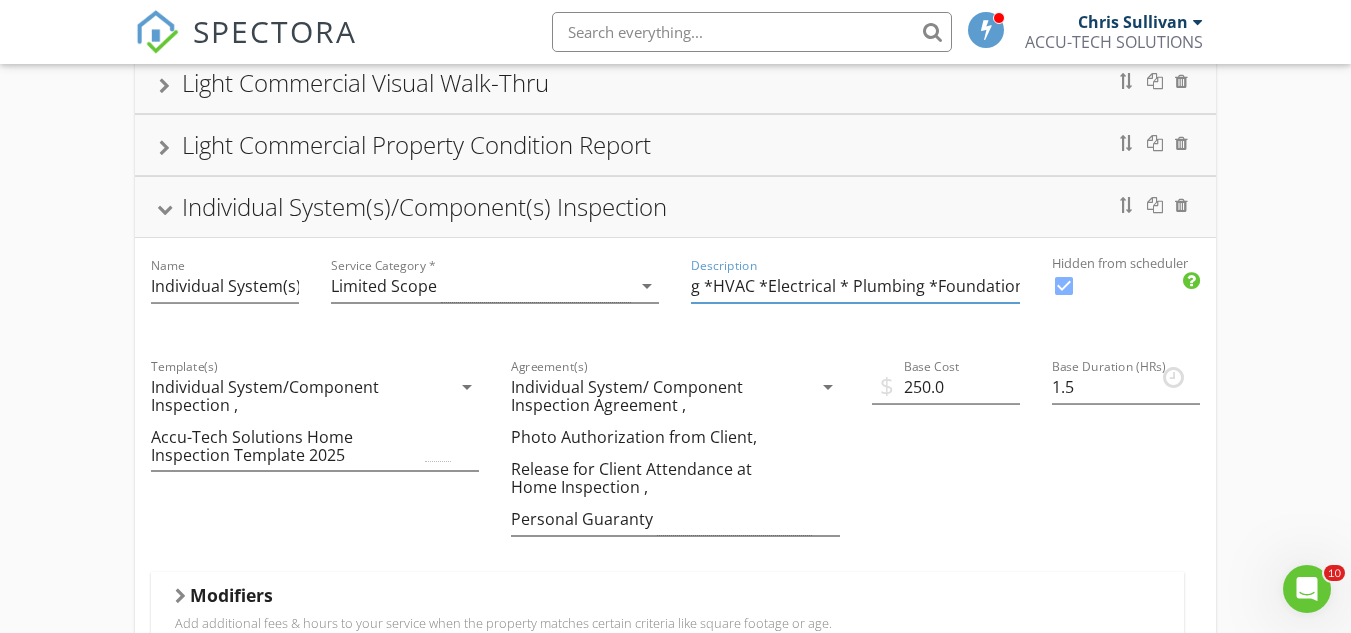 drag, startPoint x: 909, startPoint y: 271, endPoint x: 1020, endPoint y: 269, distance: 111.01801 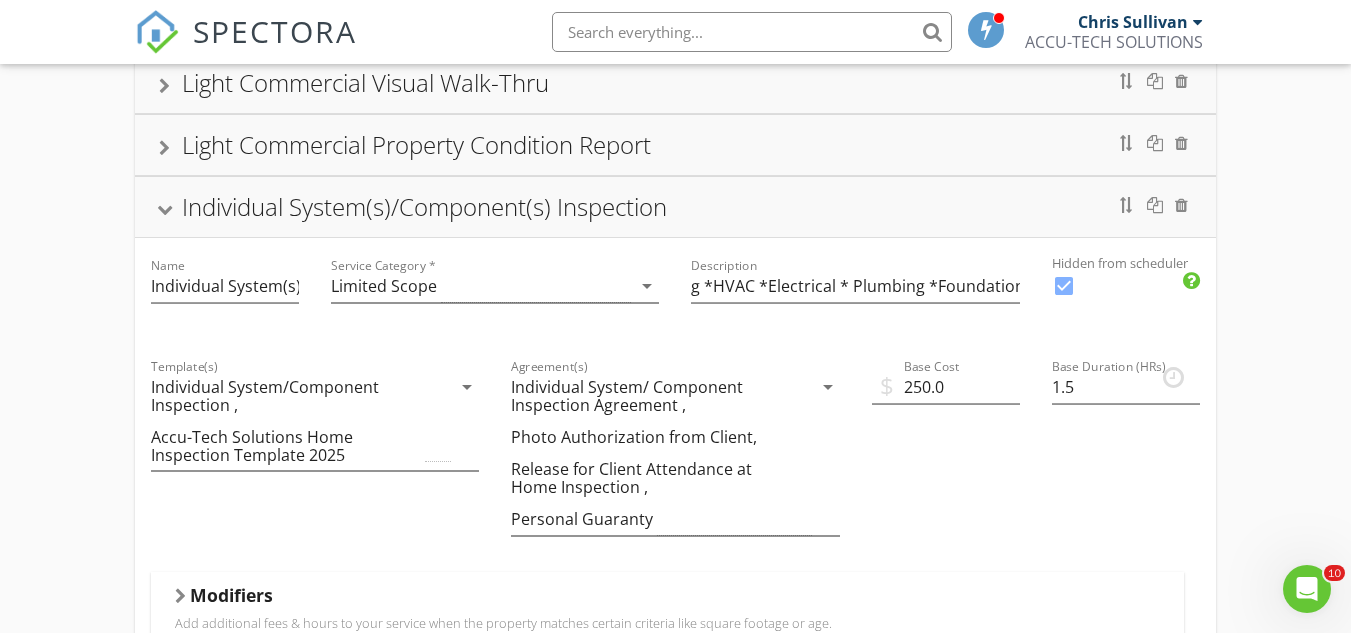 scroll, scrollTop: 0, scrollLeft: 0, axis: both 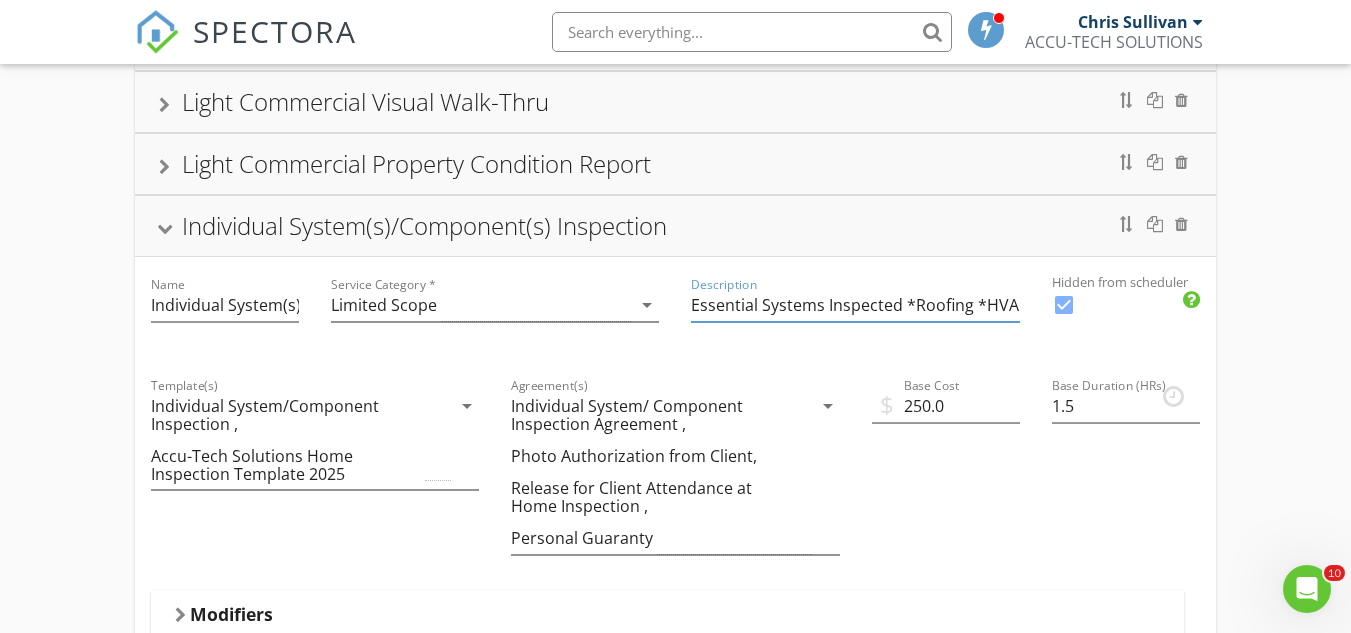 click at bounding box center [165, 228] 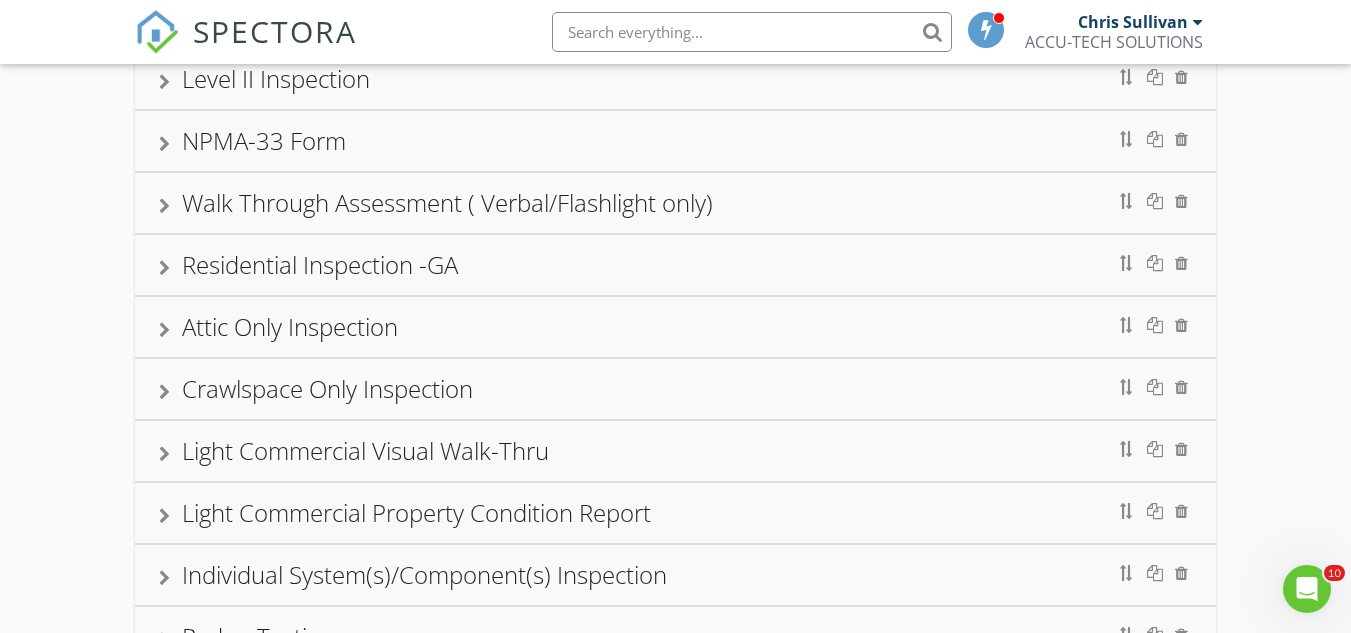 scroll, scrollTop: 289, scrollLeft: 0, axis: vertical 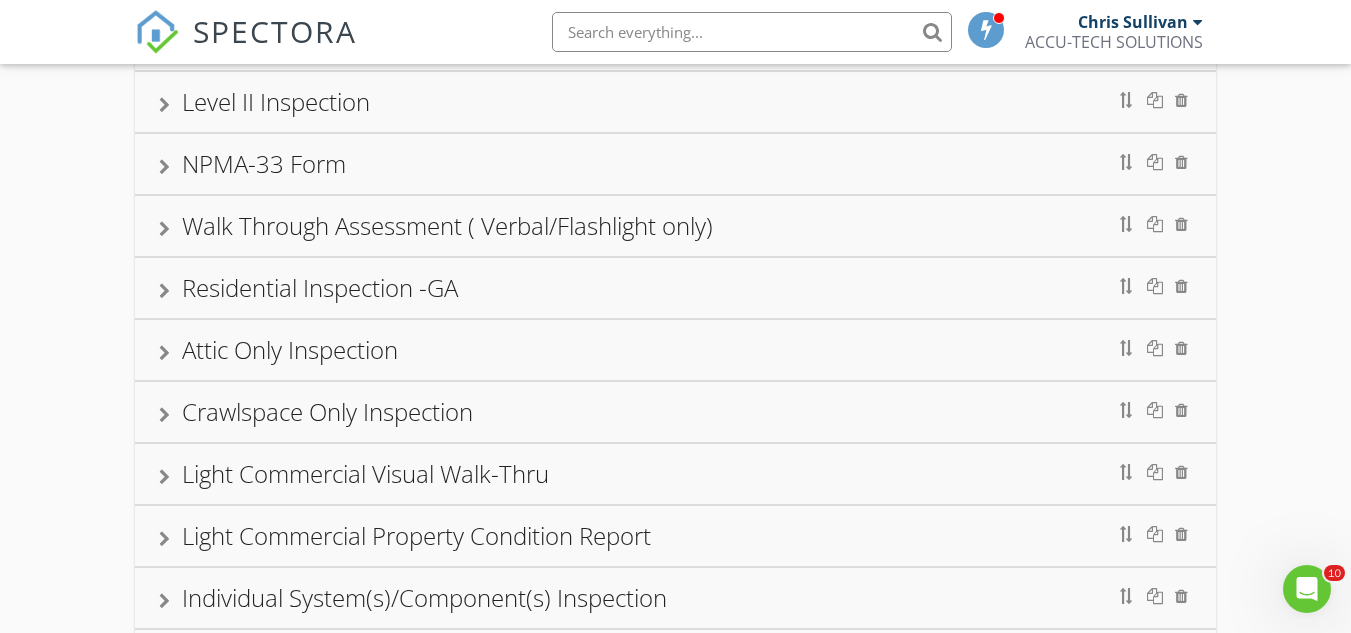 click at bounding box center [164, 229] 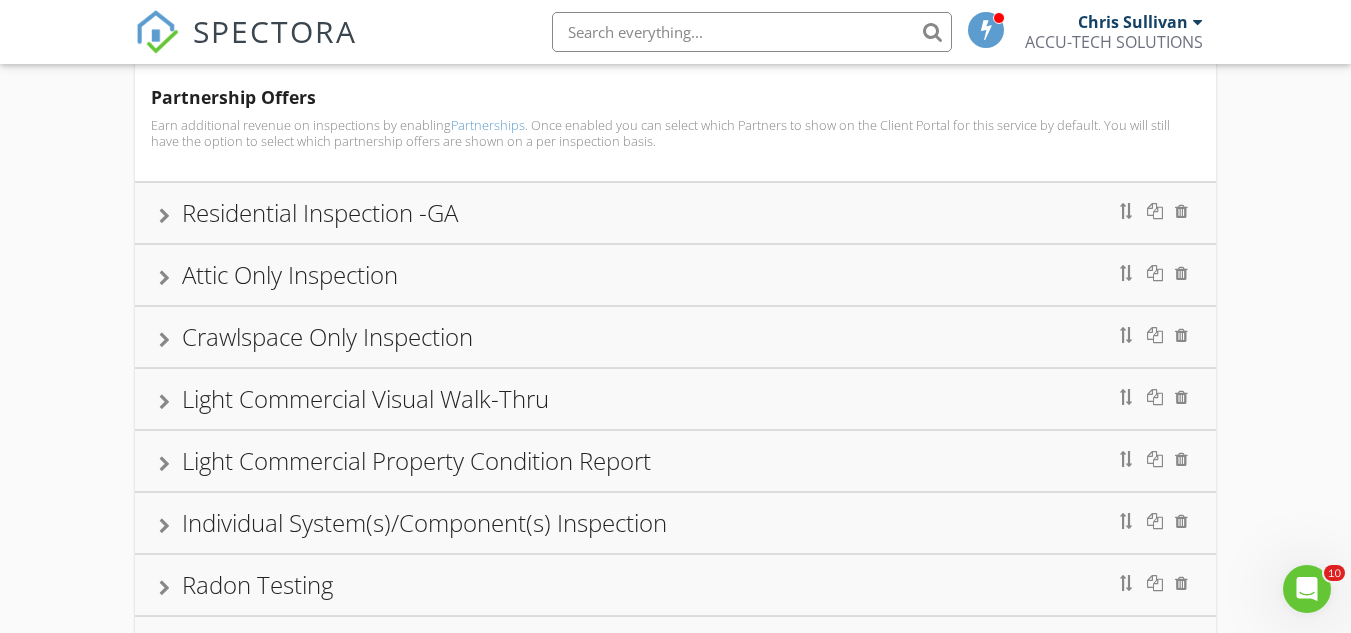 scroll, scrollTop: 1189, scrollLeft: 0, axis: vertical 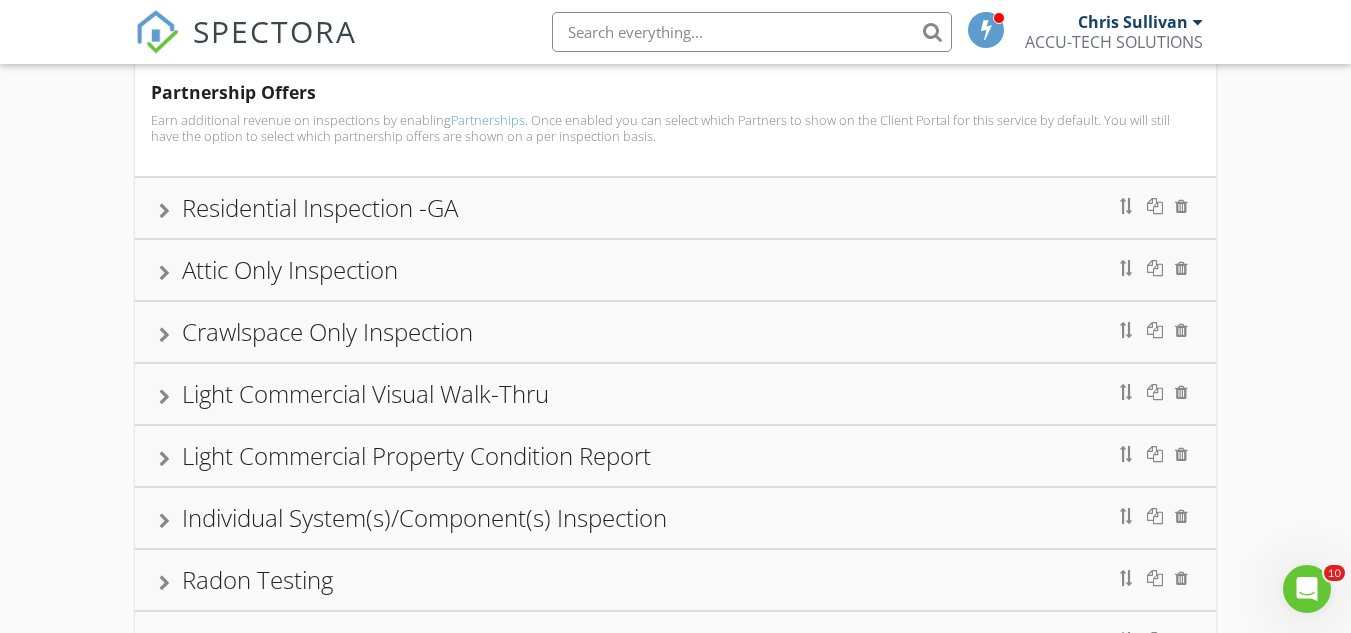click at bounding box center [164, 521] 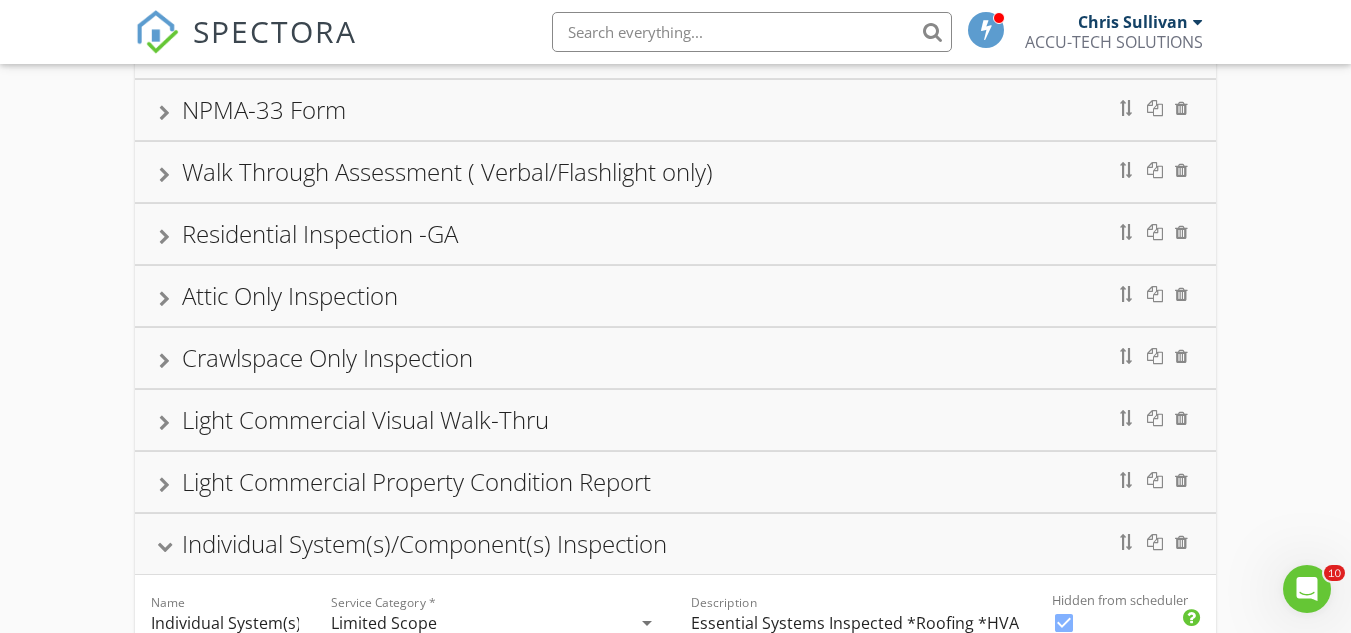 scroll, scrollTop: 245, scrollLeft: 0, axis: vertical 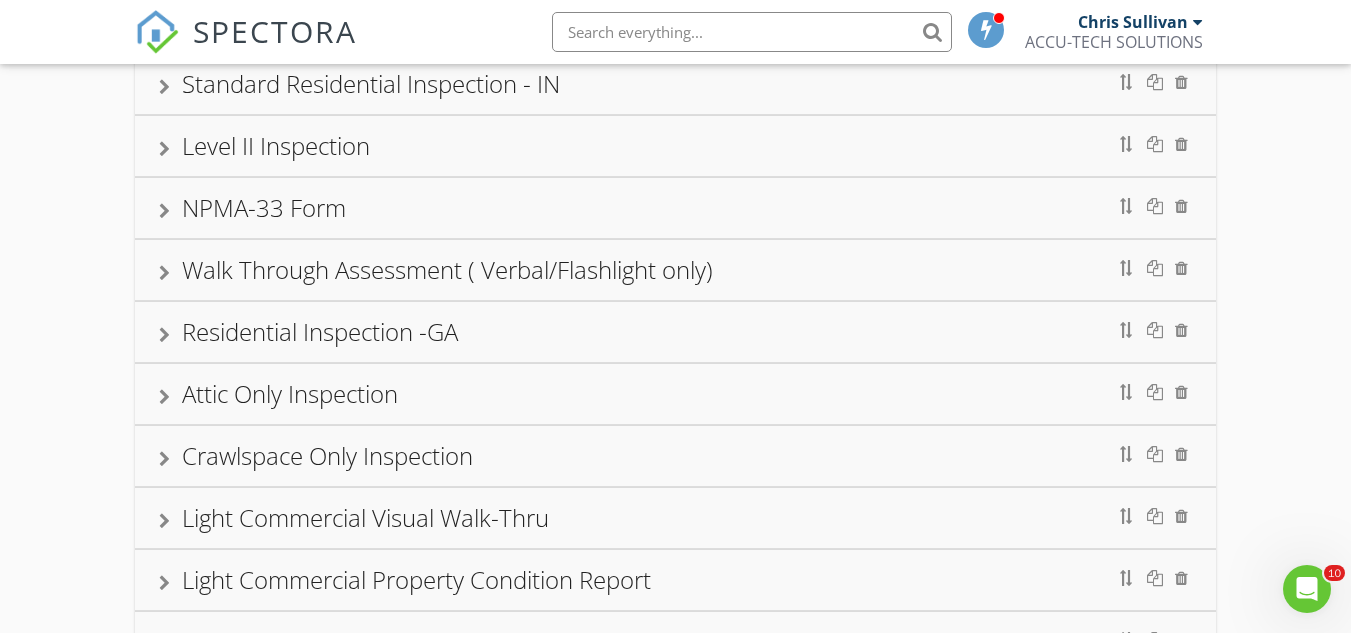 click on "Walk Through Assessment ( Verbal/Flashlight only)" at bounding box center [675, 270] 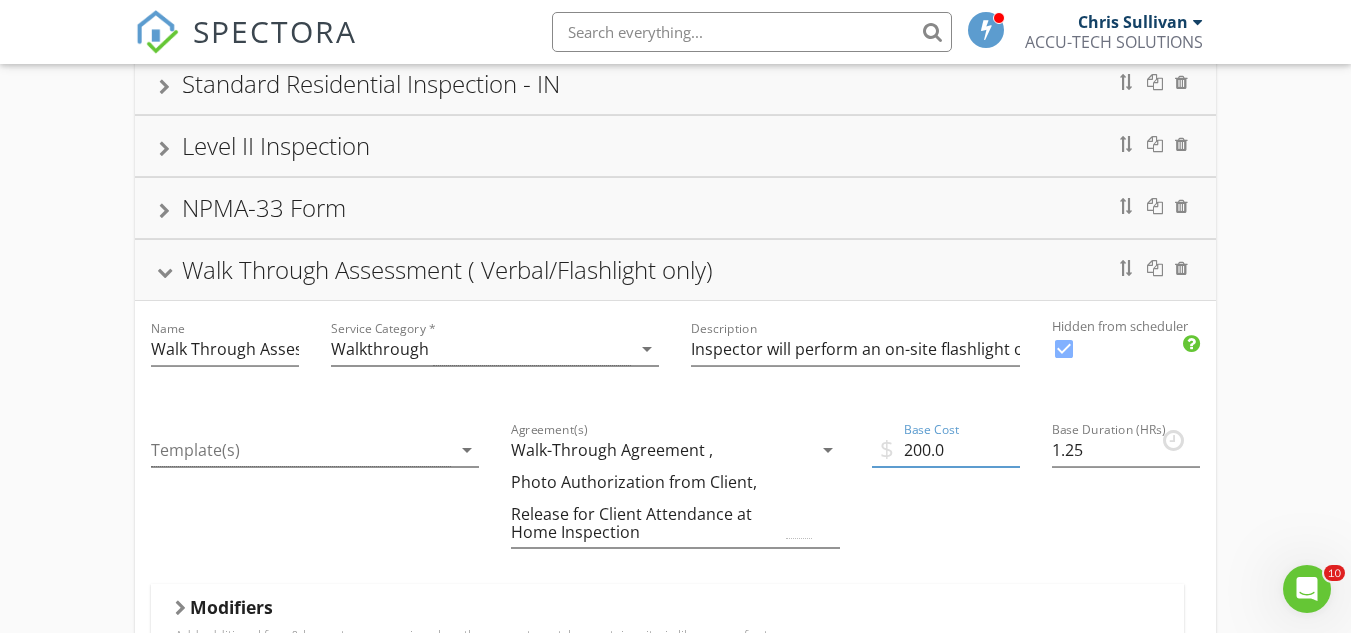 click on "200.0" at bounding box center [946, 450] 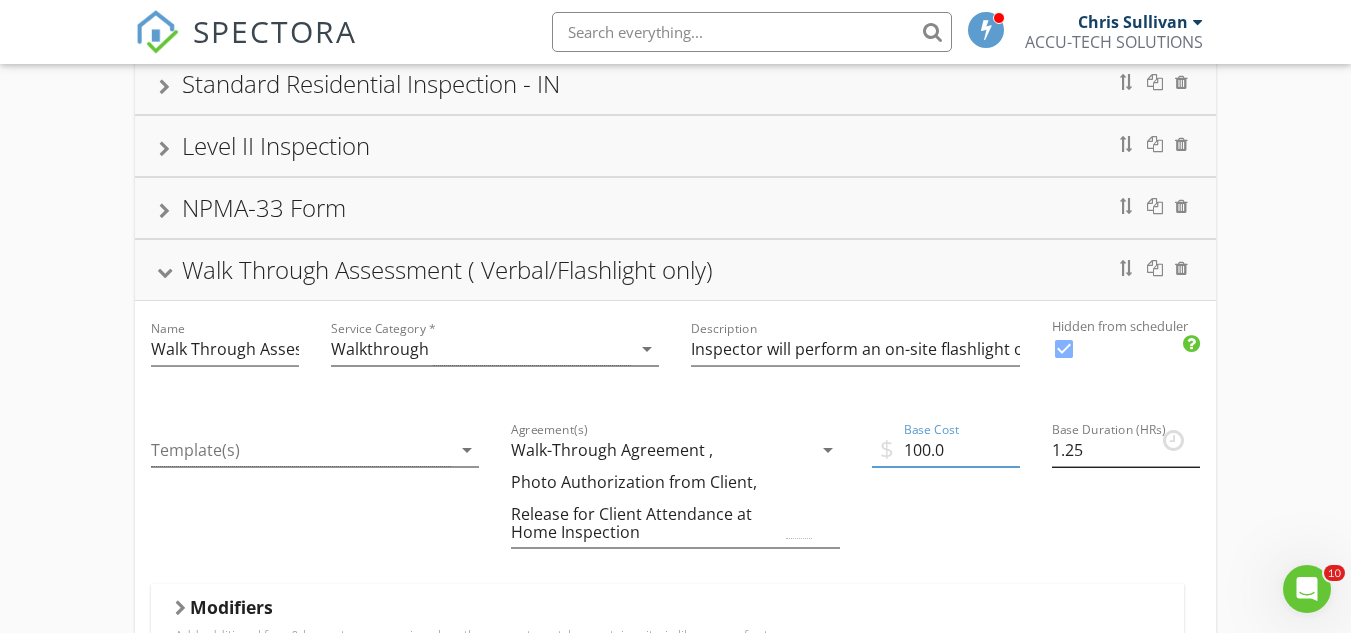type on "100.0" 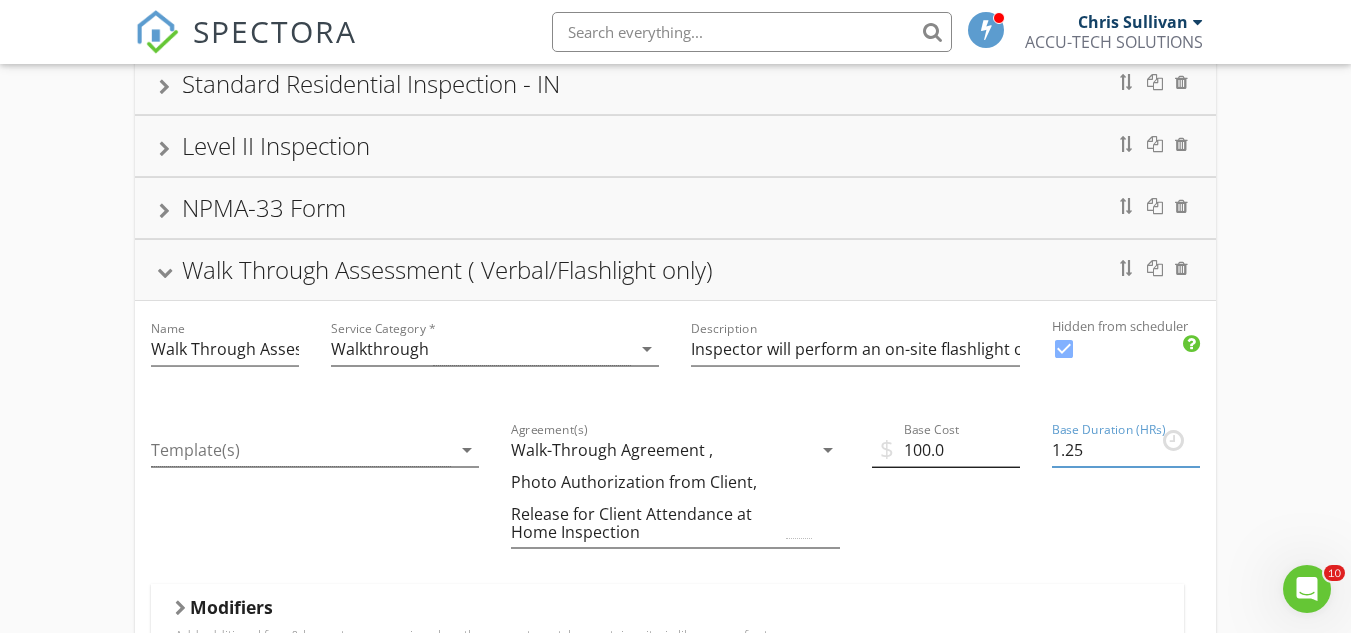 drag, startPoint x: 1093, startPoint y: 432, endPoint x: 1006, endPoint y: 440, distance: 87.36704 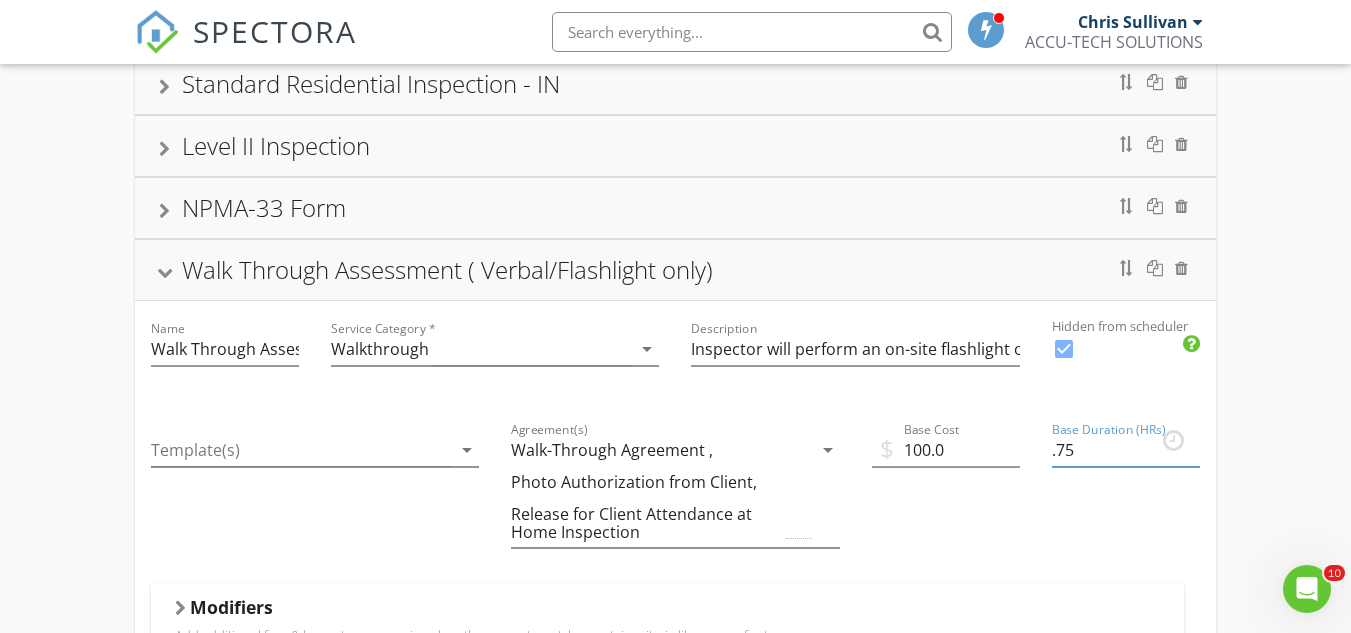 type on ".75" 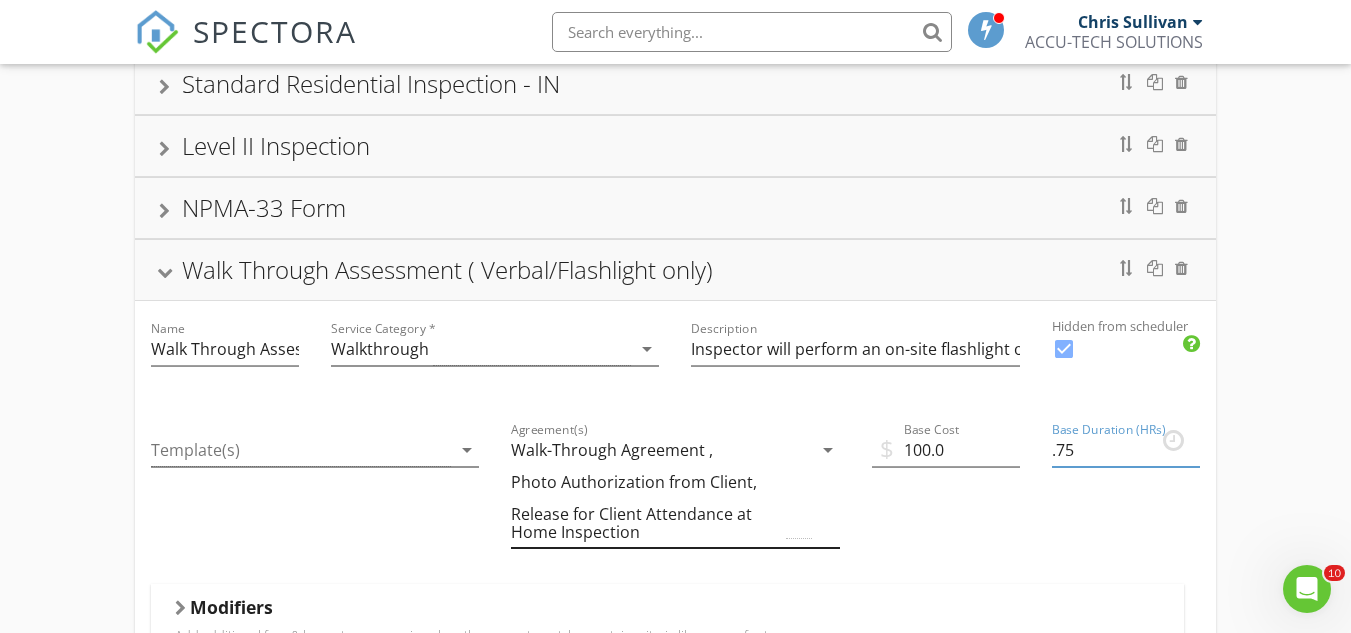 click on "arrow_drop_down" at bounding box center (828, 450) 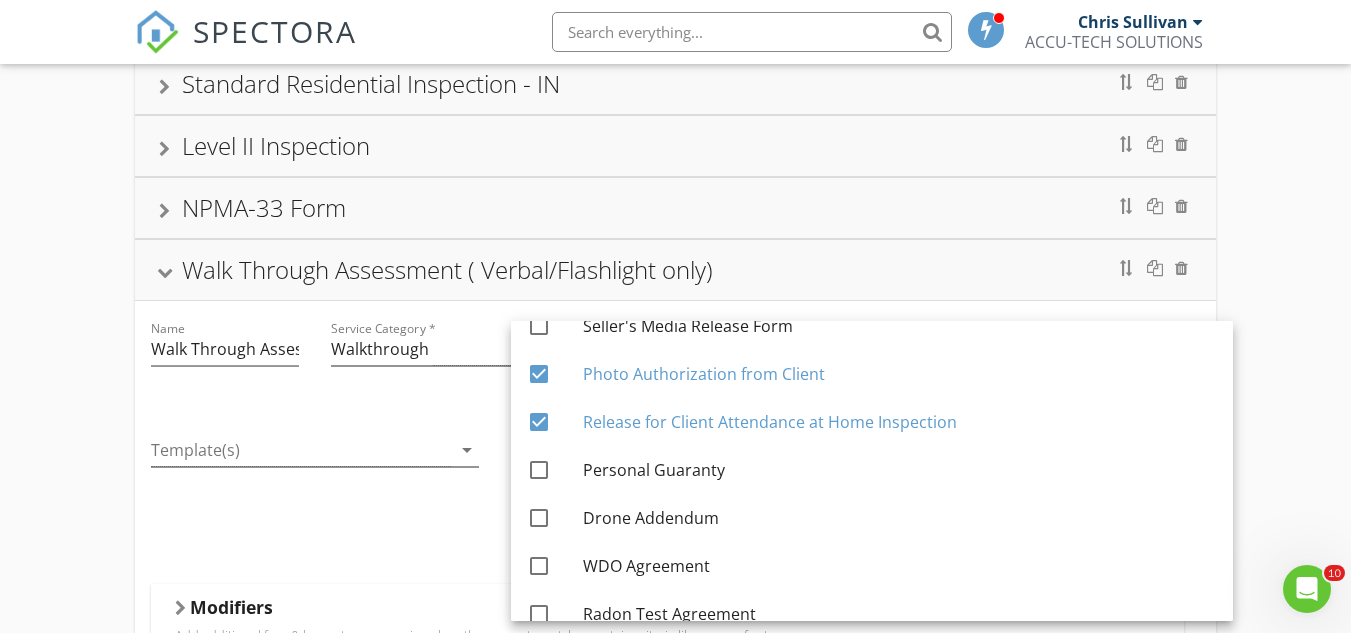 scroll, scrollTop: 500, scrollLeft: 0, axis: vertical 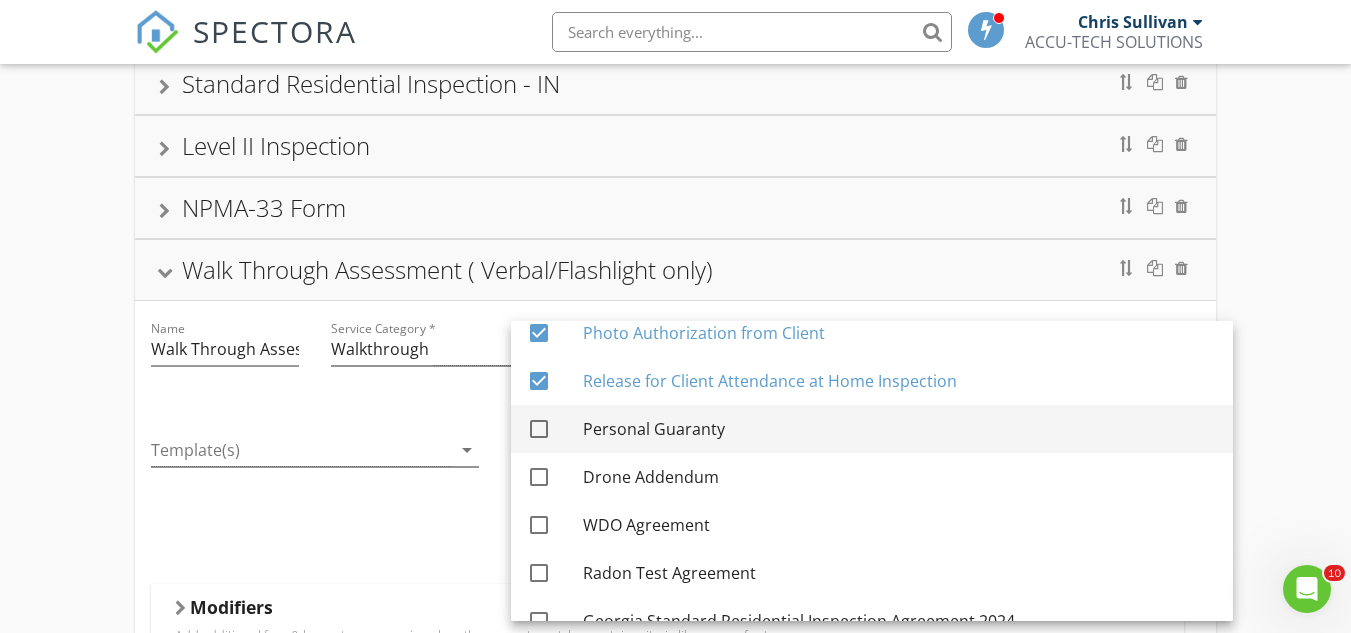 click at bounding box center [539, 429] 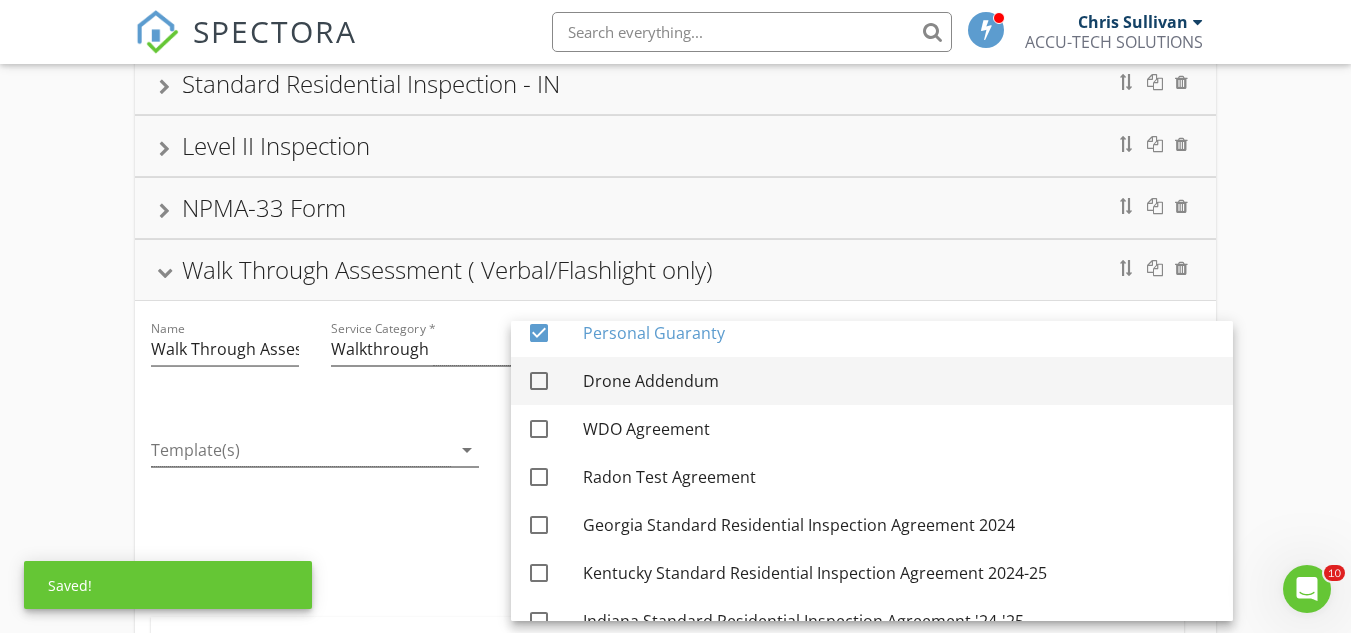 scroll, scrollTop: 600, scrollLeft: 0, axis: vertical 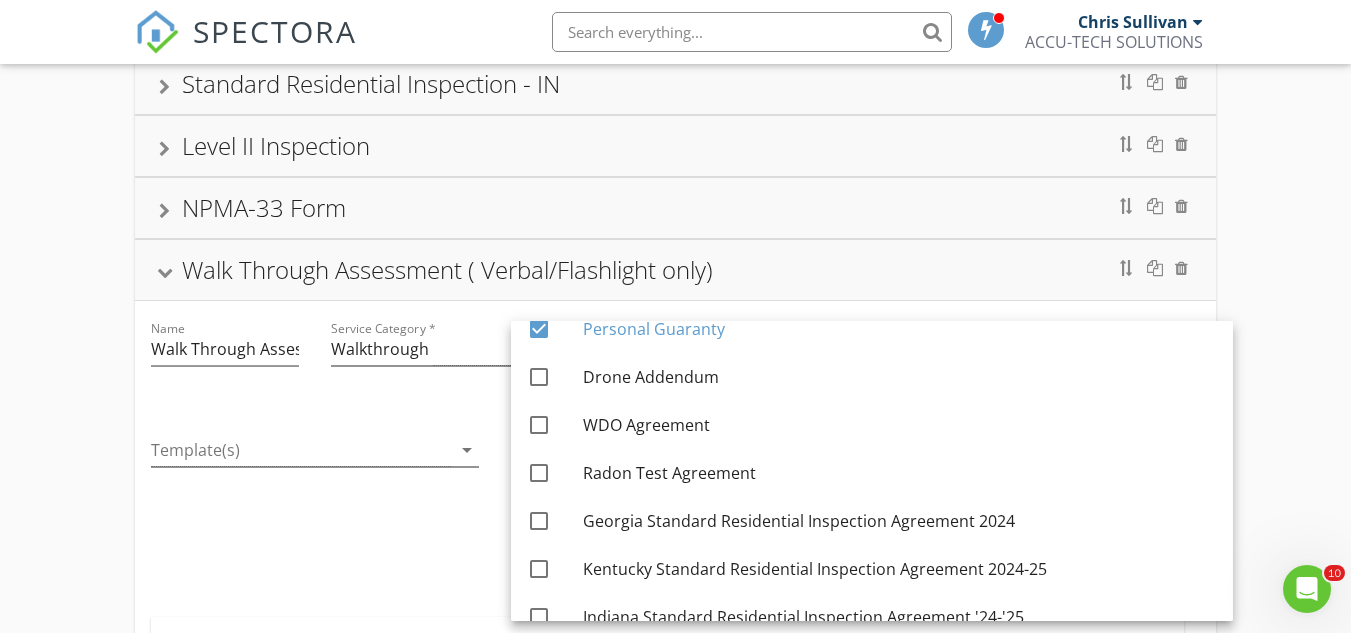 click on "Template(s) arrow_drop_down" at bounding box center (315, 509) 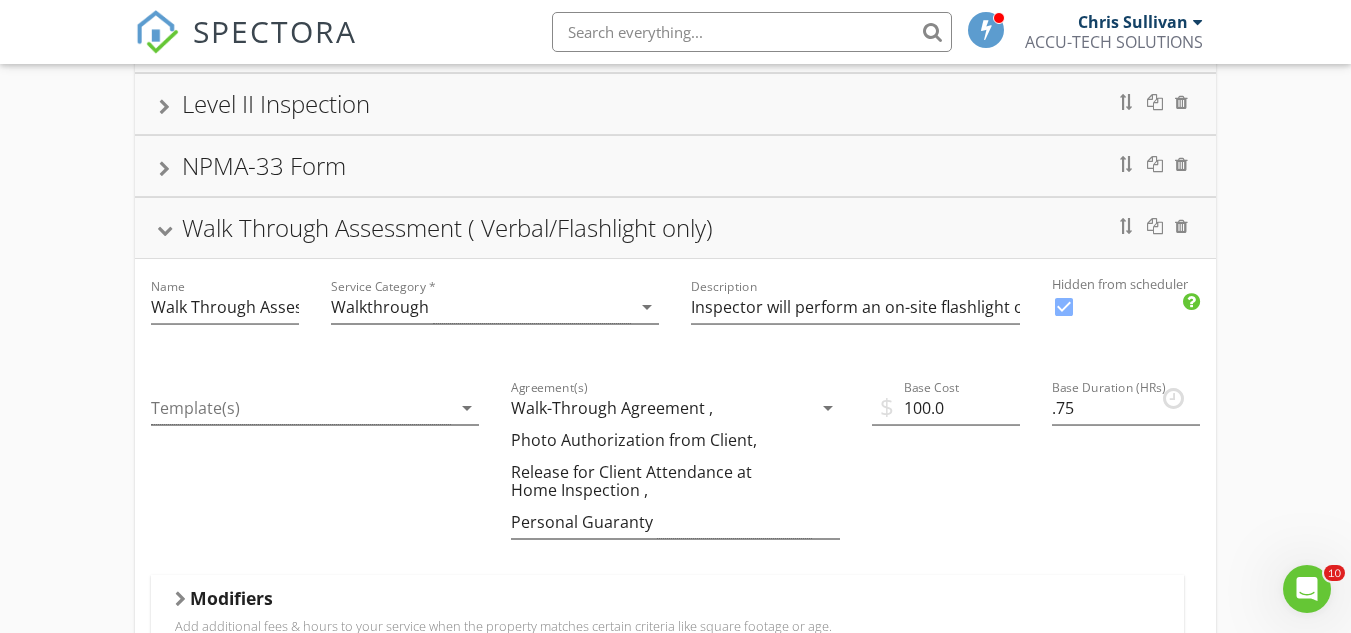 scroll, scrollTop: 145, scrollLeft: 0, axis: vertical 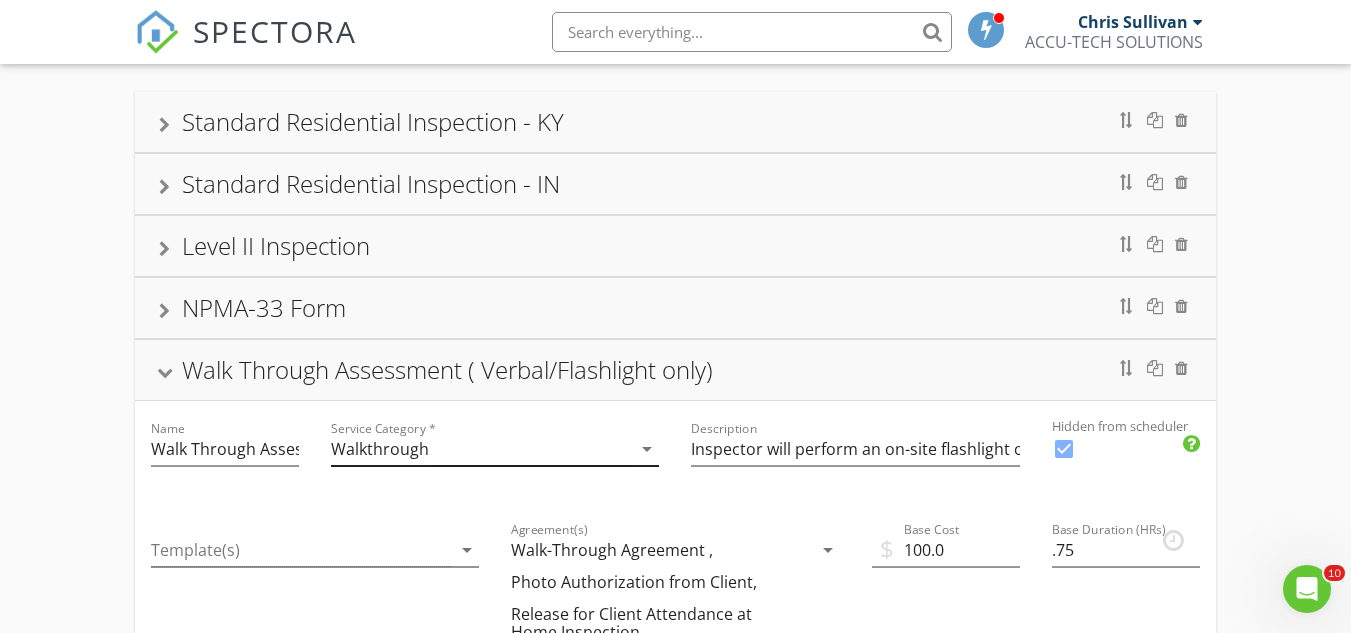 click on "Walkthrough" at bounding box center (380, 449) 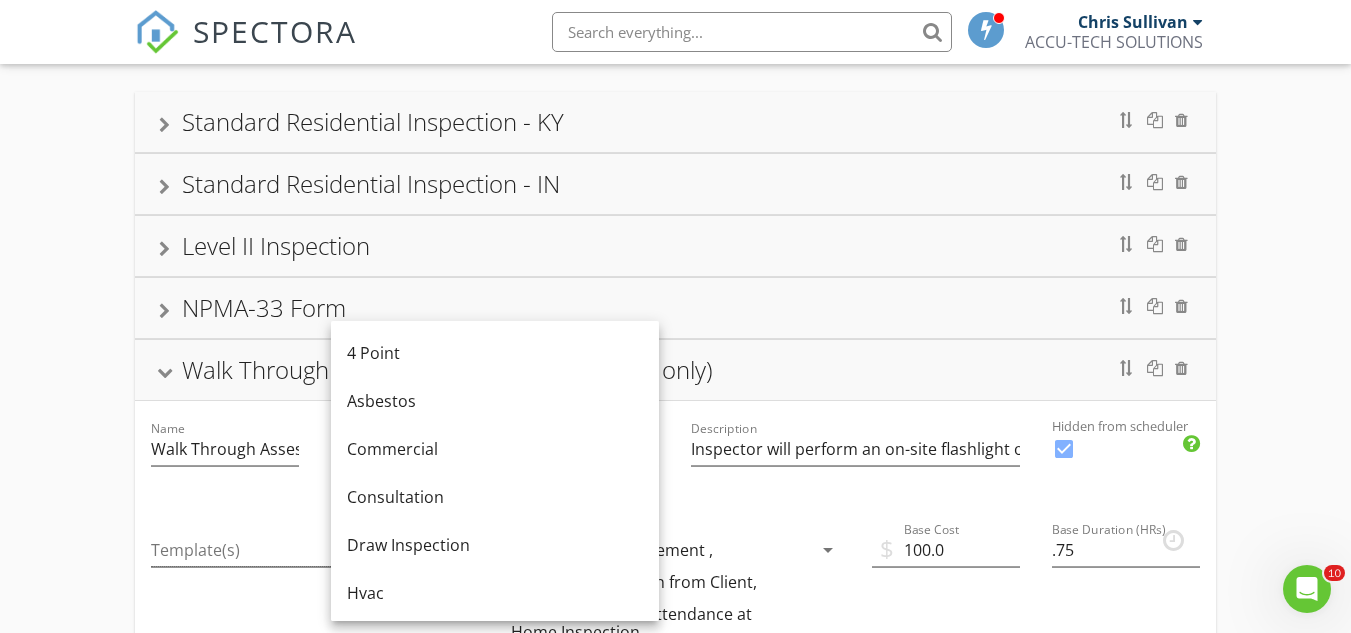 click on "Service Category * Walkthrough arrow_drop_down" at bounding box center (495, 451) 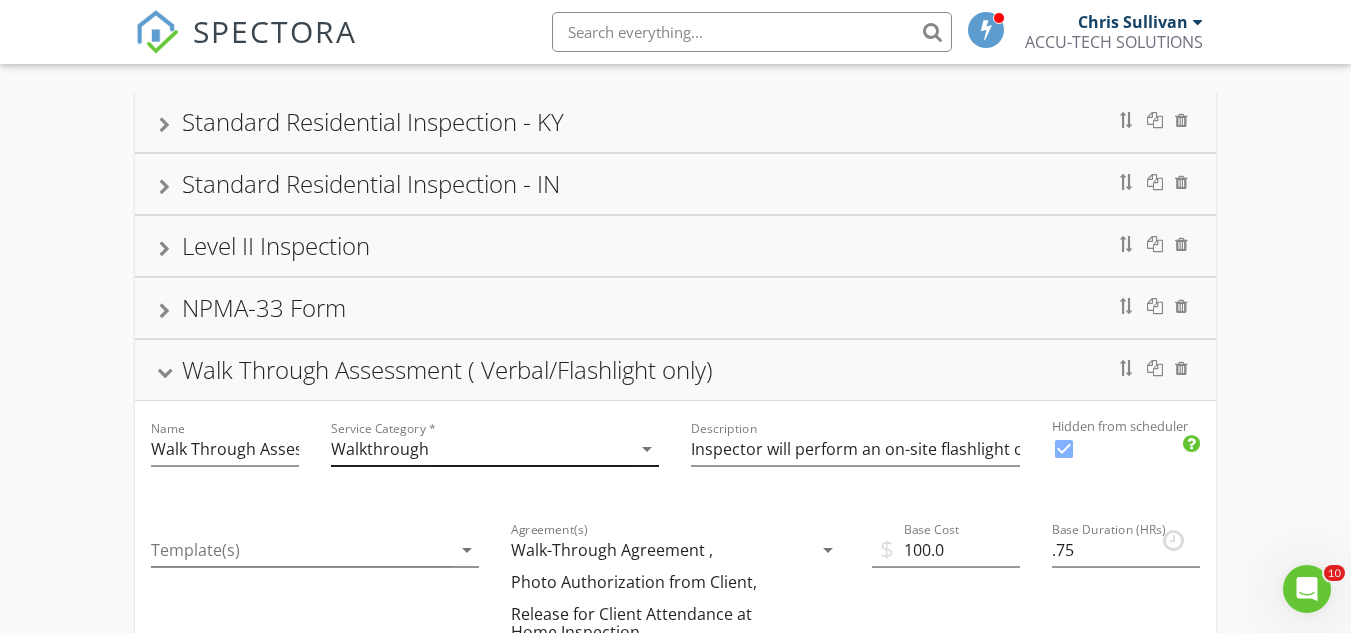 click on "Walkthrough" at bounding box center (481, 449) 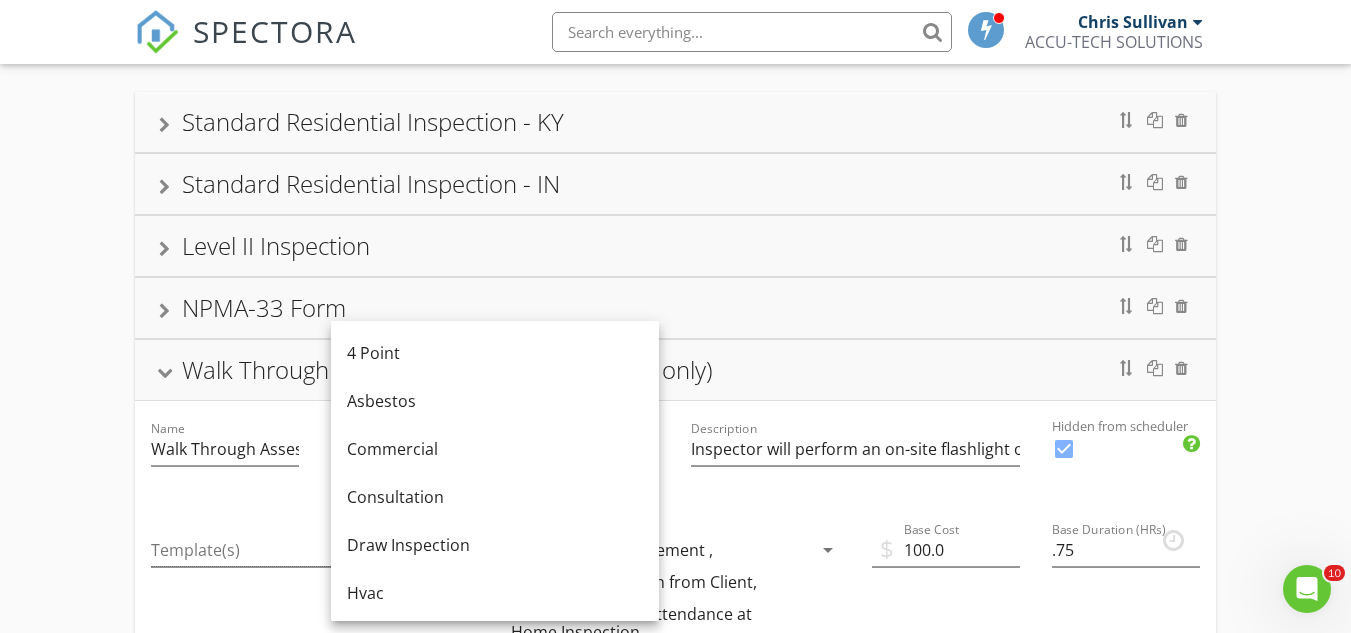 click on "Template(s) arrow_drop_down" at bounding box center [315, 609] 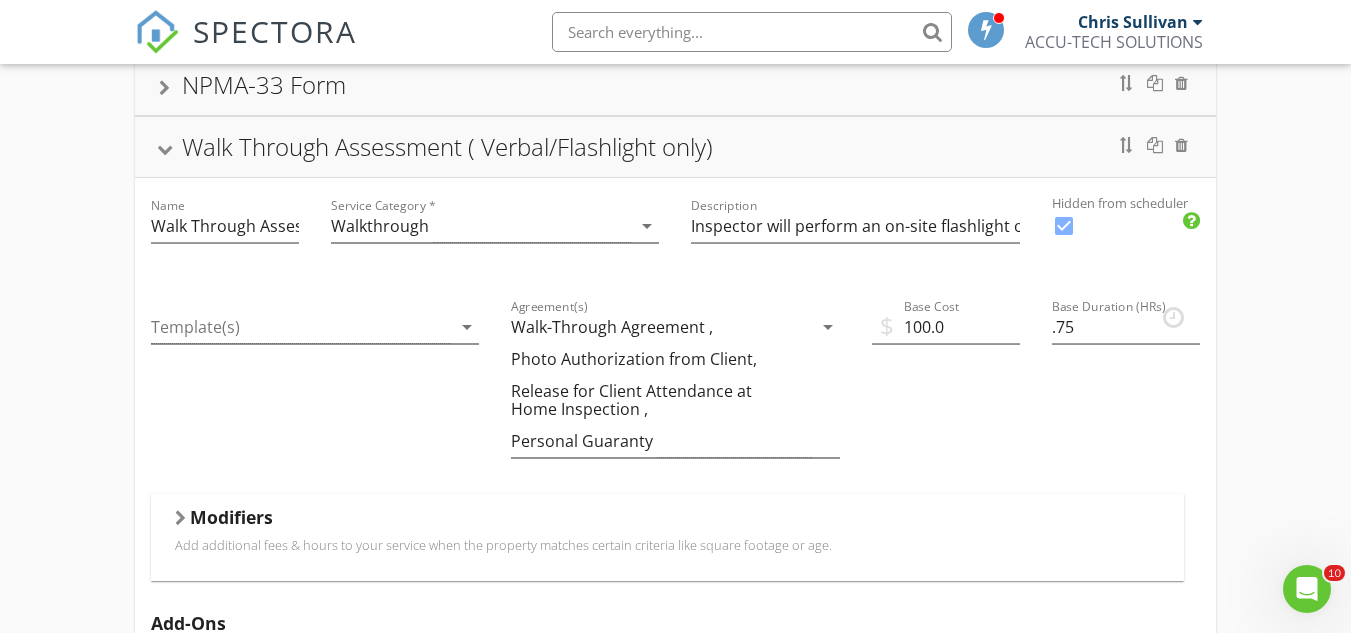 scroll, scrollTop: 445, scrollLeft: 0, axis: vertical 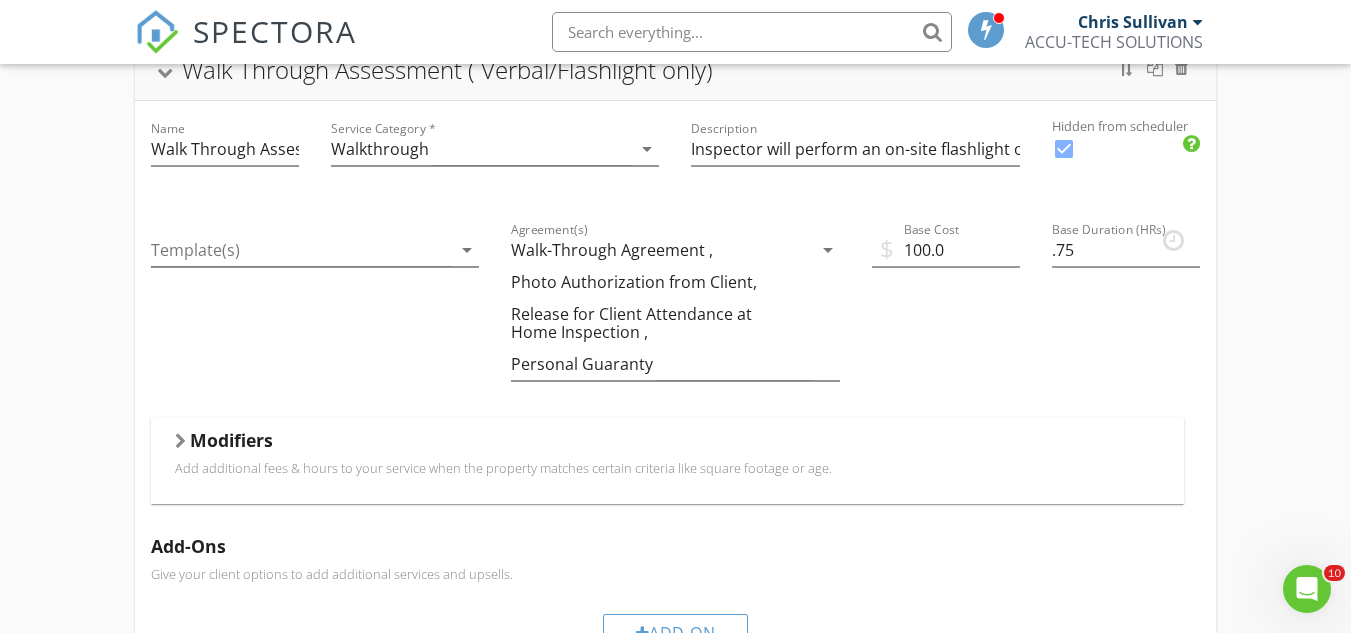 click at bounding box center [180, 441] 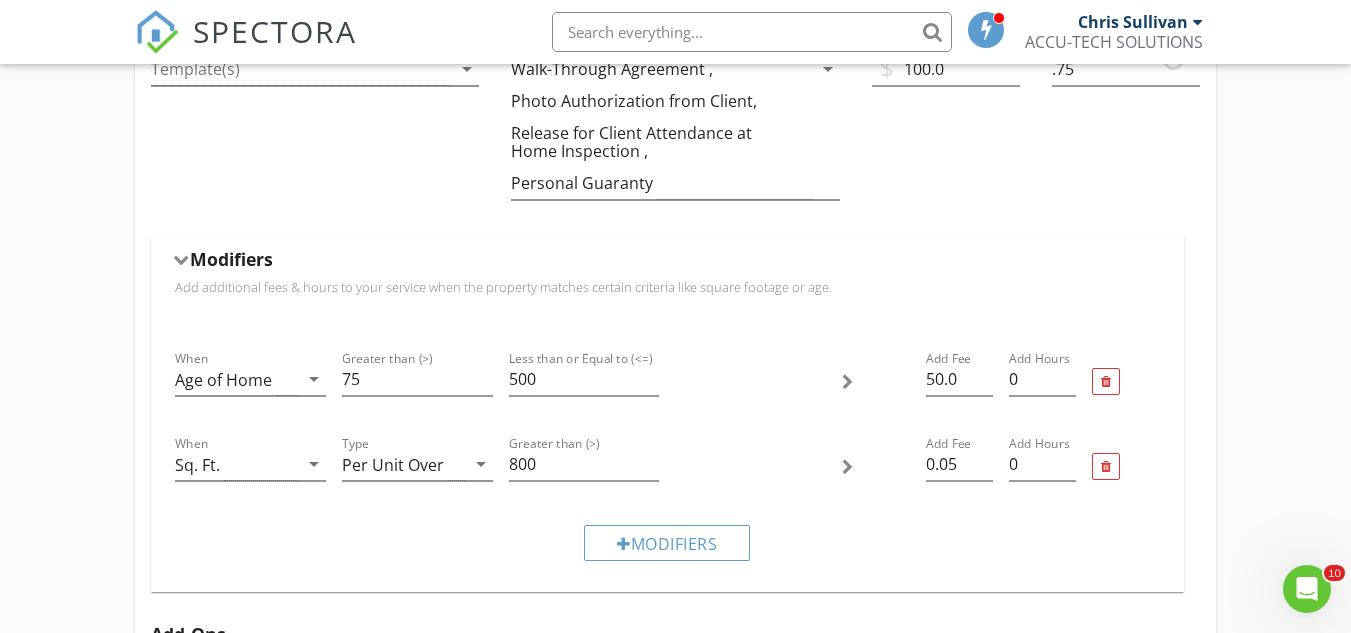 scroll, scrollTop: 645, scrollLeft: 0, axis: vertical 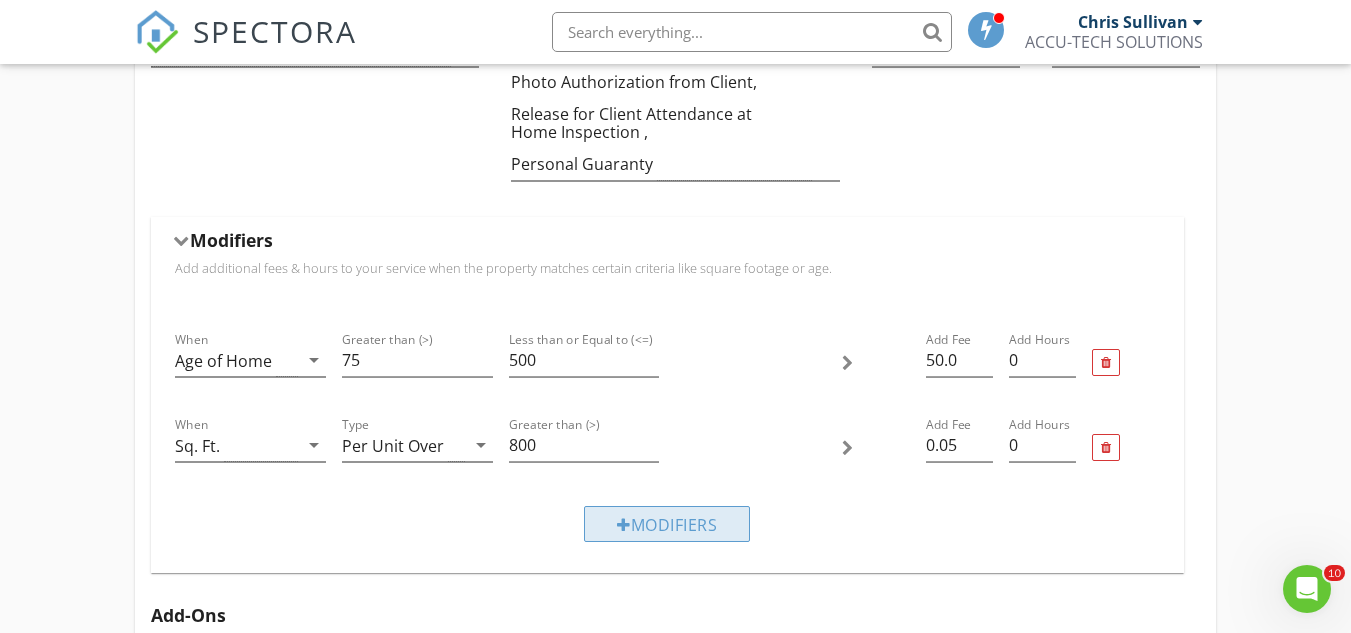 click on "Modifiers" at bounding box center (667, 524) 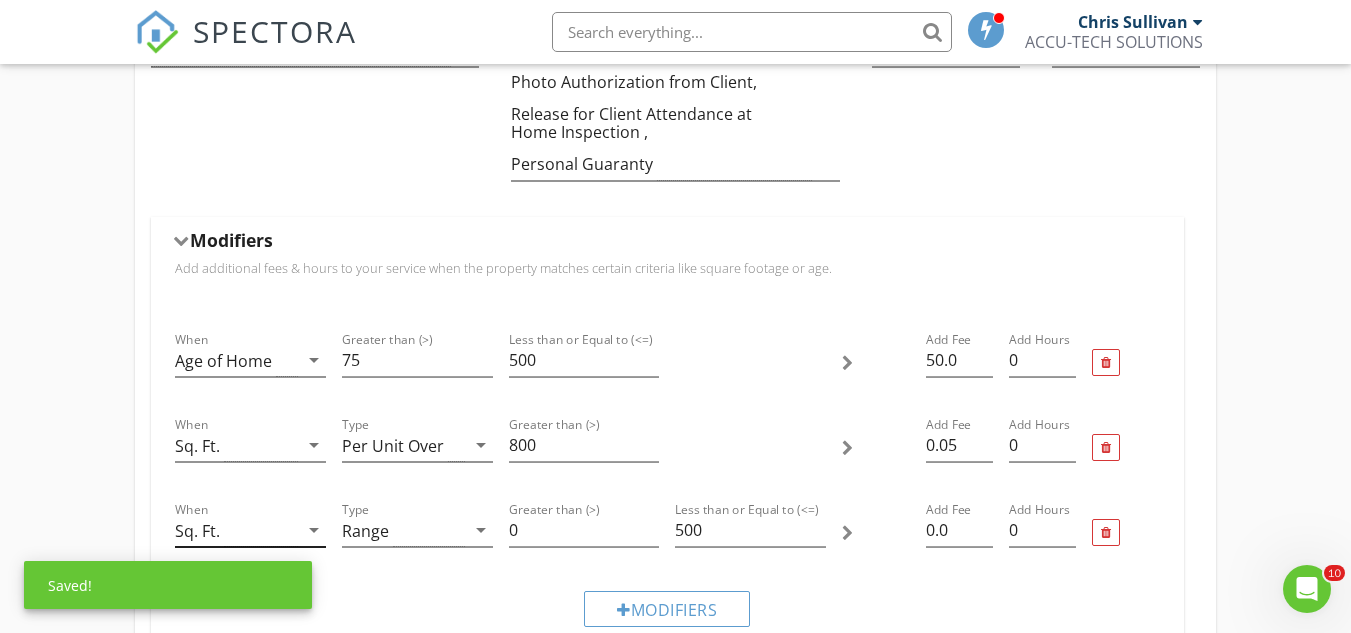 click on "arrow_drop_down" at bounding box center [312, 530] 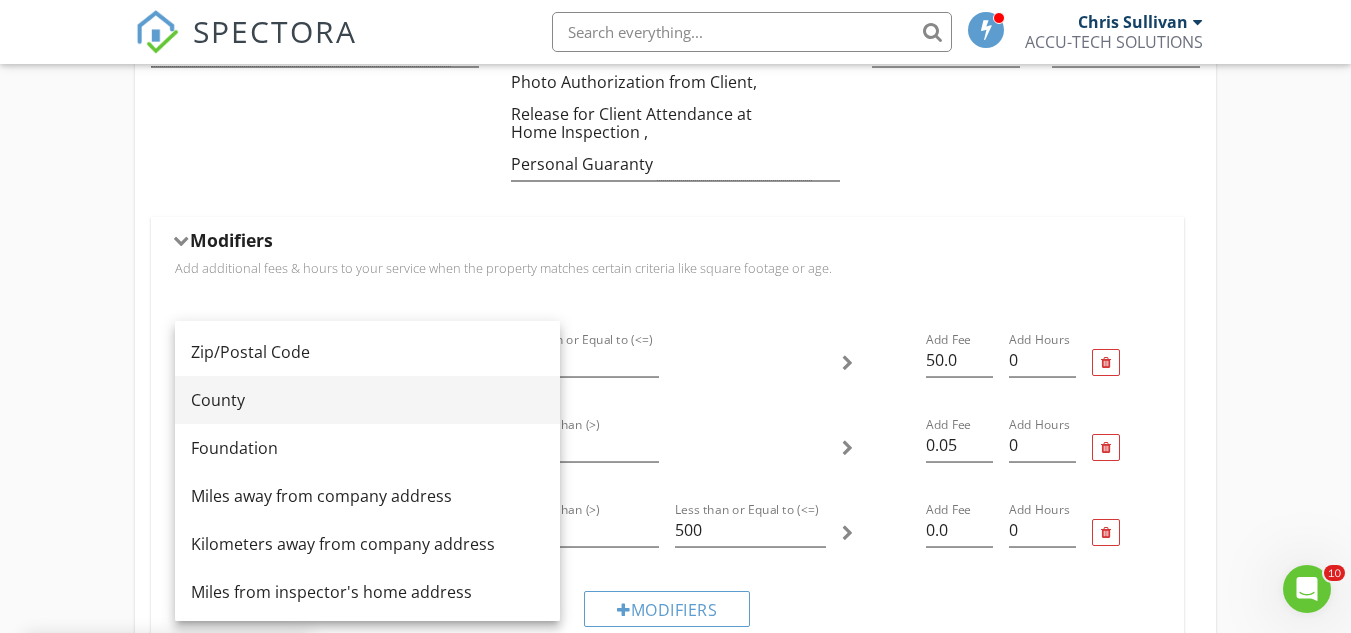 scroll, scrollTop: 244, scrollLeft: 0, axis: vertical 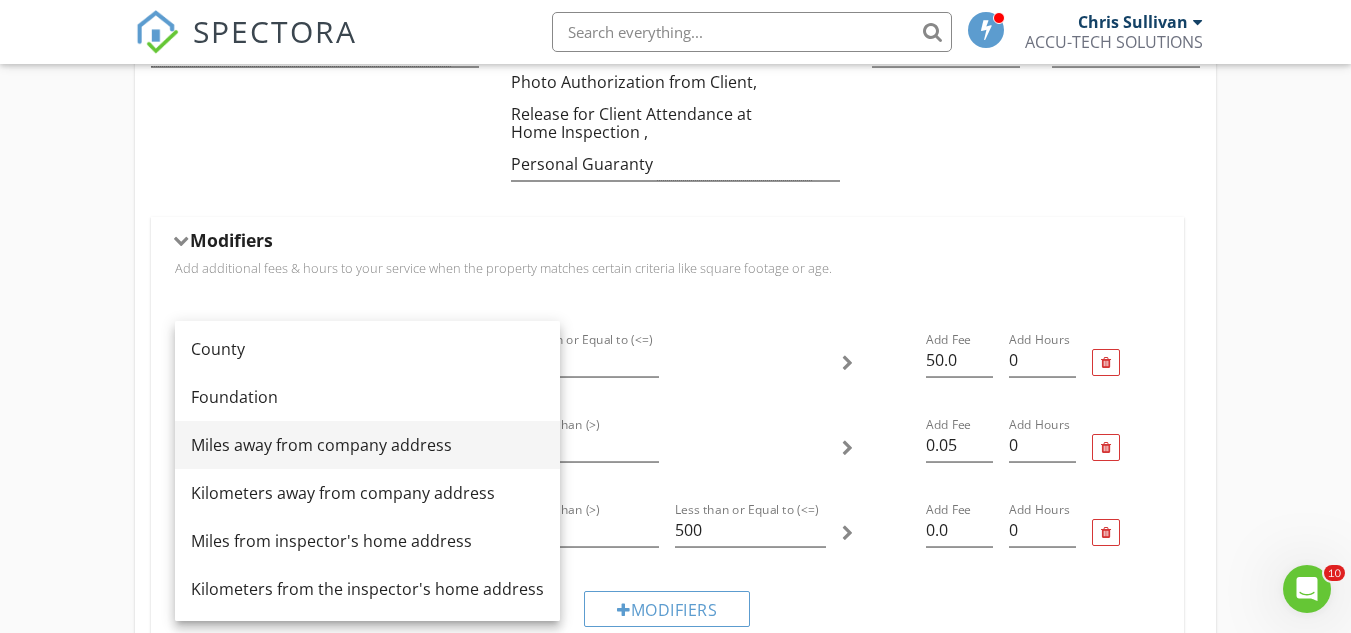 click on "Miles away from company address" at bounding box center [367, 445] 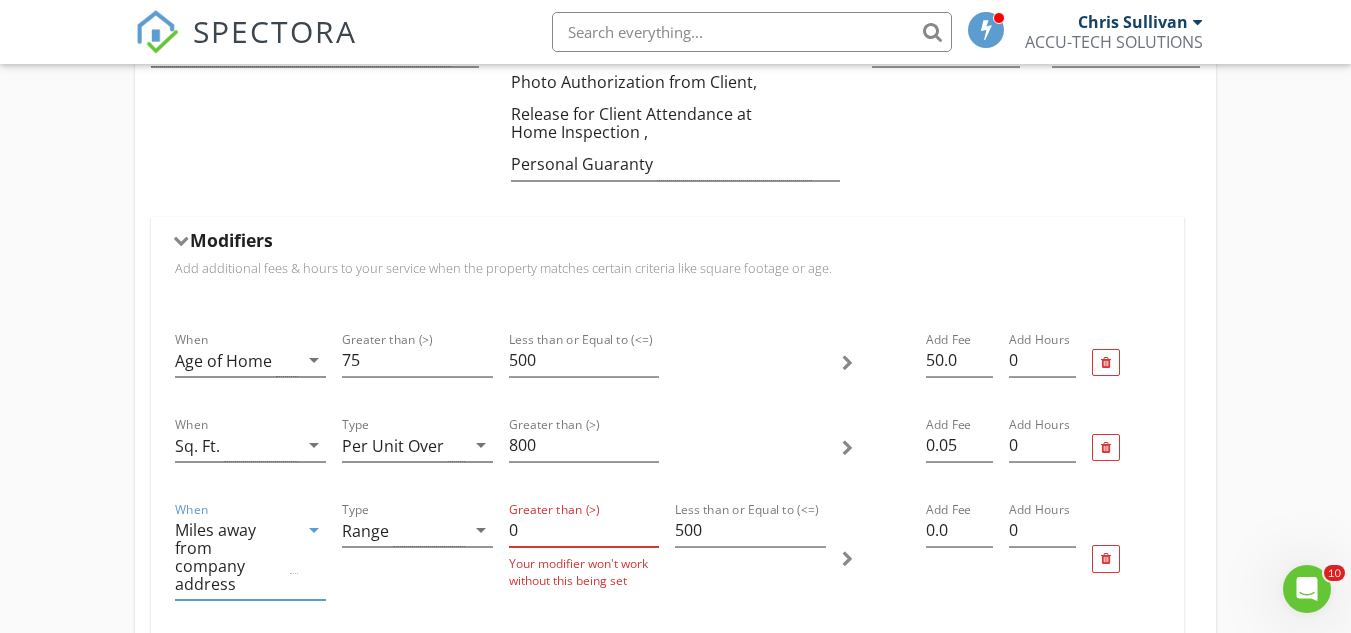 click on "0" at bounding box center (584, 530) 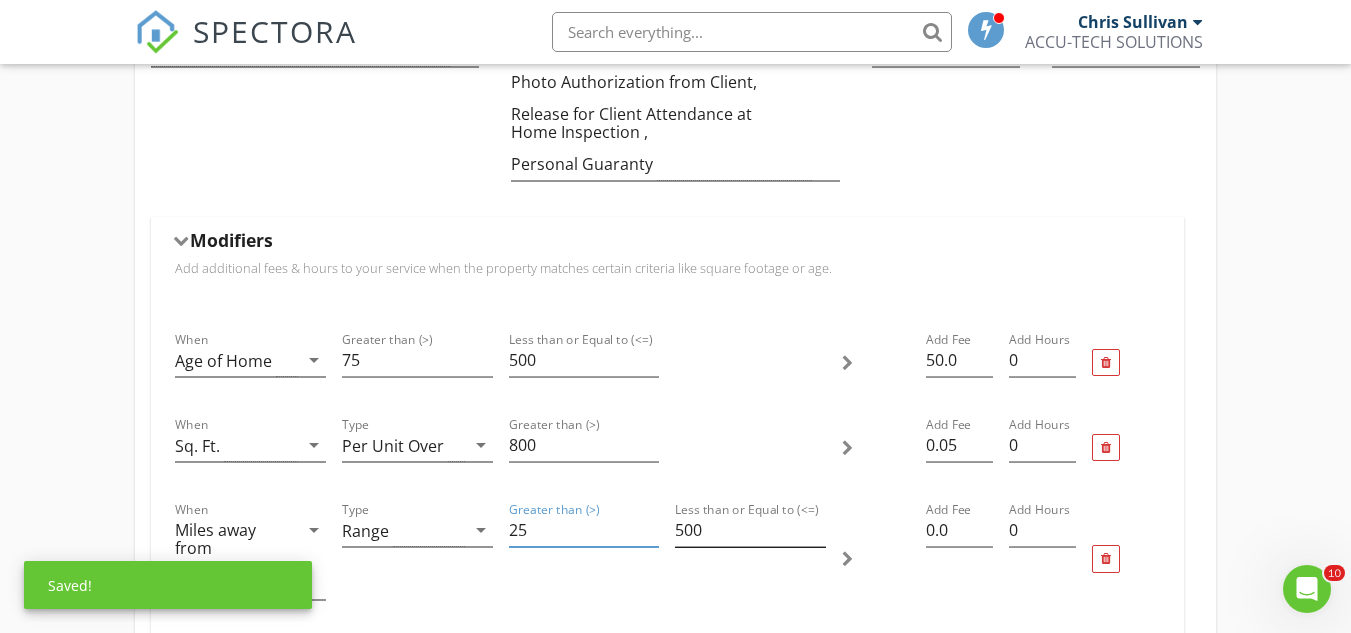 type on "25" 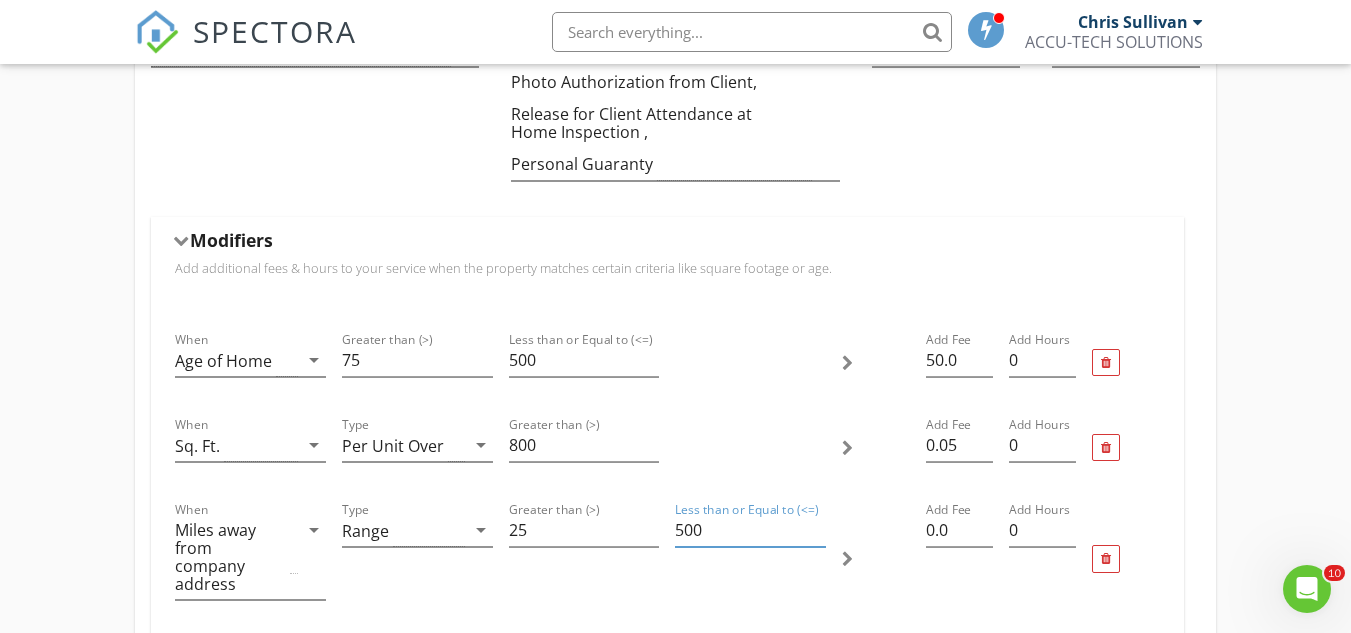 drag, startPoint x: 727, startPoint y: 505, endPoint x: 680, endPoint y: 510, distance: 47.26521 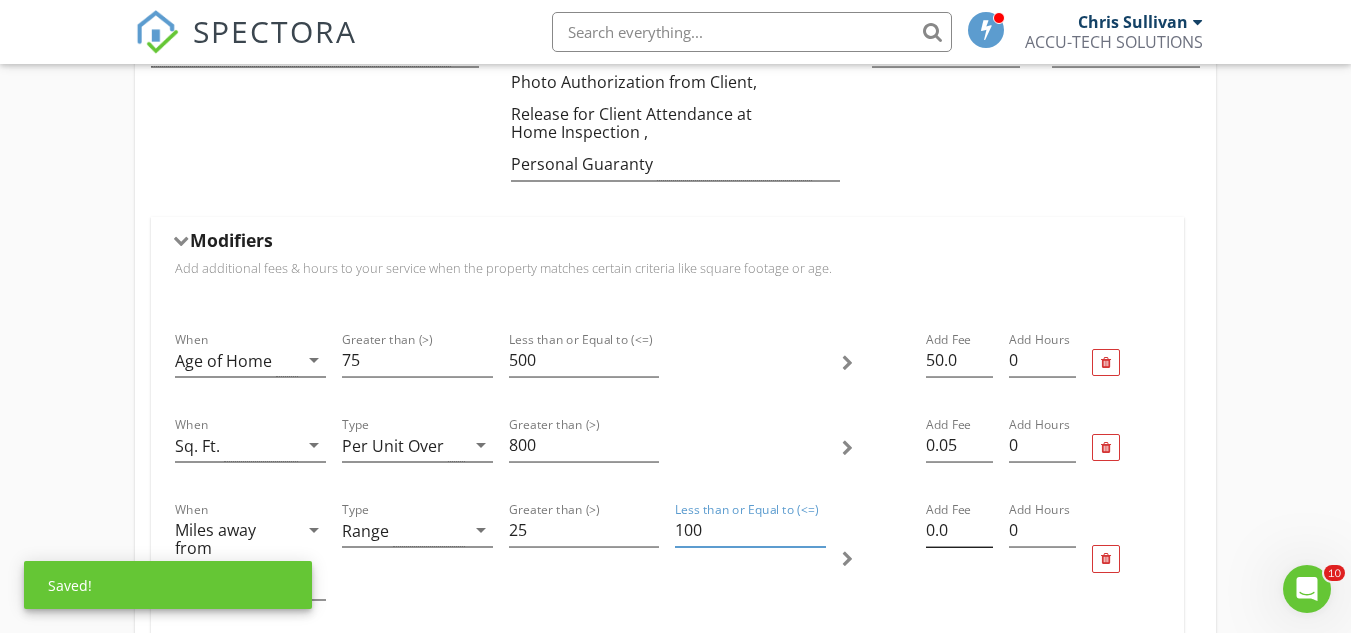 type on "100" 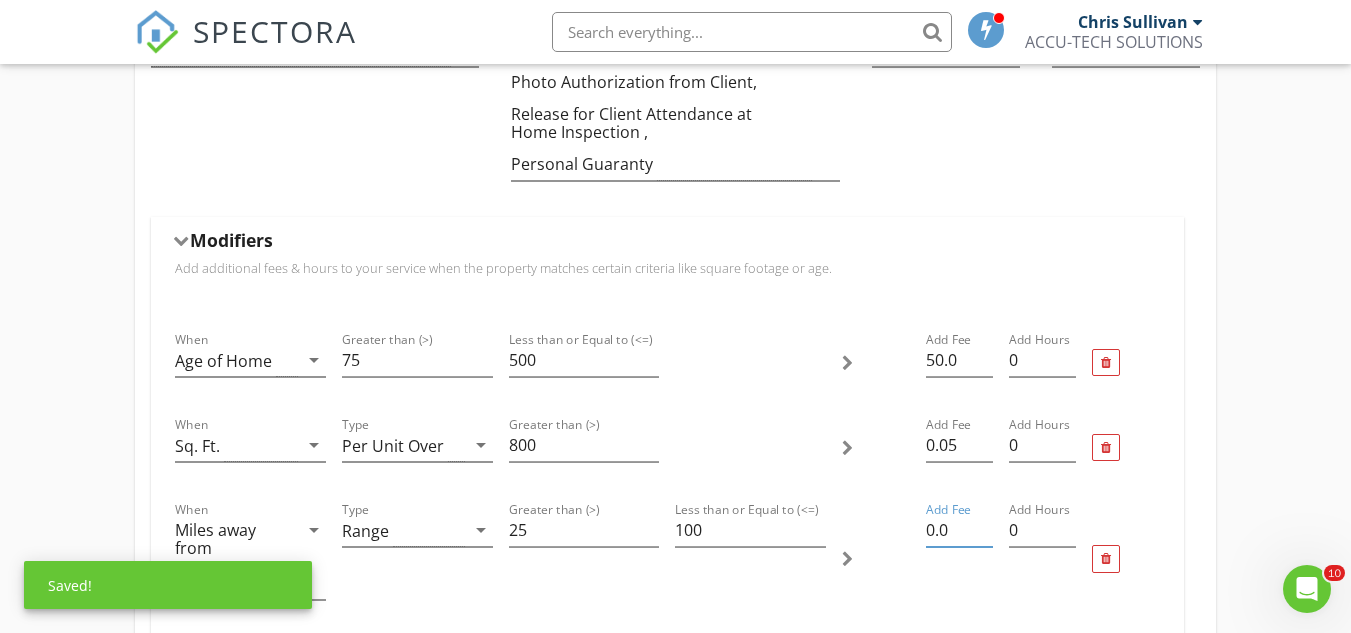 drag, startPoint x: 963, startPoint y: 514, endPoint x: 898, endPoint y: 516, distance: 65.03076 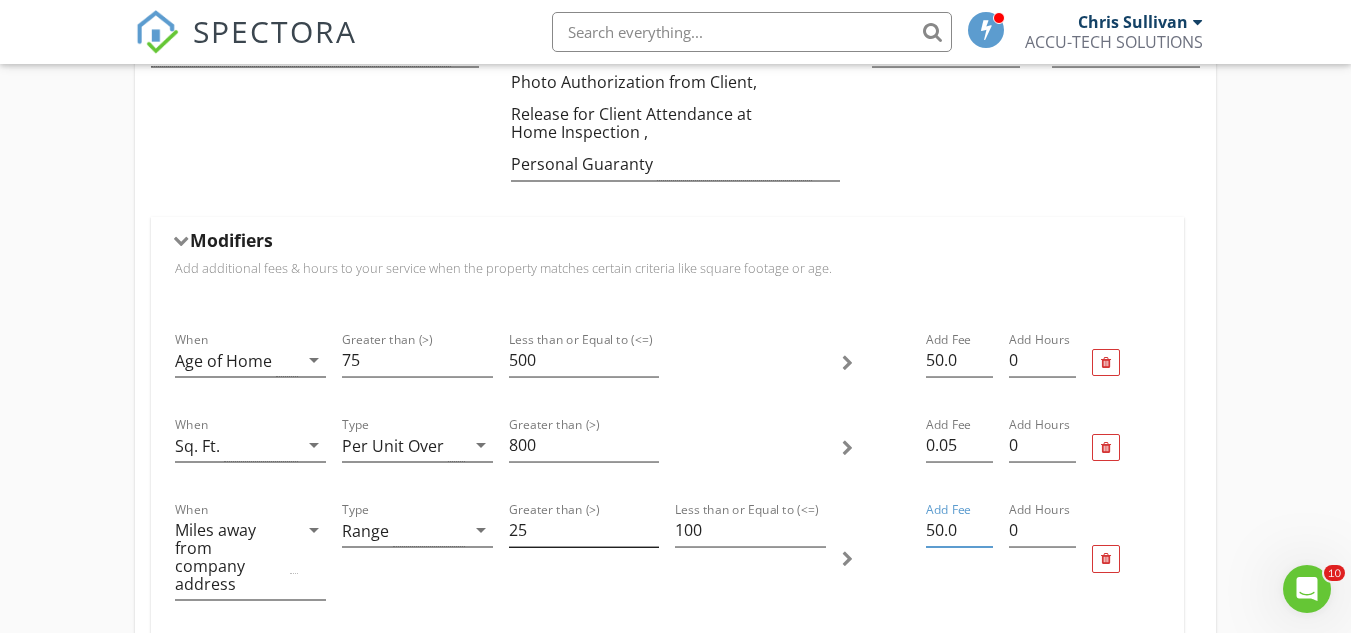 type on "50.0" 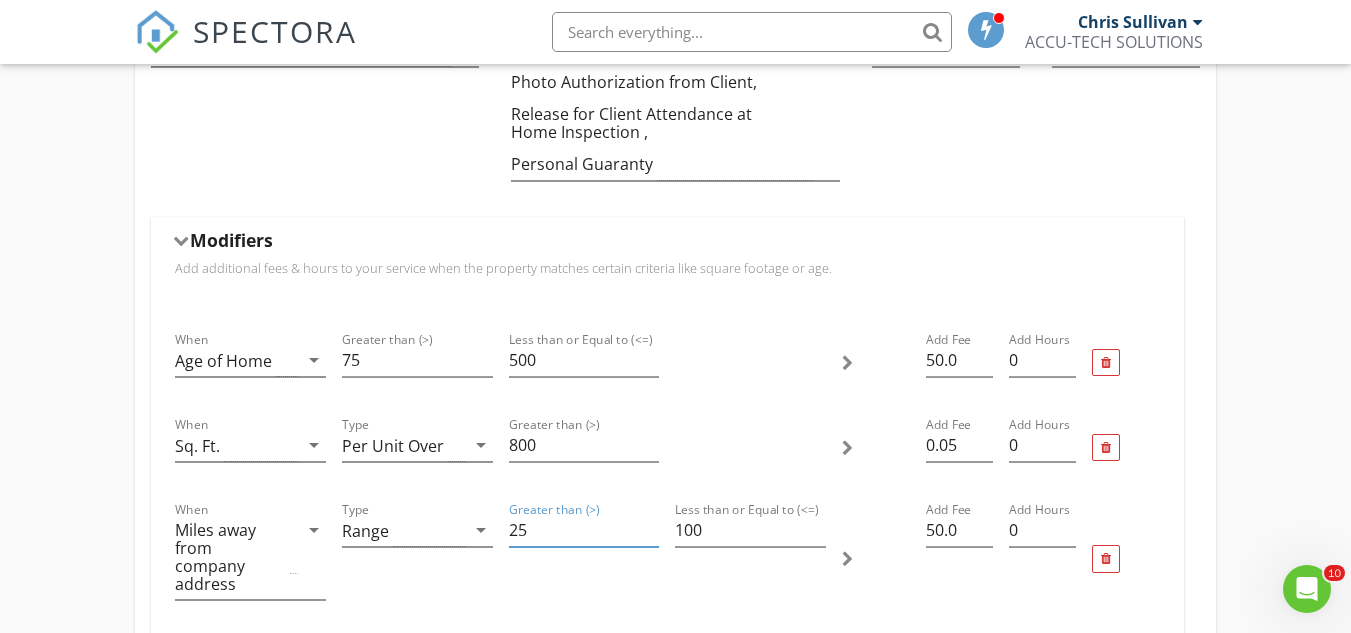 drag, startPoint x: 542, startPoint y: 512, endPoint x: 511, endPoint y: 524, distance: 33.24154 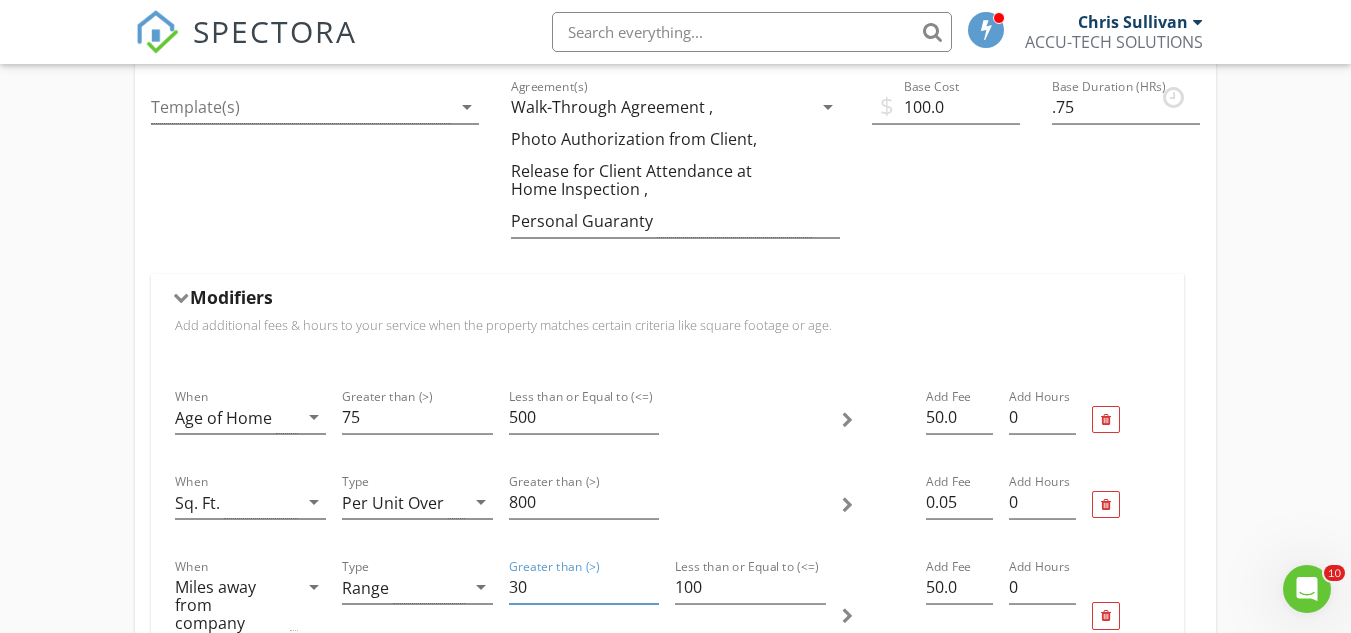 scroll, scrollTop: 645, scrollLeft: 0, axis: vertical 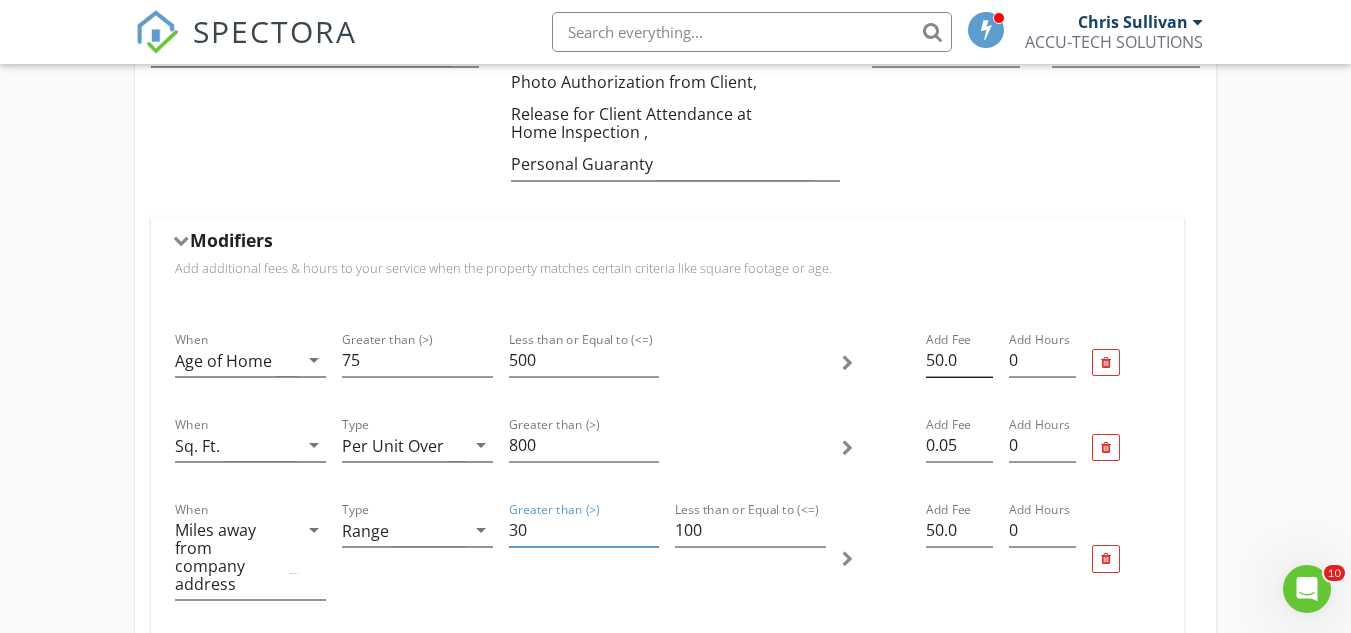 type on "30" 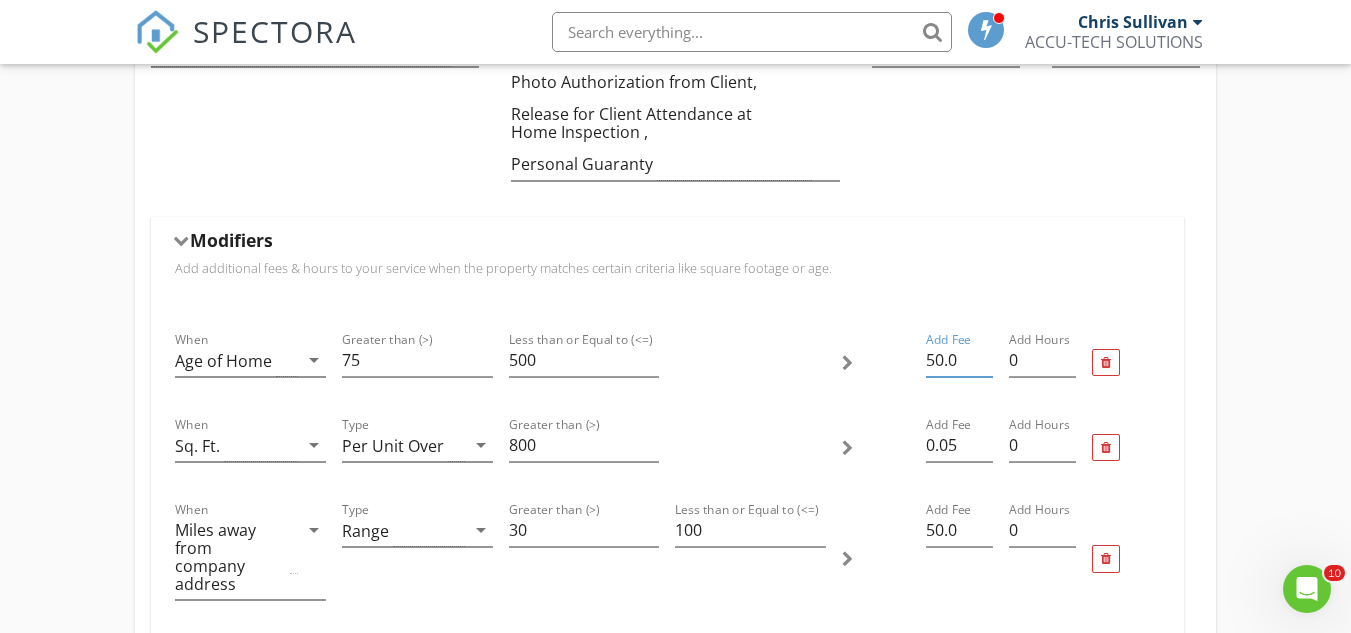 drag, startPoint x: 962, startPoint y: 339, endPoint x: 902, endPoint y: 345, distance: 60.299255 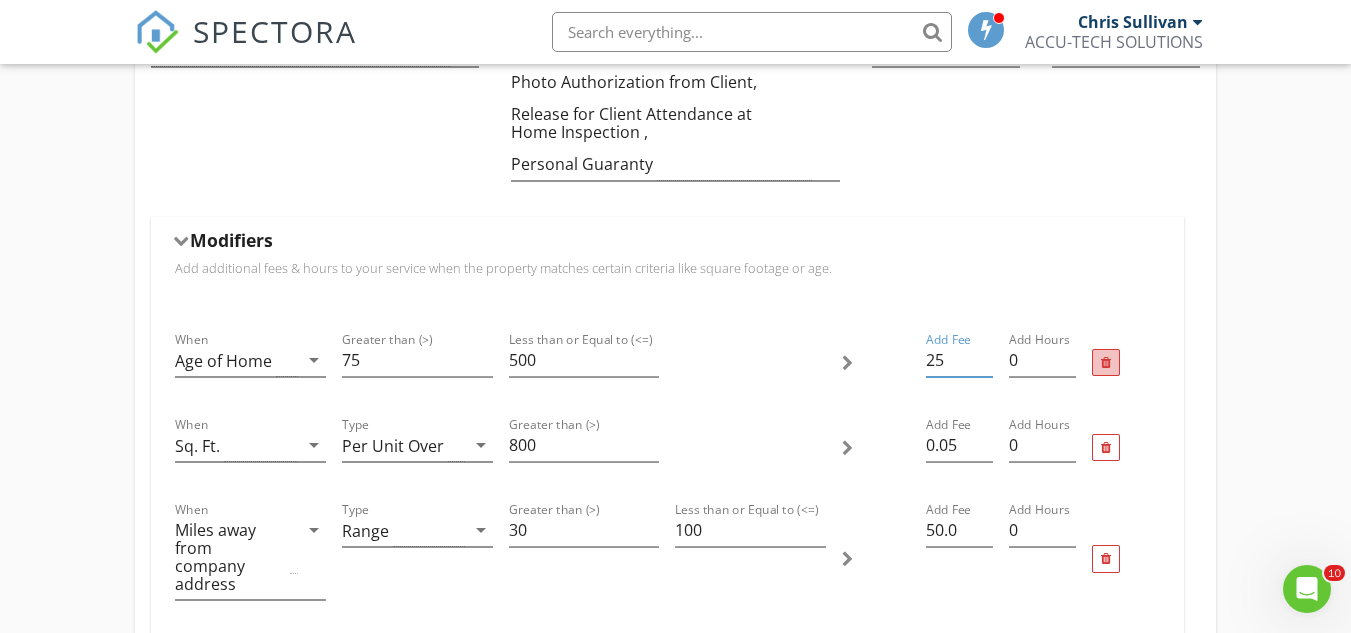 type on "25" 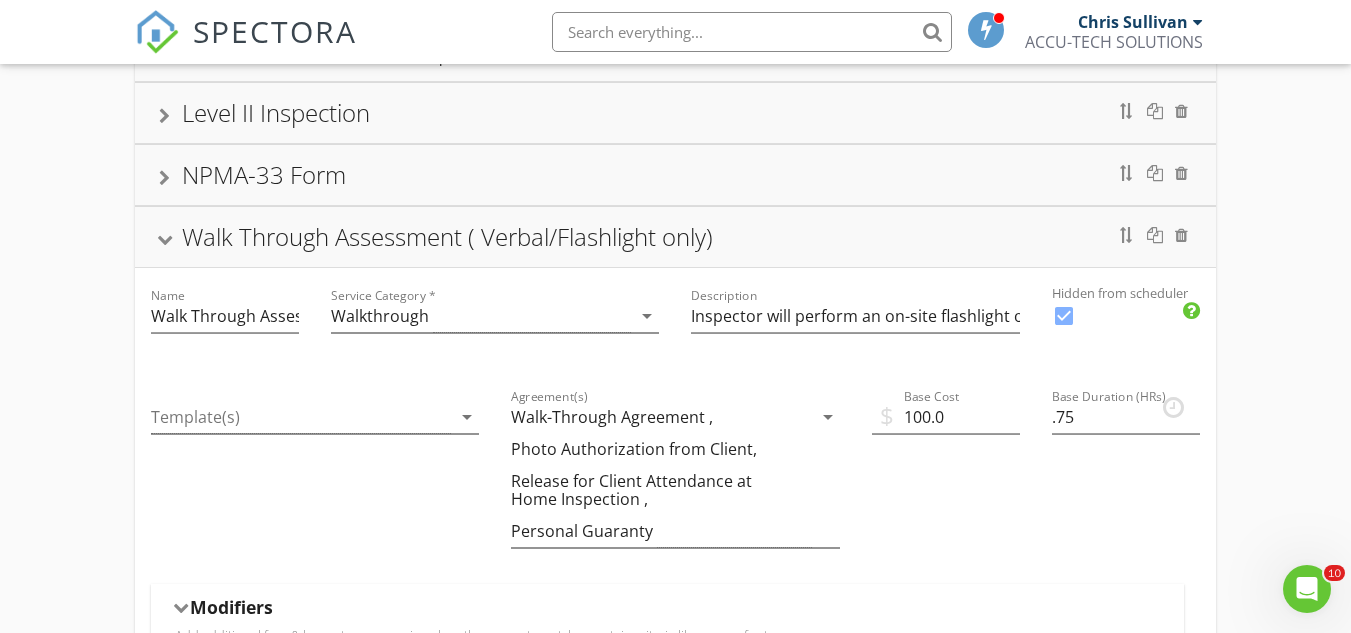 scroll, scrollTop: 145, scrollLeft: 0, axis: vertical 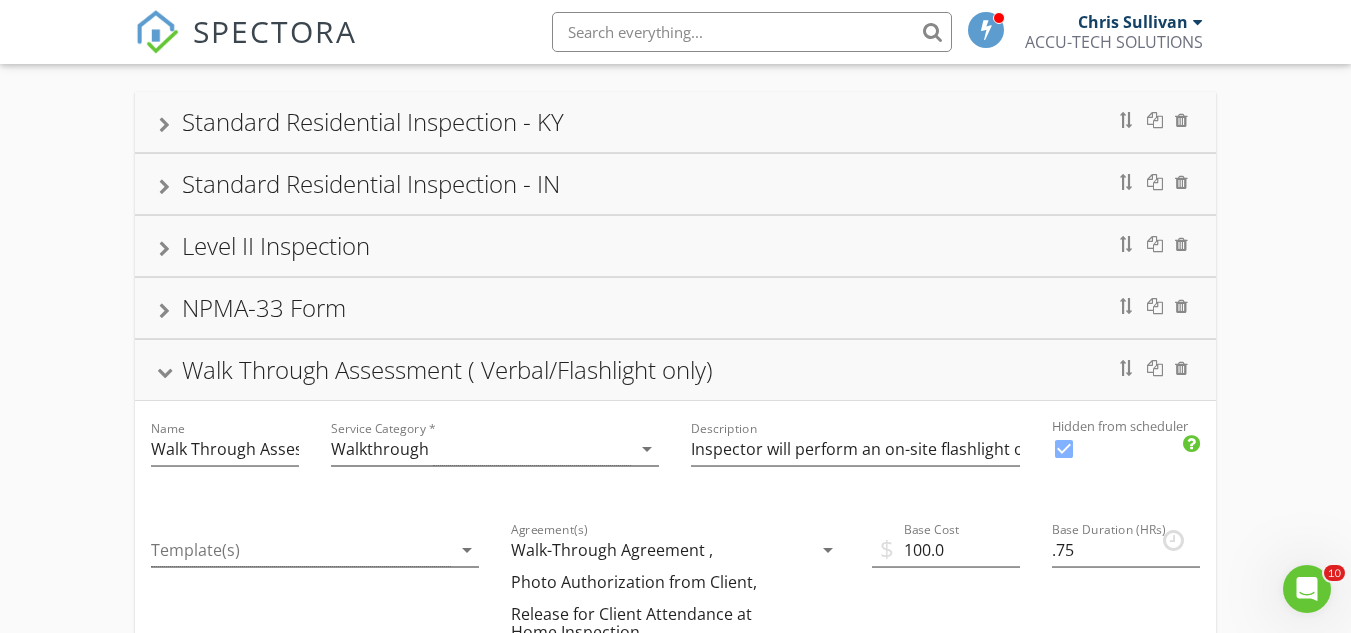 click on "Walk Through Assessment ( Verbal/Flashlight only)" at bounding box center [675, 370] 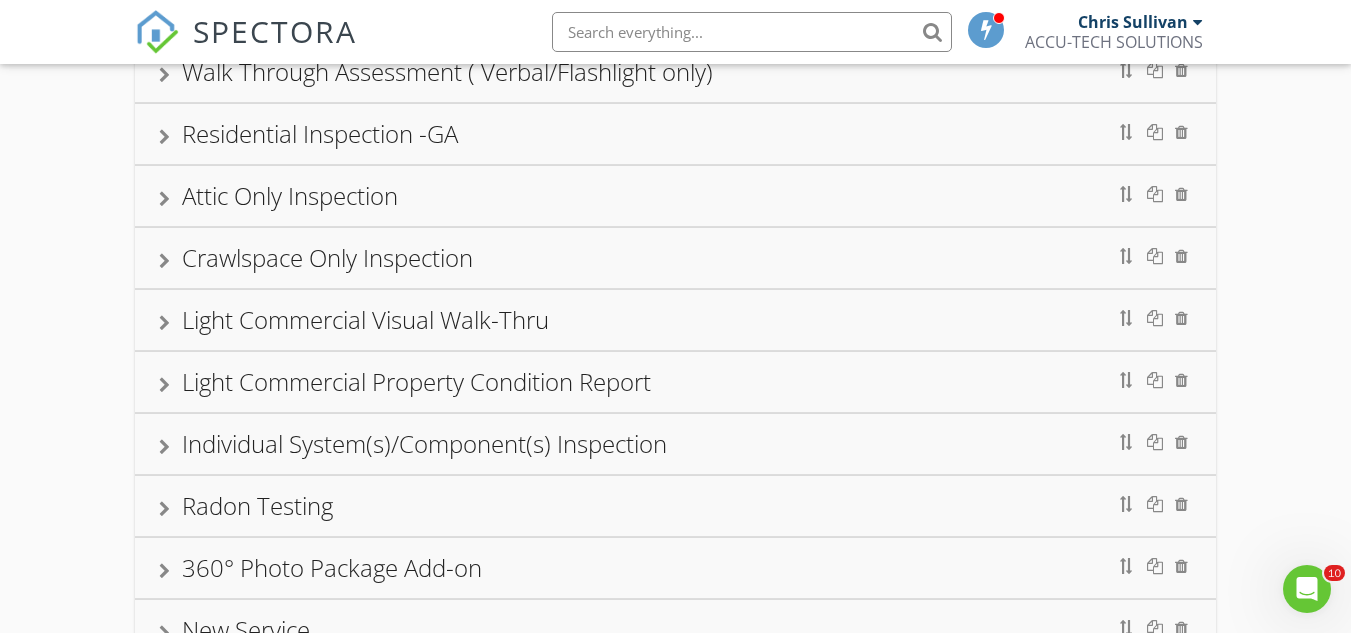 scroll, scrollTop: 445, scrollLeft: 0, axis: vertical 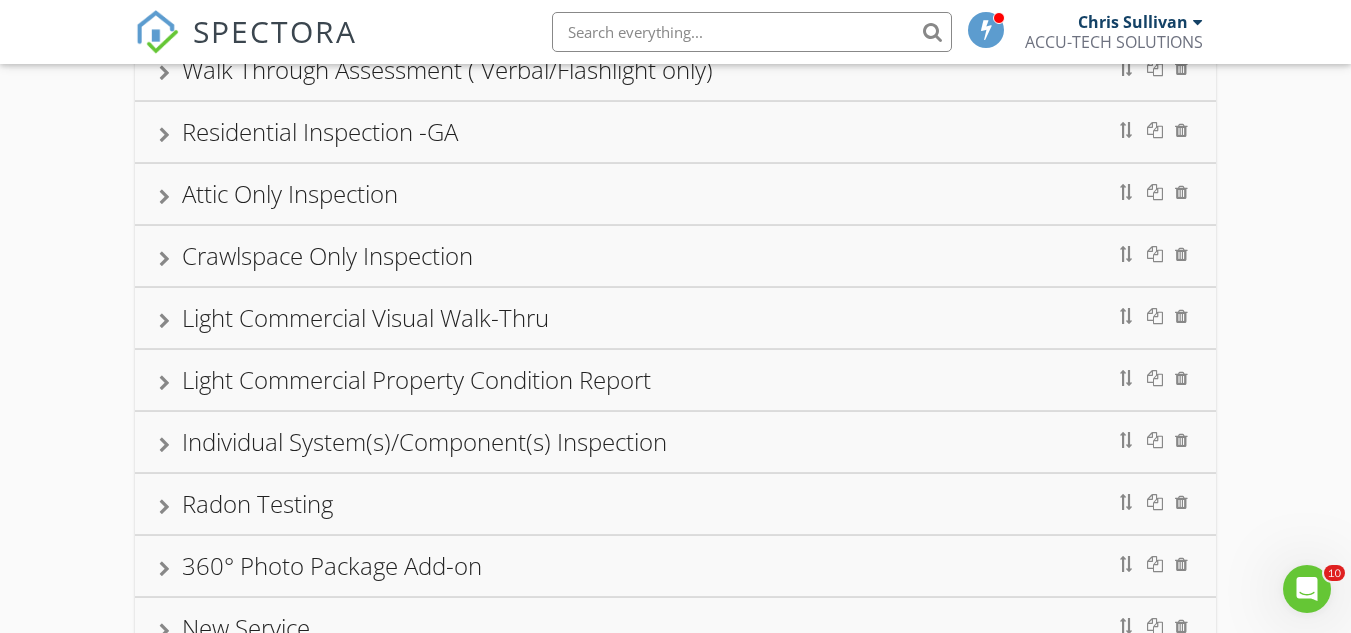 click at bounding box center (164, 445) 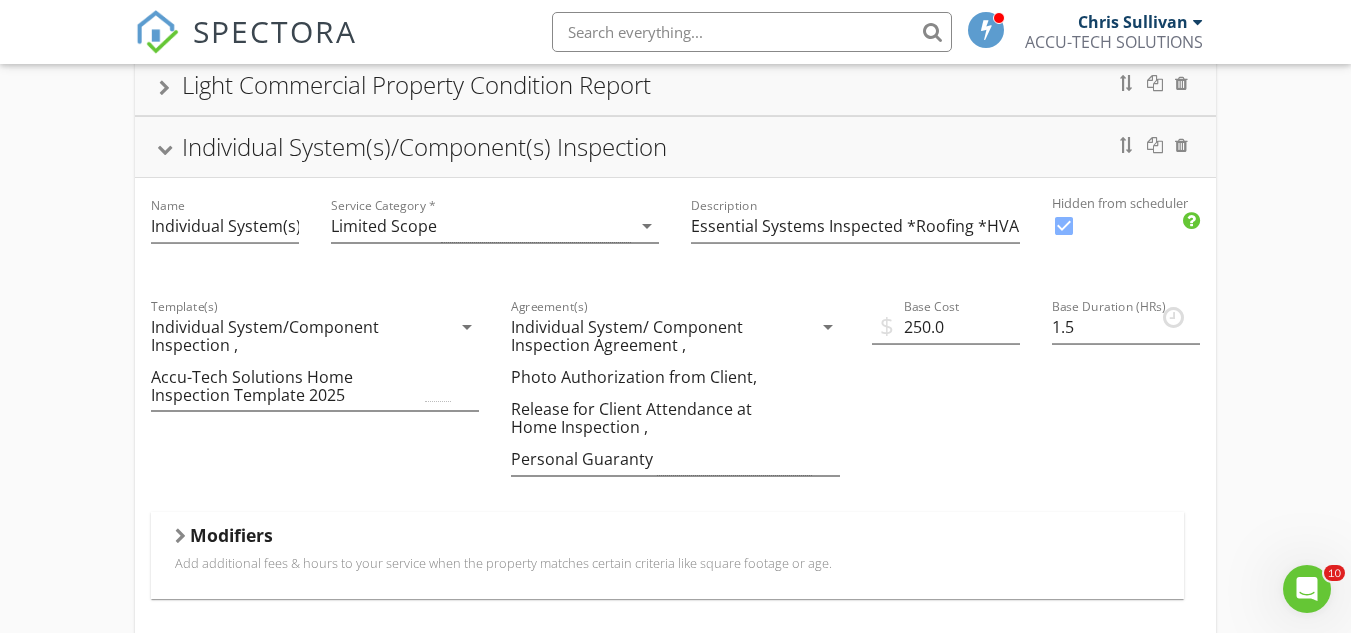 scroll, scrollTop: 745, scrollLeft: 0, axis: vertical 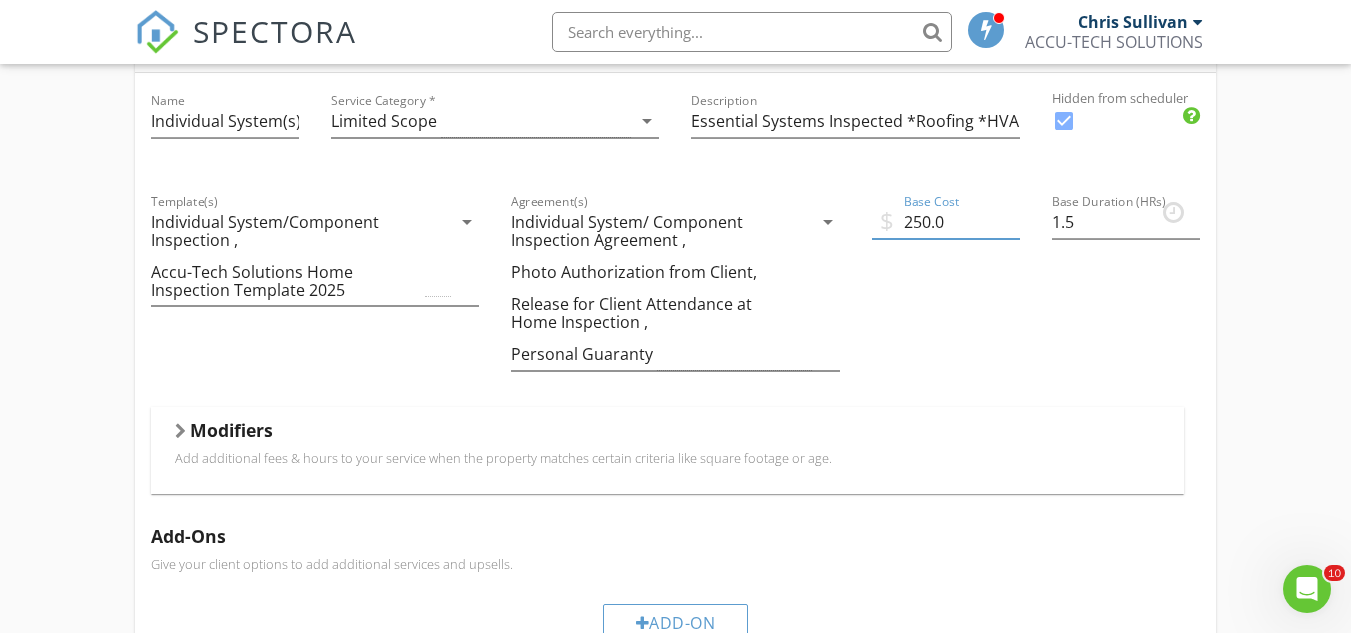 drag, startPoint x: 929, startPoint y: 197, endPoint x: 893, endPoint y: 202, distance: 36.345562 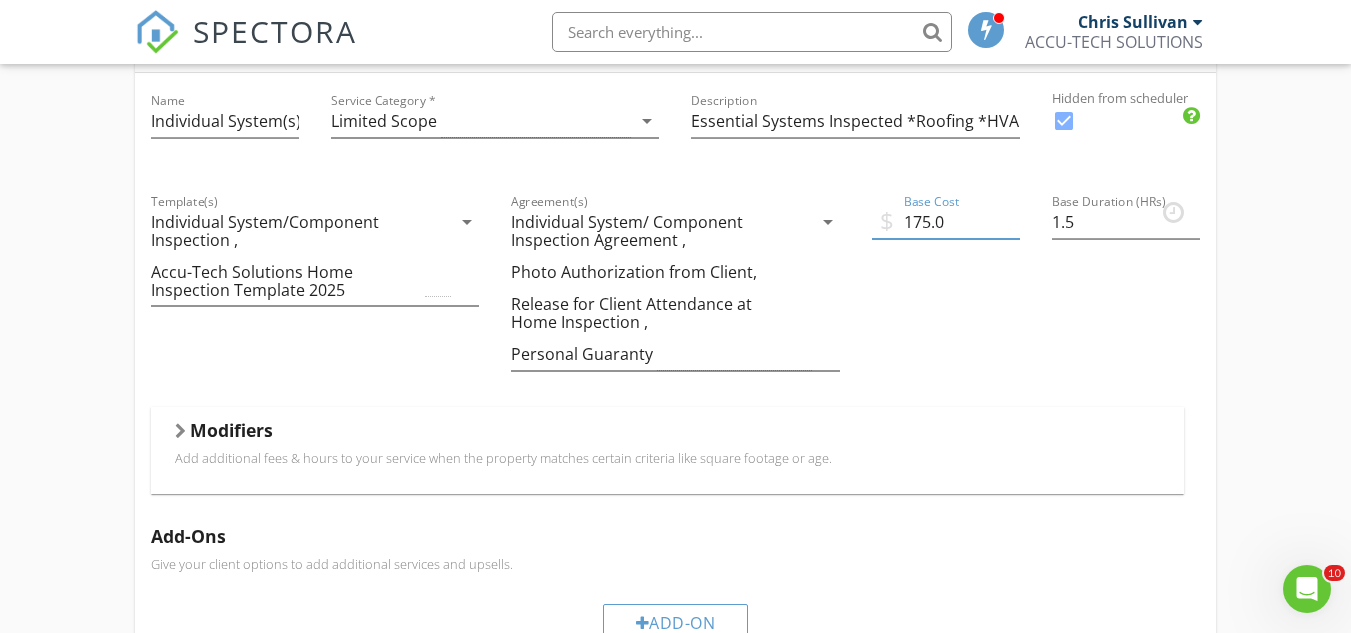 type on "175.0" 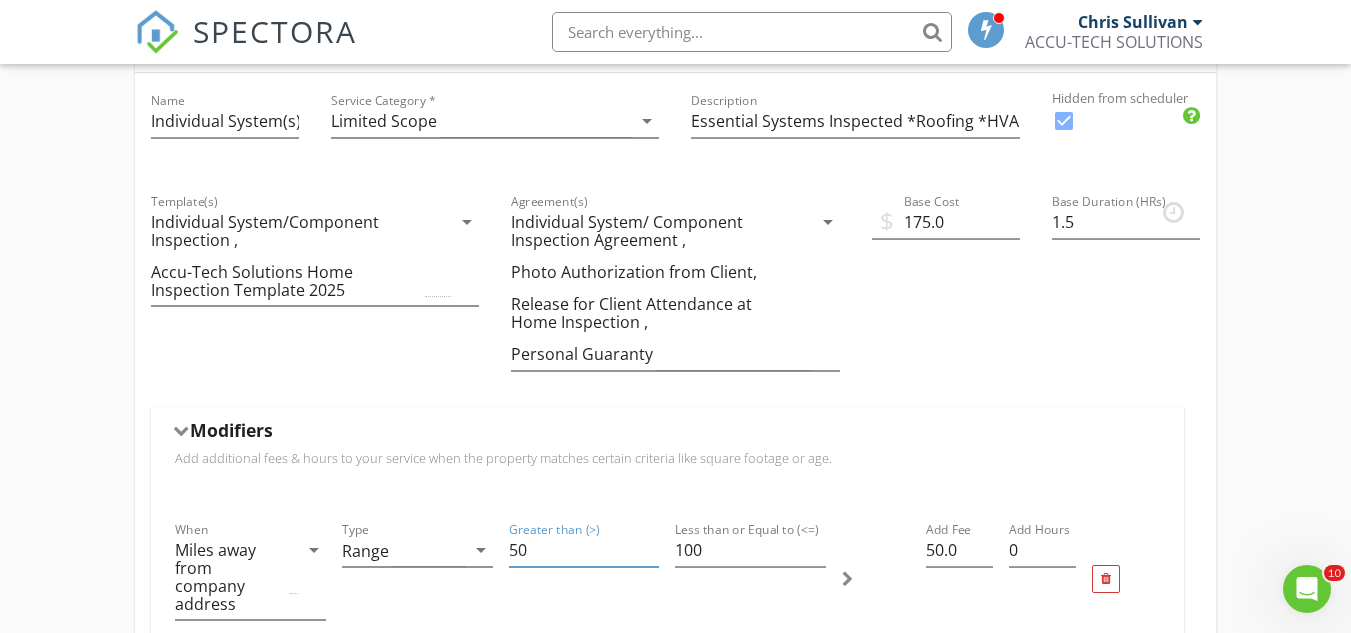 drag, startPoint x: 557, startPoint y: 530, endPoint x: 499, endPoint y: 537, distance: 58.420887 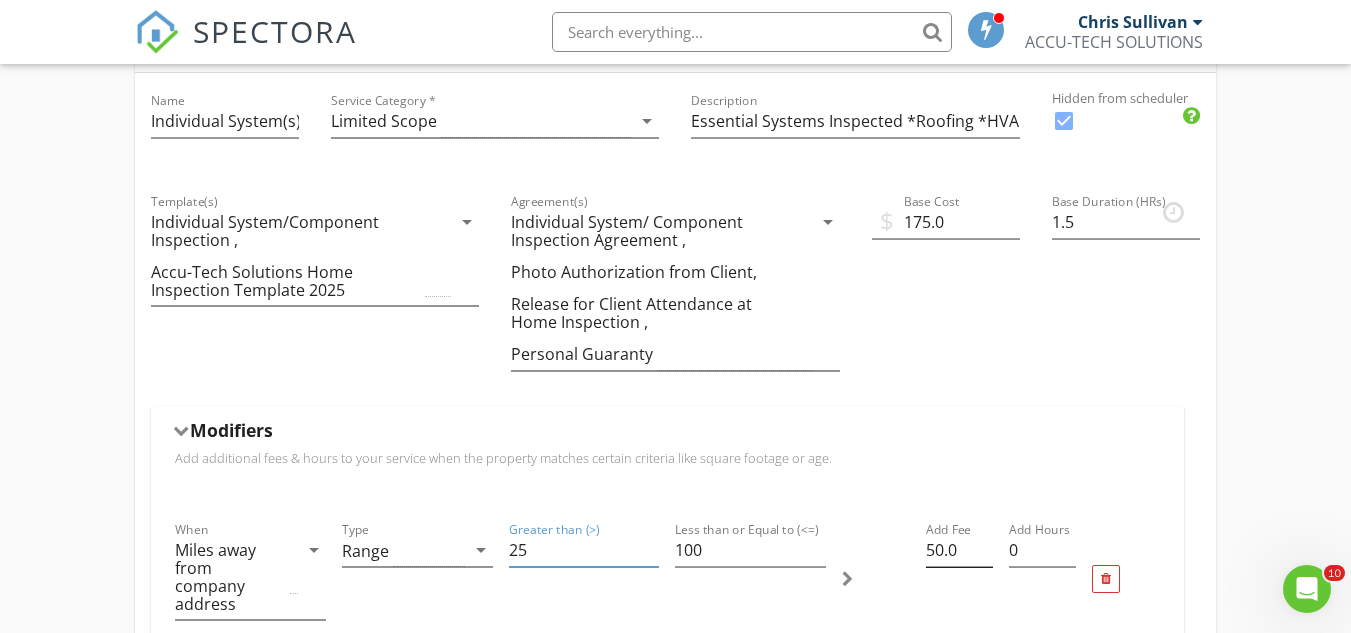 type on "25" 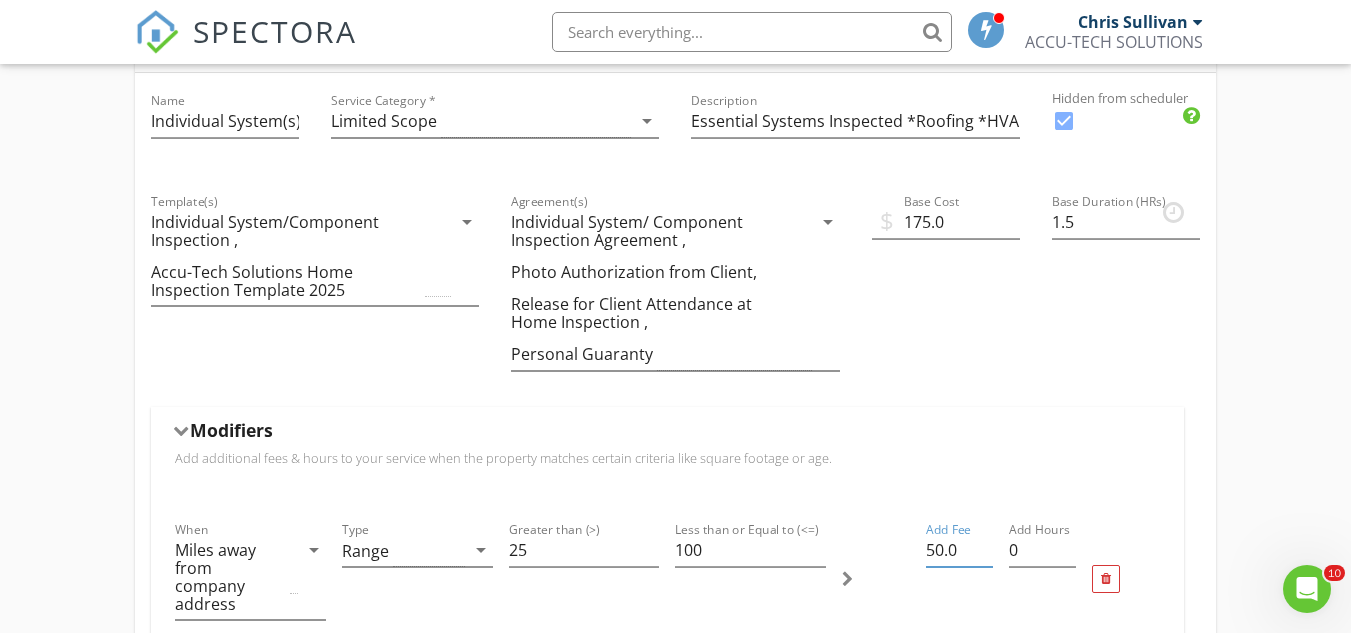 drag, startPoint x: 930, startPoint y: 534, endPoint x: 877, endPoint y: 542, distance: 53.600372 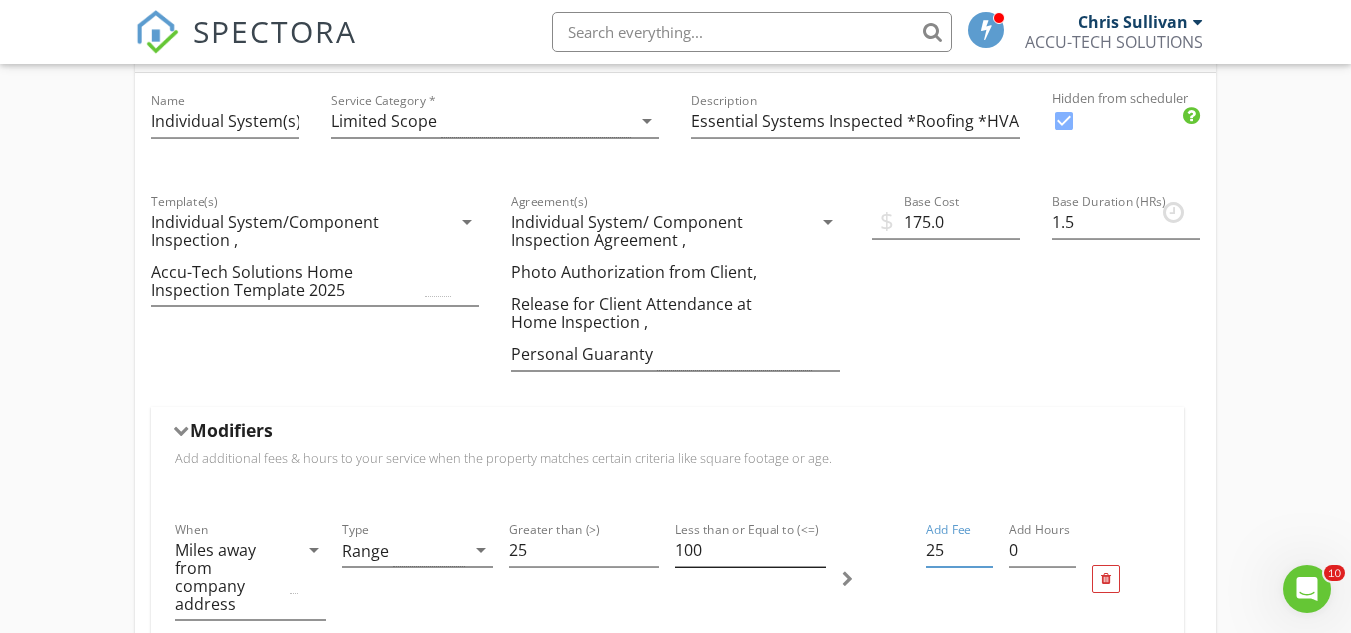 type on "25" 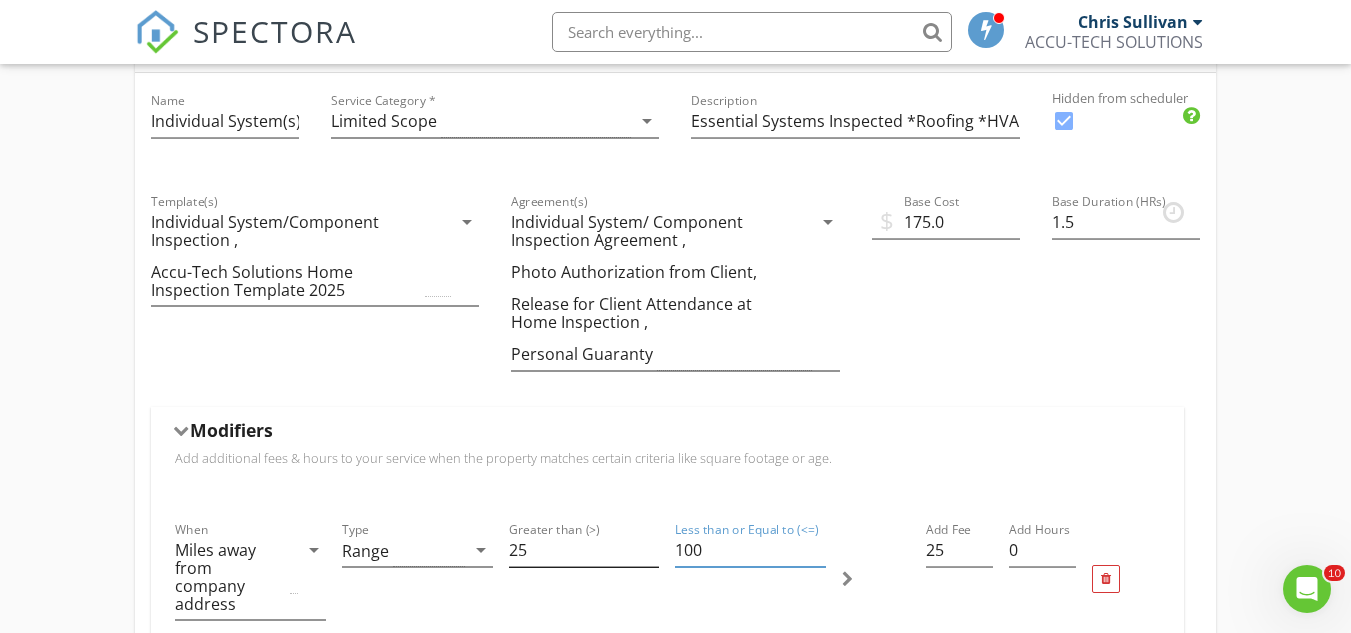 drag, startPoint x: 771, startPoint y: 535, endPoint x: 603, endPoint y: 529, distance: 168.1071 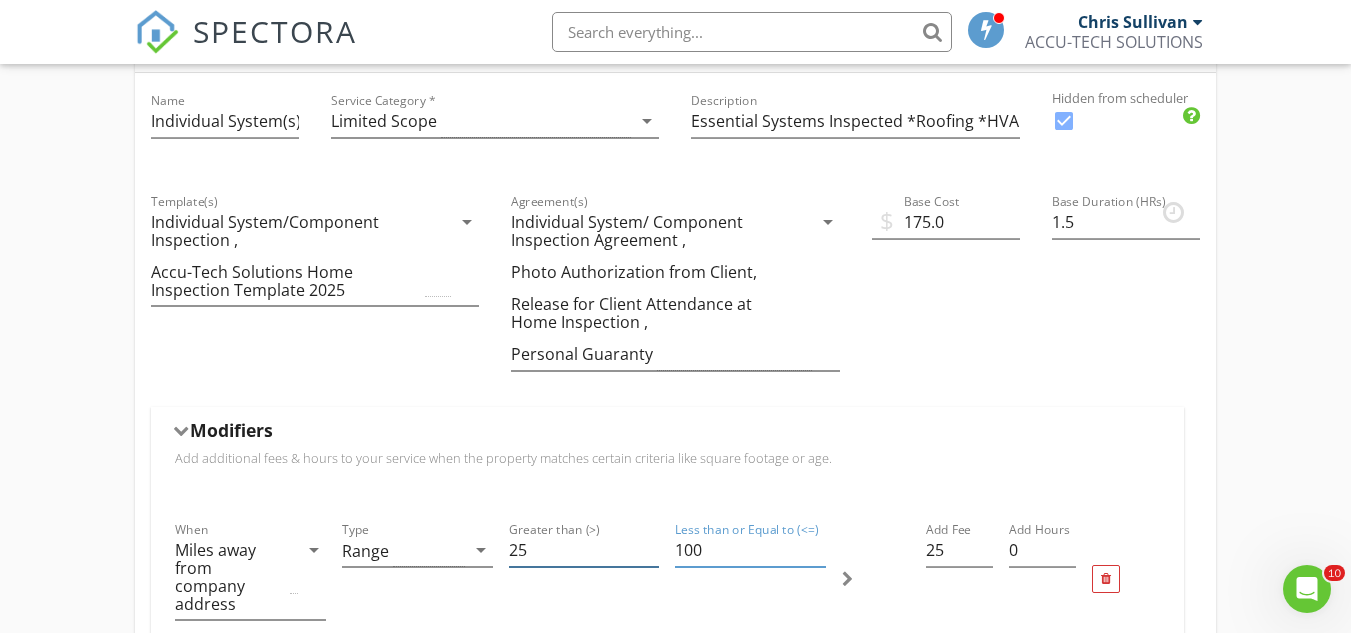 click on "When Miles away from company address arrow_drop_down   Type Range arrow_drop_down   Greater than (>) 25   Less than or Equal to (<=) 100       Add Fee 25   Add Hours 0" at bounding box center (667, 579) 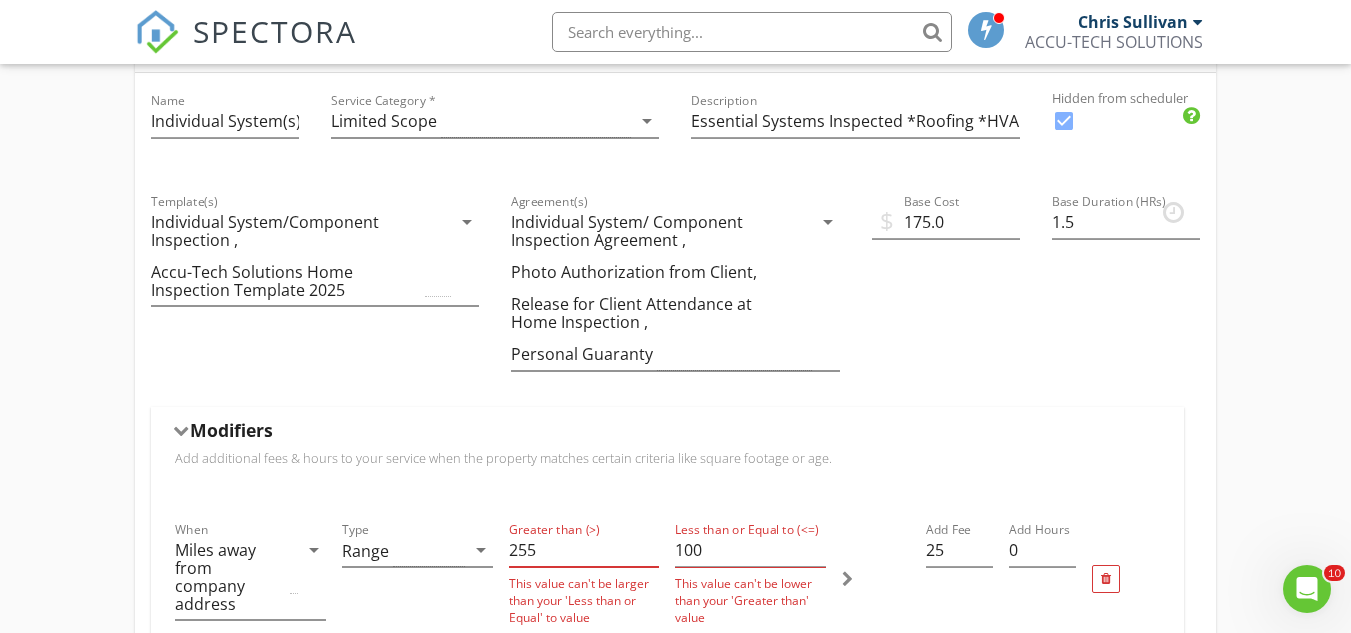 type on "25" 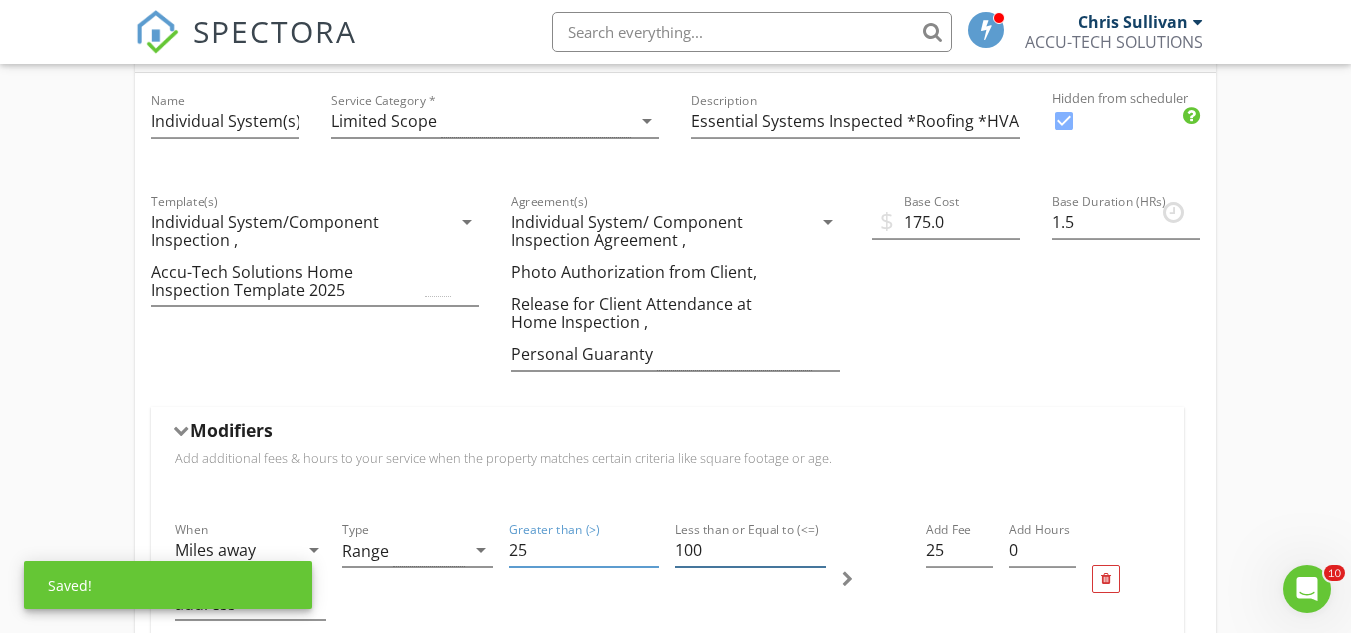 click on "100" at bounding box center (750, 550) 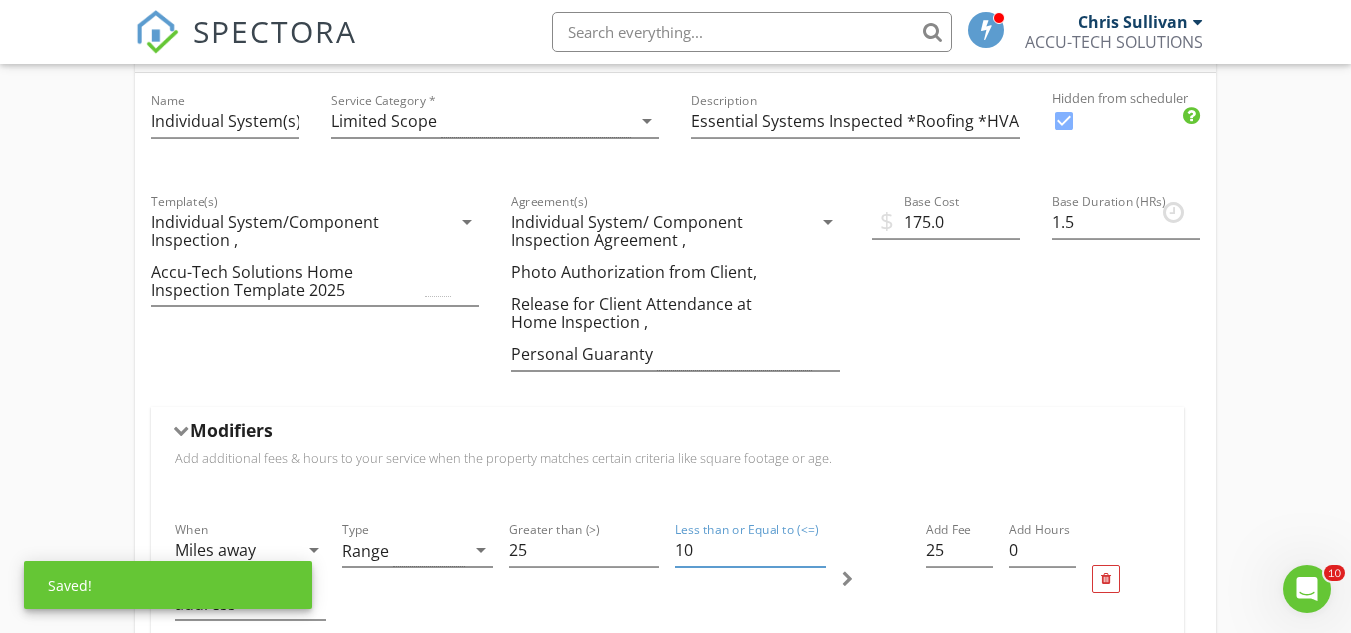 type on "1" 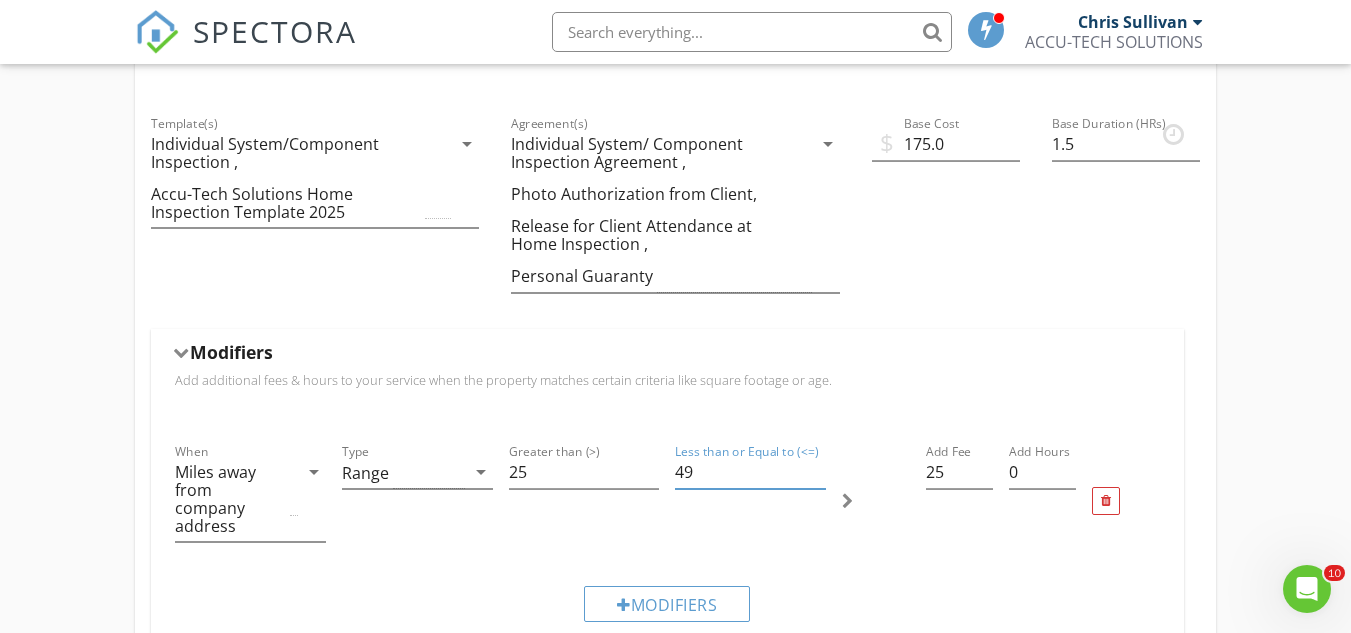 scroll, scrollTop: 945, scrollLeft: 0, axis: vertical 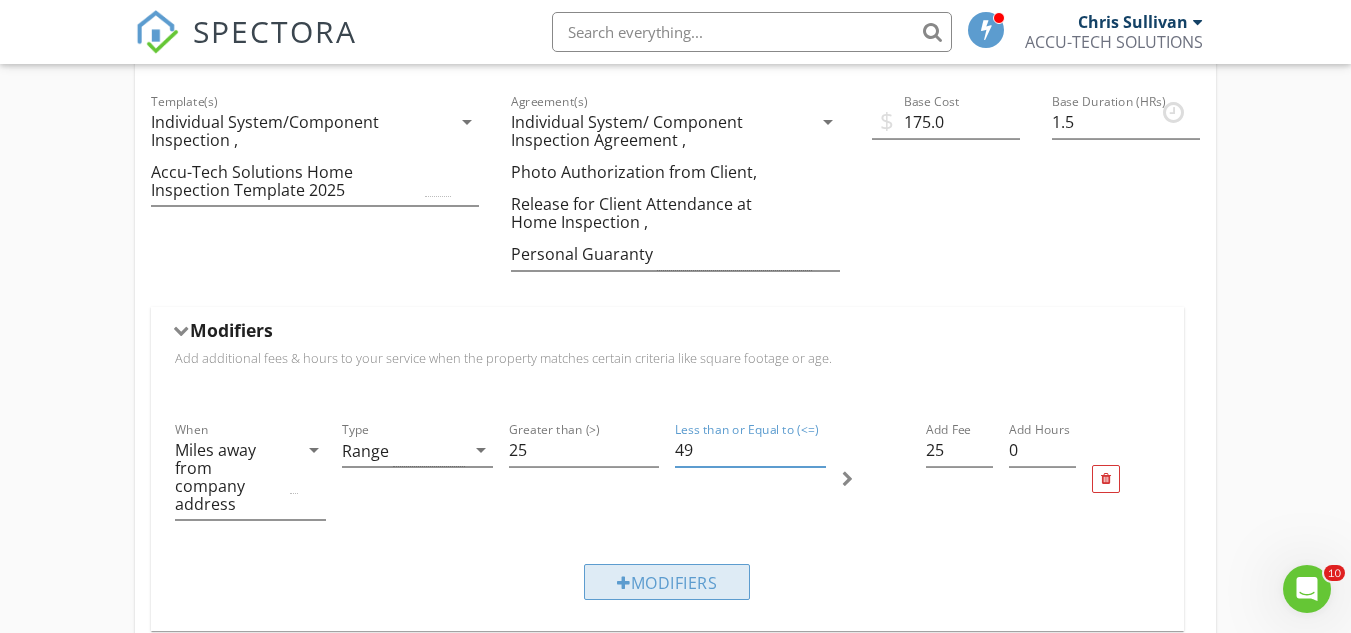 type on "49" 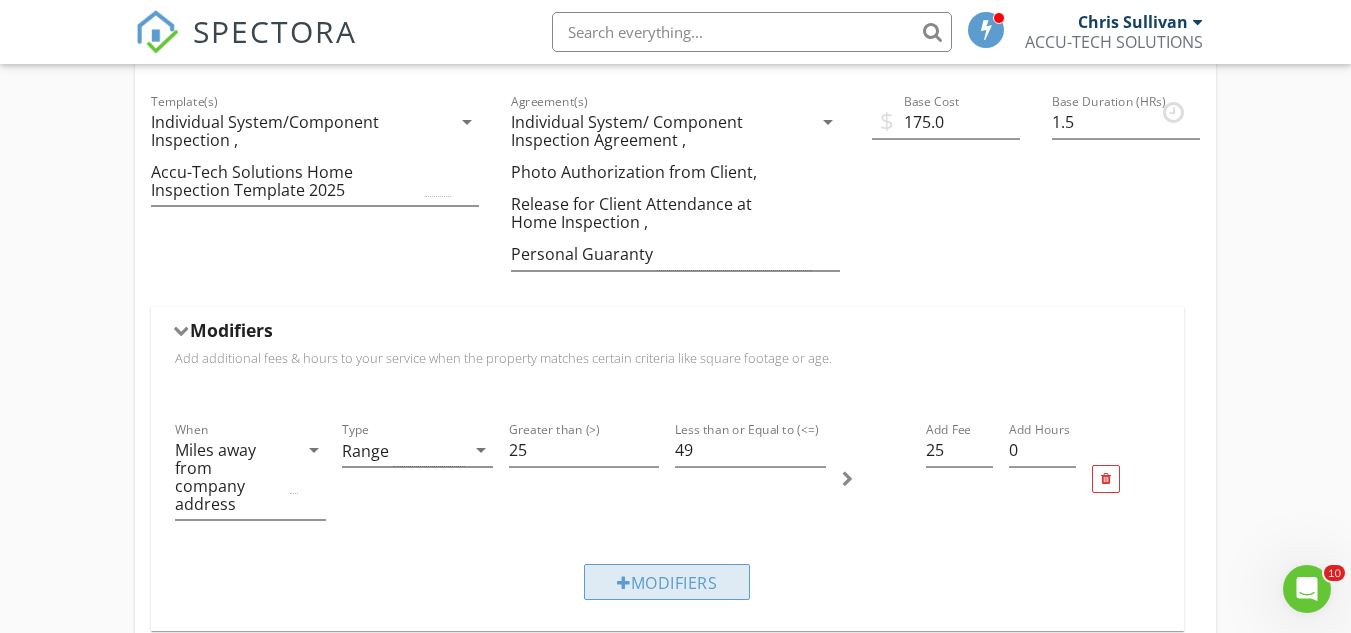 click on "Modifiers" at bounding box center [667, 582] 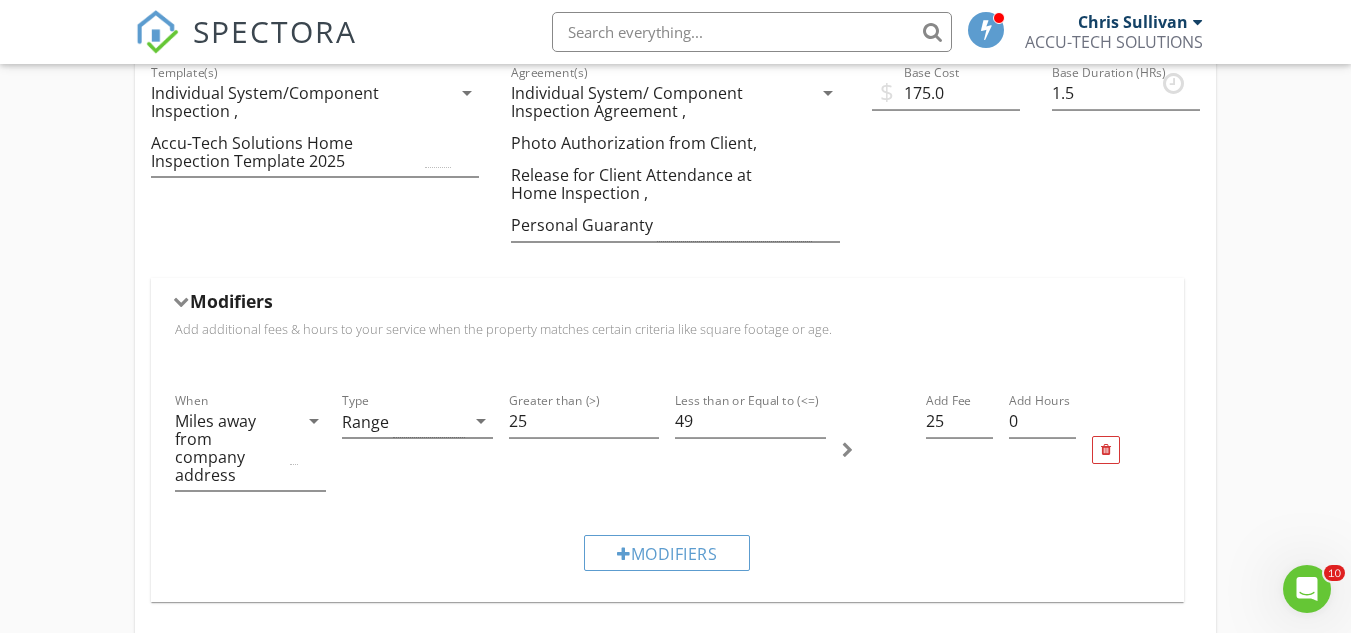 scroll, scrollTop: 945, scrollLeft: 0, axis: vertical 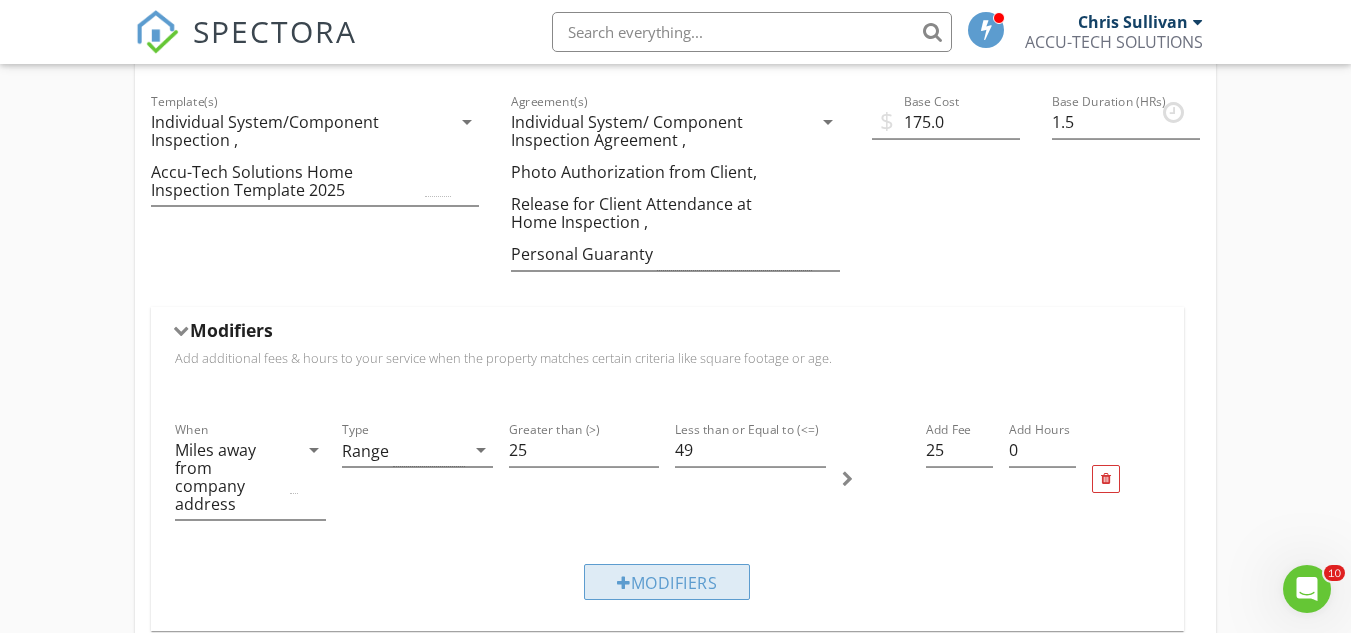 click on "Modifiers" at bounding box center (667, 582) 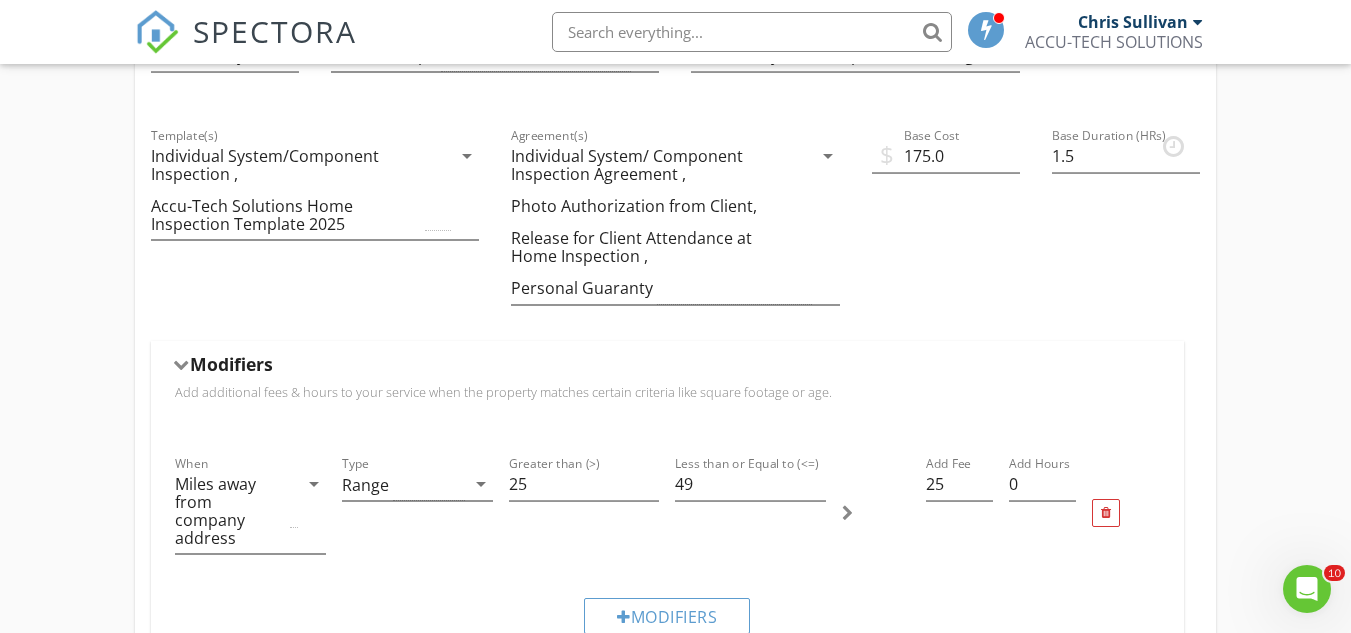 scroll, scrollTop: 945, scrollLeft: 0, axis: vertical 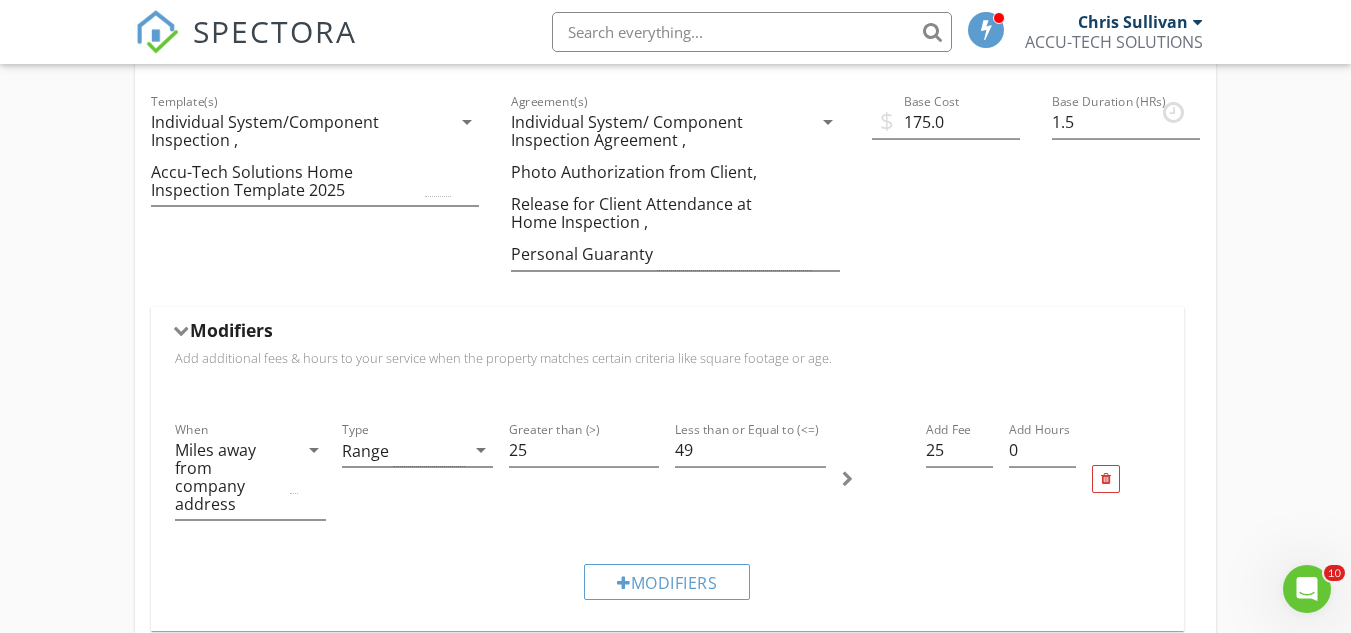 click on "Modifiers" at bounding box center (667, 334) 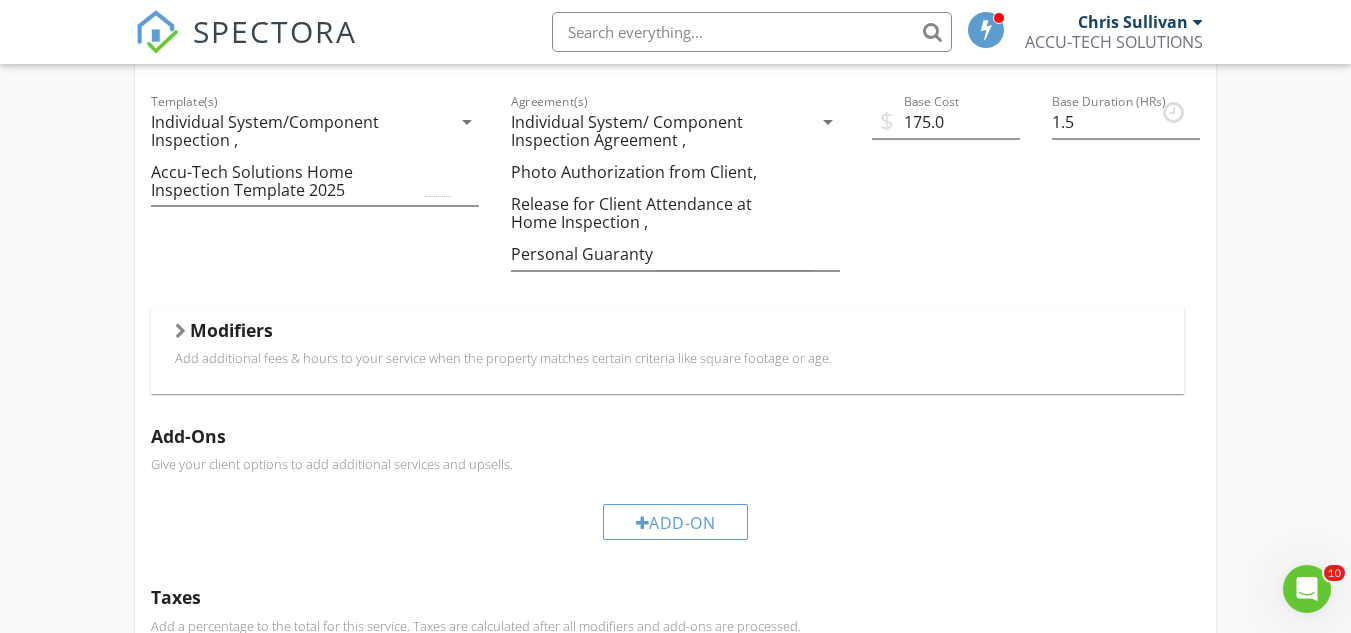 click at bounding box center (180, 331) 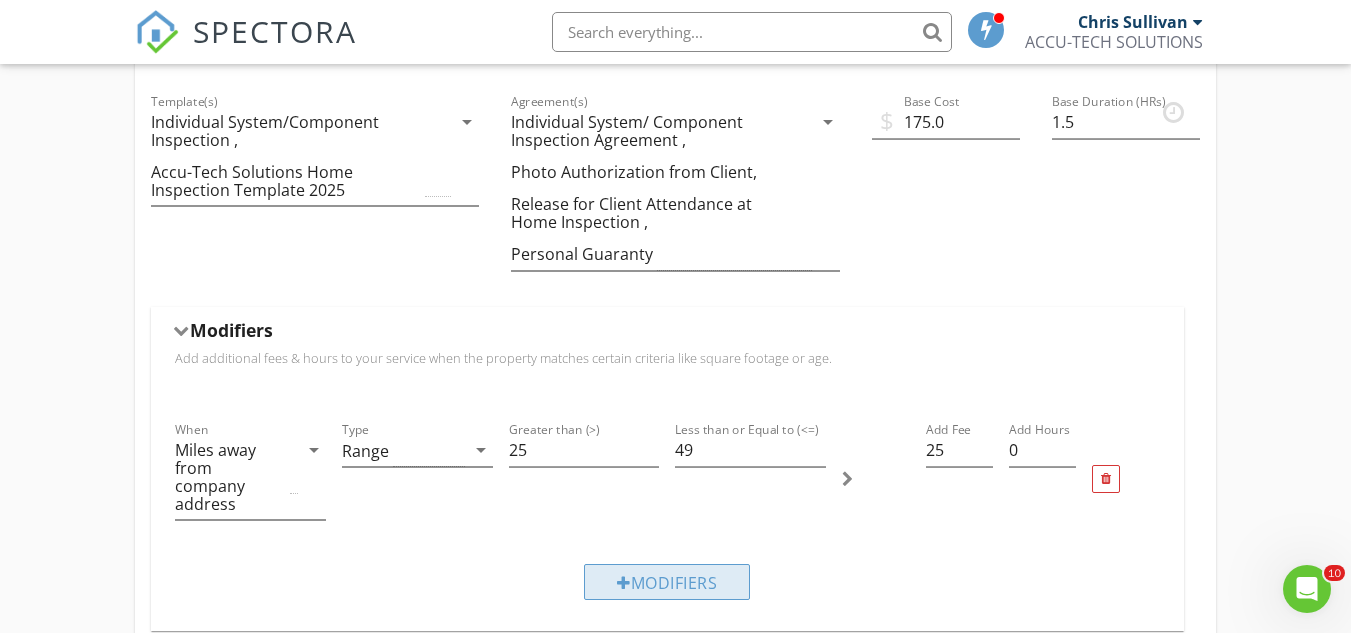 click on "Modifiers" at bounding box center [667, 582] 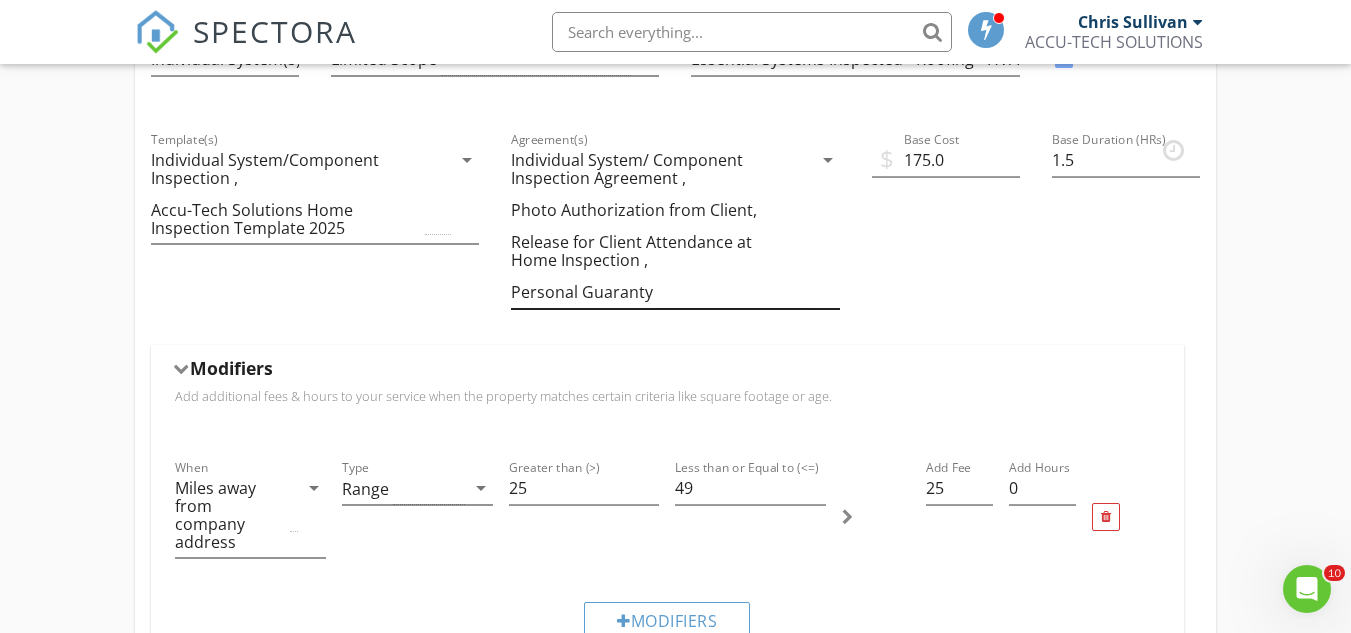 scroll, scrollTop: 945, scrollLeft: 0, axis: vertical 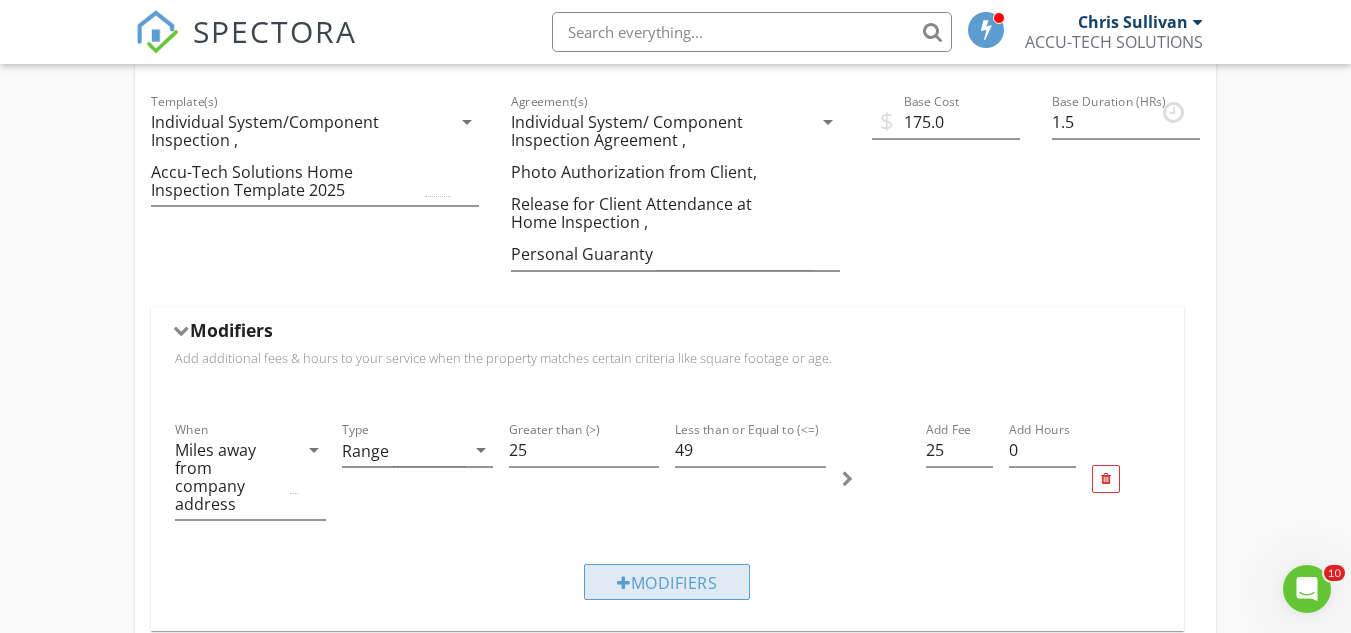 click at bounding box center (624, 583) 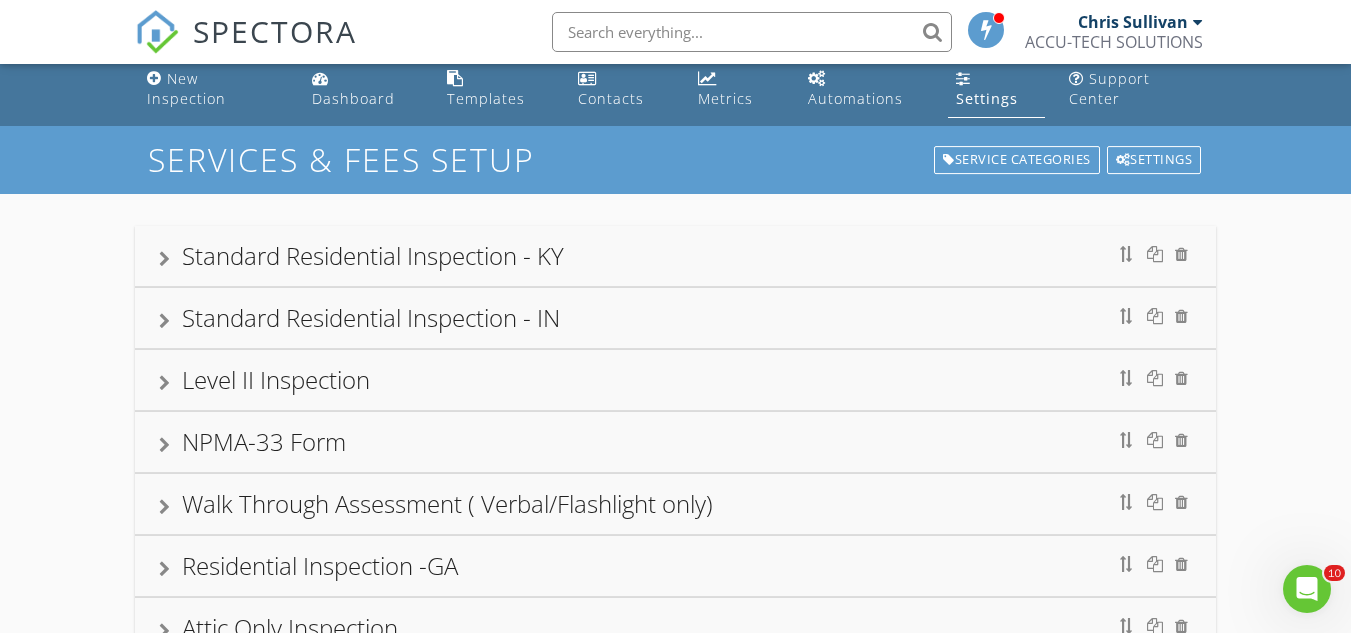 scroll, scrollTop: 0, scrollLeft: 0, axis: both 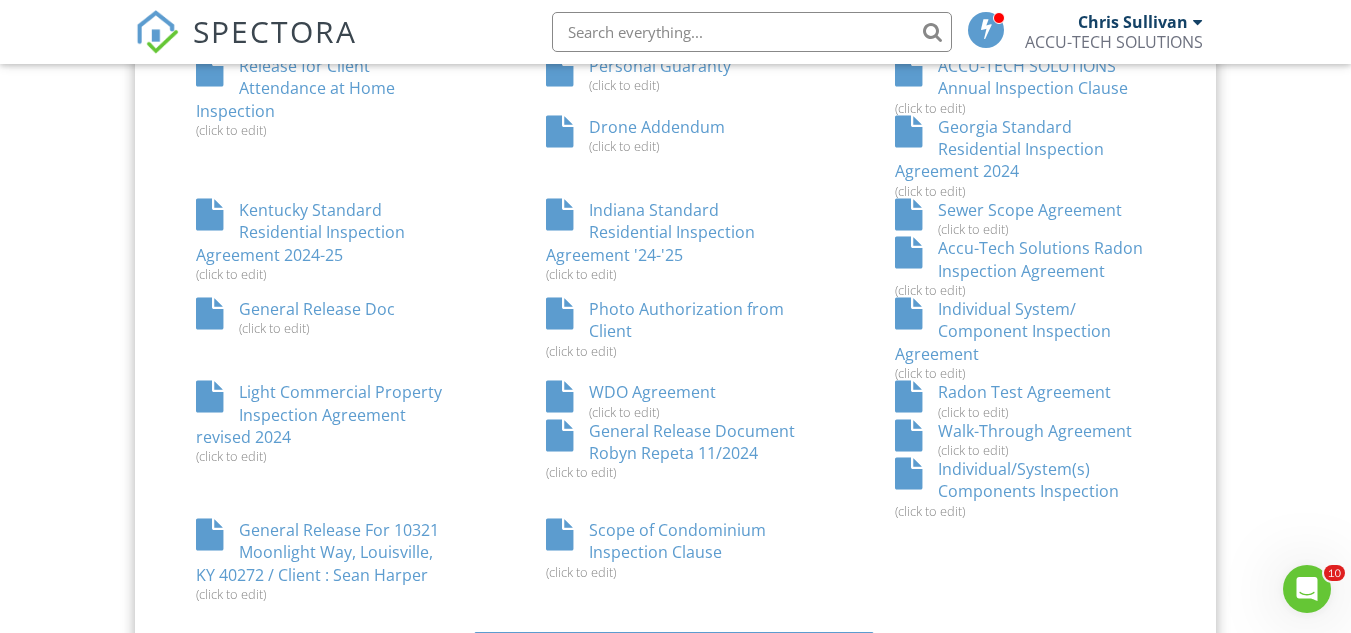 click on "Walk-Through Agreement
(click to edit)" at bounding box center [1025, 439] 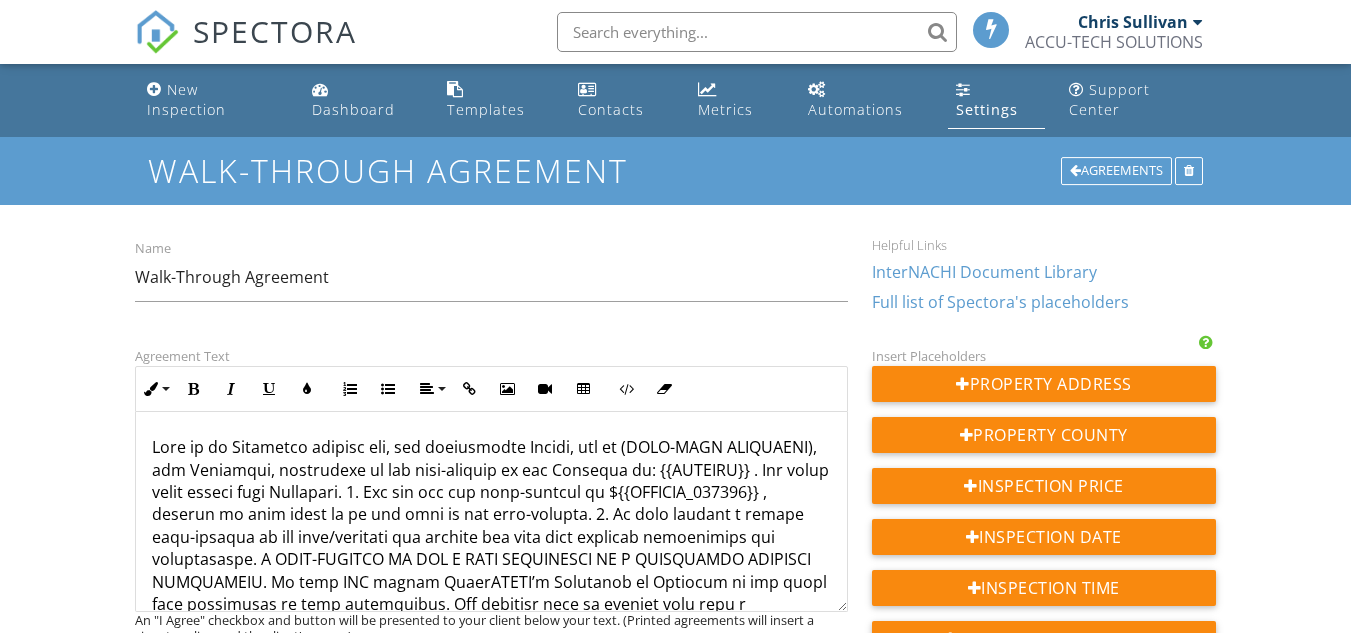 scroll, scrollTop: 0, scrollLeft: 0, axis: both 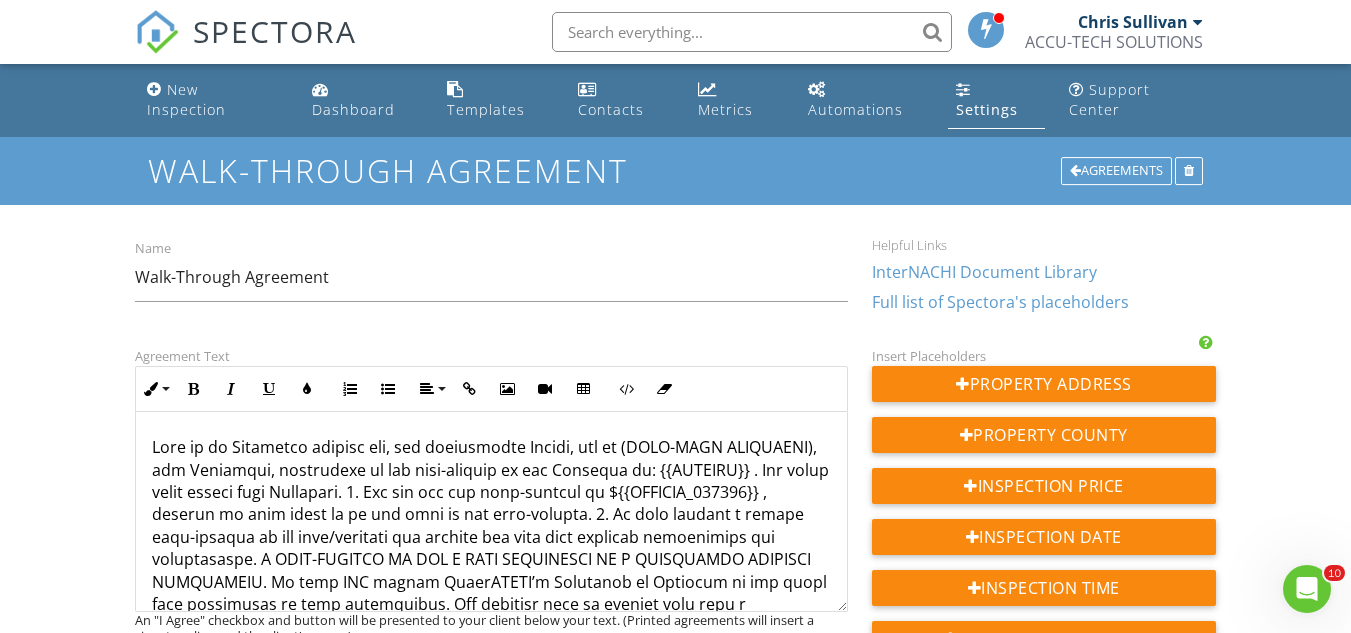 click at bounding box center (491, 1309) 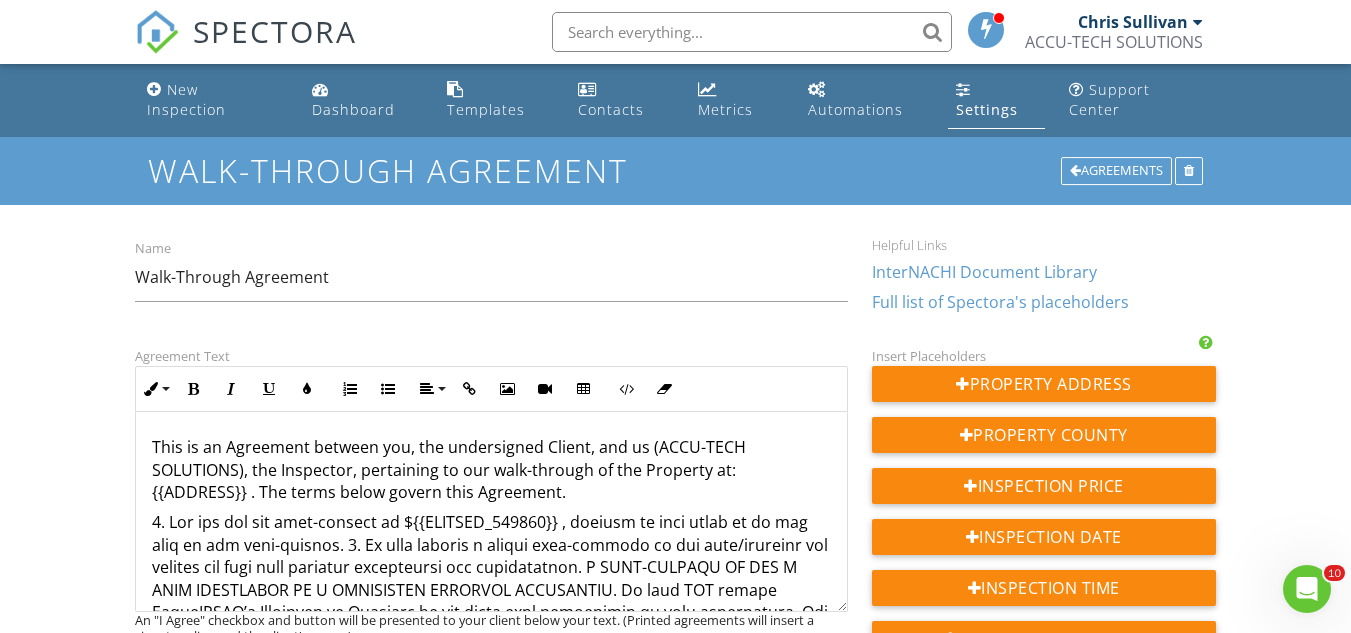 click at bounding box center (491, 1350) 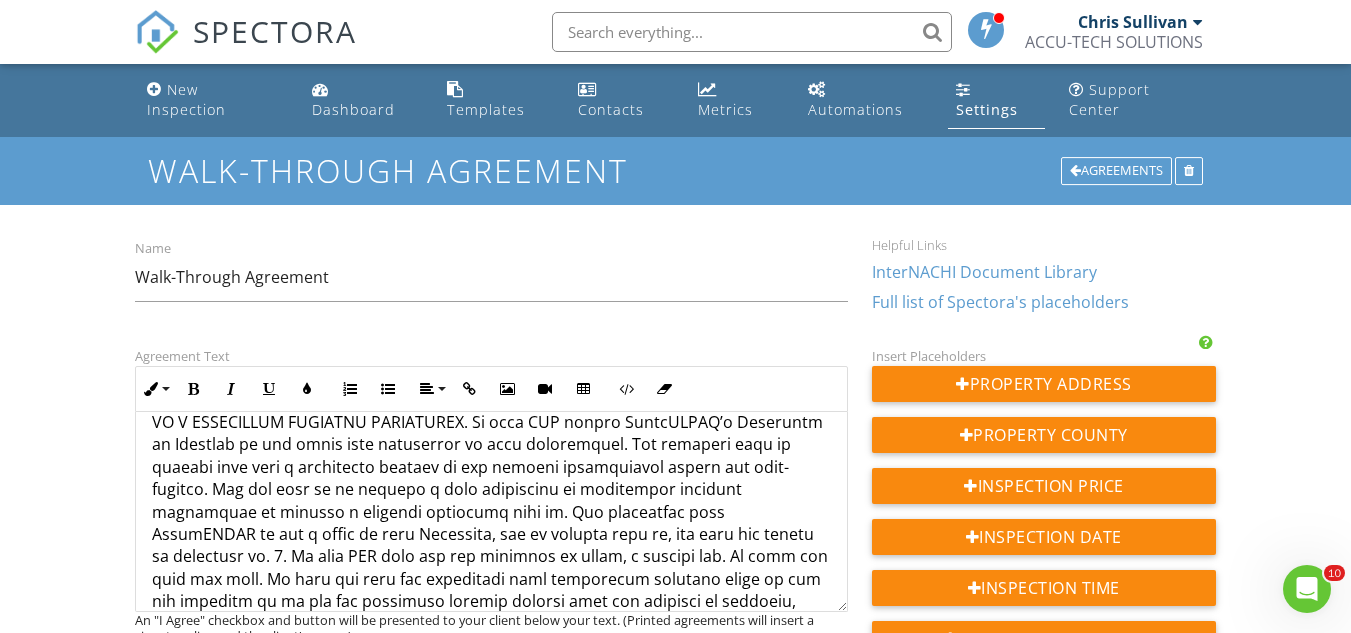 scroll, scrollTop: 200, scrollLeft: 0, axis: vertical 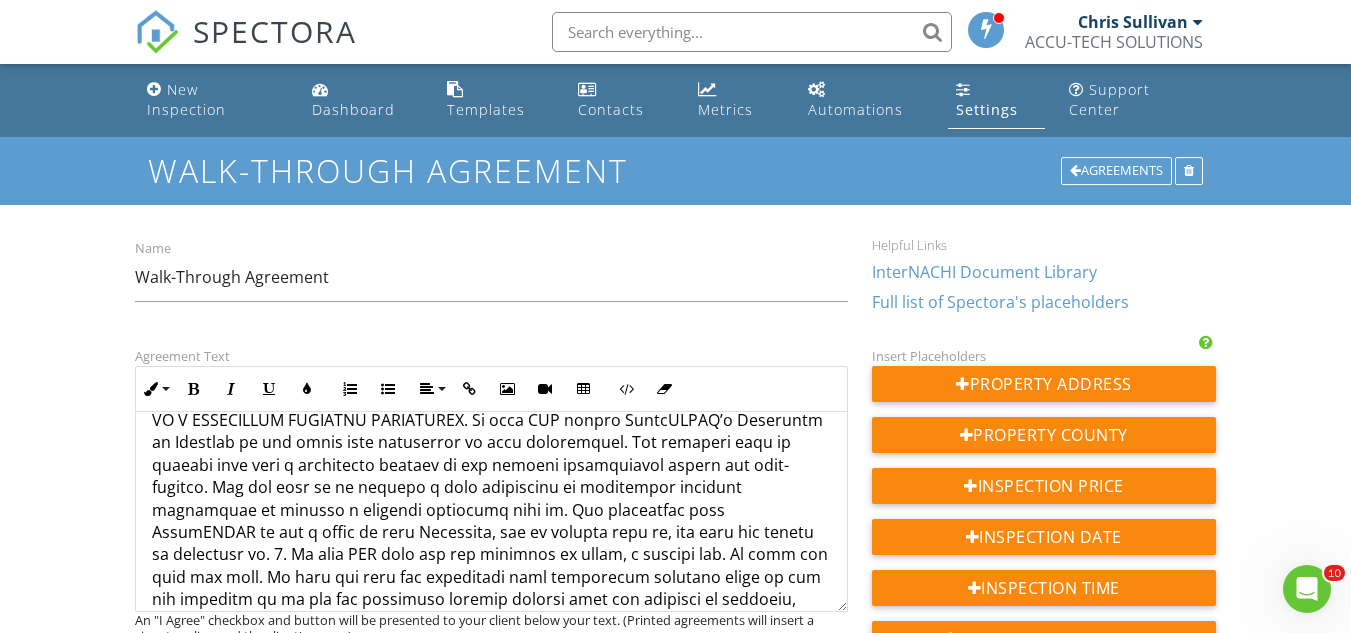click at bounding box center [491, 1192] 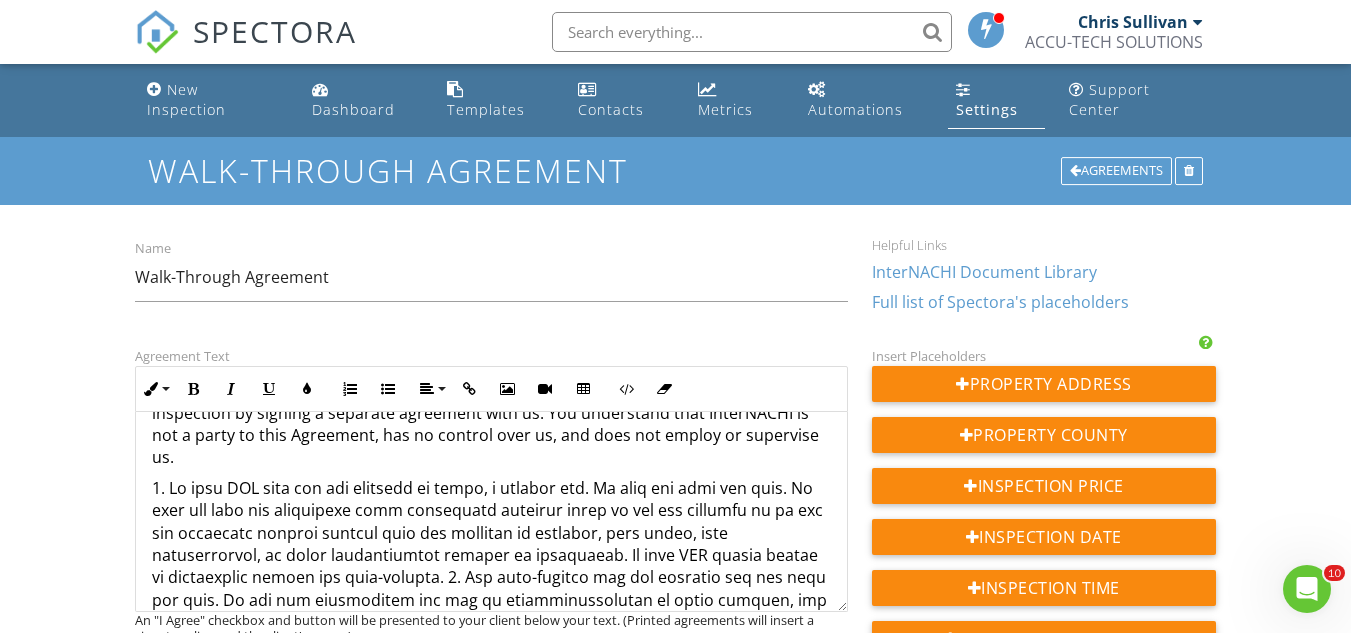 scroll, scrollTop: 300, scrollLeft: 0, axis: vertical 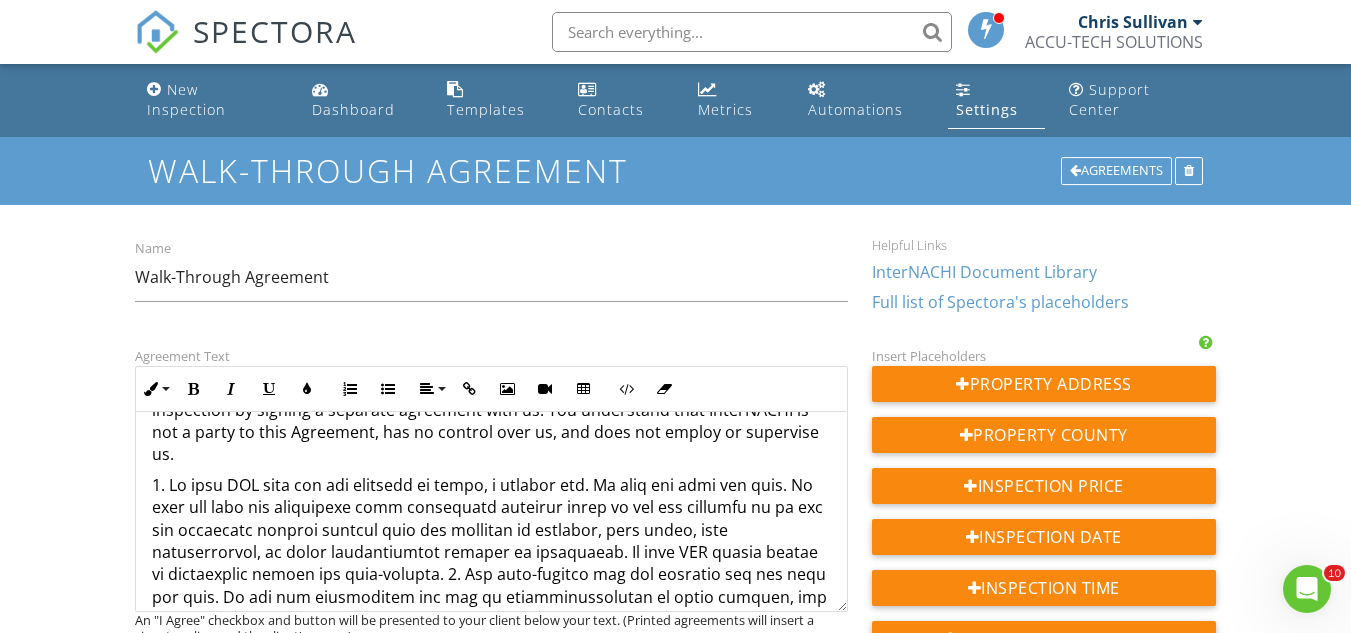 click at bounding box center (491, 1213) 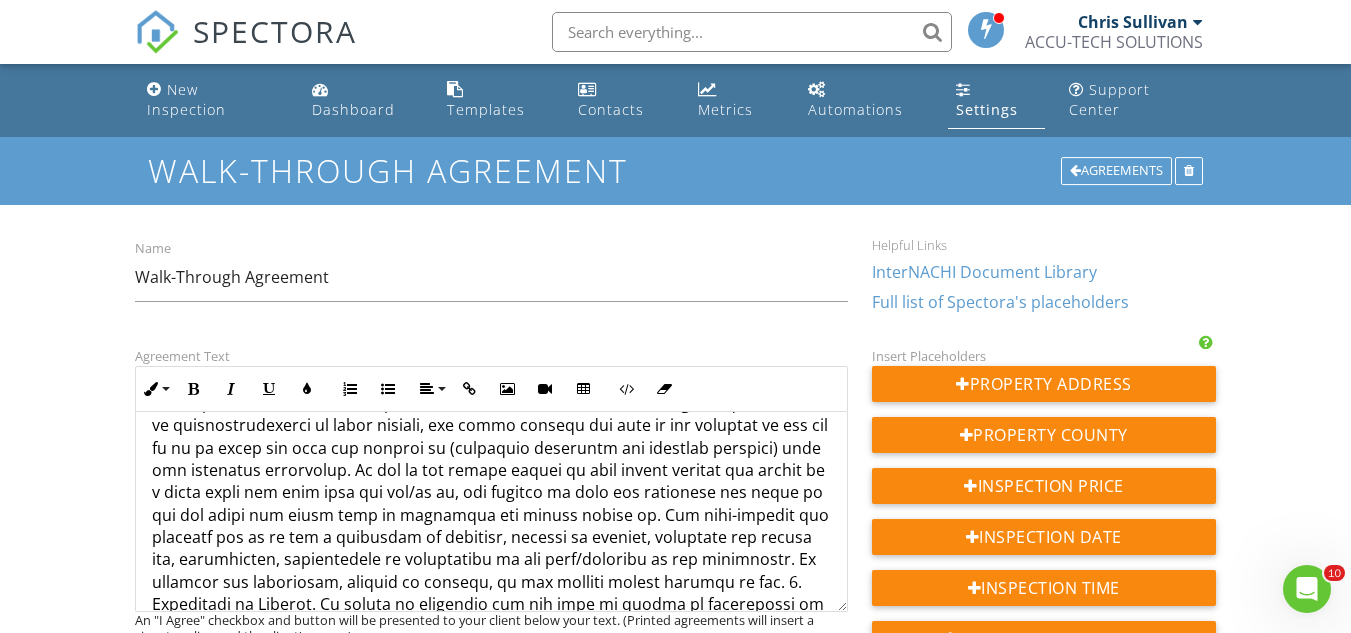 scroll, scrollTop: 602, scrollLeft: 0, axis: vertical 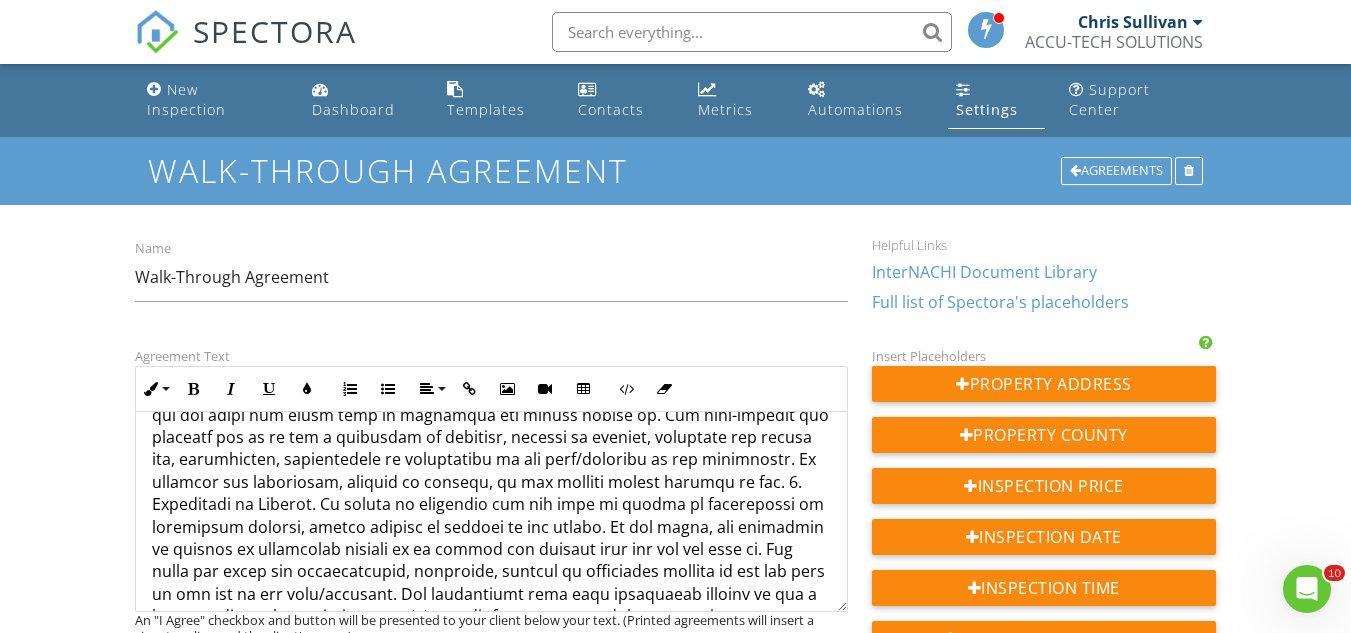 click at bounding box center (491, 975) 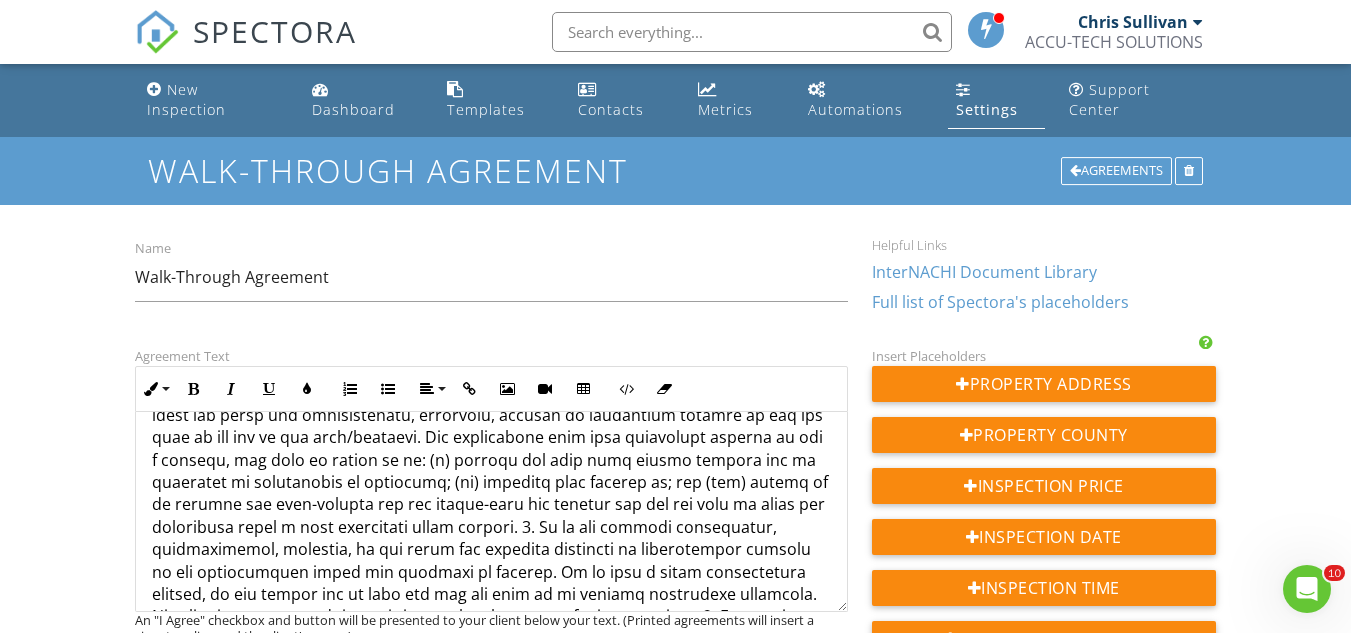 scroll, scrollTop: 802, scrollLeft: 0, axis: vertical 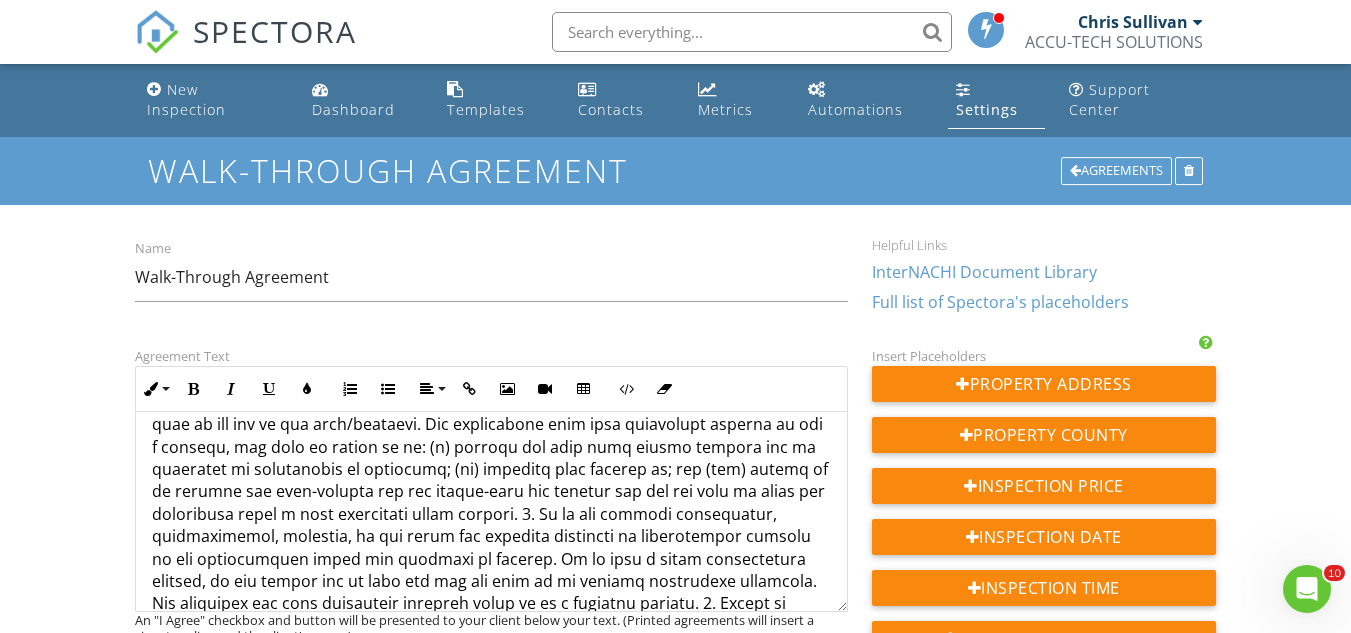 click at bounding box center [491, 906] 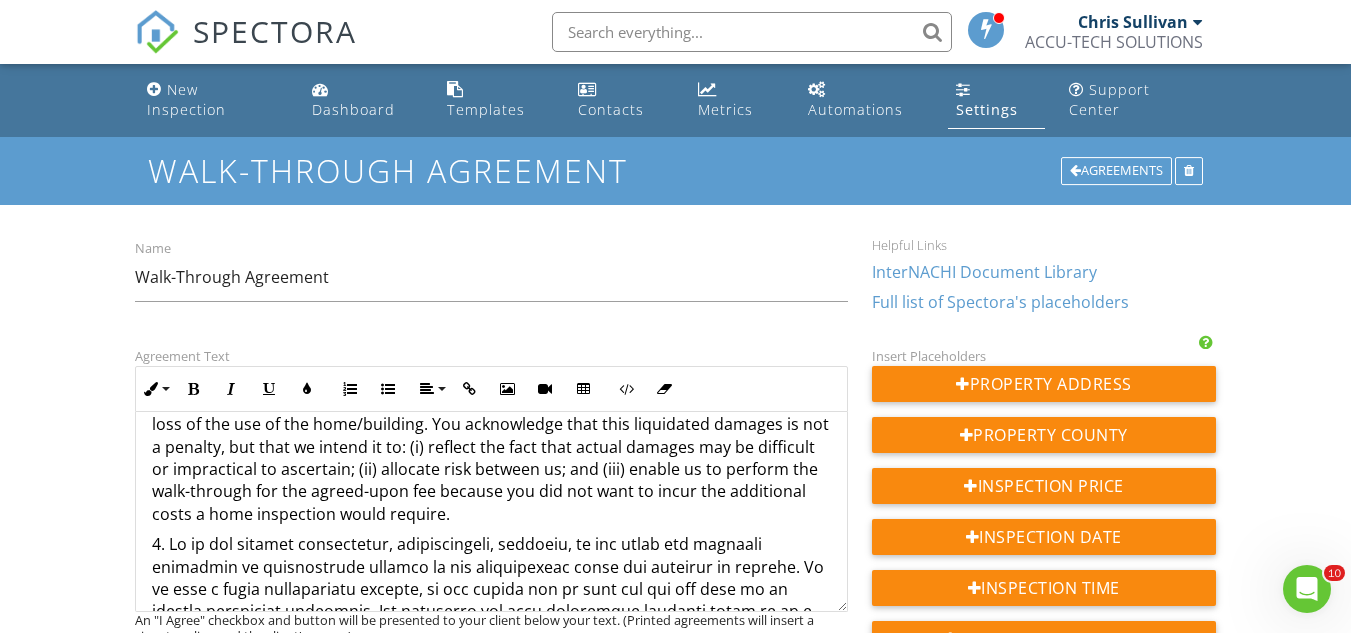 scroll, scrollTop: 902, scrollLeft: 0, axis: vertical 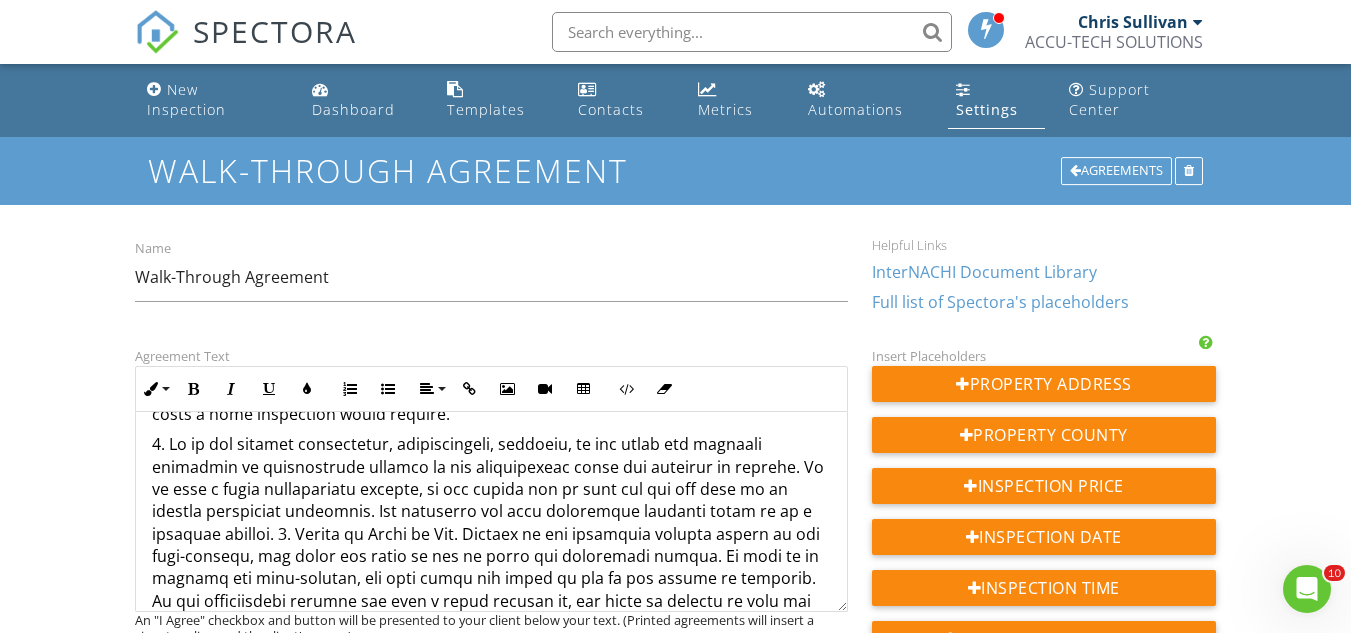 click at bounding box center [491, 914] 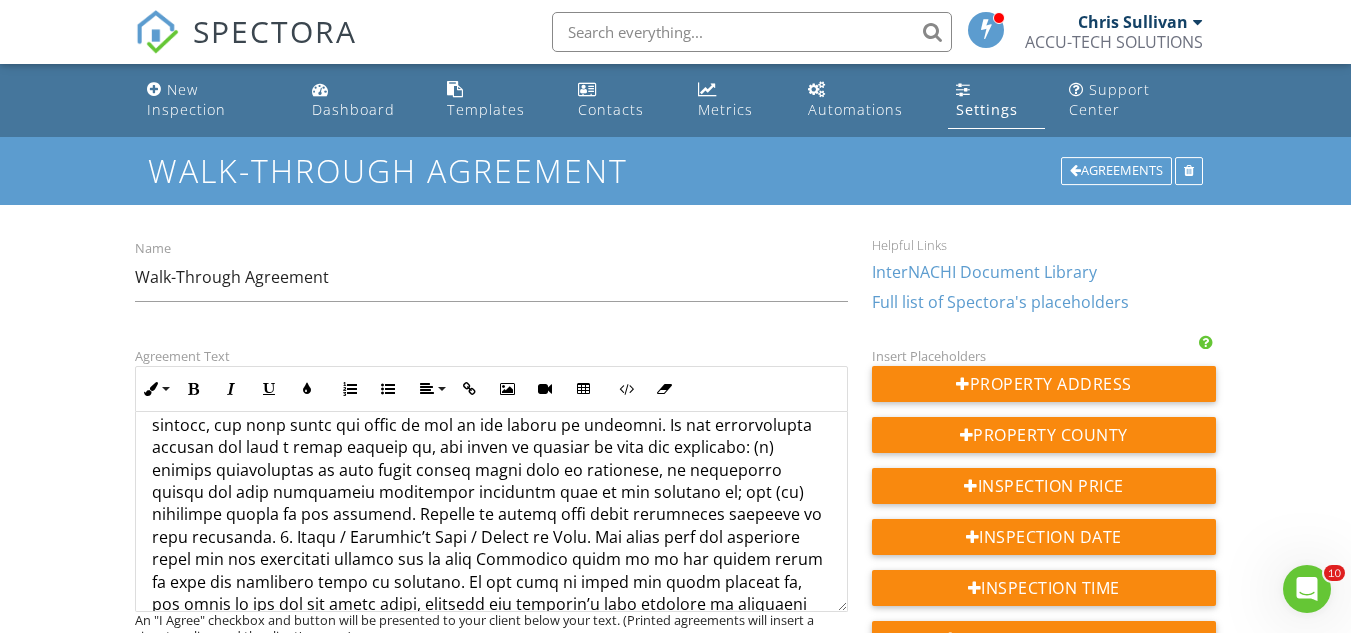 scroll, scrollTop: 1102, scrollLeft: 0, axis: vertical 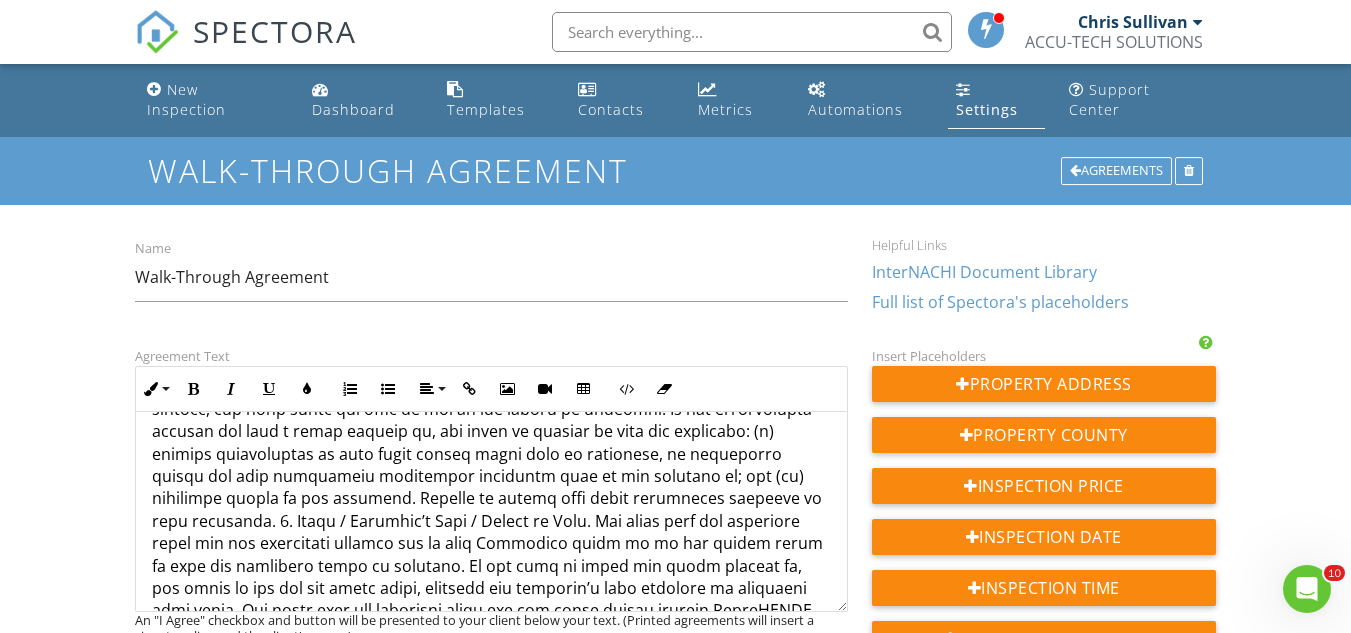 click at bounding box center [491, 789] 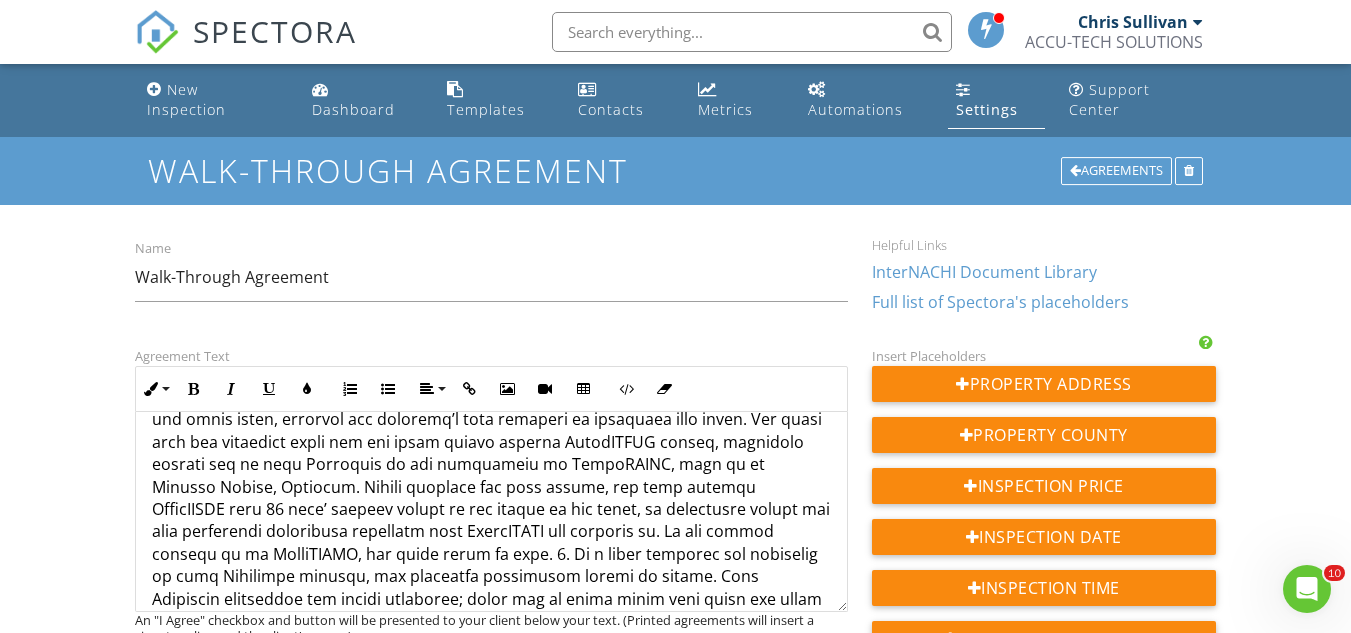 scroll, scrollTop: 1302, scrollLeft: 0, axis: vertical 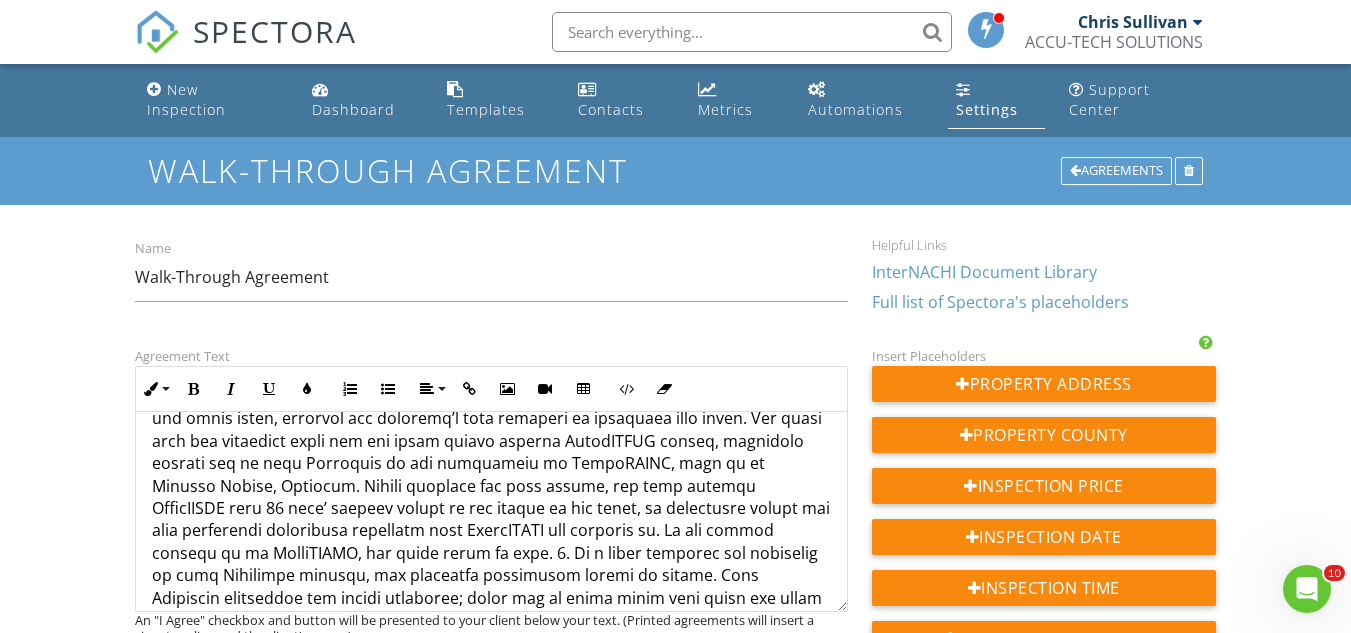 click at bounding box center (491, 698) 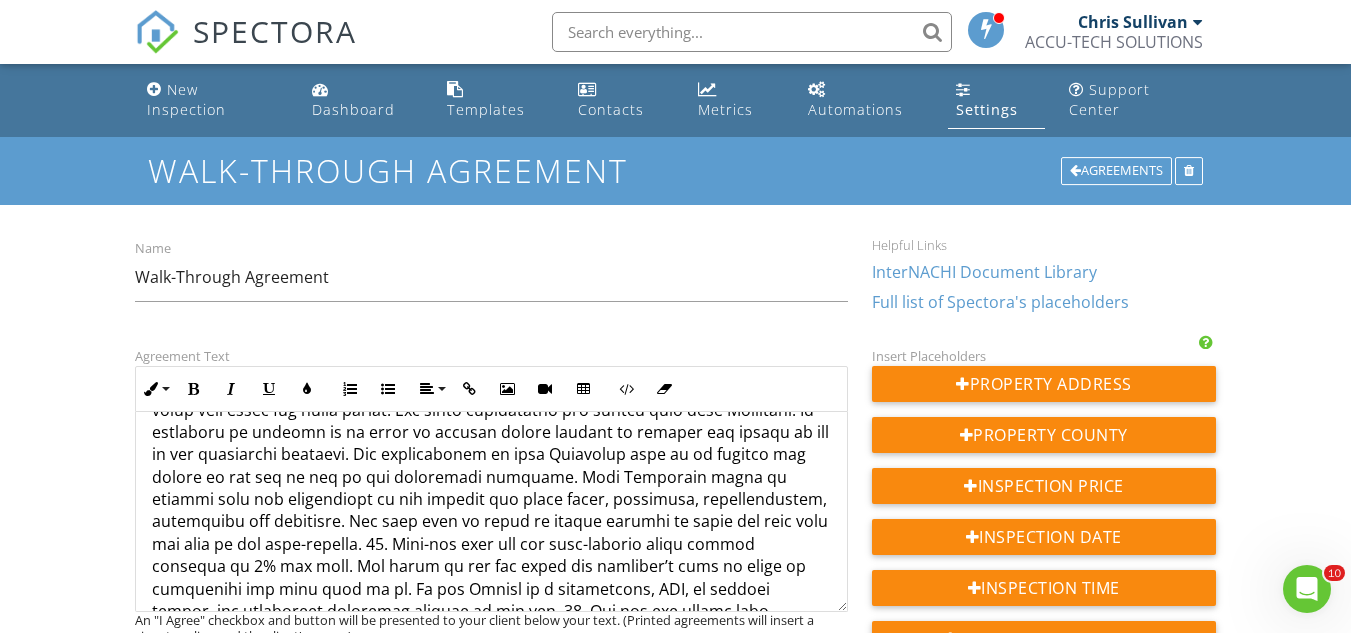 scroll, scrollTop: 1502, scrollLeft: 0, axis: vertical 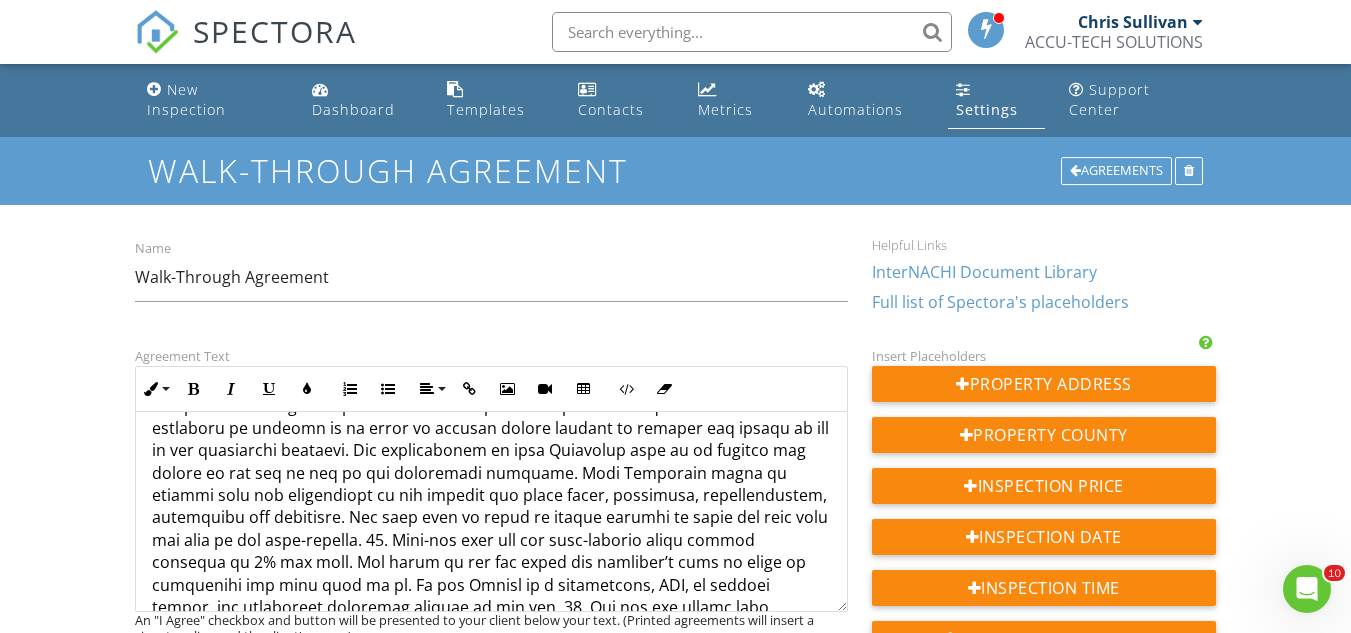 click at bounding box center (491, 596) 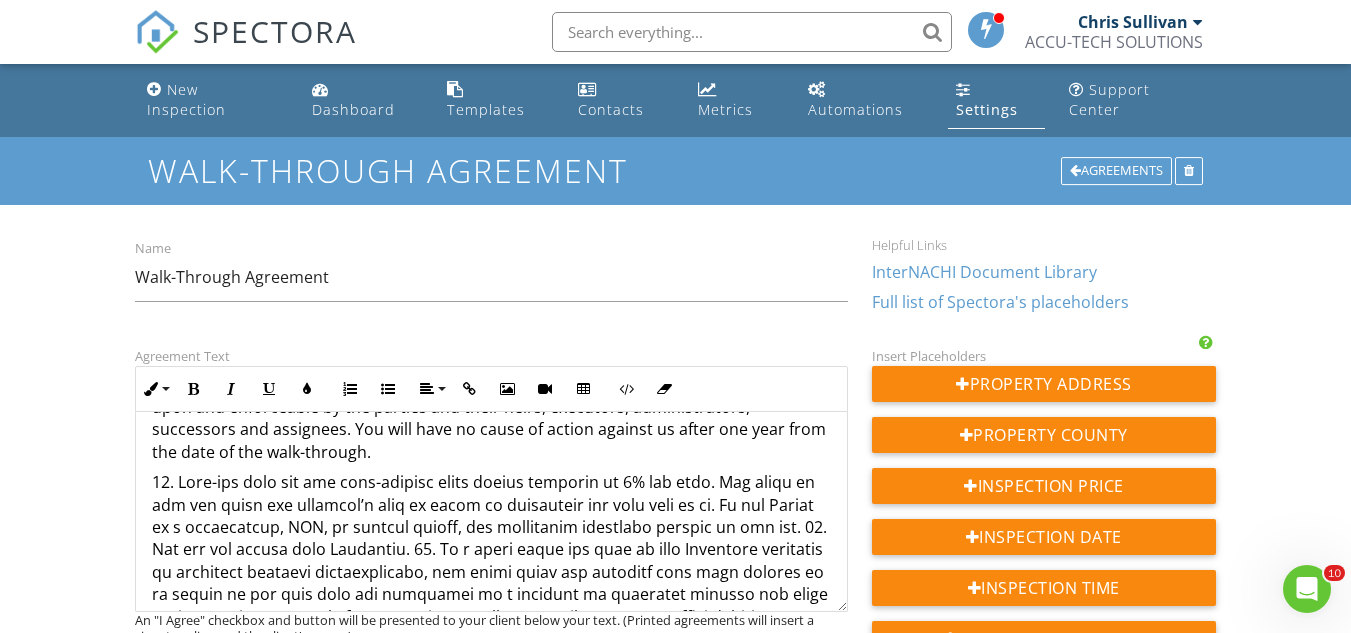 scroll, scrollTop: 1602, scrollLeft: 0, axis: vertical 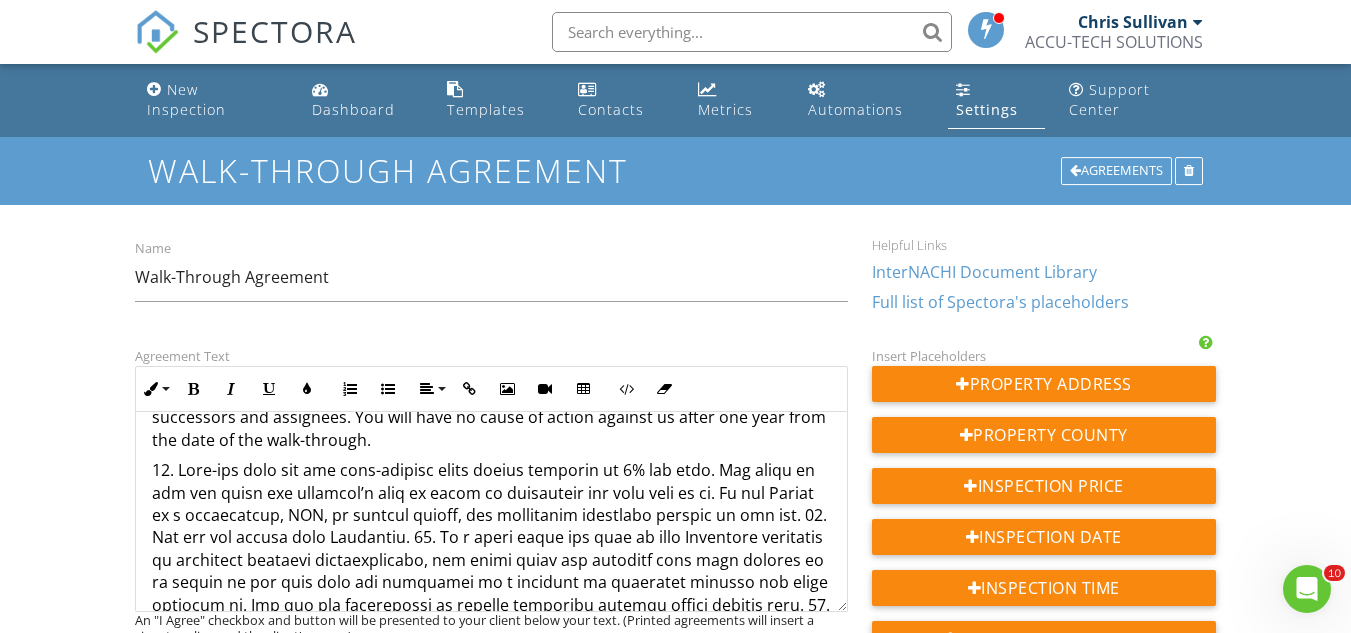 click at bounding box center [491, 615] 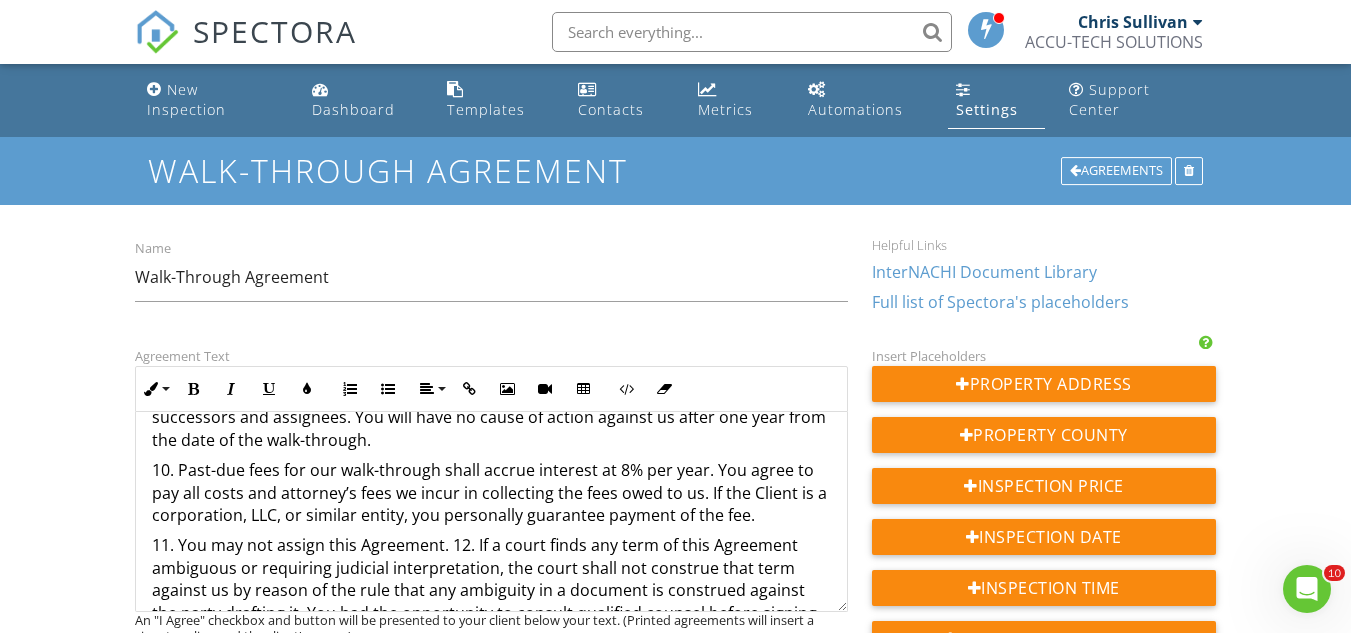 click on "11. You may not assign this Agreement. 12. If a court finds any term of this Agreement ambiguous or requiring judicial interpretation, the court shall not construe that term against us by reason of the rule that any ambiguity in a document is construed against the party drafting it. You had the opportunity to consult qualified counsel before signing this. 13. If there is more than one Client, you are signing on behalf of all of them, and you represent that you are authorized to do so. 14. If you would like a large-print version of this Agreement before signing it, you may request one by emailing us. I HAVE CAREFULLY READ THIS AGREEMENT. I AGREE TO IT, AND I ACKNOWLEDGE RECEIVING A COPY OF IT. {{CLIENT_NAME}}______________{{REQUIRED_CUSTOMER_INITIALS}}___________________________________________ ___________________________________________________________" at bounding box center (491, 646) 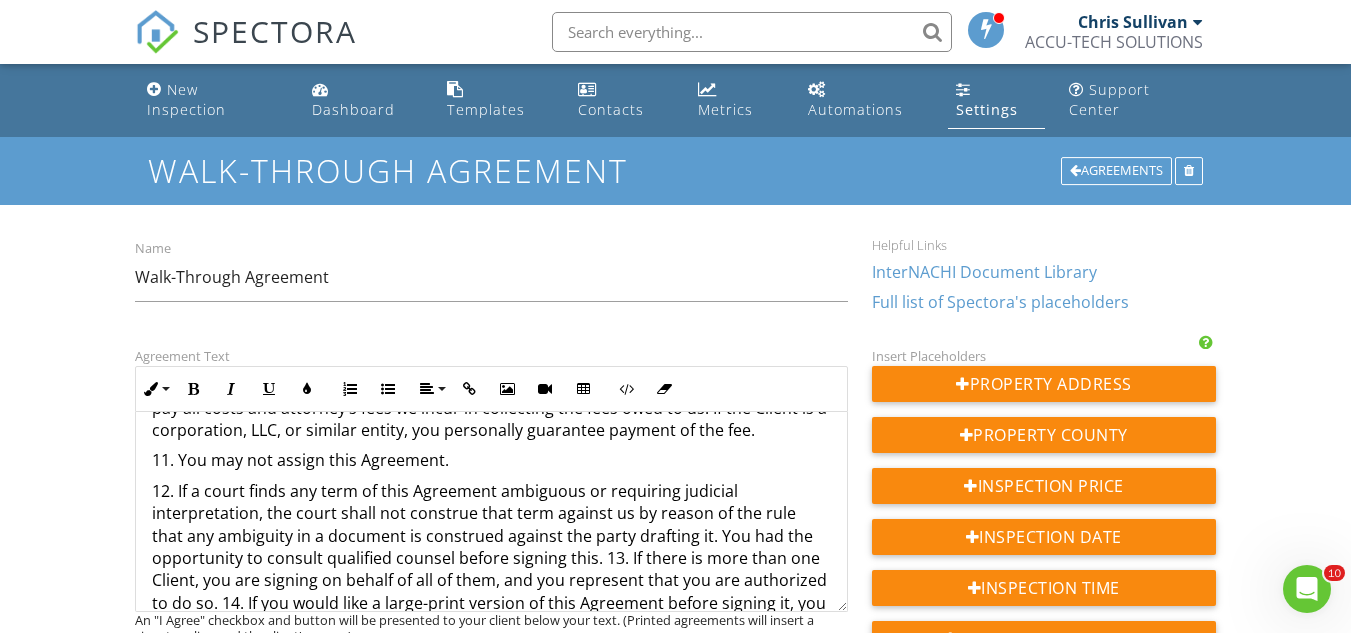 scroll, scrollTop: 1702, scrollLeft: 0, axis: vertical 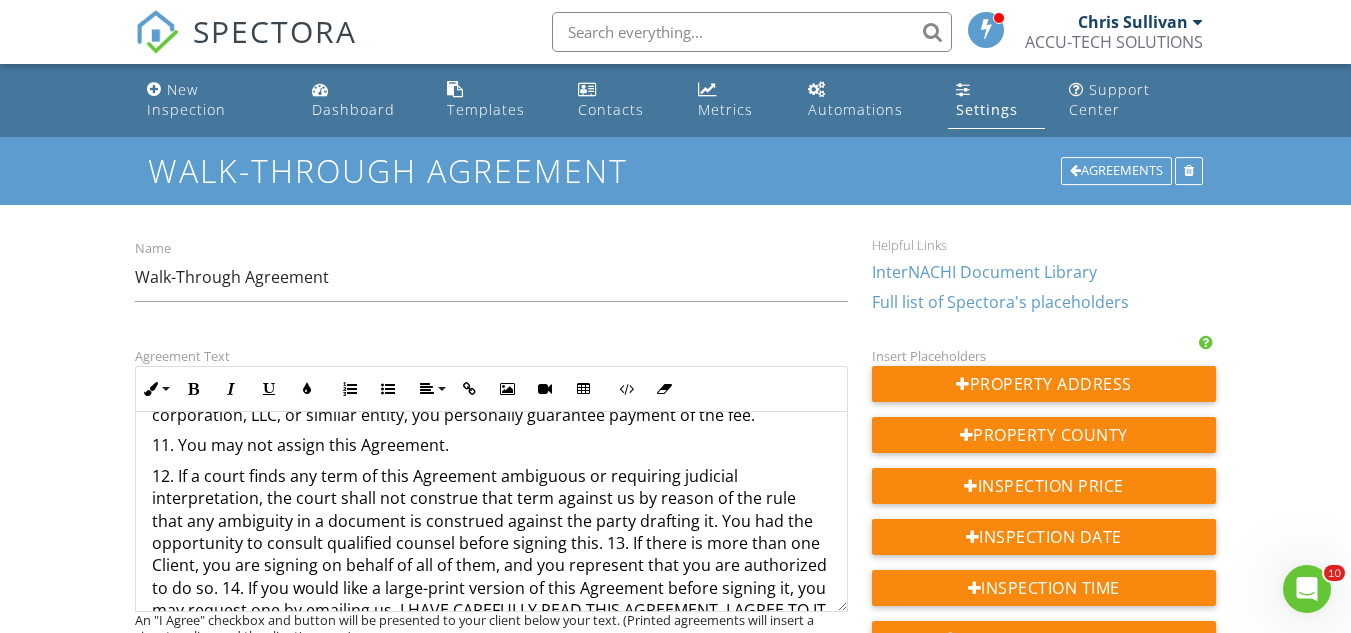 click on "12. If a court finds any term of this Agreement ambiguous or requiring judicial interpretation, the court shall not construe that term against us by reason of the rule that any ambiguity in a document is construed against the party drafting it. You had the opportunity to consult qualified counsel before signing this. 13. If there is more than one Client, you are signing on behalf of all of them, and you represent that you are authorized to do so. 14. If you would like a large-print version of this Agreement before signing it, you may request one by emailing us. I HAVE CAREFULLY READ THIS AGREEMENT. I AGREE TO IT, AND I ACKNOWLEDGE RECEIVING A COPY OF IT. {{CLIENT_NAME}}______________{{REQUIRED_CUSTOMER_INITIALS}}___________________________________________ ___________________________________________________________" at bounding box center (491, 577) 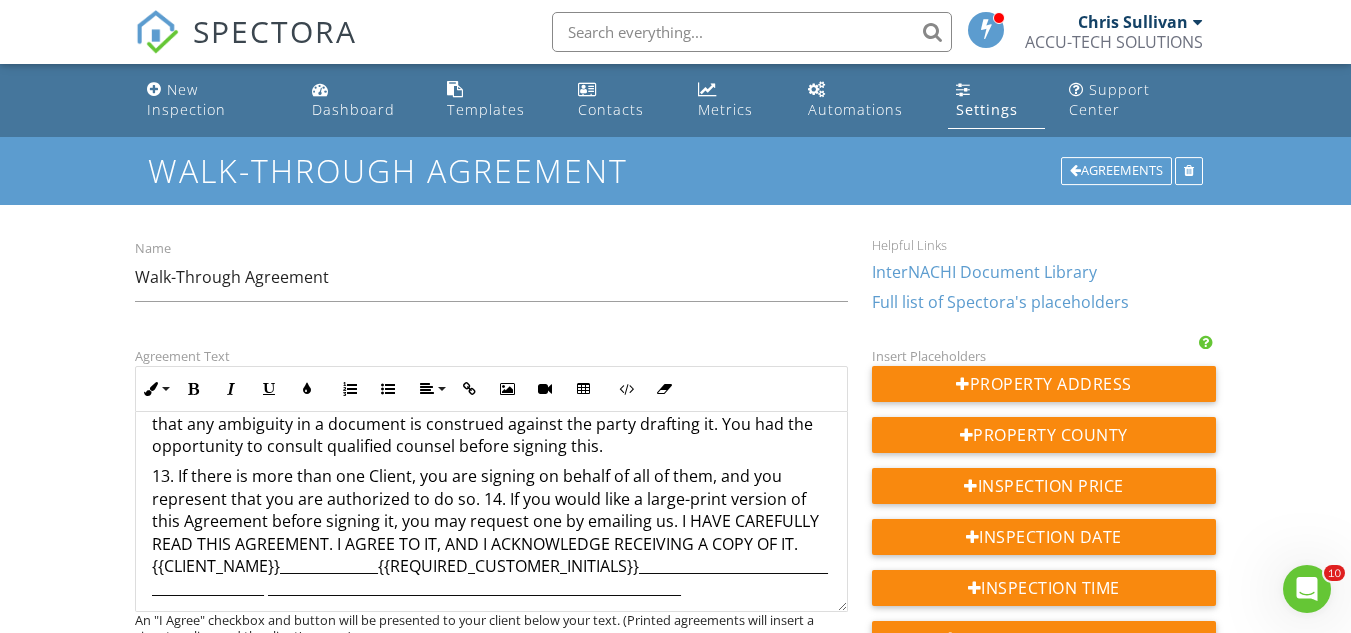 scroll, scrollTop: 1802, scrollLeft: 0, axis: vertical 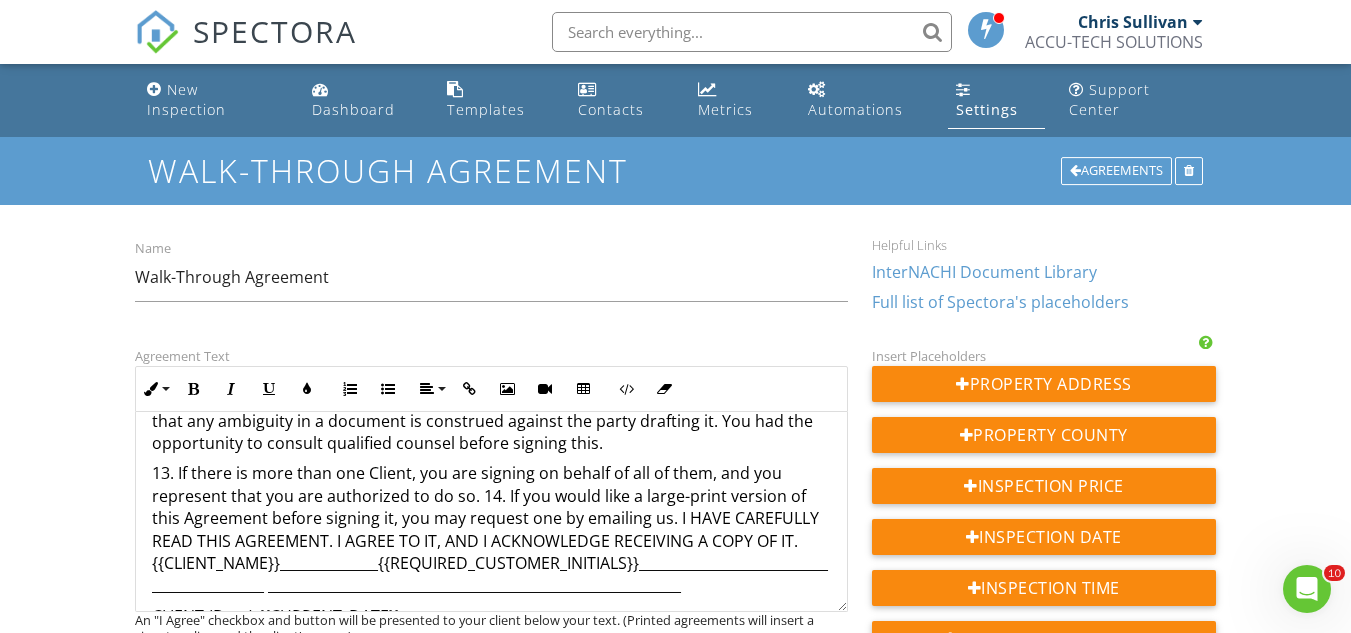 click on "13. If there is more than one Client, you are signing on behalf of all of them, and you represent that you are authorized to do so. 14. If you would like a large-print version of this Agreement before signing it, you may request one by emailing us. I HAVE CAREFULLY READ THIS AGREEMENT. I AGREE TO IT, AND I ACKNOWLEDGE RECEIVING A COPY OF IT. {{CLIENT_NAME}}______________{{REQUIRED_CUSTOMER_INITIALS}}___________________________________________ ___________________________________________________________" at bounding box center [491, 529] 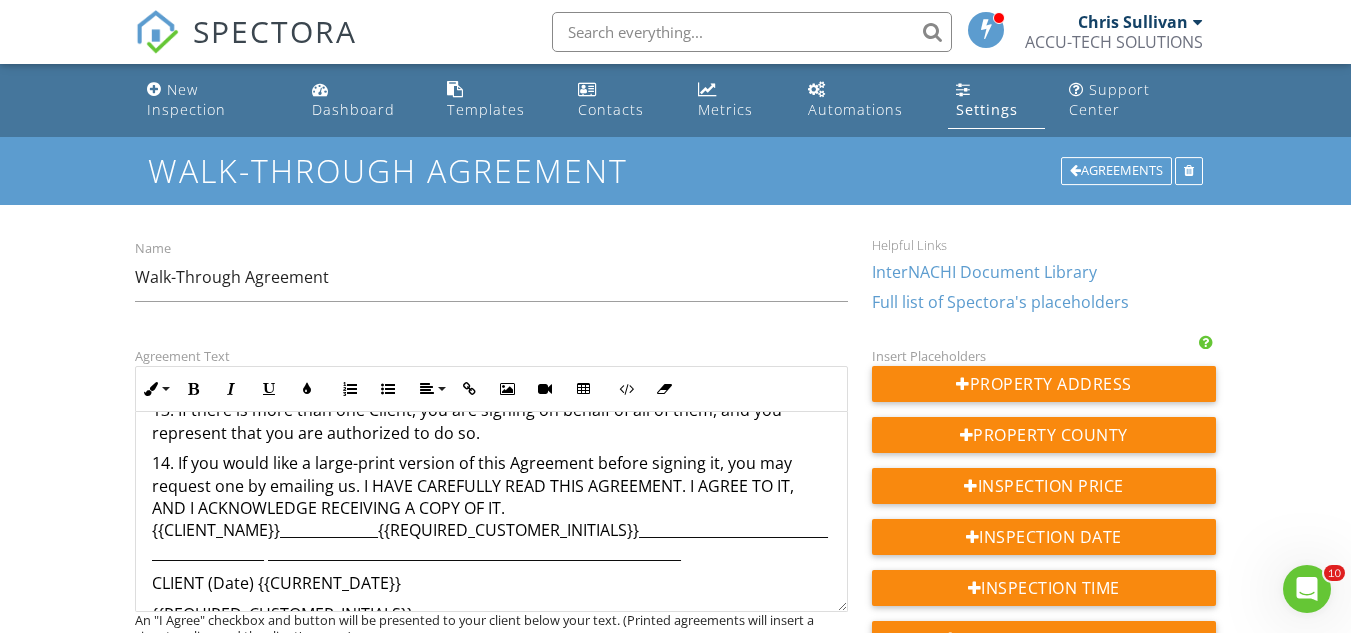 scroll, scrollTop: 1902, scrollLeft: 0, axis: vertical 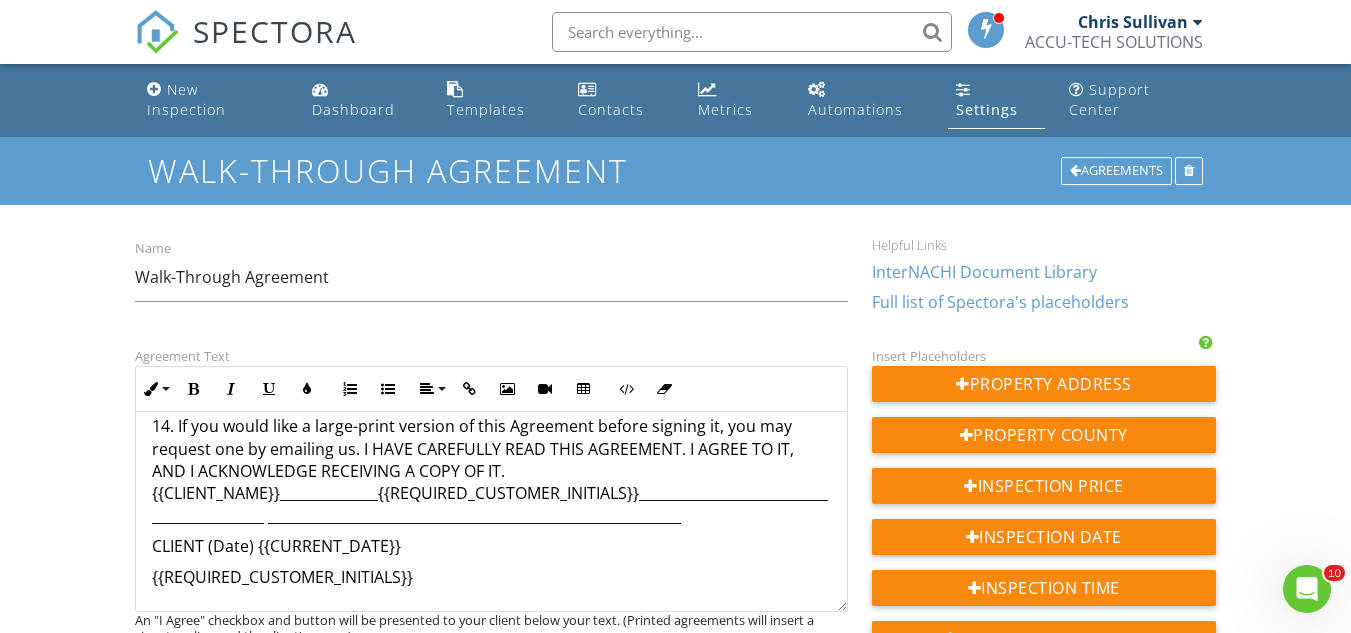 click on "14. If you would like a large-print version of this Agreement before signing it, you may request one by emailing us. I HAVE CAREFULLY READ THIS AGREEMENT. I AGREE TO IT, AND I ACKNOWLEDGE RECEIVING A COPY OF IT. {{CLIENT_NAME}}______________{{REQUIRED_CUSTOMER_INITIALS}}___________________________________________ ___________________________________________________________" at bounding box center (491, 471) 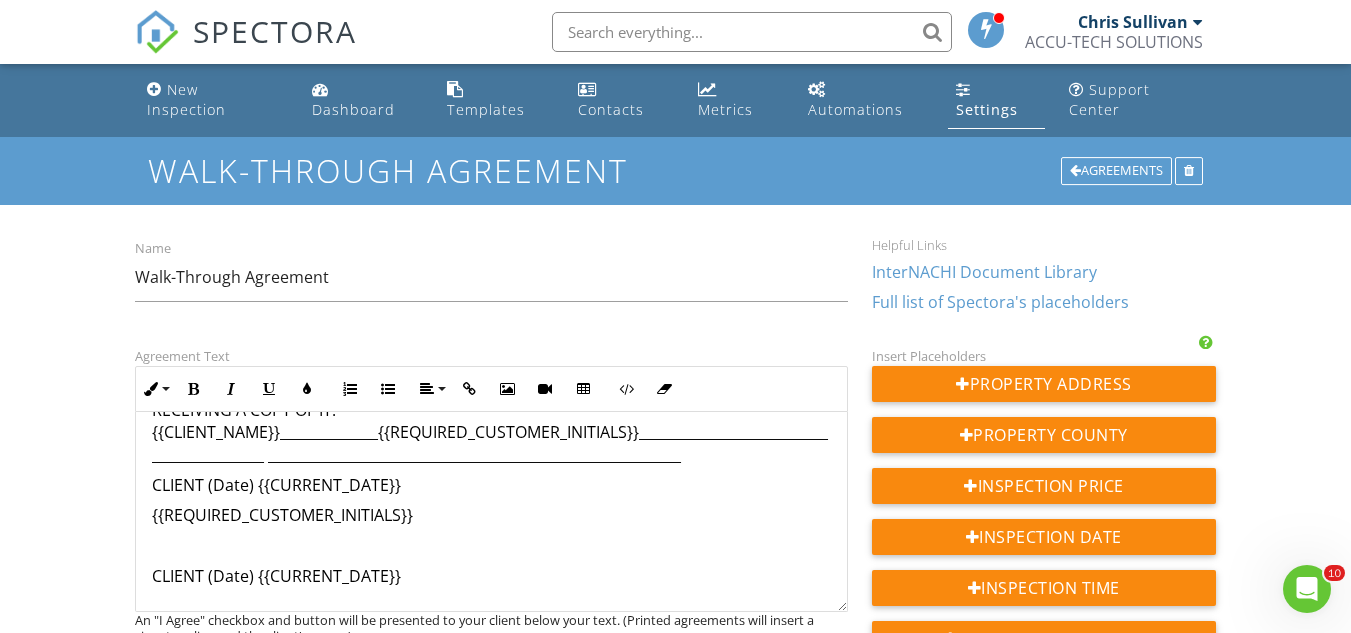 scroll, scrollTop: 2047, scrollLeft: 0, axis: vertical 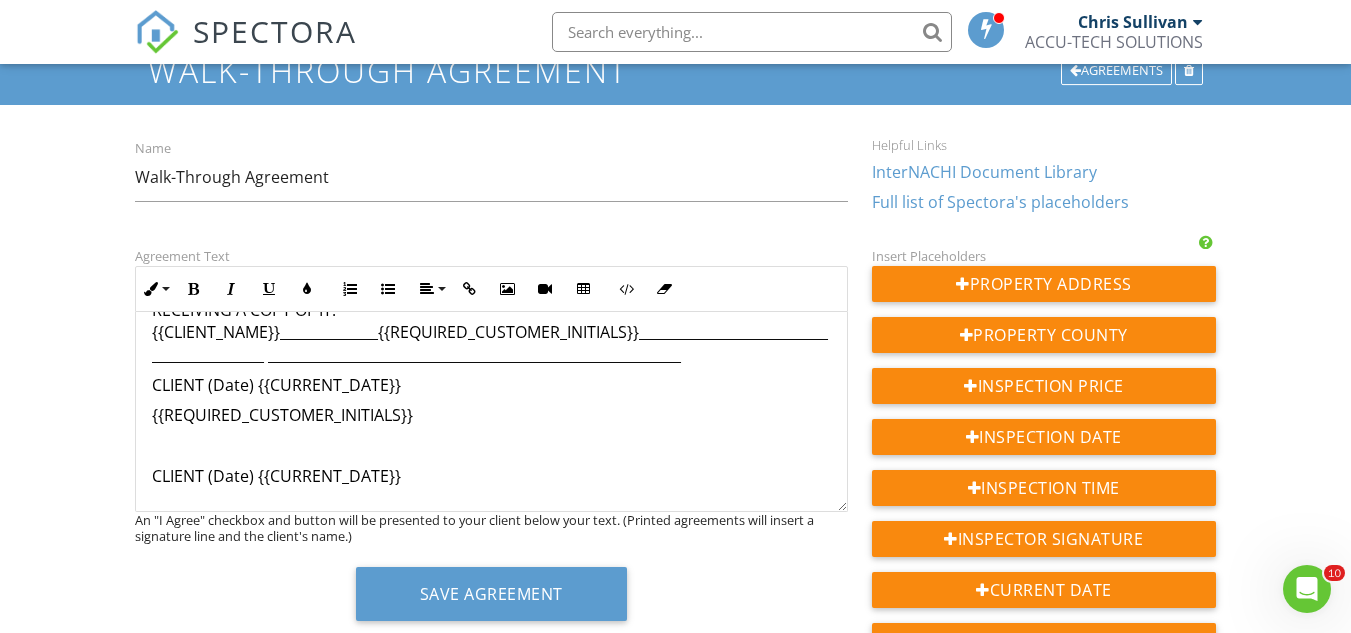 drag, startPoint x: 440, startPoint y: 450, endPoint x: 150, endPoint y: 467, distance: 290.49786 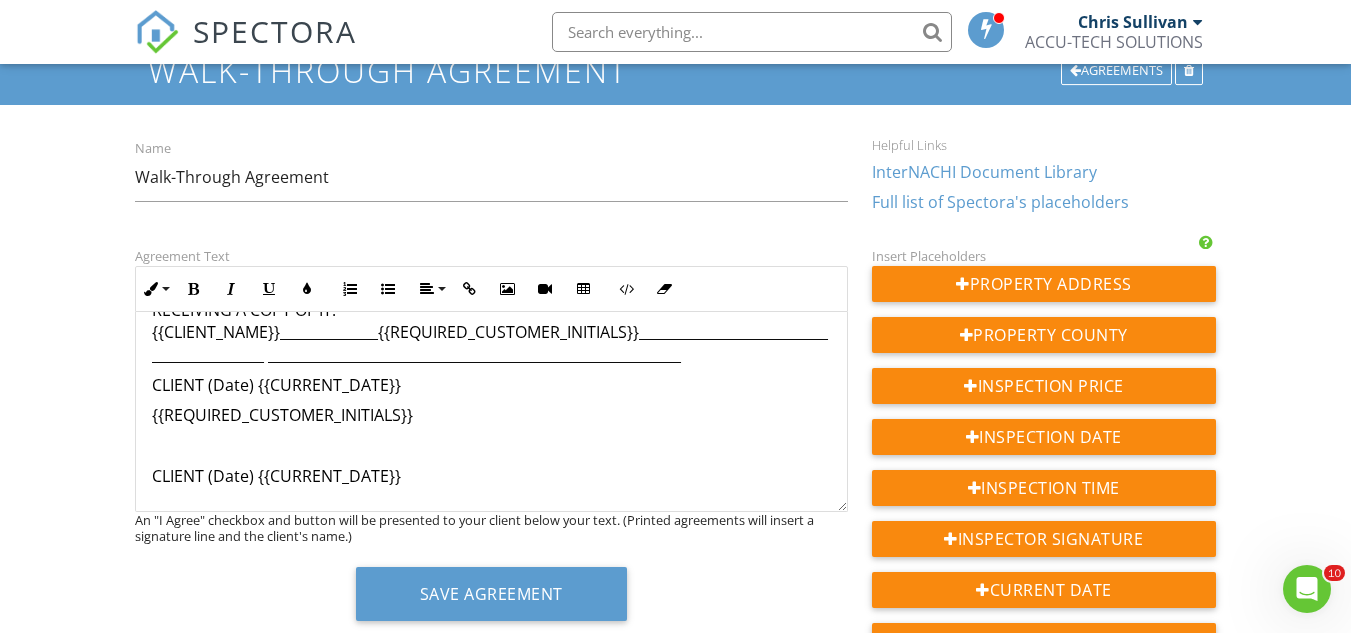 click on "This is an Agreement between you, the undersigned Client, and us (ACCU-TECH SOLUTIONS), the Inspector, pertaining to our walk-through of the Property at: {{ADDRESS}} . The terms below govern this Agreement.  1. The fee for our walk-through is ${{SERVICE_153353}} , payable in full prior or at the time of the walk-through.  2. We will perform a visual walk-through of the home/building and provide you with oral comments summarizing our observations. A WALK-THROUGH IS NOT A HOME INSPECTION OR A COMMERCIAL PROPERTY INSPECTION. We will NOT follow InterNACHI’s Standards of Practice or any state laws pertaining to home inspections. Our comments will be nothing more than a subjective summary of our initial observations during the walk-through. You may hire us to perform a home inspection or commercial property inspection by signing a separate agreement with us. You understand that InterNACHI is not a party to this Agreement, has no control over us, and does not employ or supervise us." at bounding box center (491, -601) 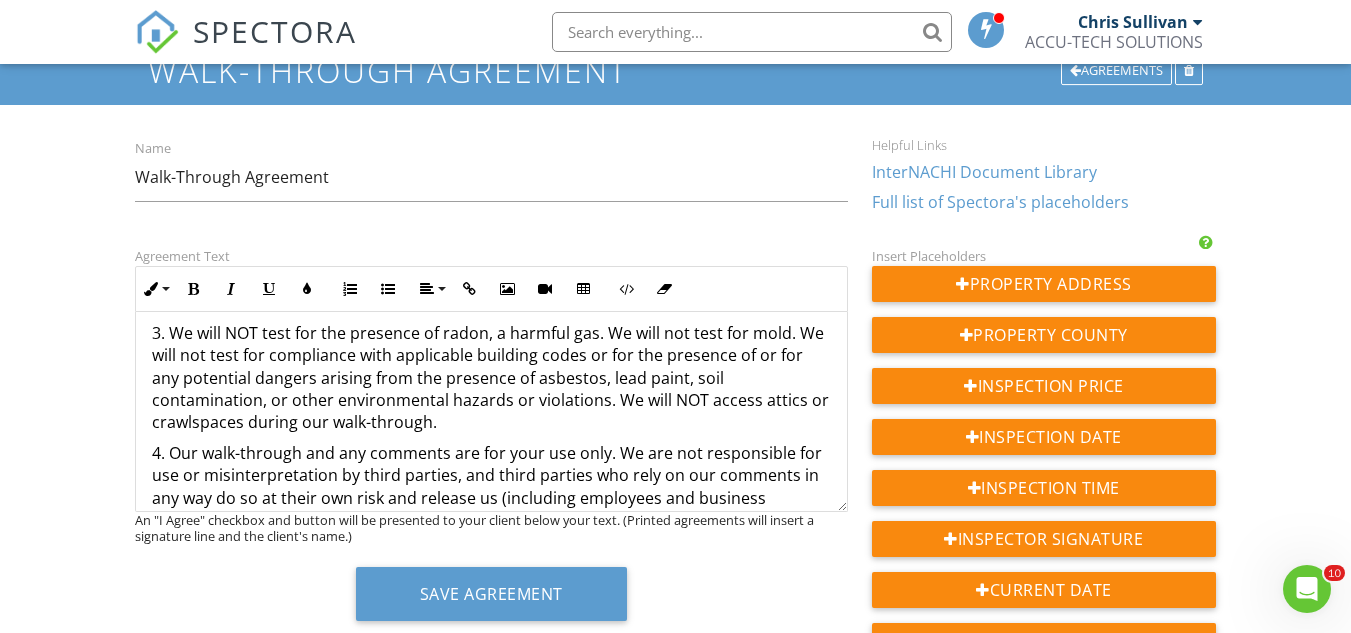 scroll, scrollTop: 347, scrollLeft: 0, axis: vertical 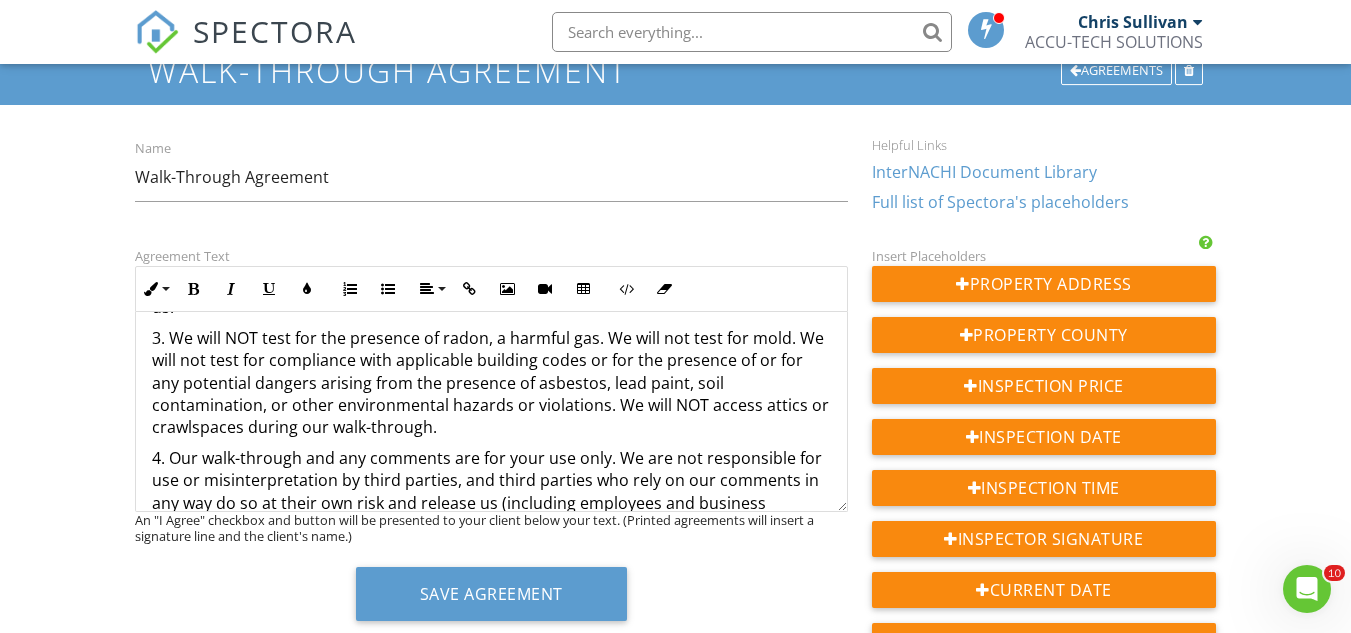 drag, startPoint x: 476, startPoint y: 414, endPoint x: 140, endPoint y: 322, distance: 348.3676 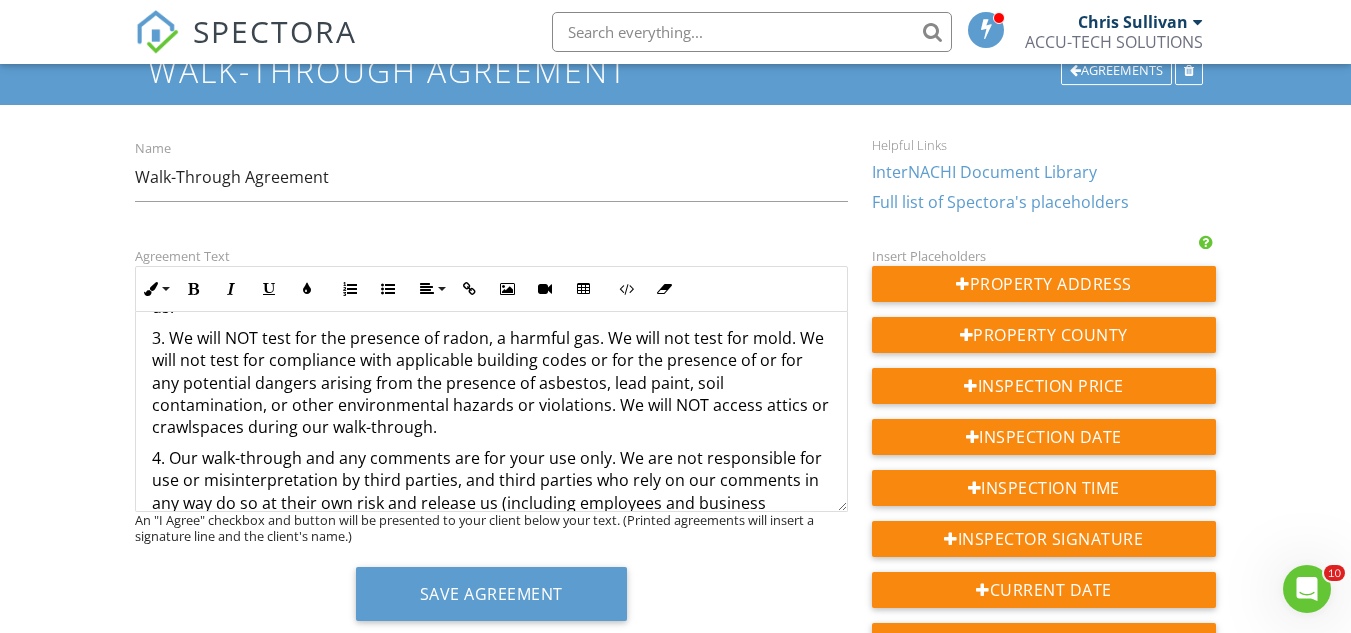 click on "This is an Agreement between you, the undersigned Client, and us (ACCU-TECH SOLUTIONS), the Inspector, pertaining to our walk-through of the Property at: {{ADDRESS}} . The terms below govern this Agreement.  1. The fee for our walk-through is ${{SERVICE_153353}} , payable in full prior or at the time of the walk-through.  2. We will perform a visual walk-through of the home/building and provide you with oral comments summarizing our observations. A WALK-THROUGH IS NOT A HOME INSPECTION OR A COMMERCIAL PROPERTY INSPECTION. We will NOT follow InterNACHI’s Standards of Practice or any state laws pertaining to home inspections. Our comments will be nothing more than a subjective summary of our initial observations during the walk-through. You may hire us to perform a home inspection or commercial property inspection by signing a separate agreement with us. You understand that InterNACHI is not a party to this Agreement, has no control over us, and does not employ or supervise us." at bounding box center (491, 1076) 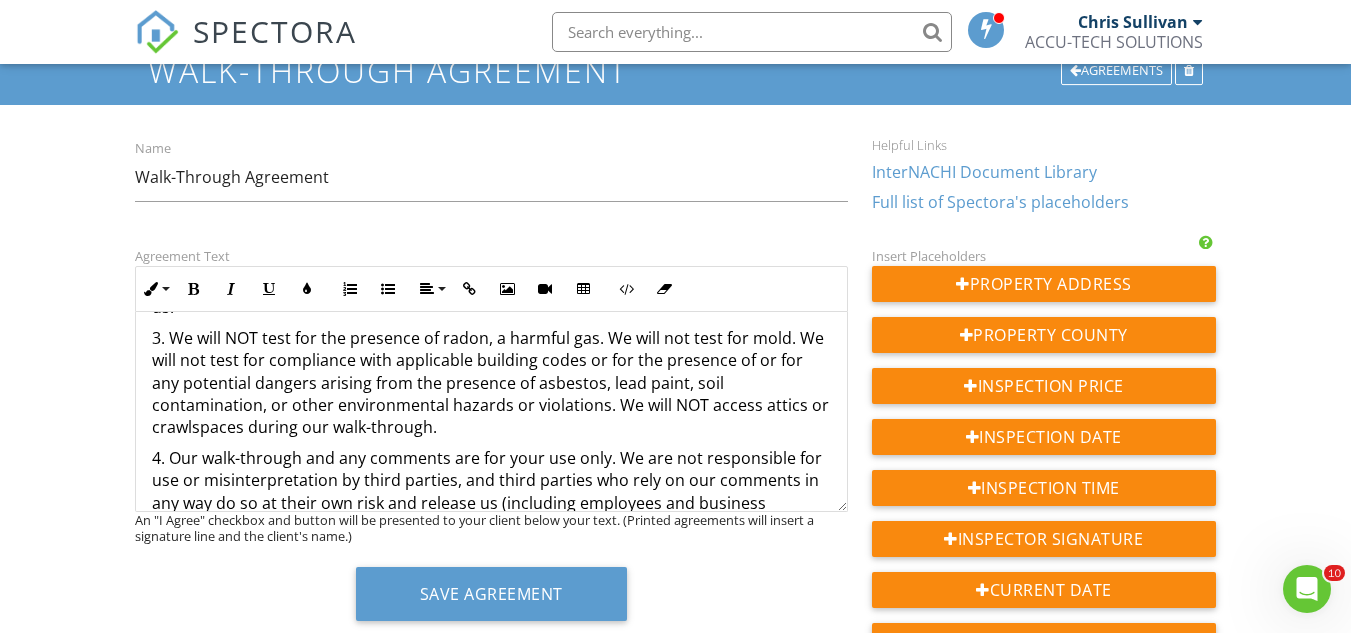 copy on "3. We will NOT test for the presence of radon, a harmful gas. We will not test for mold. We will not test for compliance with applicable building codes or for the presence of or for any potential dangers arising from the presence of asbestos, lead paint, soil contamination, or other environmental hazards or violations. We will NOT access attics or crawlspaces during our walk-through." 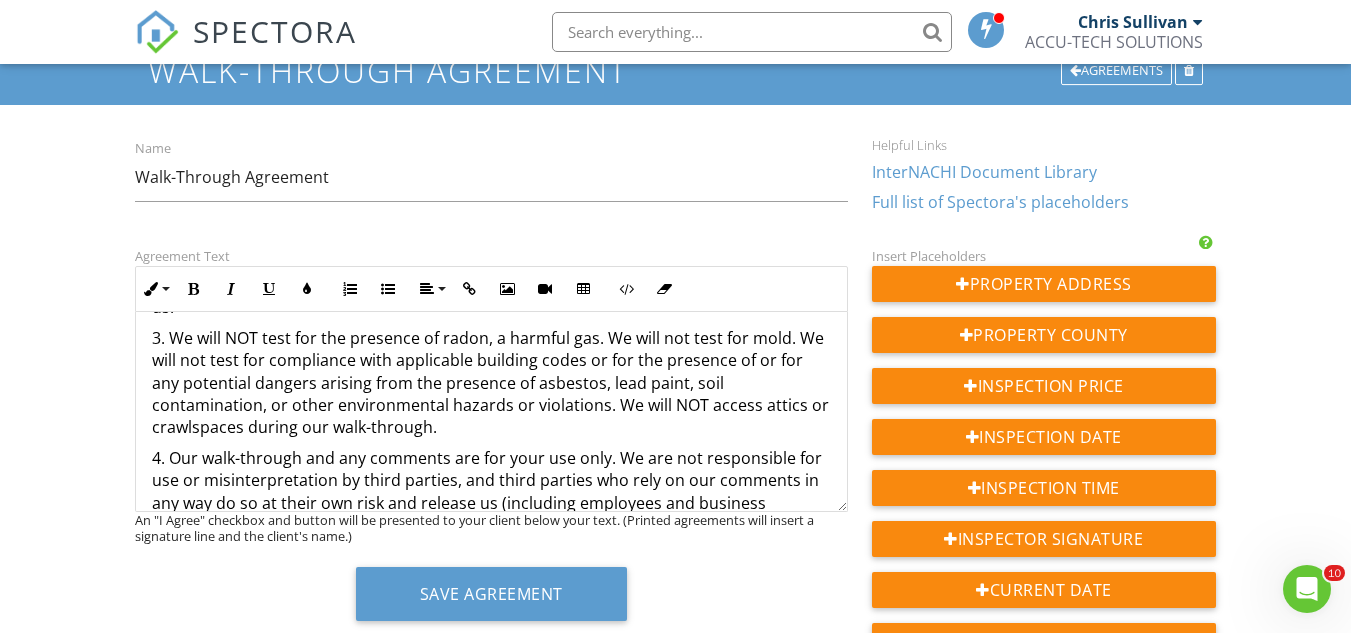 click on "Save Agreement" at bounding box center [491, 601] 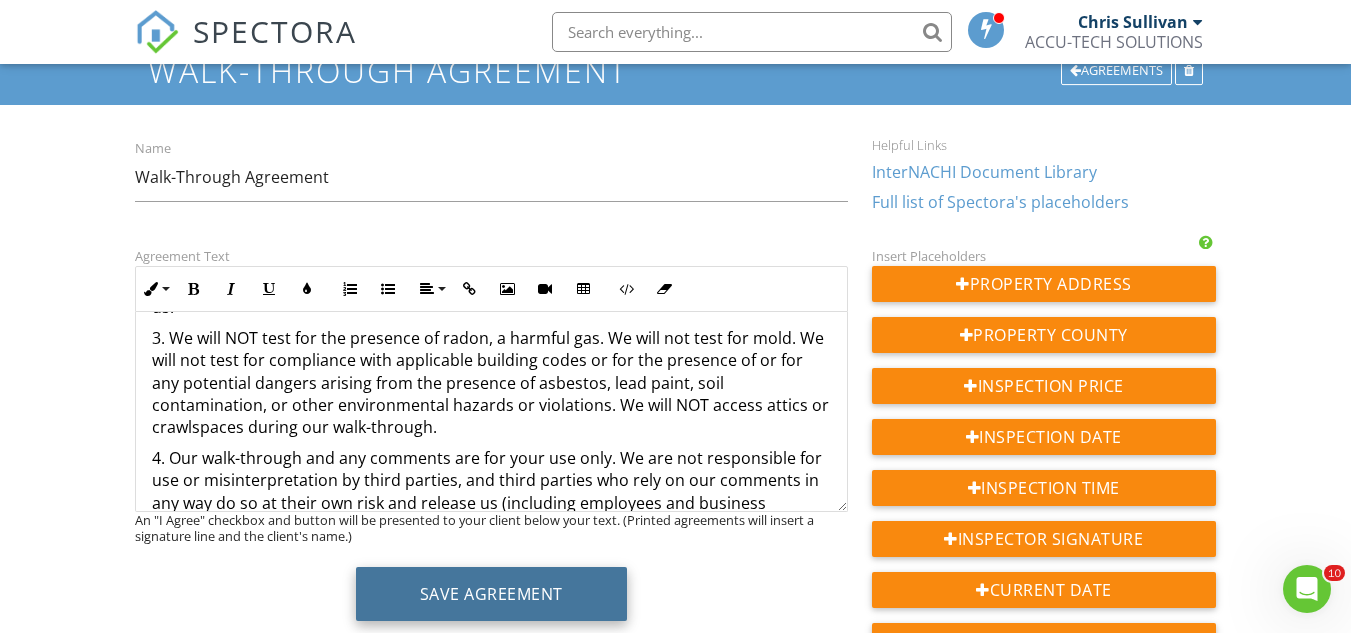 click on "Save Agreement" at bounding box center [491, 594] 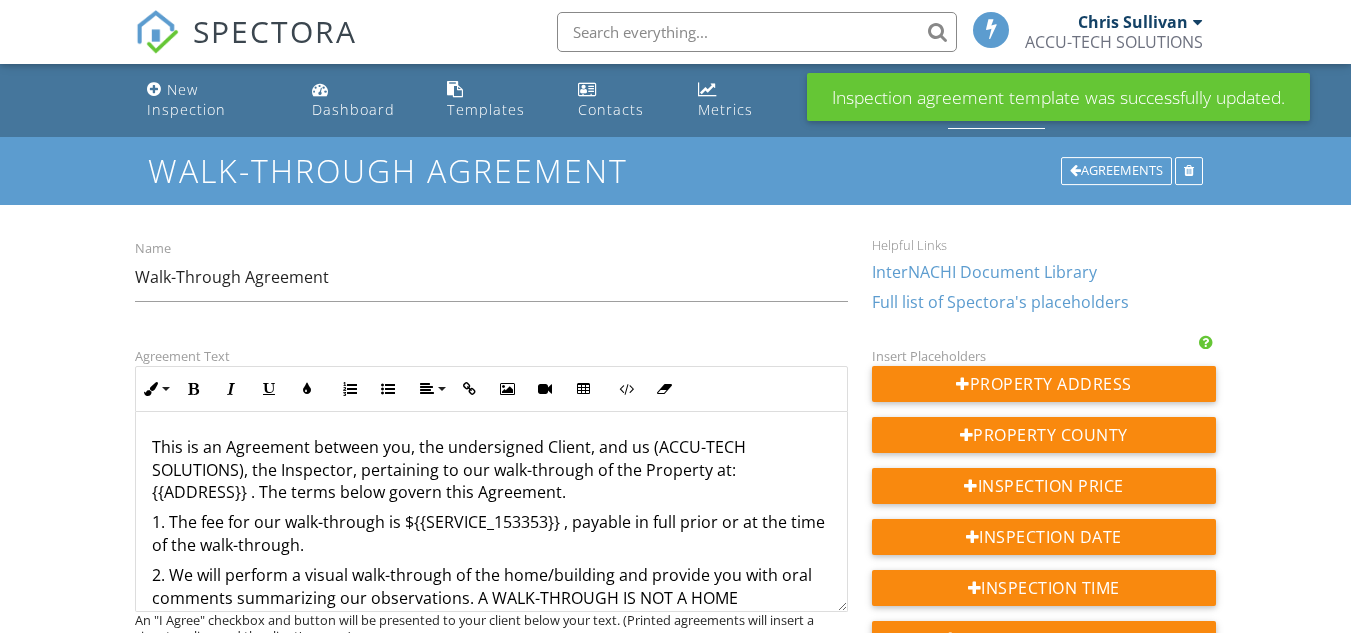 scroll, scrollTop: 0, scrollLeft: 0, axis: both 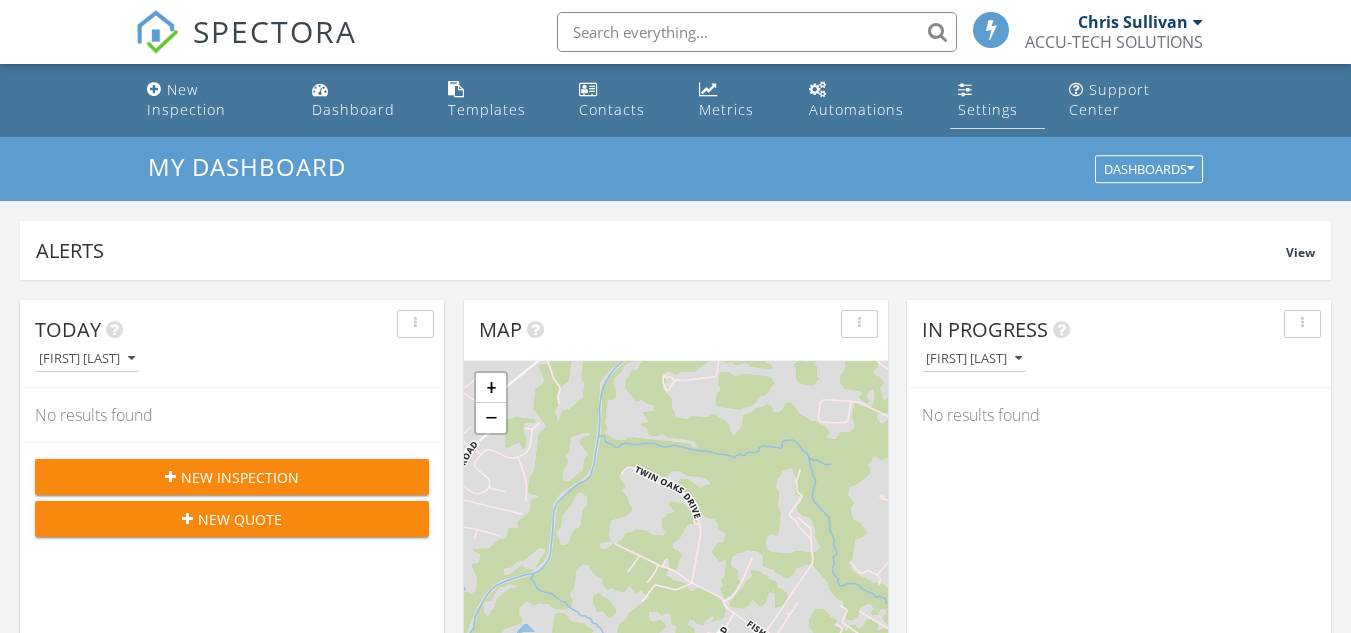 click on "Settings" at bounding box center [988, 109] 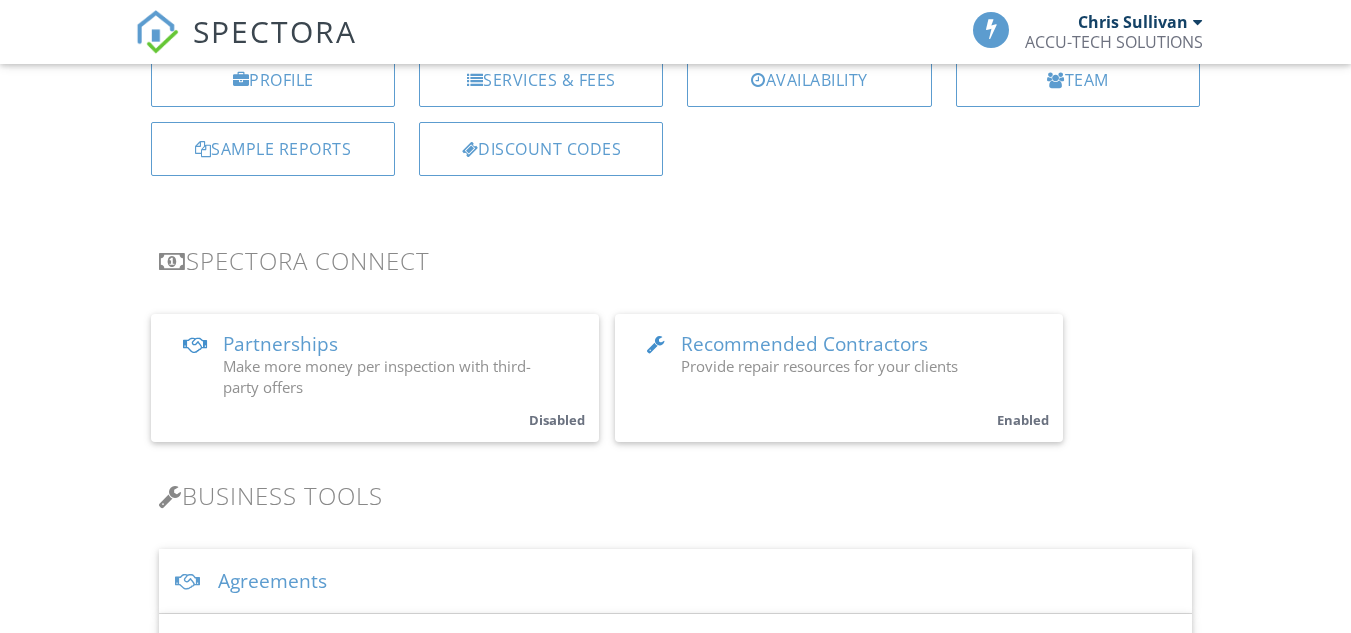 scroll, scrollTop: 383, scrollLeft: 0, axis: vertical 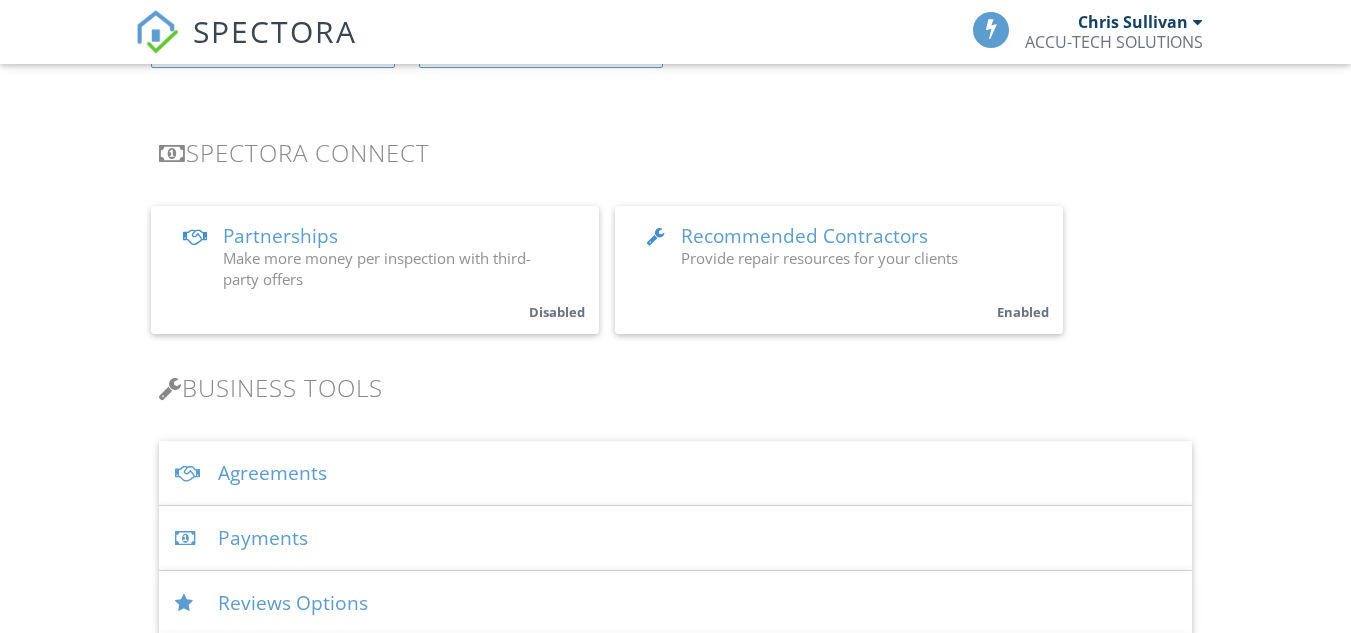 click on "Agreements" at bounding box center (675, 473) 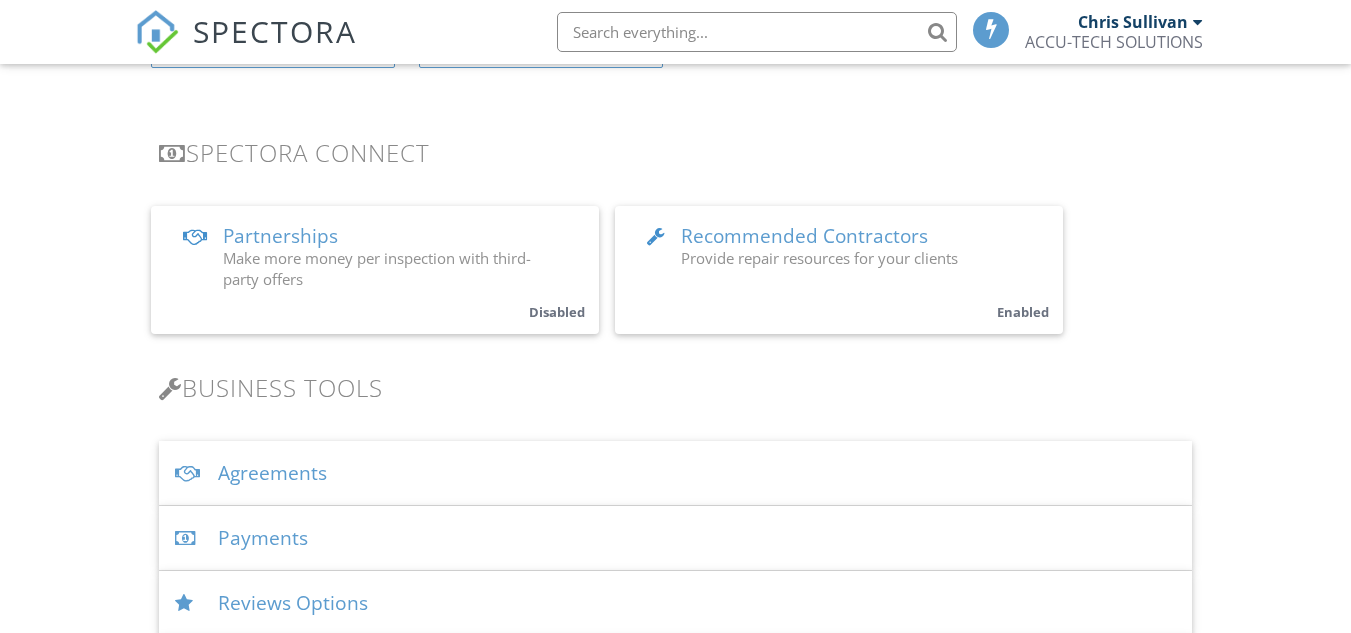 scroll, scrollTop: 0, scrollLeft: 0, axis: both 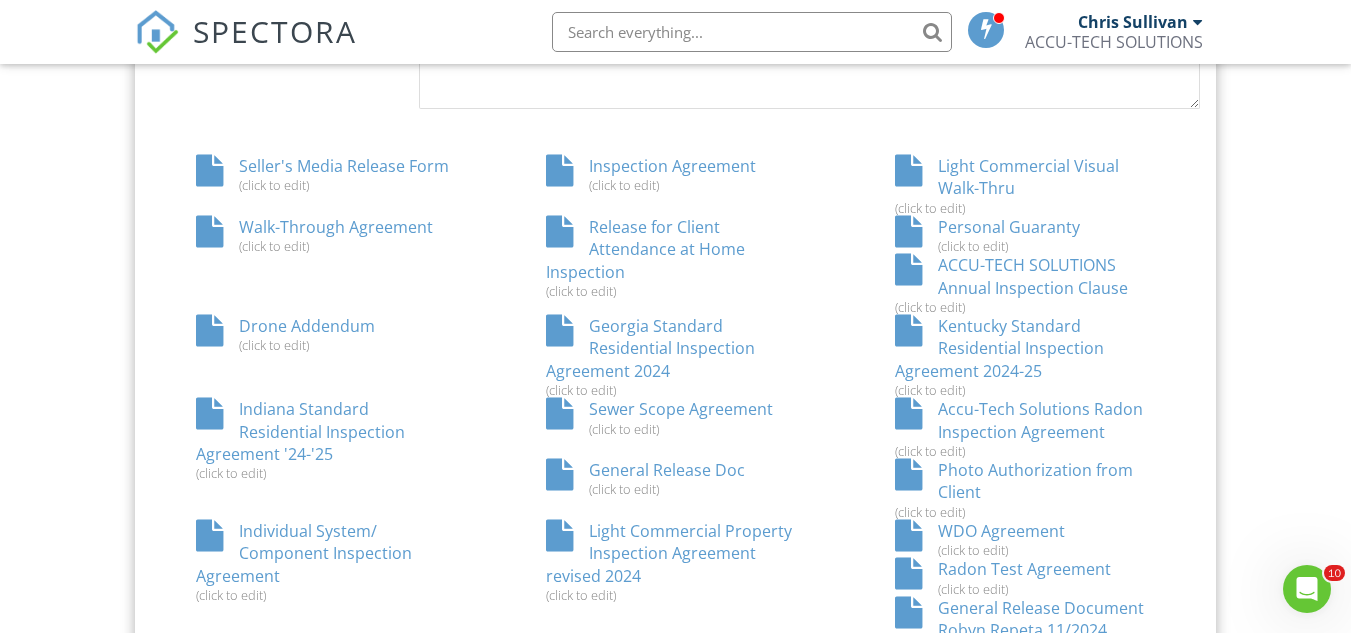 click on "Walk-Through Agreement
(click to edit)" at bounding box center [326, 235] 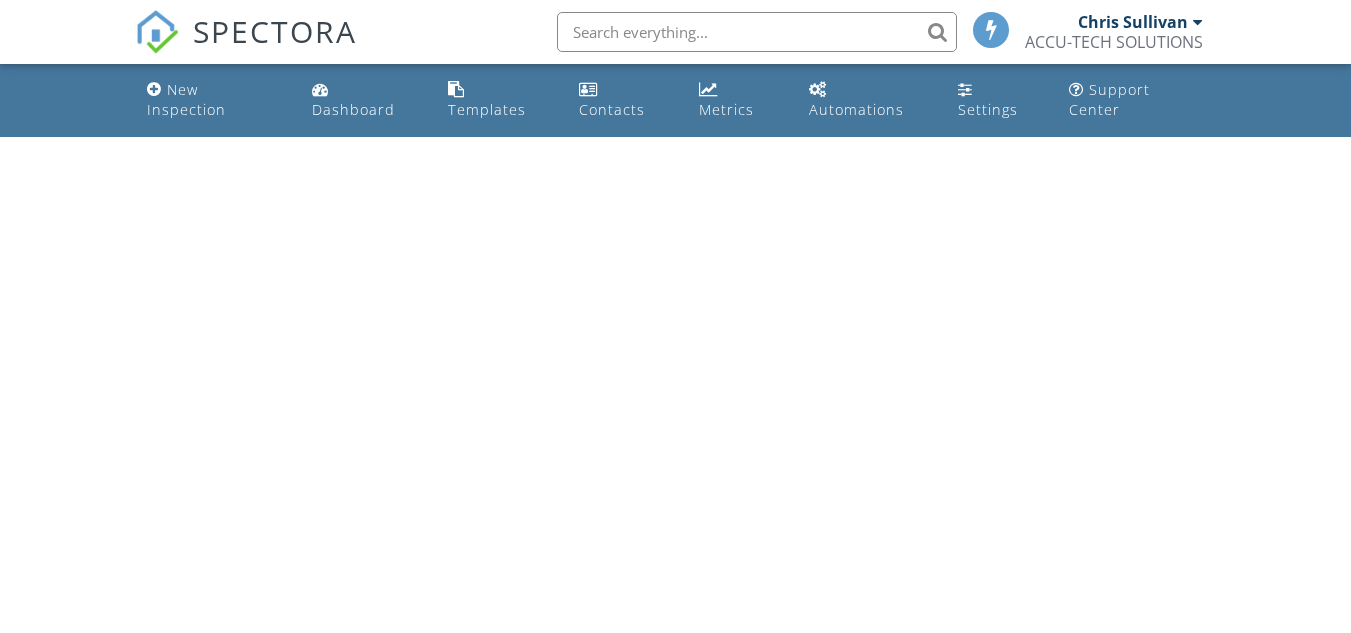 scroll, scrollTop: 0, scrollLeft: 0, axis: both 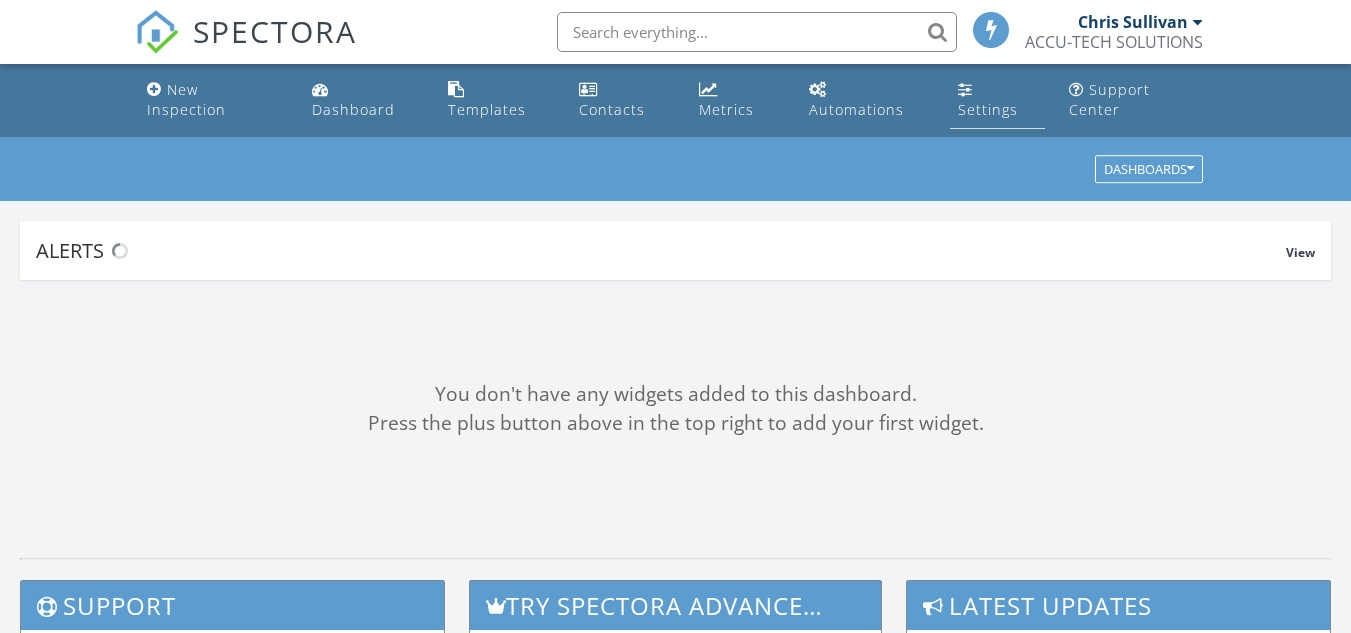 click on "Settings" at bounding box center (988, 109) 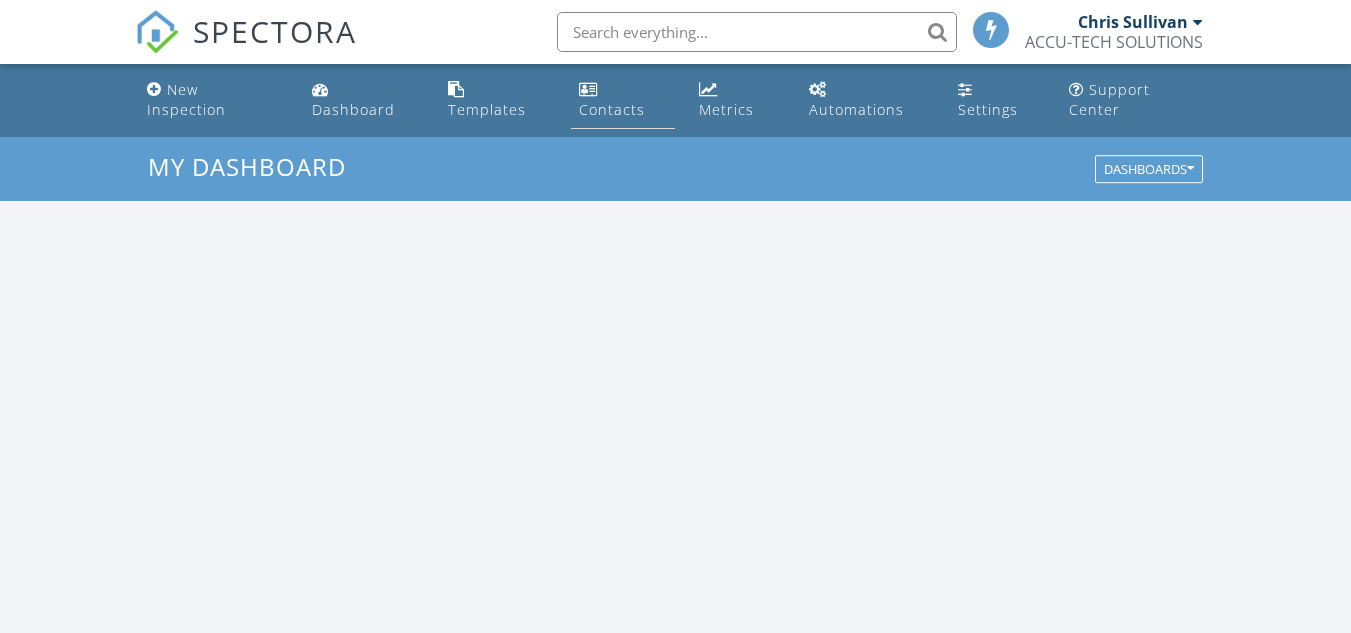 scroll, scrollTop: 45, scrollLeft: 0, axis: vertical 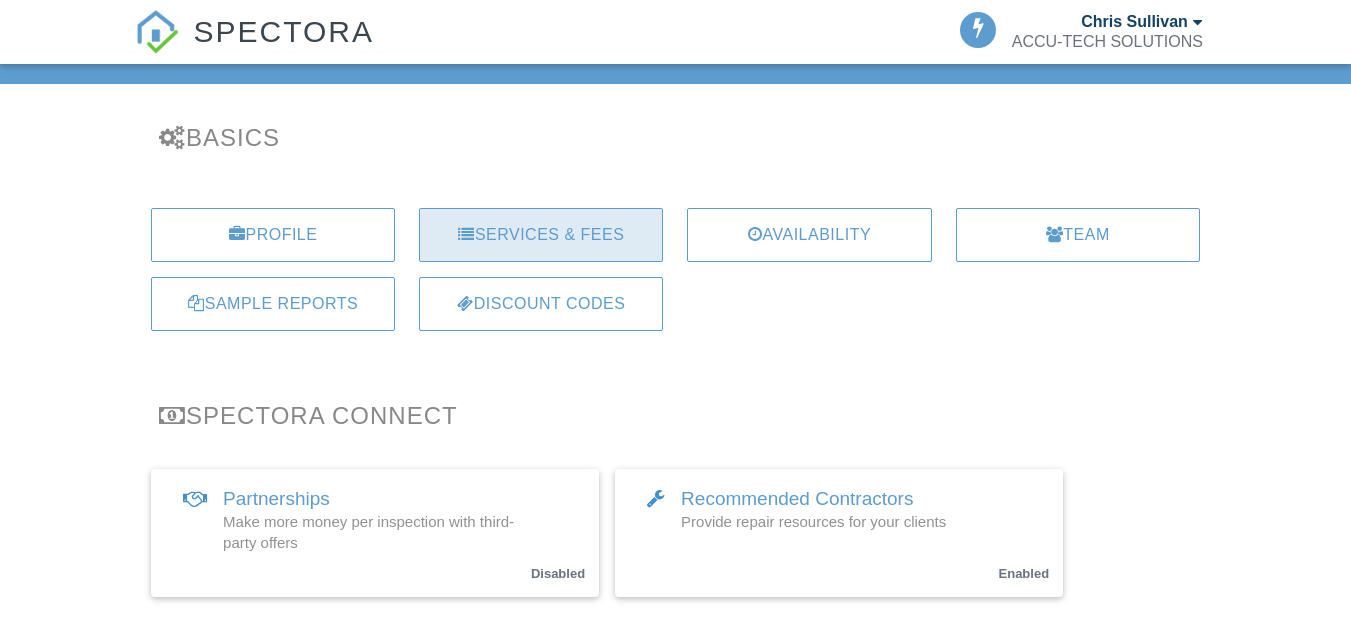 click on "Services & Fees" at bounding box center [541, 235] 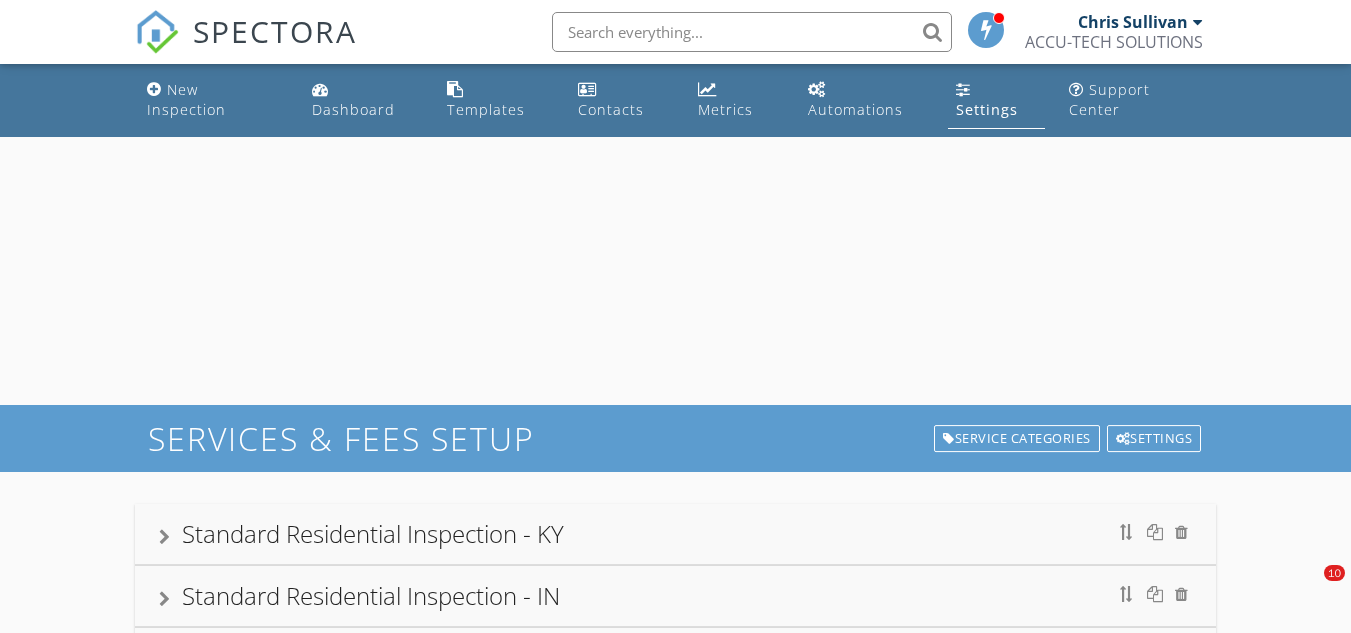scroll, scrollTop: 0, scrollLeft: 0, axis: both 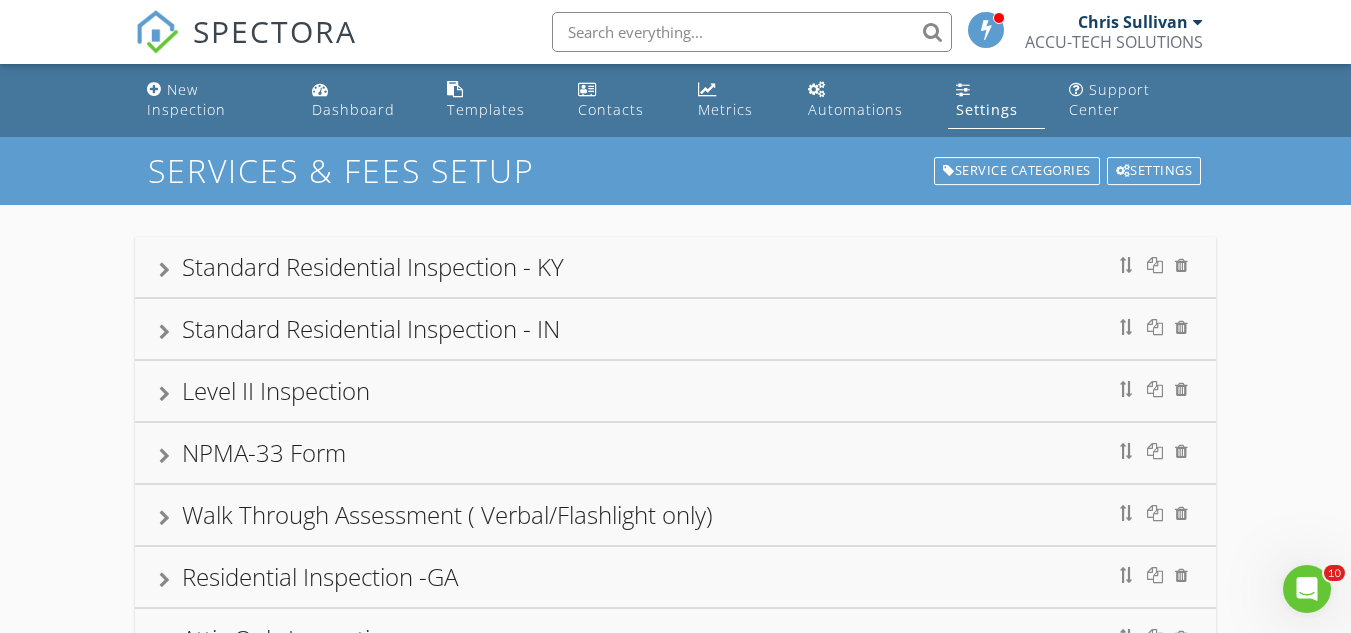 click on "Walk Through Assessment ( Verbal/Flashlight only)" at bounding box center [675, 515] 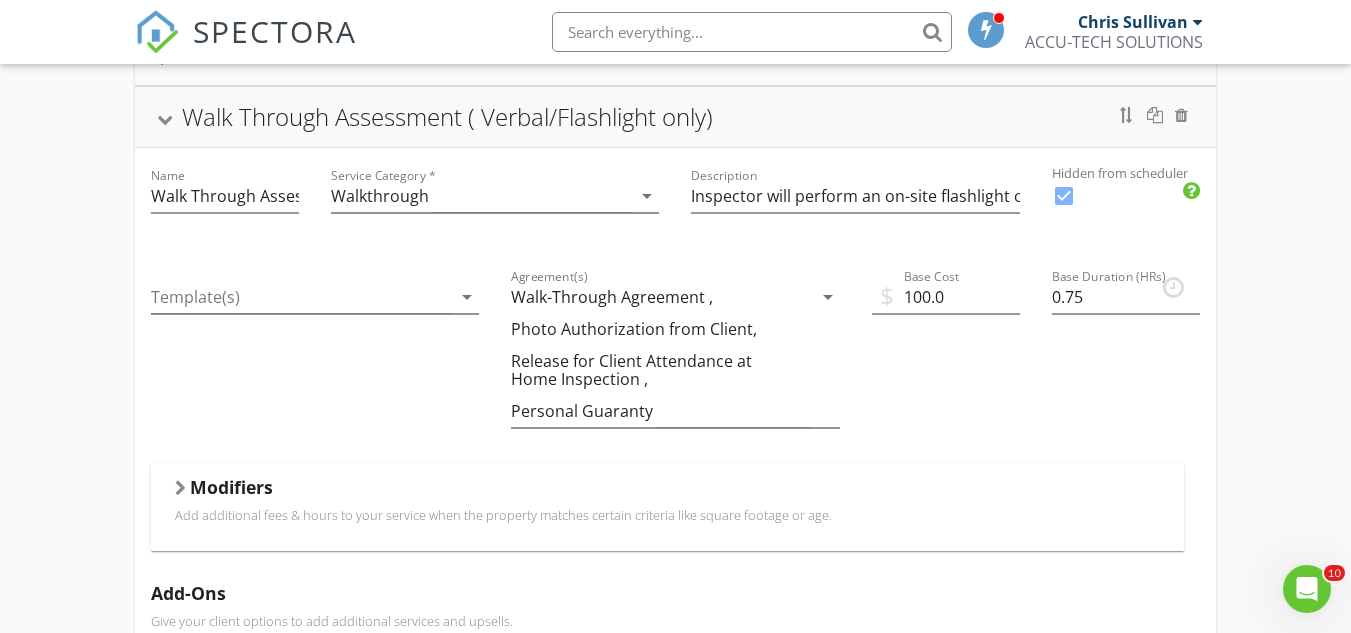 scroll, scrollTop: 400, scrollLeft: 0, axis: vertical 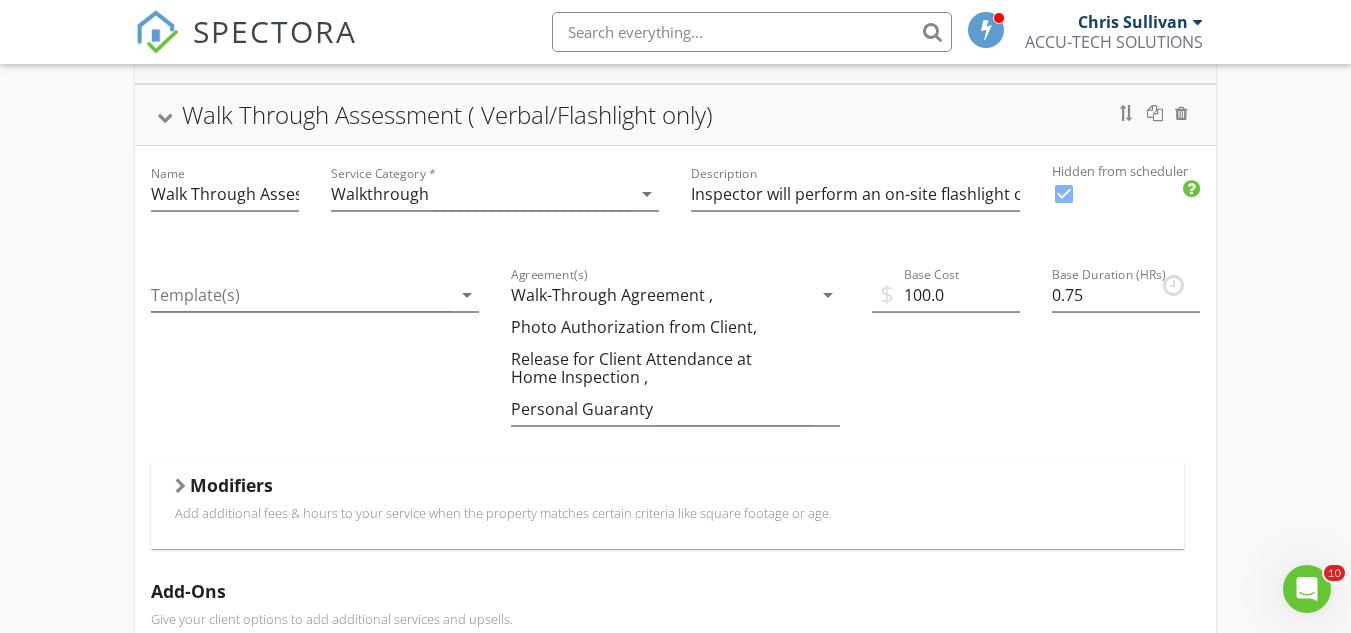 click at bounding box center [180, 486] 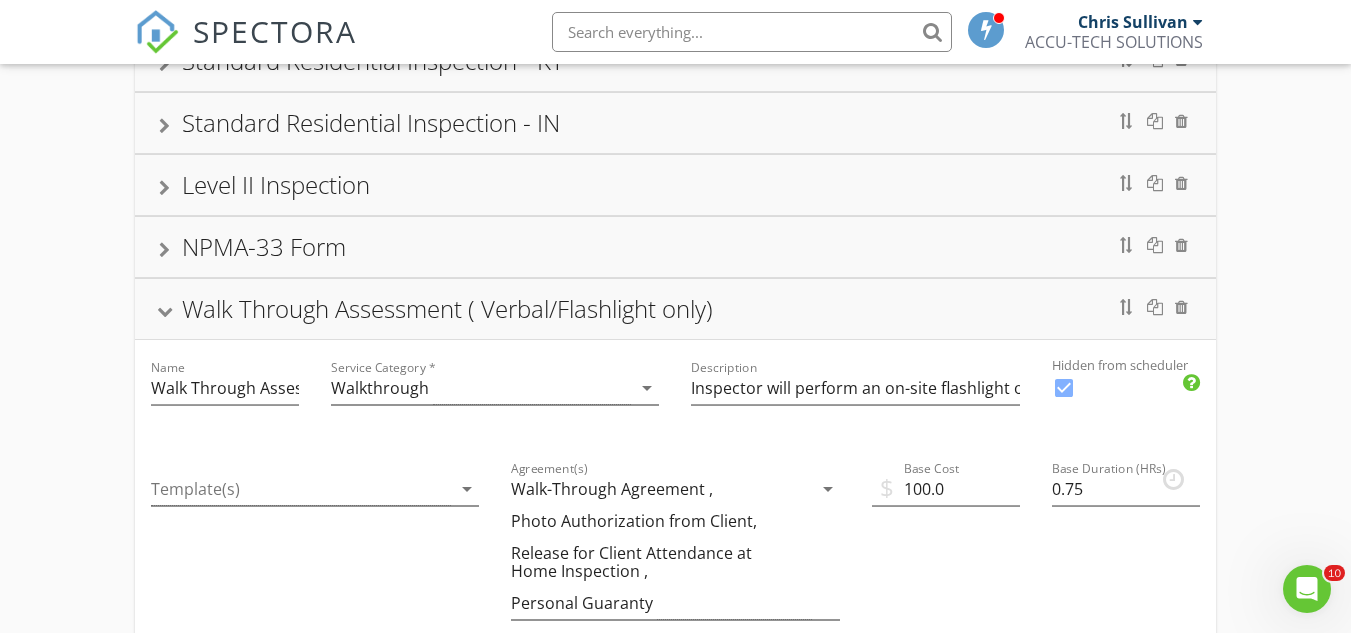 scroll, scrollTop: 200, scrollLeft: 0, axis: vertical 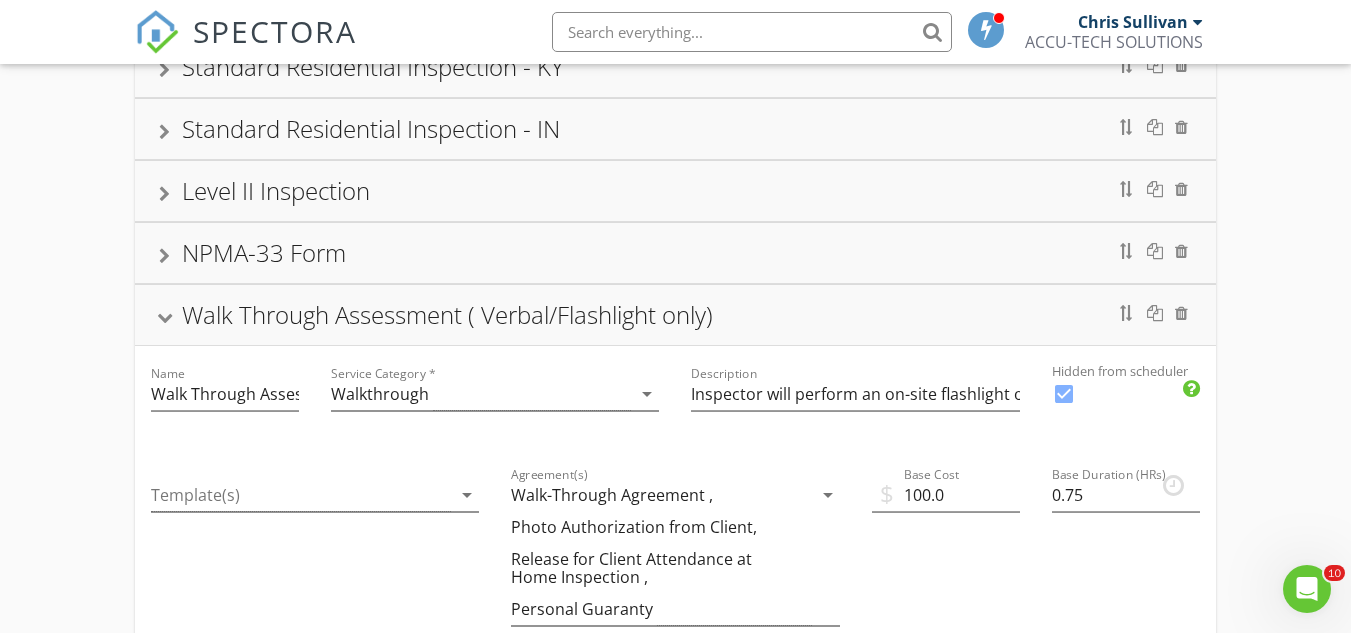 click at bounding box center (165, 317) 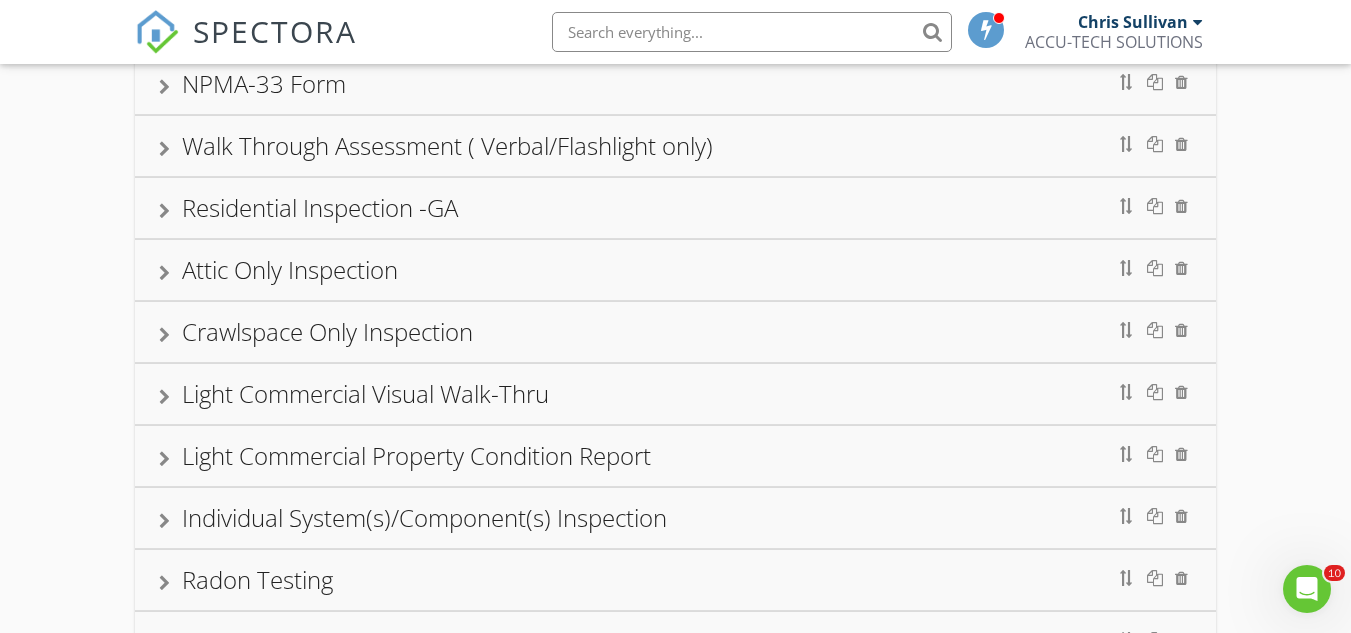 scroll, scrollTop: 400, scrollLeft: 0, axis: vertical 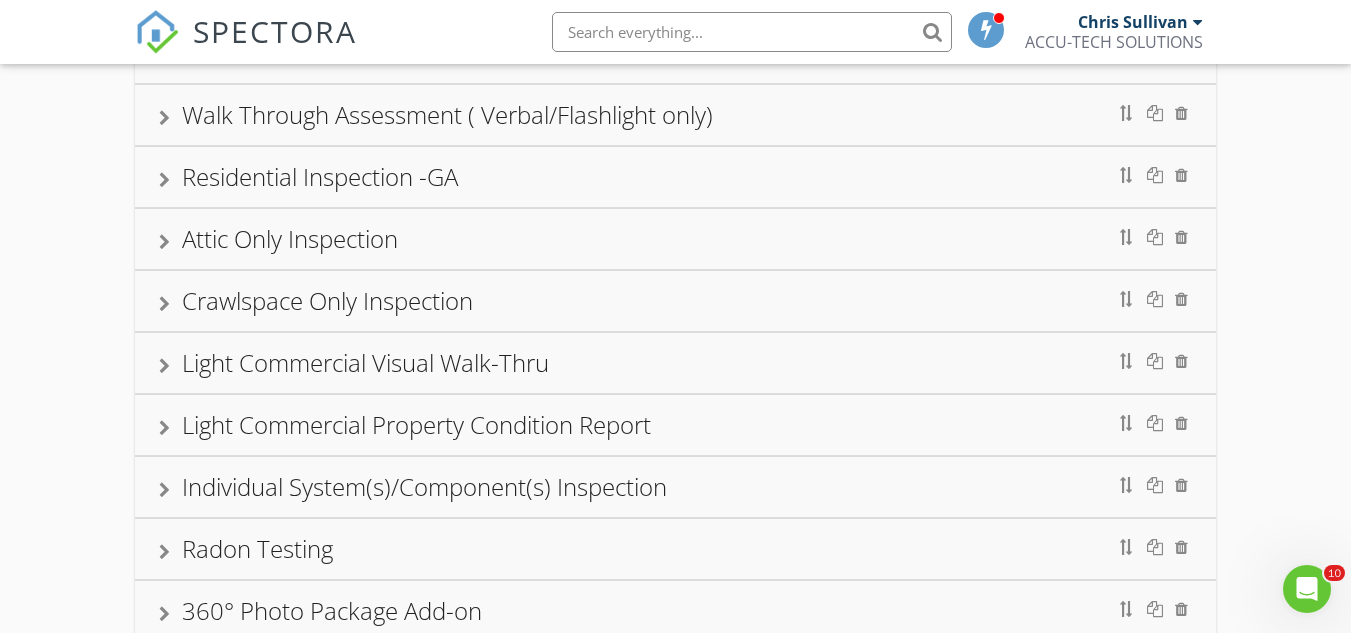 click at bounding box center [164, 490] 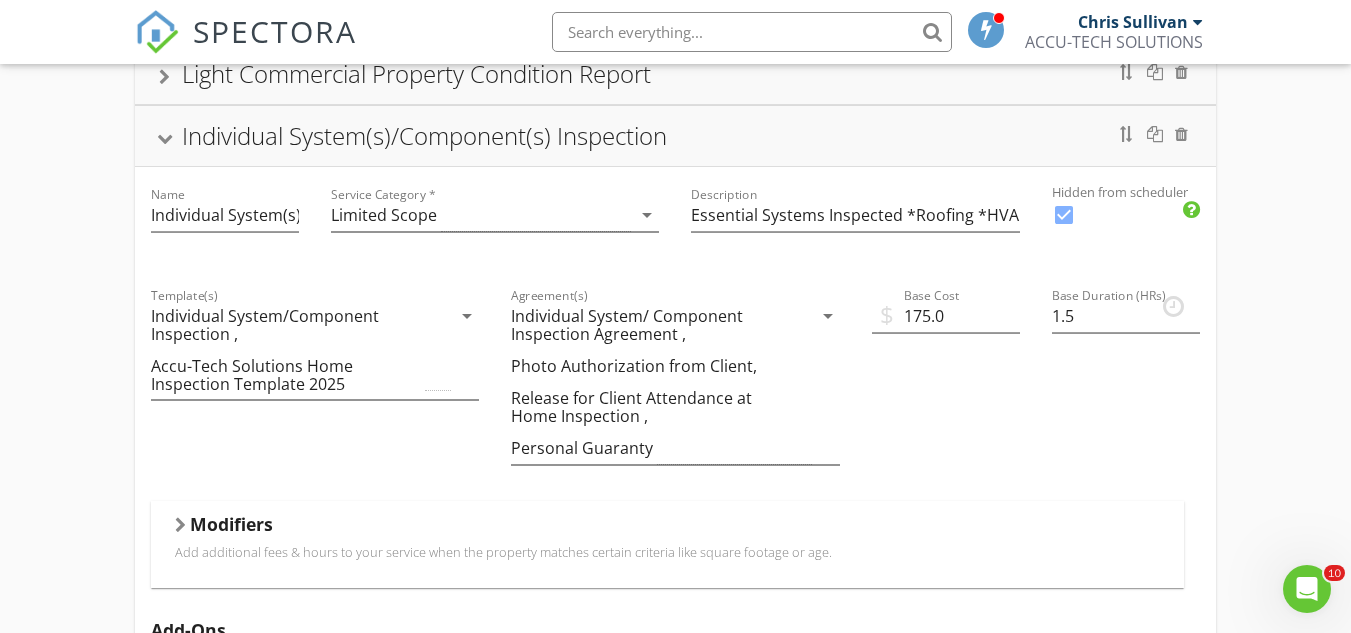 scroll, scrollTop: 800, scrollLeft: 0, axis: vertical 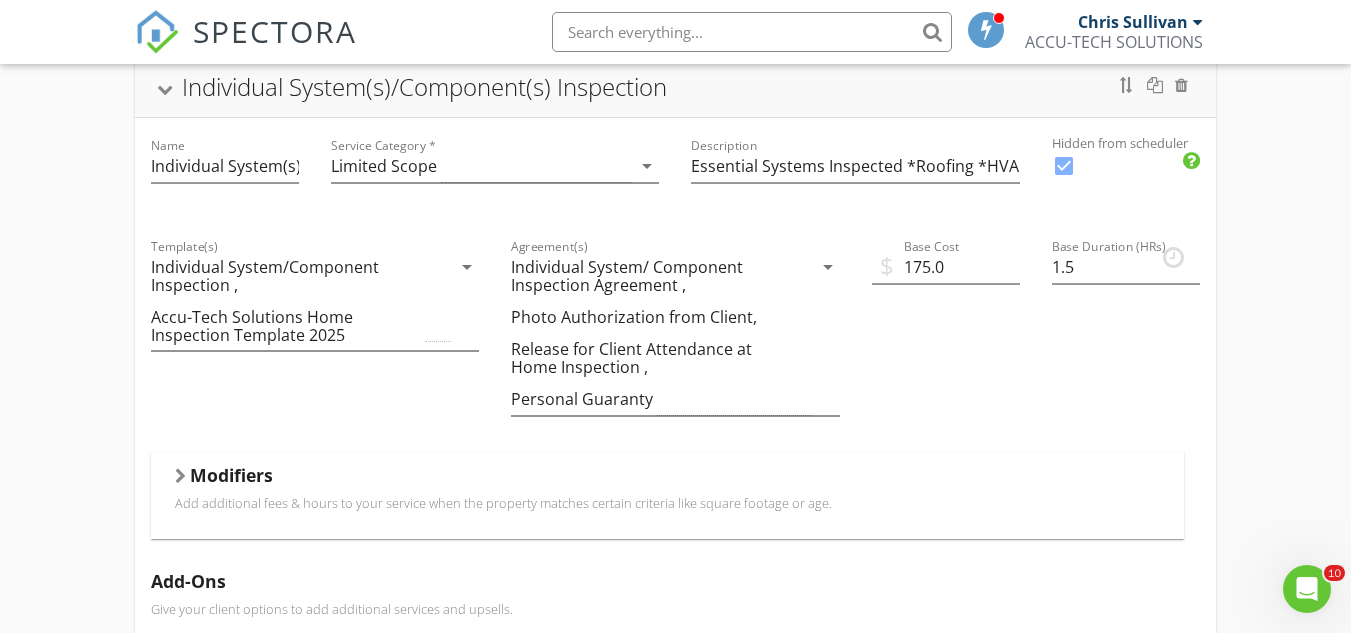 click at bounding box center [180, 476] 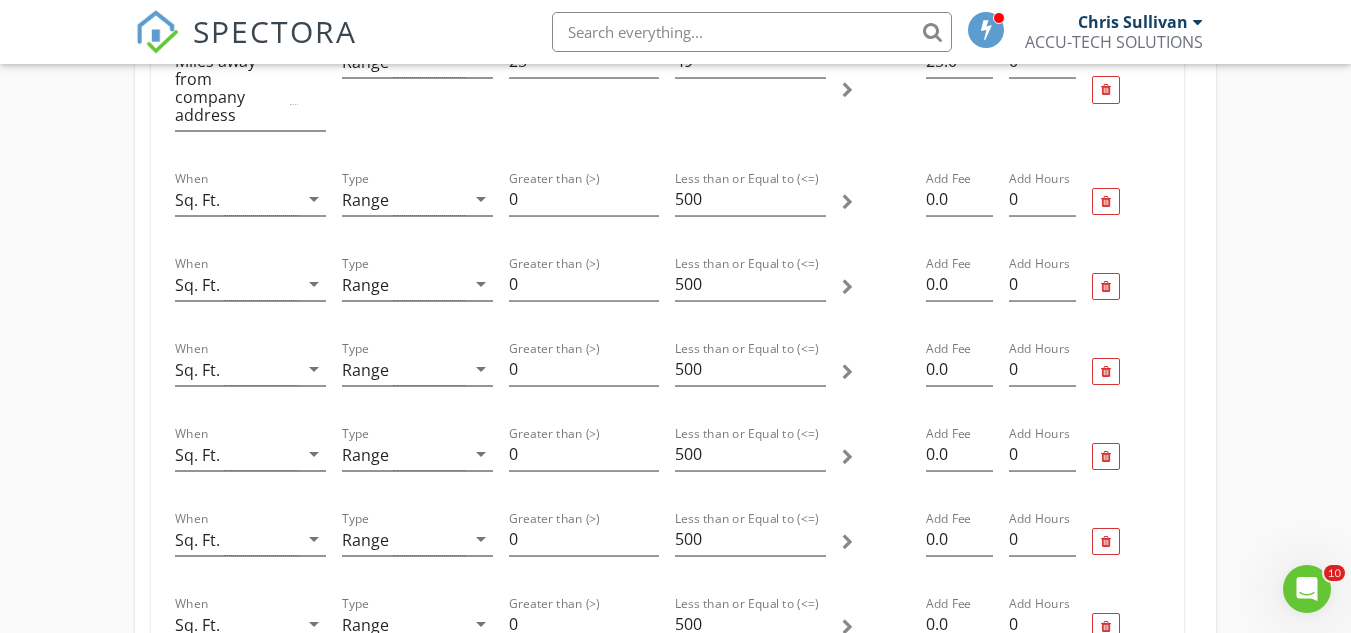 scroll, scrollTop: 1200, scrollLeft: 0, axis: vertical 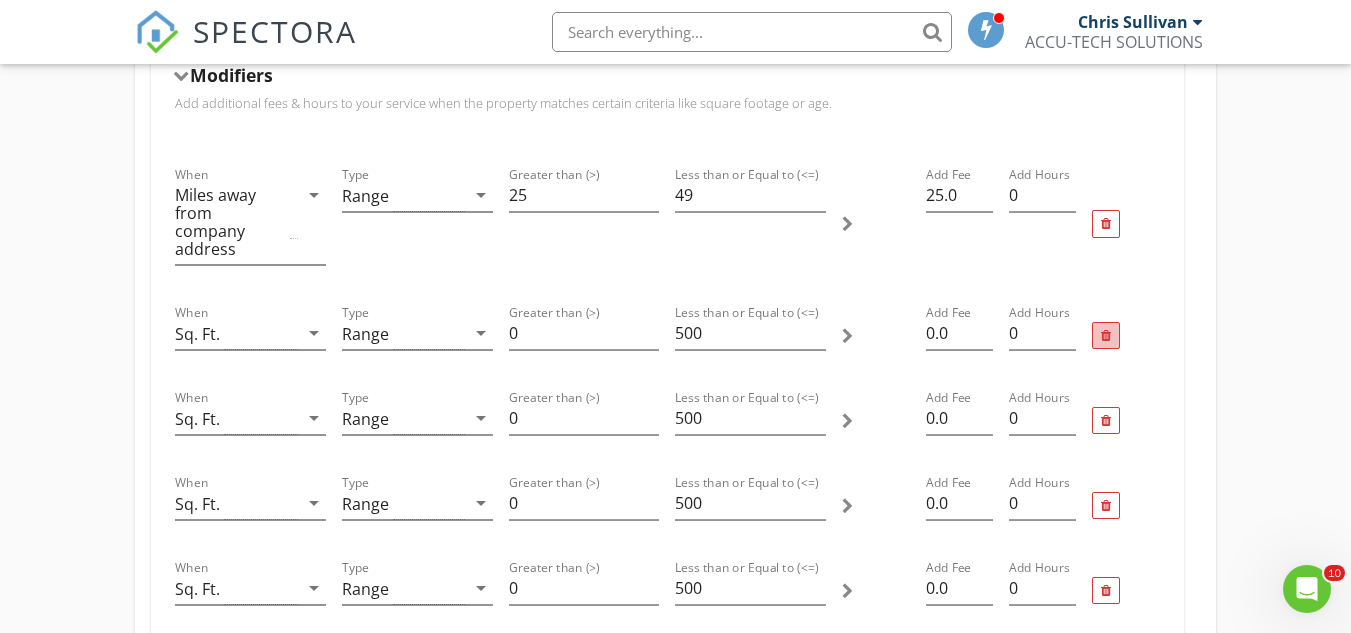 click at bounding box center [1106, 336] 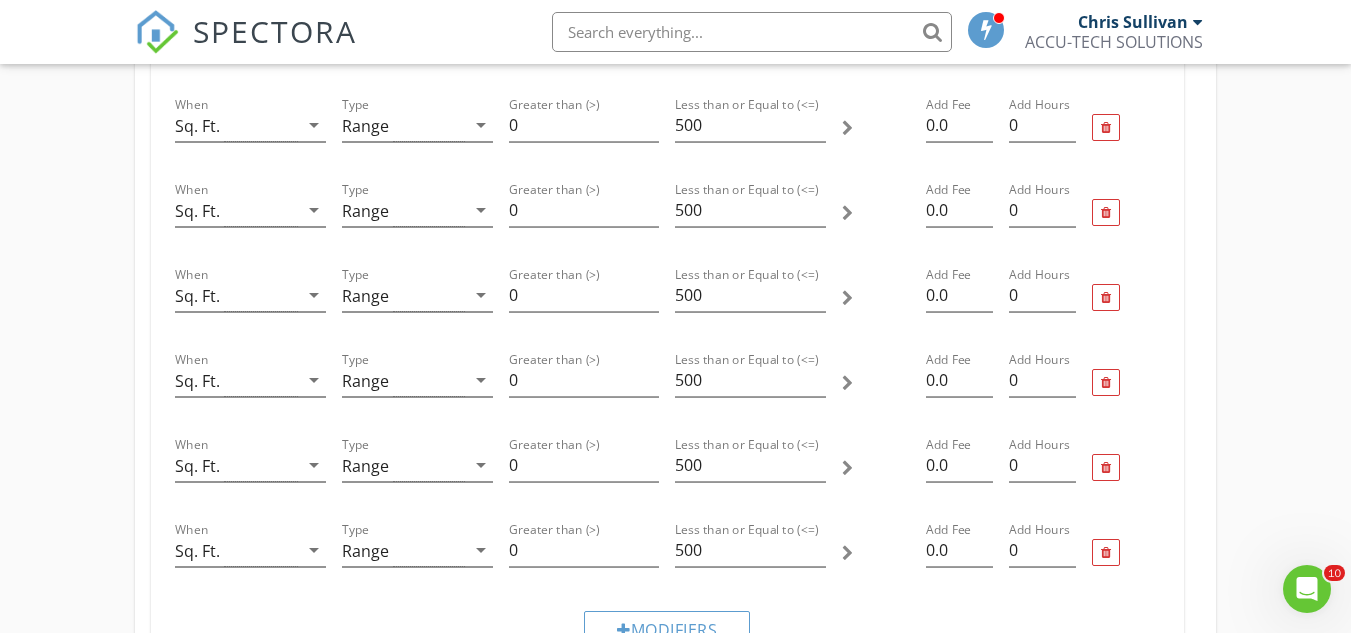 scroll, scrollTop: 1500, scrollLeft: 0, axis: vertical 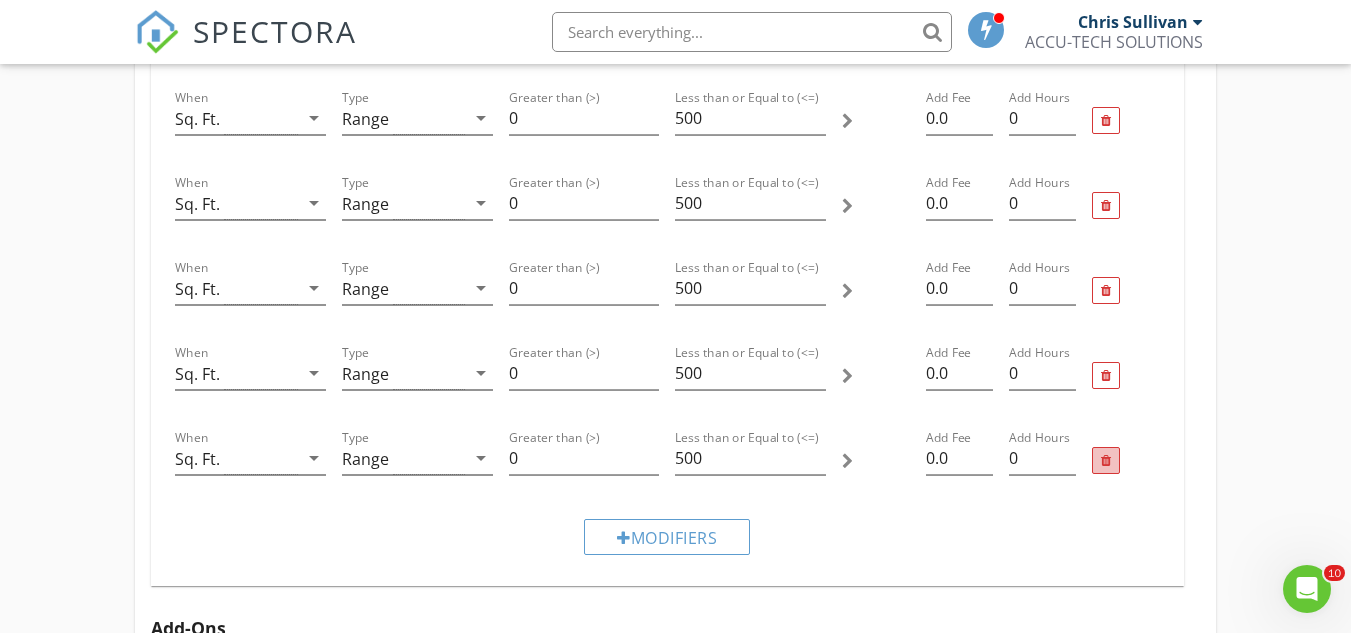 click at bounding box center (1106, 461) 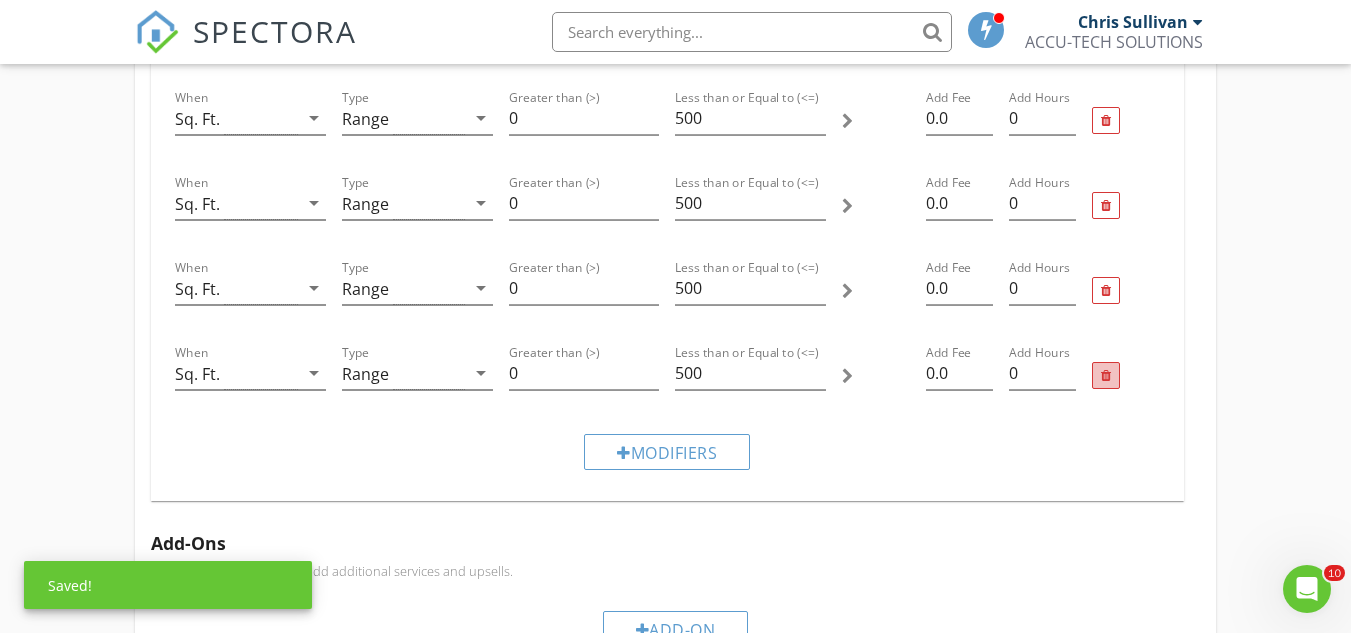 click at bounding box center [1106, 376] 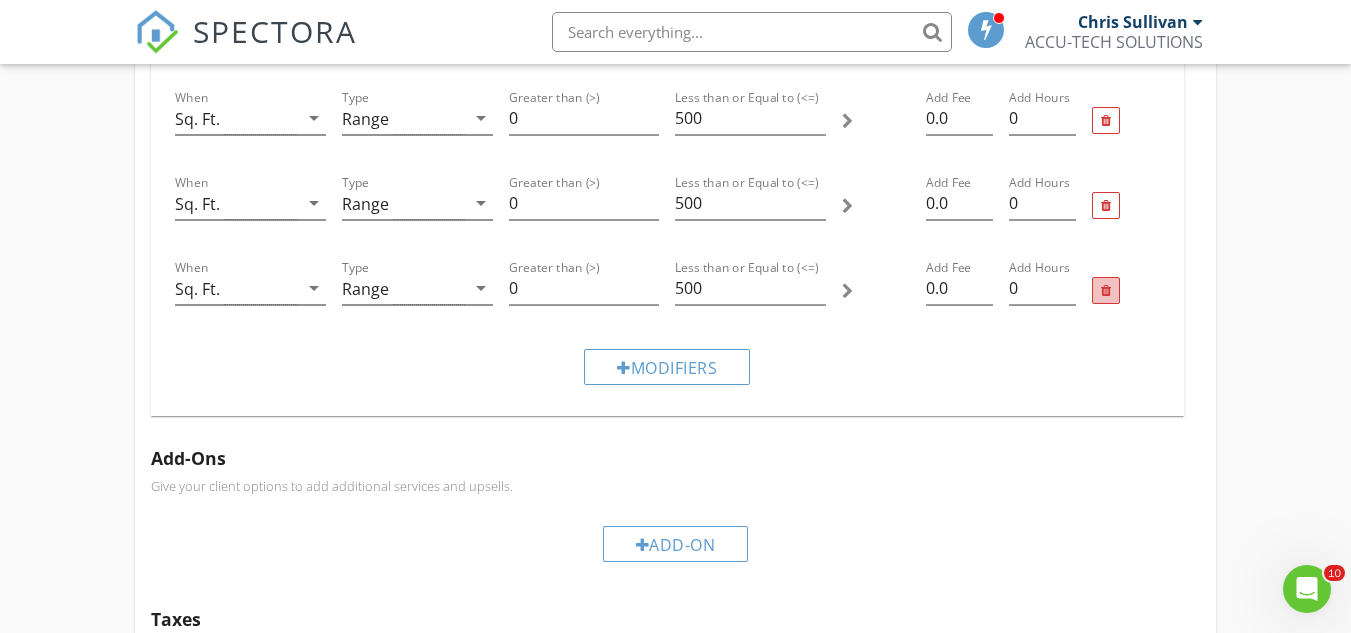 click at bounding box center (1106, 291) 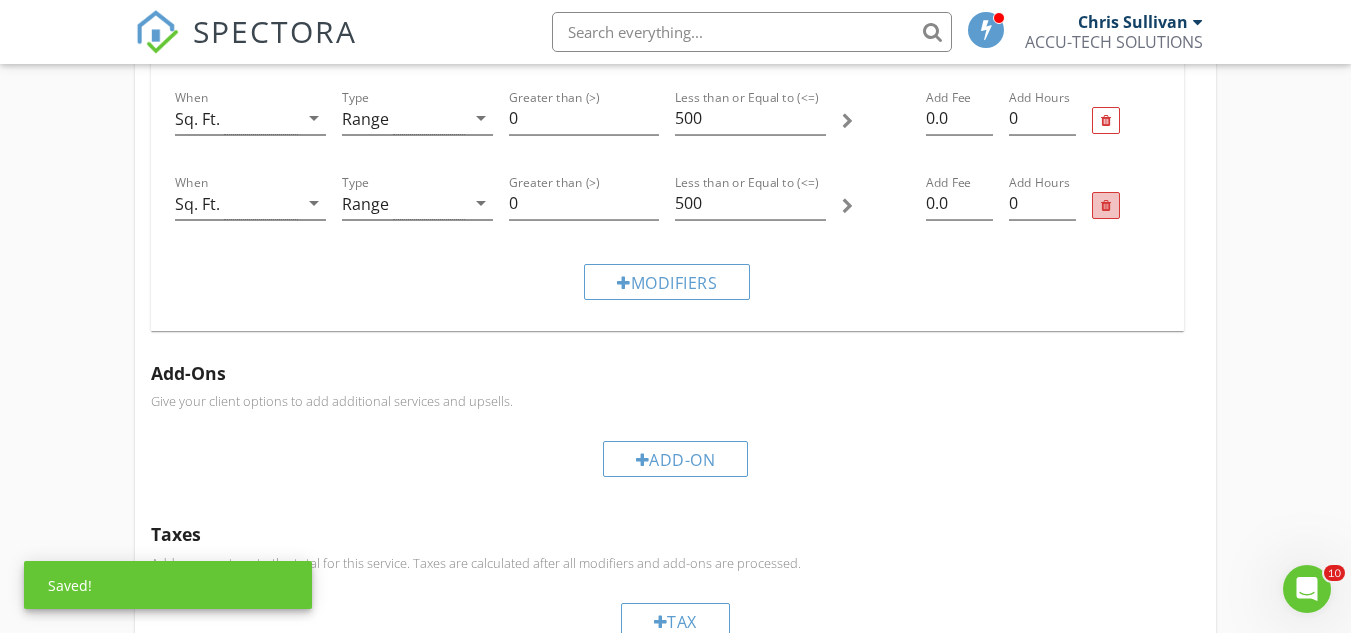 click at bounding box center (1106, 206) 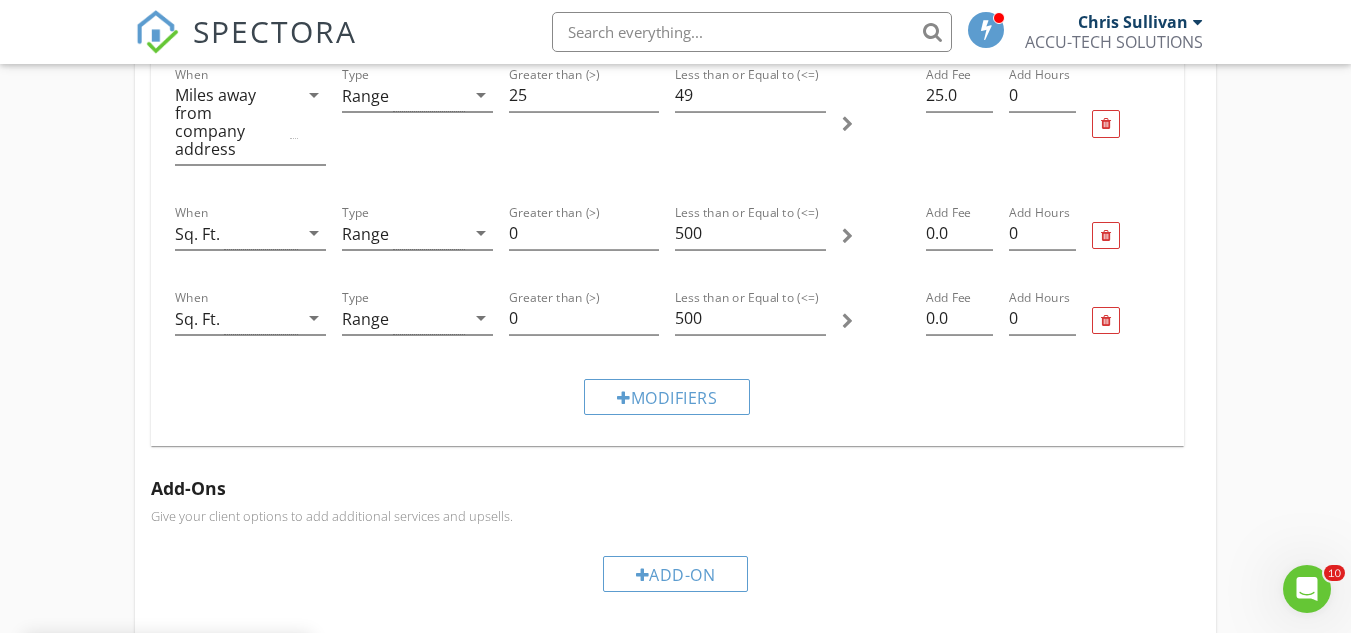 scroll, scrollTop: 1200, scrollLeft: 0, axis: vertical 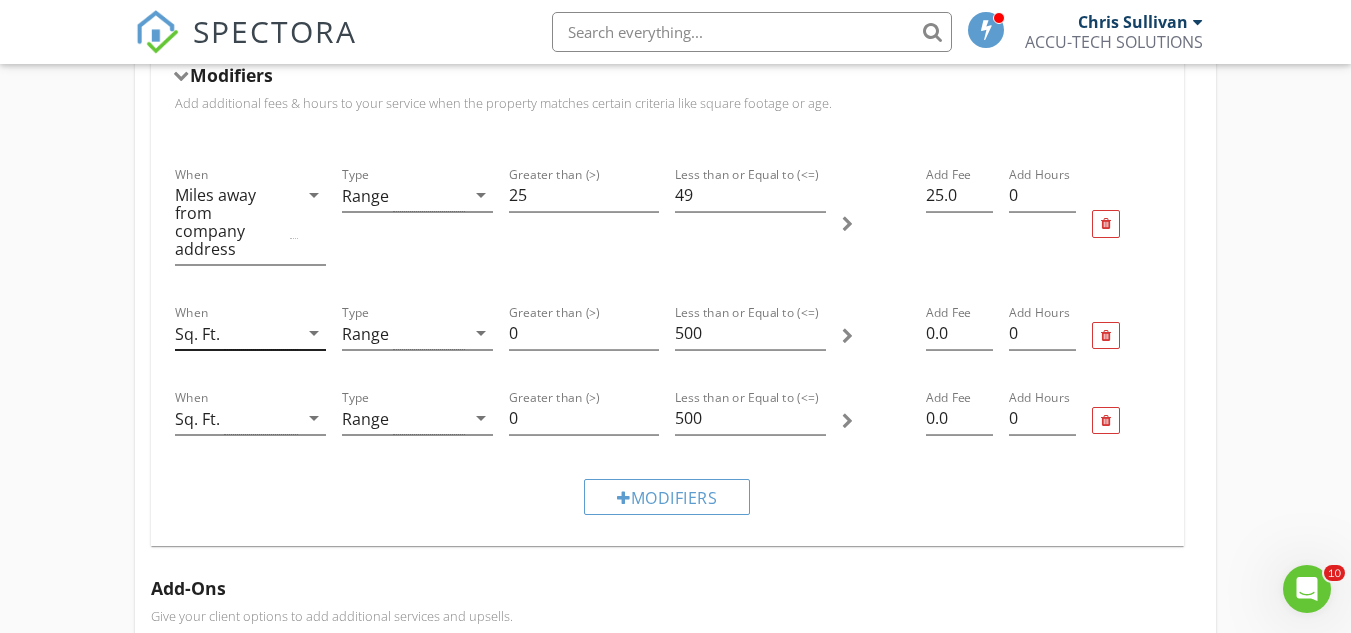 click on "Sq. Ft." at bounding box center (236, 333) 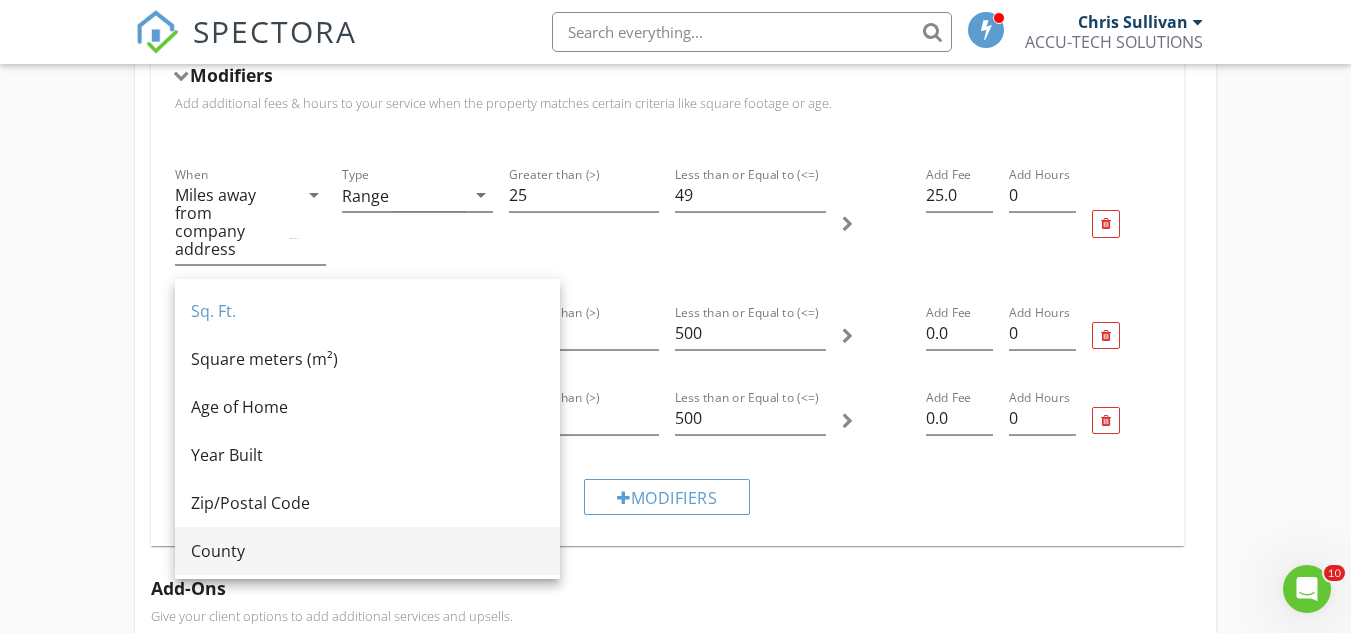 scroll, scrollTop: 100, scrollLeft: 0, axis: vertical 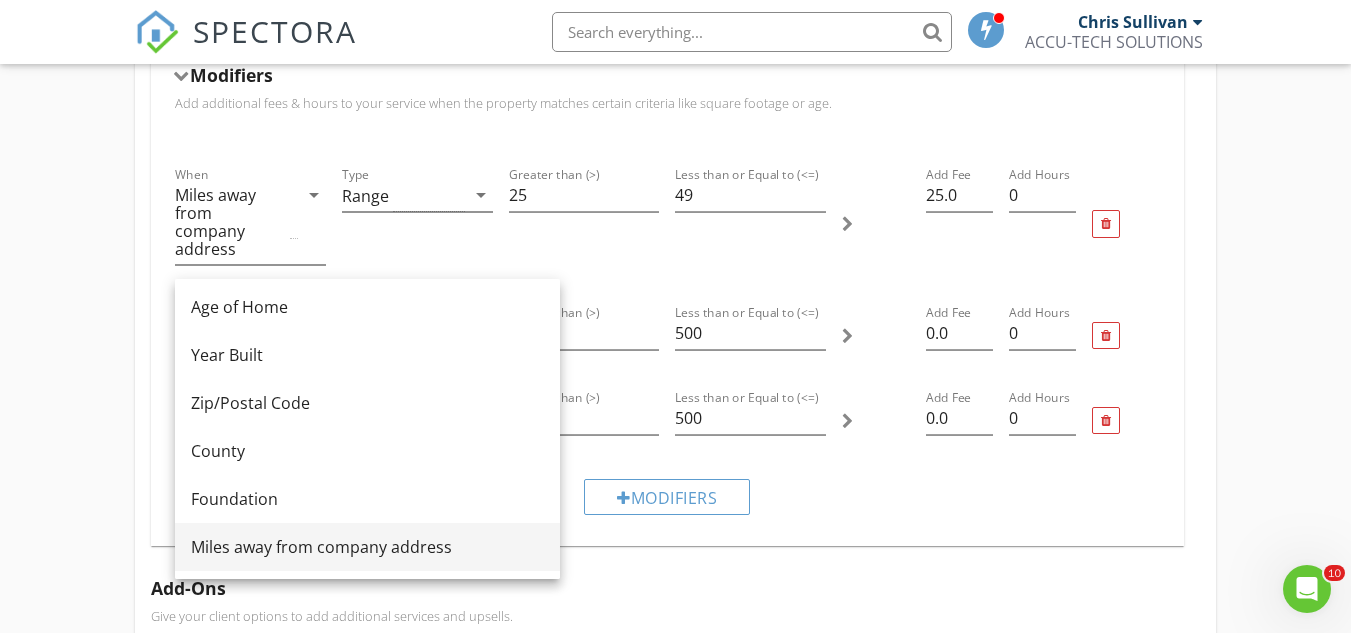 click on "Miles away from company address" at bounding box center [367, 547] 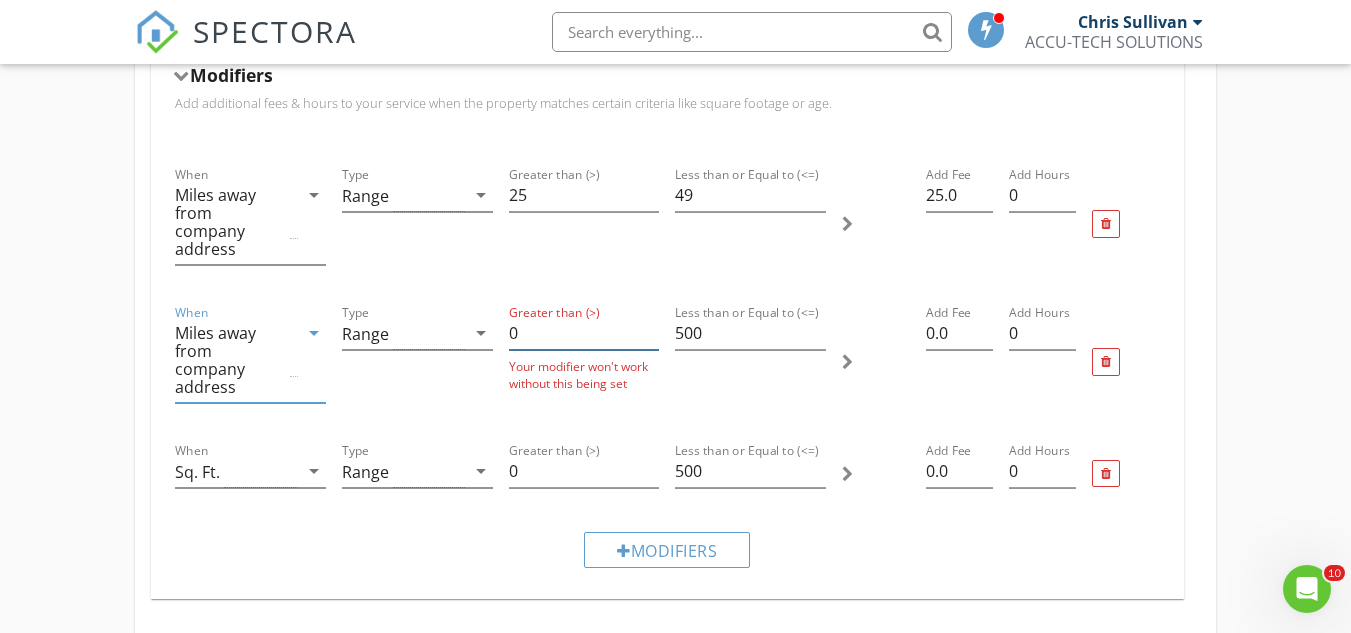 click on "0" at bounding box center [584, 333] 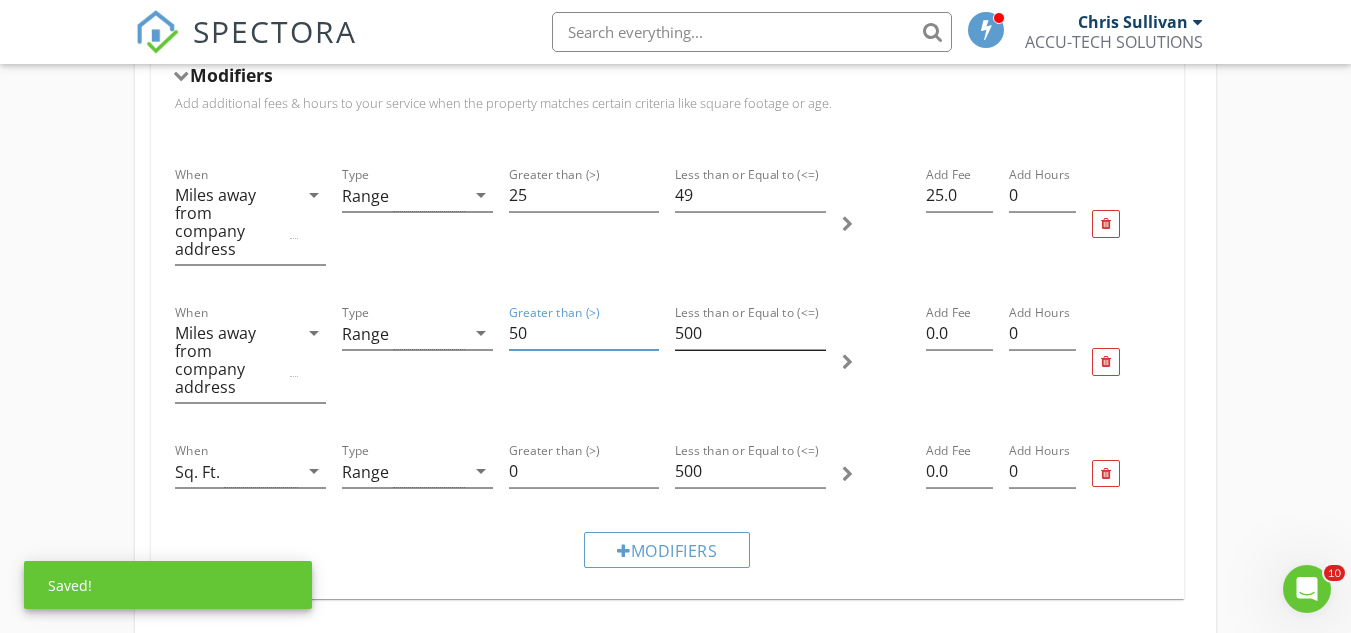 type on "50" 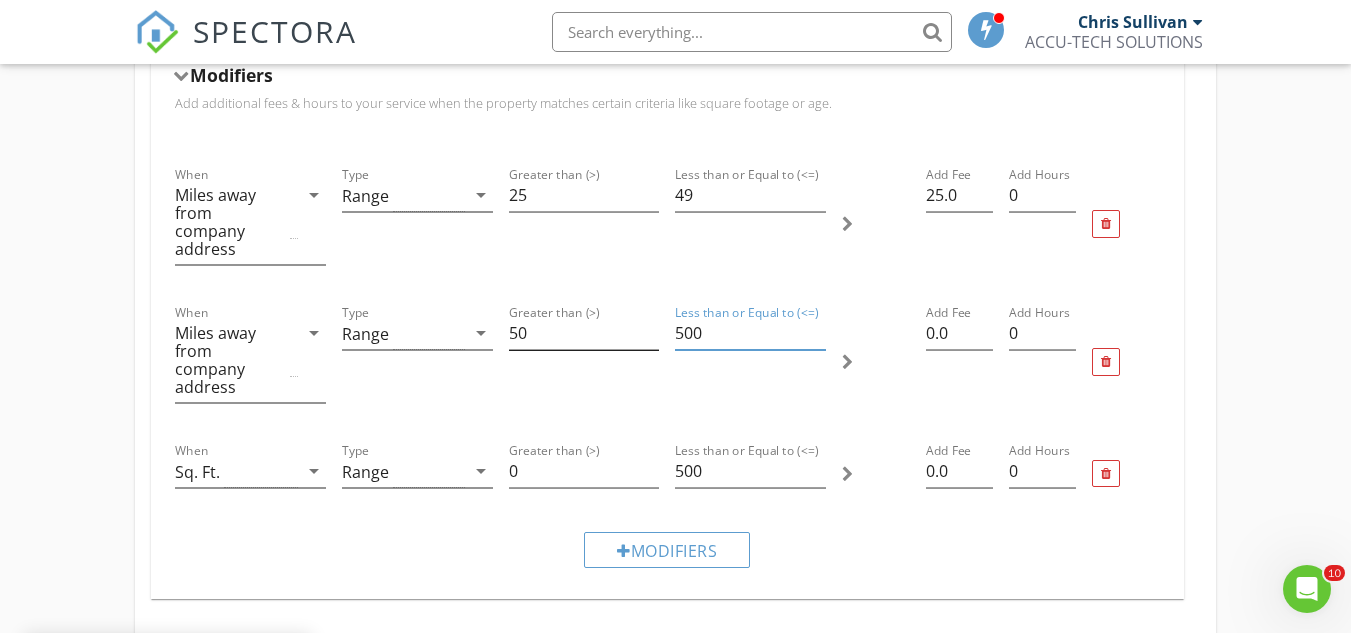 drag, startPoint x: 715, startPoint y: 295, endPoint x: 646, endPoint y: 311, distance: 70.83079 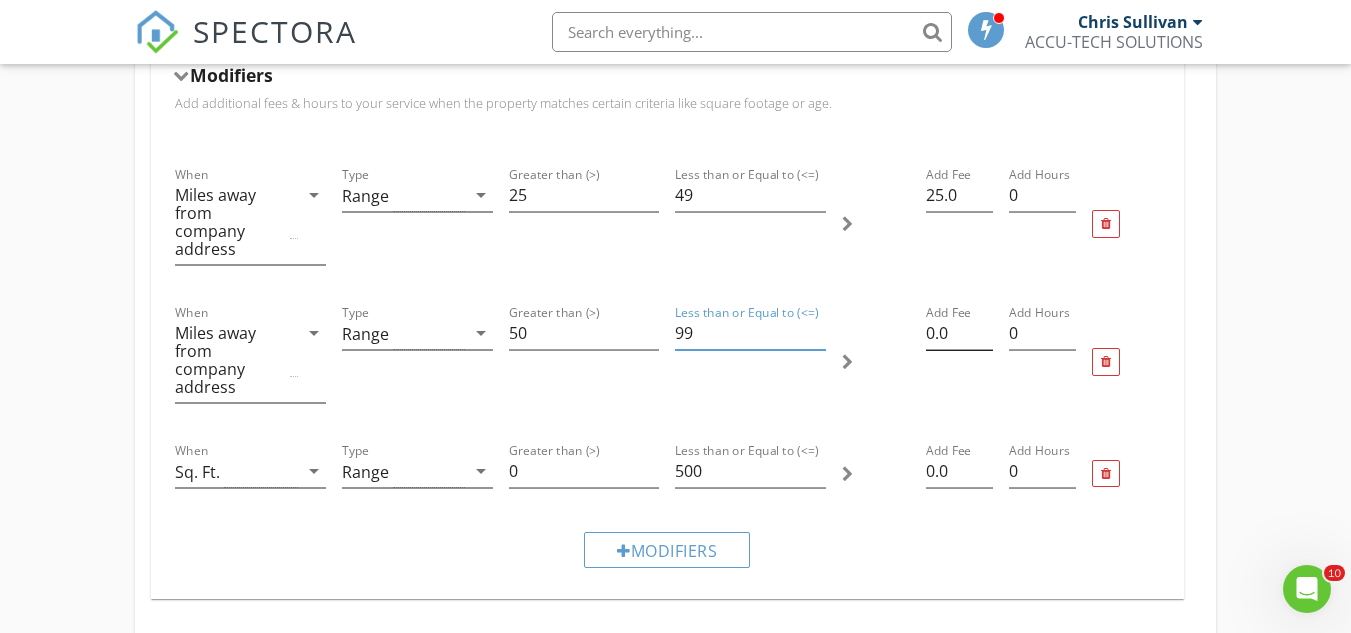 type on "99" 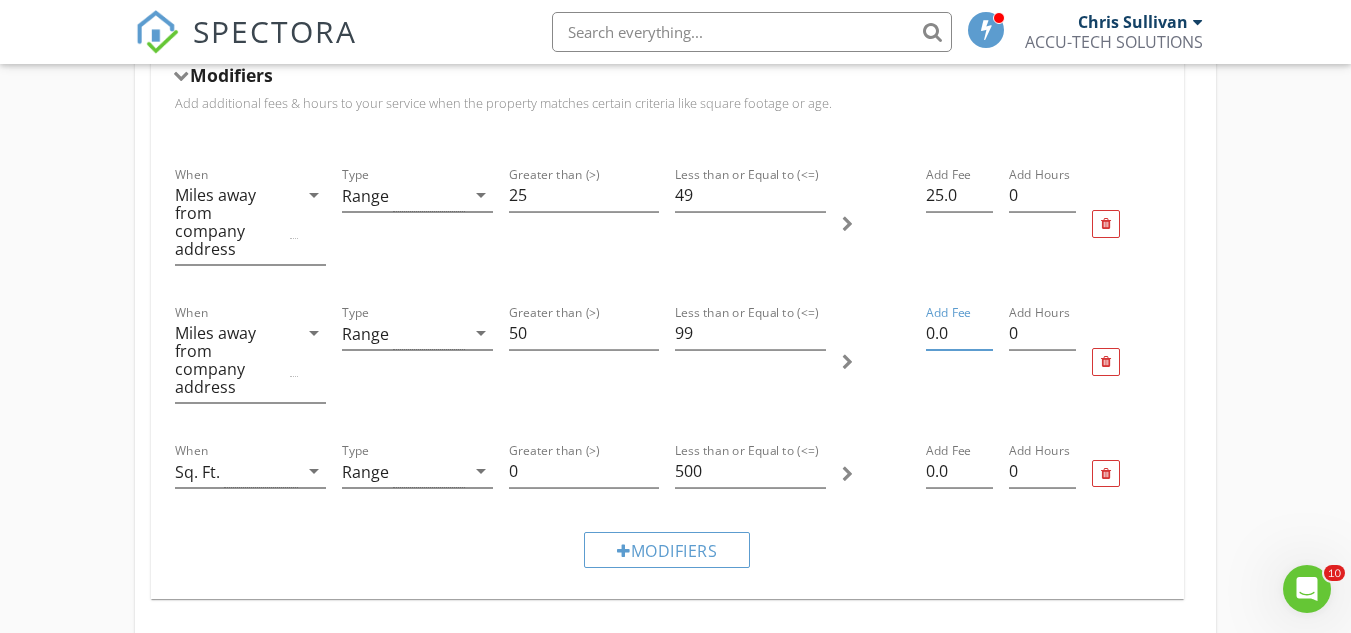 drag, startPoint x: 954, startPoint y: 293, endPoint x: 915, endPoint y: 311, distance: 42.953465 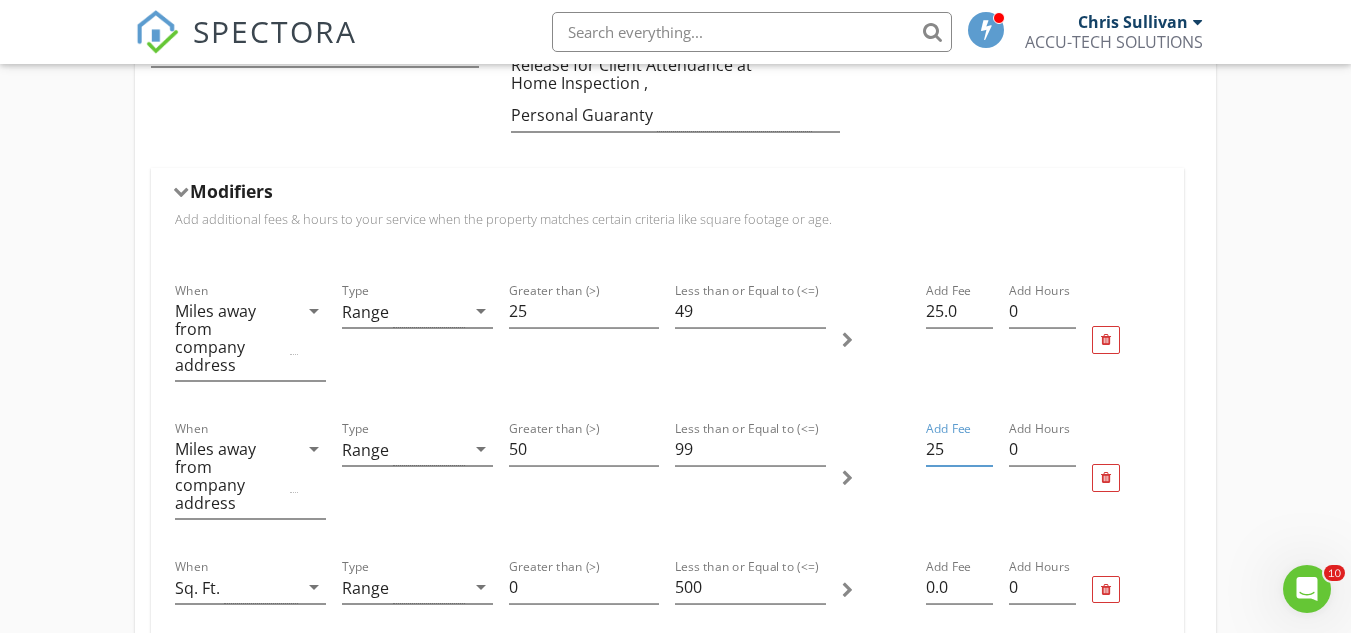 scroll, scrollTop: 1100, scrollLeft: 0, axis: vertical 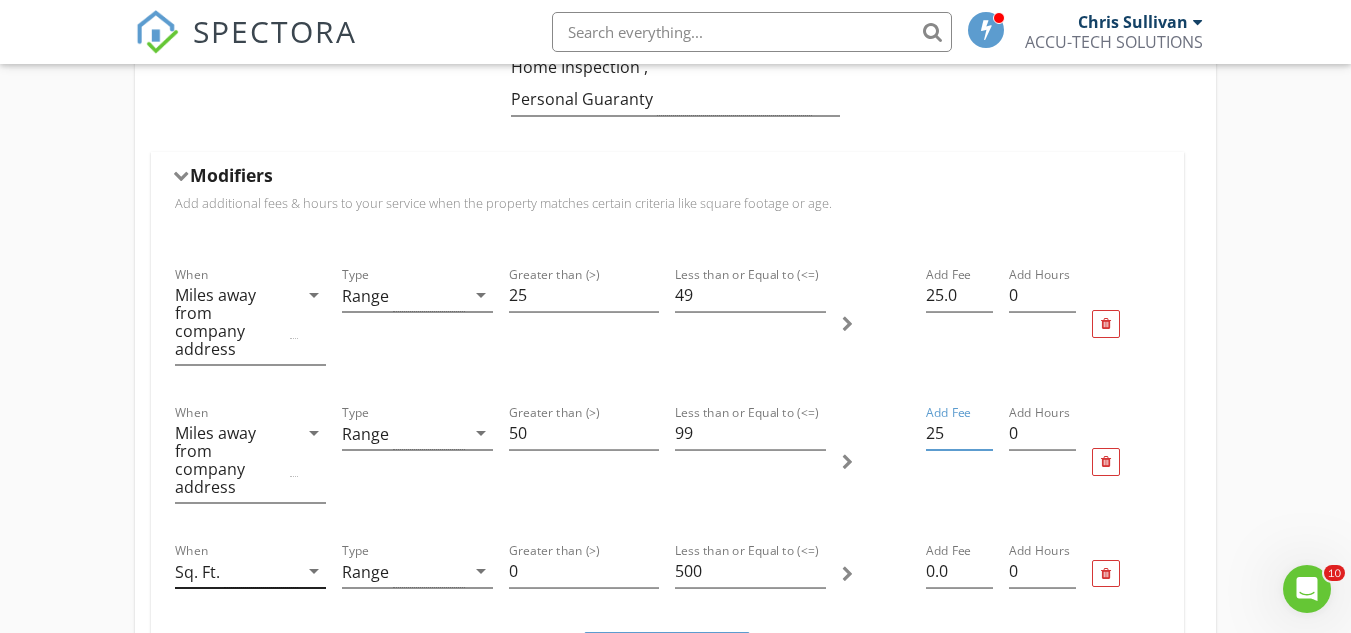 type on "25" 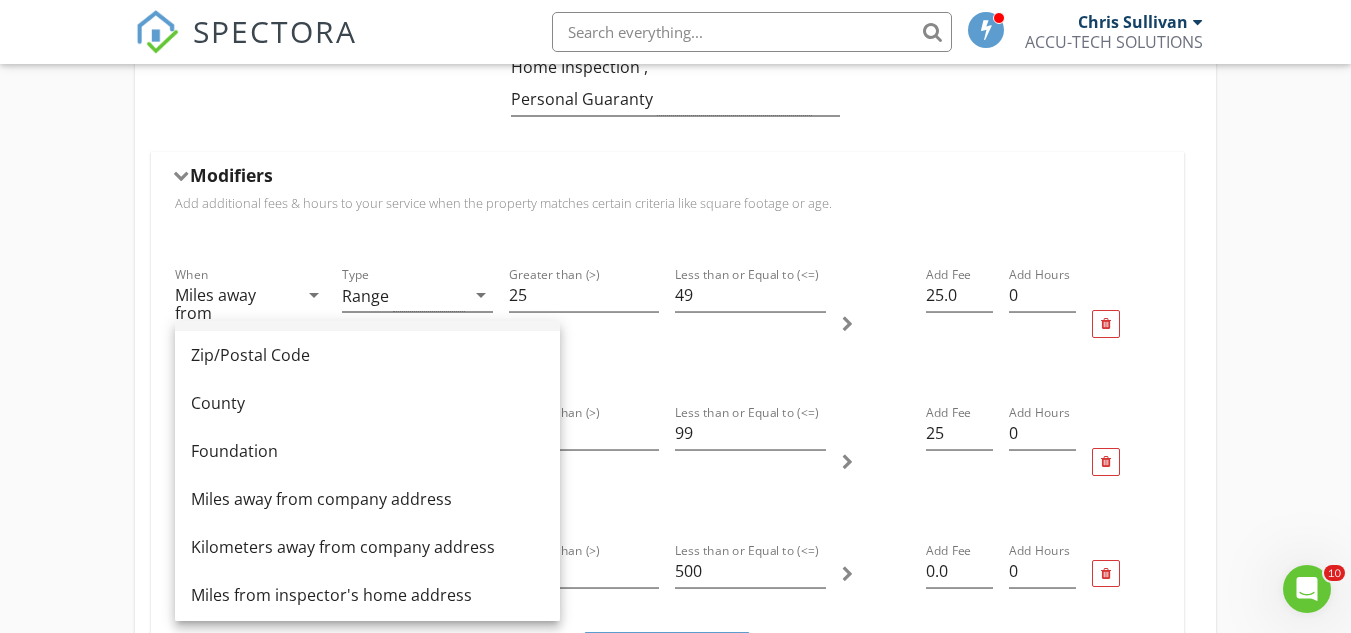 scroll, scrollTop: 200, scrollLeft: 0, axis: vertical 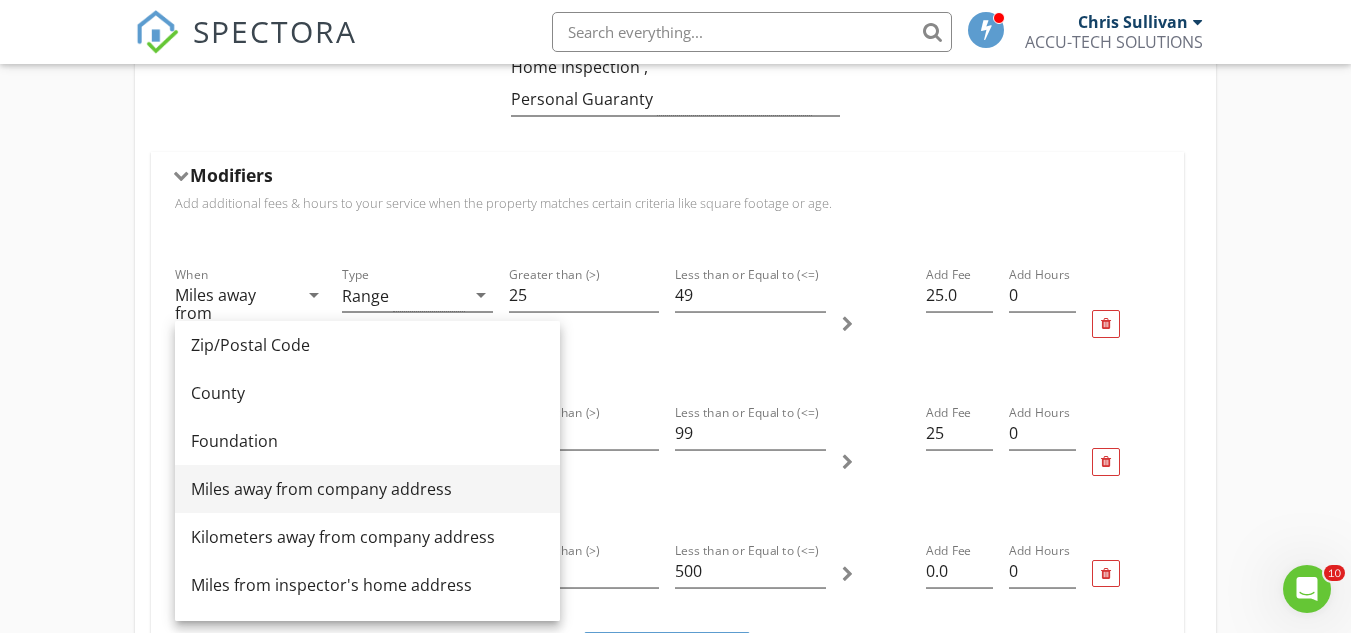 click on "Miles away from company address" at bounding box center (367, 489) 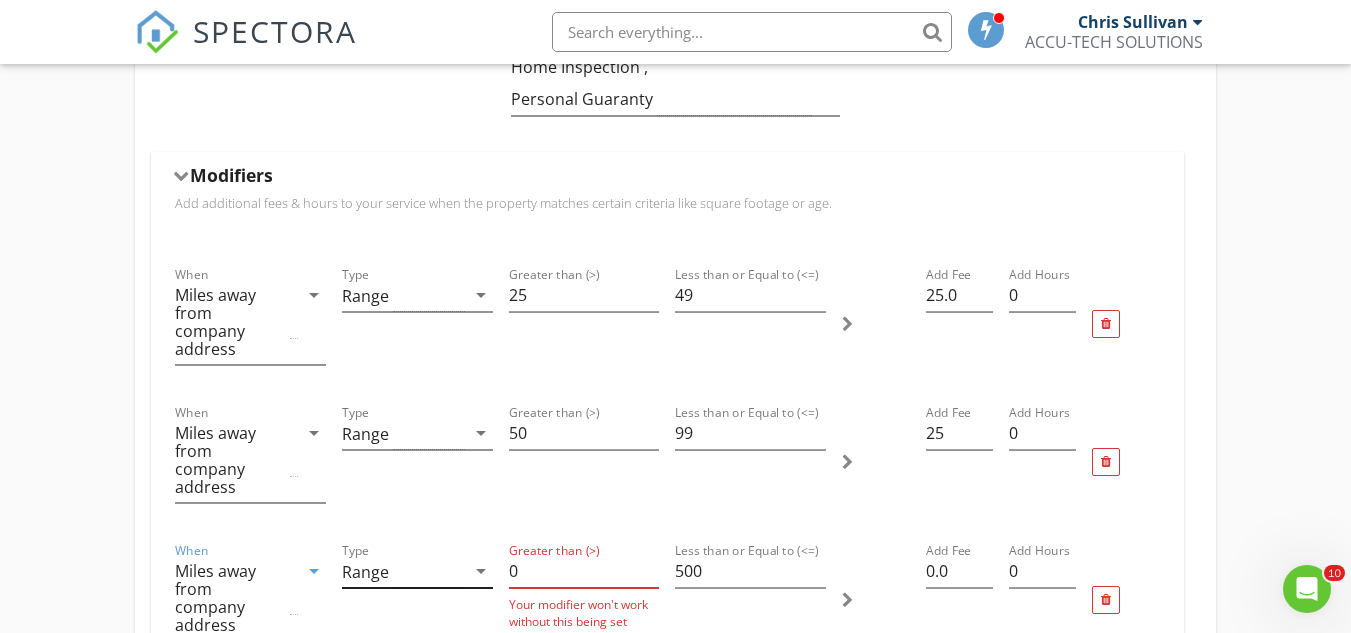 drag, startPoint x: 521, startPoint y: 516, endPoint x: 436, endPoint y: 523, distance: 85.28775 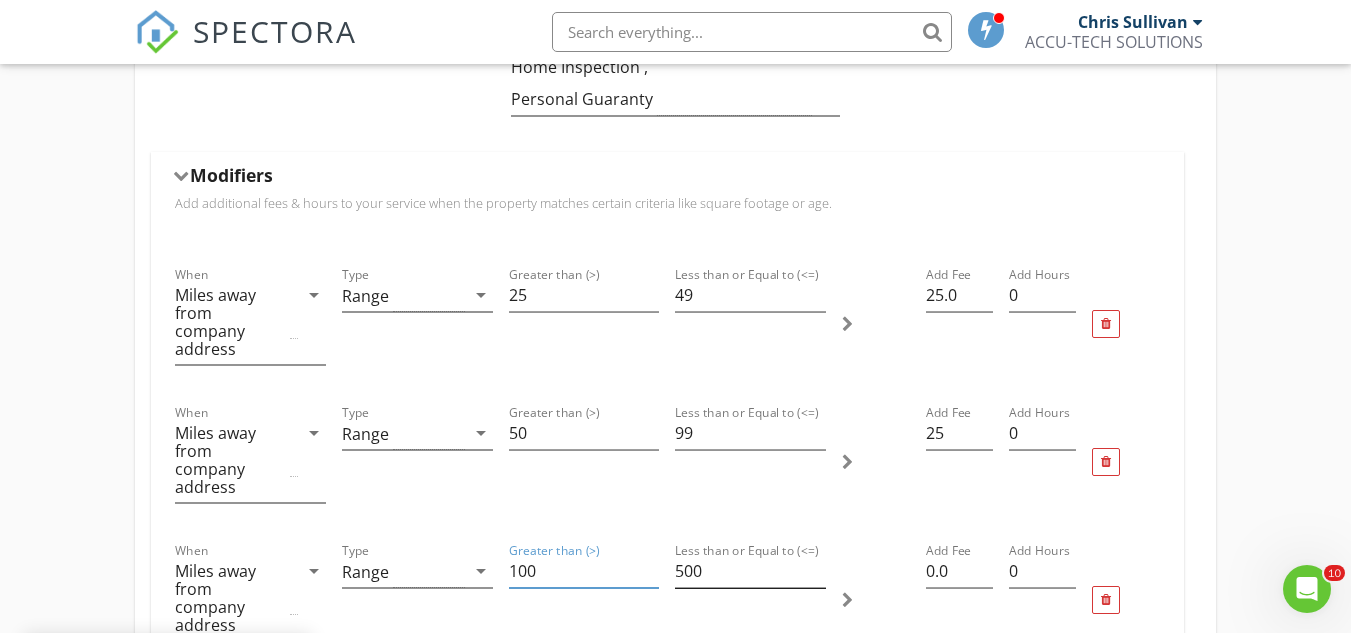 type on "100" 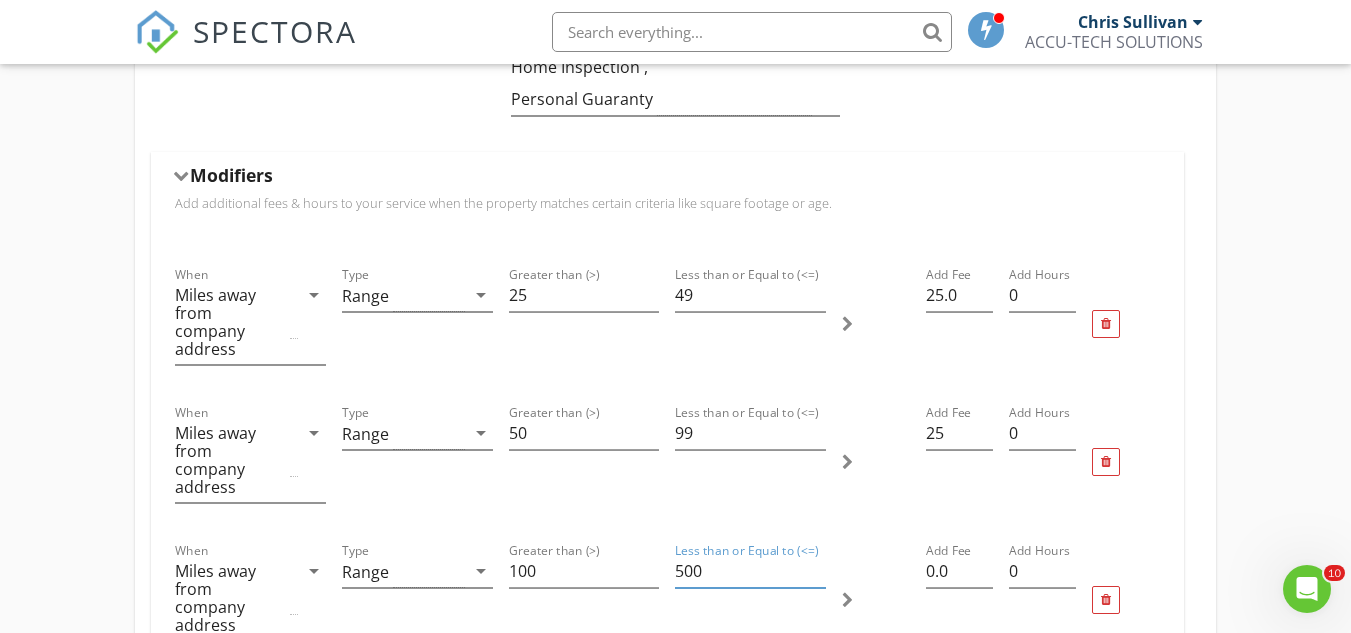 drag, startPoint x: 714, startPoint y: 527, endPoint x: 657, endPoint y: 536, distance: 57.706154 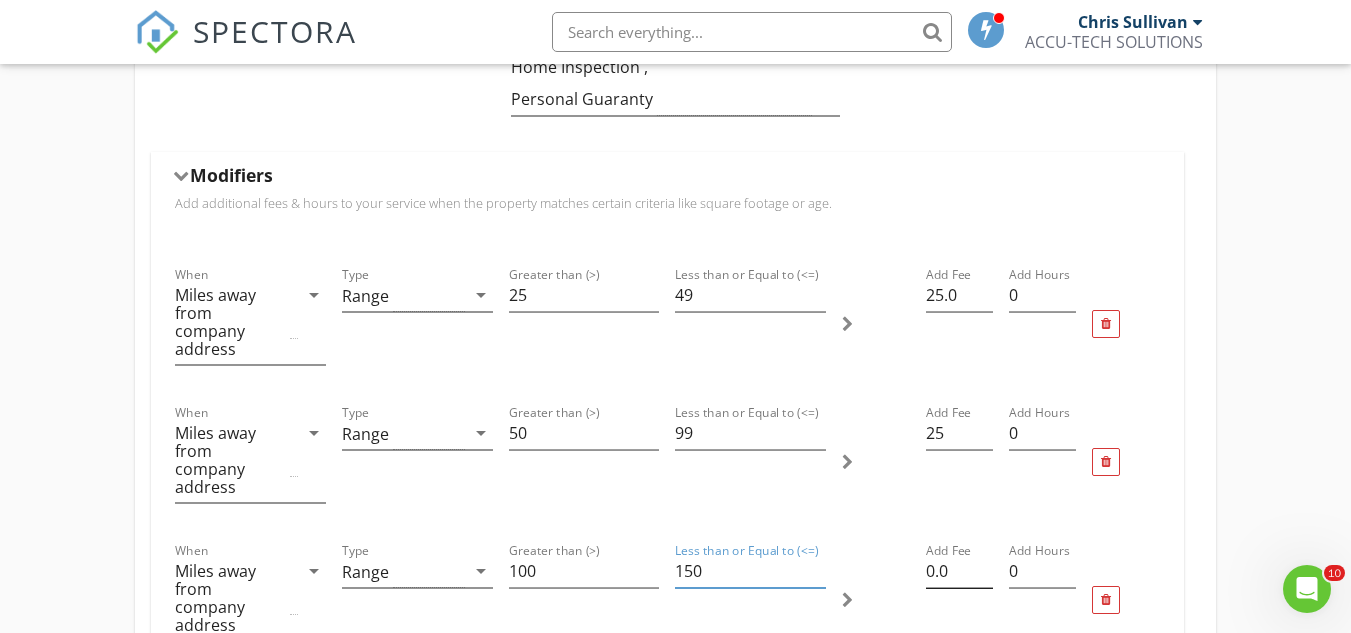 type on "150" 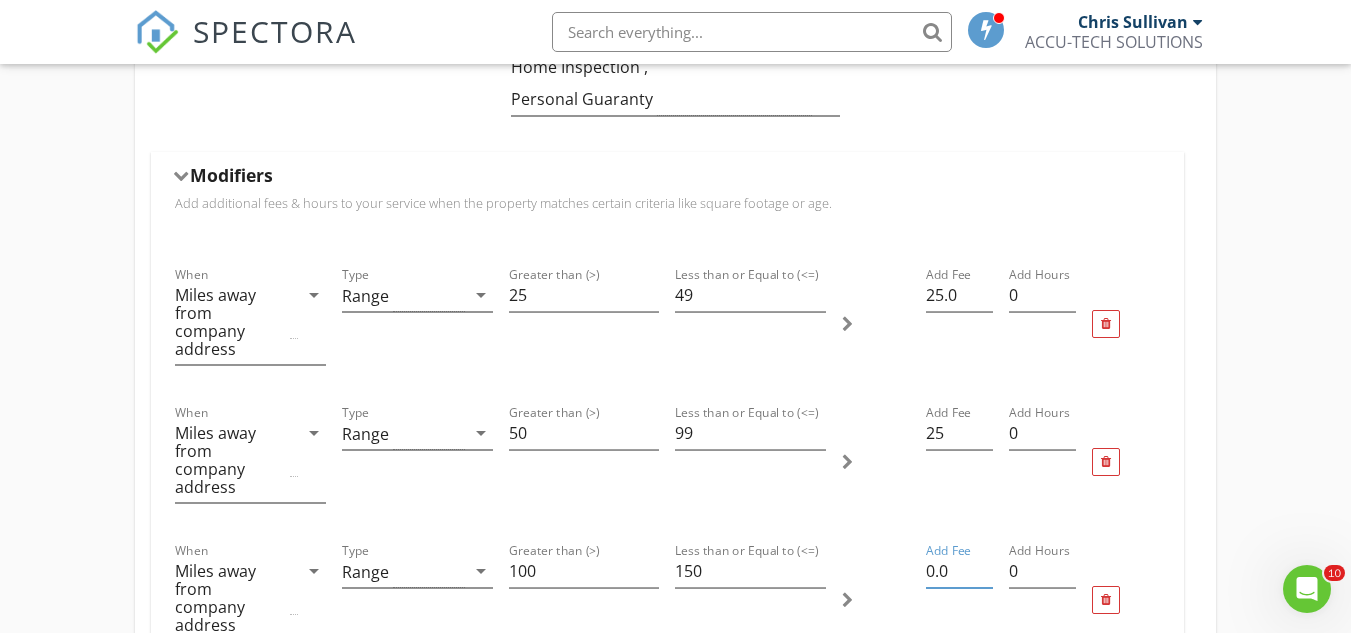 drag, startPoint x: 964, startPoint y: 520, endPoint x: 921, endPoint y: 520, distance: 43 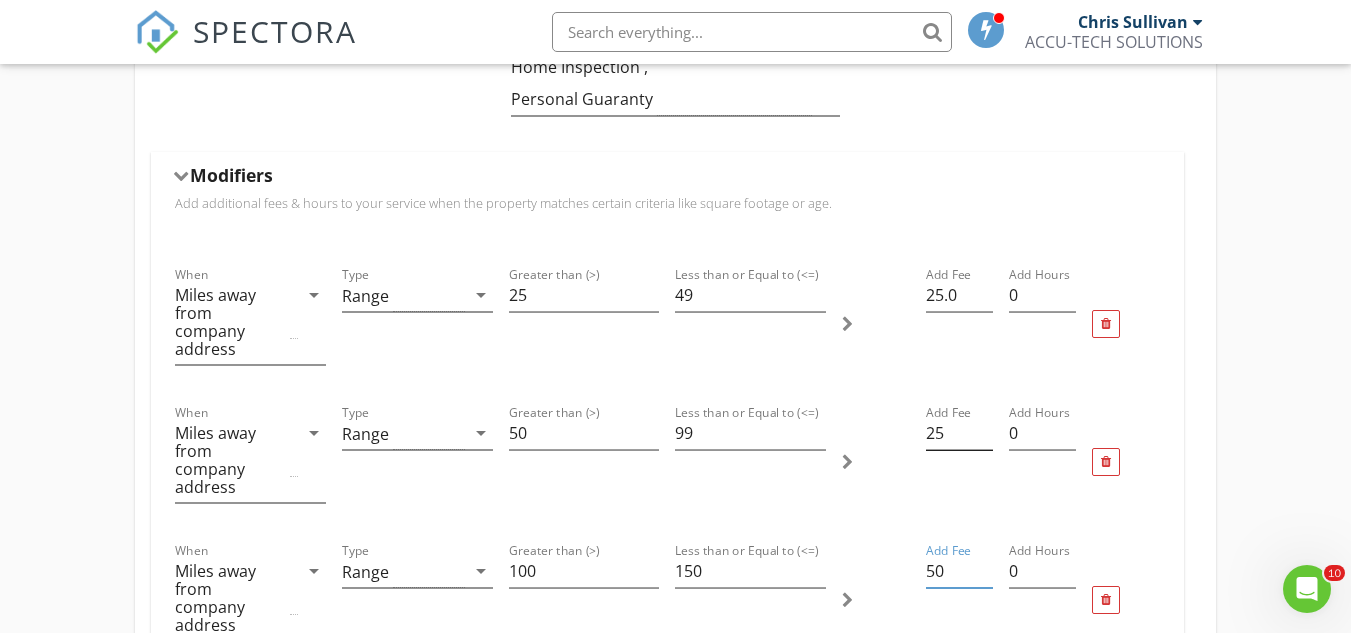 type on "50" 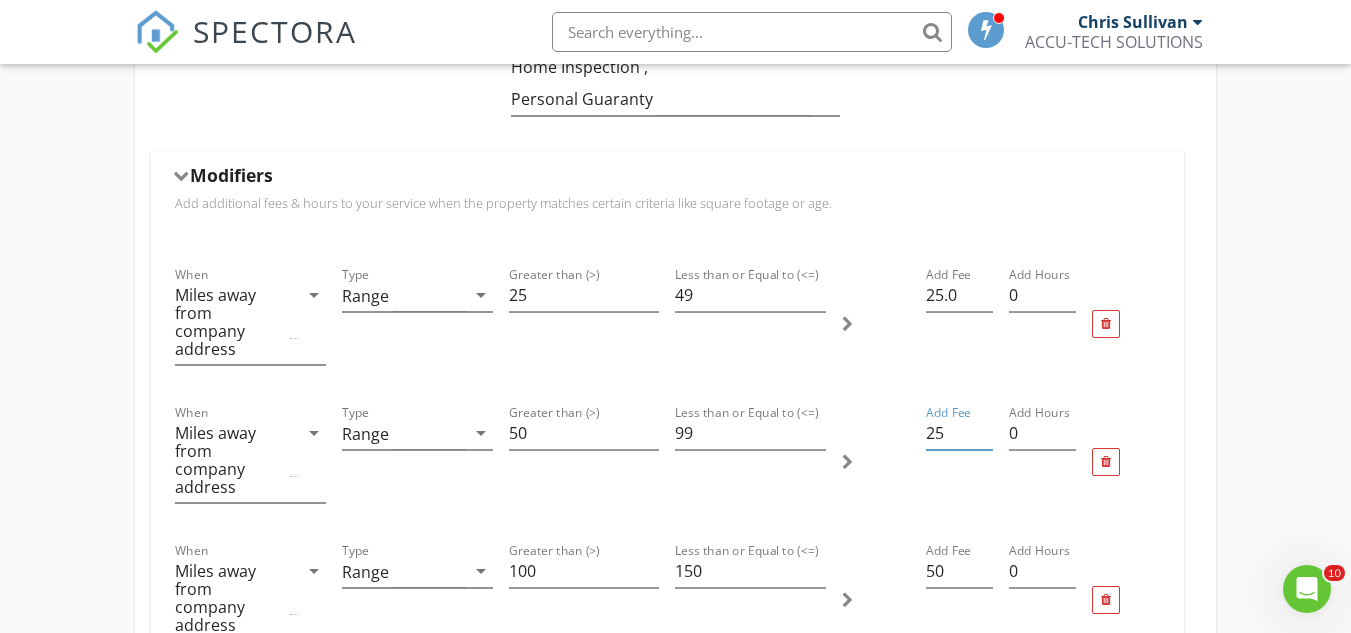 drag, startPoint x: 964, startPoint y: 397, endPoint x: 929, endPoint y: 397, distance: 35 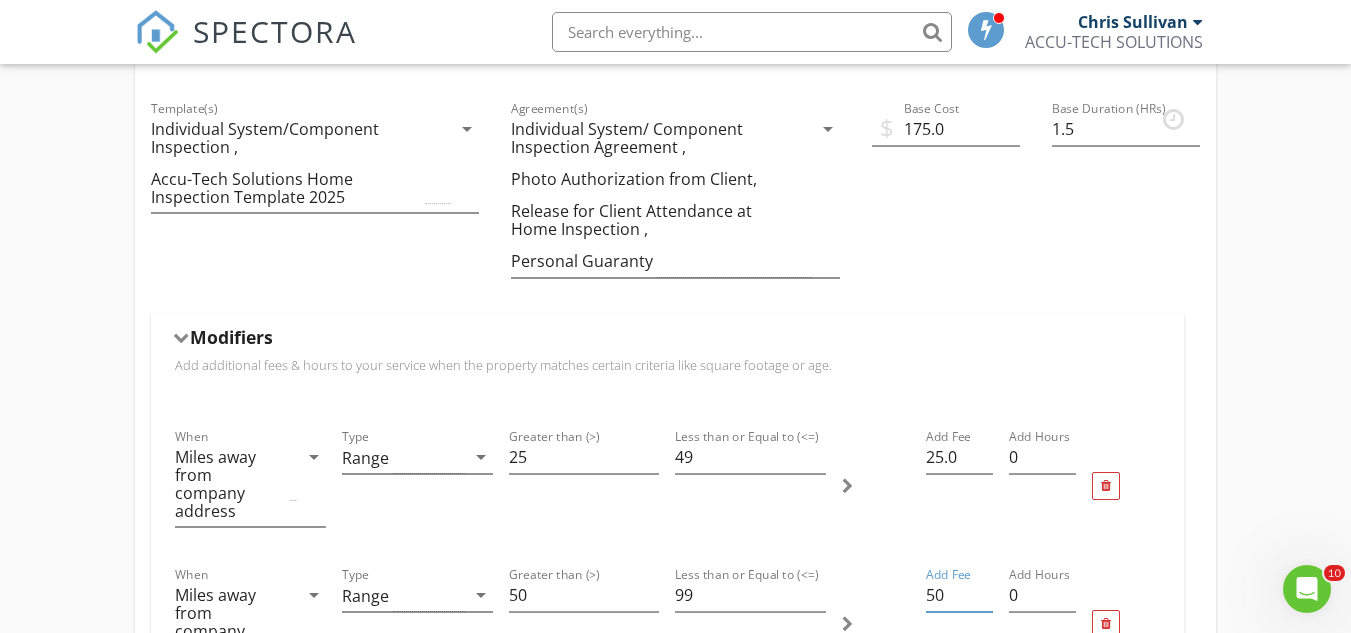 scroll, scrollTop: 900, scrollLeft: 0, axis: vertical 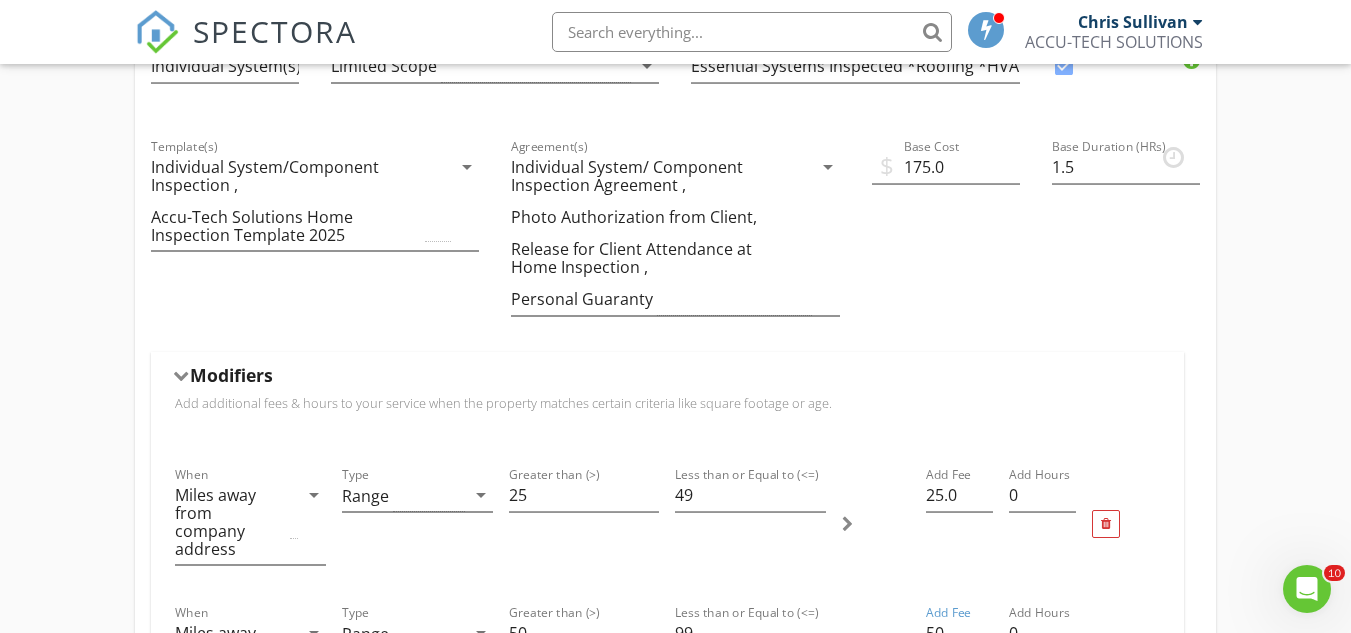 type on "50" 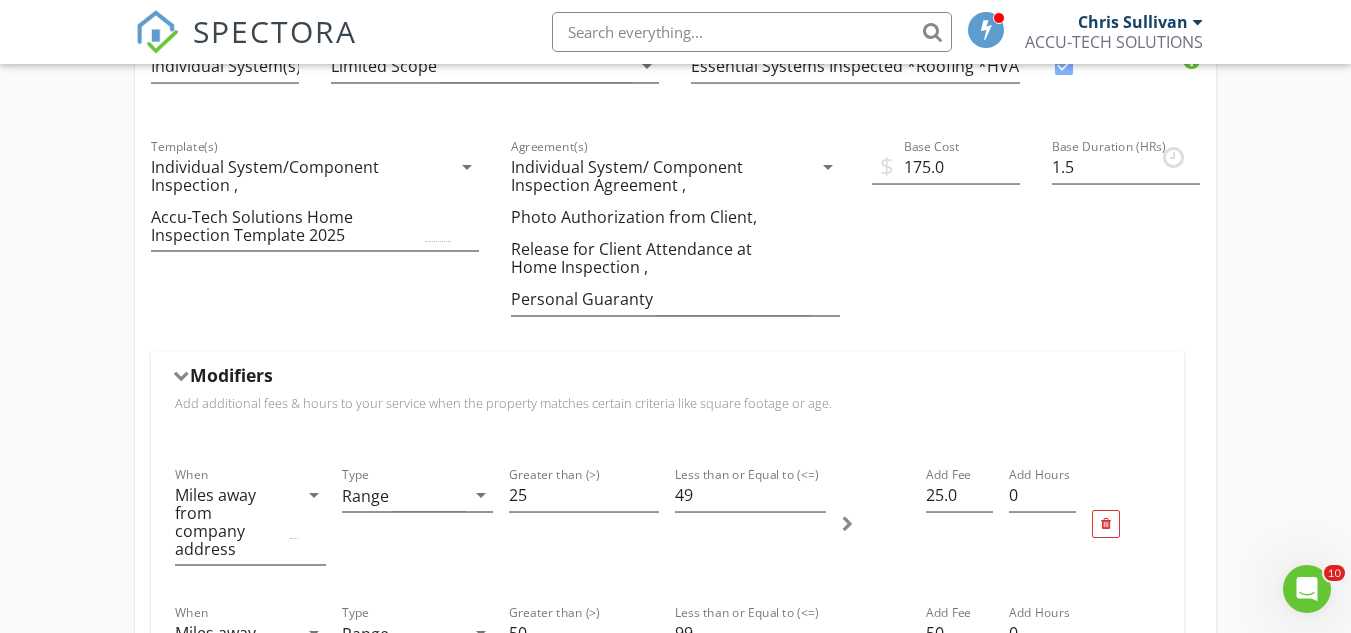 click on "Modifiers" at bounding box center [667, 379] 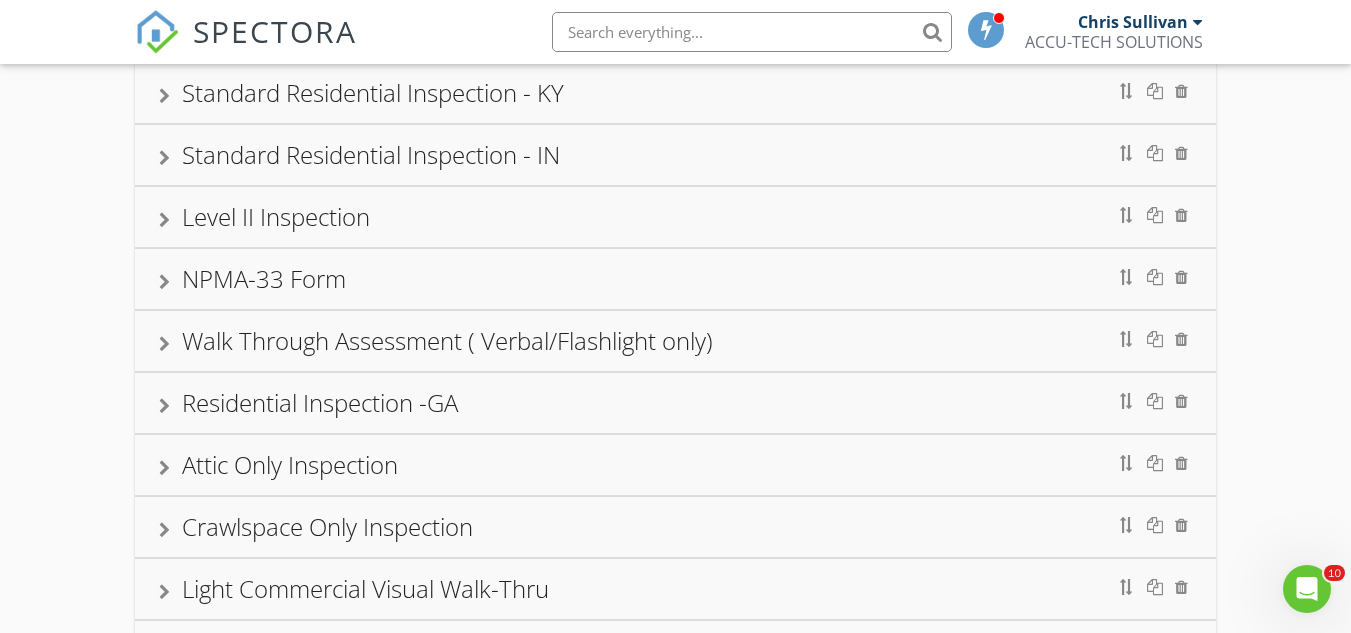 scroll, scrollTop: 100, scrollLeft: 0, axis: vertical 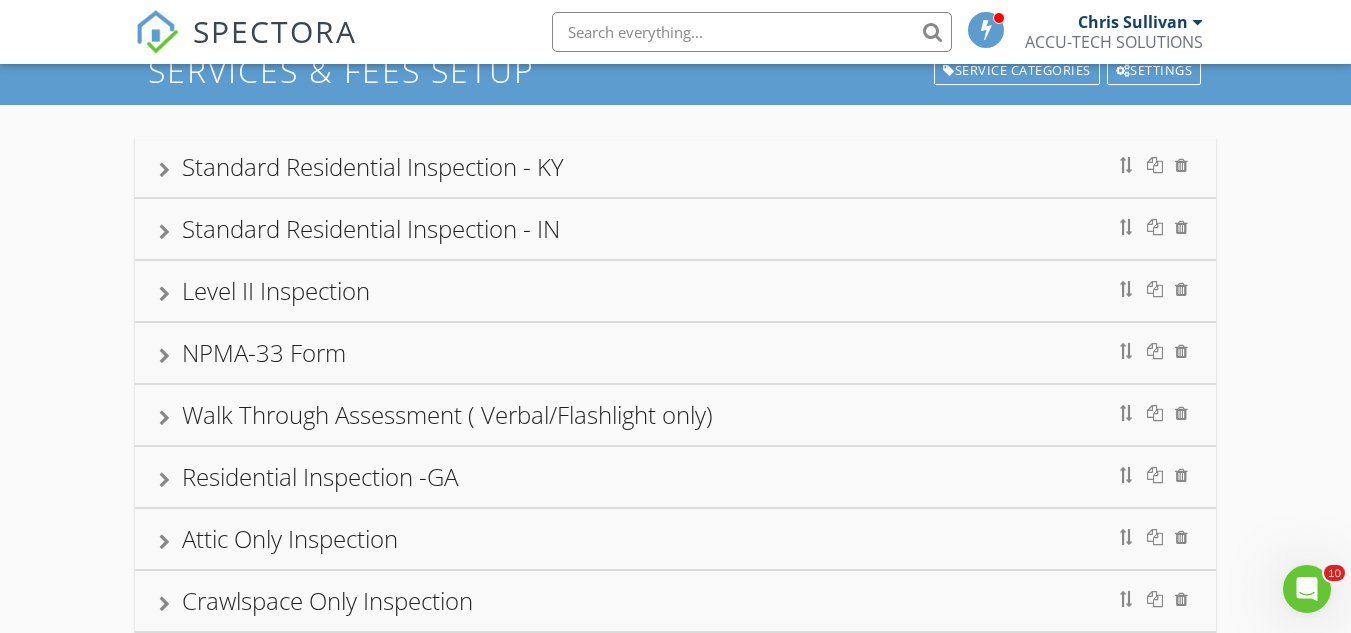 click on "Walk Through Assessment ( Verbal/Flashlight only)" at bounding box center [675, 415] 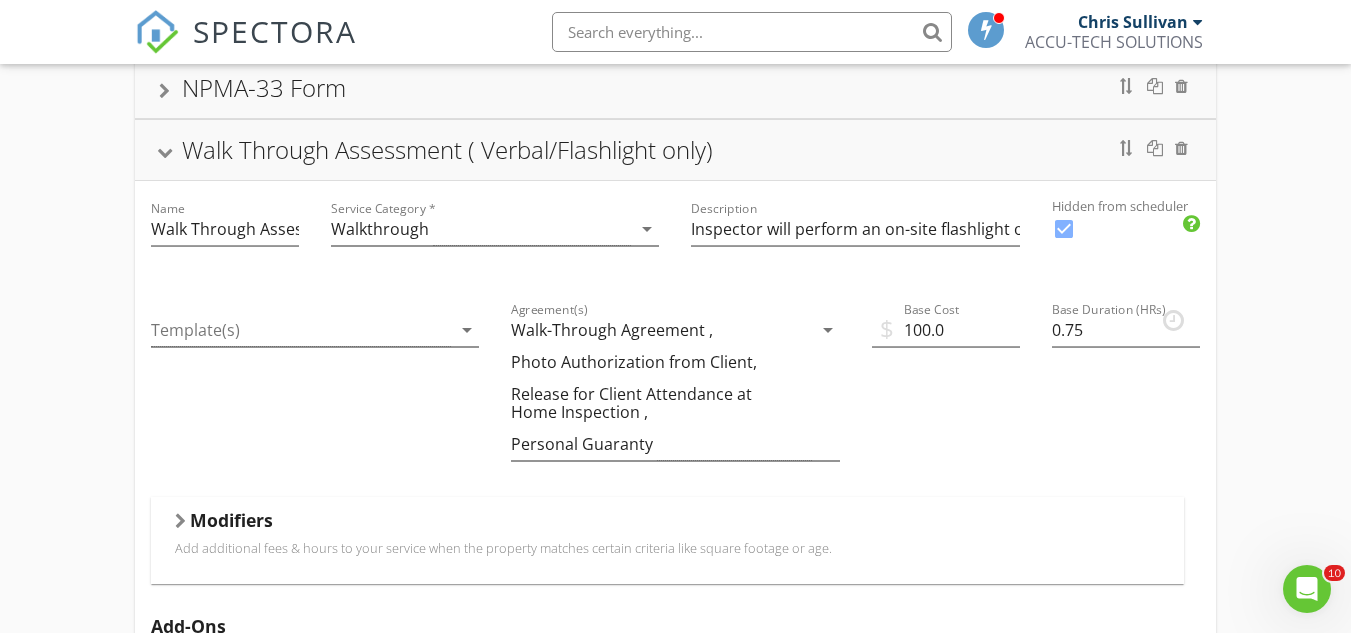 scroll, scrollTop: 400, scrollLeft: 0, axis: vertical 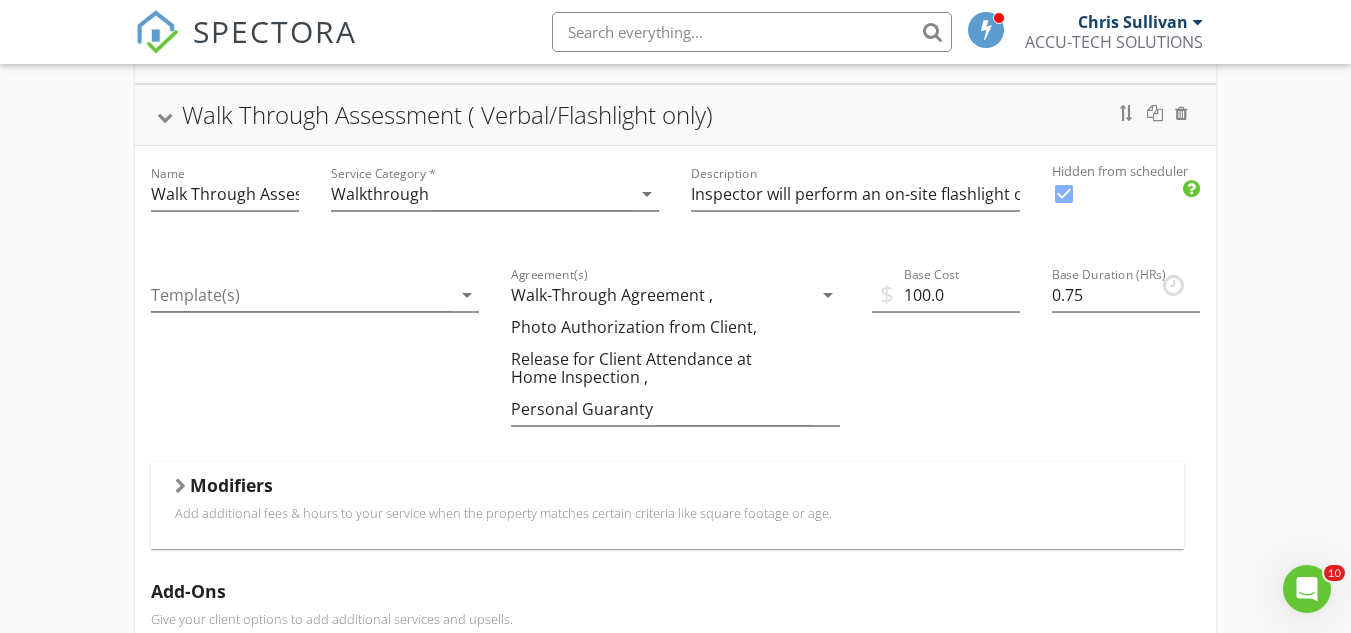 click at bounding box center (180, 486) 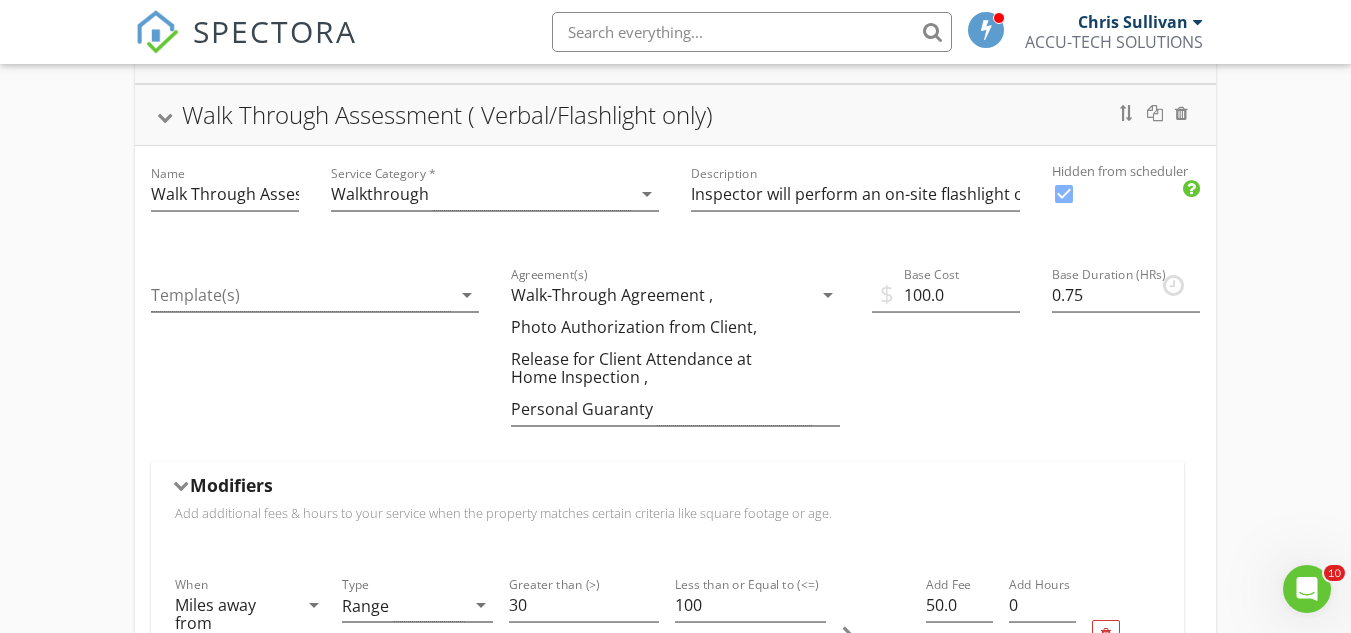 scroll, scrollTop: 500, scrollLeft: 0, axis: vertical 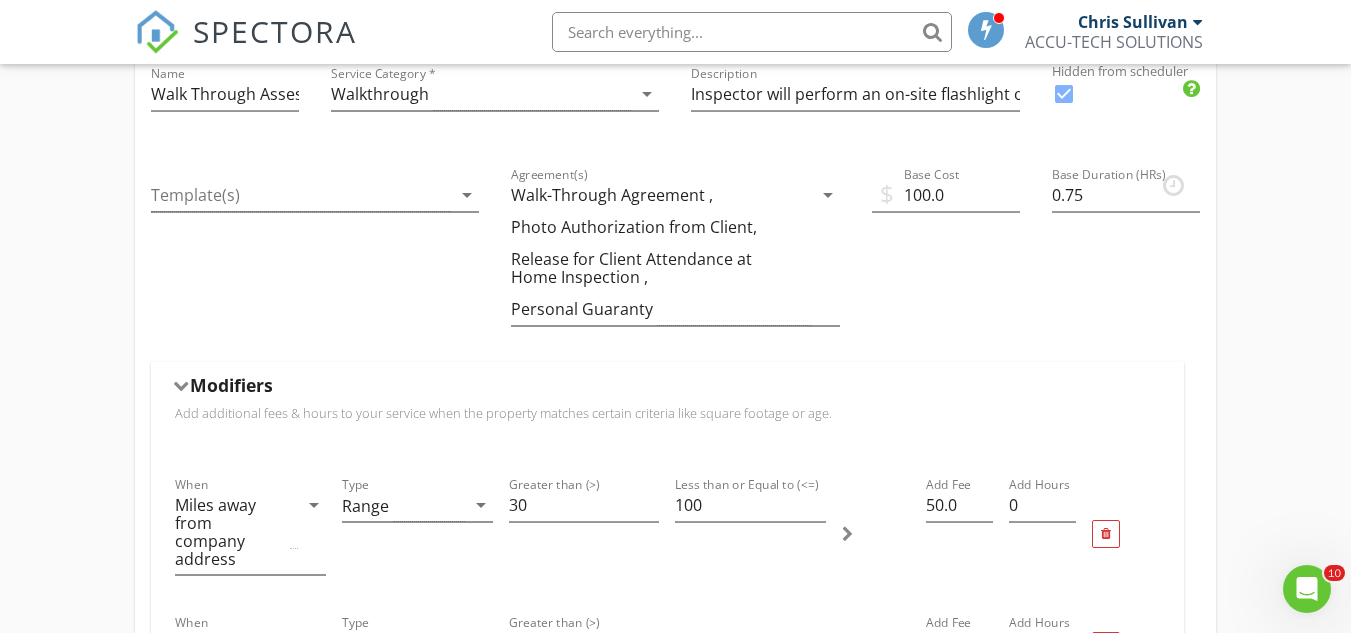 click on "Standard Residential Inspection - KY         Standard Residential Inspection - IN         Level II Inspection          NPMA-33 Form         Walk Through Assessment ( Verbal/Flashlight only)   Name Walk Through Assessment ( Verbal/Flashlight only)   Service Category * Walkthrough arrow_drop_down   Description Inspector will perform an on-site flashlight only inspection of home systems and components. Inspector will communicate verbally with client on the health level of home.   Hidden from scheduler   check_box     Template(s) arrow_drop_down   Agreement(s) Walk-Through Agreement ,  Photo Authorization from Client,  Release for Client Attendance at Home Inspection ,        Personal Guaranty arrow_drop_down   $   Base Cost 100.0   Base Duration (HRs) 0.75               Modifiers
Add additional fees & hours to your service when the
property matches certain criteria like square footage or age.
When Miles away from company address arrow_drop_down   Type" at bounding box center [675, 862] 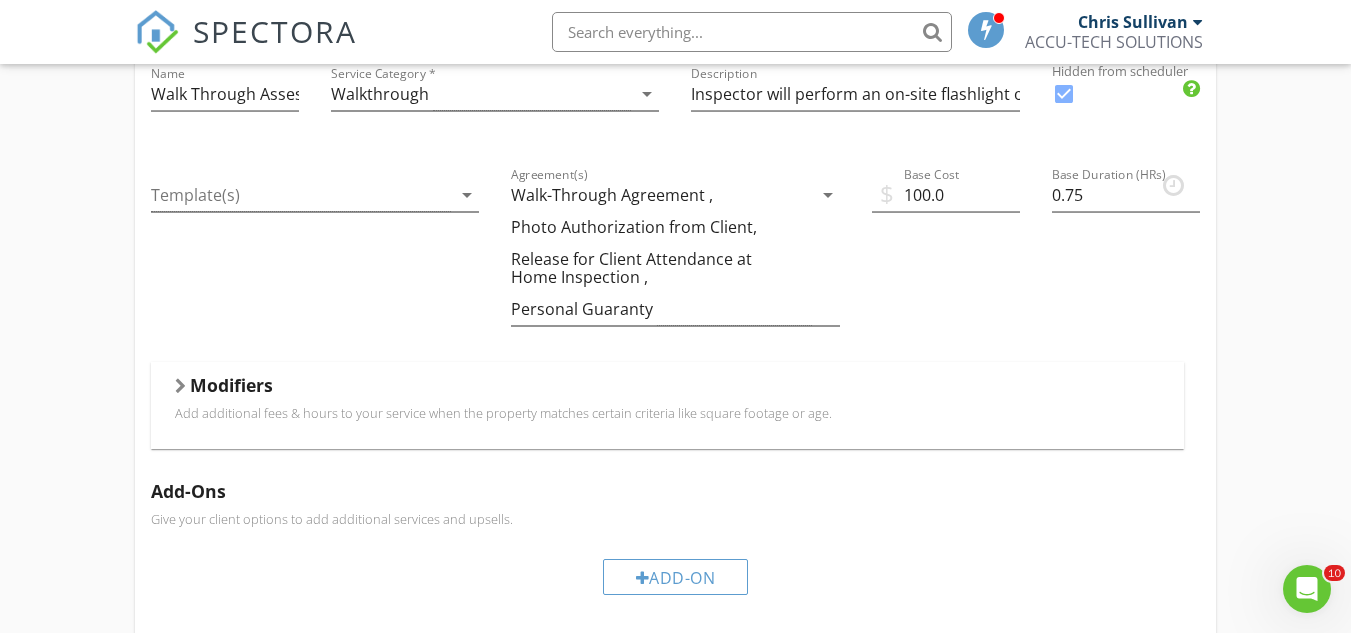 scroll, scrollTop: 400, scrollLeft: 0, axis: vertical 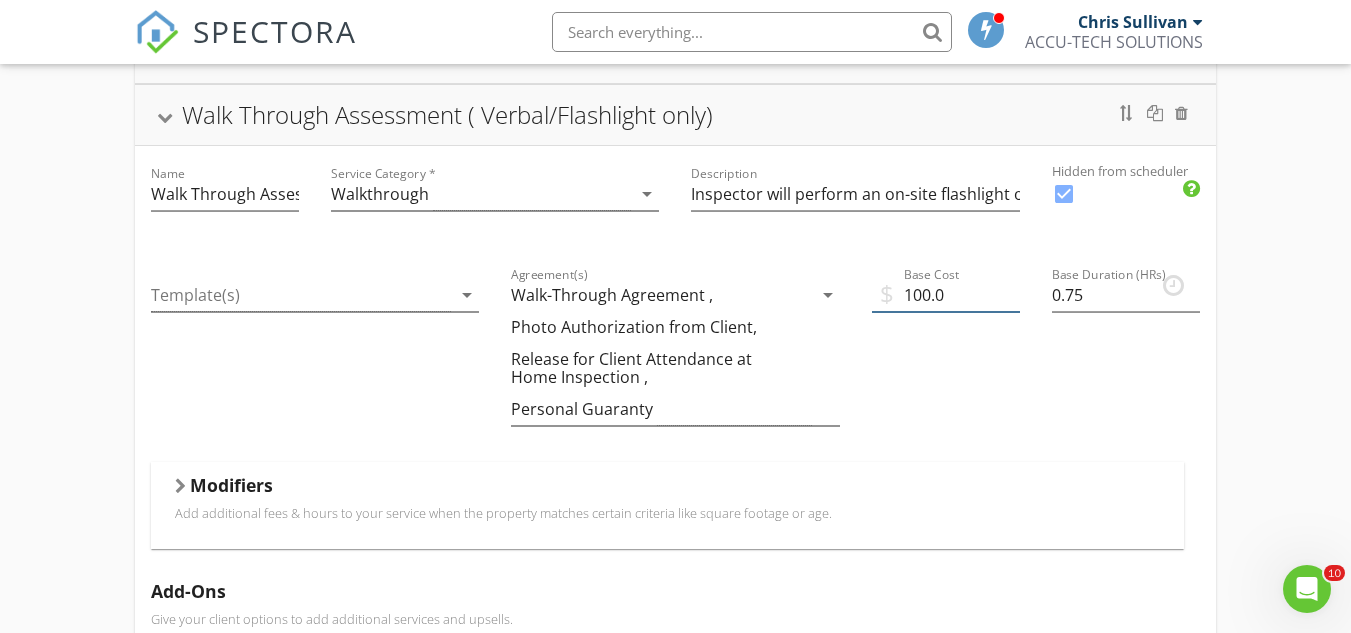 click on "100.0" at bounding box center [946, 295] 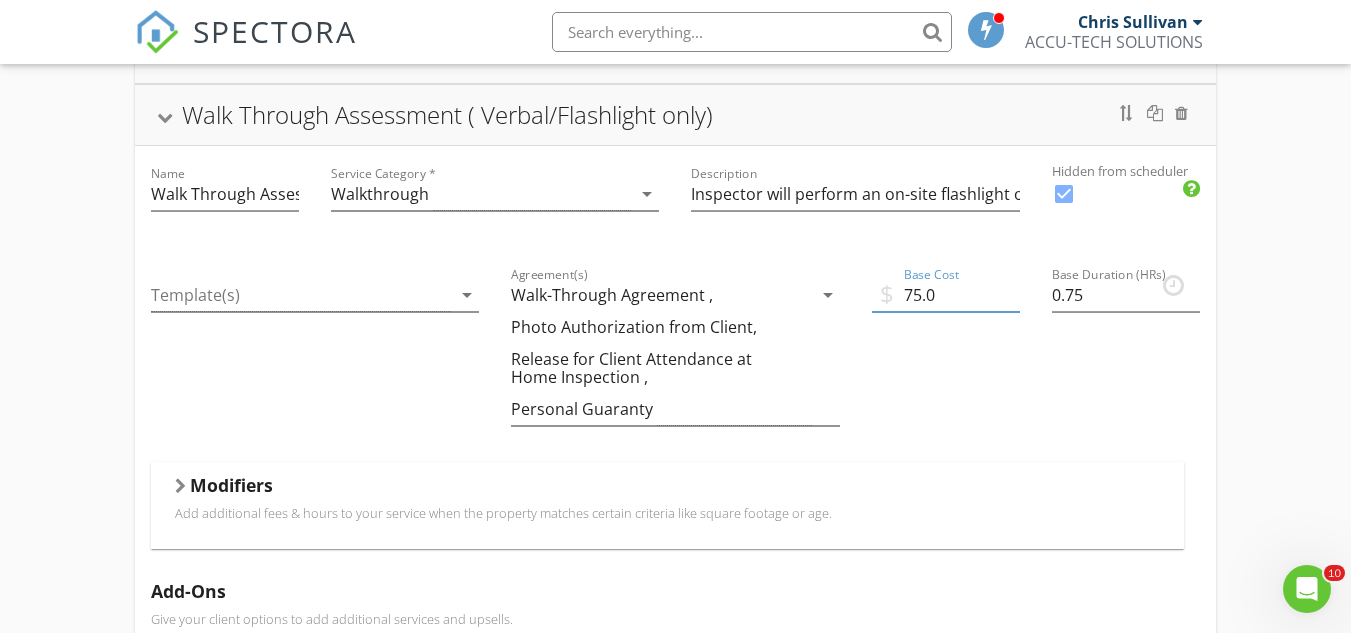type on "75.0" 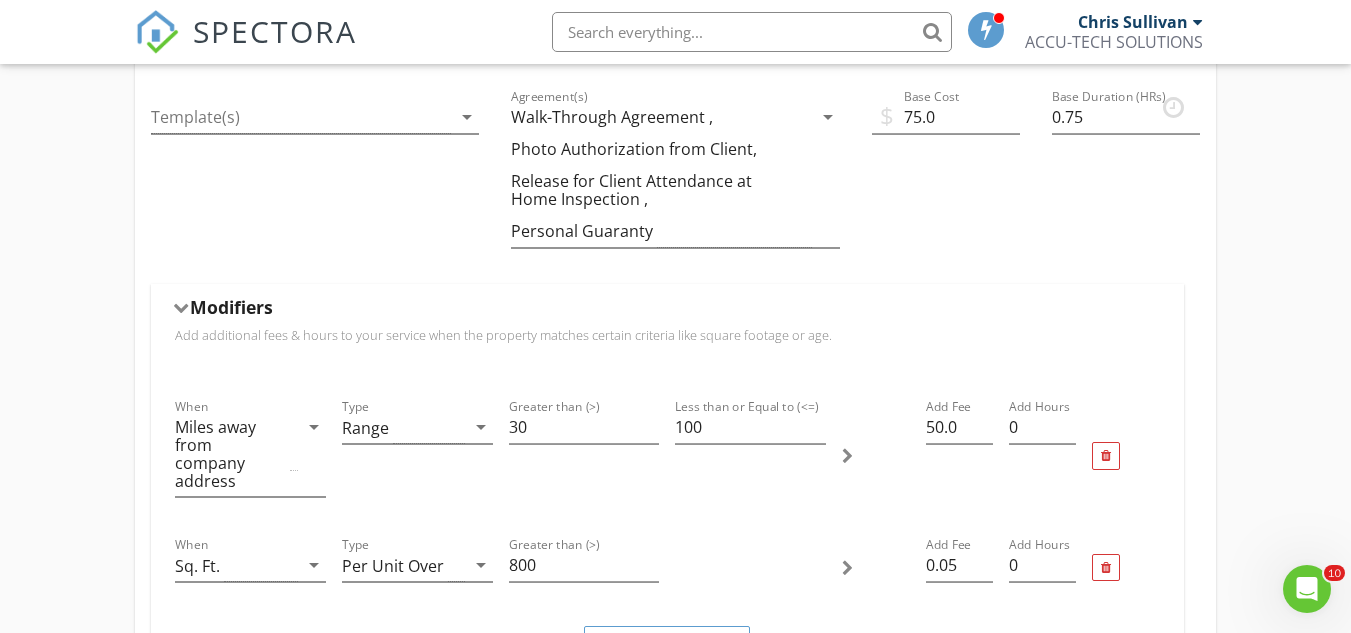 scroll, scrollTop: 600, scrollLeft: 0, axis: vertical 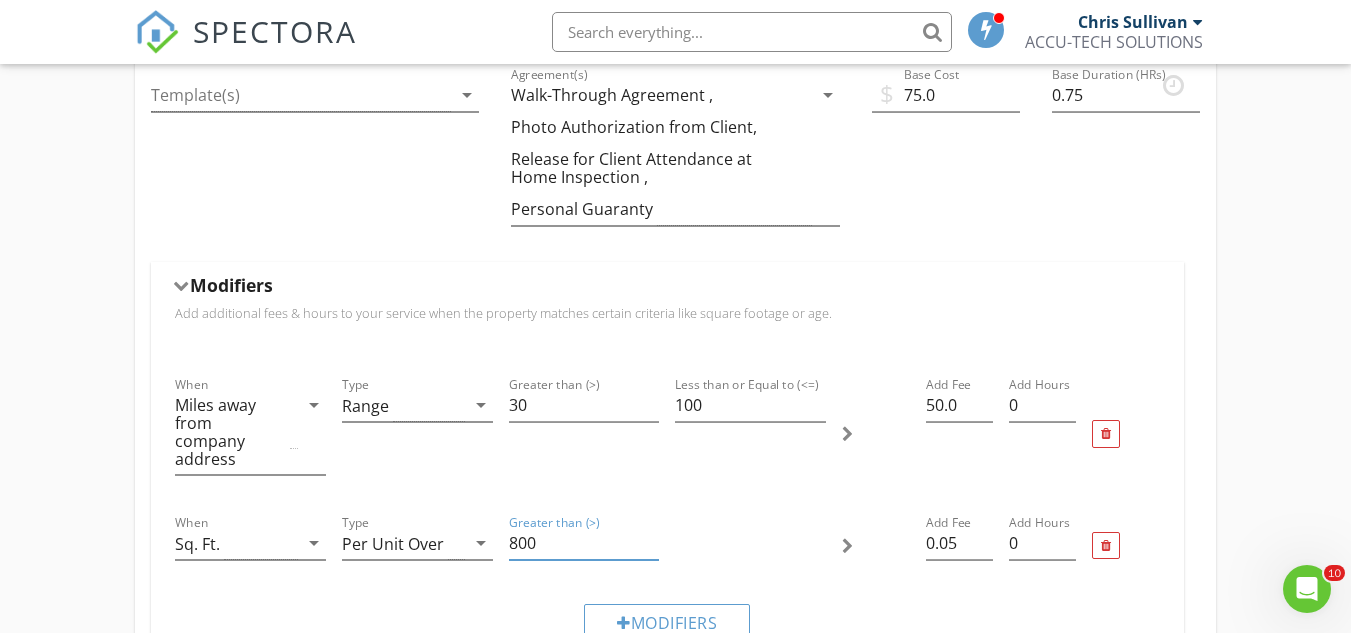 drag, startPoint x: 547, startPoint y: 509, endPoint x: 513, endPoint y: 518, distance: 35.17101 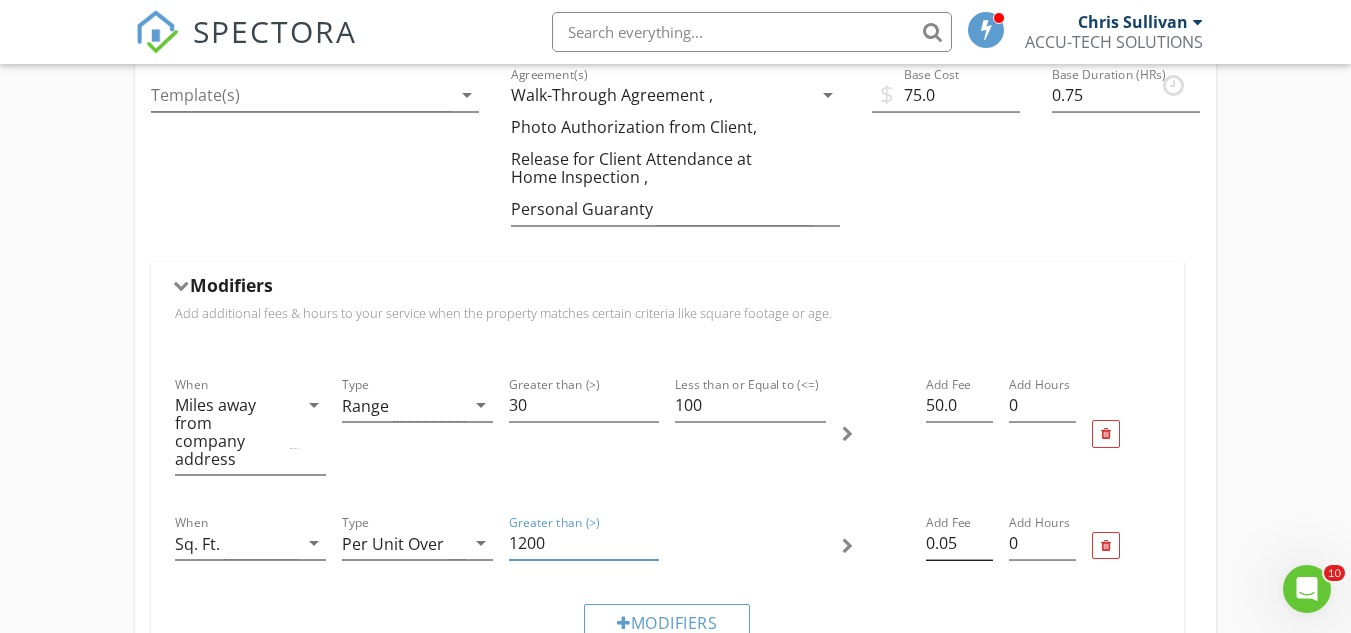 type on "1200" 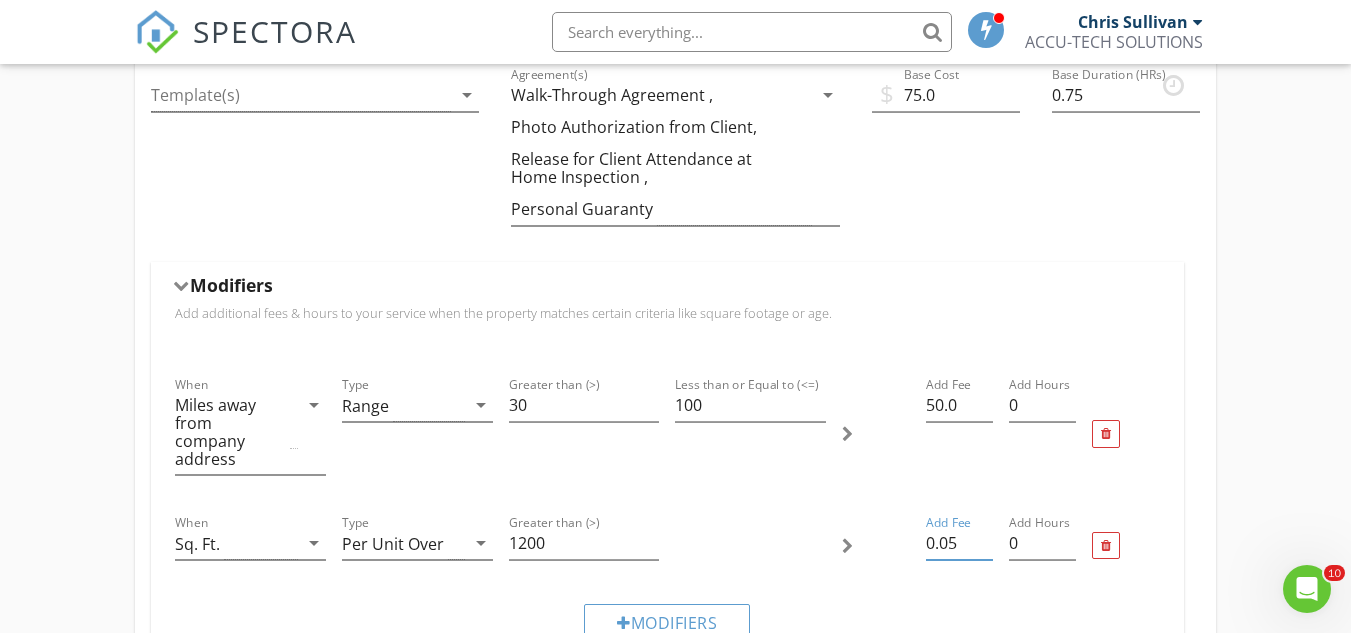 drag, startPoint x: 971, startPoint y: 512, endPoint x: 910, endPoint y: 514, distance: 61.03278 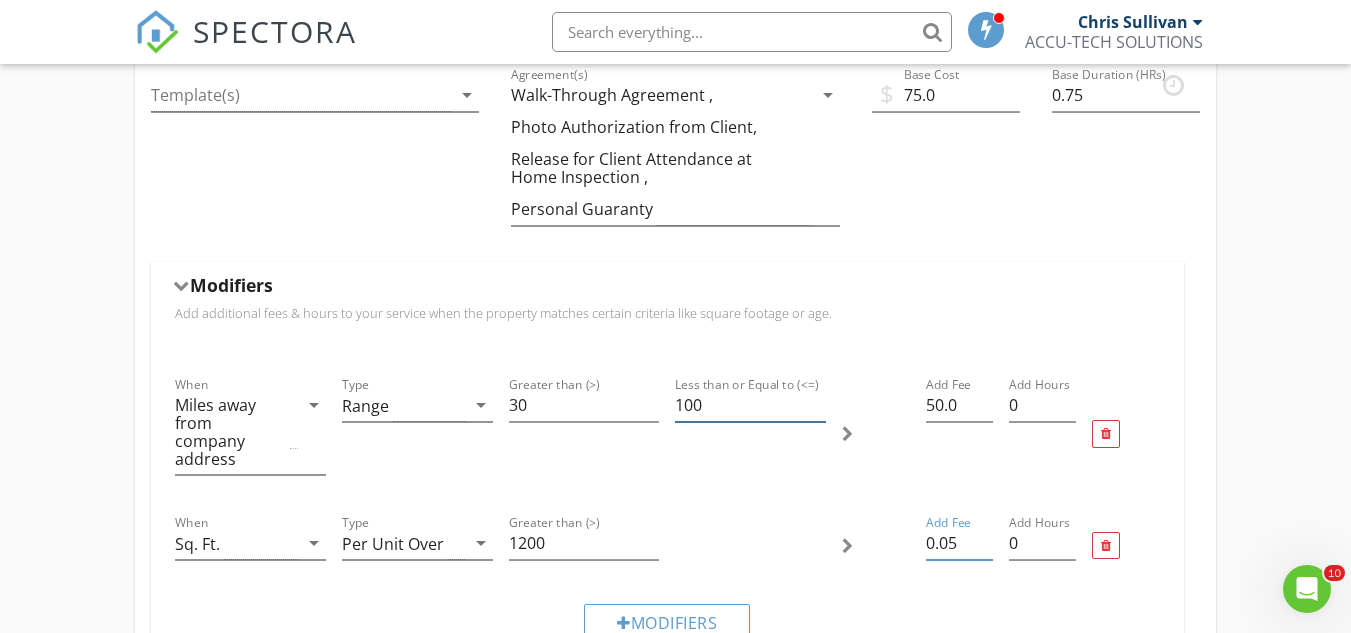 click on "100" at bounding box center (750, 405) 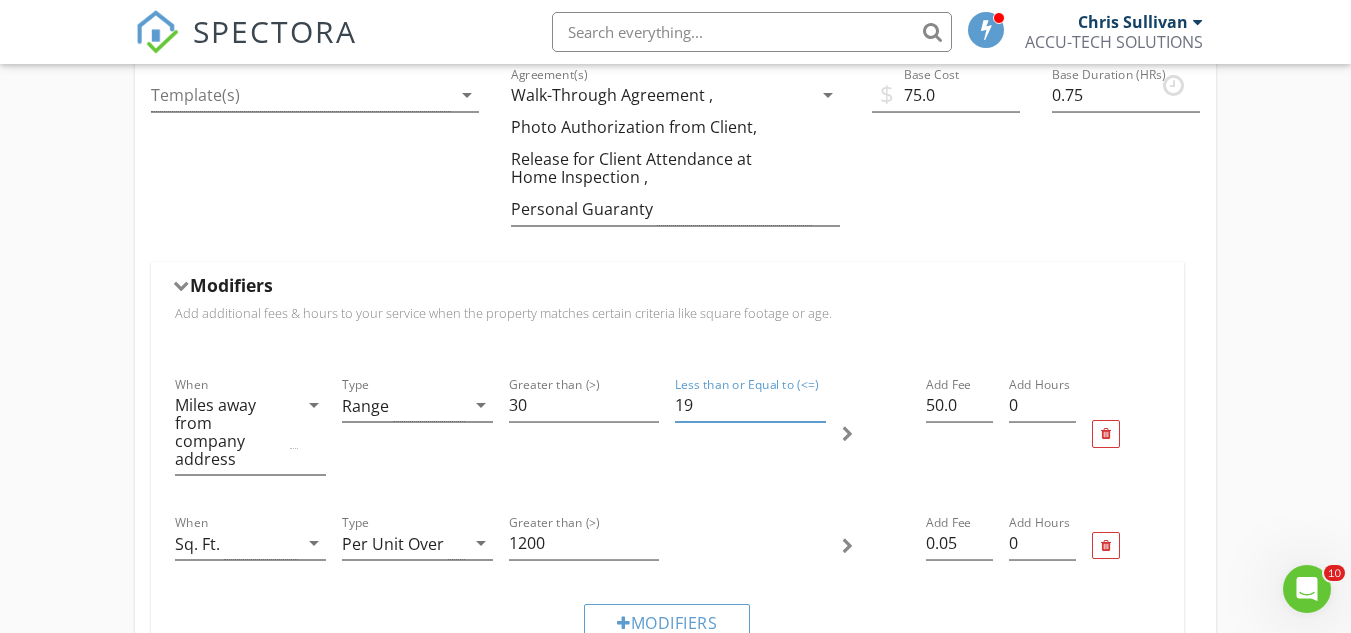 type on "1" 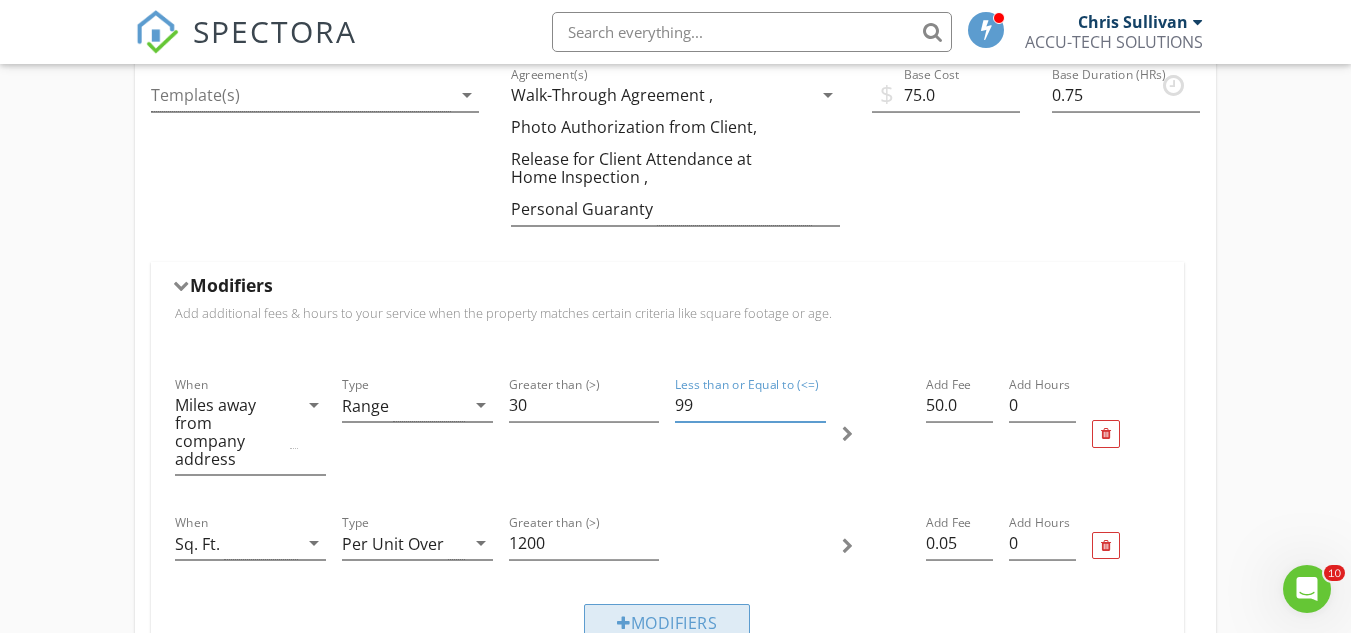 type on "99" 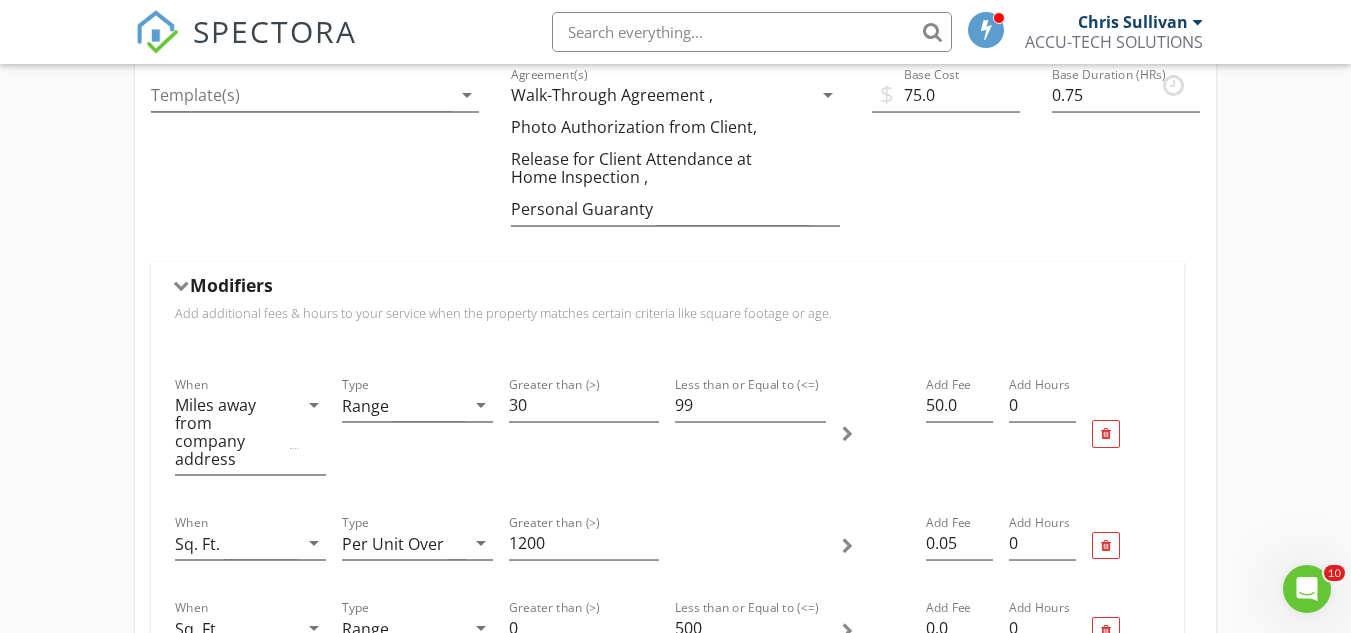 click on "Sq. Ft." at bounding box center (236, 628) 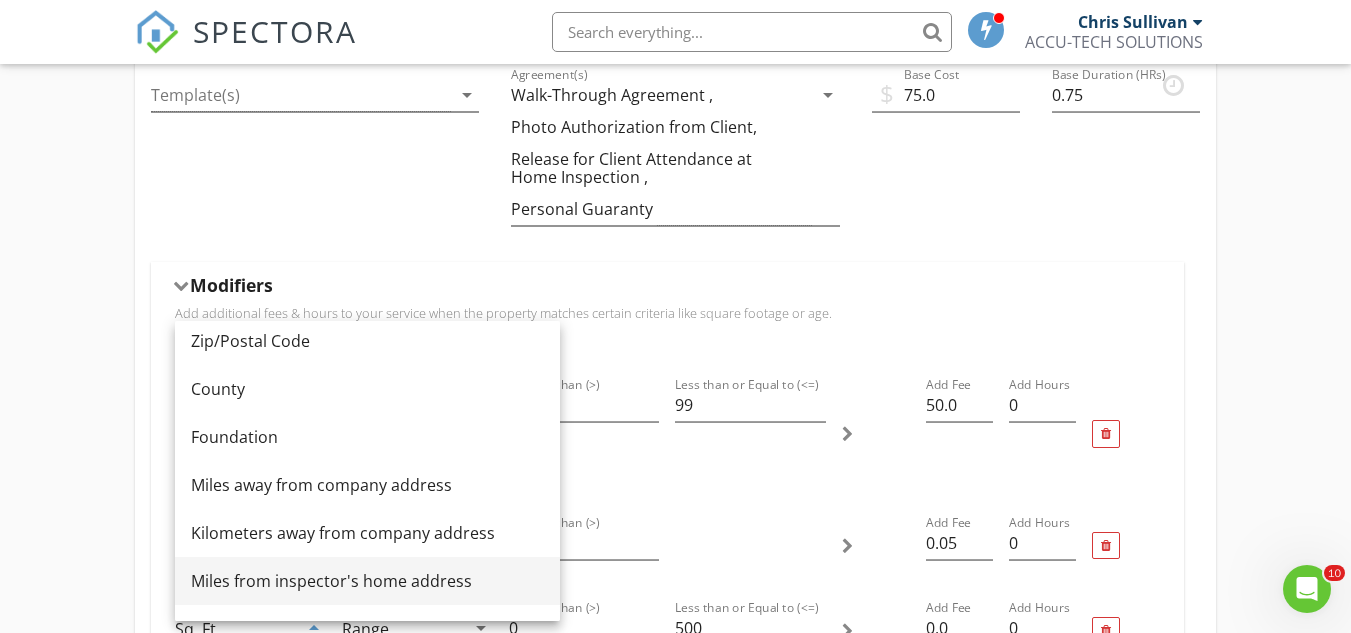 scroll, scrollTop: 244, scrollLeft: 0, axis: vertical 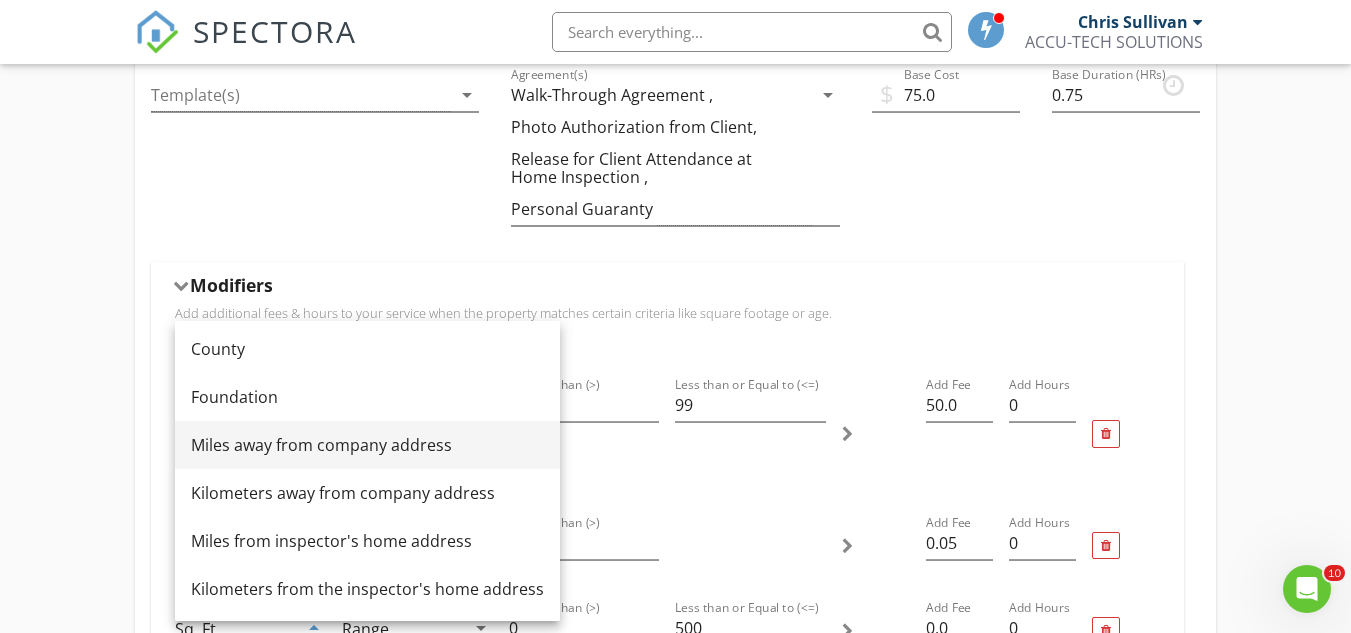 click on "Miles away from company address" at bounding box center [367, 445] 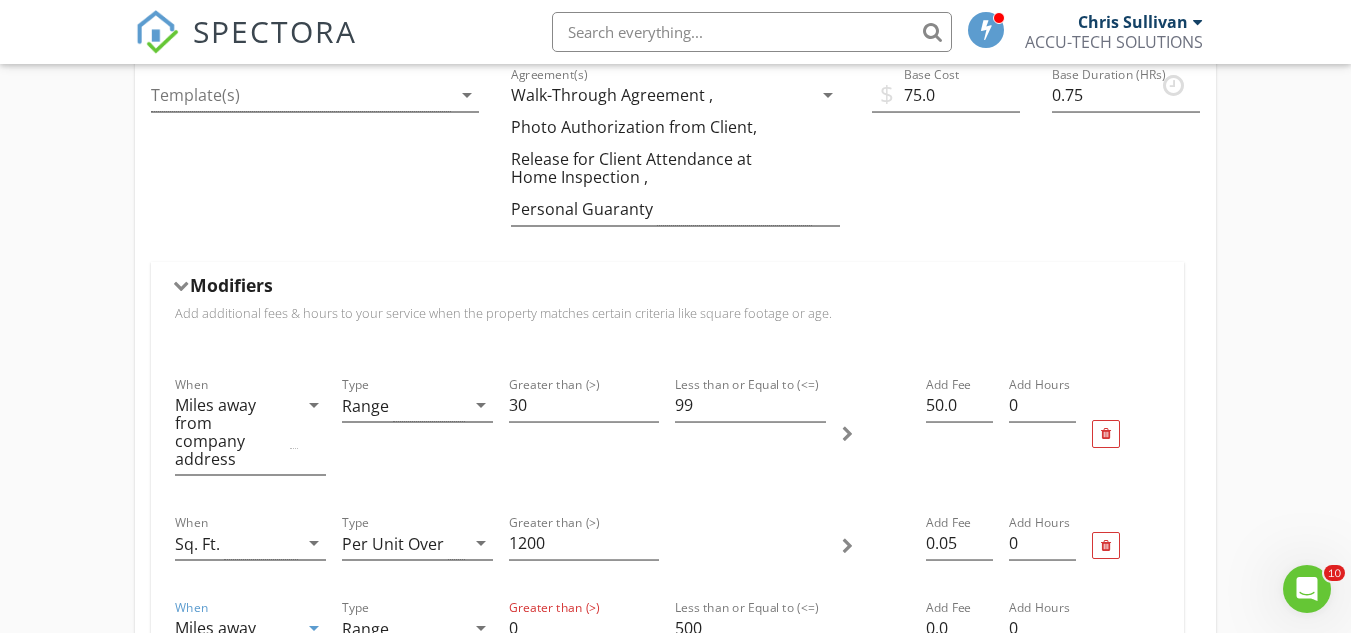 click on "0" at bounding box center [584, 628] 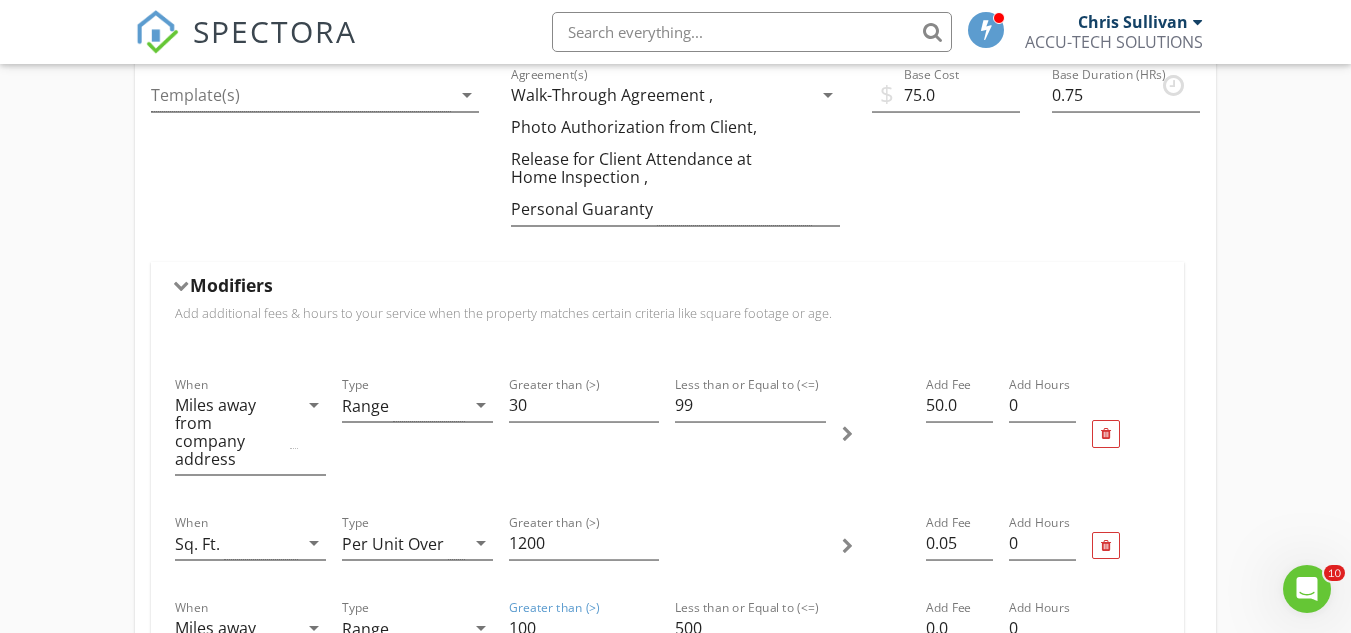 type on "100" 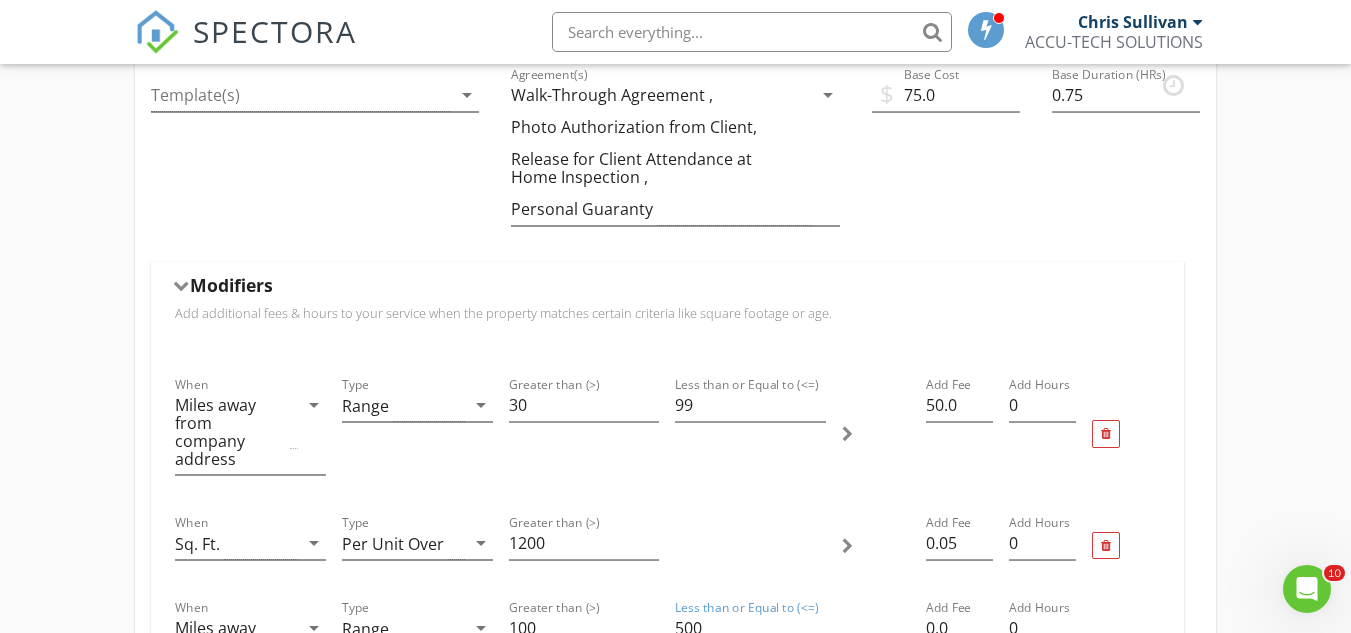 drag, startPoint x: 702, startPoint y: 595, endPoint x: 662, endPoint y: 598, distance: 40.112343 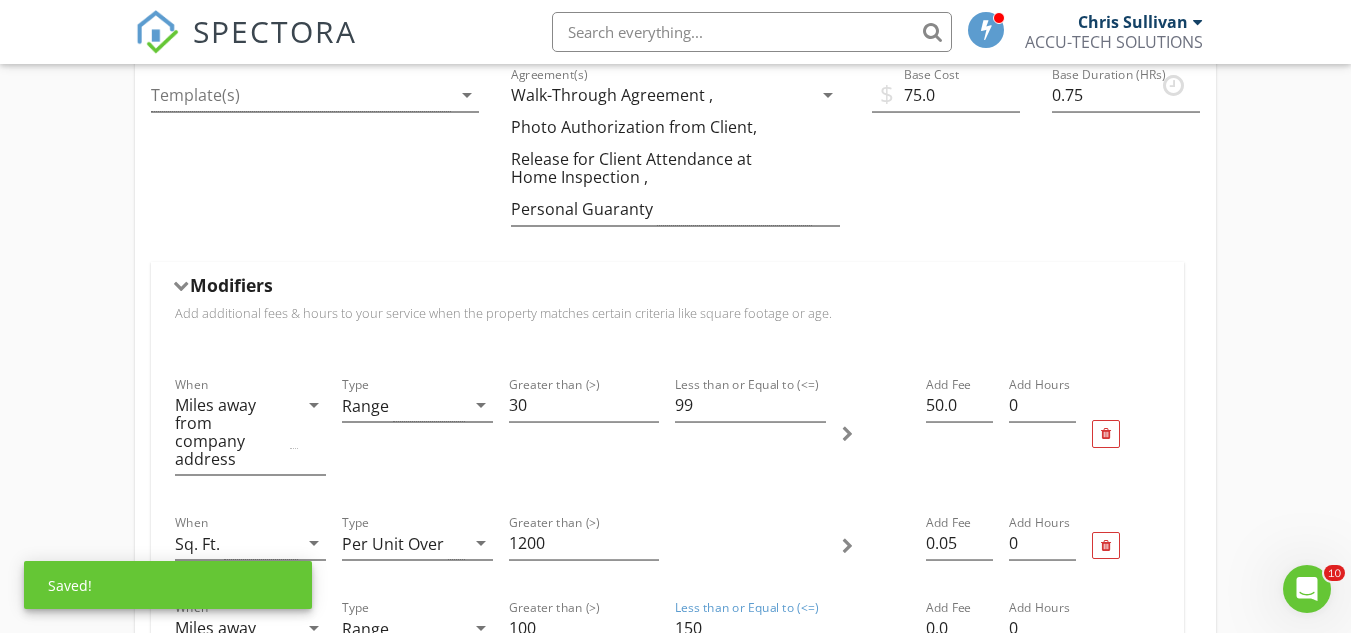 type on "150" 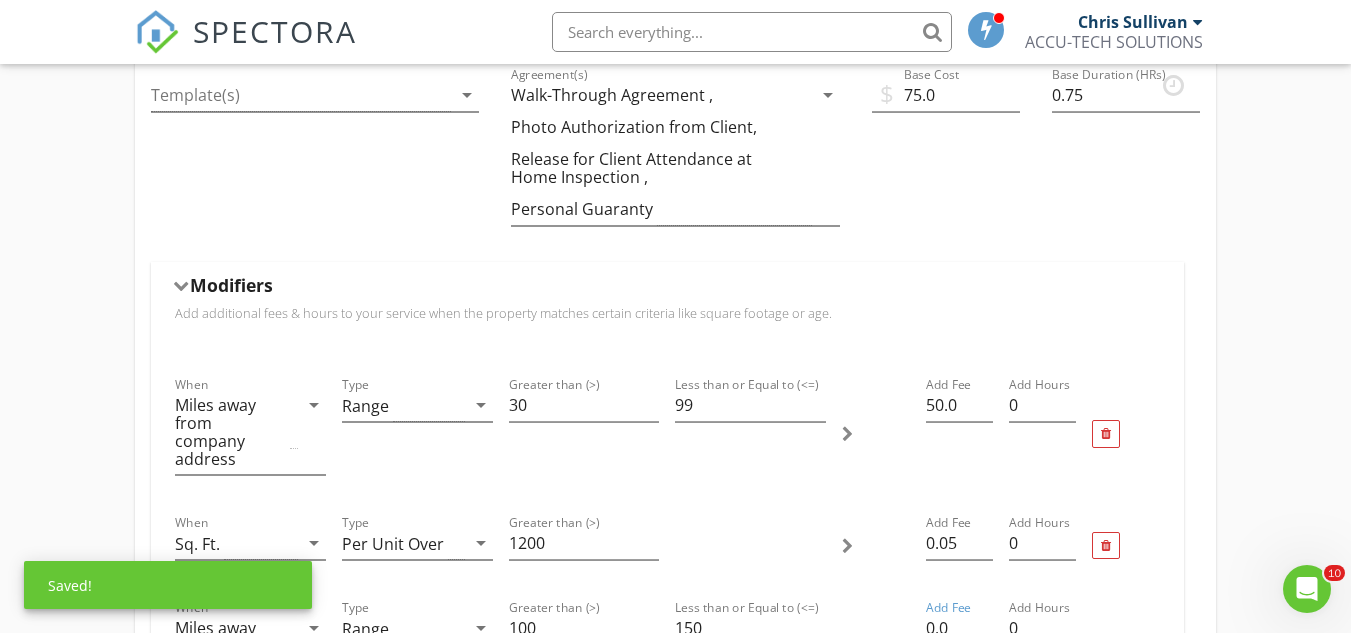 drag, startPoint x: 960, startPoint y: 590, endPoint x: 915, endPoint y: 594, distance: 45.17743 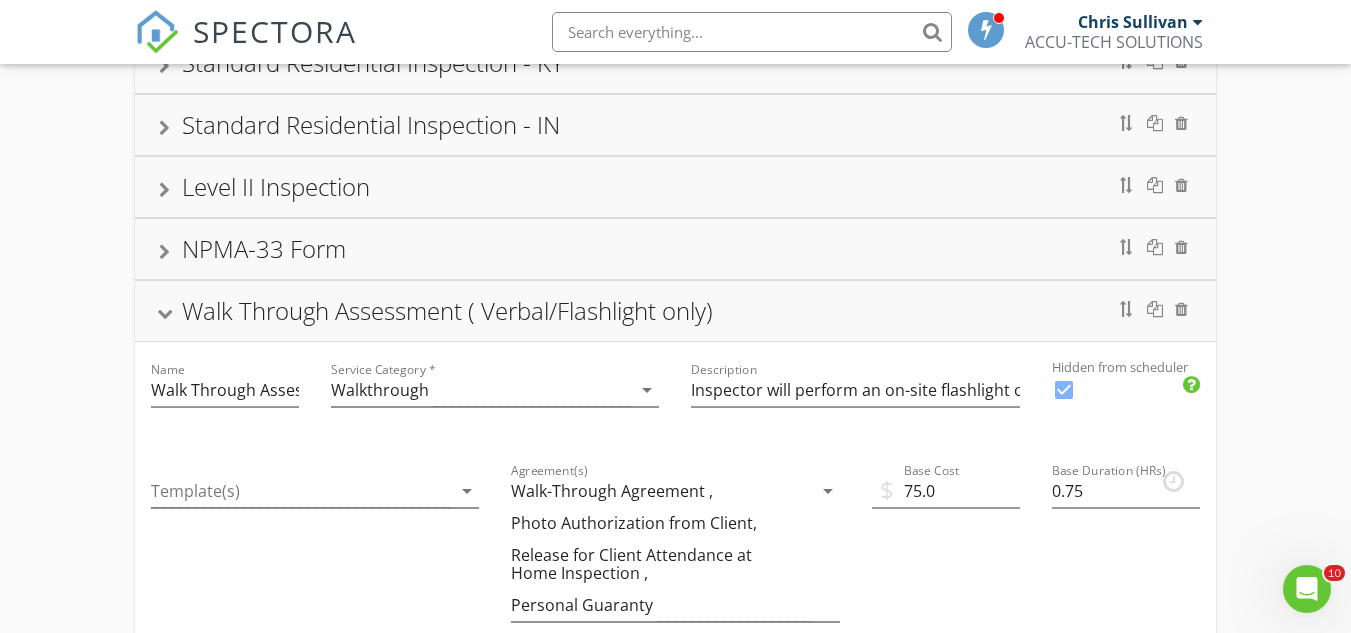 scroll, scrollTop: 200, scrollLeft: 0, axis: vertical 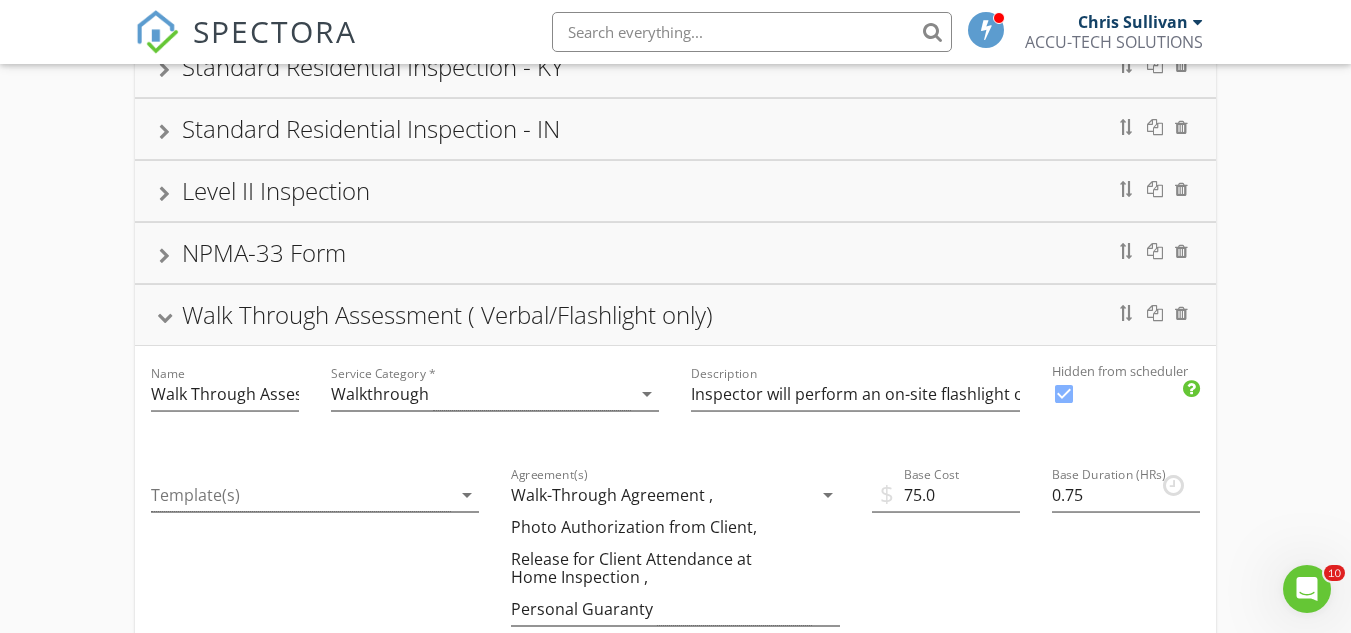 type on "50.00" 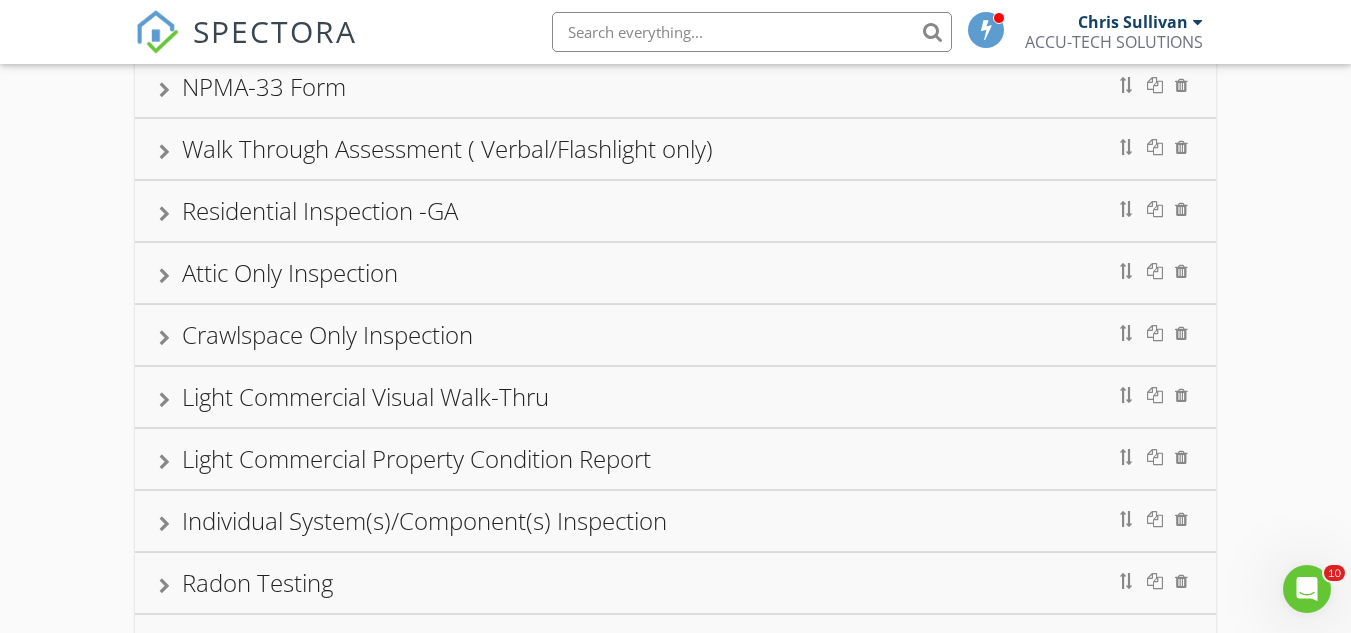 scroll, scrollTop: 400, scrollLeft: 0, axis: vertical 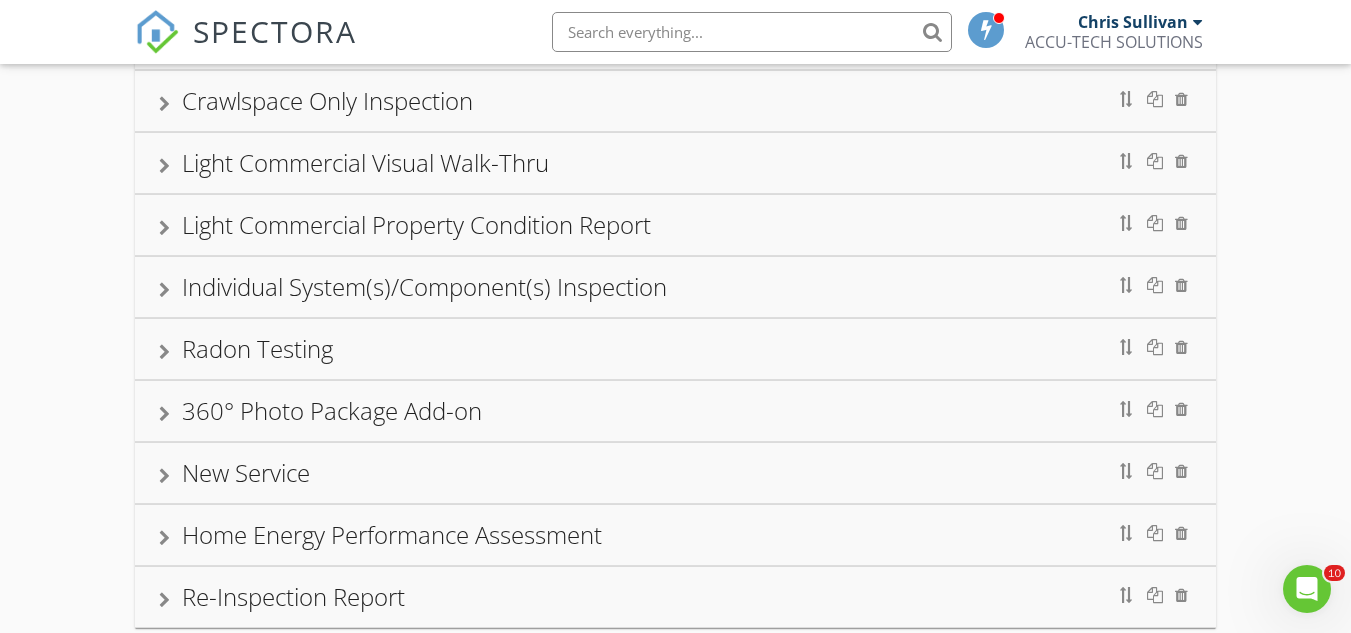 click on "Individual System(s)/Component(s) Inspection" at bounding box center [675, 287] 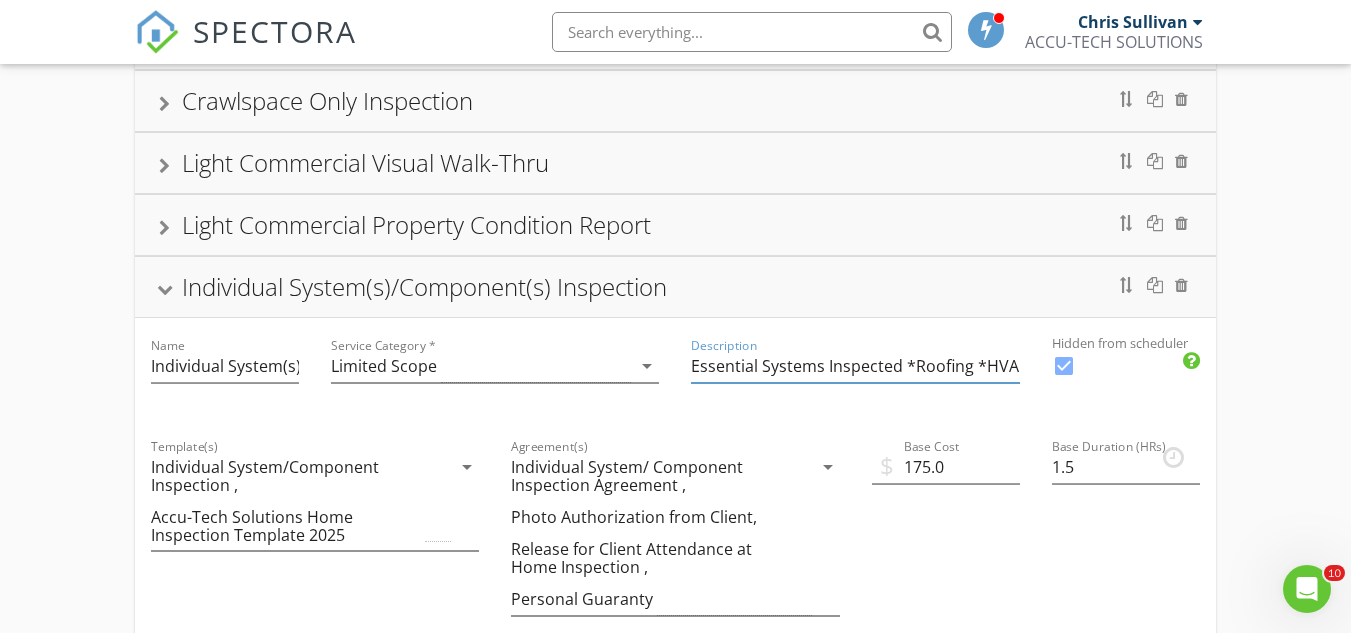 drag, startPoint x: 691, startPoint y: 338, endPoint x: 905, endPoint y: 358, distance: 214.93254 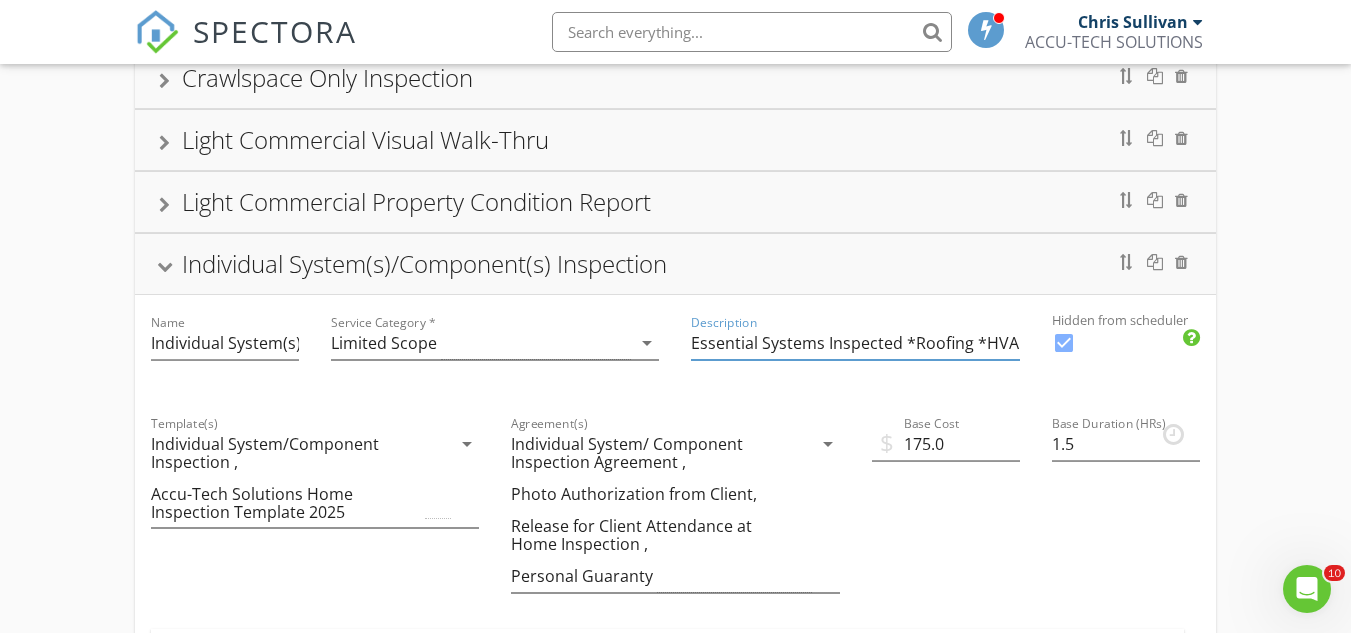 scroll, scrollTop: 600, scrollLeft: 0, axis: vertical 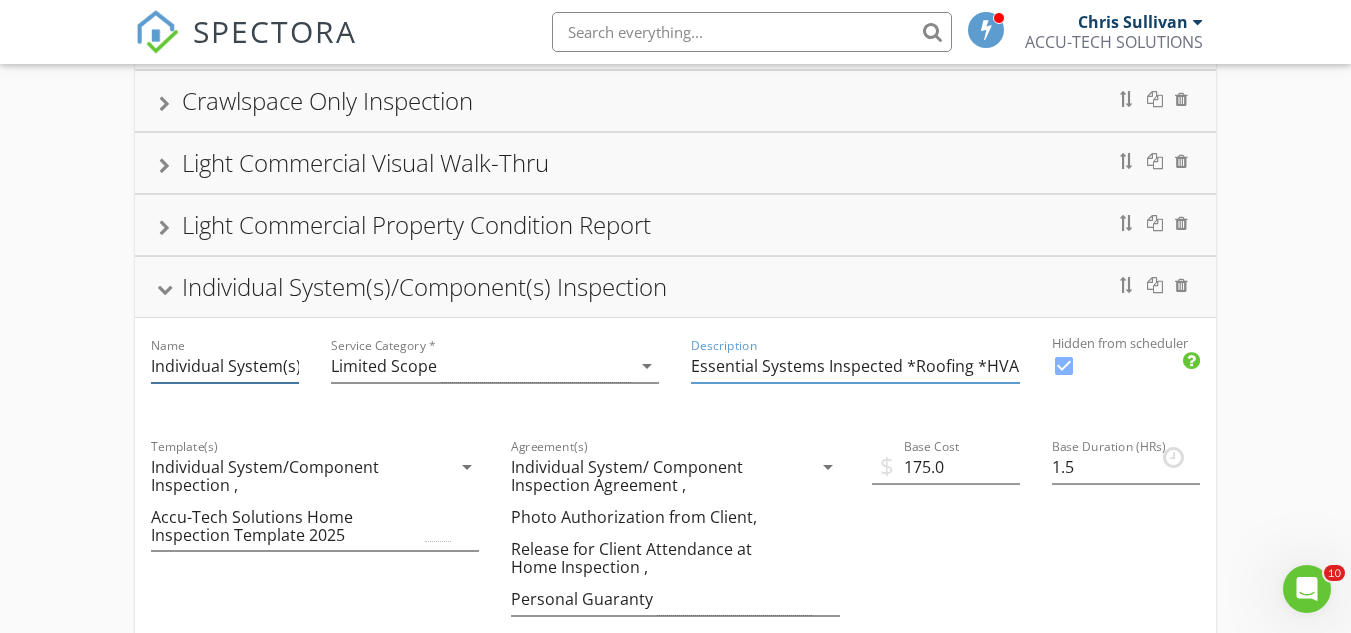 click on "Individual System(s)/Component(s) Inspection" at bounding box center (225, 366) 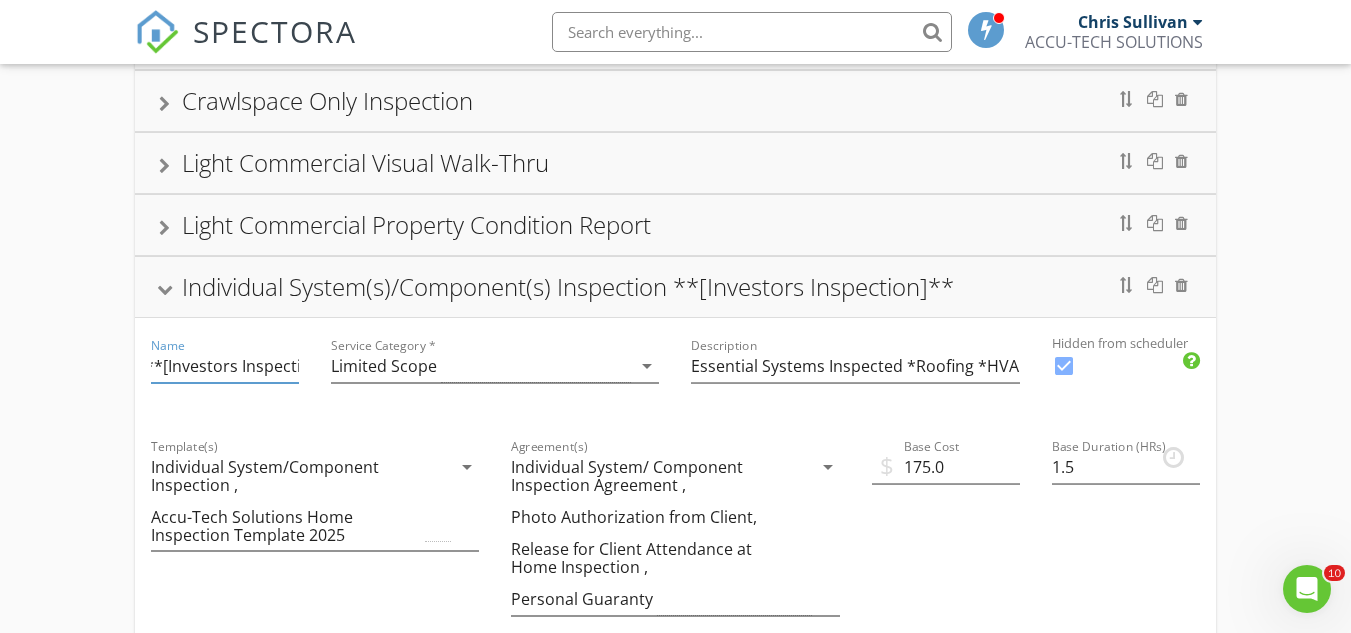 scroll, scrollTop: 0, scrollLeft: 348, axis: horizontal 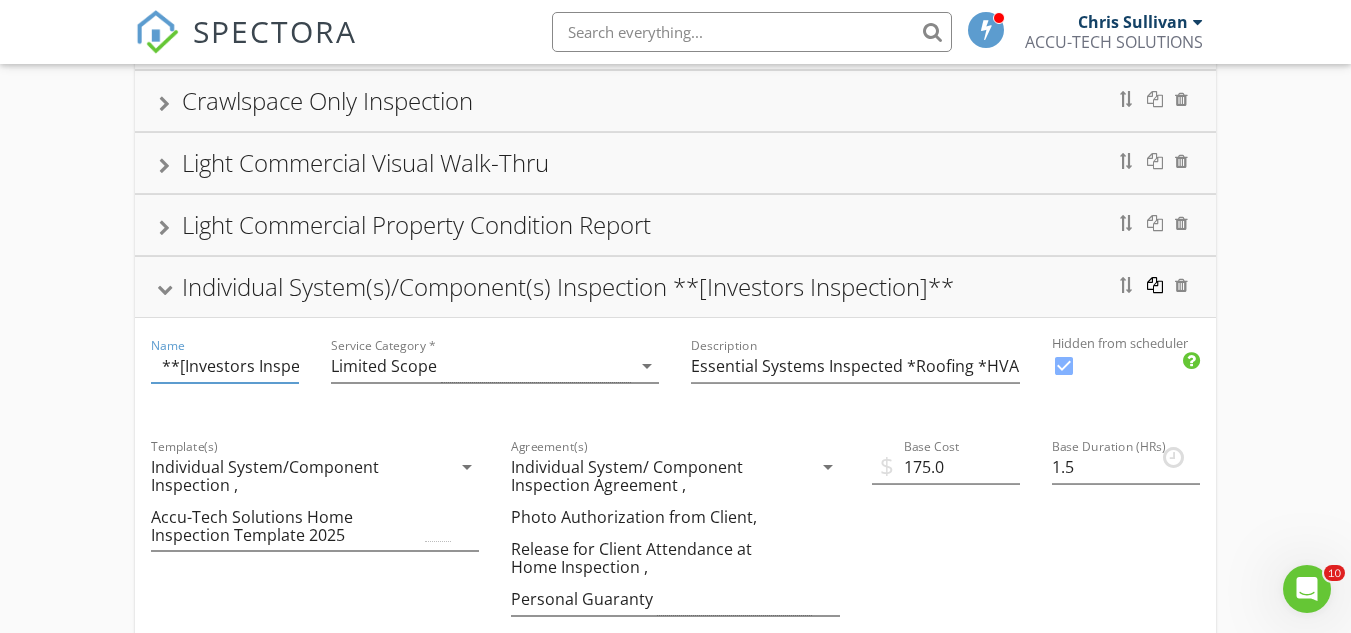 type on "Individual System(s)/Component(s) Inspection   **[Investors Inspection]**" 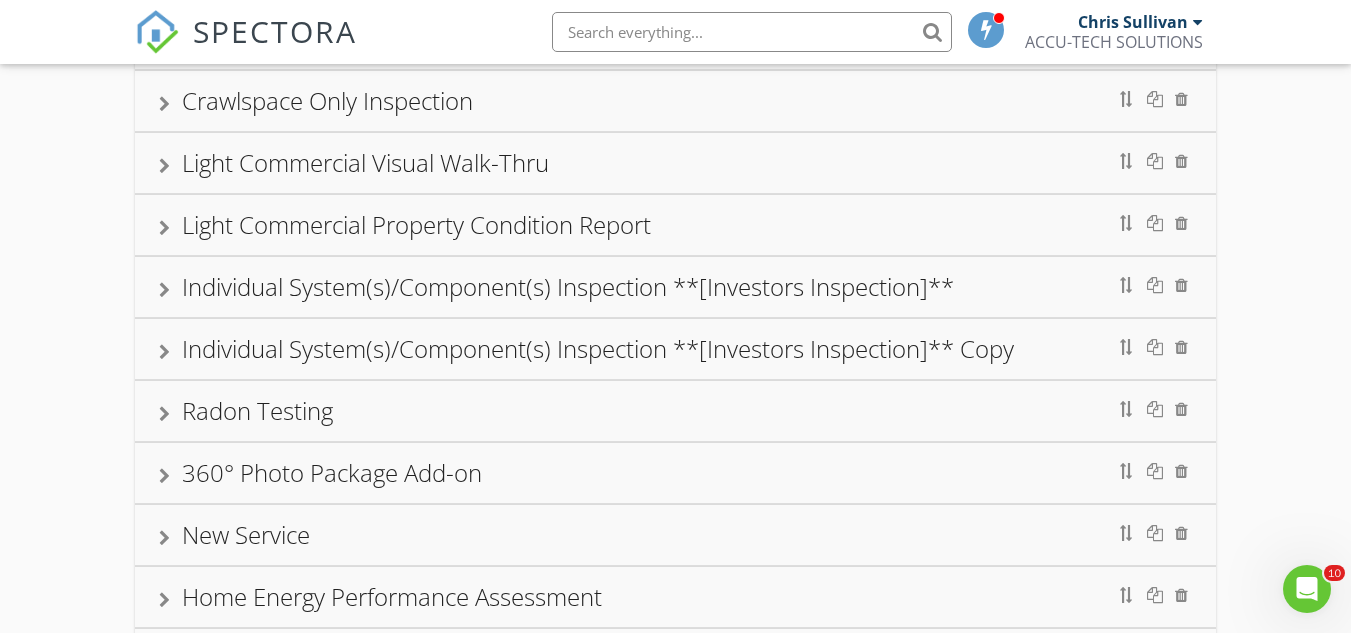 click on "Individual System(s)/Component(s) Inspection   **[Investors Inspection]** Copy" at bounding box center [675, 349] 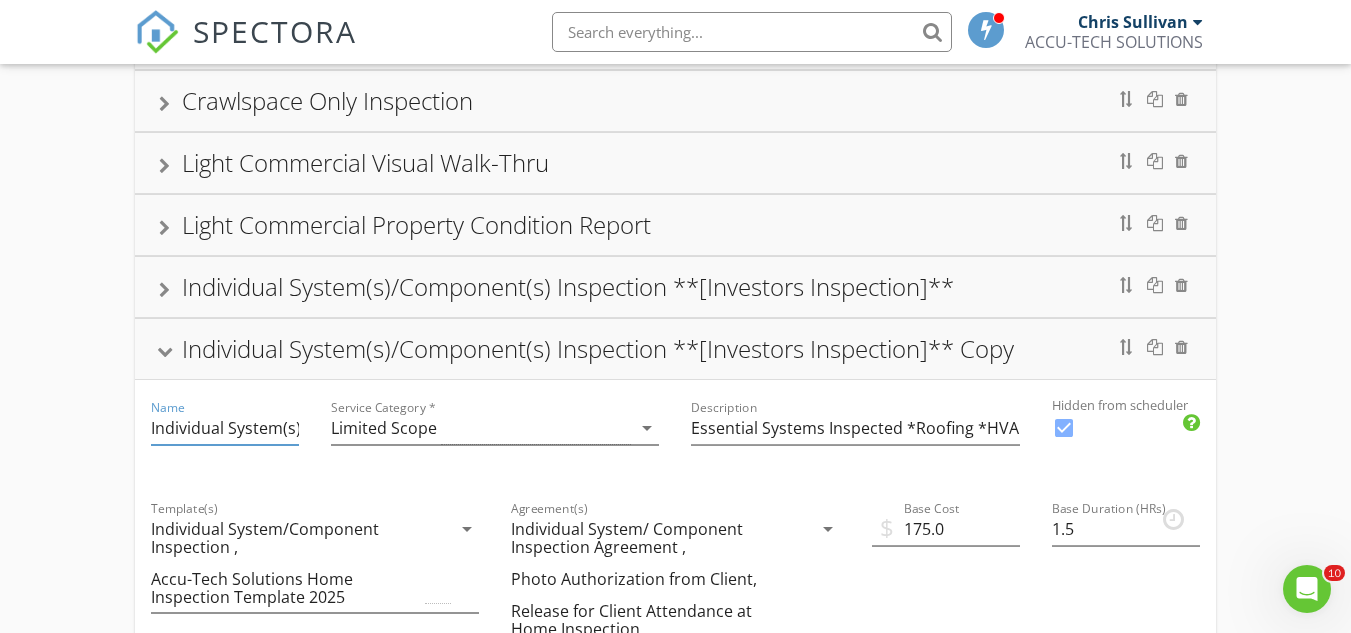 click on "Individual System(s)/Component(s) Inspection   **[Investors Inspection]** Copy" at bounding box center [225, 428] 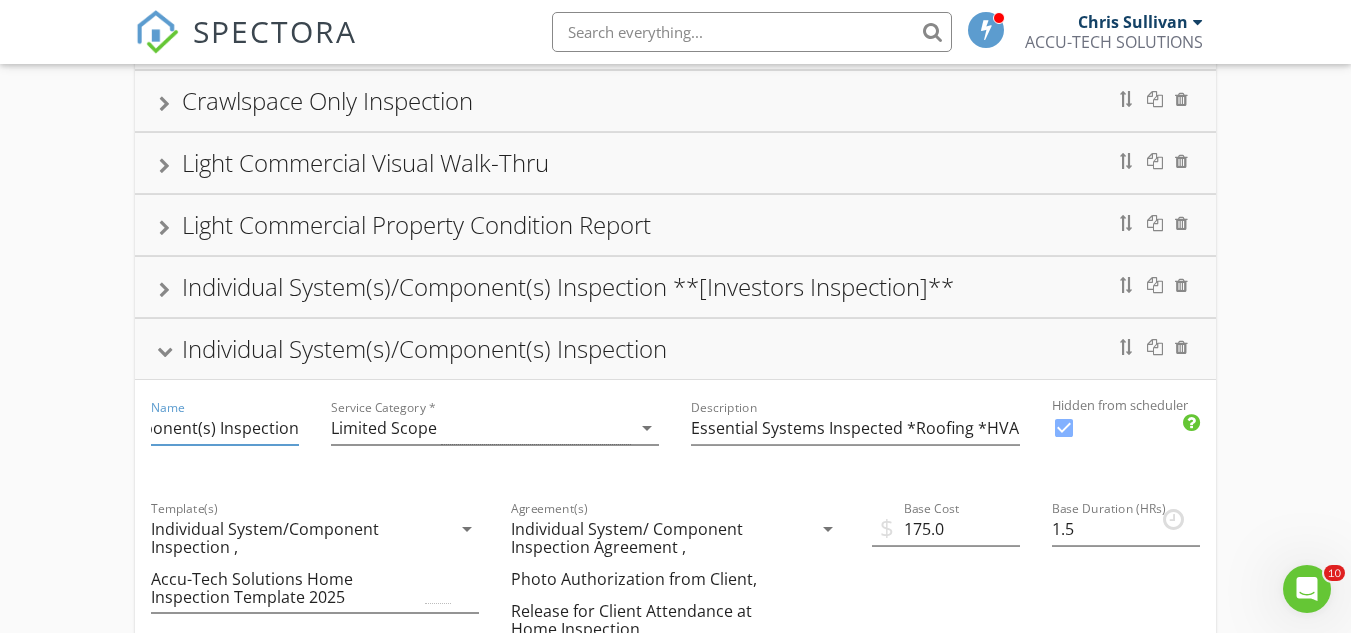 scroll, scrollTop: 0, scrollLeft: 201, axis: horizontal 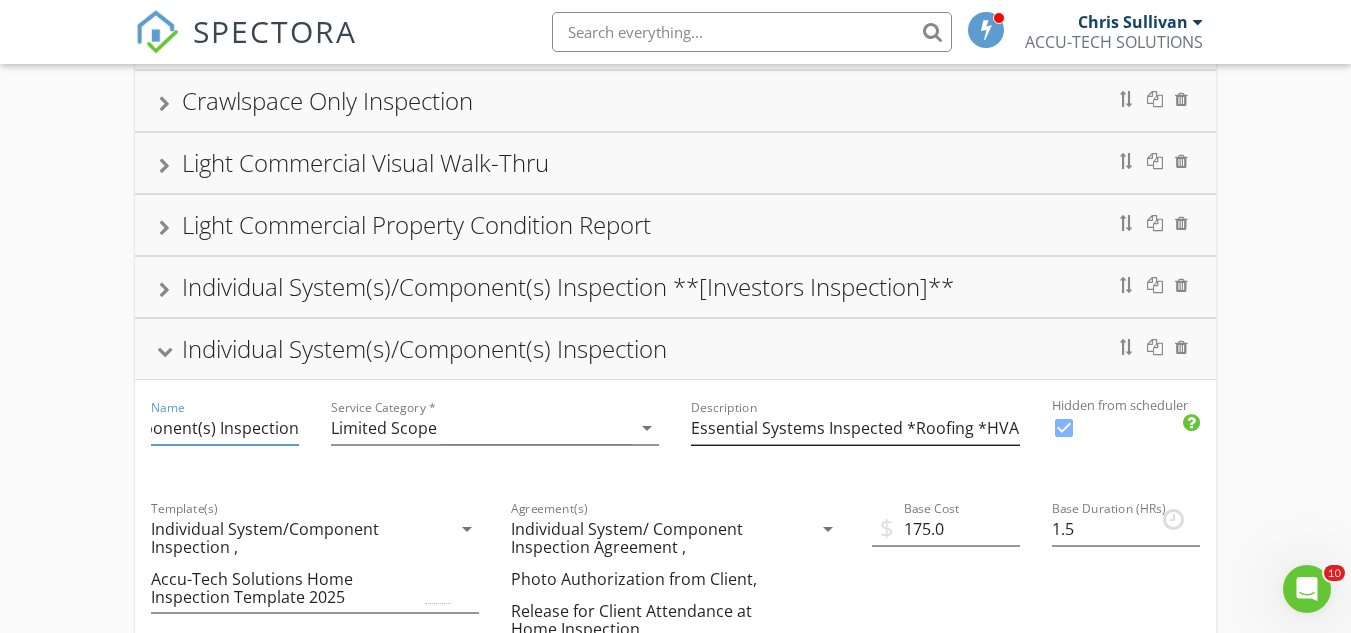 type on "Individual System(s)/Component(s) Inspection" 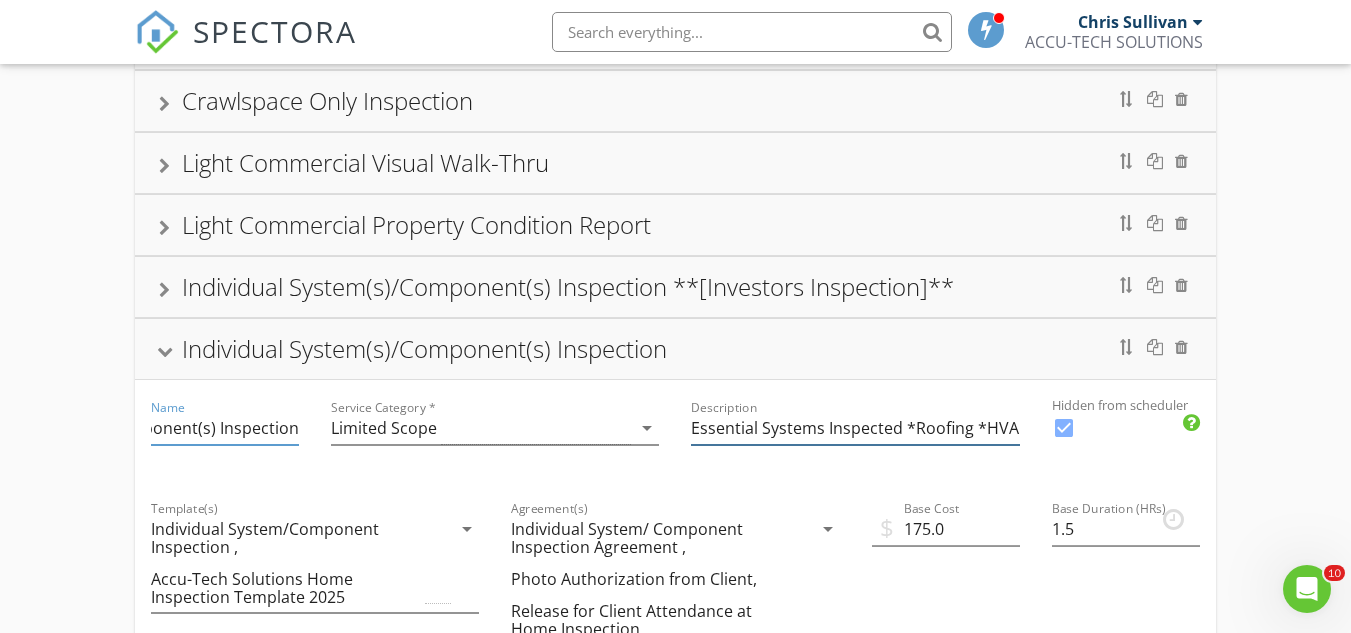scroll, scrollTop: 0, scrollLeft: 0, axis: both 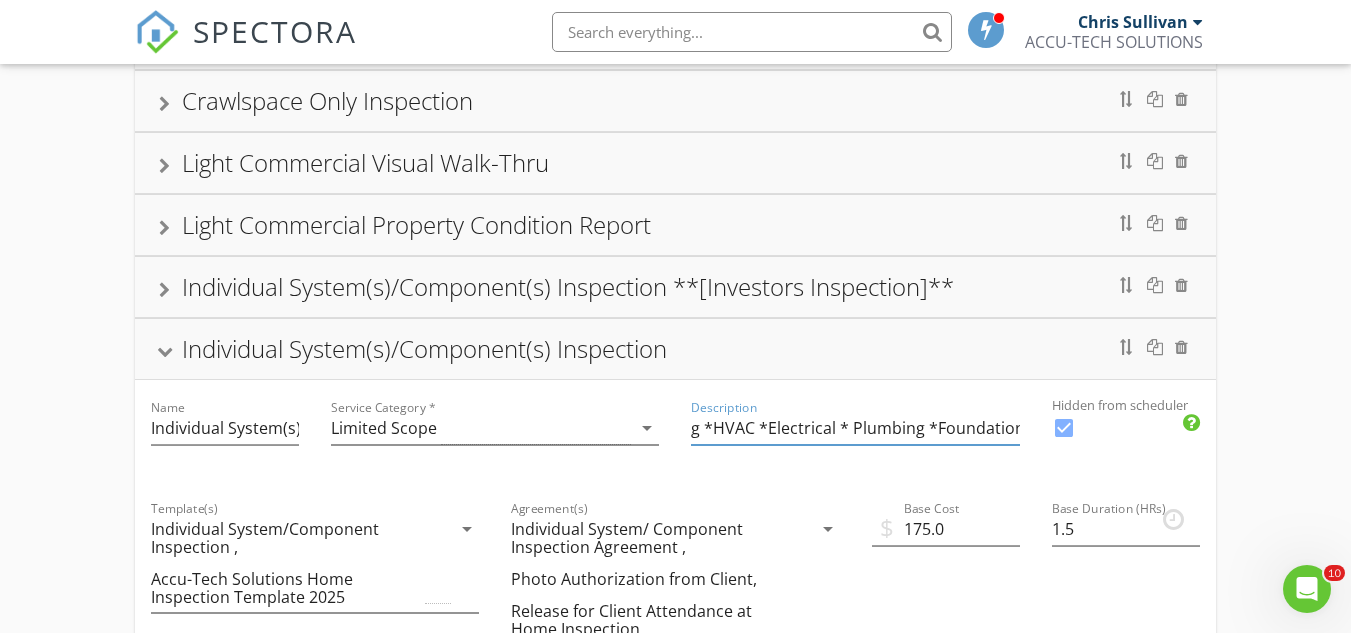 drag, startPoint x: 692, startPoint y: 409, endPoint x: 1050, endPoint y: 420, distance: 358.16895 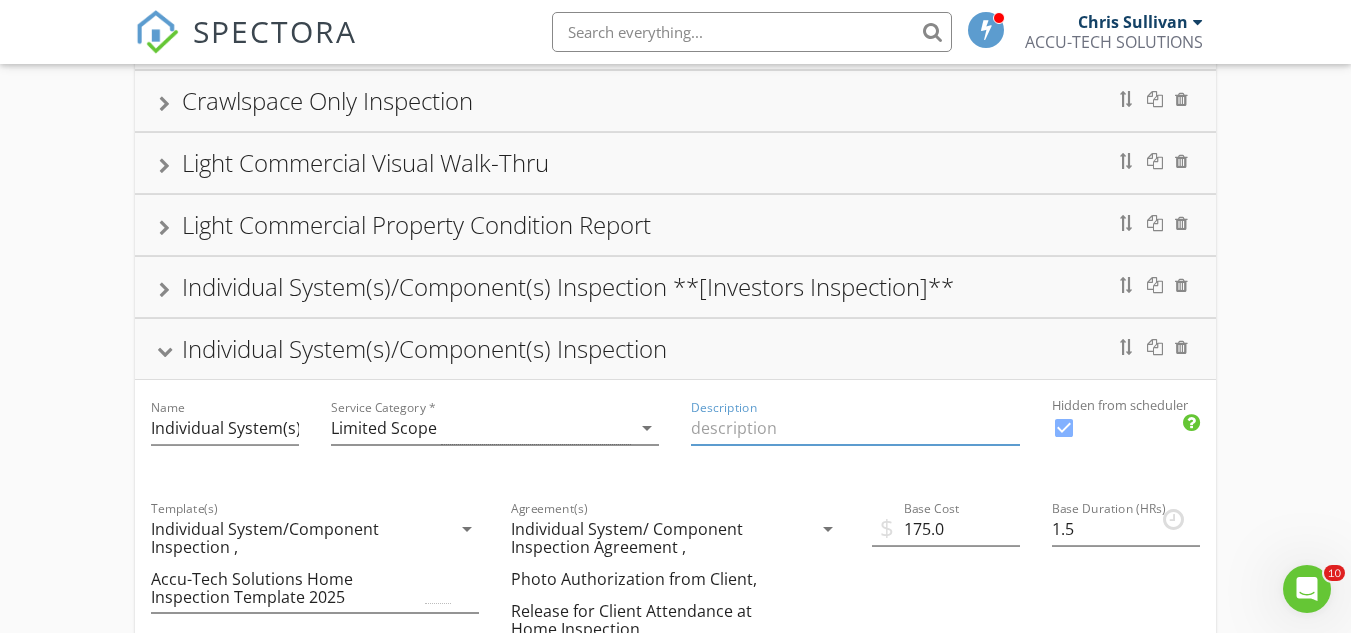scroll, scrollTop: 0, scrollLeft: 0, axis: both 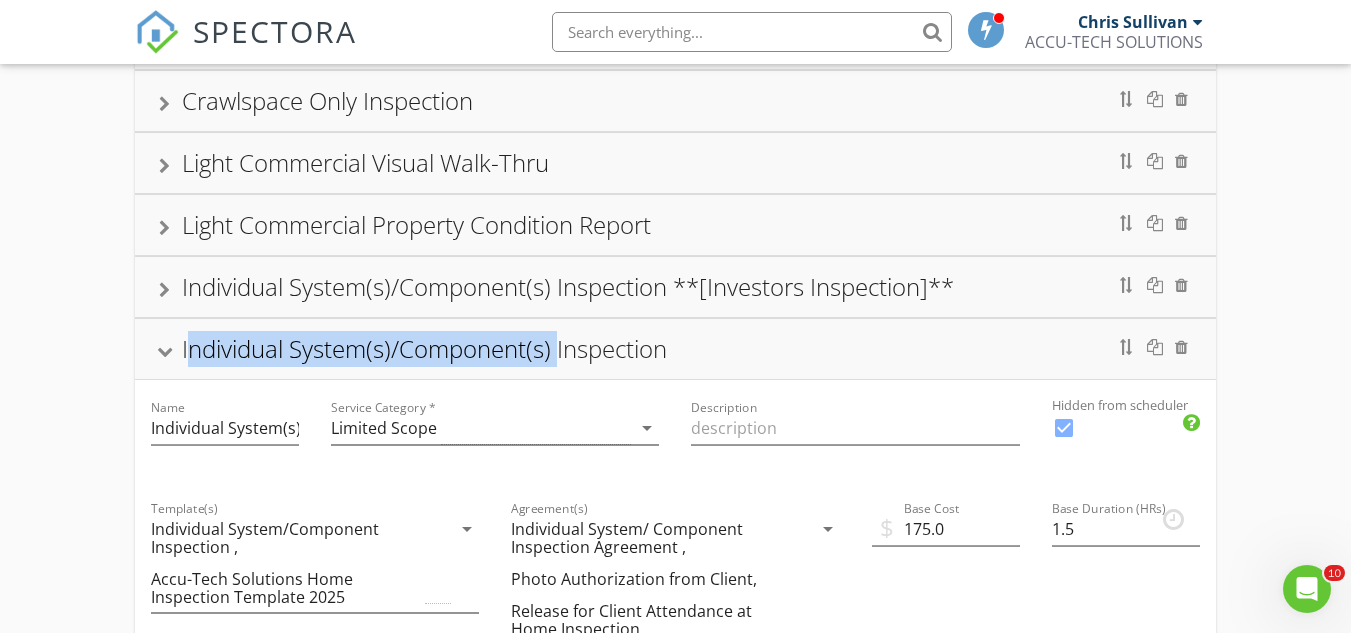 drag, startPoint x: 552, startPoint y: 326, endPoint x: 182, endPoint y: 318, distance: 370.0865 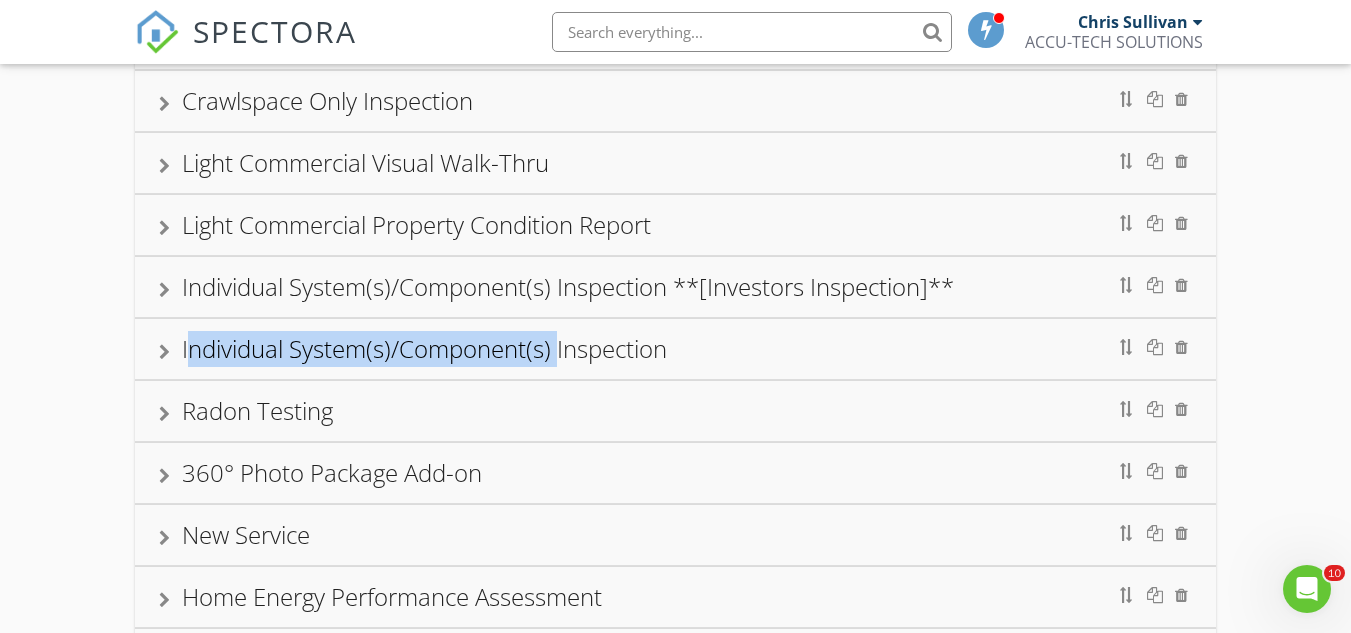 copy on "Individual System(s)/Component(s)" 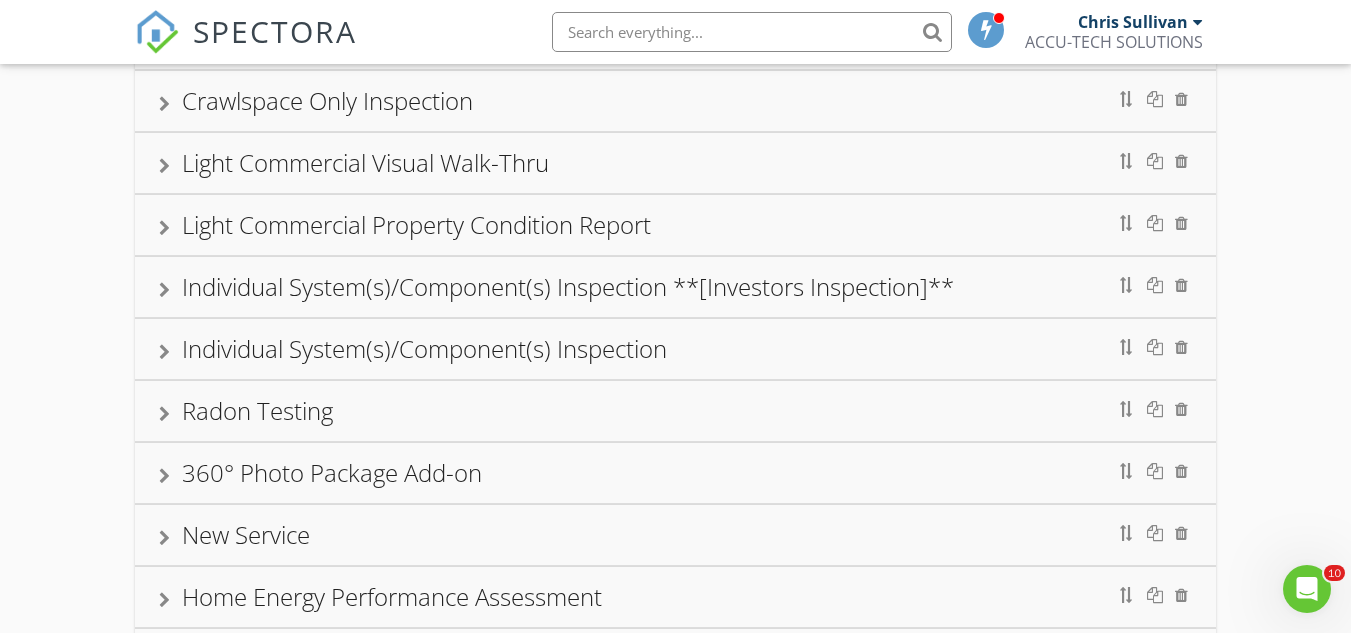 click on "Individual System(s)/Component(s) Inspection" at bounding box center (675, 349) 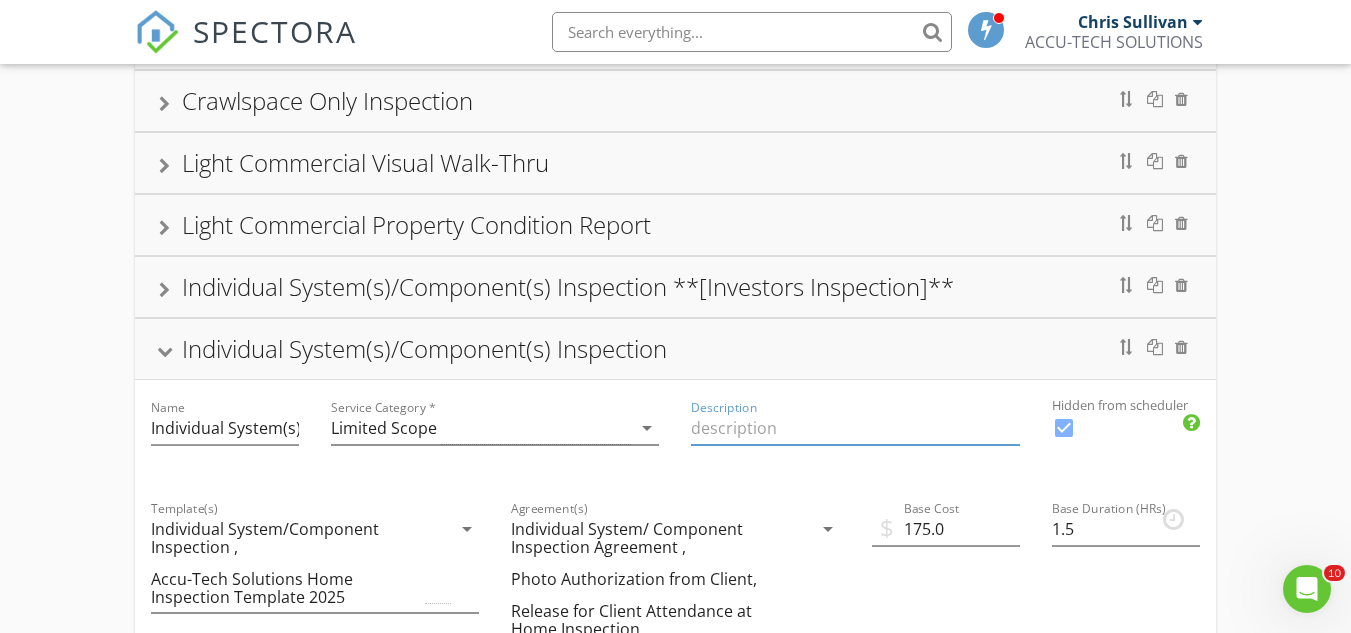 paste on "Individual System(s)/Component(s)" 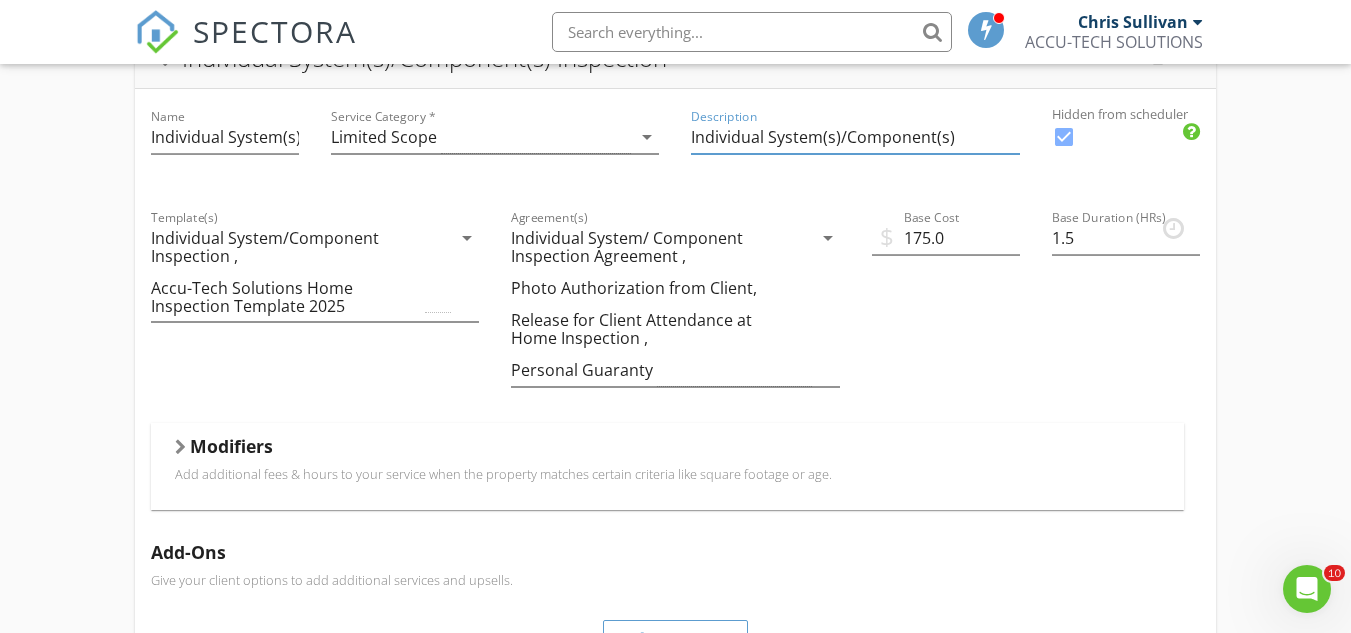 scroll, scrollTop: 900, scrollLeft: 0, axis: vertical 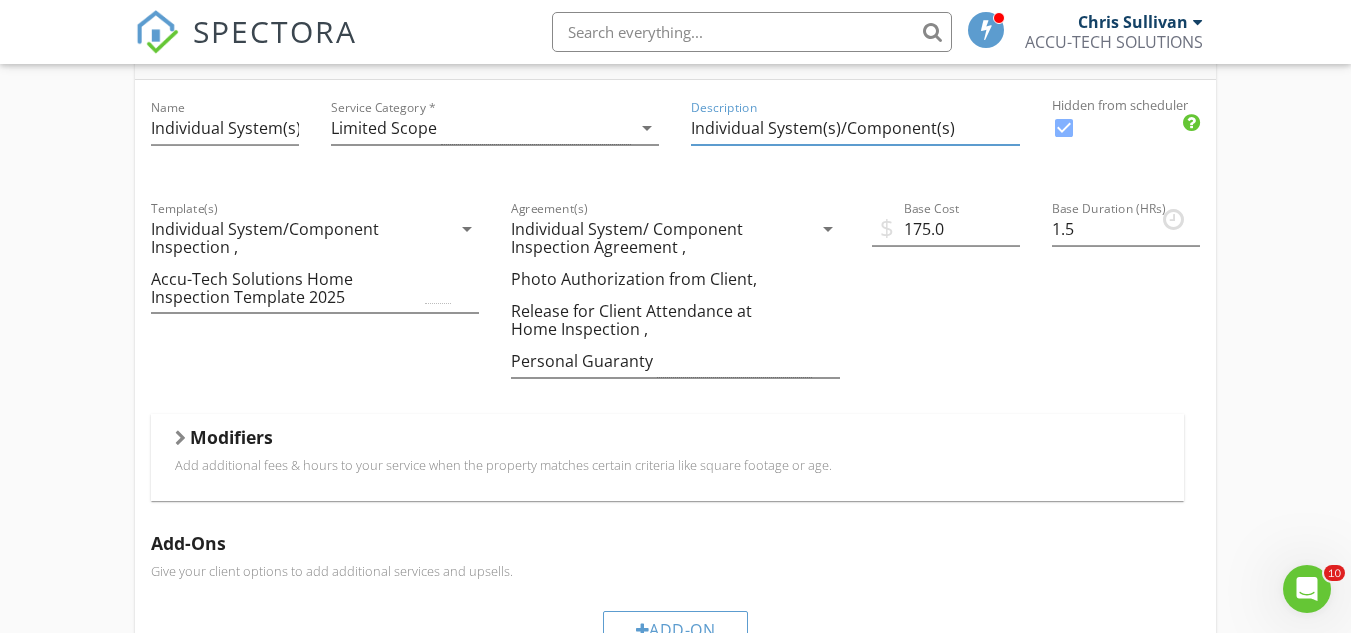 type on "Individual System(s)/Component(s)" 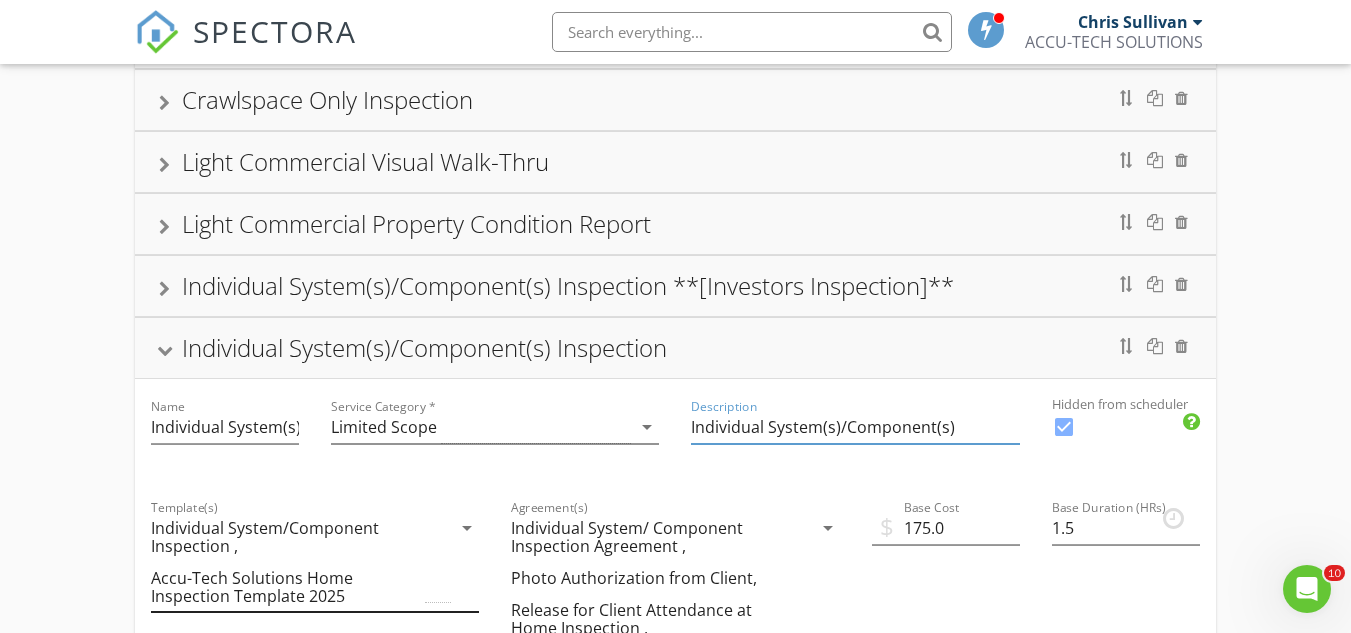 scroll, scrollTop: 600, scrollLeft: 0, axis: vertical 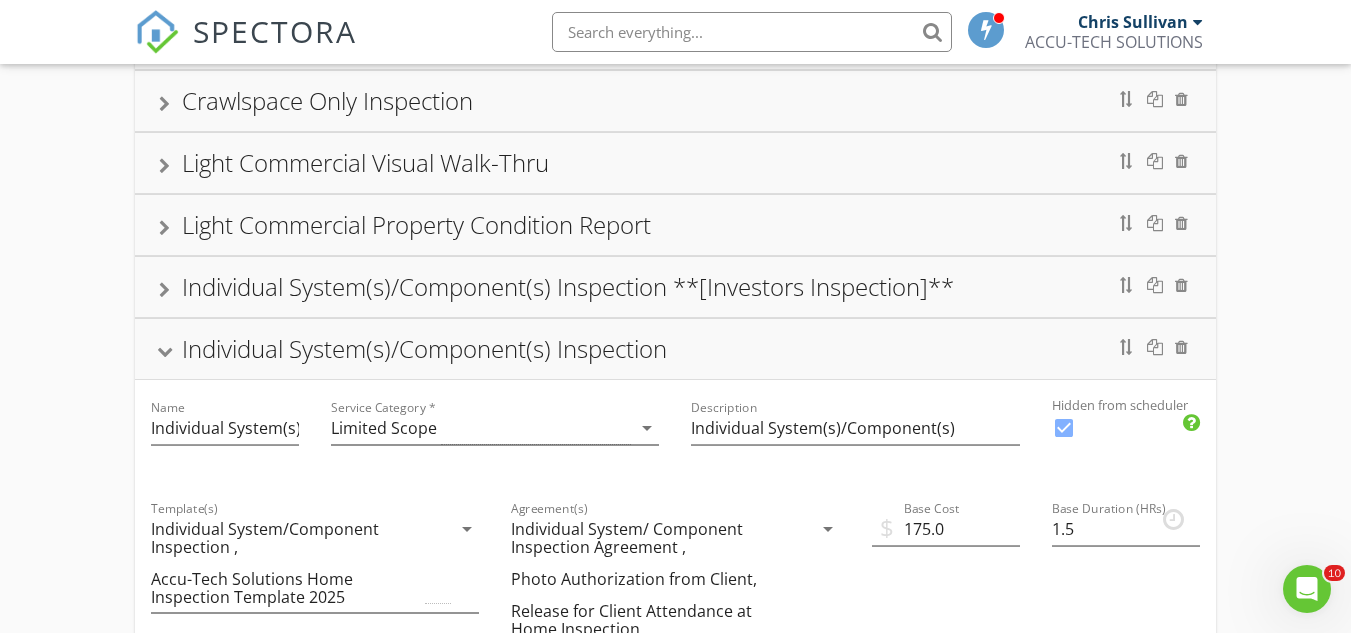 click at bounding box center [164, 290] 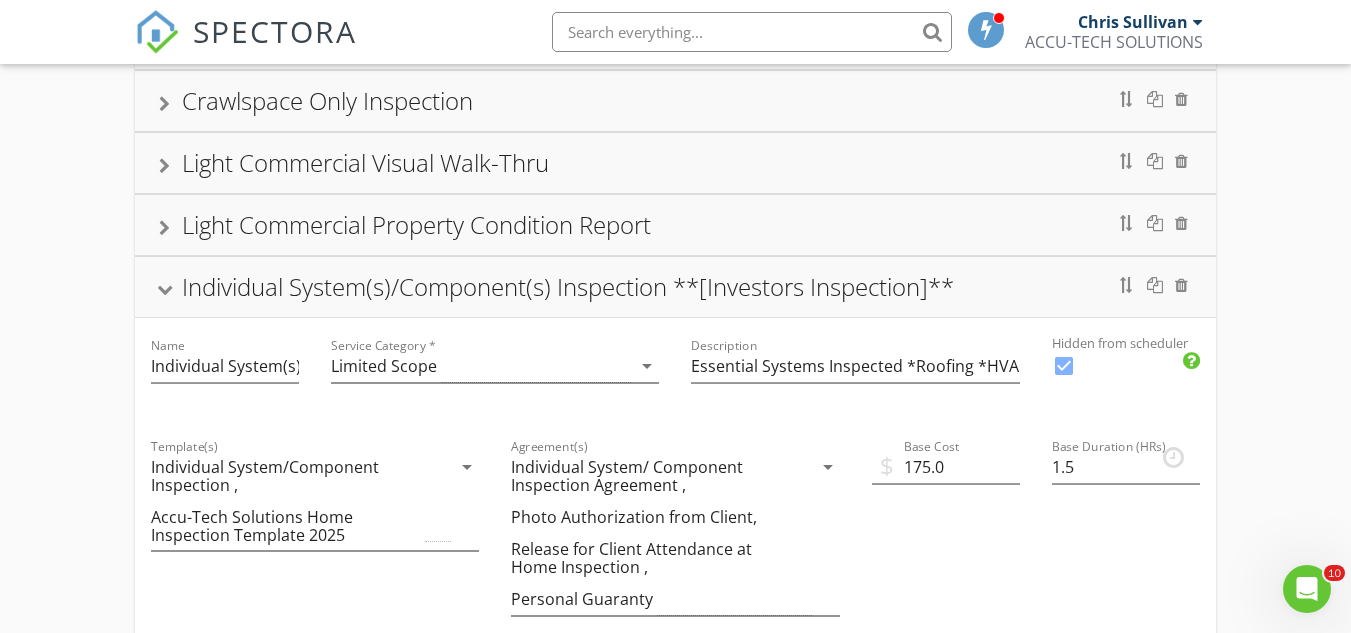 drag, startPoint x: 684, startPoint y: 263, endPoint x: 965, endPoint y: 283, distance: 281.71085 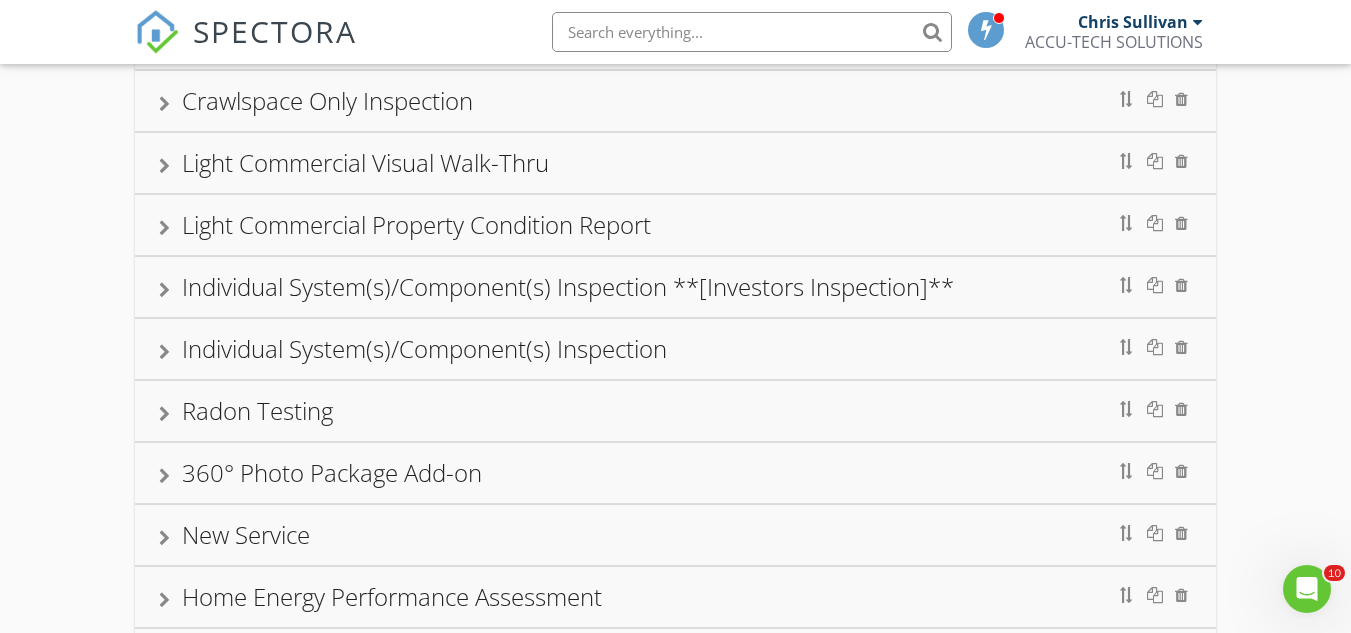 copy on "**[Investors Inspection]**" 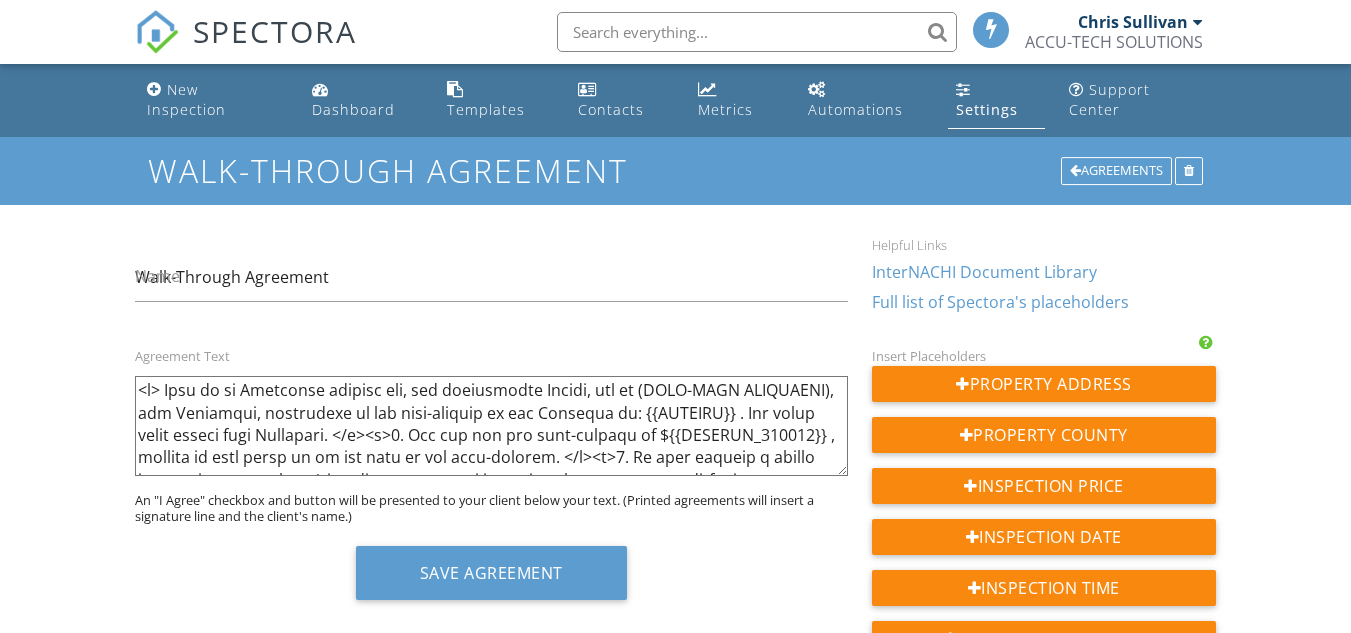 scroll, scrollTop: 0, scrollLeft: 0, axis: both 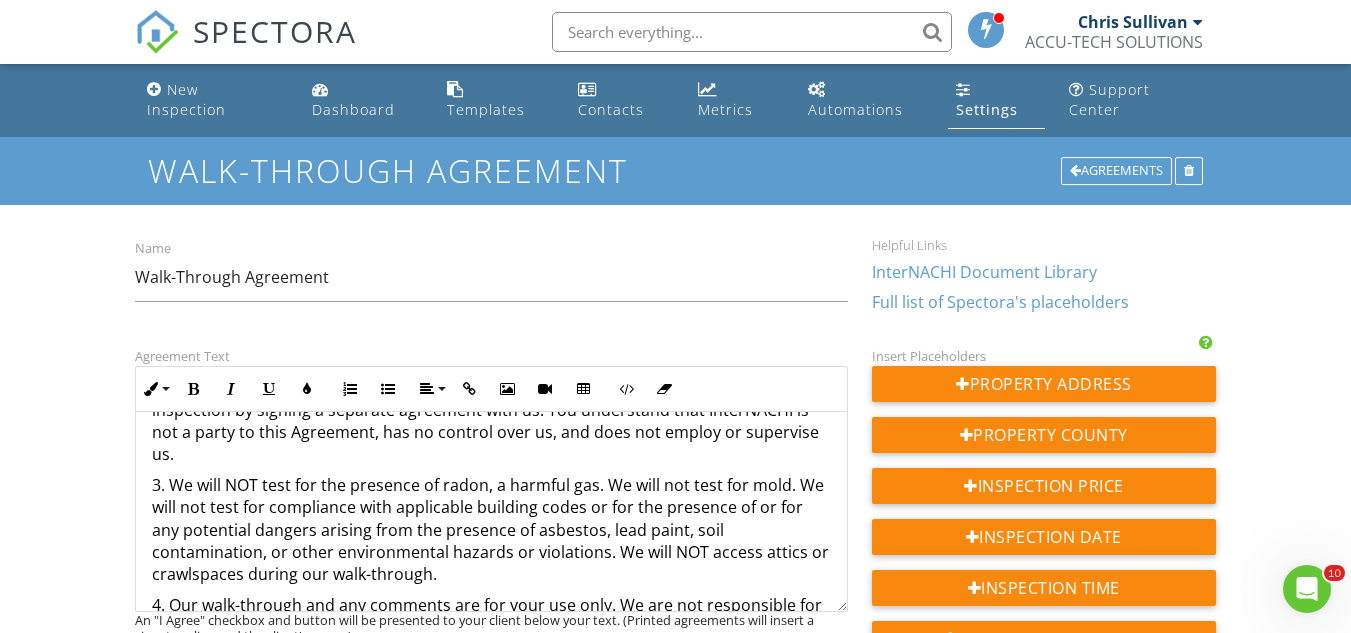 drag, startPoint x: 471, startPoint y: 558, endPoint x: 157, endPoint y: 466, distance: 327.20026 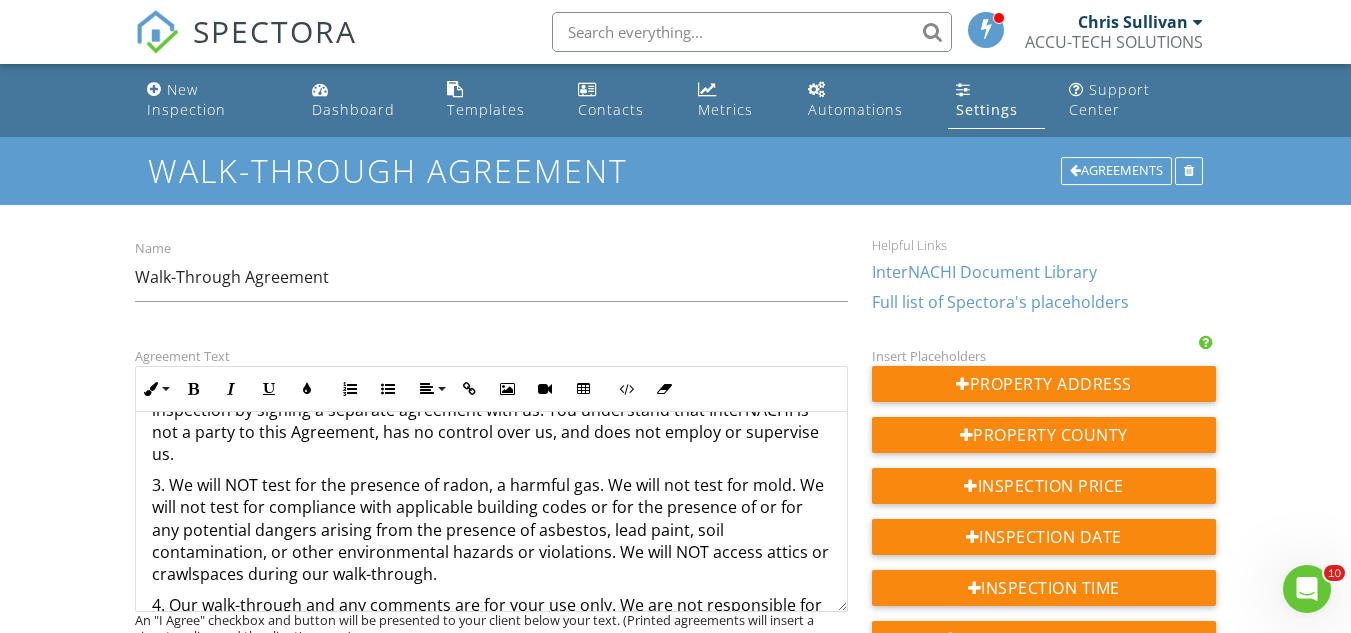 click on "3. We will NOT test for the presence of radon, a harmful gas. We will not test for mold. We will not test for compliance with applicable building codes or for the presence of or for any potential dangers arising from the presence of asbestos, lead paint, soil contamination, or other environmental hazards or violations. We will NOT access attics or crawlspaces during our walk-through." at bounding box center (491, 530) 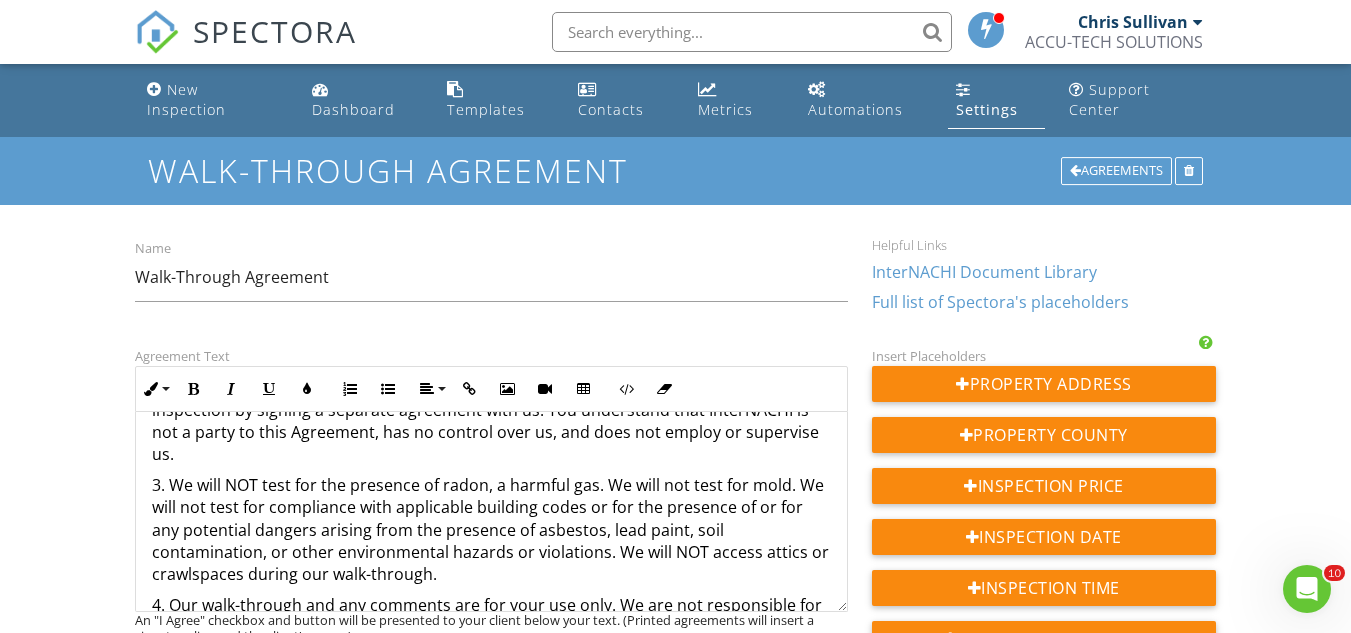 copy on ". We will NOT test for the presence of radon, a harmful gas. We will not test for mold. We will not test for compliance with applicable building codes or for the presence of or for any potential dangers arising from the presence of asbestos, lead paint, soil contamination, or other environmental hazards or violations. We will NOT access attics or crawlspaces during our walk-through." 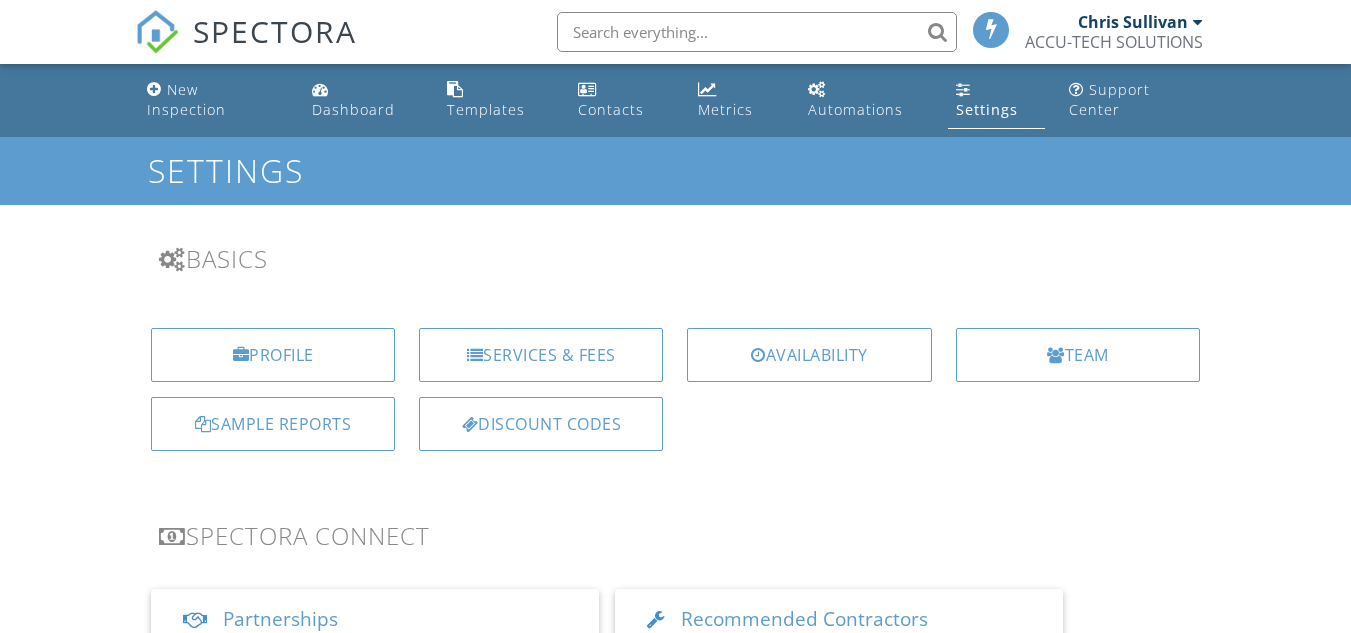 scroll, scrollTop: 744, scrollLeft: 0, axis: vertical 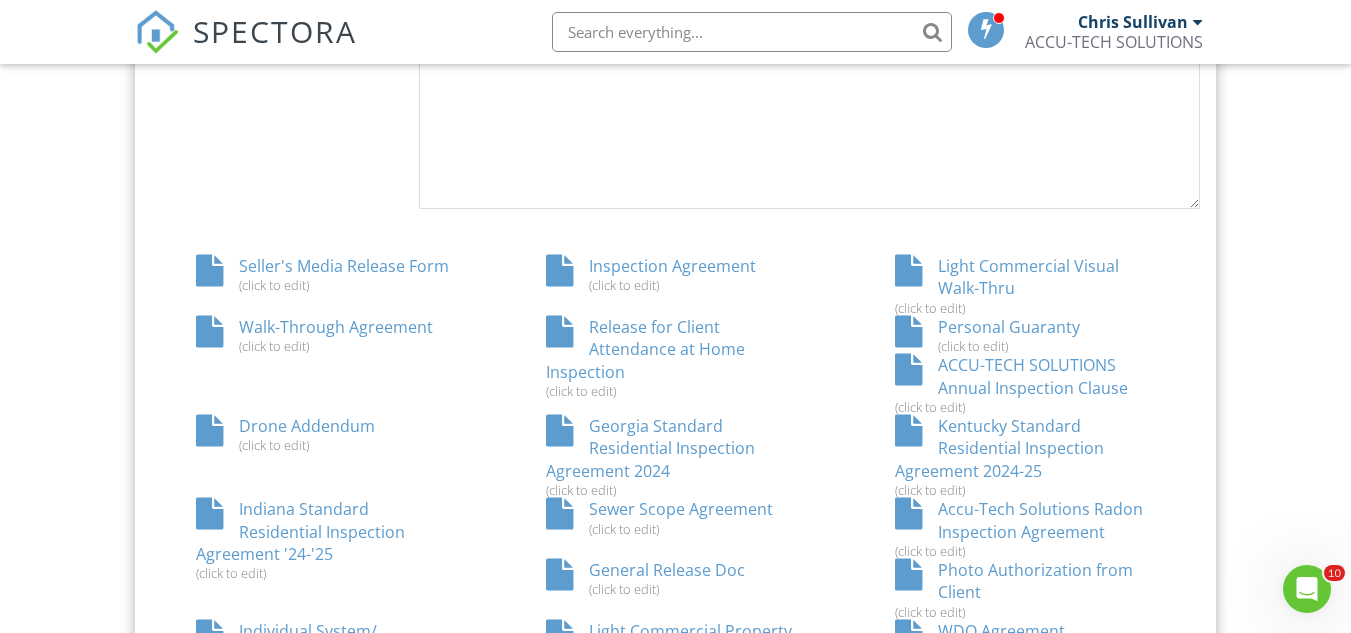 click on "Seller's Media Release Form
(click to edit)" at bounding box center (326, 274) 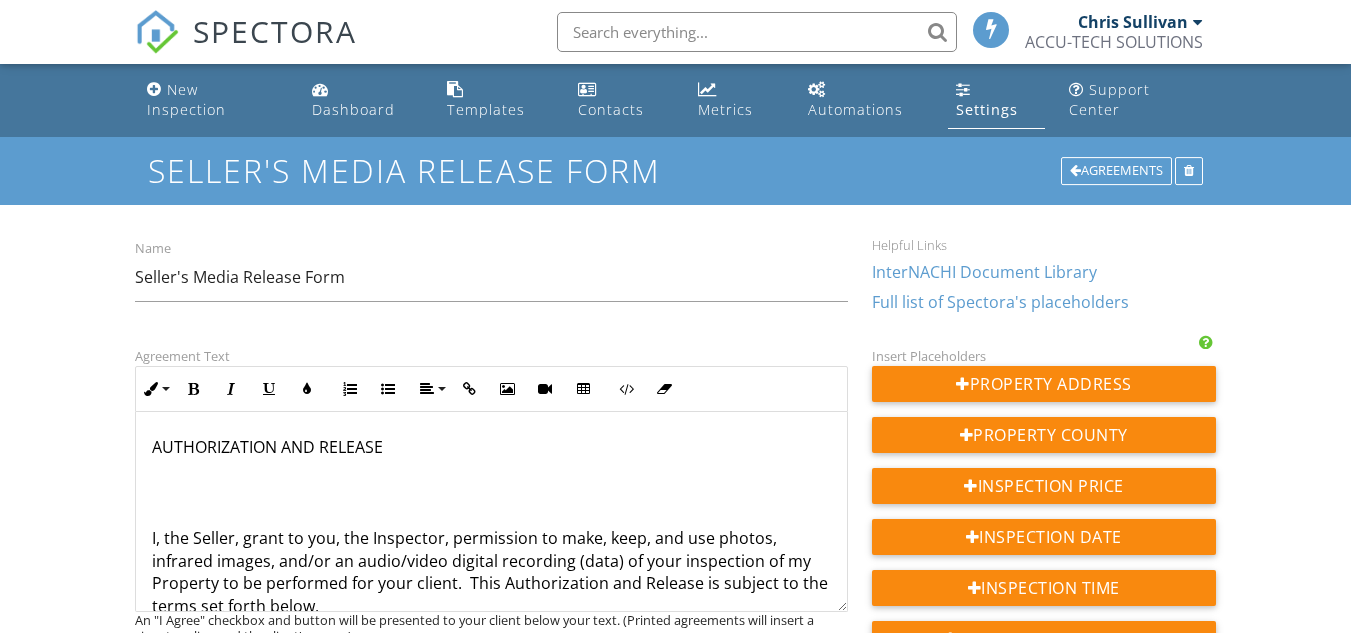 scroll, scrollTop: 0, scrollLeft: 0, axis: both 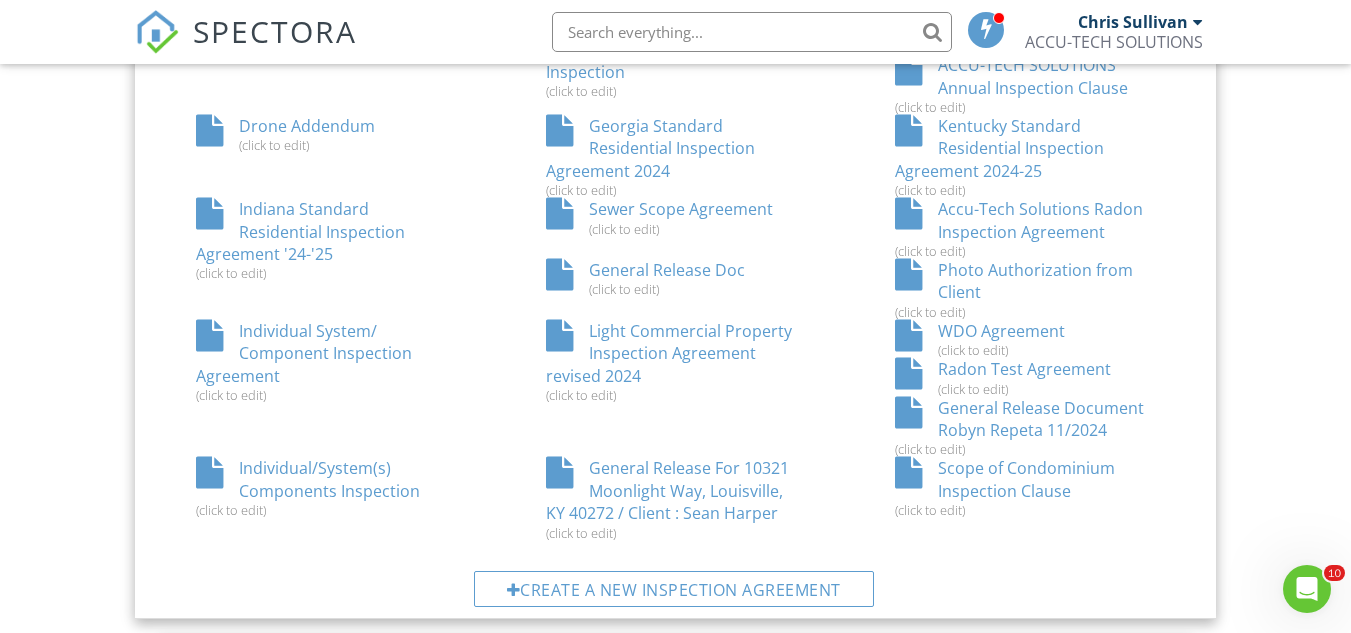 click on "Individual System/ Component Inspection Agreement
(click to edit)" at bounding box center (326, 361) 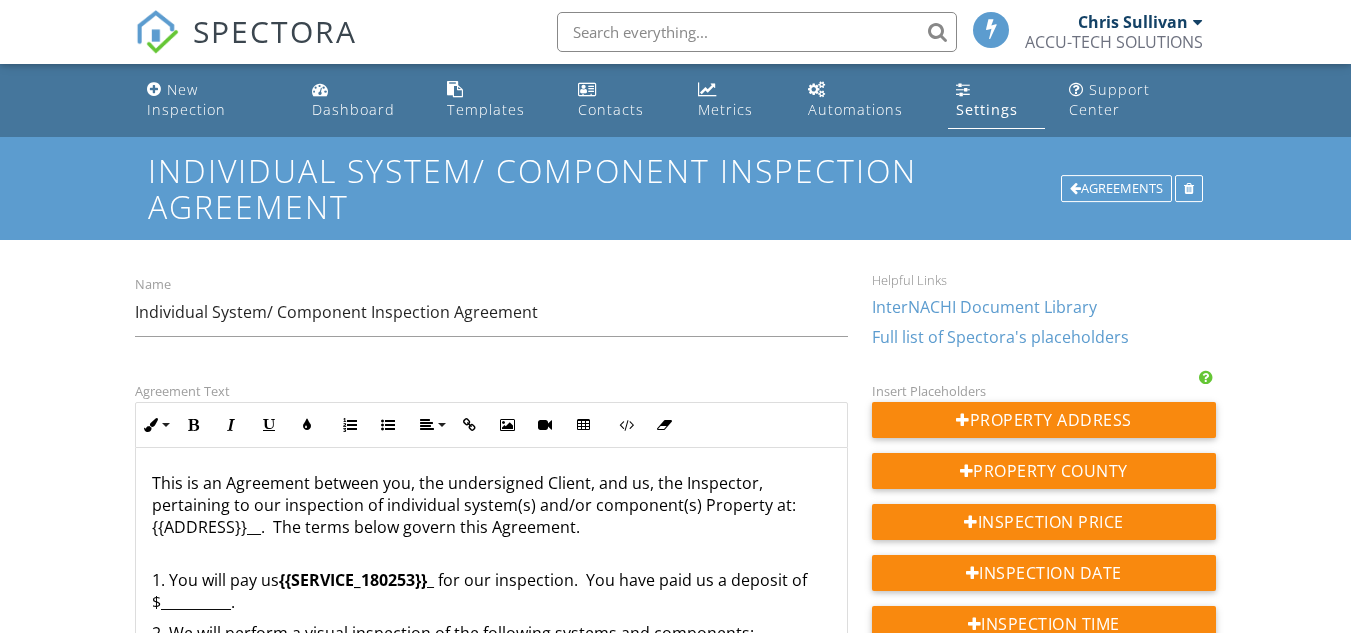 scroll, scrollTop: 0, scrollLeft: 0, axis: both 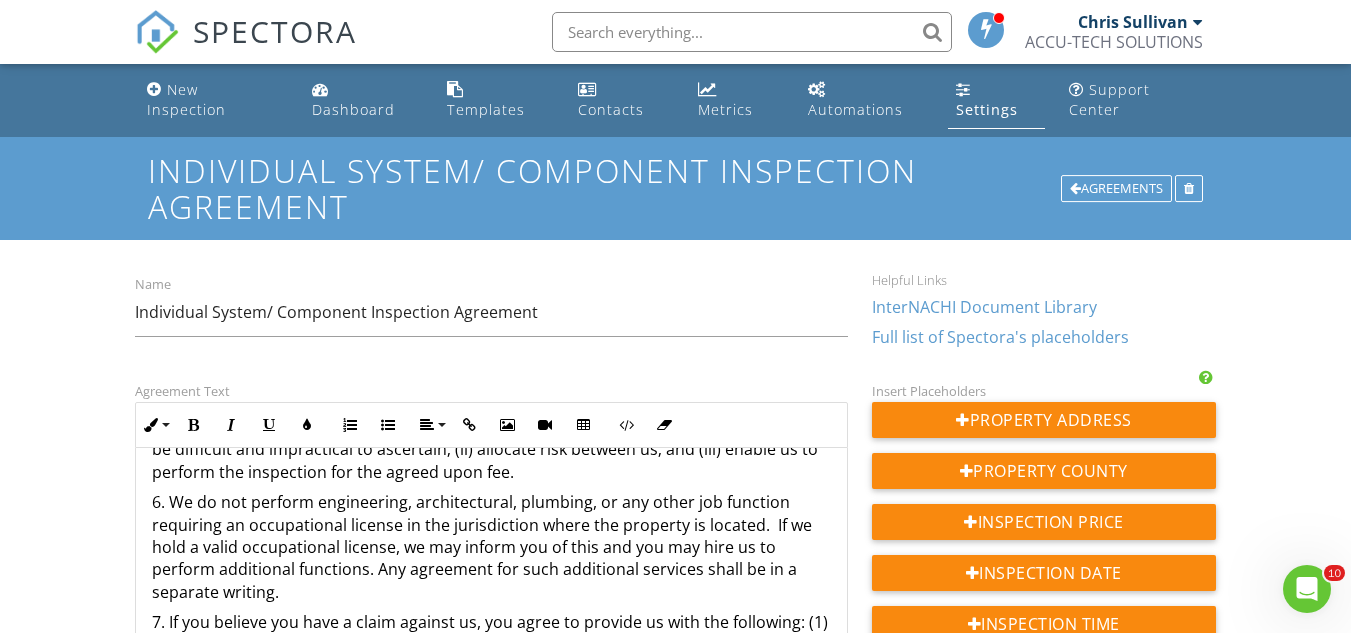click on "6. We do not perform engineering, architectural, plumbing, or any other job function requiring an occupational license in the jurisdiction where the property is located.  If we hold a valid occupational license, we may inform you of this and you may hire us to perform additional functions. Any agreement for such additional services shall be in a separate writing." at bounding box center (491, 547) 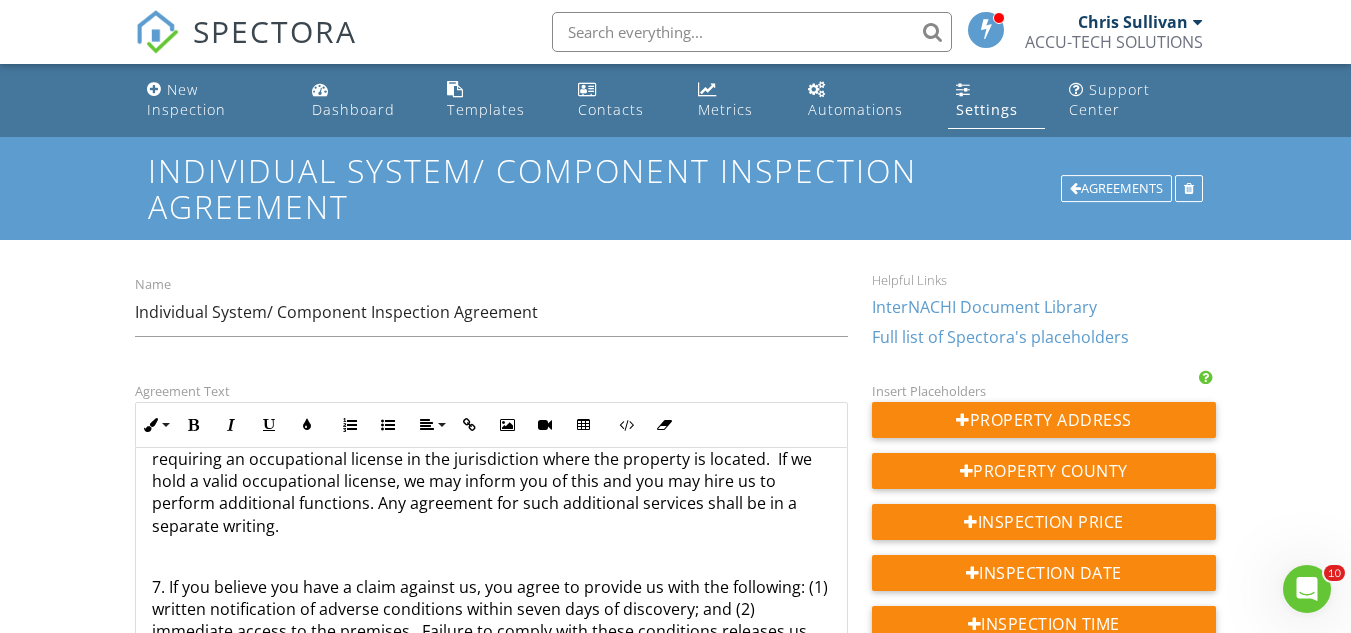 scroll, scrollTop: 800, scrollLeft: 0, axis: vertical 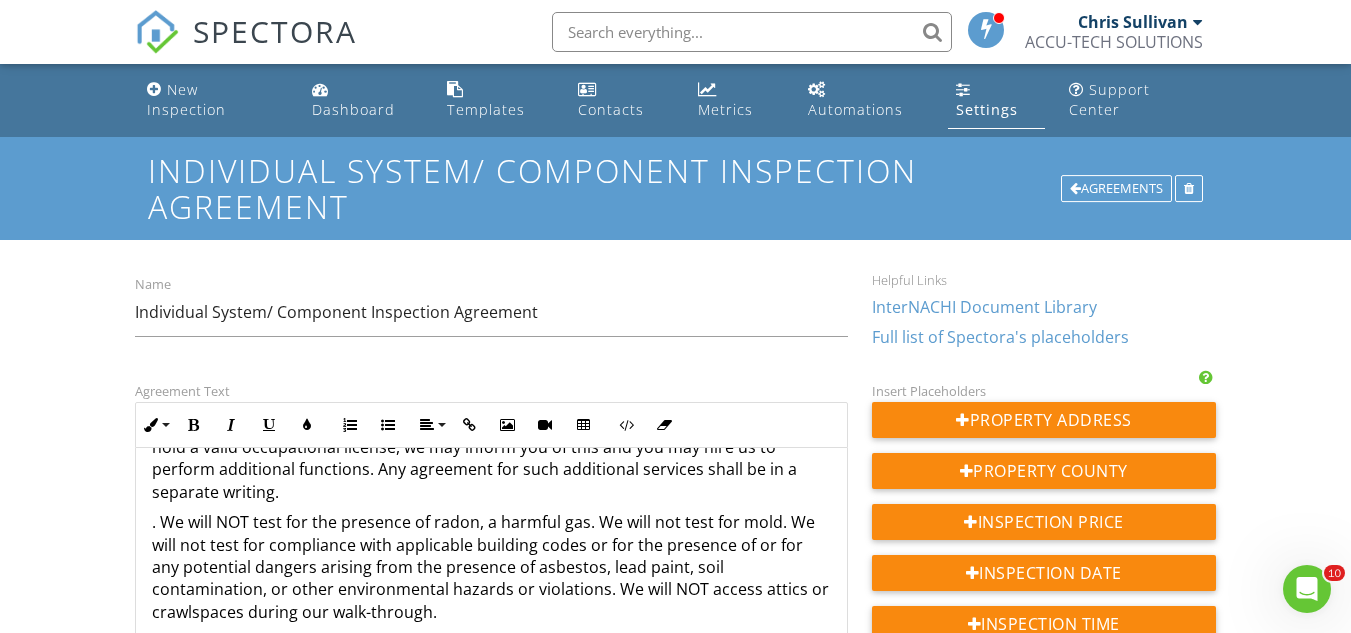 click on "This is an Agreement between you, the undersigned Client, and us, the Inspector, pertaining to our inspection of individual system(s) and/or component(s) Property at:   {{ADDRESS}}__.  The terms below govern this Agreement. 1. You will pay us   {{SERVICE_180253}} _ for our inspection.  You have paid us a deposit of $__________. 2. We will perform a visual inspection of the following systems and components: _______*Roofing *HVAC *Electrical * Plumbing *Foundation______________ and will provide you with a written report of our opinions. 3. You understand that InterNACHI is not a party to this Agreement, has no control over us, and does not supervise us.  7. If you believe you have a claim against us, you agree to provide us with the following: (1) written notification of adverse conditions within seven days of discovery; and (2) immediate access to the premises.  Failure to comply with these conditions releases us from liability. 12. You may not assign this Agreement." at bounding box center [491, 654] 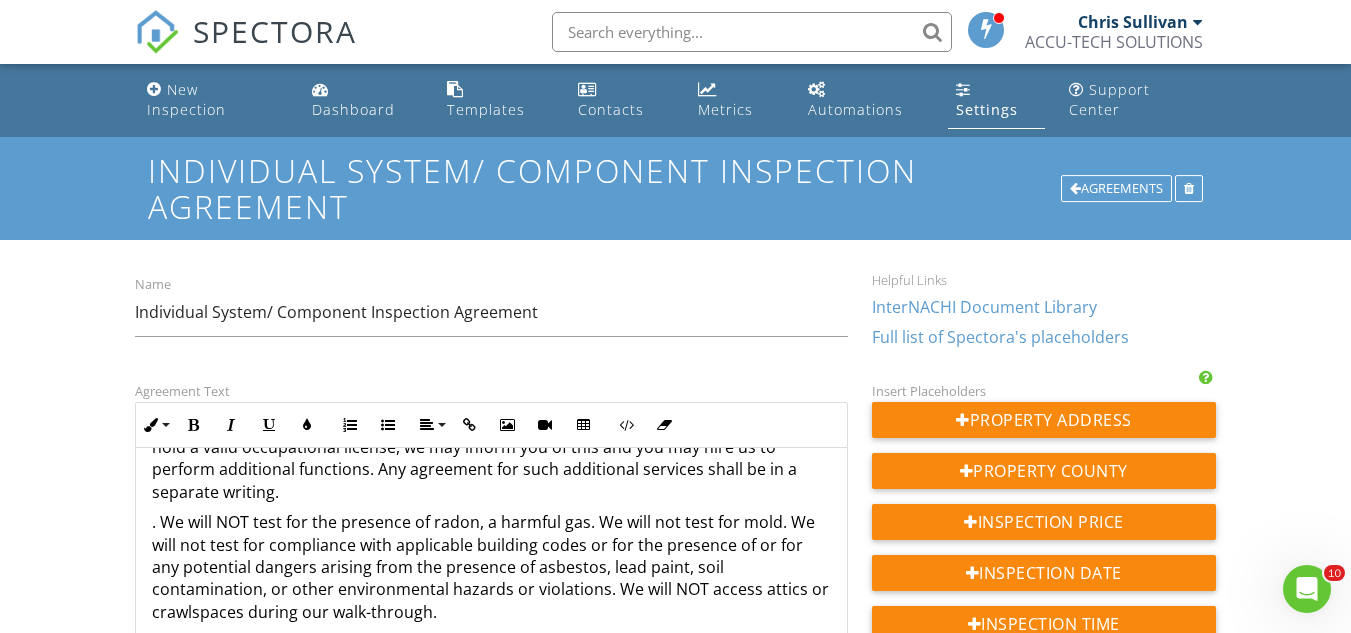 type 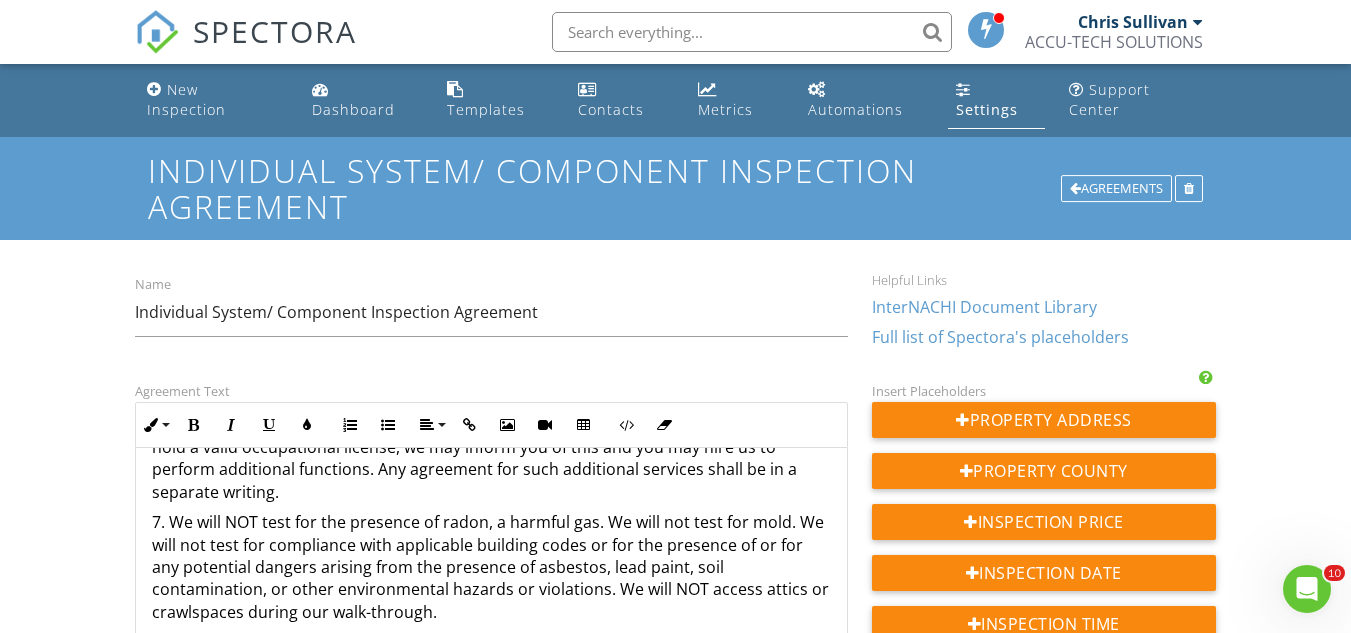 scroll, scrollTop: 900, scrollLeft: 0, axis: vertical 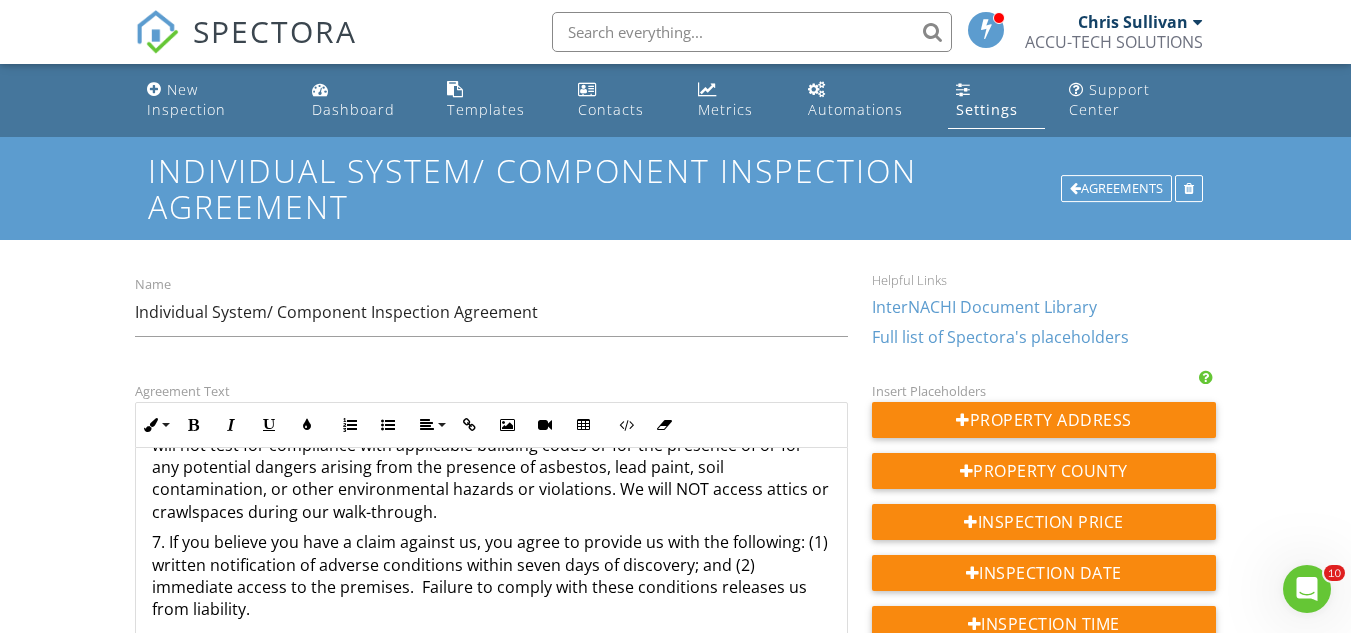 click on "7. We will NOT test for the presence of radon, a harmful gas. We will not test for mold. We will not test for compliance with applicable building codes or for the presence of or for any potential dangers arising from the presence of asbestos, lead paint, soil contamination, or other environmental hazards or violations. We will NOT access attics or crawlspaces during our walk-through." at bounding box center (491, 467) 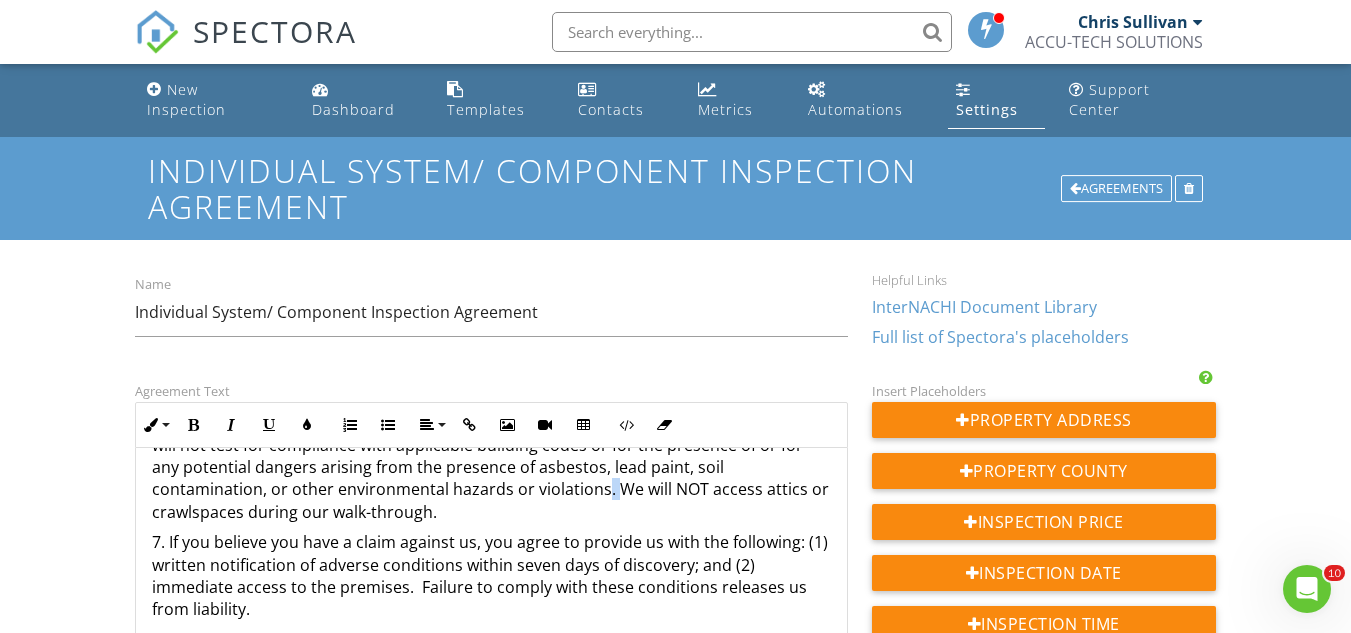 click on "7. We will NOT test for the presence of radon, a harmful gas. We will not test for mold. We will not test for compliance with applicable building codes or for the presence of or for any potential dangers arising from the presence of asbestos, lead paint, soil contamination, or other environmental hazards or violations. We will NOT access attics or crawlspaces during our walk-through." at bounding box center (491, 467) 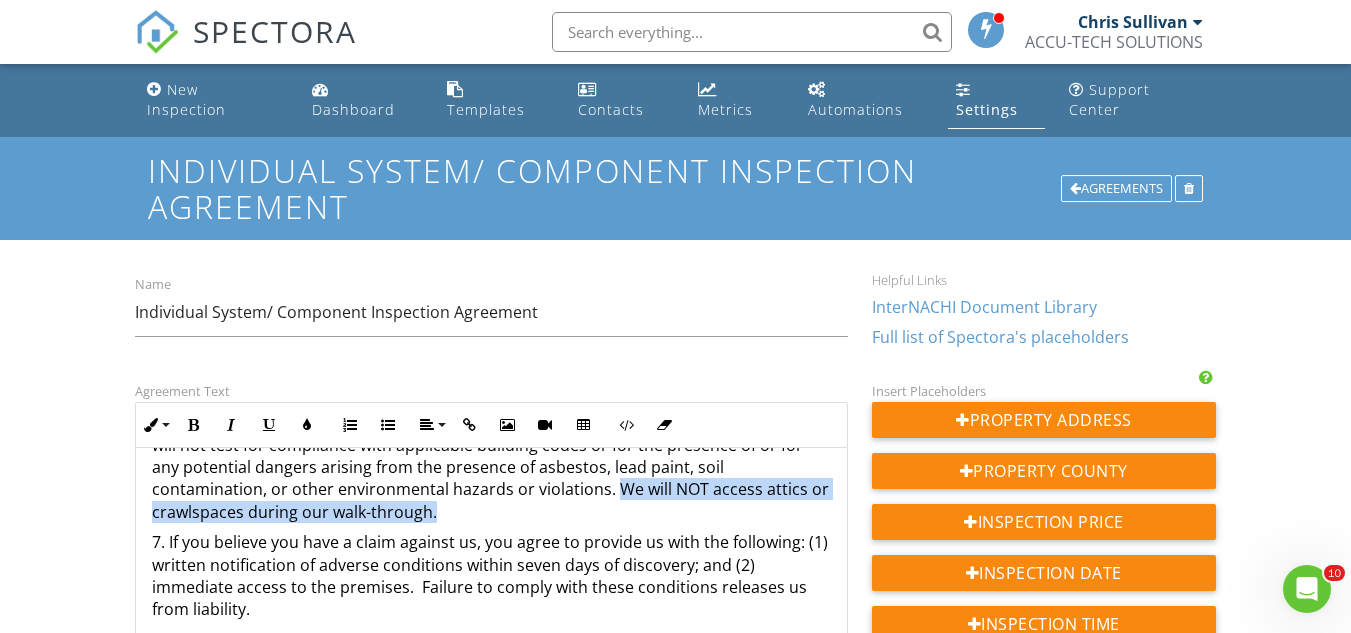 drag, startPoint x: 613, startPoint y: 471, endPoint x: 642, endPoint y: 482, distance: 31.016125 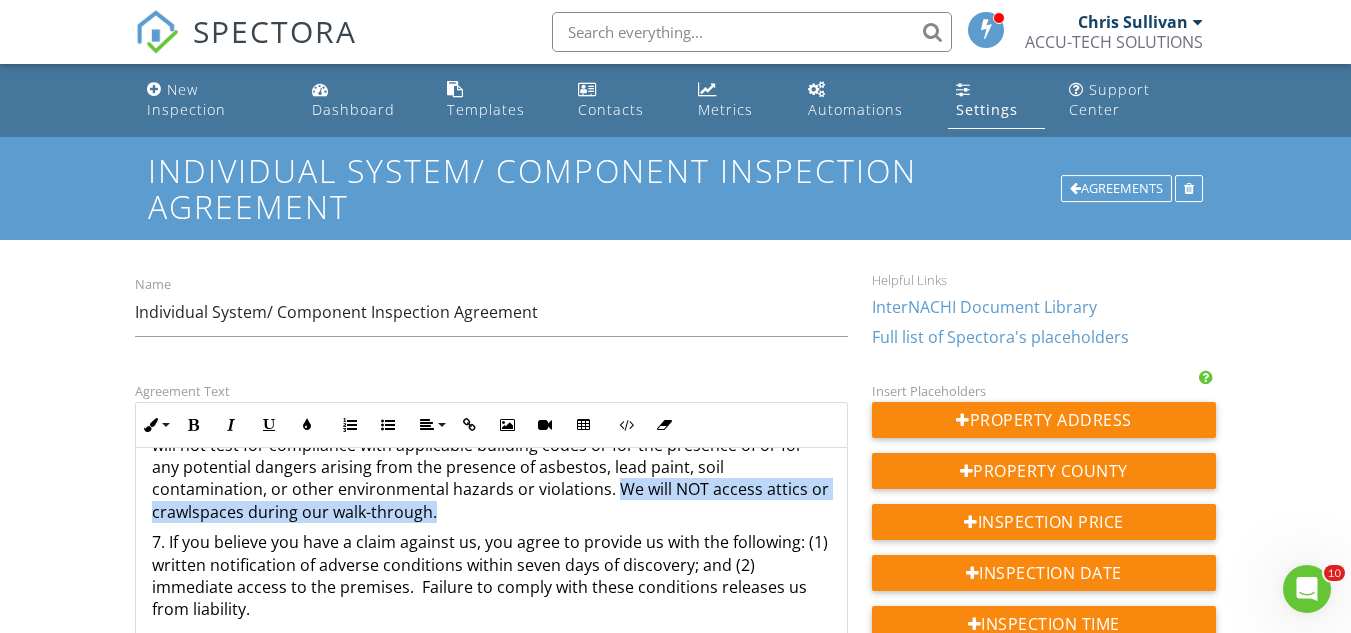 click on "7. We will NOT test for the presence of radon, a harmful gas. We will not test for mold. We will not test for compliance with applicable building codes or for the presence of or for any potential dangers arising from the presence of asbestos, lead paint, soil contamination, or other environmental hazards or violations. We will NOT access attics or crawlspaces during our walk-through." at bounding box center (491, 467) 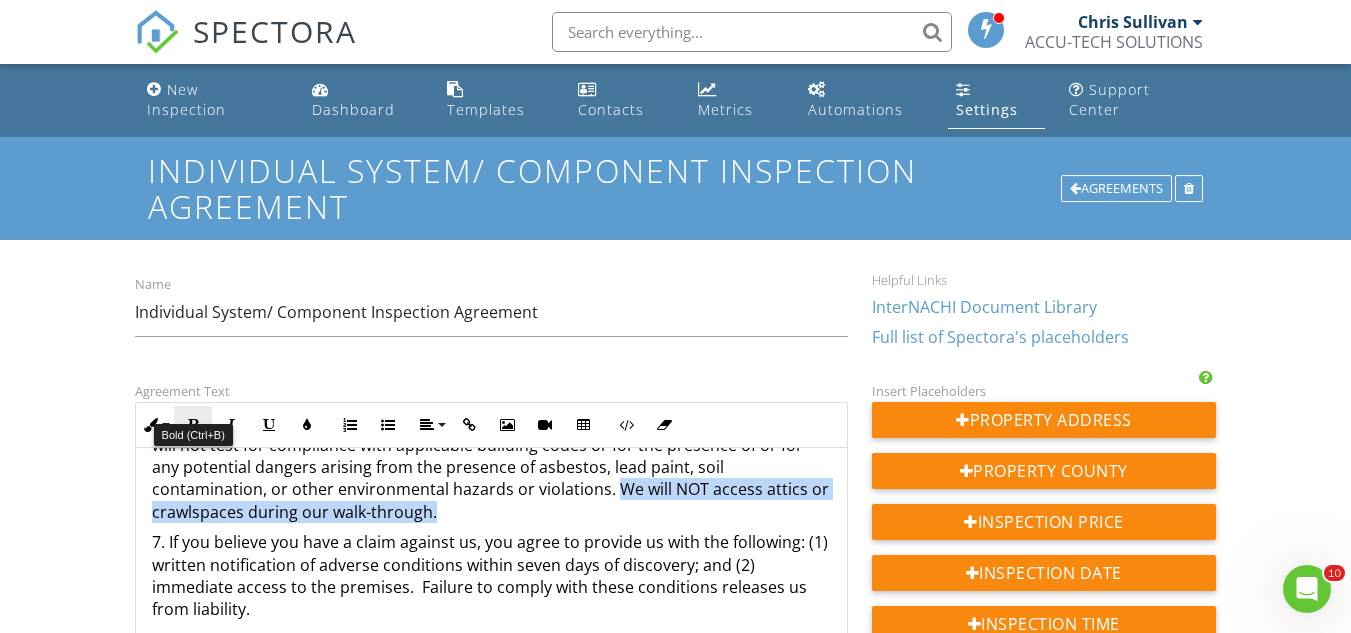 click at bounding box center [193, 425] 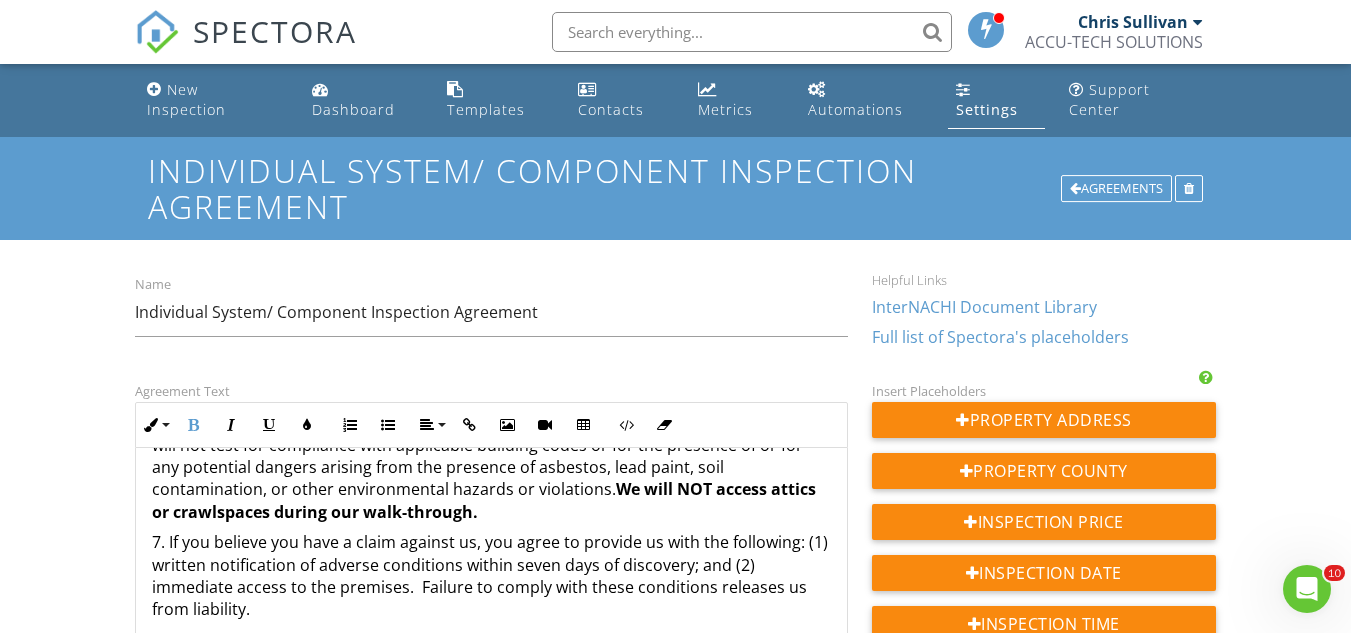 click on "New Inspection
Dashboard
Templates
Contacts
Metrics
Automations
Settings
Support Center
Individual System/ Component Inspection Agreement
Agreements
Name
Individual System/ Component Inspection Agreement
Helpful Links
InterNACHI Document Library
Full list of Spectora's placeholders
Agreement Text
Inline Style XLarge Large Normal Small Light Small/Light Bold Italic Underline Colors Ordered List Unordered List Align Align Left Align Center Align Right Align Justify Insert Link Insert Image Insert Video Insert Table Code View Clear Formatting This is an Agreement between you, the undersigned Client, and us, the Inspector, pertaining to our inspection of individual system(s) and/or component(s) Property at:   {{ADDRESS}}__.  The terms below govern this Agreement. 1. You will pay us   {{SERVICE_180253}} ​ ​   12. You may not assign this Agreement." at bounding box center (675, 1433) 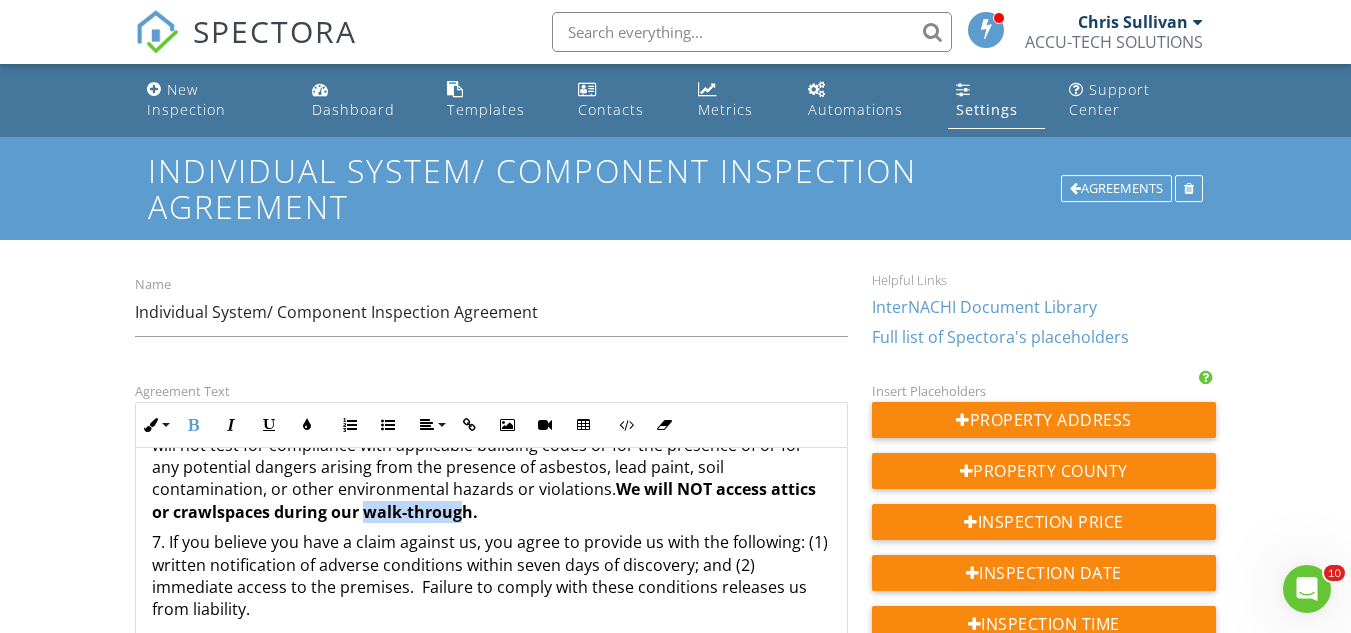 drag, startPoint x: 363, startPoint y: 495, endPoint x: 464, endPoint y: 496, distance: 101.00495 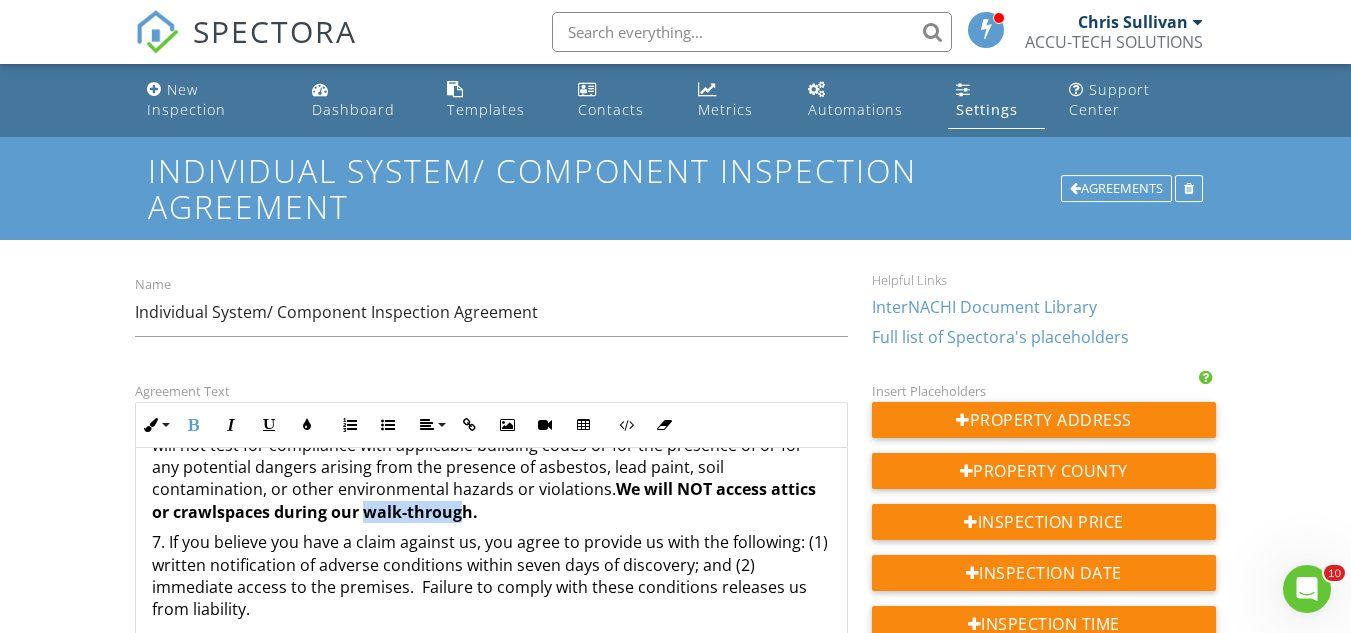 click on "​ We will NOT access attics or crawlspaces during our walk-through. ​" at bounding box center (484, 500) 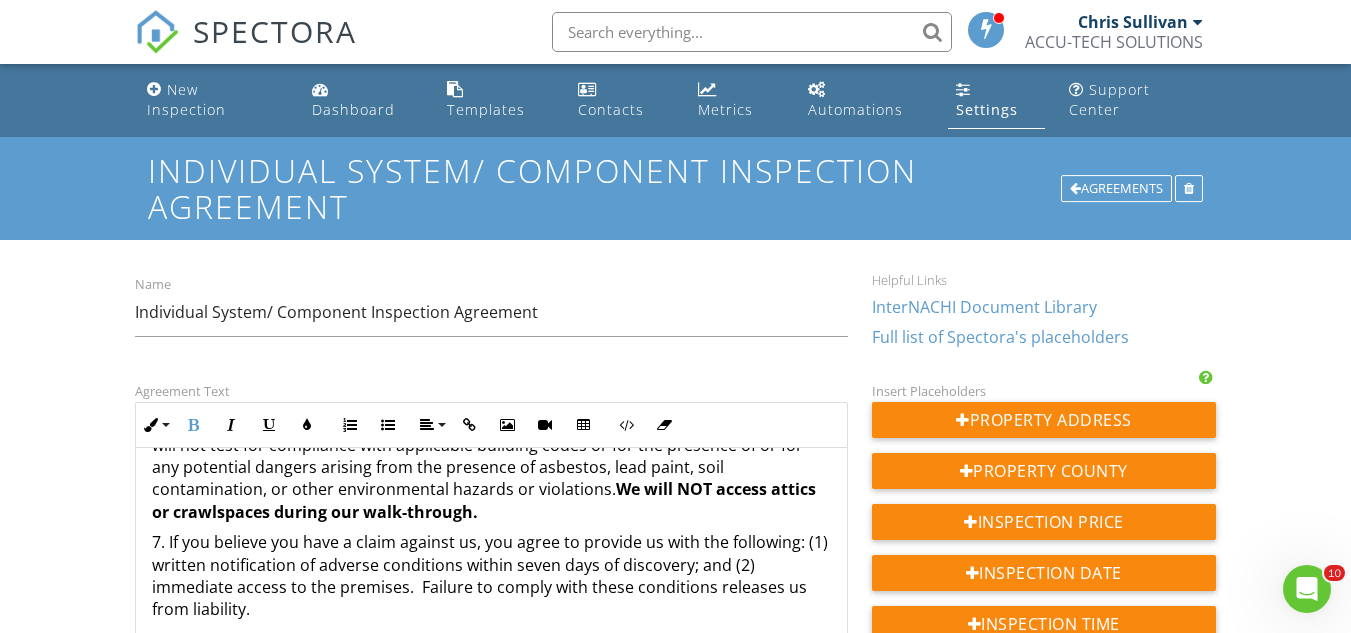 click on "7. We will NOT test for the presence of radon, a harmful gas. We will not test for mold. We will not test for compliance with applicable building codes or for the presence of or for any potential dangers arising from the presence of asbestos, lead paint, soil contamination, or other environmental hazards or violations.  ​ We will NOT access attics or crawlspaces during our walk-through. ​" at bounding box center [491, 467] 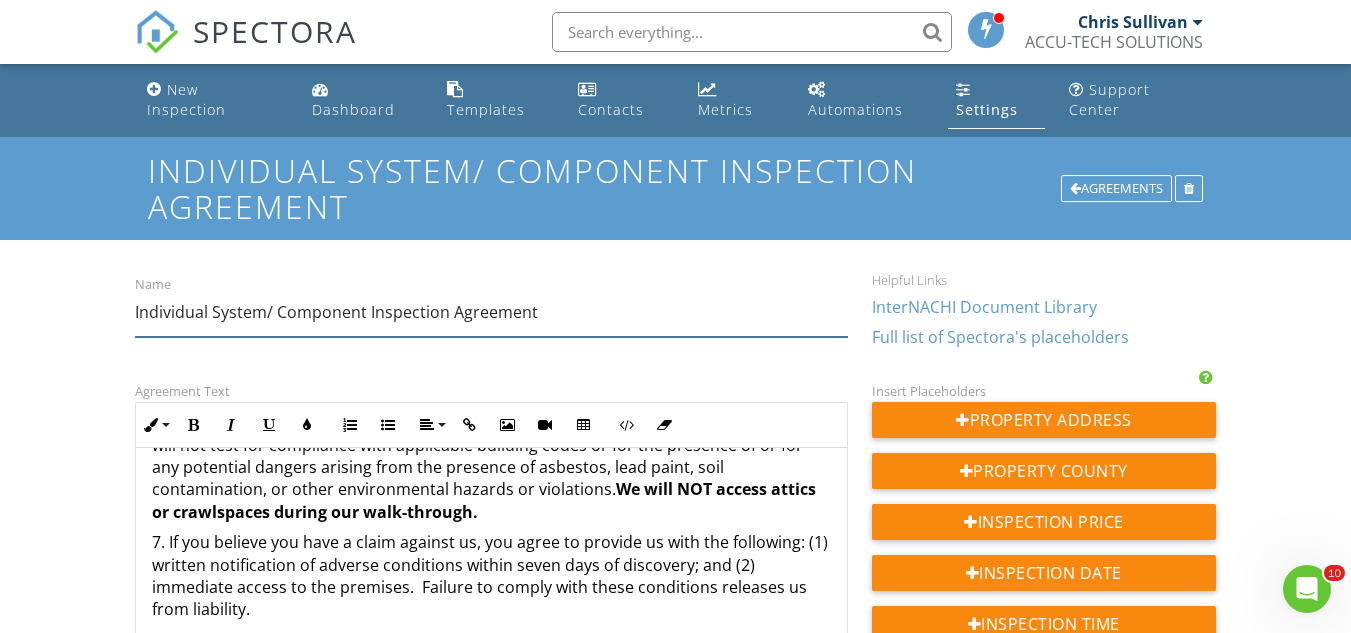 drag, startPoint x: 137, startPoint y: 295, endPoint x: 446, endPoint y: 286, distance: 309.13104 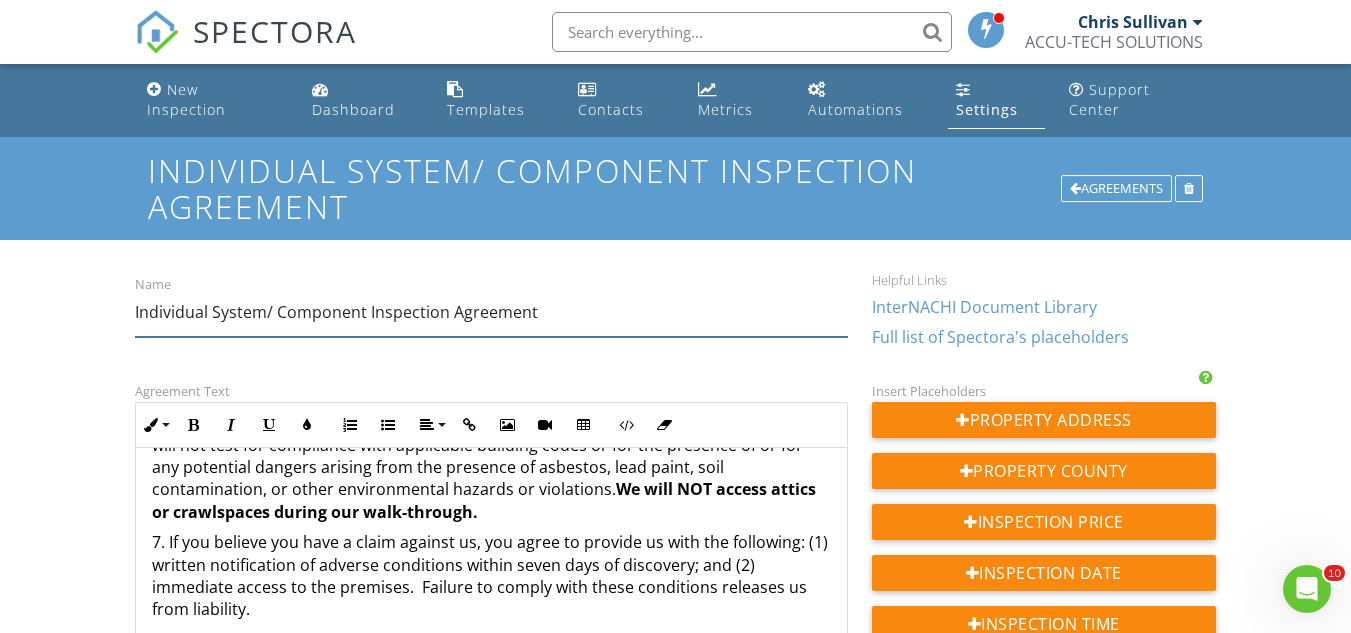 click on "Individual System/ Component Inspection Agreement" at bounding box center (491, 312) 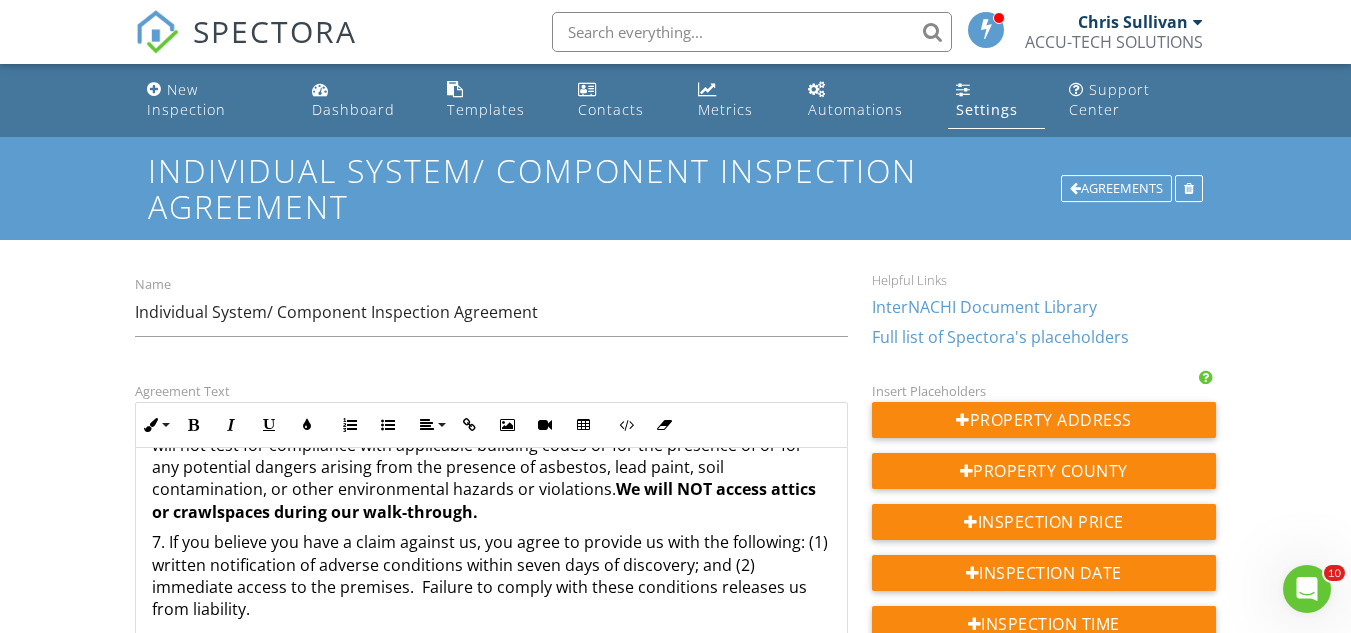 click on "Name
Individual System/ Component Inspection Agreement" at bounding box center [491, 315] 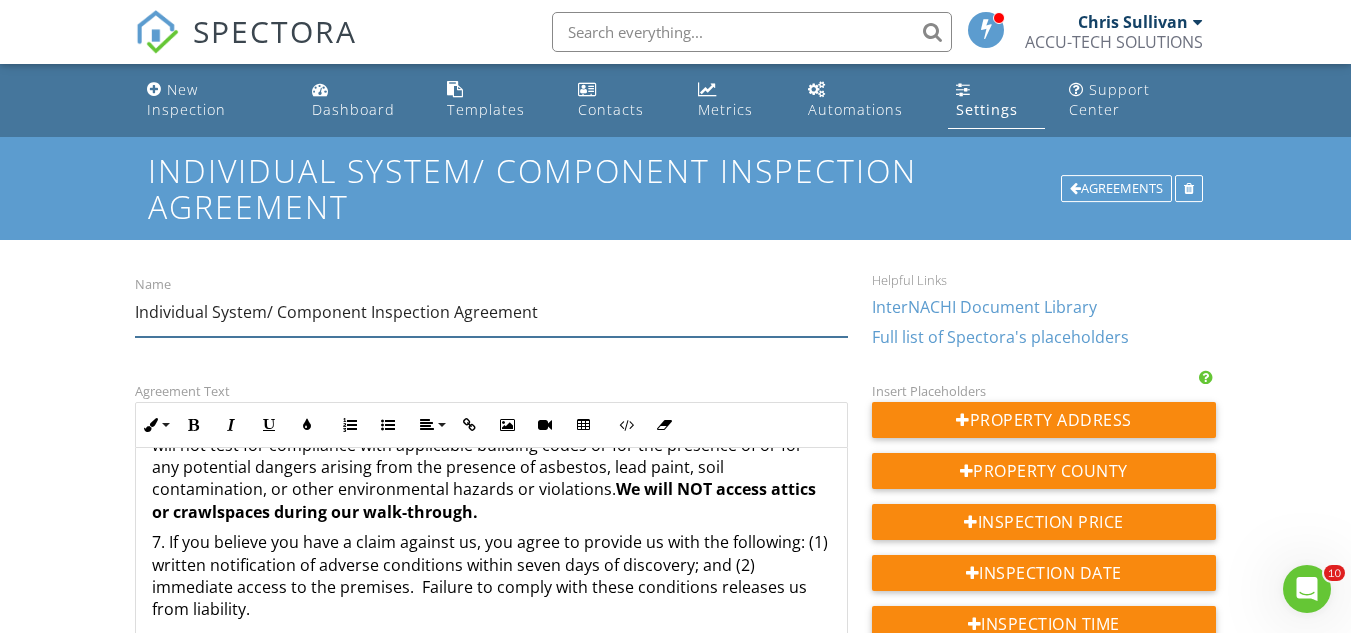 click on "Individual System/ Component Inspection Agreement" at bounding box center [491, 312] 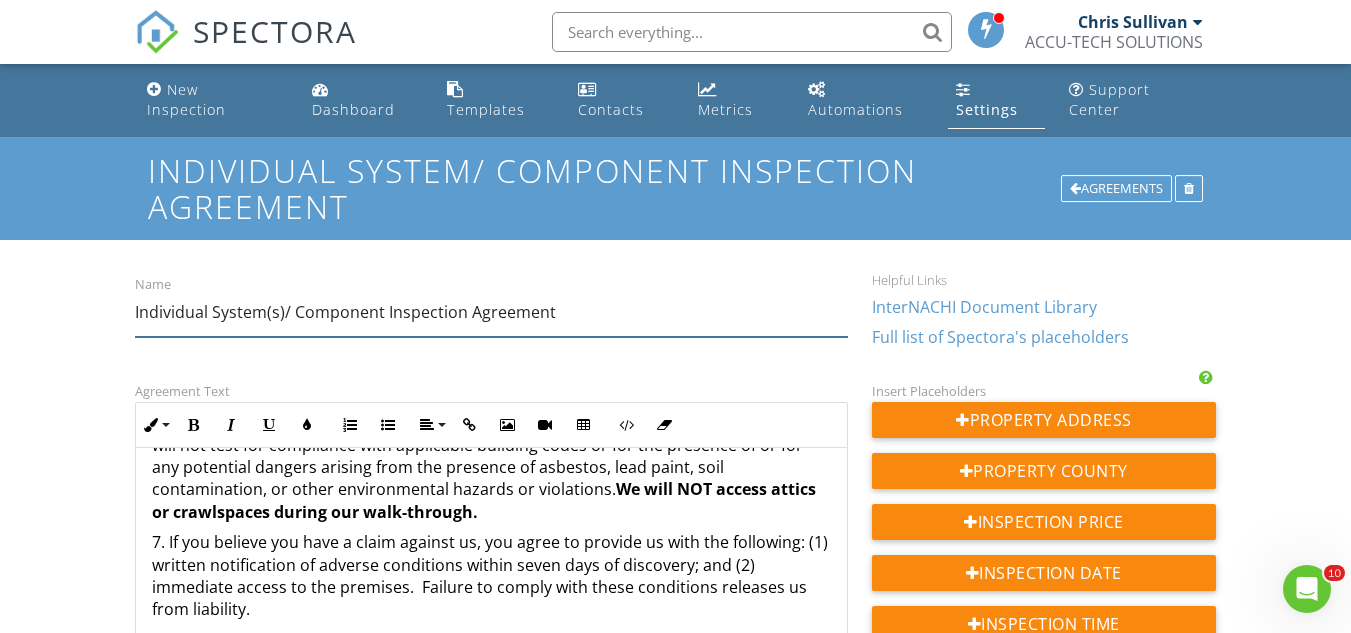 click on "Individual System(s)/ Component Inspection Agreement" at bounding box center (491, 312) 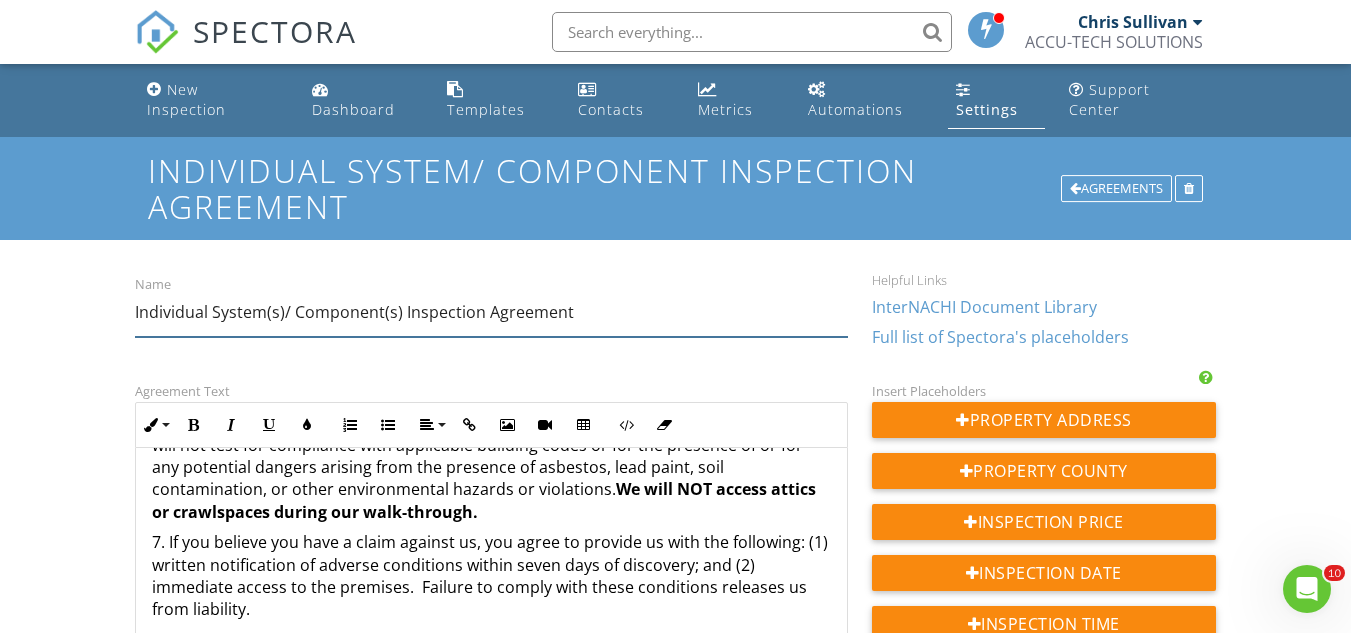 drag, startPoint x: 479, startPoint y: 294, endPoint x: 131, endPoint y: 305, distance: 348.1738 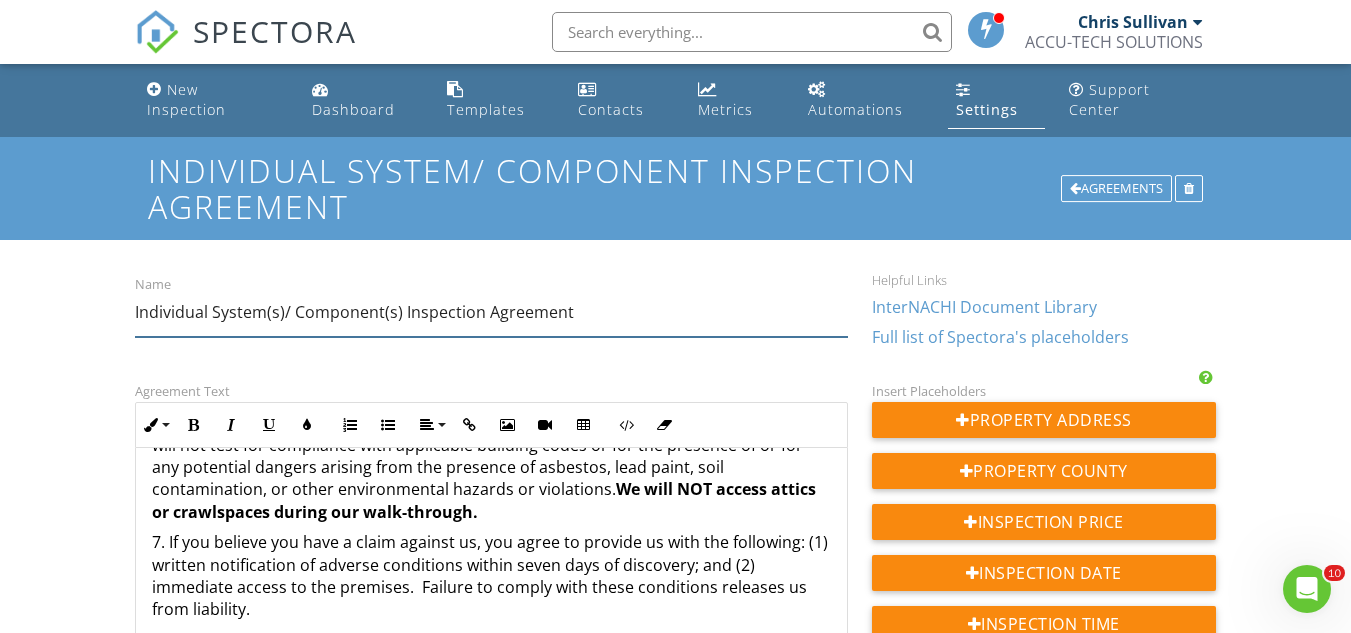 click on "Name
Individual System(s)/ Component(s) Inspection Agreement" at bounding box center [491, 315] 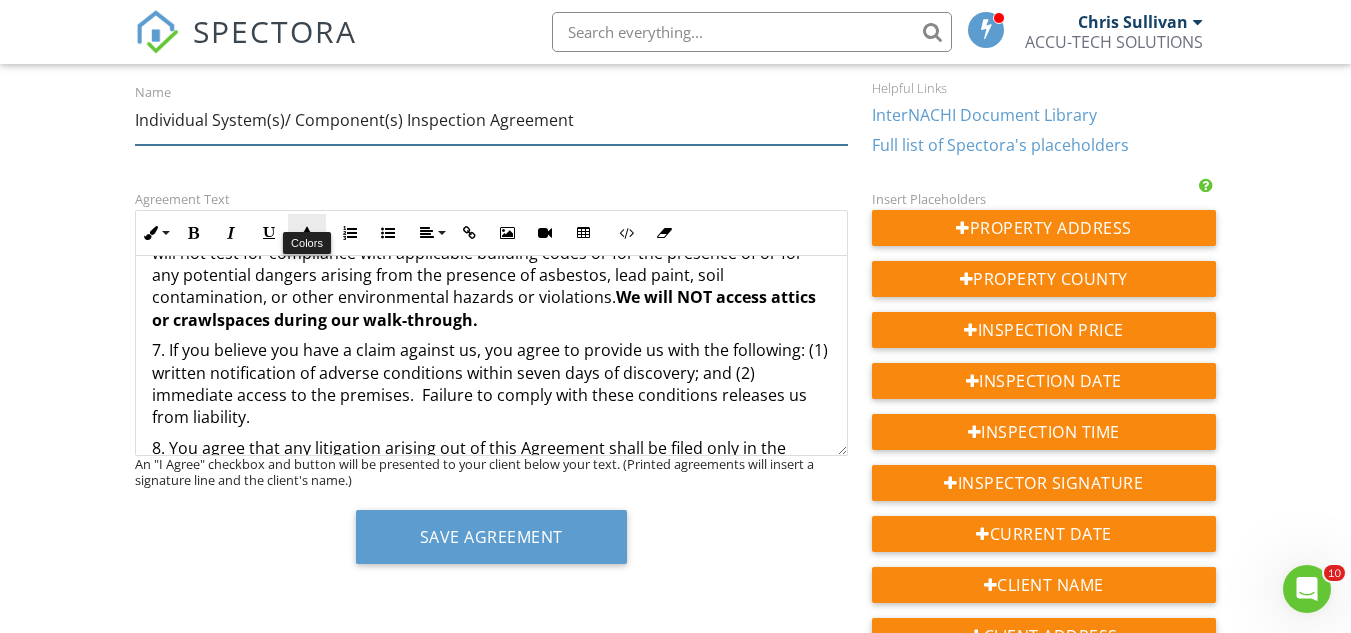 scroll, scrollTop: 200, scrollLeft: 0, axis: vertical 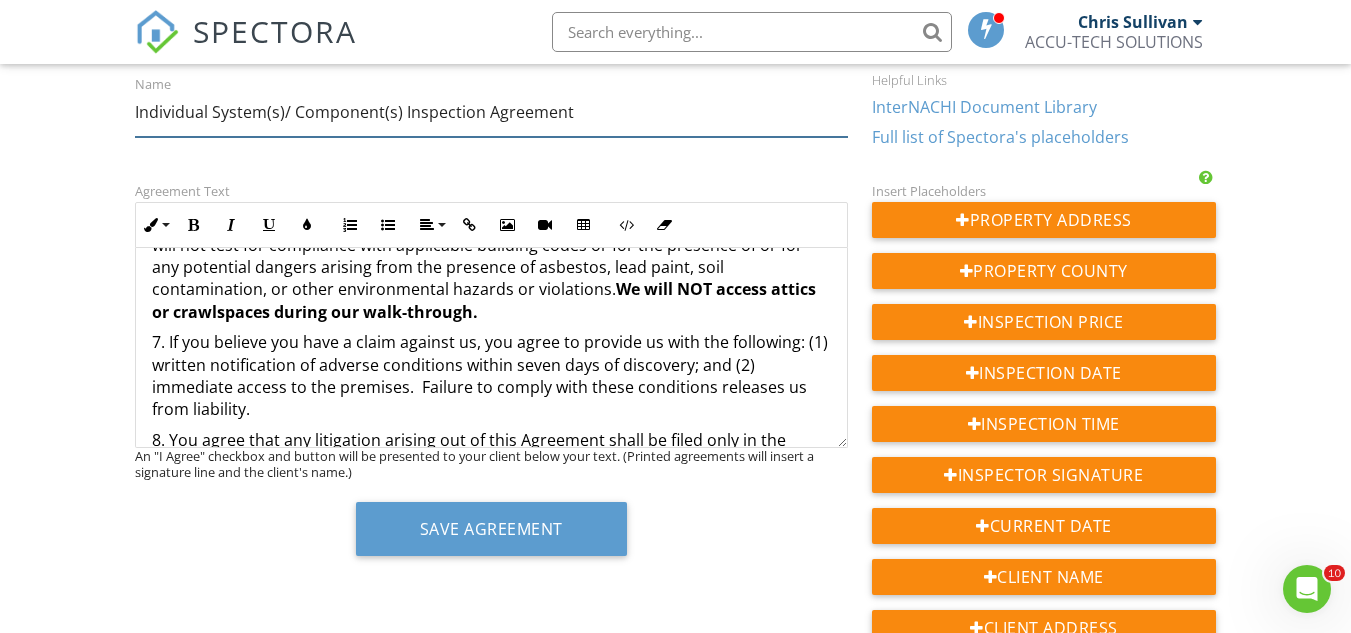 type on "Individual System(s)/ Component(s) Inspection Agreement" 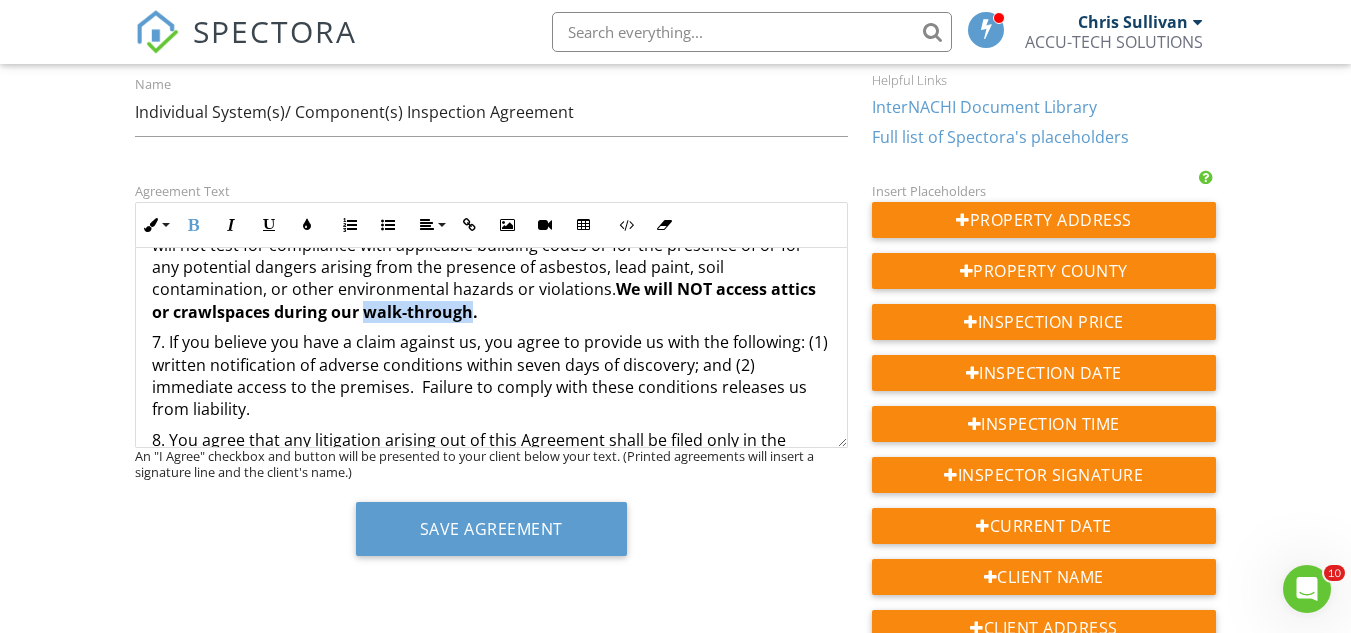 drag, startPoint x: 361, startPoint y: 288, endPoint x: 471, endPoint y: 291, distance: 110.0409 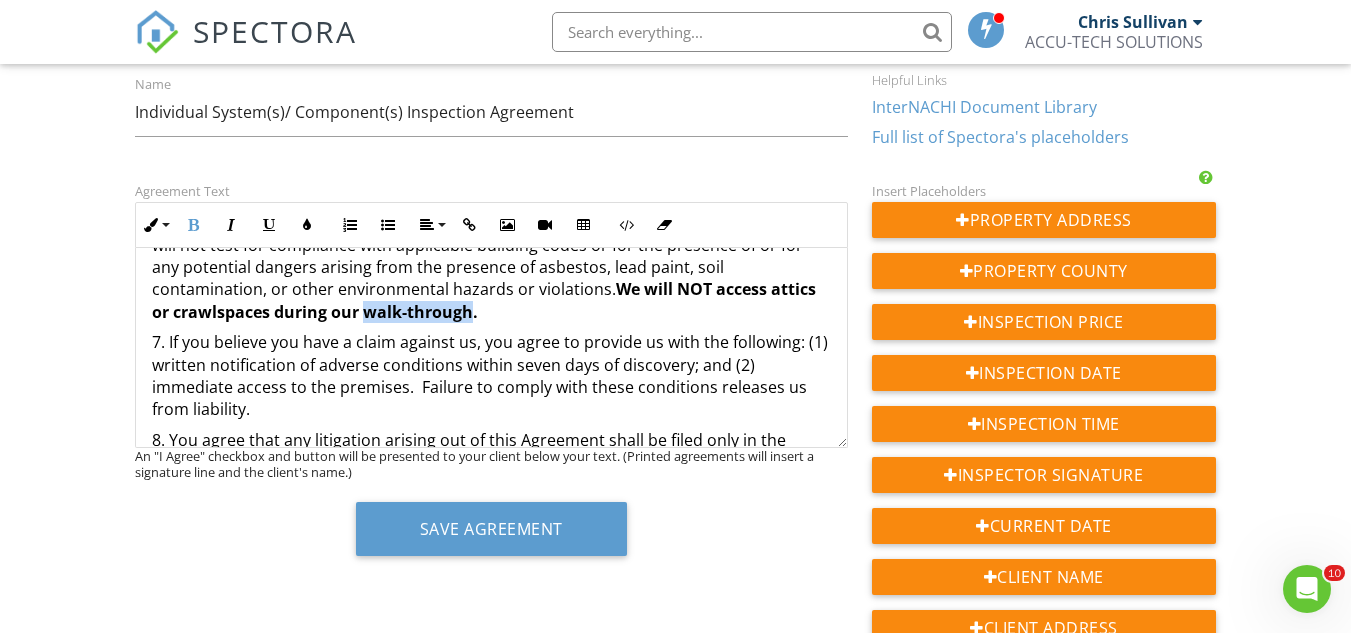 click on "We will NOT access attics or crawlspaces during our walk-through. ​ ​" at bounding box center [484, 300] 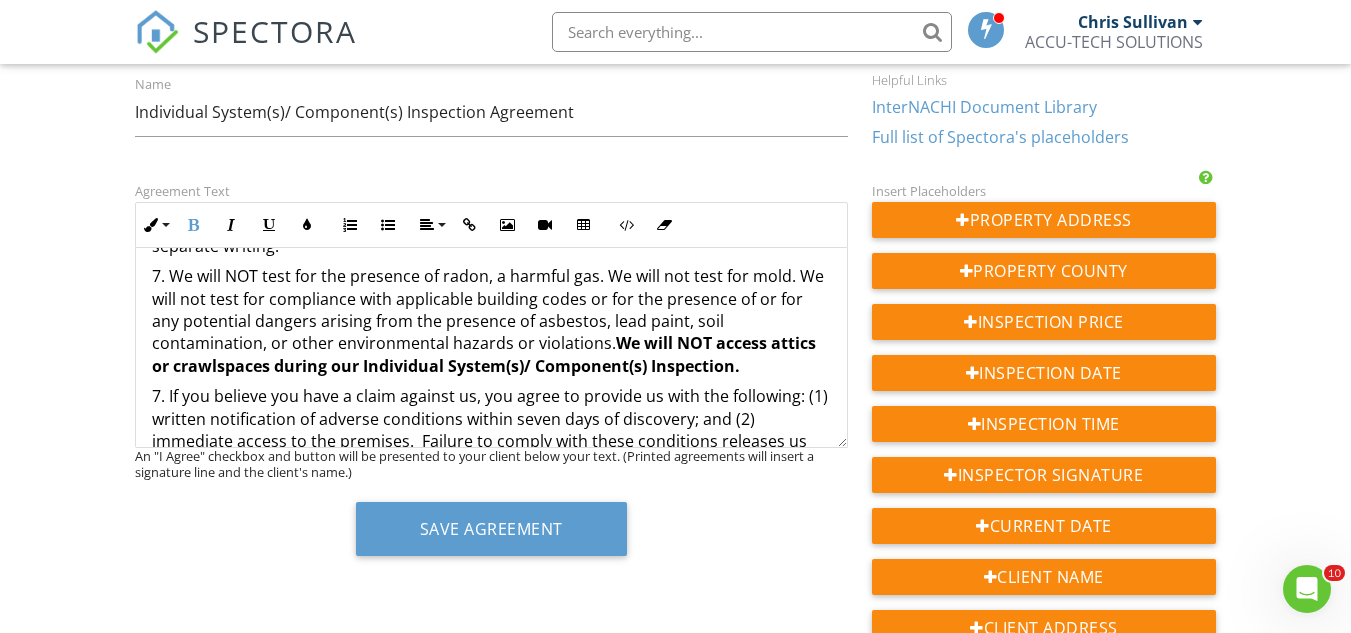 scroll, scrollTop: 800, scrollLeft: 0, axis: vertical 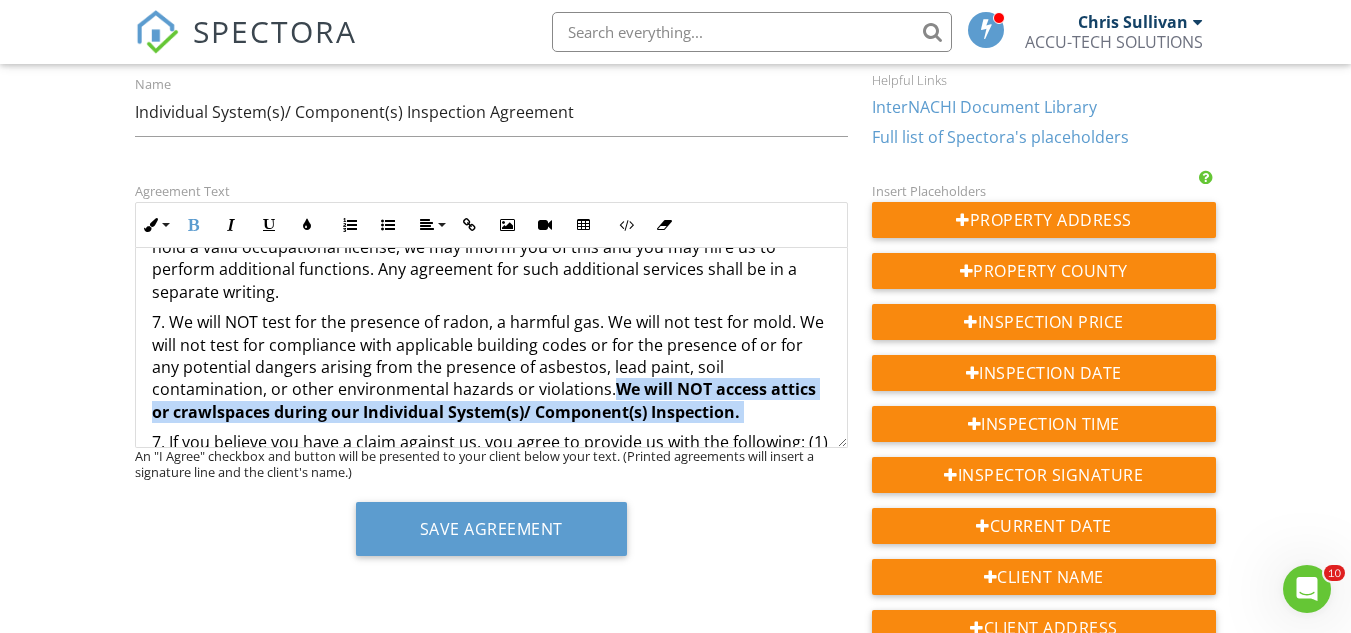 drag, startPoint x: 612, startPoint y: 369, endPoint x: 742, endPoint y: 389, distance: 131.52946 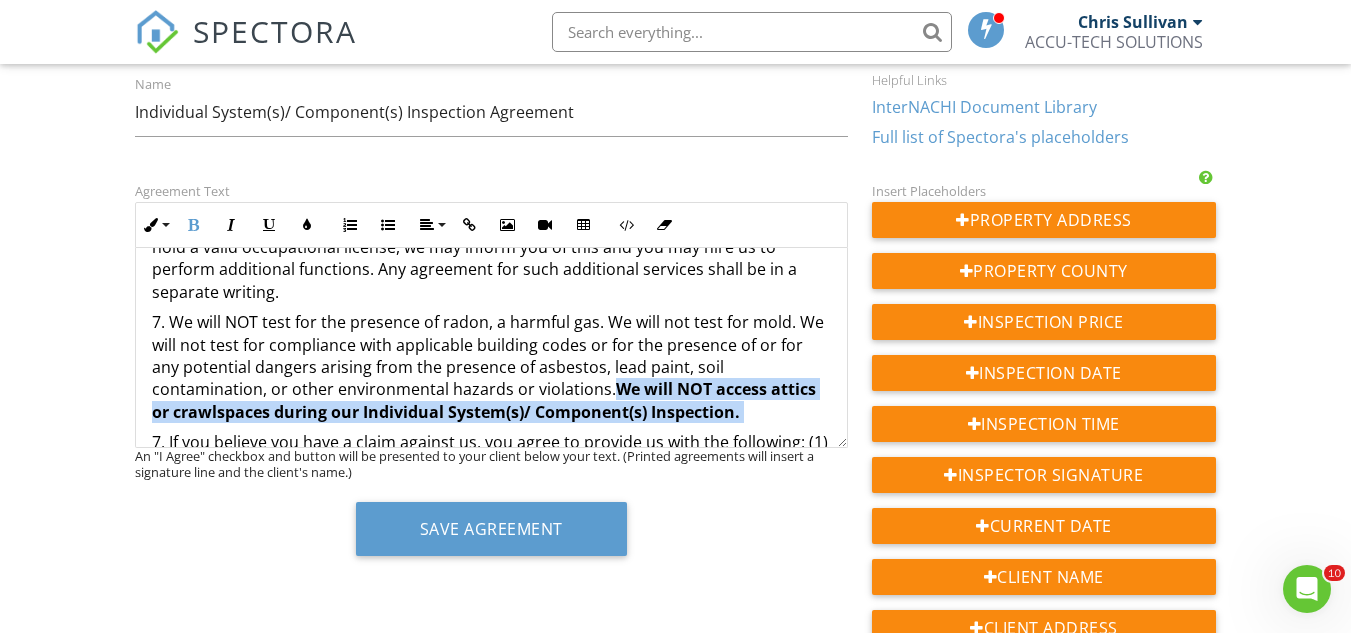 click on "7. We will NOT test for the presence of radon, a harmful gas. We will not test for mold. We will not test for compliance with applicable building codes or for the presence of or for any potential dangers arising from the presence of asbestos, lead paint, soil contamination, or other environmental hazards or violations.  We will NOT access attics or crawlspaces during our Individual System(s)/ Component(s) Inspection." at bounding box center (491, 367) 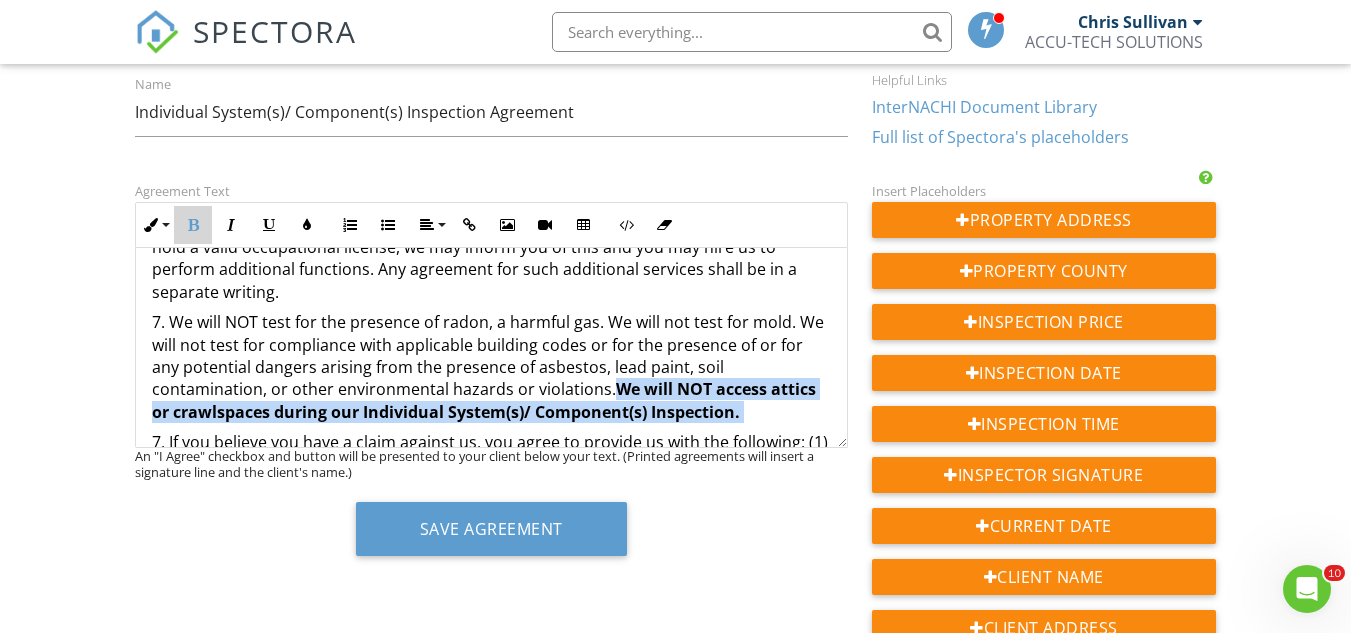 click on "Bold" at bounding box center [193, 225] 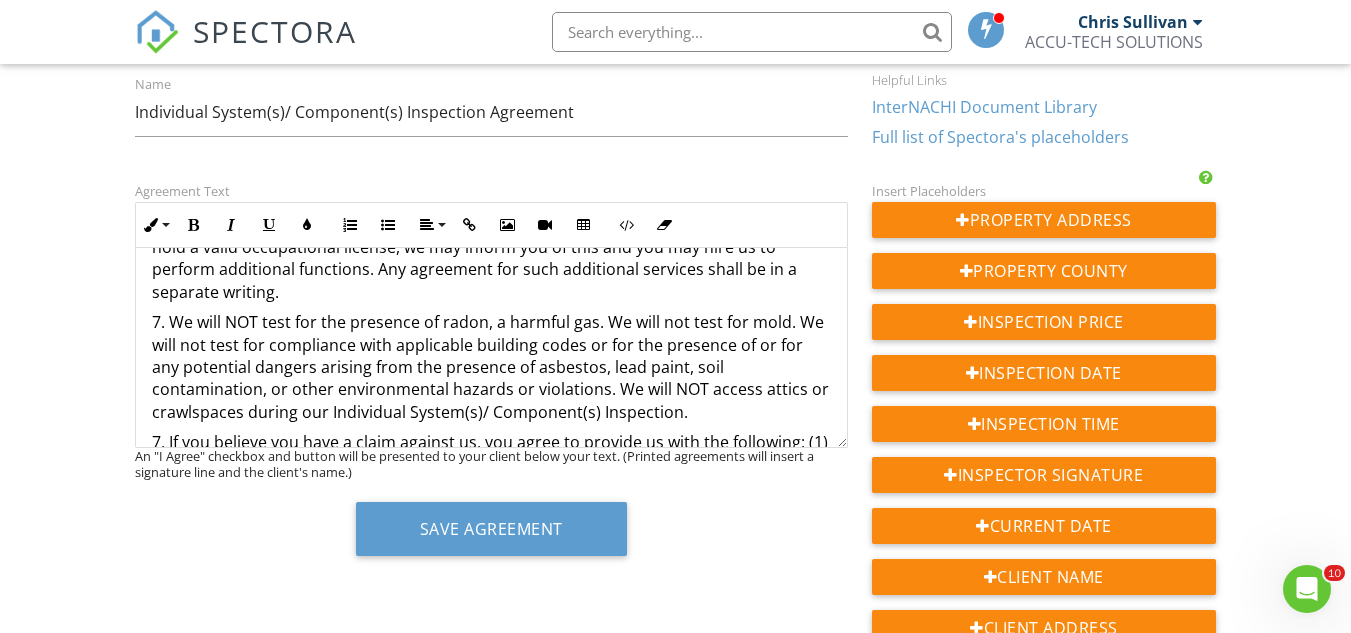 click on "7. We will NOT test for the presence of radon, a harmful gas. We will not test for mold. We will not test for compliance with applicable building codes or for the presence of or for any potential dangers arising from the presence of asbestos, lead paint, soil contamination, or other environmental hazards or violations. We will NOT access attics or crawlspaces during our Individual System(s)/ Component(s) Inspection." at bounding box center [491, 367] 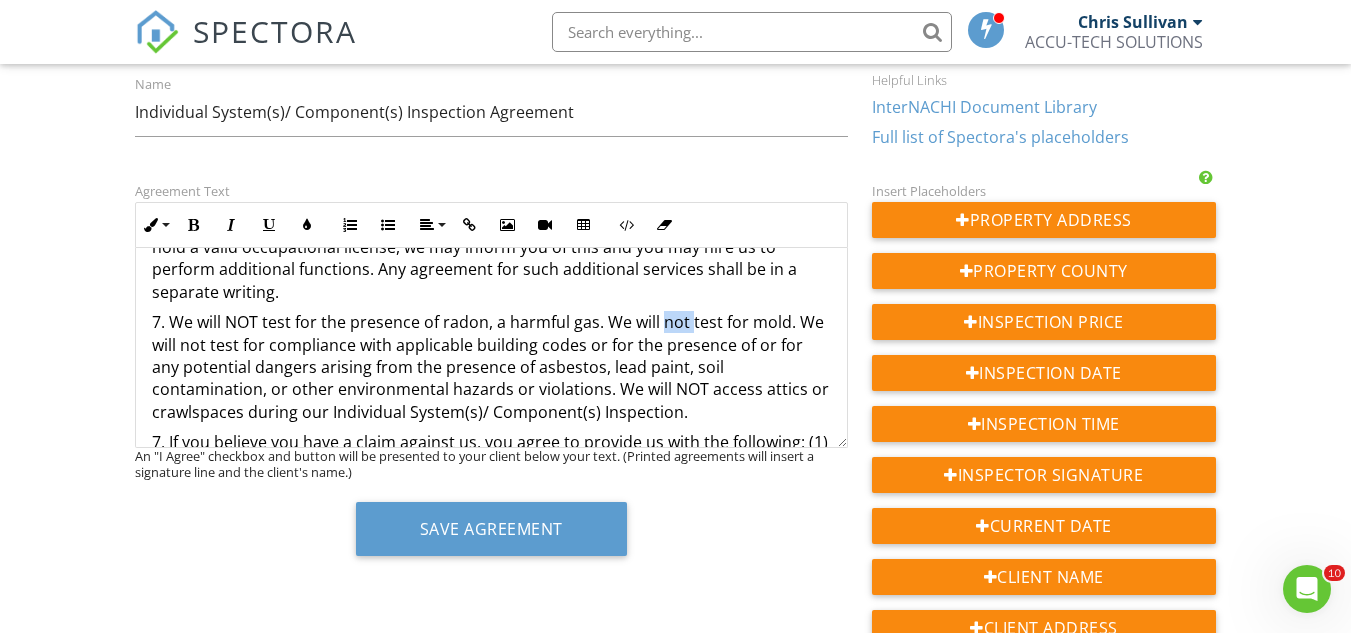 drag, startPoint x: 691, startPoint y: 297, endPoint x: 662, endPoint y: 304, distance: 29.832869 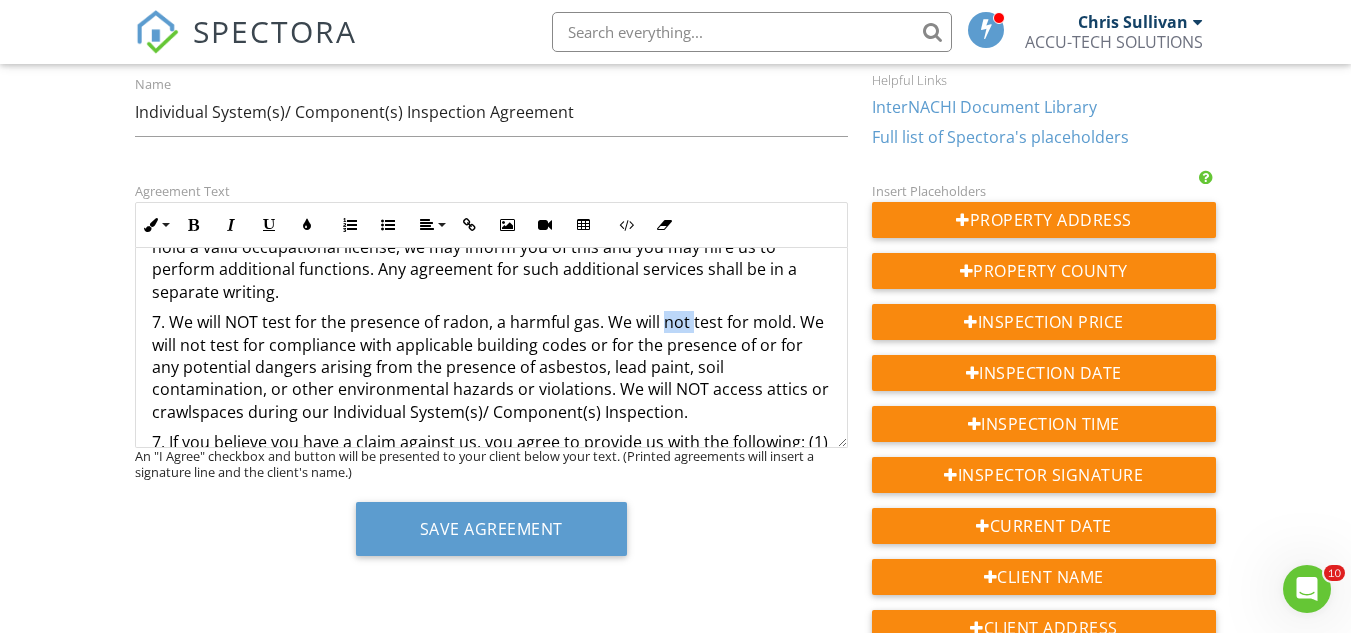 click on "7. We will NOT test for the presence of radon, a harmful gas. We will not test for mold. We will not test for compliance with applicable building codes or for the presence of or for any potential dangers arising from the presence of asbestos, lead paint, soil contamination, or other environmental hazards or violations. We will NOT access attics or crawlspaces during our Individual System(s)/ Component(s) Inspection." at bounding box center (491, 367) 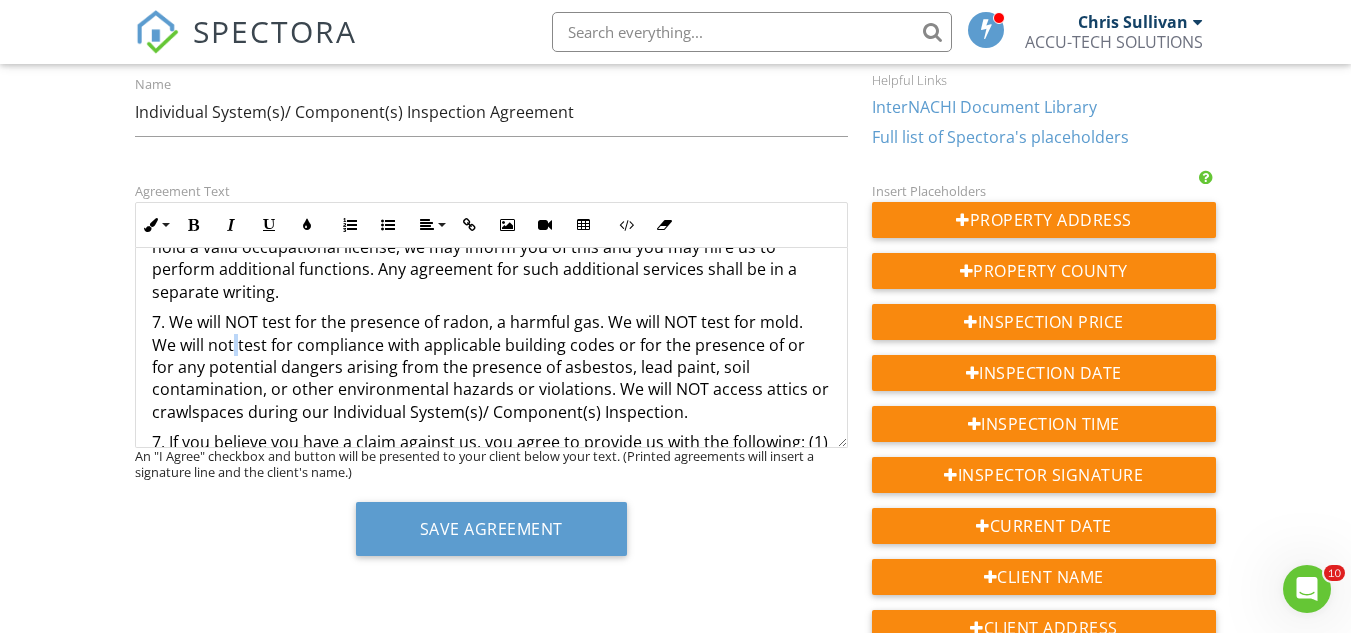 drag, startPoint x: 240, startPoint y: 320, endPoint x: 232, endPoint y: 327, distance: 10.630146 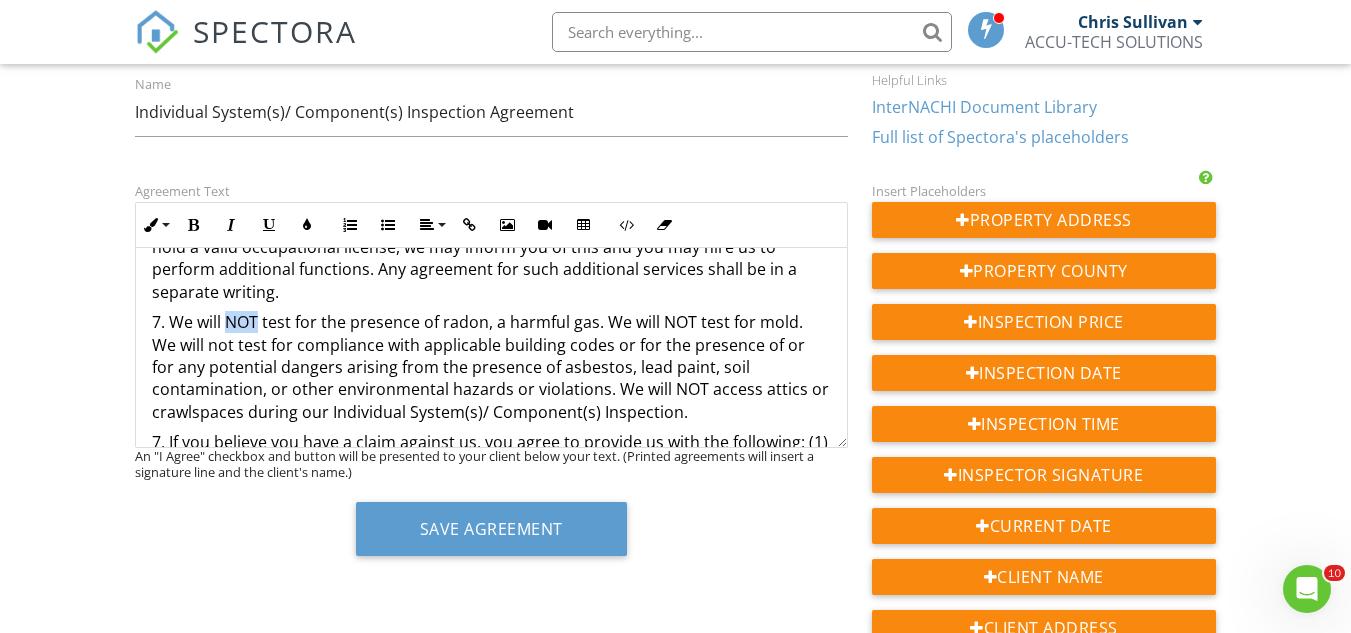 drag, startPoint x: 258, startPoint y: 301, endPoint x: 229, endPoint y: 311, distance: 30.675724 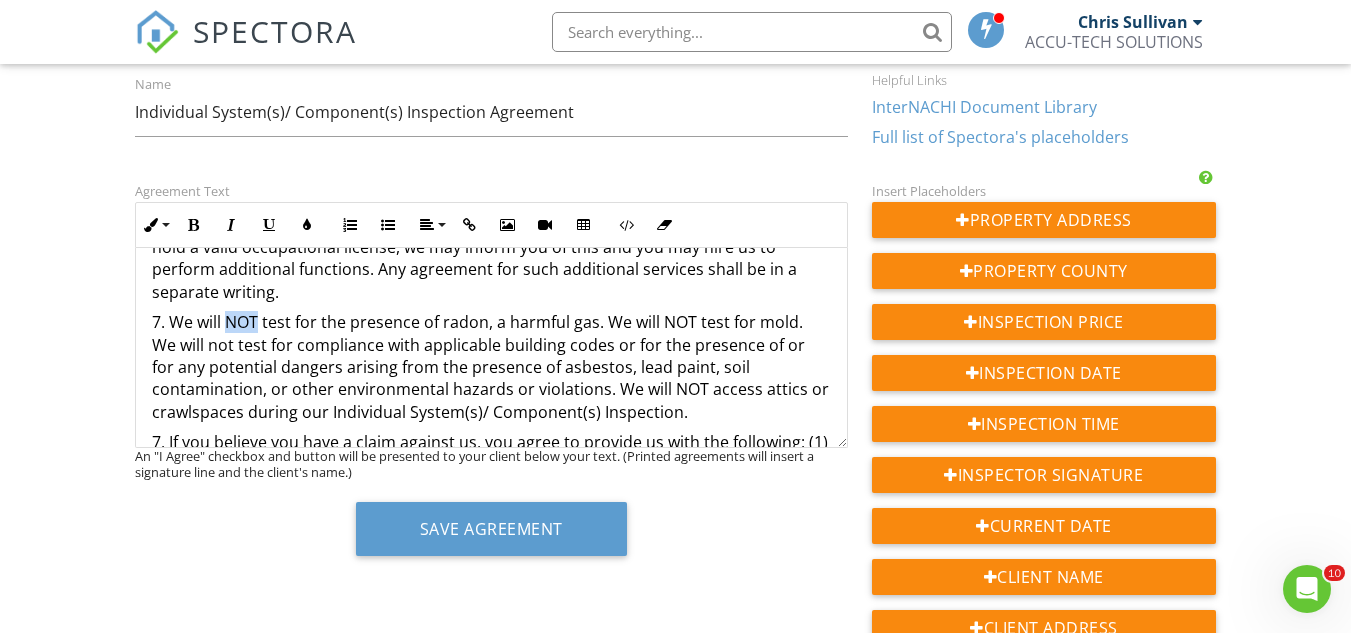 copy on "NOT" 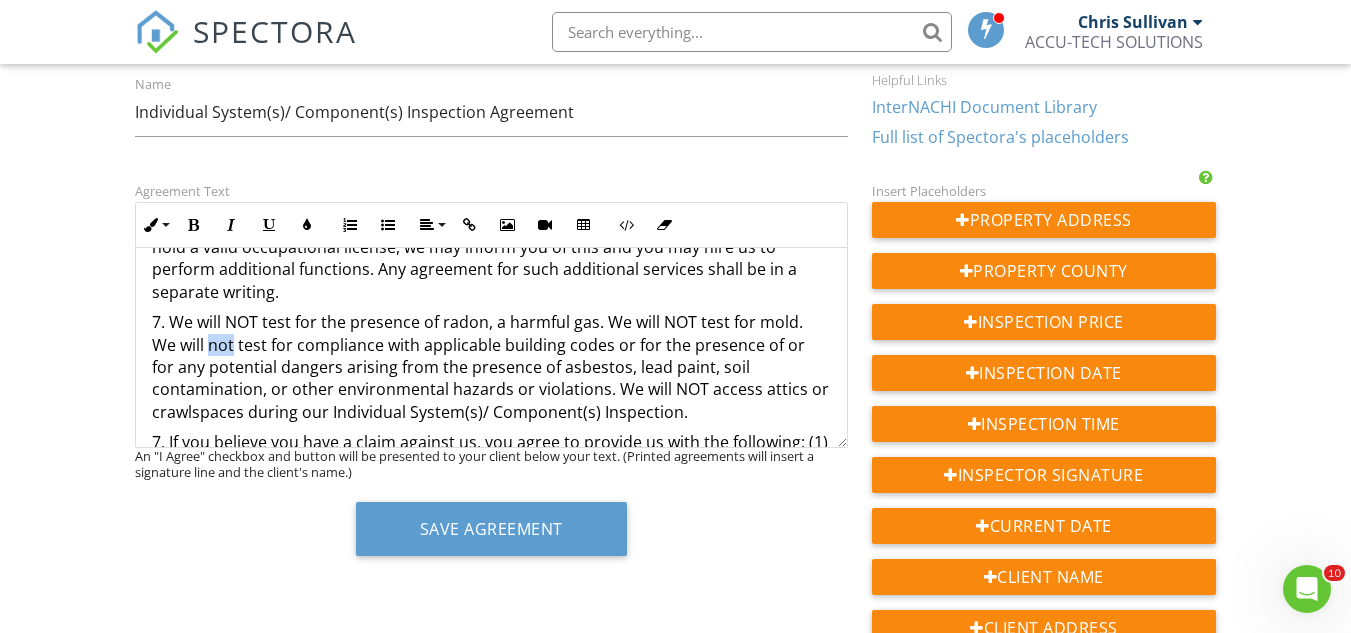 drag, startPoint x: 232, startPoint y: 319, endPoint x: 211, endPoint y: 332, distance: 24.698177 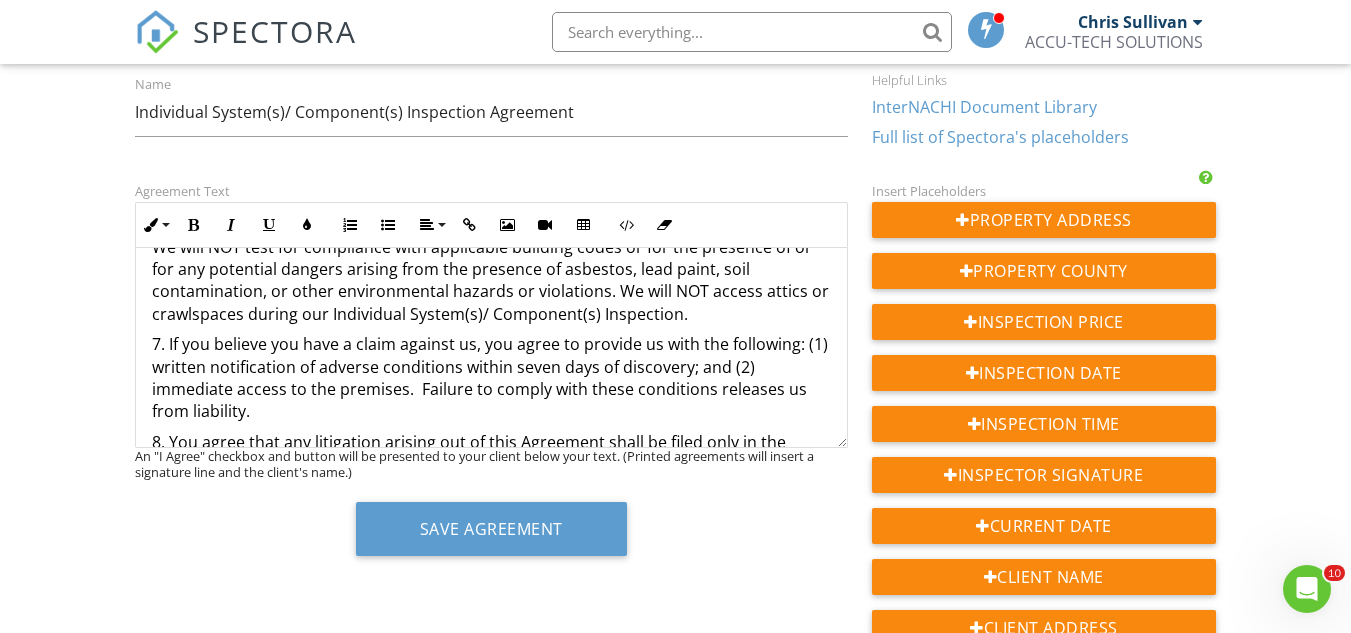 scroll, scrollTop: 900, scrollLeft: 0, axis: vertical 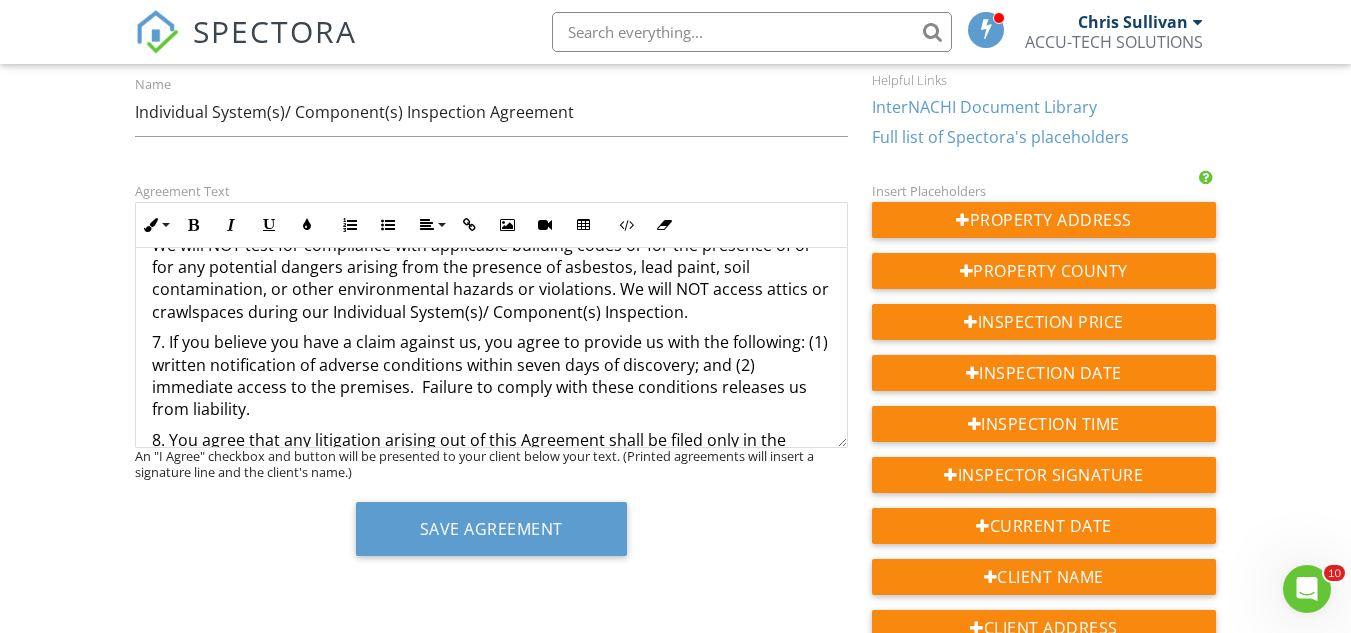 click on "7. If you believe you have a claim against us, you agree to provide us with the following: (1) written notification of adverse conditions within seven days of discovery; and (2) immediate access to the premises.  Failure to comply with these conditions releases us from liability." at bounding box center (491, 376) 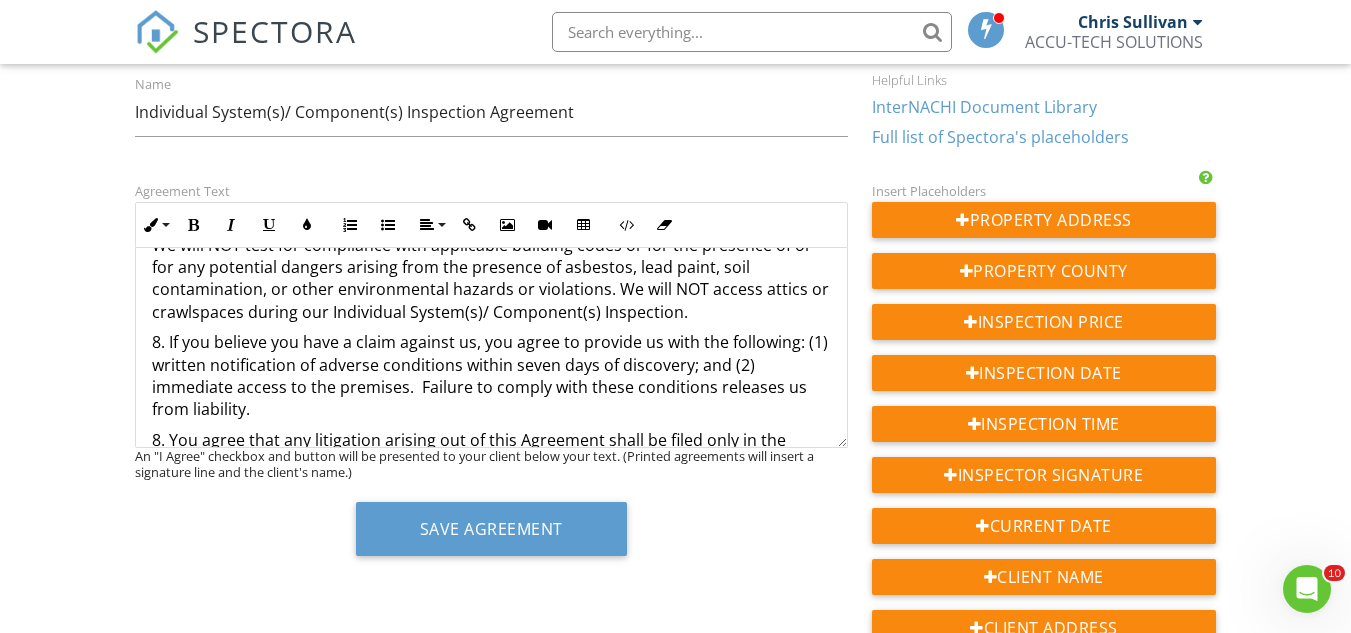 click on "8. You agree that any litigation arising out of this Agreement shall be filed only in the Court having jurisdiction in the County where we have our principal place of business.  If you fail to prove any claim against us, you agree to pay all our legal costs, expenses and fees incurred in defending that claim. You agree that any legal action against InterNACHI itself, allegedly arising out of this Agreement or our membership in InterNACHI, must be brought only in the District Court of Boulder County, Colorado.  Before bringing any such action, you must provide InterNACHI with 30 days’ written notice of the nature of the claim.  In any action against us or InterNACHI, you waive trial by jury." at bounding box center [491, 518] 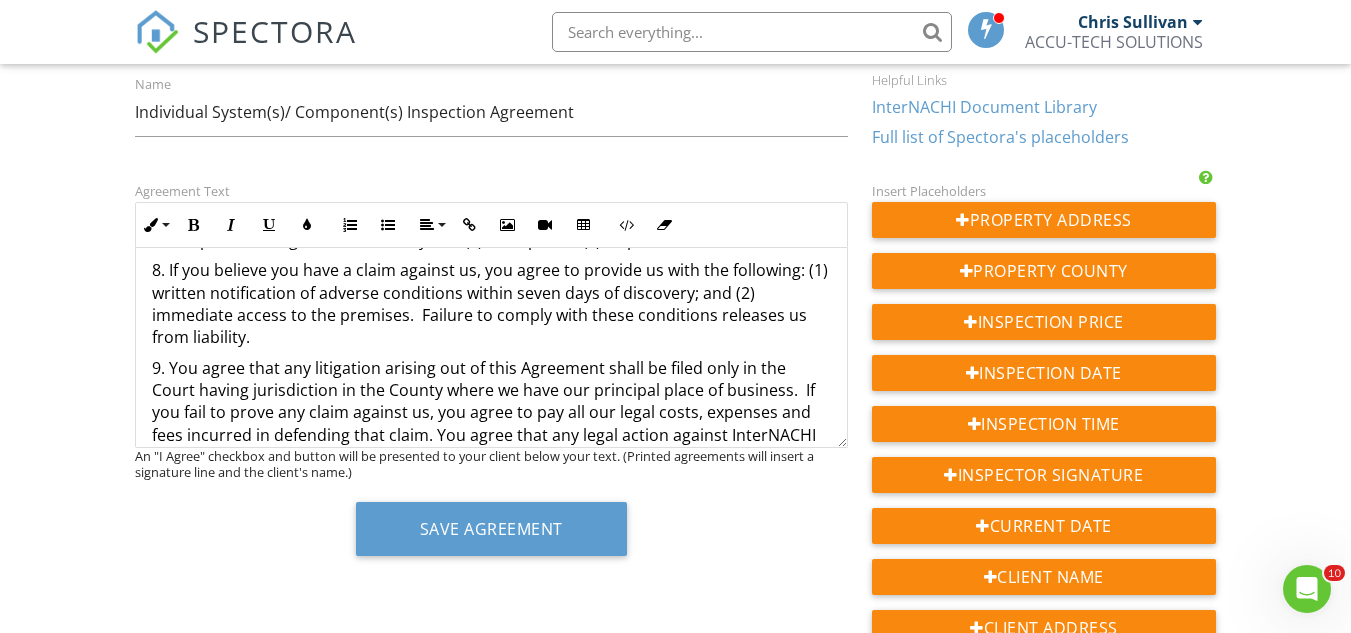 scroll, scrollTop: 1105, scrollLeft: 0, axis: vertical 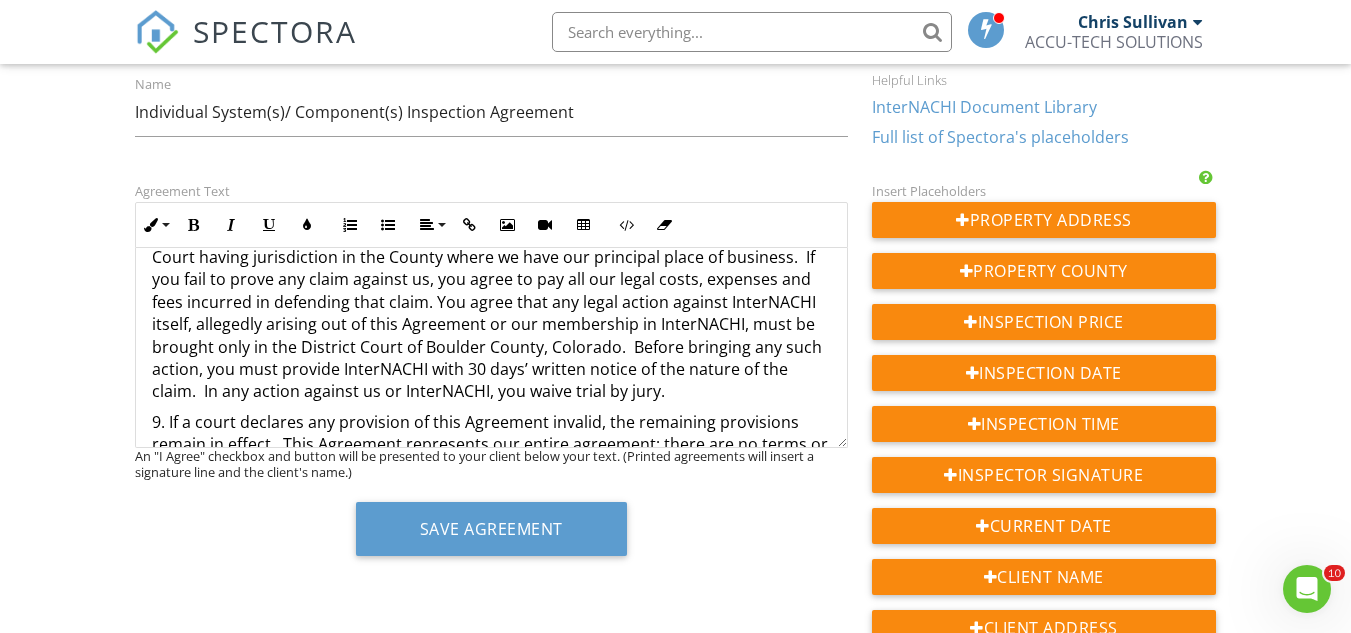 click on "9. If a court declares any provision of this Agreement invalid, the remaining provisions remain in effect.  This Agreement represents our entire agreement; there are no terms or promises other than those set forth herein.  No statement or promise by us shall be binding unless reduced to writing and signed by one of our authorized officers.  Any modification of this Agreement must be in writing and signed by you and by one of our authorized officers. This Agreement shall be binding upon and enforceable by the parties and their heirs, executors, administrators, successors and assignees.  You will have no cause of action against us after one year from the date of the inspection. 10. Payment of the inspection fee (less any deposit noted above) is due when we complete the inspection.  You agree to pay all costs and attorney’s fees incurred in collecting the fee owed to us.  If the Client is a corporation, LLC, or similar entity, you personally guarantee payment of the fee." at bounding box center (491, 567) 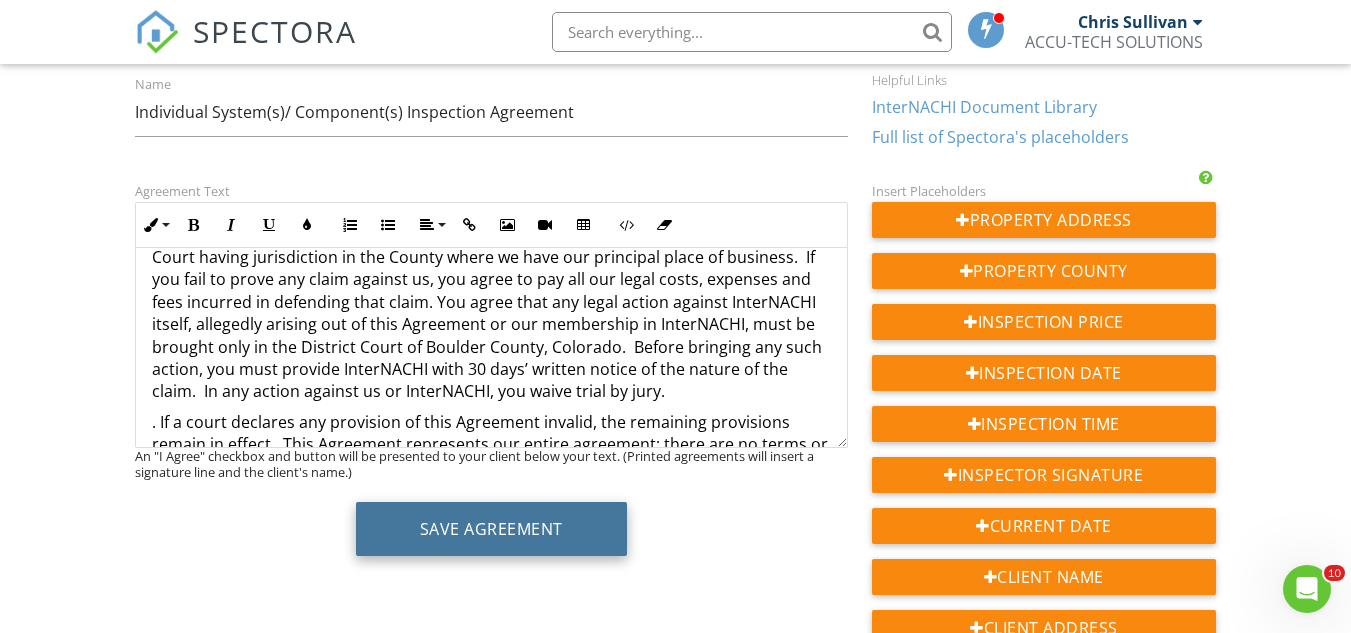 click on "Save Agreement" at bounding box center (491, 529) 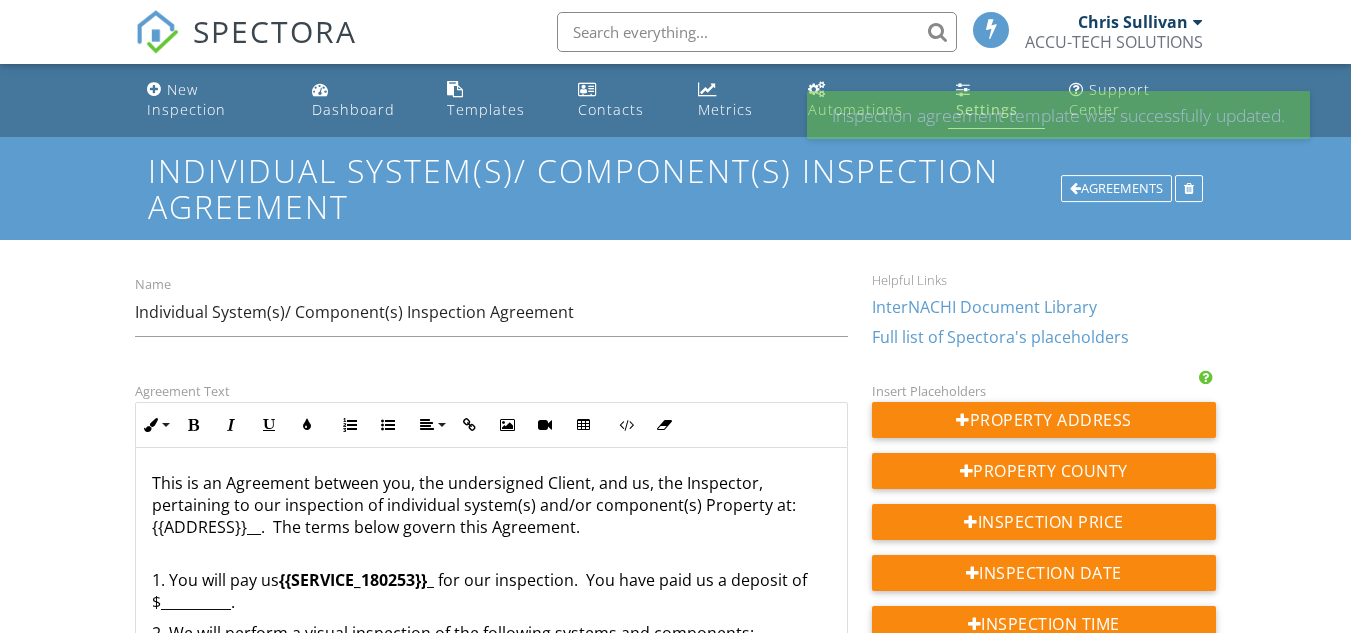 scroll, scrollTop: 0, scrollLeft: 0, axis: both 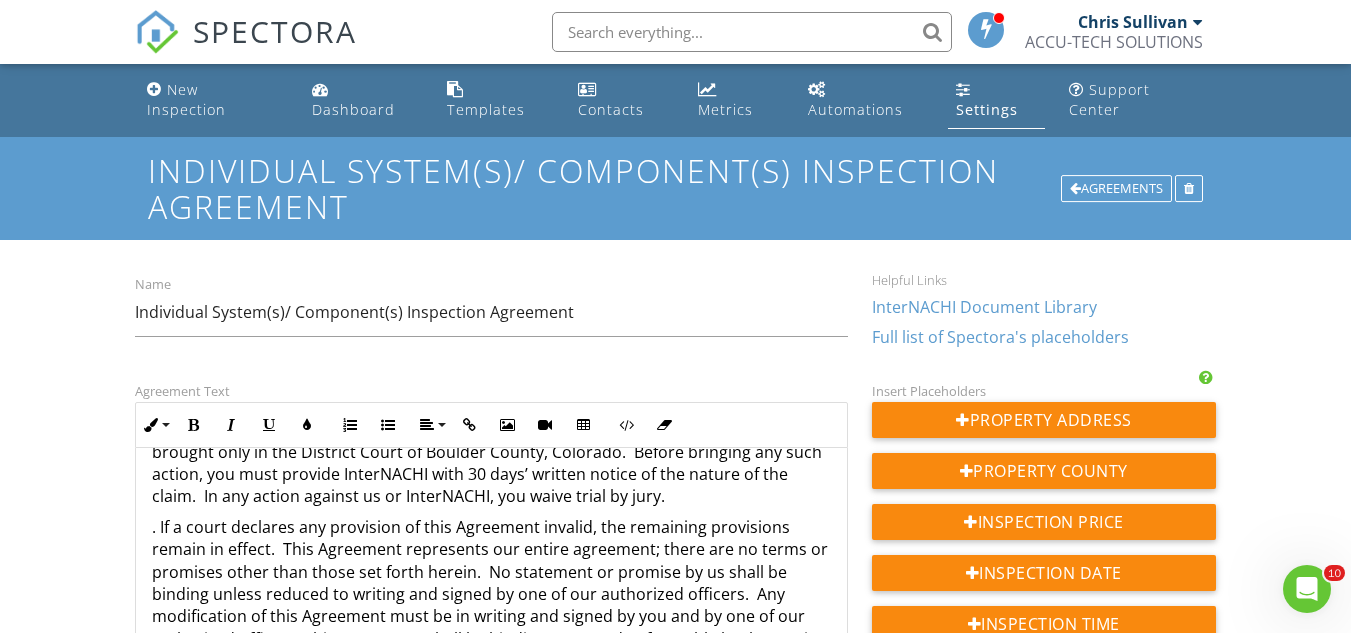 click on "This is an Agreement between you, the undersigned Client, and us, the Inspector, pertaining to our inspection of individual system(s) and/or component(s) Property at:   {{ADDRESS}}__.  The terms below govern this Agreement. 1. You will pay us   {{SERVICE_180253}} _ for our inspection.  You have paid us a deposit of $__________. 2. We will perform a visual inspection of the following systems and components: _______*Roofing *HVAC *Electrical * Plumbing *Foundation______________ and will provide you with a written report of our opinions. 3. You understand that InterNACHI is not a party to this Agreement, has no control over us, and does not supervise us.  8. If you believe you have a claim against us, you agree to provide us with the following: (1) written notification of adverse conditions within seven days of discovery; and (2) immediate access to the premises.  Failure to comply with these conditions releases us from liability. 12. You may not assign this Agreement." at bounding box center (491, 254) 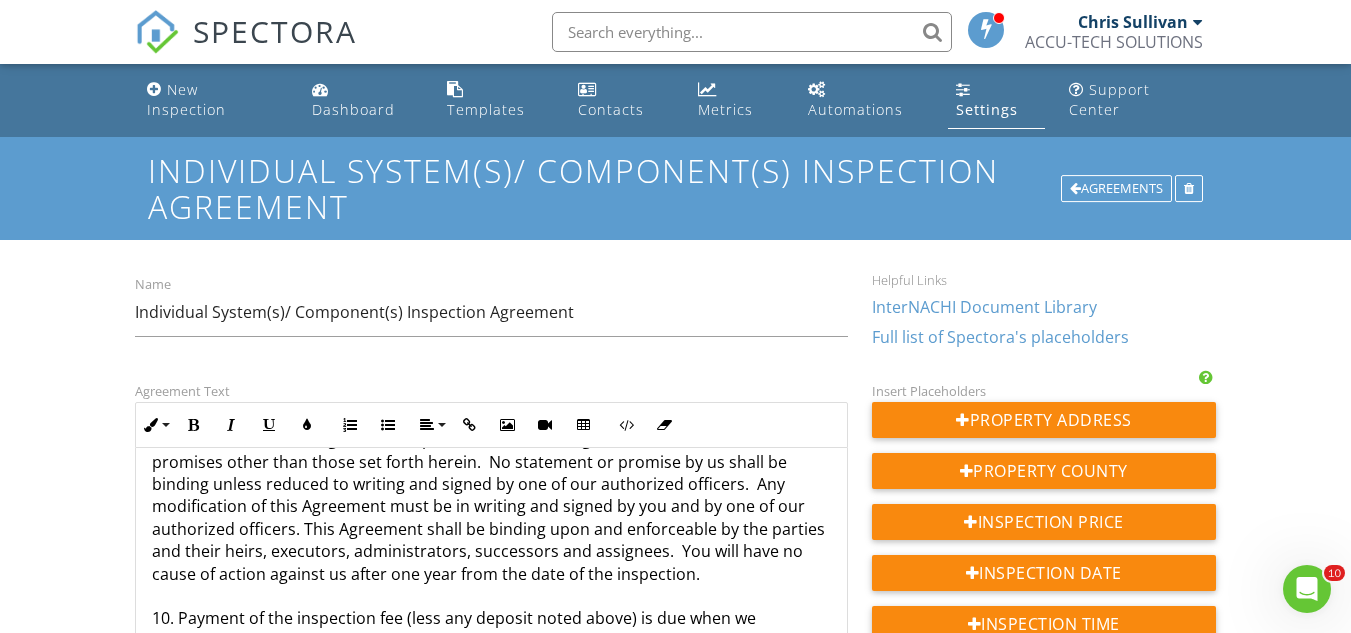 scroll, scrollTop: 1400, scrollLeft: 0, axis: vertical 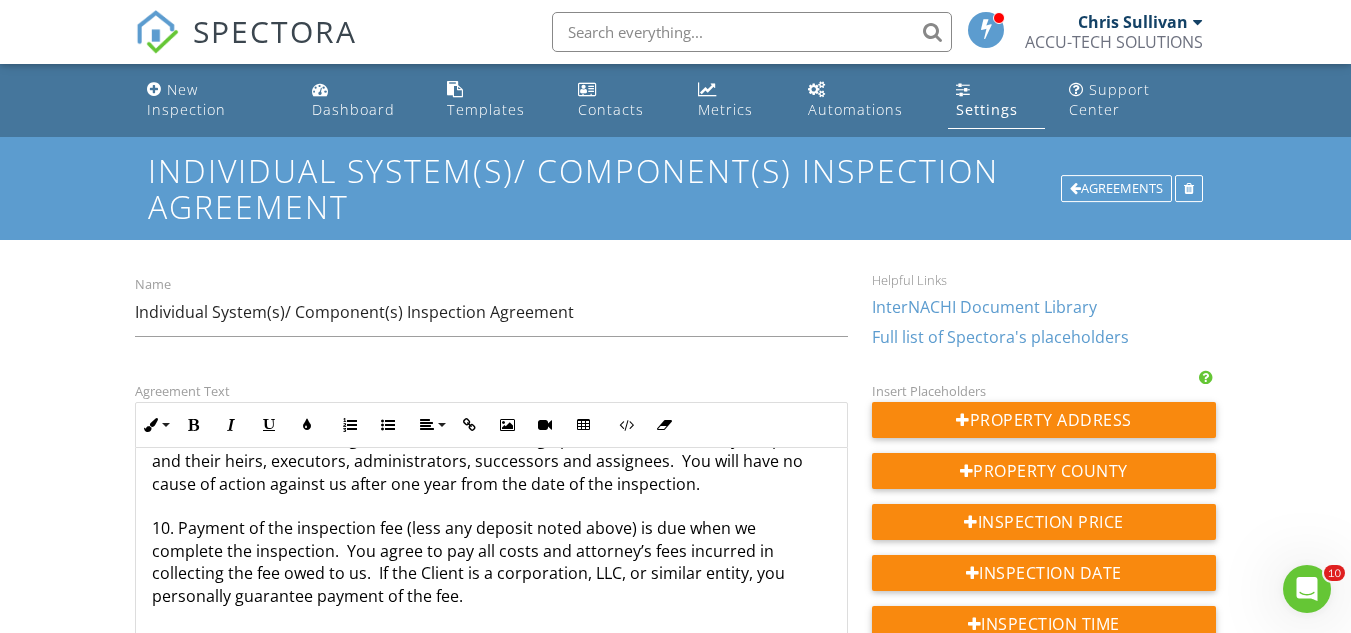 click on "10. If a court declares any provision of this Agreement invalid, the remaining provisions remain in effect.  This Agreement represents our entire agreement; there are no terms or promises other than those set forth herein.  No statement or promise by us shall be binding unless reduced to writing and signed by one of our authorized officers.  Any modification of this Agreement must be in writing and signed by you and by one of our authorized officers. This Agreement shall be binding upon and enforceable by the parties and their heirs, executors, administrators, successors and assignees.  You will have no cause of action against us after one year from the date of the inspection. 10. Payment of the inspection fee (less any deposit noted above) is due when we complete the inspection.  You agree to pay all costs and attorney’s fees incurred in collecting the fee owed to us.  If the Client is a corporation, LLC, or similar entity, you personally guarantee payment of the fee." at bounding box center (491, 472) 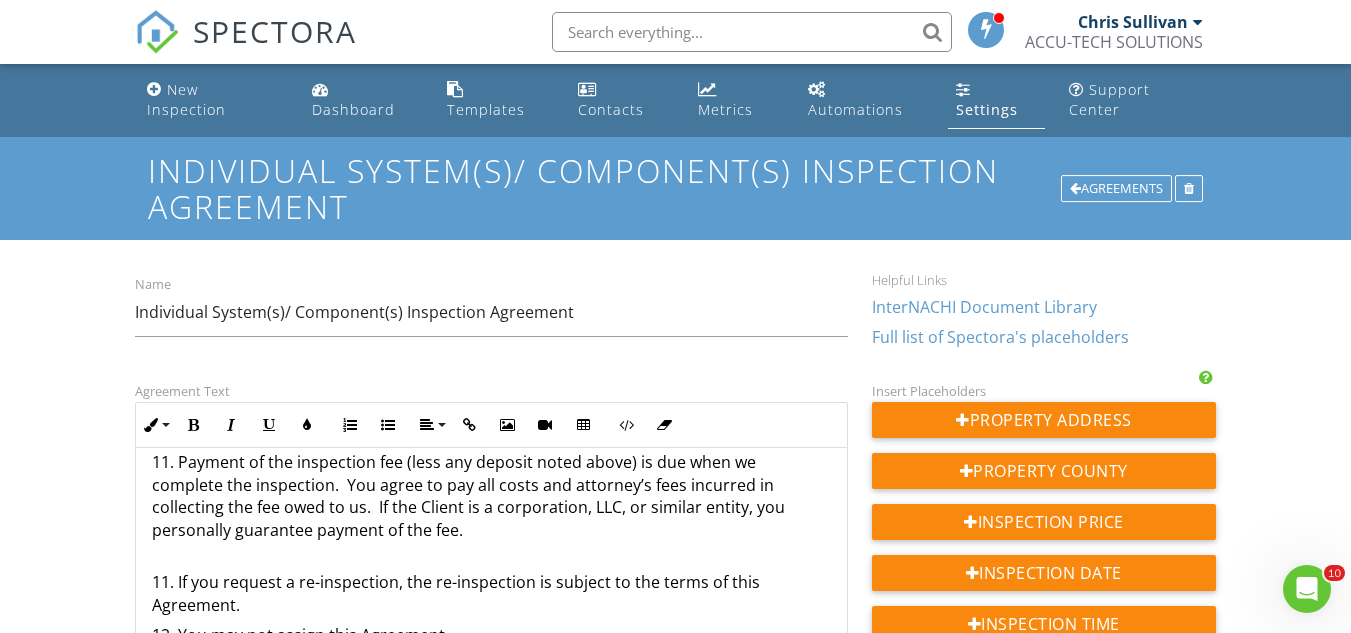 scroll, scrollTop: 1500, scrollLeft: 0, axis: vertical 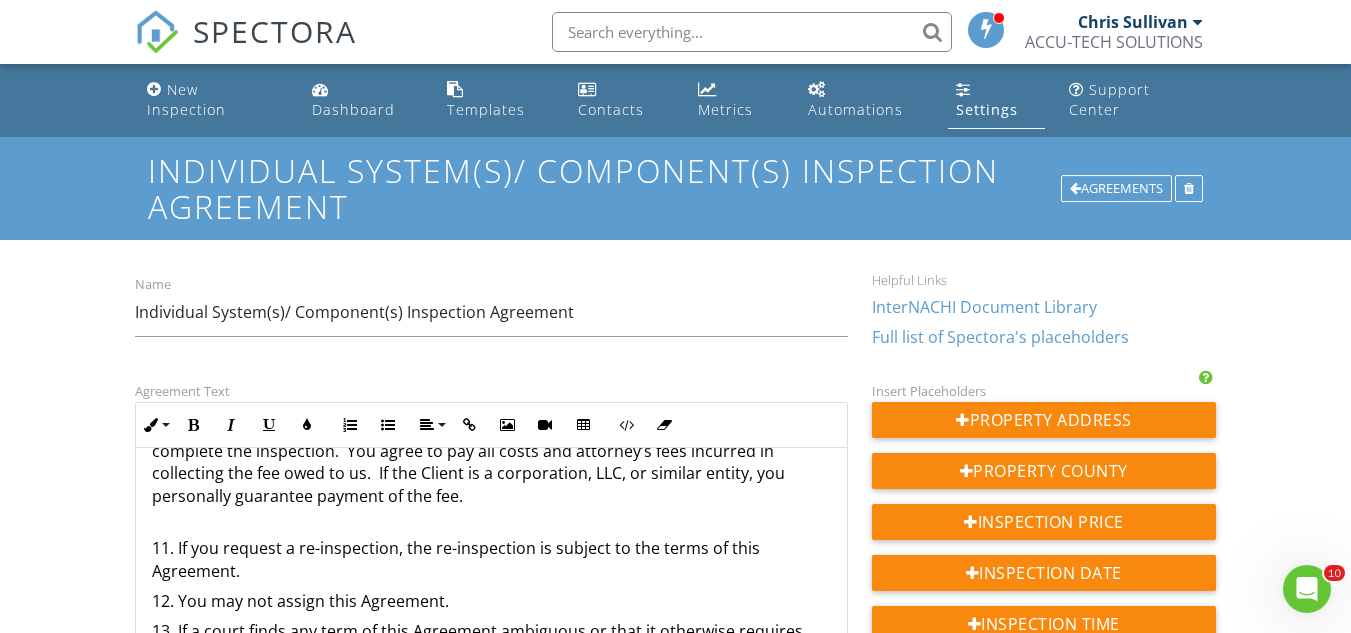 click on "11. If you request a re-inspection, the re-inspection is subject to the terms of this Agreement." at bounding box center (491, 559) 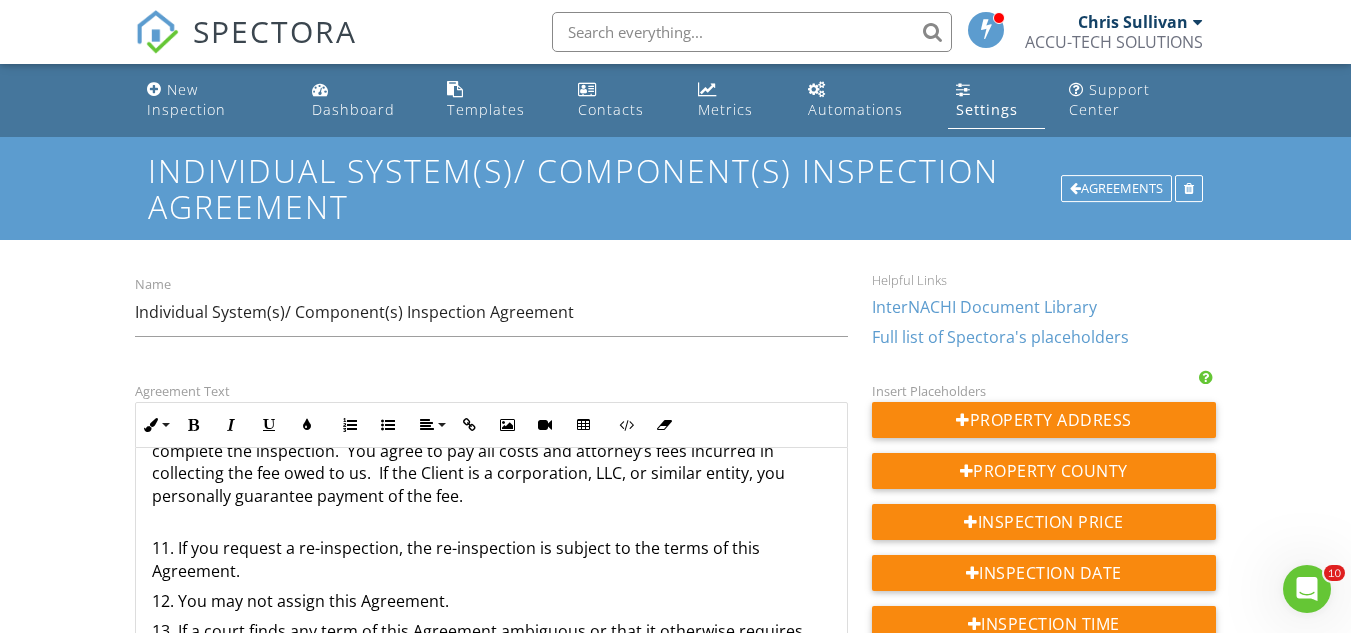 click on "11. If you request a re-inspection, the re-inspection is subject to the terms of this Agreement." at bounding box center (491, 559) 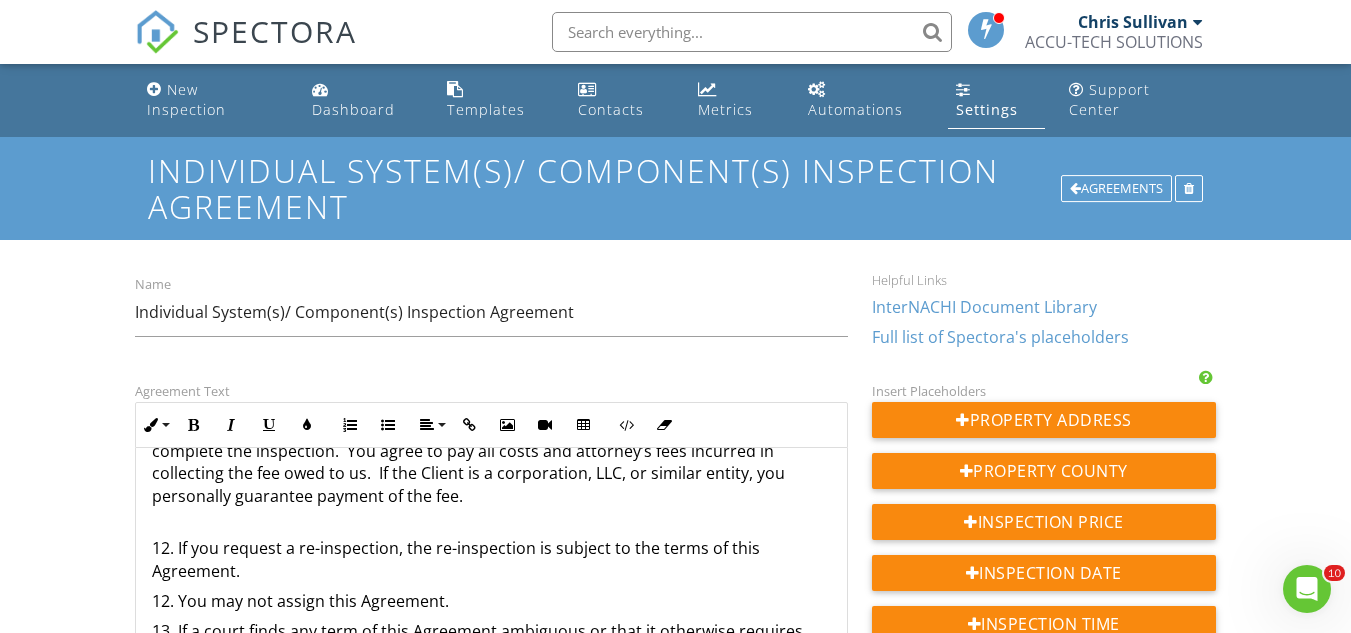click on "12. You may not assign this Agreement." at bounding box center (491, 601) 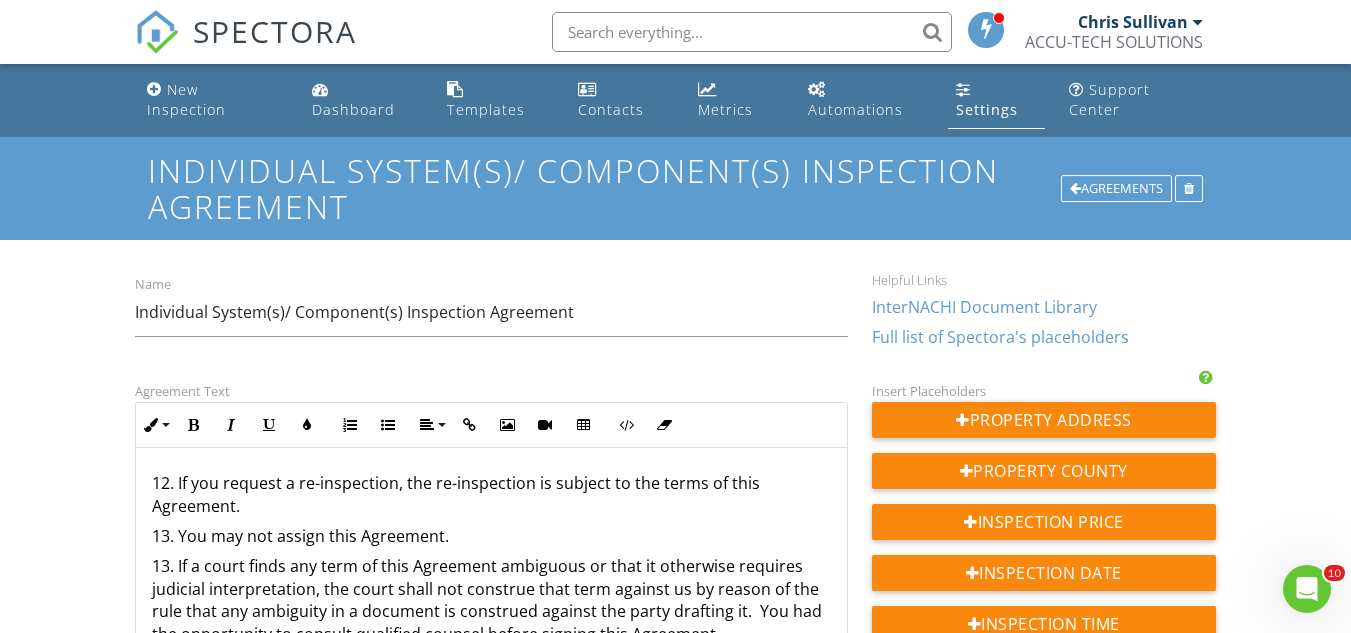 scroll, scrollTop: 1600, scrollLeft: 0, axis: vertical 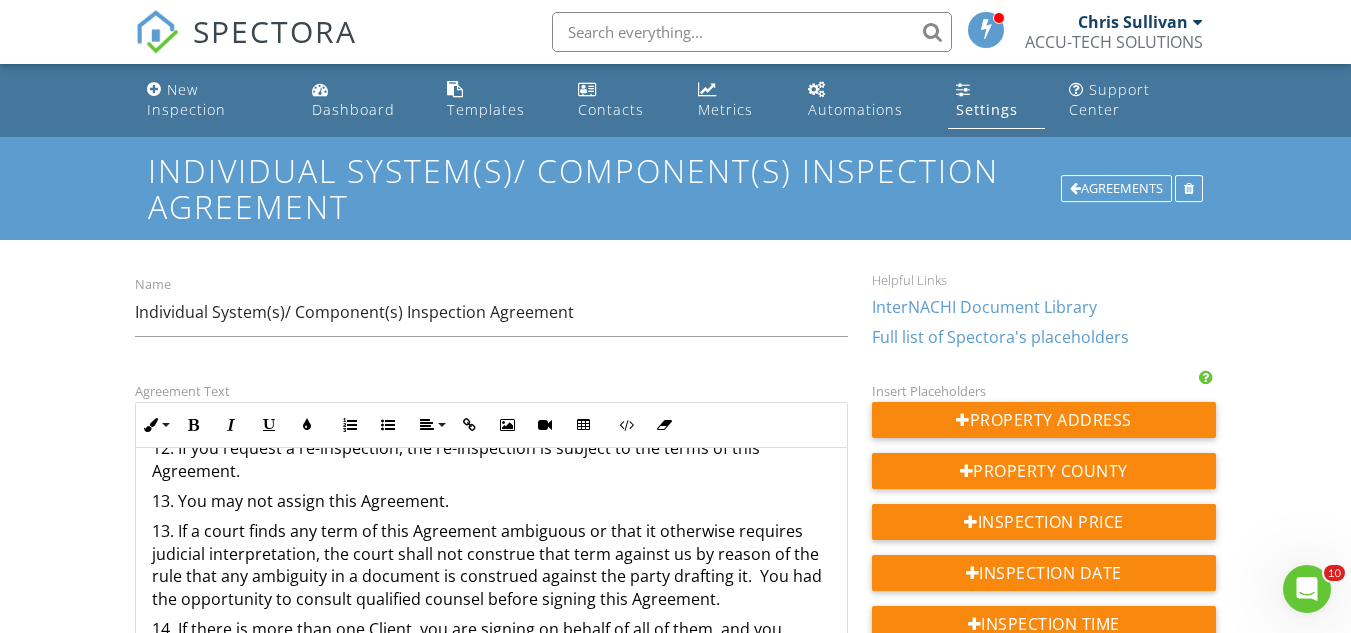 click on "13. If a court finds any term of this Agreement ambiguous or that it otherwise requires judicial interpretation, the court shall not construe that term against us by reason of the rule that any ambiguity in a document is construed against the party drafting it.  You had the opportunity to consult qualified counsel before signing this Agreement." at bounding box center (491, 565) 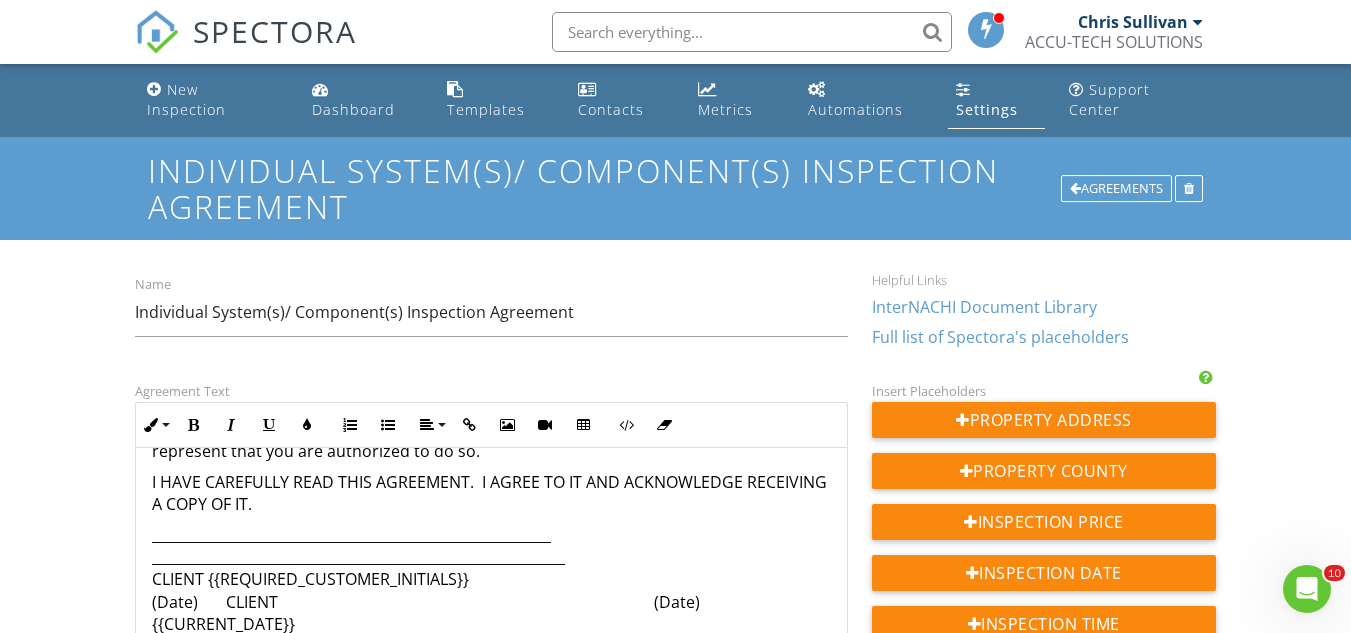 scroll, scrollTop: 1700, scrollLeft: 0, axis: vertical 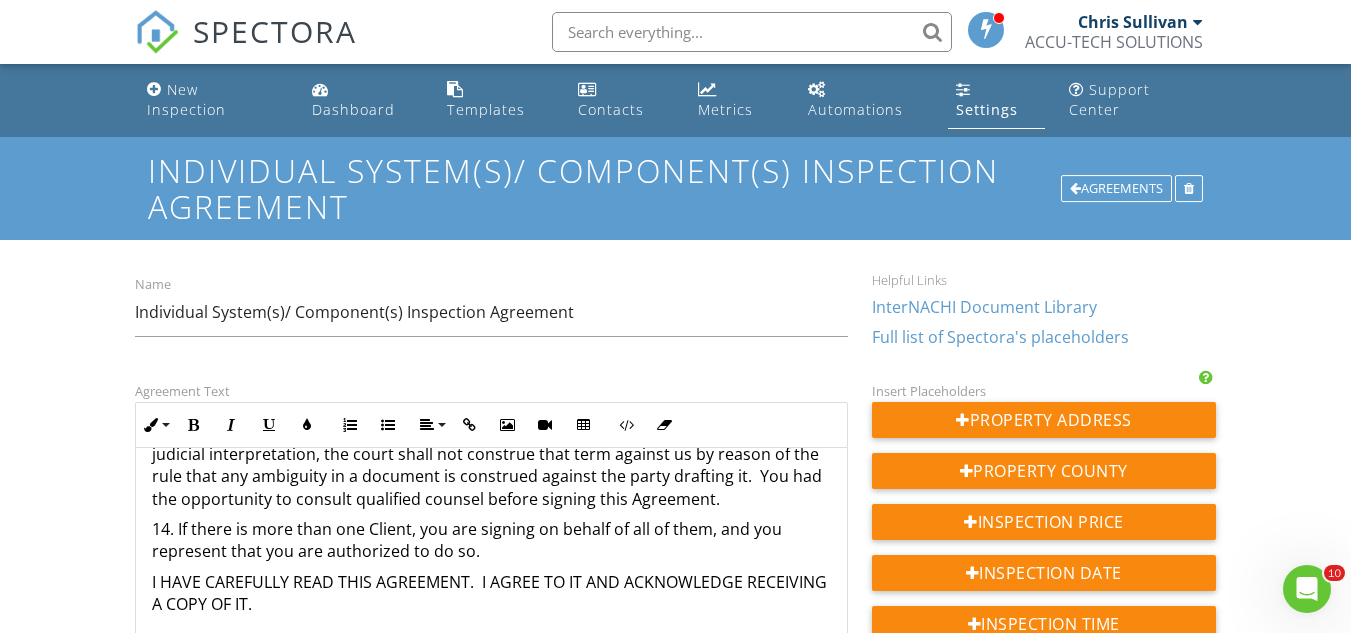 click on "14. If there is more than one Client, you are signing on behalf of all of them, and you represent that you are authorized to do so." at bounding box center (491, 540) 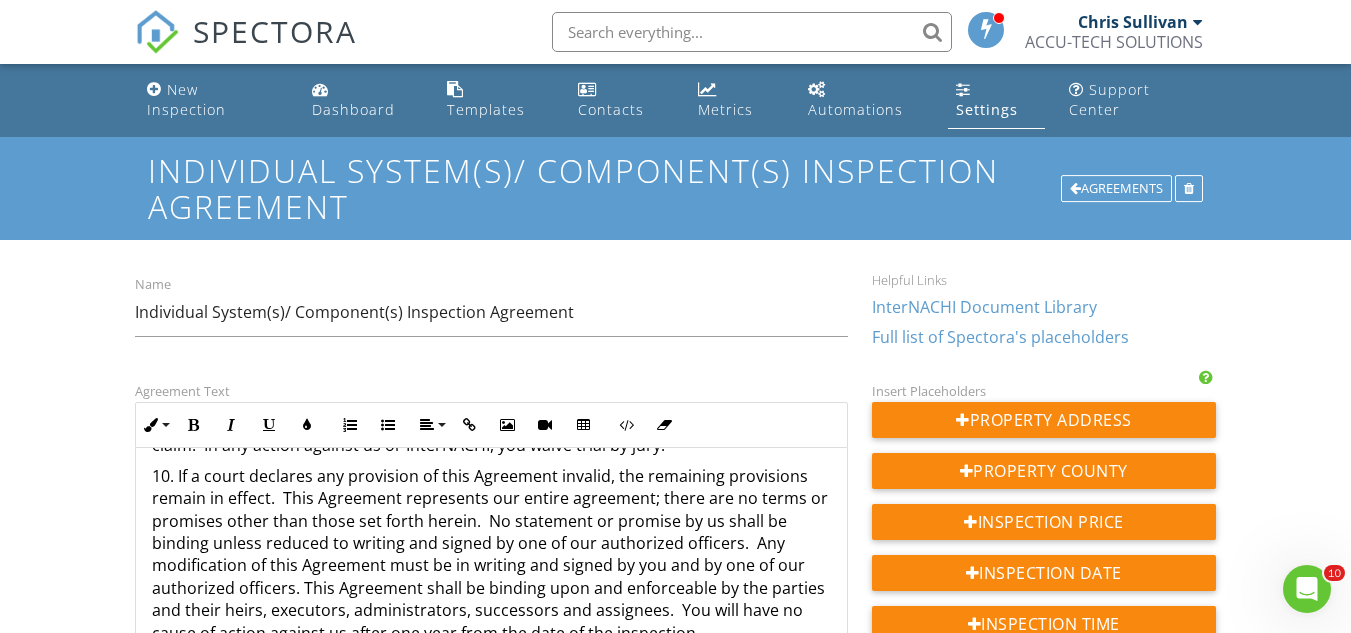 scroll, scrollTop: 1300, scrollLeft: 0, axis: vertical 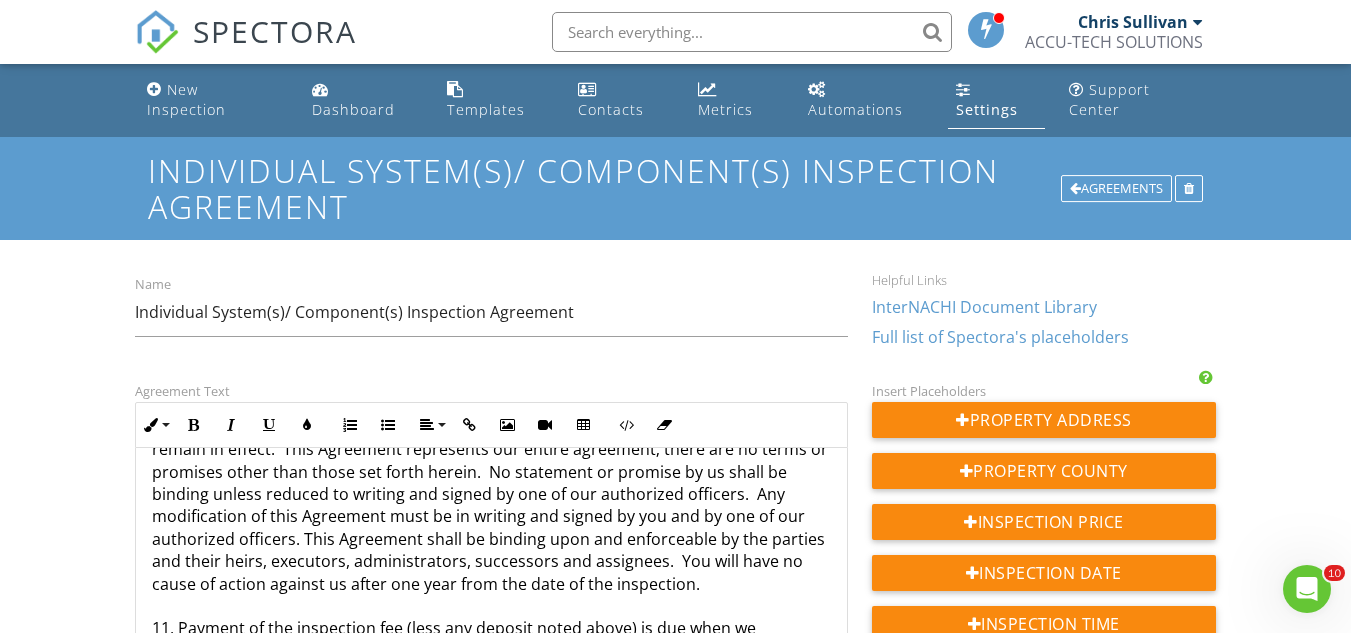 click on "This is an Agreement between you, the undersigned Client, and us, the Inspector, pertaining to our inspection of individual system(s) and/or component(s) Property at:   {{ADDRESS}}__.  The terms below govern this Agreement. 1. You will pay us   {{SERVICE_180253}} _ for our inspection.  You have paid us a deposit of $__________. 2. We will perform a visual inspection of the following systems and components: _______*Roofing *HVAC *Electrical * Plumbing *Foundation______________ and will provide you with a written report of our opinions. 3. You understand that InterNACHI is not a party to this Agreement, has no control over us, and does not supervise us.  8. If you believe you have a claim against us, you agree to provide us with the following: (1) written notification of adverse conditions within seven days of discovery; and (2) immediate access to the premises.  Failure to comply with these conditions releases us from liability. 13. You may not assign this Agreement." at bounding box center [491, 154] 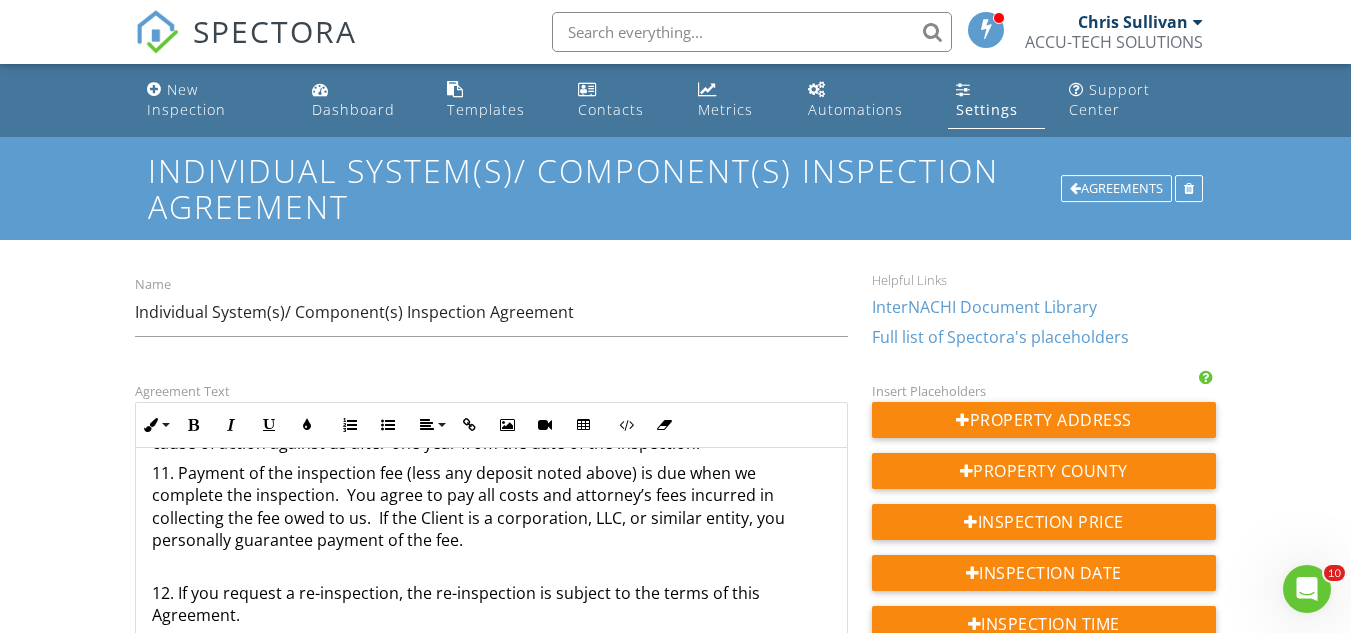 scroll, scrollTop: 1476, scrollLeft: 0, axis: vertical 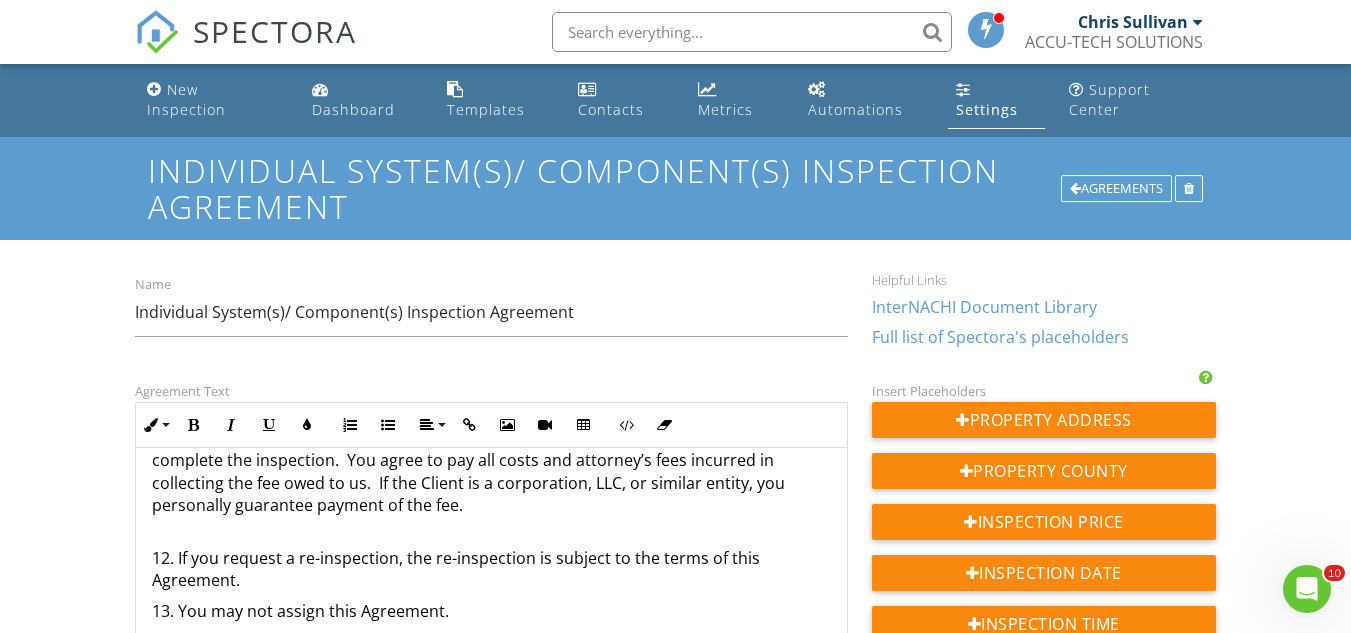 click on "This is an Agreement between you, the undersigned Client, and us, the Inspector, pertaining to our inspection of individual system(s) and/or component(s) Property at:   {{ADDRESS}}__.  The terms below govern this Agreement. 1. You will pay us   {{SERVICE_180253}} _ for our inspection.  You have paid us a deposit of $__________. 2. We will perform a visual inspection of the following systems and components: _______*Roofing *HVAC *Electrical * Plumbing *Foundation______________ and will provide you with a written report of our opinions. 3. You understand that InterNACHI is not a party to this Agreement, has no control over us, and does not supervise us.  8. If you believe you have a claim against us, you agree to provide us with the following: (1) written notification of adverse conditions within seven days of discovery; and (2) immediate access to the premises.  Failure to comply with these conditions releases us from liability. 13. You may not assign this Agreement." at bounding box center (491, -29) 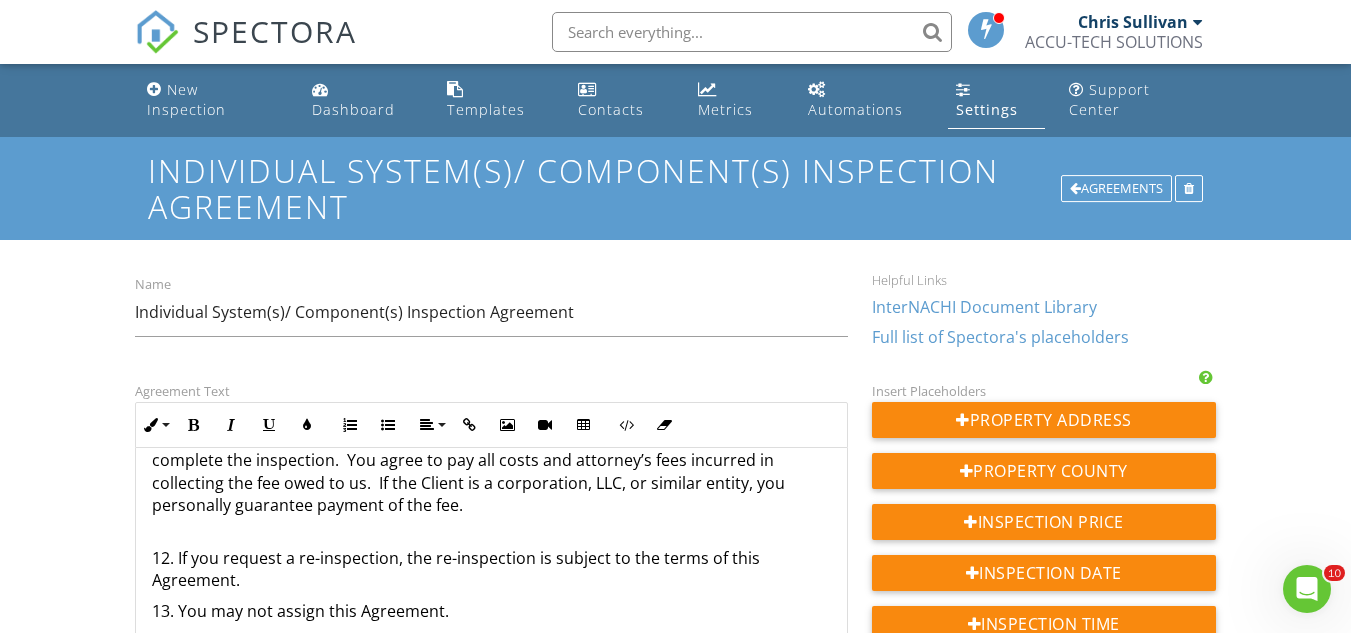 click on "12. If you request a re-inspection, the re-inspection is subject to the terms of this Agreement." at bounding box center [491, 569] 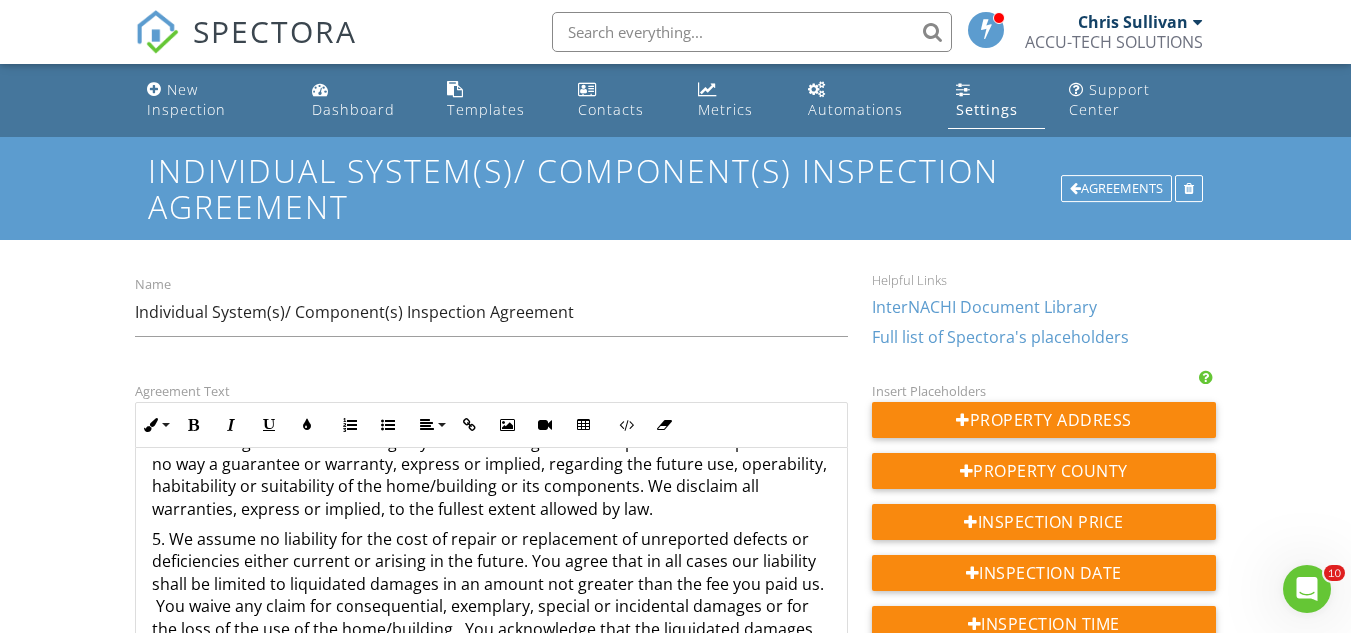 scroll, scrollTop: 576, scrollLeft: 0, axis: vertical 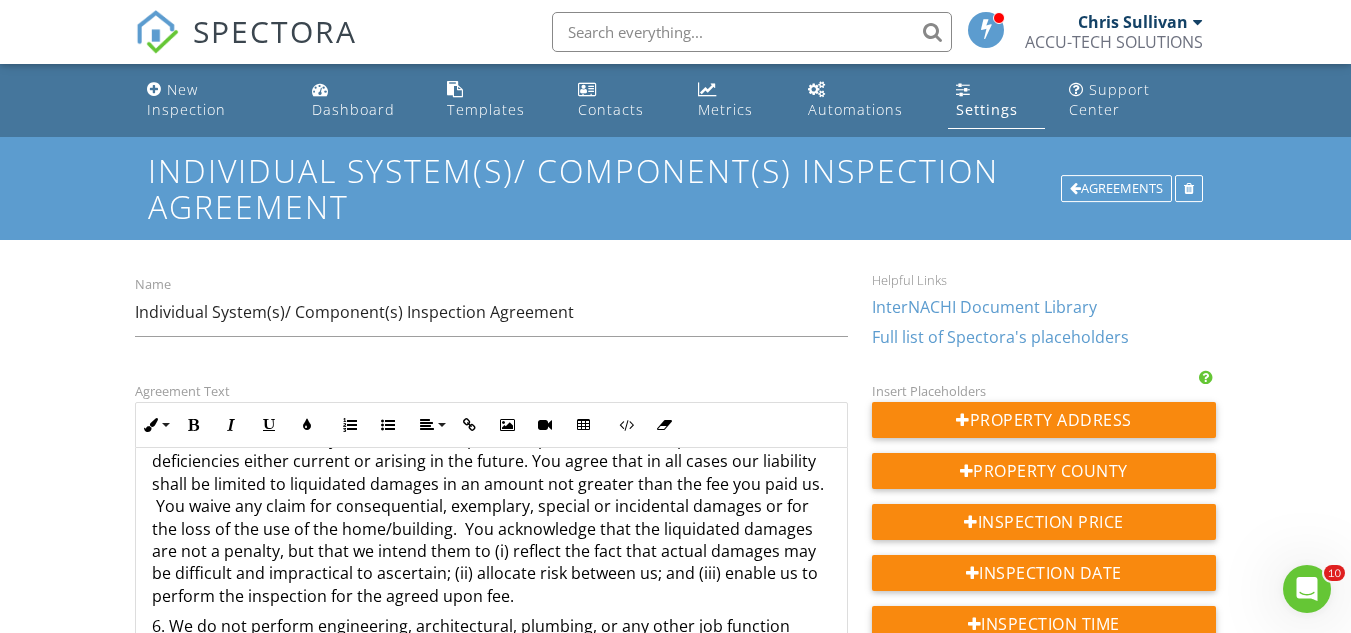 click on "5. We assume no liability for the cost of repair or replacement of unreported defects or deficiencies either current or arising in the future. You agree that in all cases our liability shall be limited to liquidated damages in an amount not greater than the fee you paid us.  You waive any claim for consequential, exemplary, special or incidental damages or for the loss of the use of the home/building.  You acknowledge that the liquidated damages are not a penalty, but that we intend them to (i) reflect the fact that actual damages may be difficult and impractical to ascertain; (ii) allocate risk between us; and (iii) enable us to perform the inspection for the agreed upon fee." at bounding box center (491, 517) 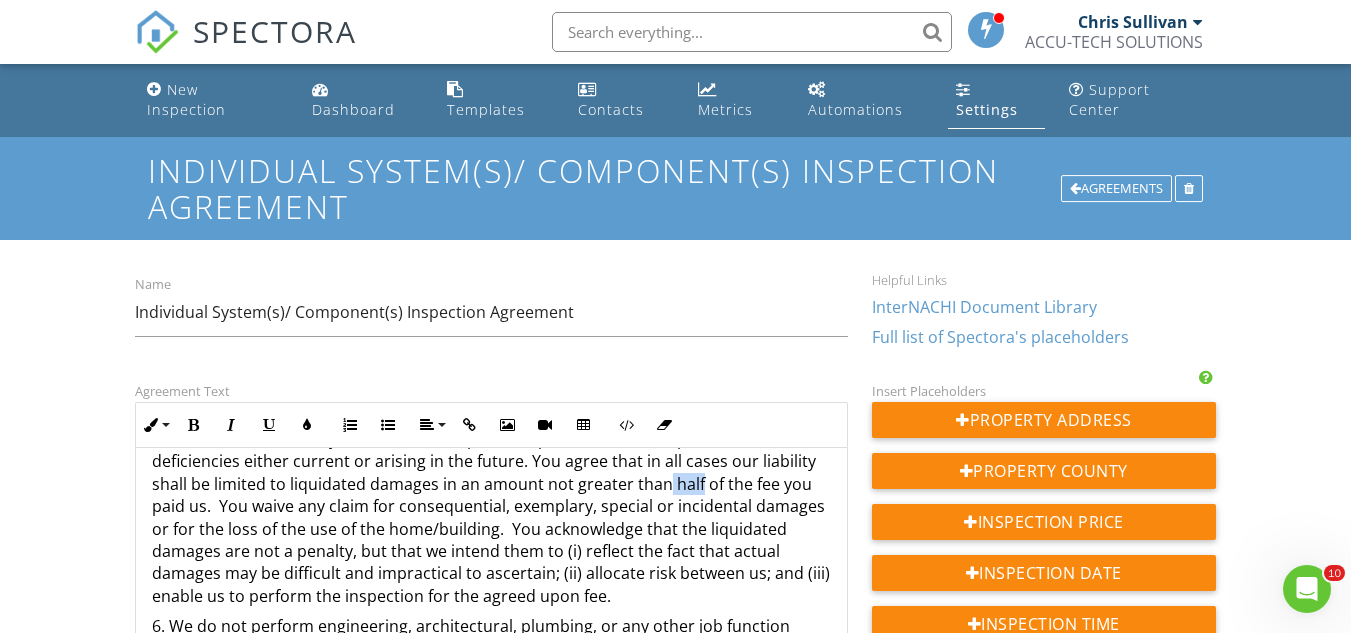 drag, startPoint x: 695, startPoint y: 468, endPoint x: 666, endPoint y: 471, distance: 29.15476 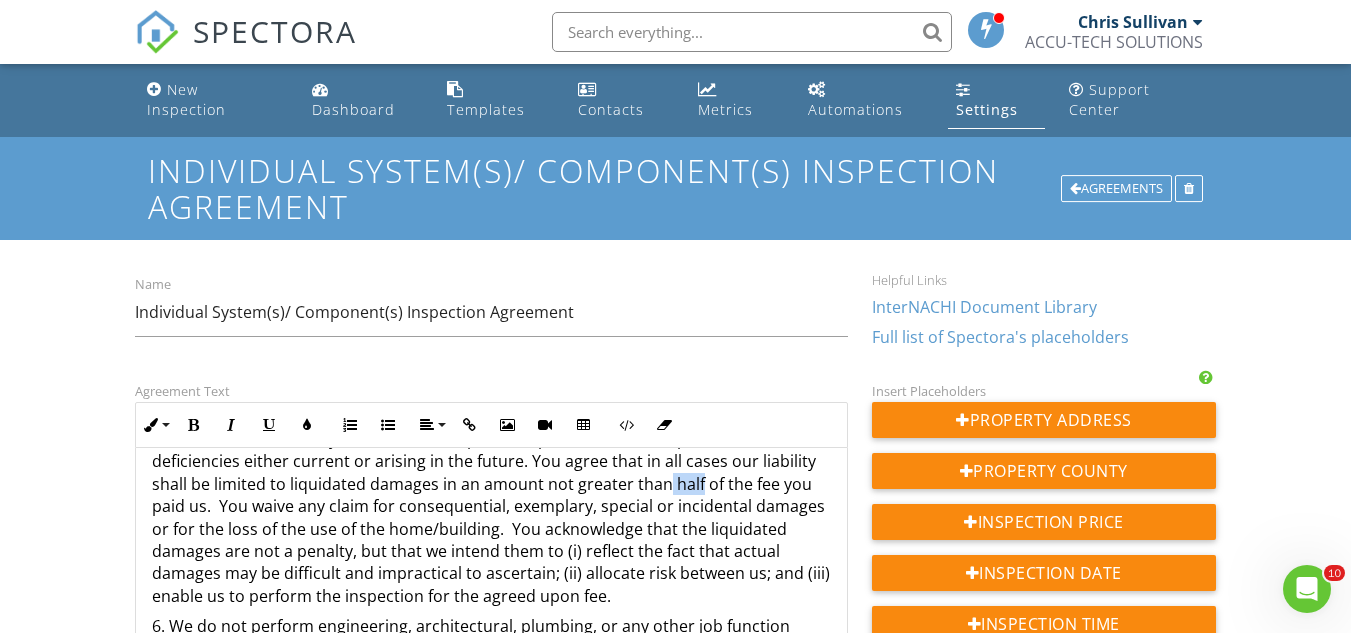 click on "5. We assume no liability for the cost of repair or replacement of unreported defects or deficiencies either current or arising in the future. You agree that in all cases our liability shall be limited to liquidated damages in an amount not greater than half of the fee you paid us.  You waive any claim for consequential, exemplary, special or incidental damages or for the loss of the use of the home/building.  You acknowledge that the liquidated damages are not a penalty, but that we intend them to (i) reflect the fact that actual damages may be difficult and impractical to ascertain; (ii) allocate risk between us; and (iii) enable us to perform the inspection for the agreed upon fee." at bounding box center (491, 517) 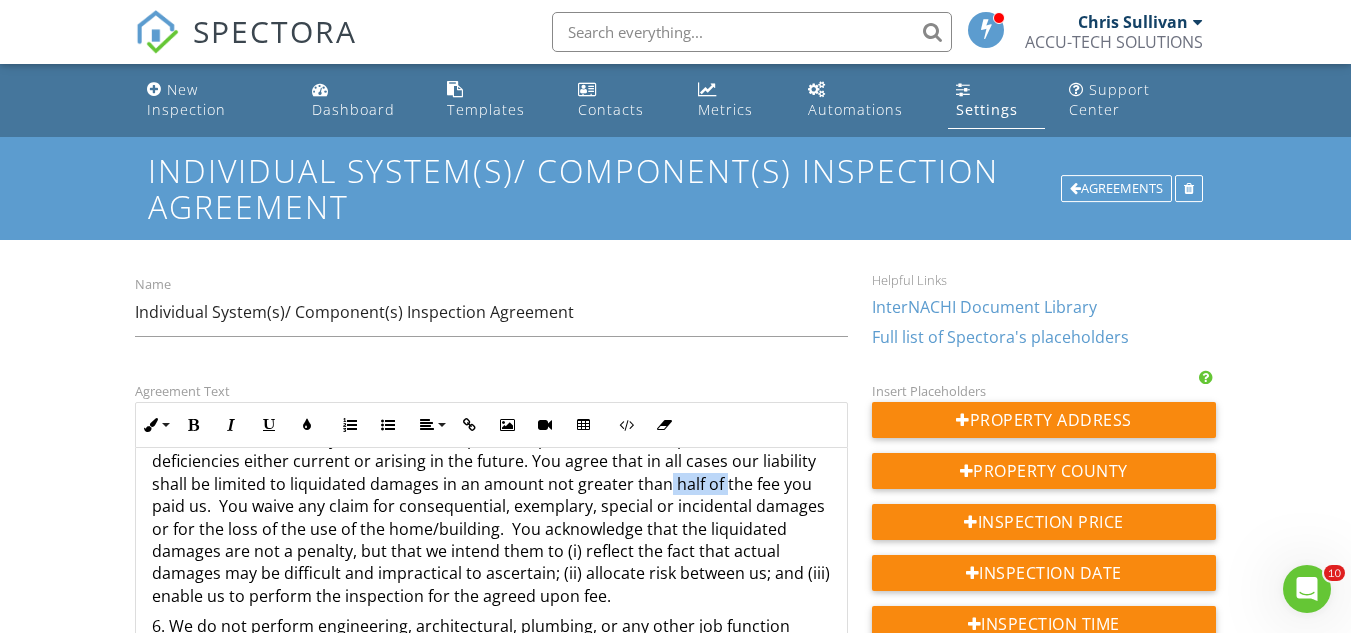 drag, startPoint x: 722, startPoint y: 468, endPoint x: 667, endPoint y: 469, distance: 55.00909 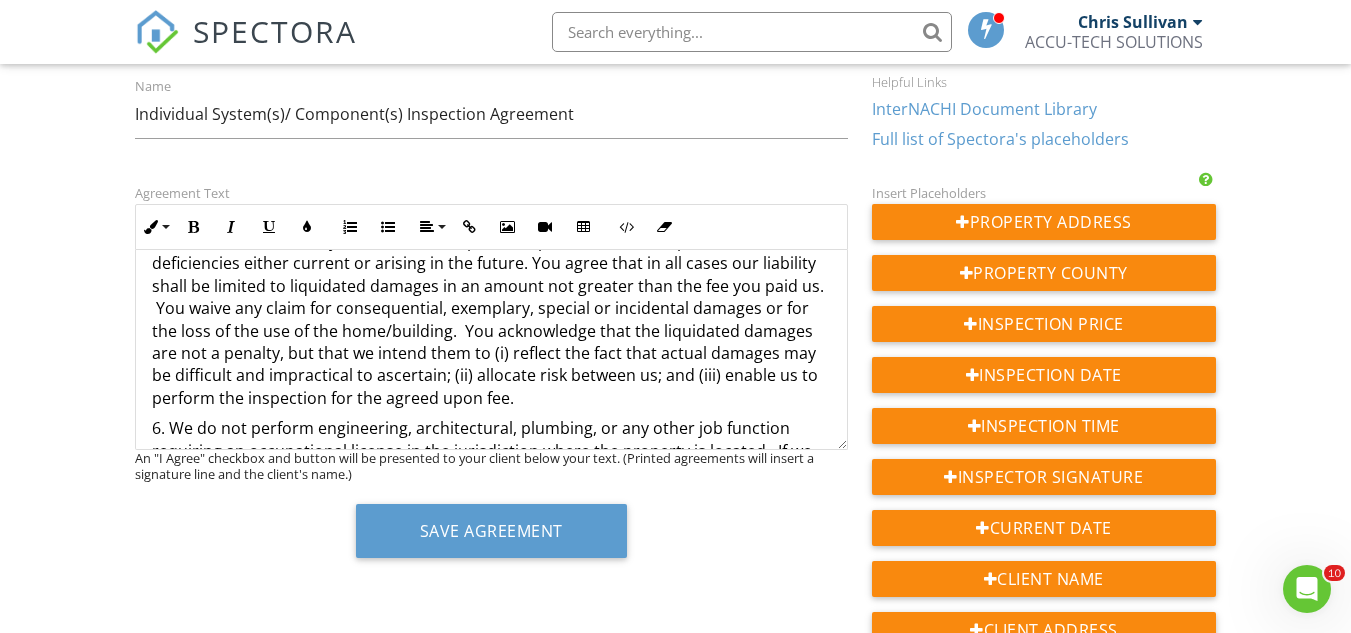 scroll, scrollTop: 200, scrollLeft: 0, axis: vertical 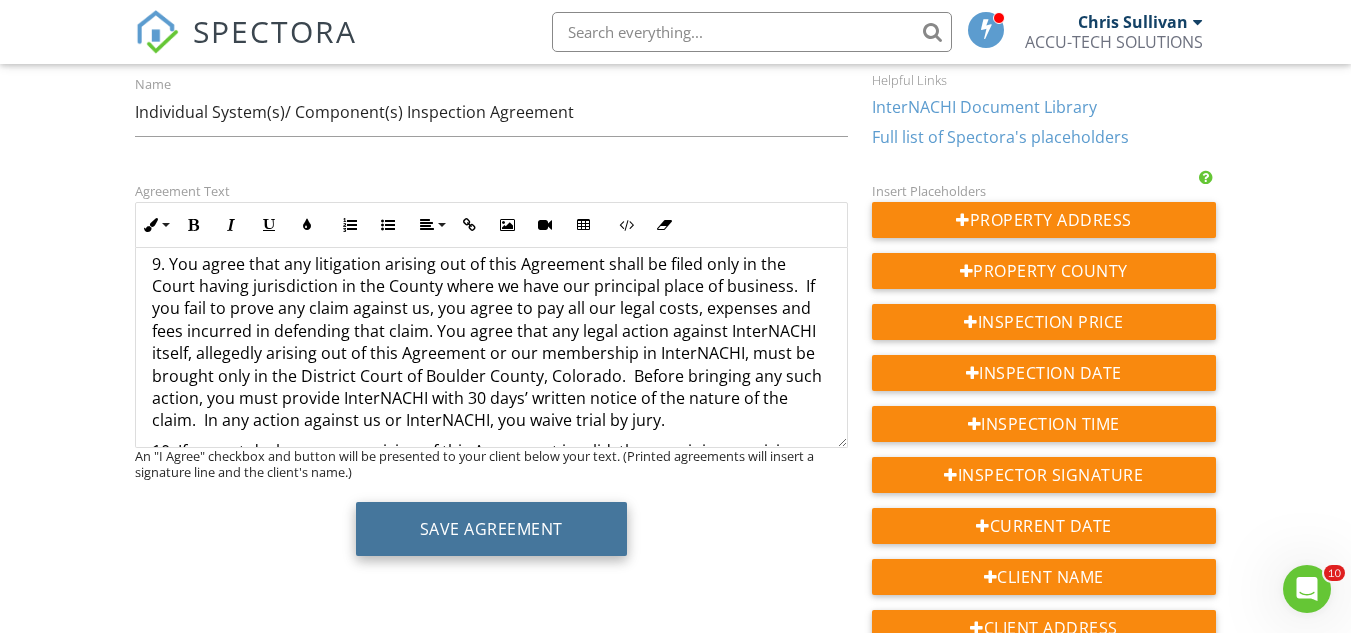 click on "Save Agreement" at bounding box center [491, 529] 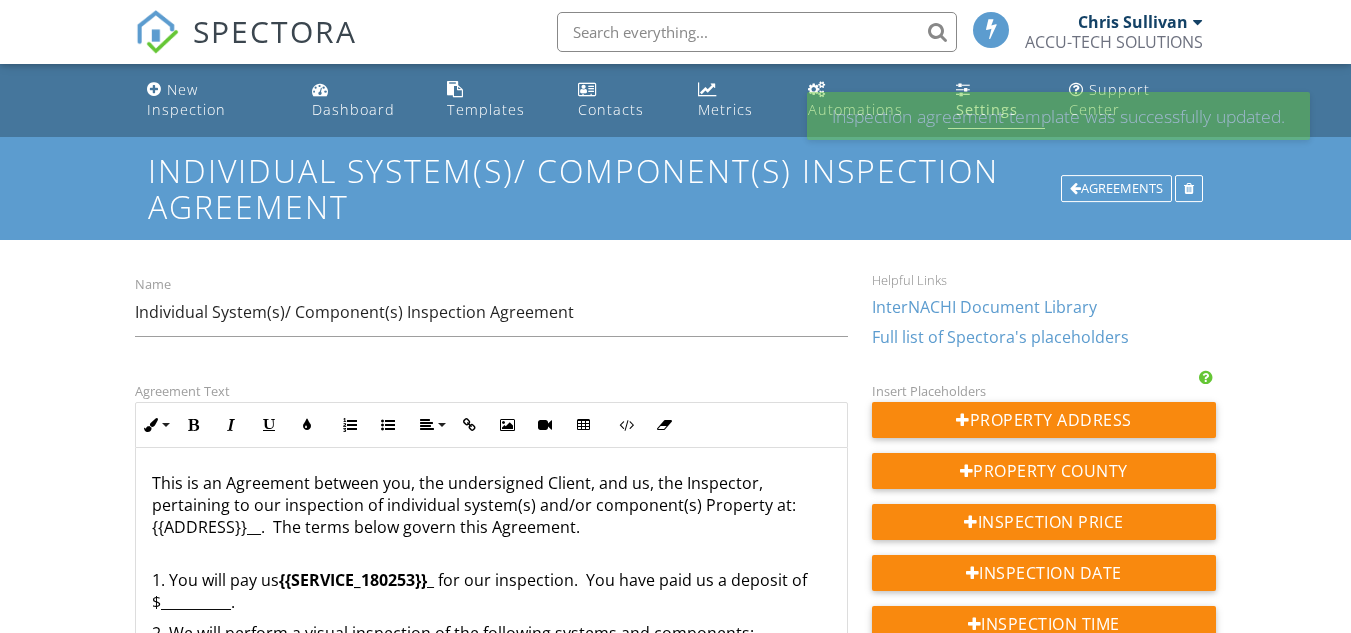 scroll, scrollTop: 0, scrollLeft: 0, axis: both 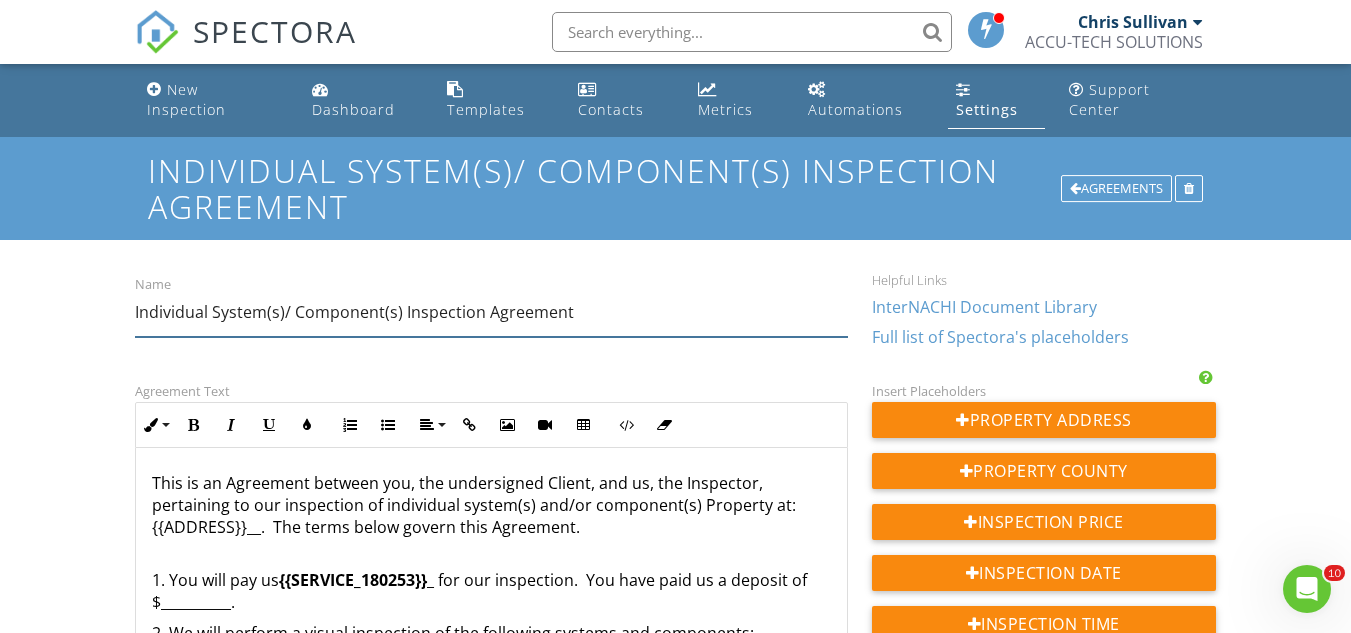 click on "Individual System(s)/ Component(s) Inspection Agreement" at bounding box center (491, 312) 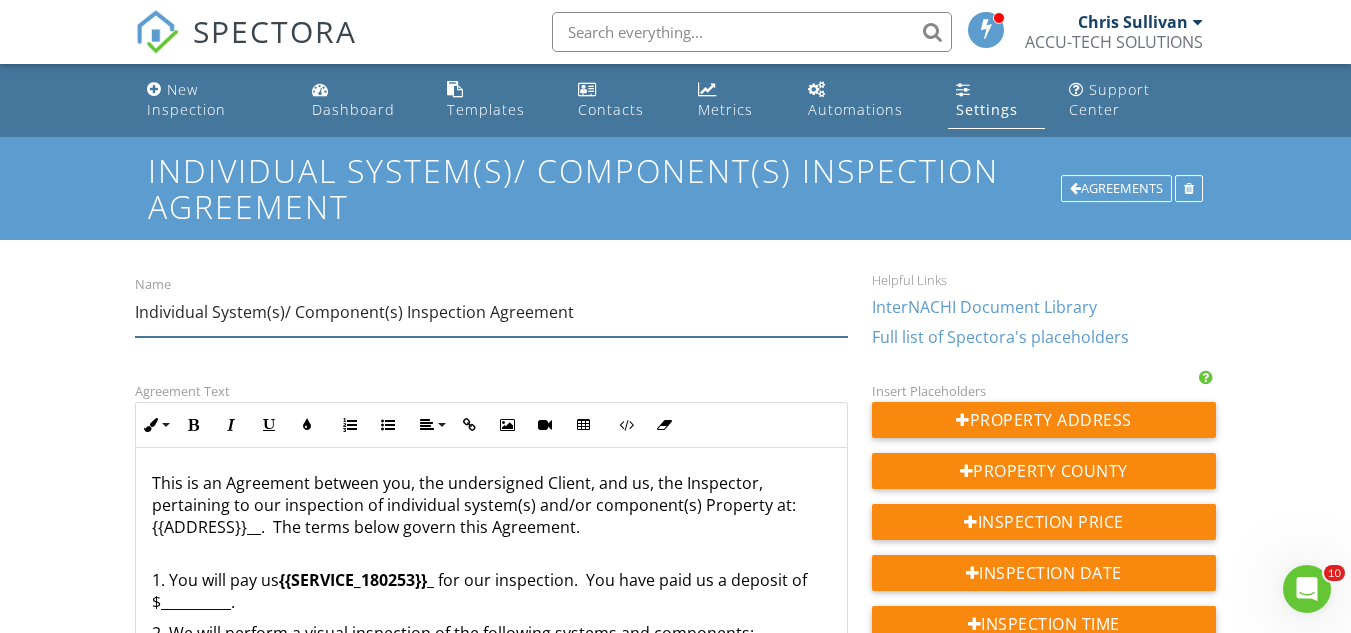 click on "Individual System(s)/ Component(s) Inspection Agreement" at bounding box center (491, 312) 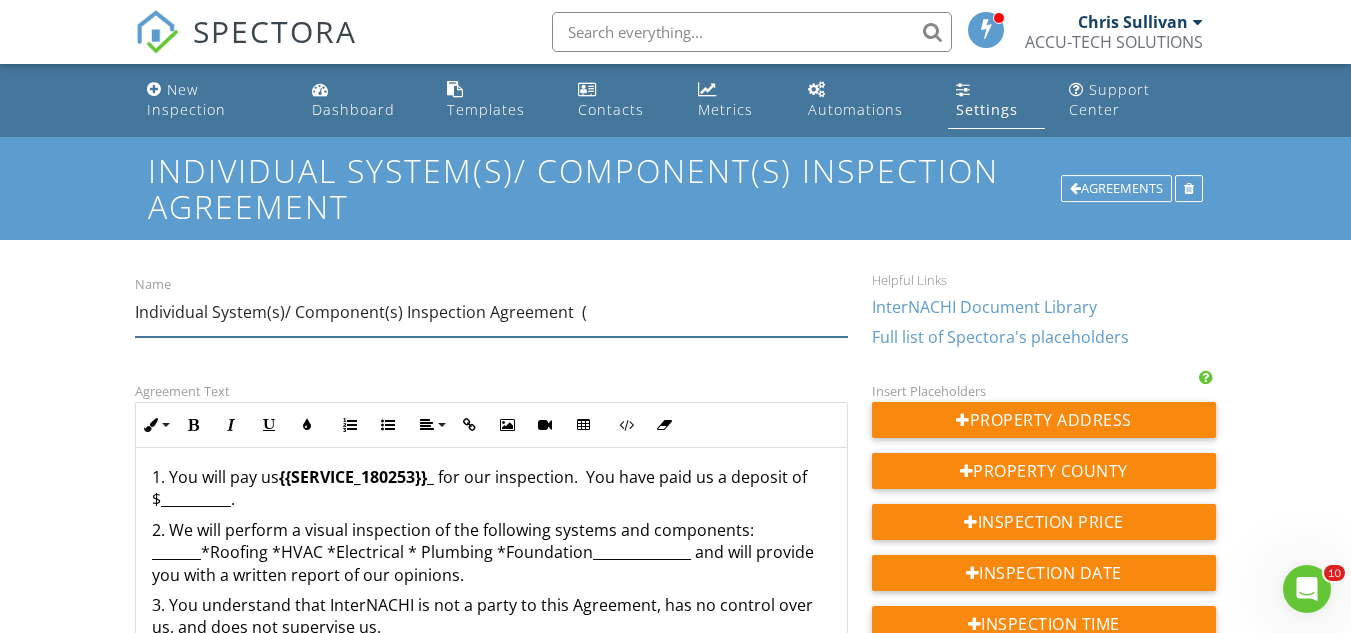 scroll, scrollTop: 100, scrollLeft: 0, axis: vertical 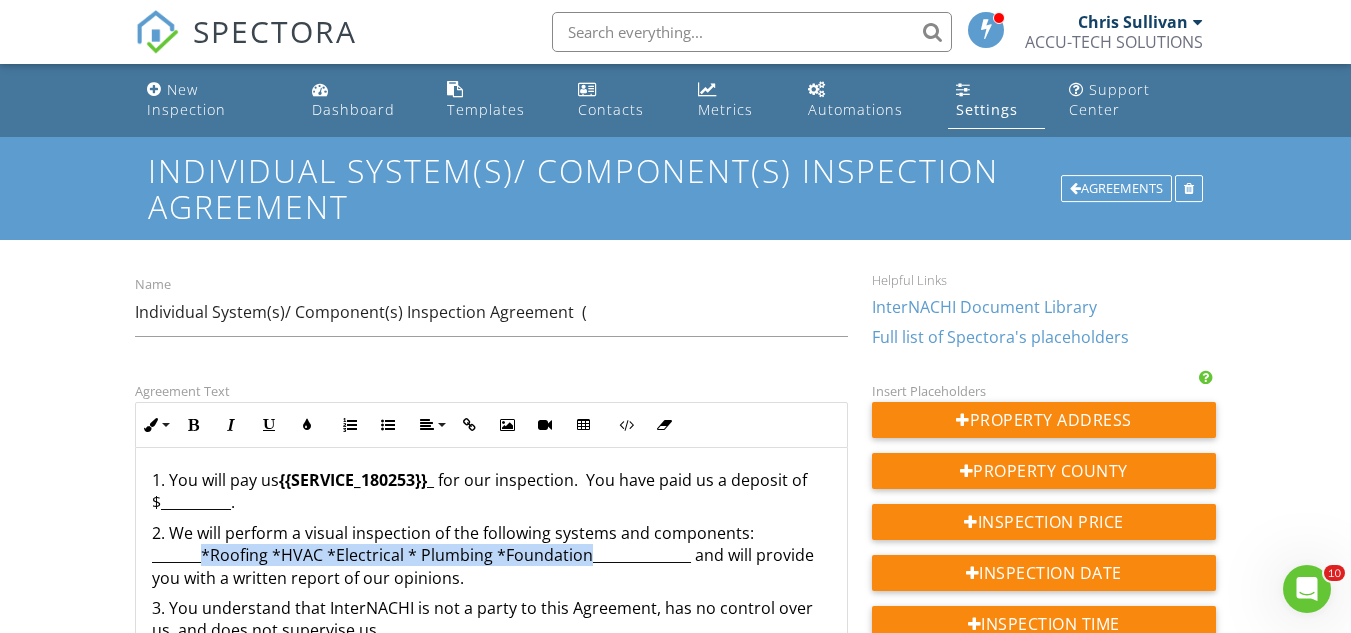 drag, startPoint x: 590, startPoint y: 540, endPoint x: 202, endPoint y: 538, distance: 388.00516 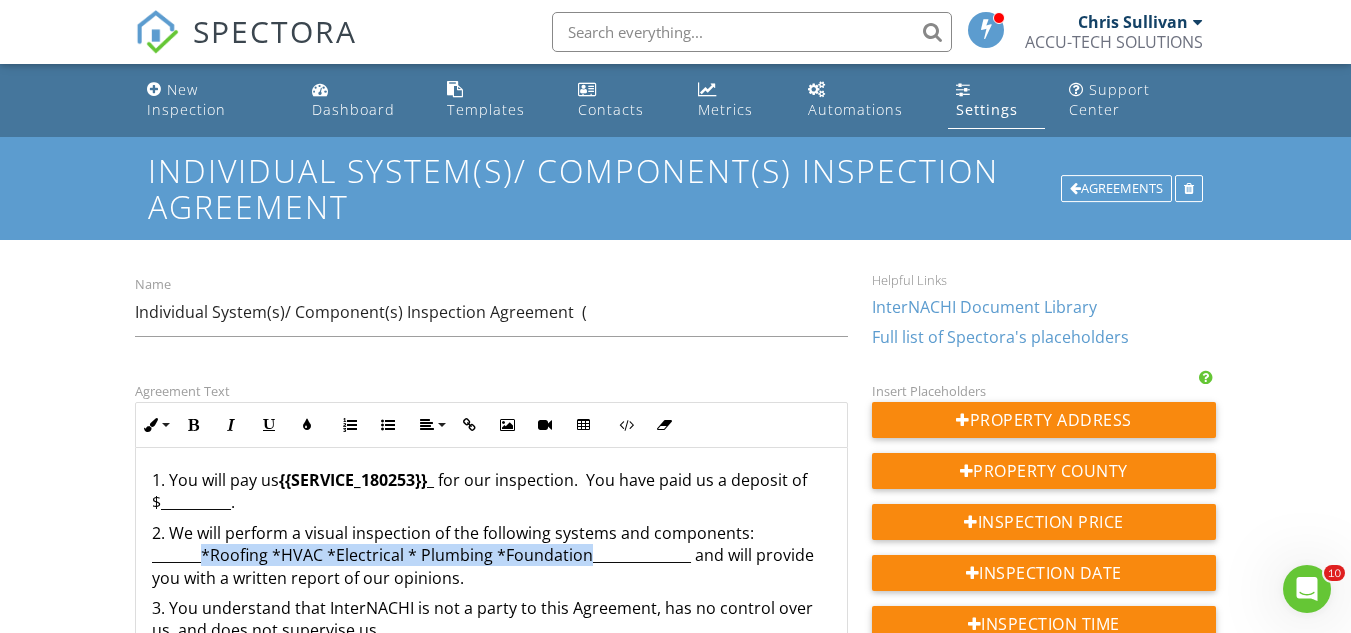 click on "2. We will perform a visual inspection of the following systems and components: _______*Roofing *HVAC *Electrical * Plumbing *Foundation______________ and will provide you with a written report of our opinions." at bounding box center (491, 555) 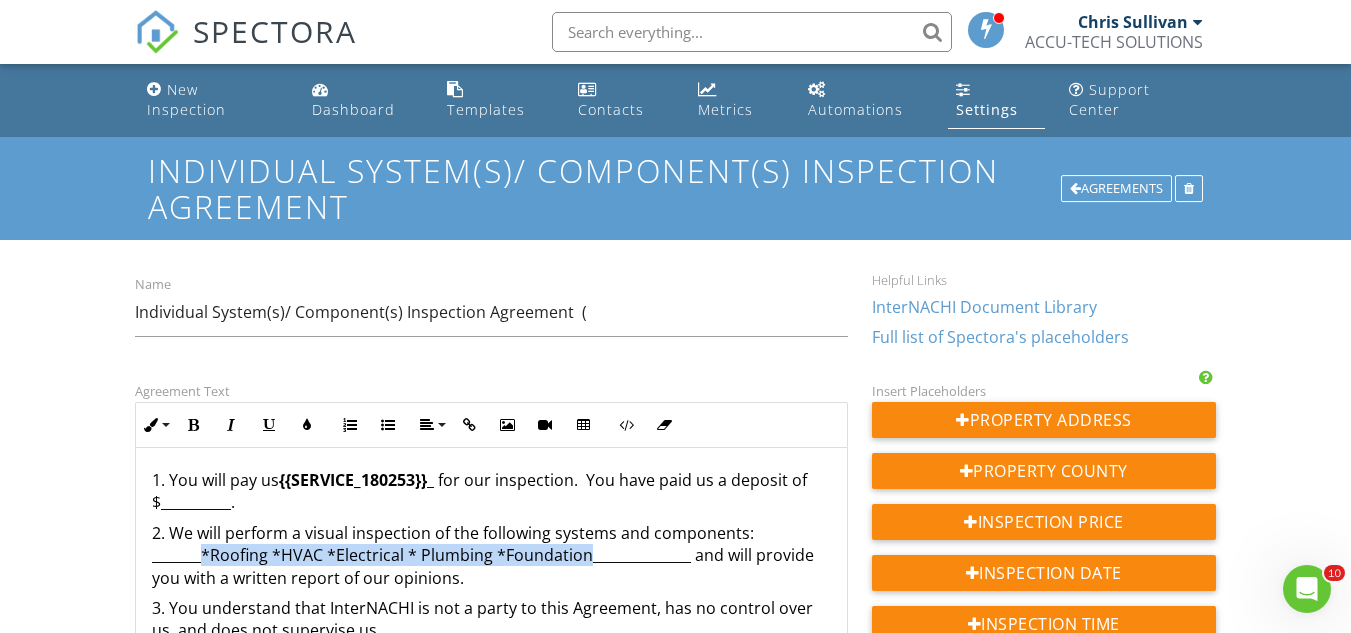 copy on "*Roofing *HVAC *Electrical * Plumbing *Foundation" 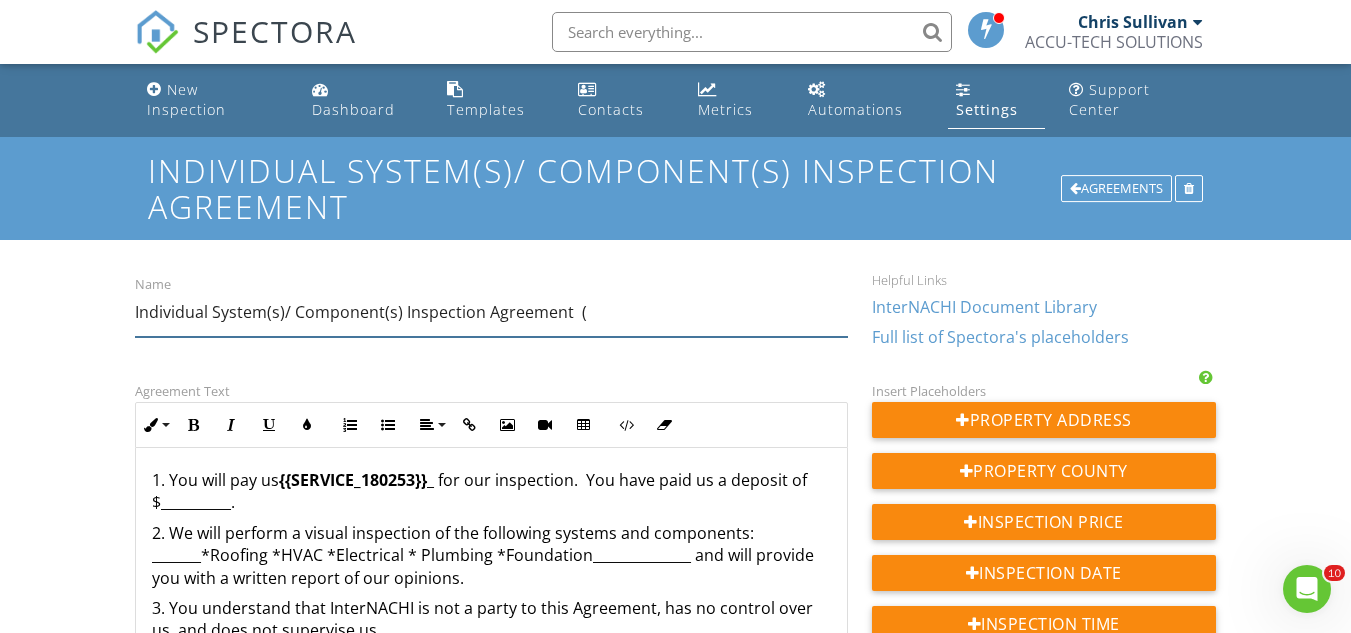 click on "Individual System(s)/ Component(s) Inspection Agreement  (" at bounding box center (491, 312) 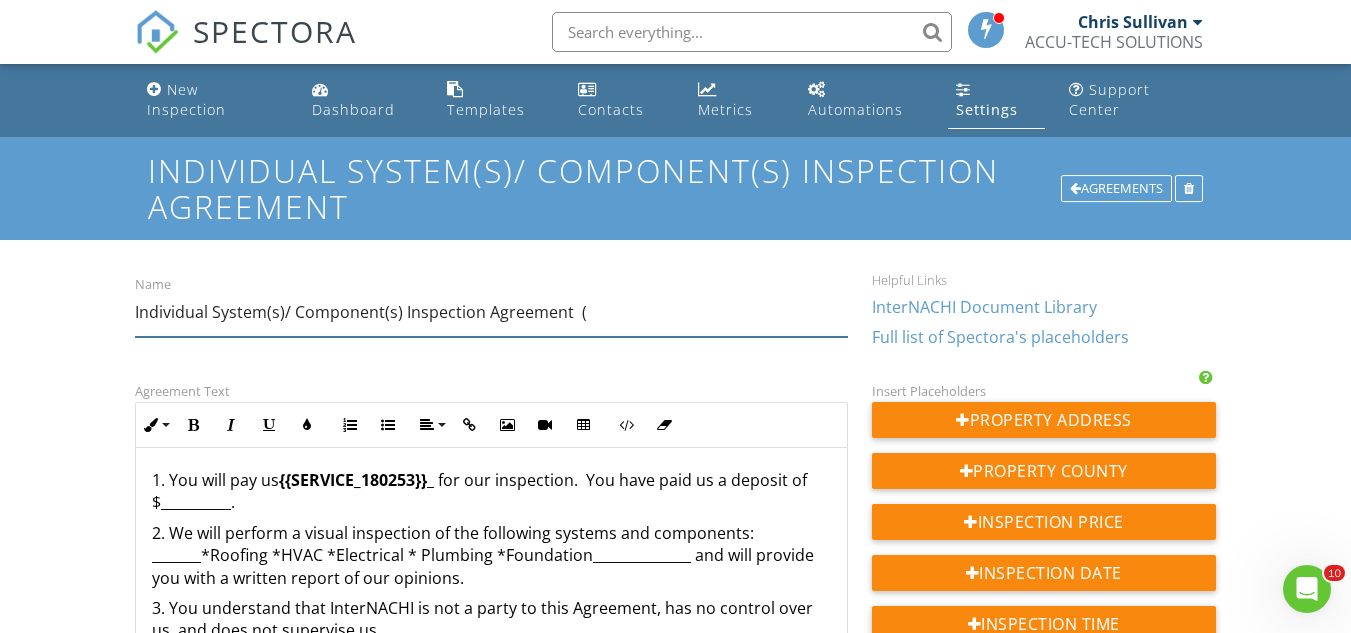 paste on "*Roofing *HVAC *Electrical * Plumbing *Foundation" 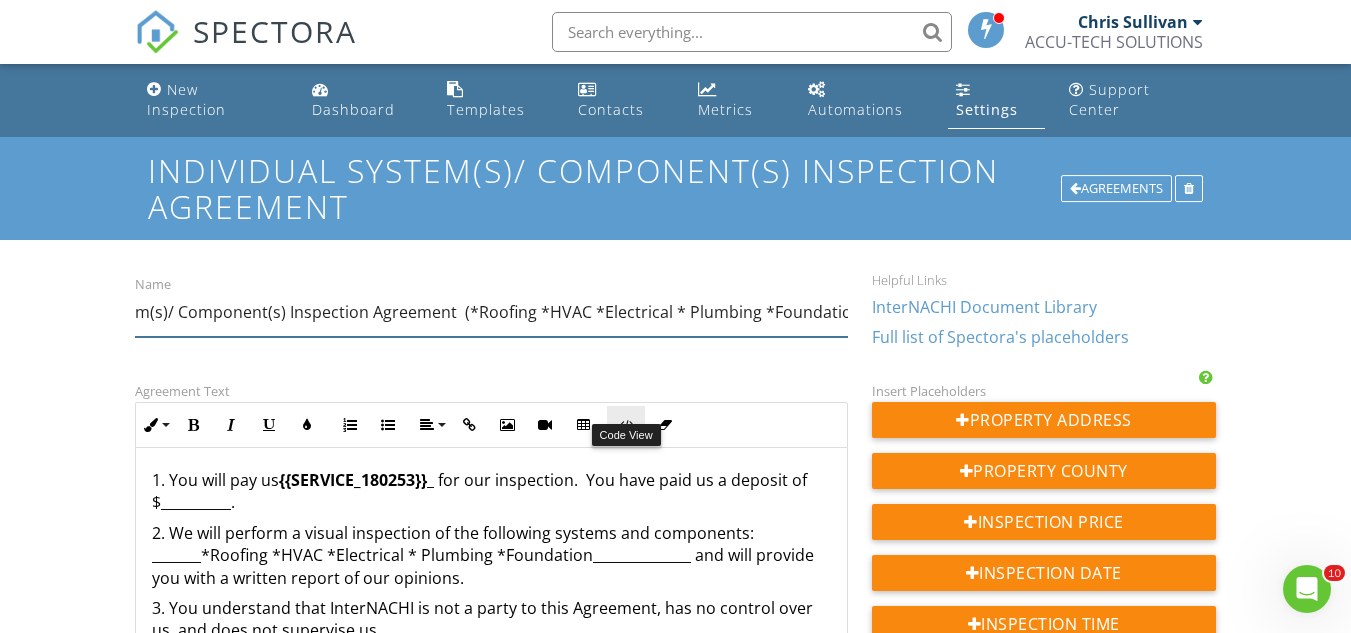 scroll, scrollTop: 0, scrollLeft: 122, axis: horizontal 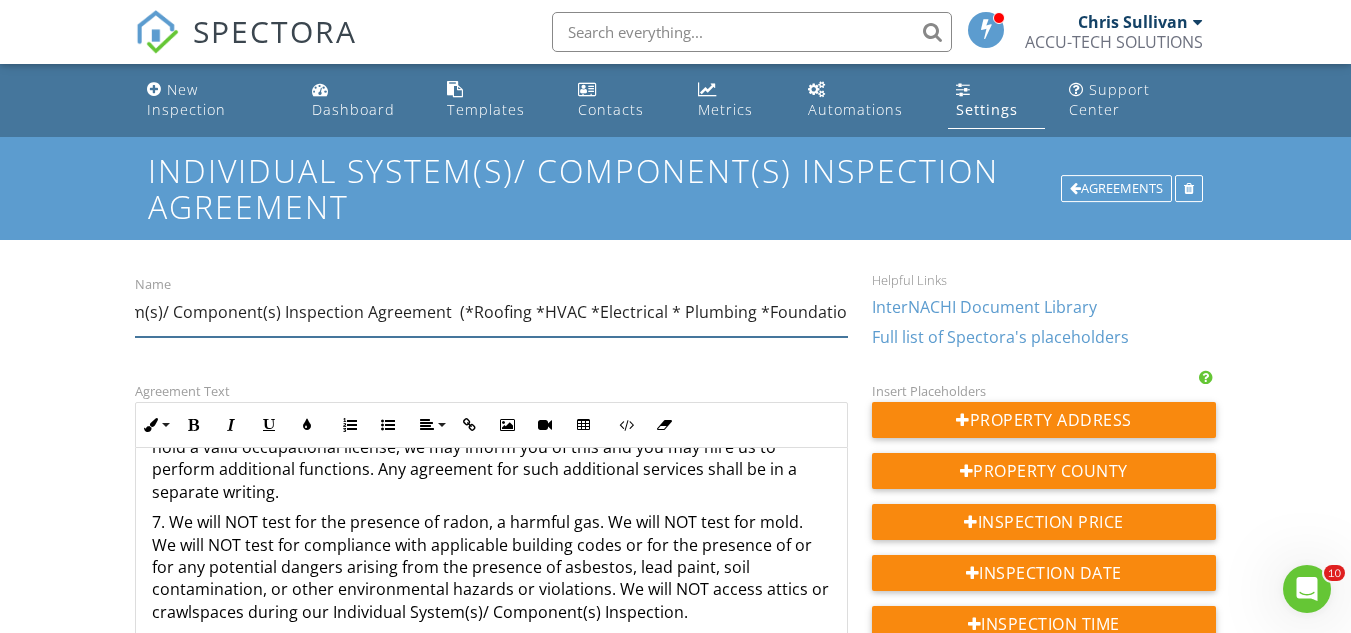 drag, startPoint x: 455, startPoint y: 292, endPoint x: 851, endPoint y: 296, distance: 396.0202 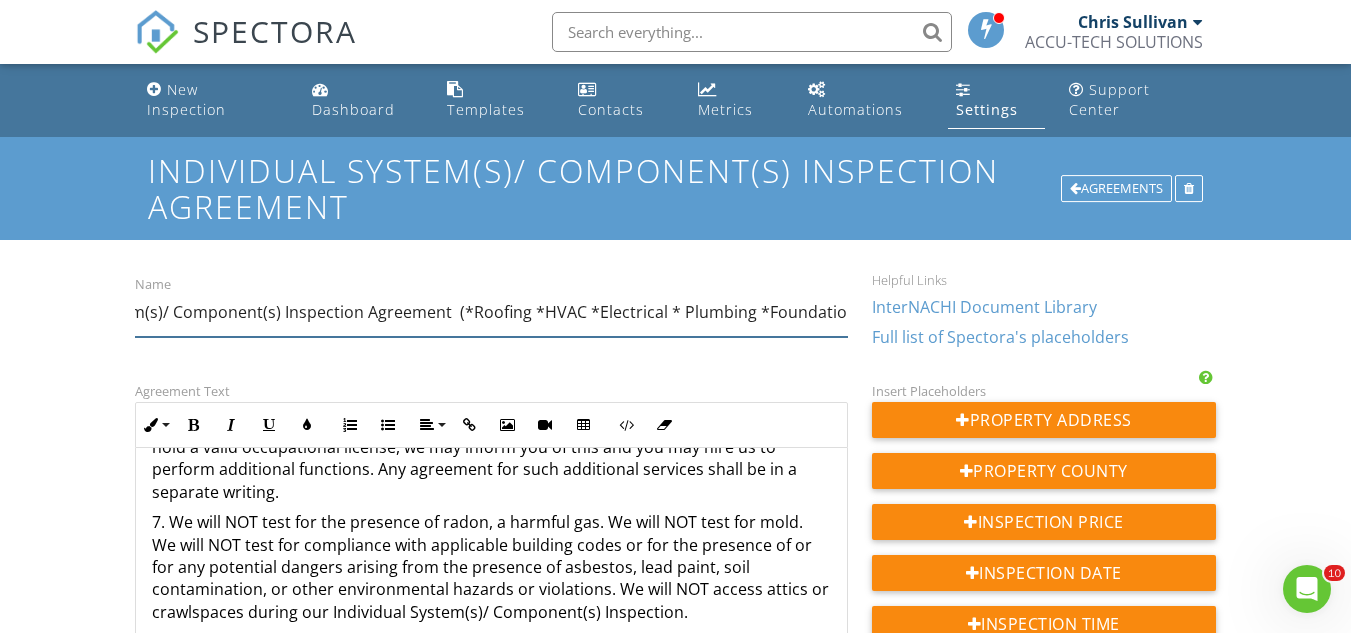 click on "Name
Individual System(s)/ Component(s) Inspection Agreement  (*Roofing *HVAC *Electrical * Plumbing *Foundation)" at bounding box center (491, 315) 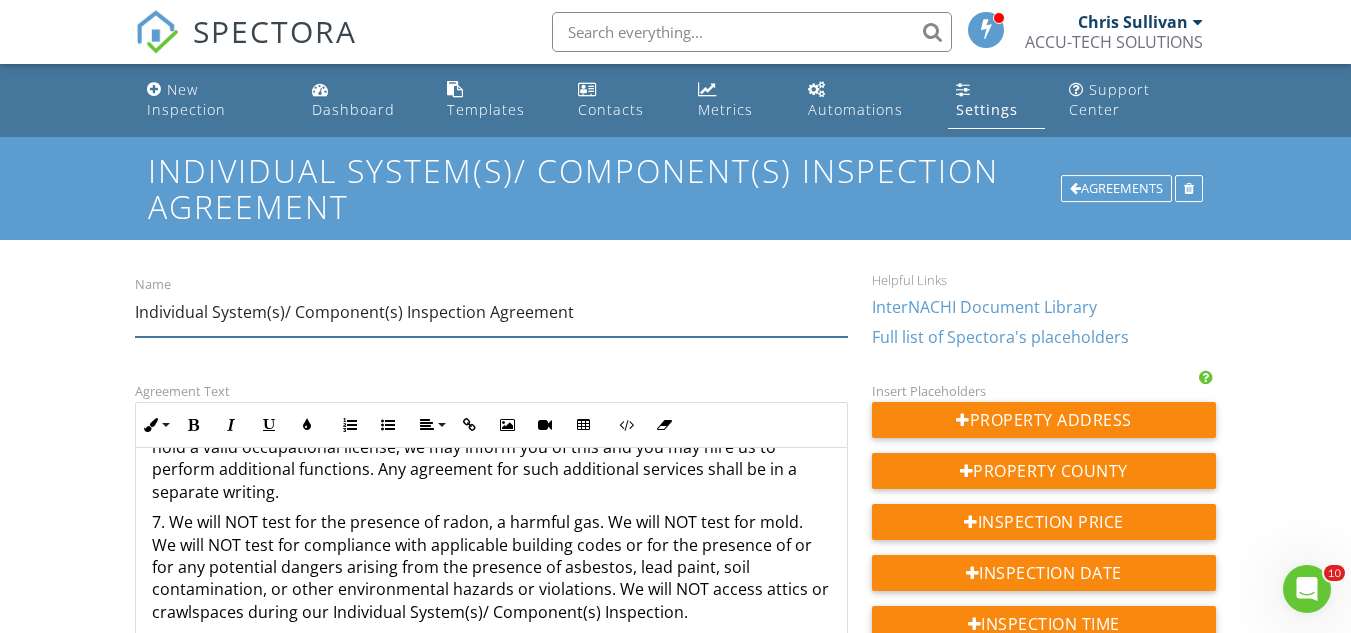scroll, scrollTop: 0, scrollLeft: 0, axis: both 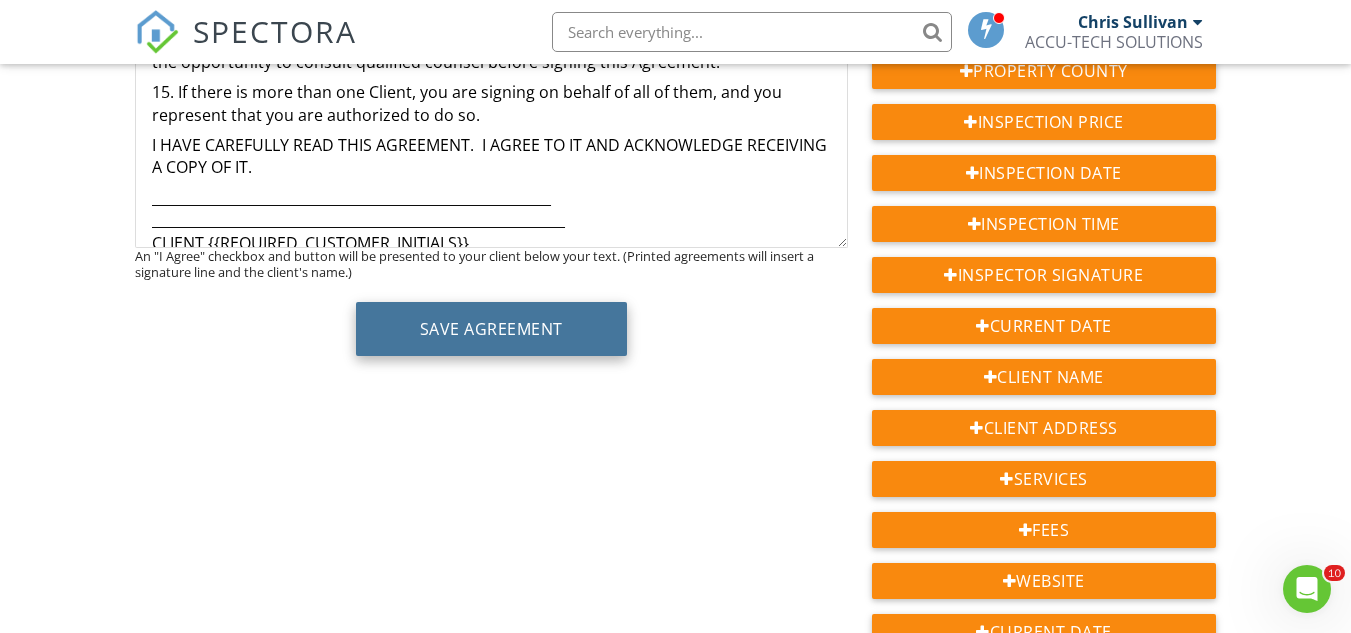 click on "Save Agreement" at bounding box center [491, 329] 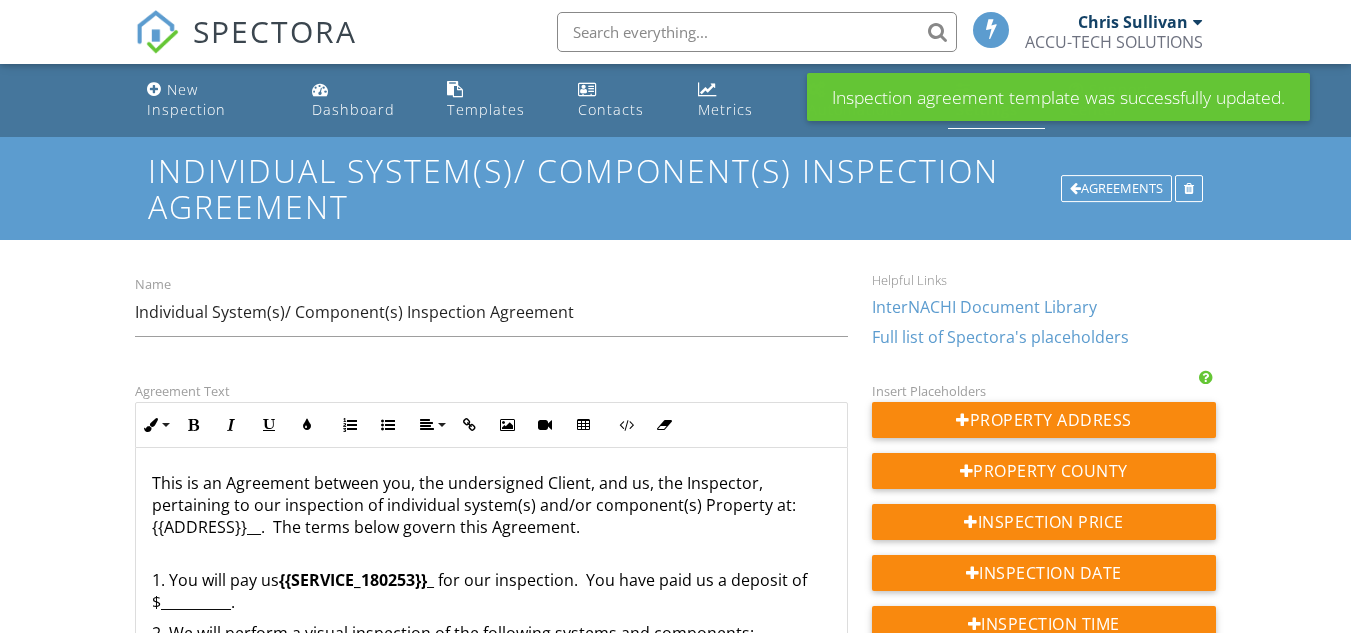 scroll, scrollTop: 0, scrollLeft: 0, axis: both 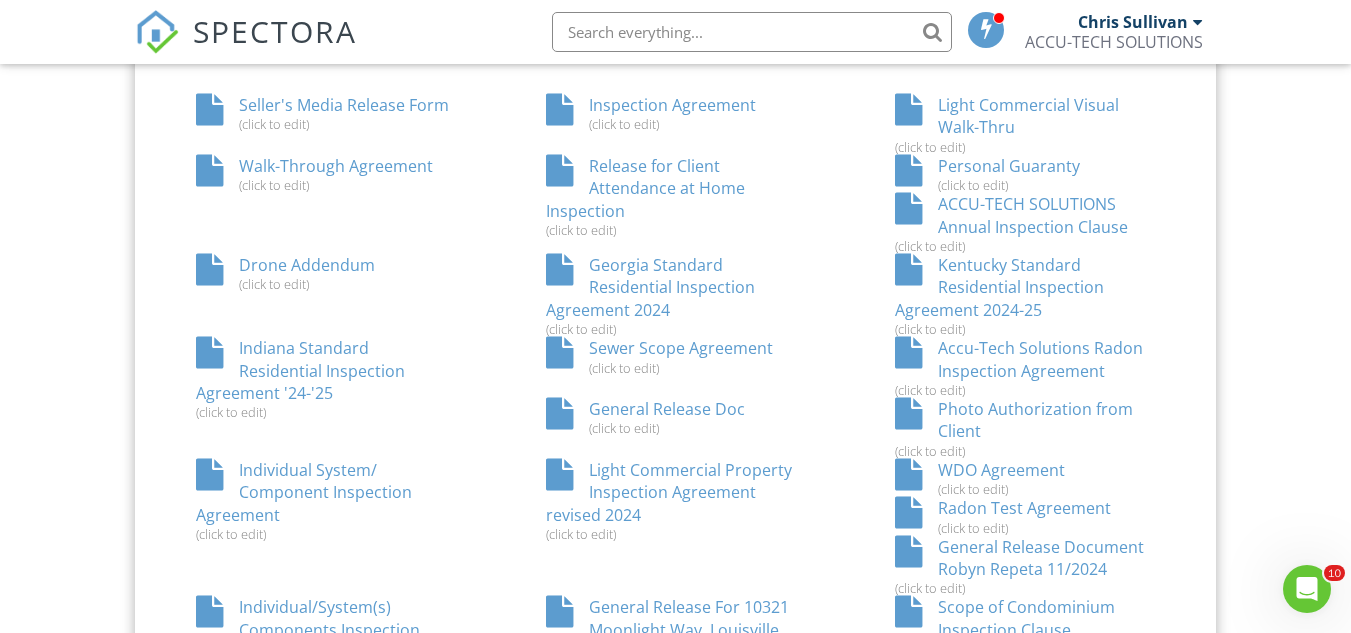 click on "Individual System/ Component Inspection Agreement
(click to edit)" at bounding box center (326, 500) 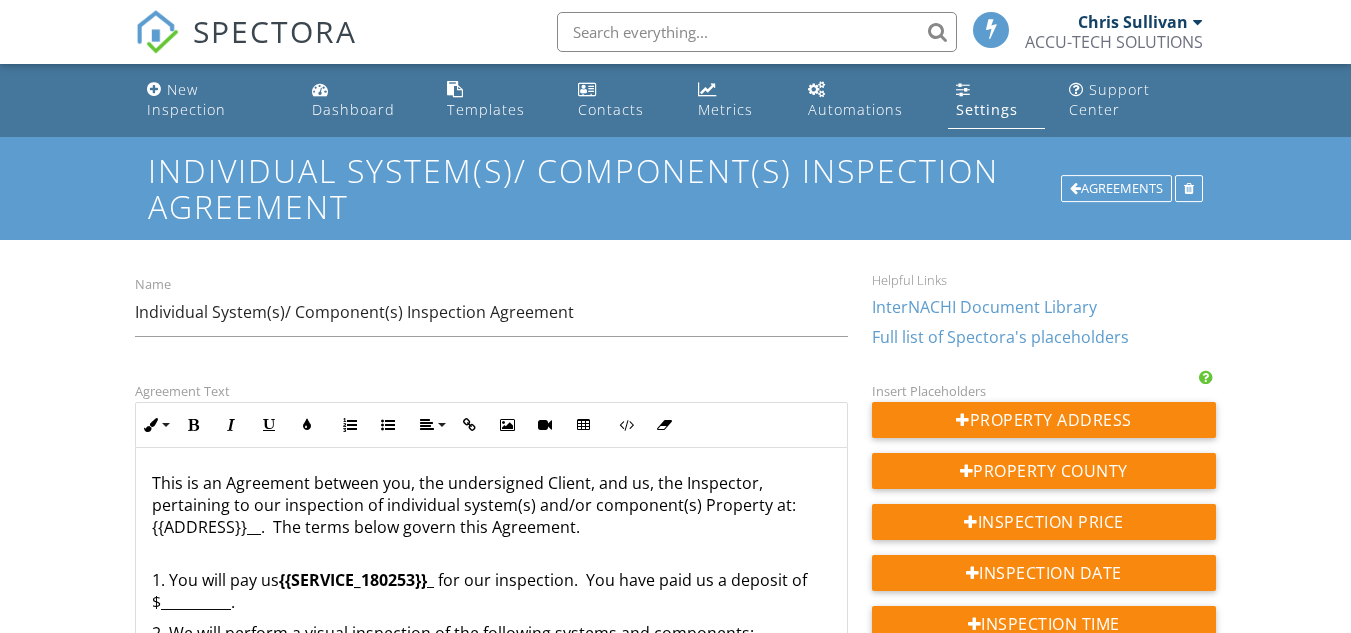 scroll, scrollTop: 0, scrollLeft: 0, axis: both 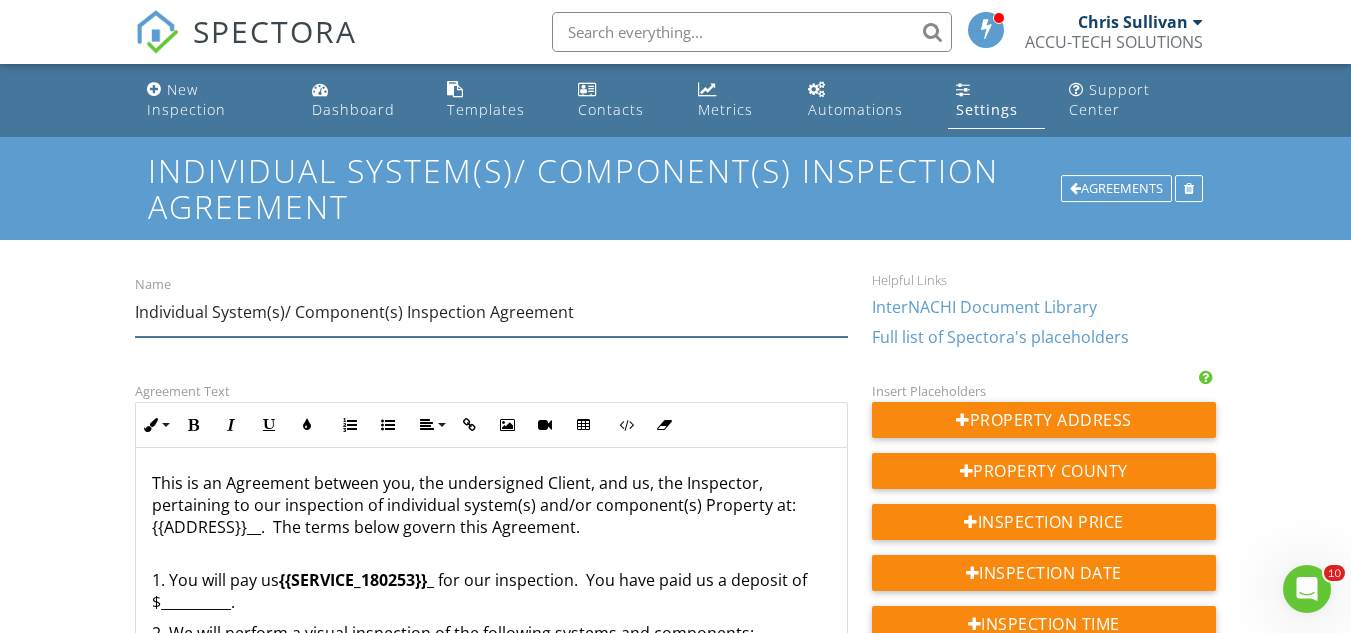 click on "Individual System(s)/ Component(s) Inspection Agreement" at bounding box center [491, 312] 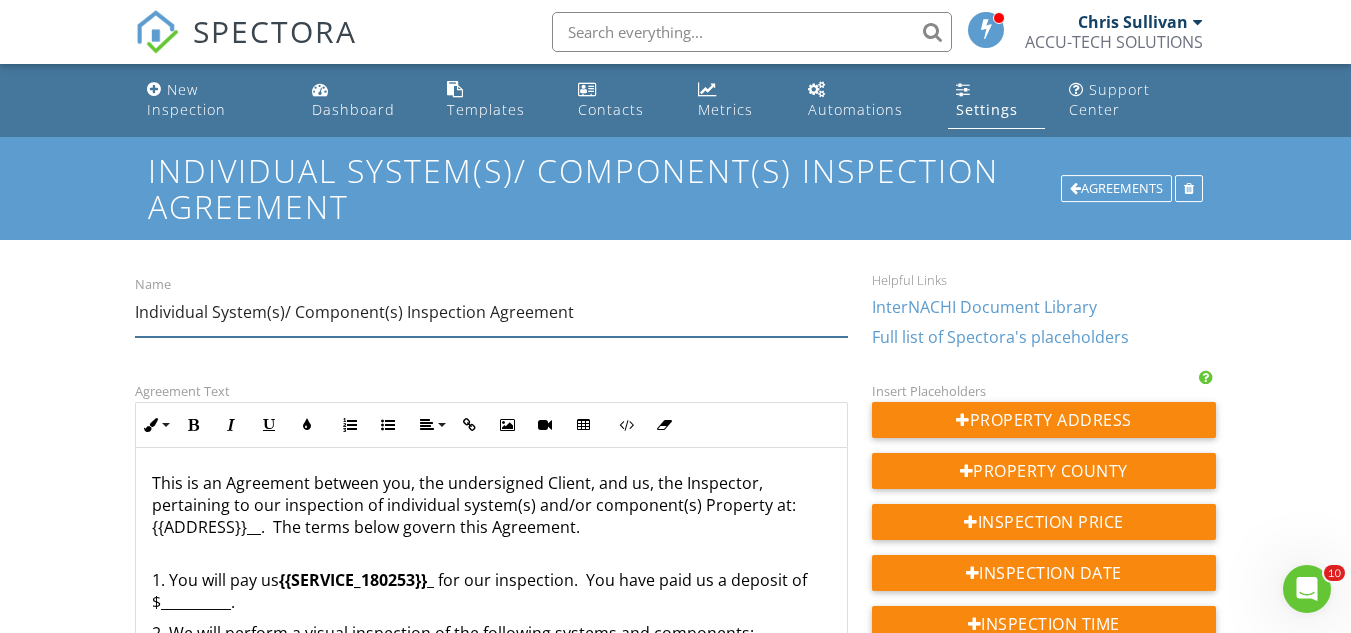 scroll, scrollTop: 100, scrollLeft: 0, axis: vertical 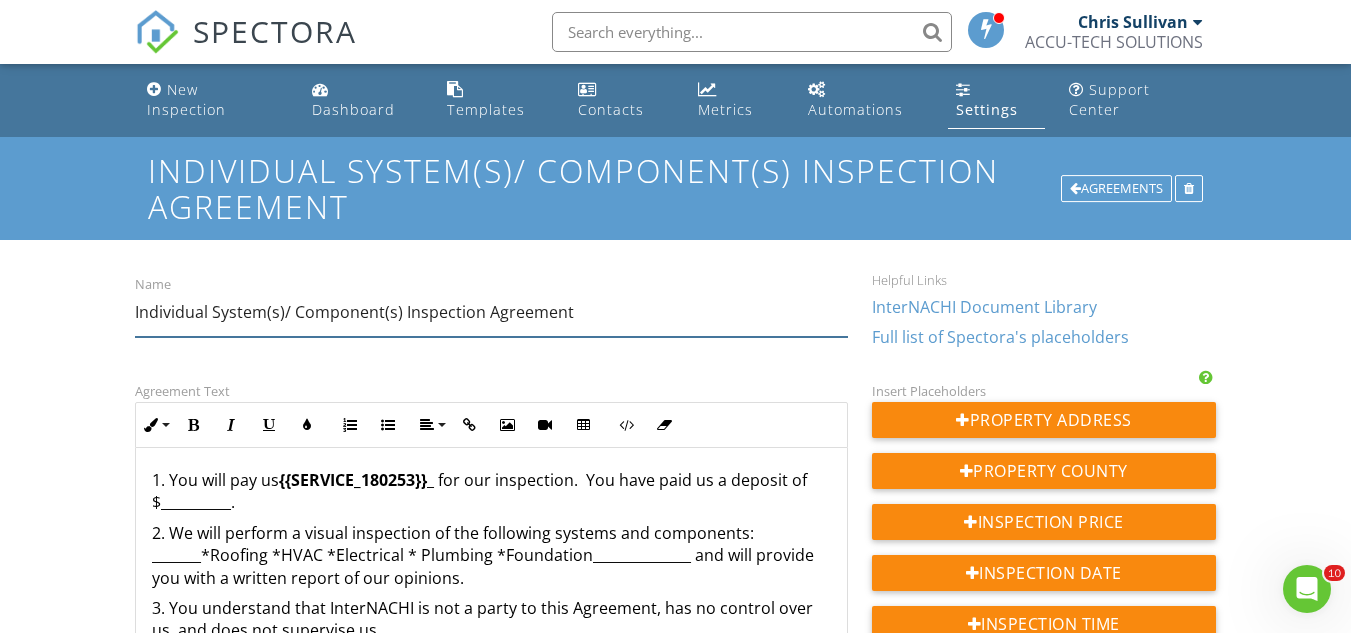 paste on "**[Investors Inspection]**" 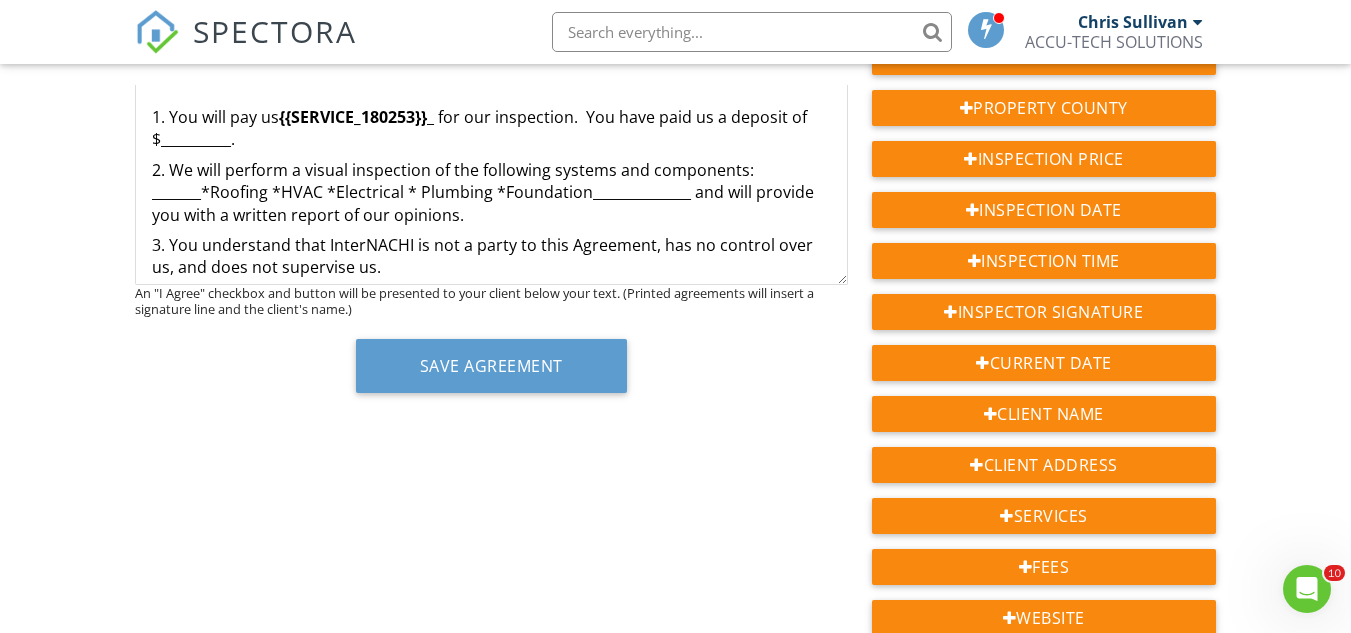 scroll, scrollTop: 500, scrollLeft: 0, axis: vertical 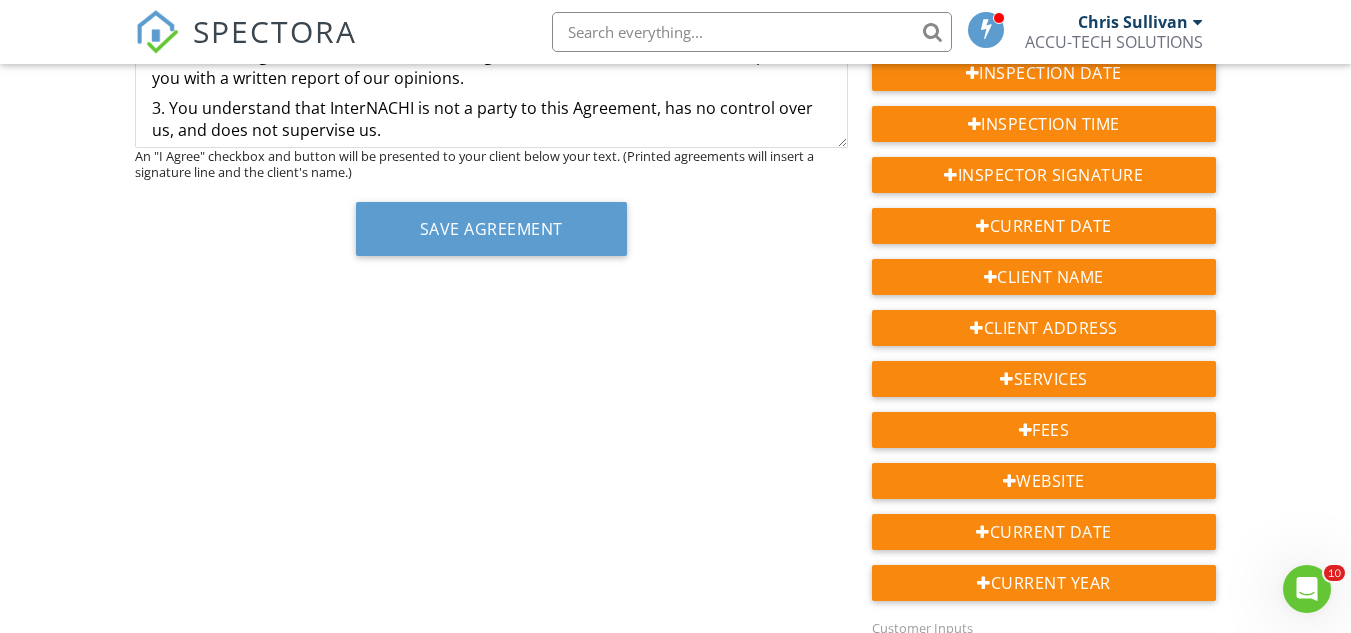 type on "Individual System(s)/ Component(s) Inspection Agreement  **[Investors Inspection]**" 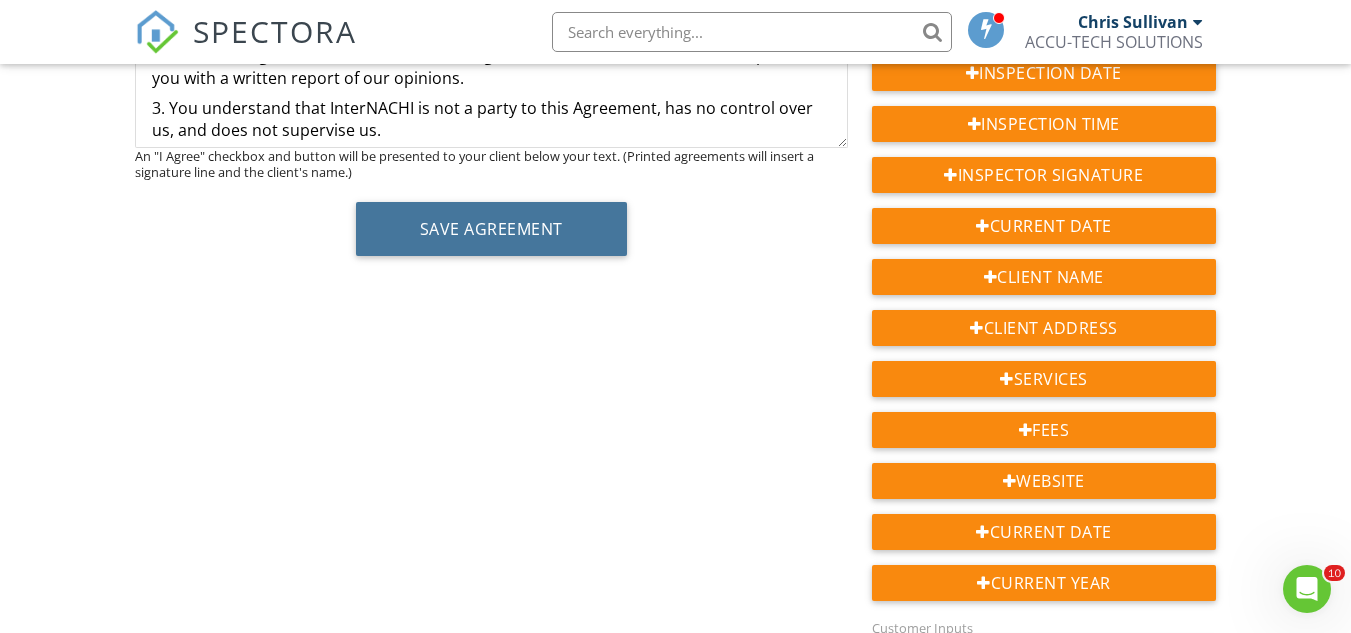 click on "Save Agreement" at bounding box center (491, 229) 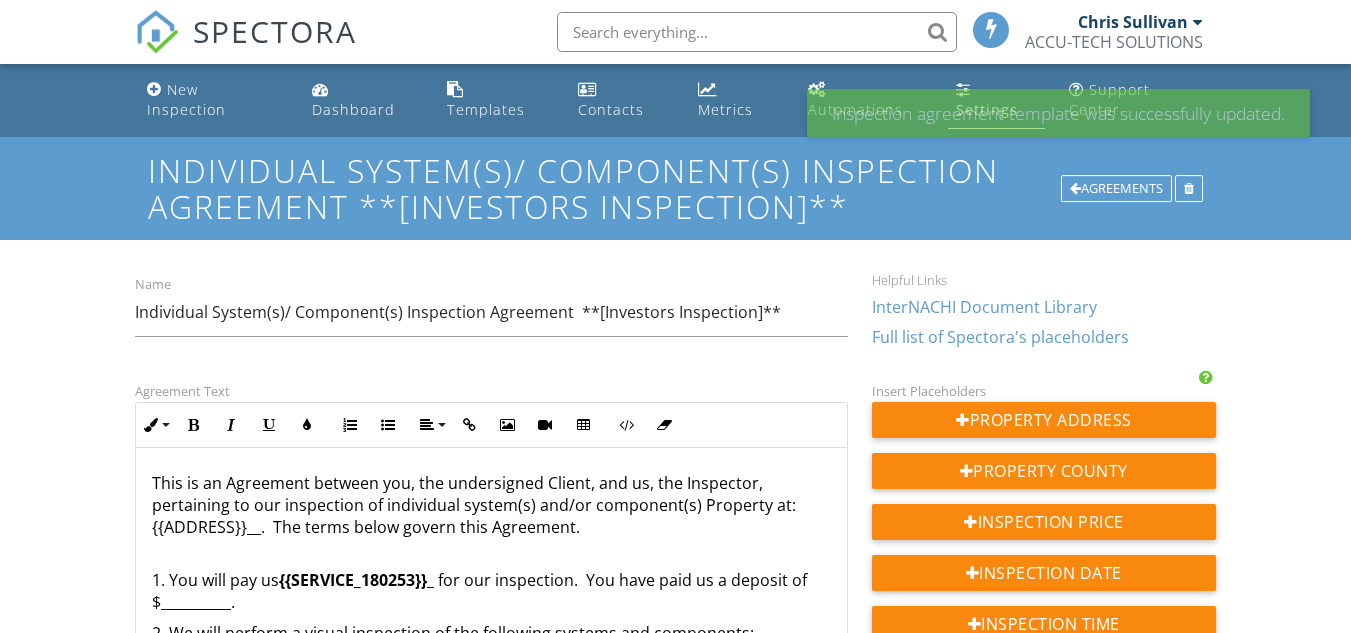 scroll, scrollTop: 0, scrollLeft: 0, axis: both 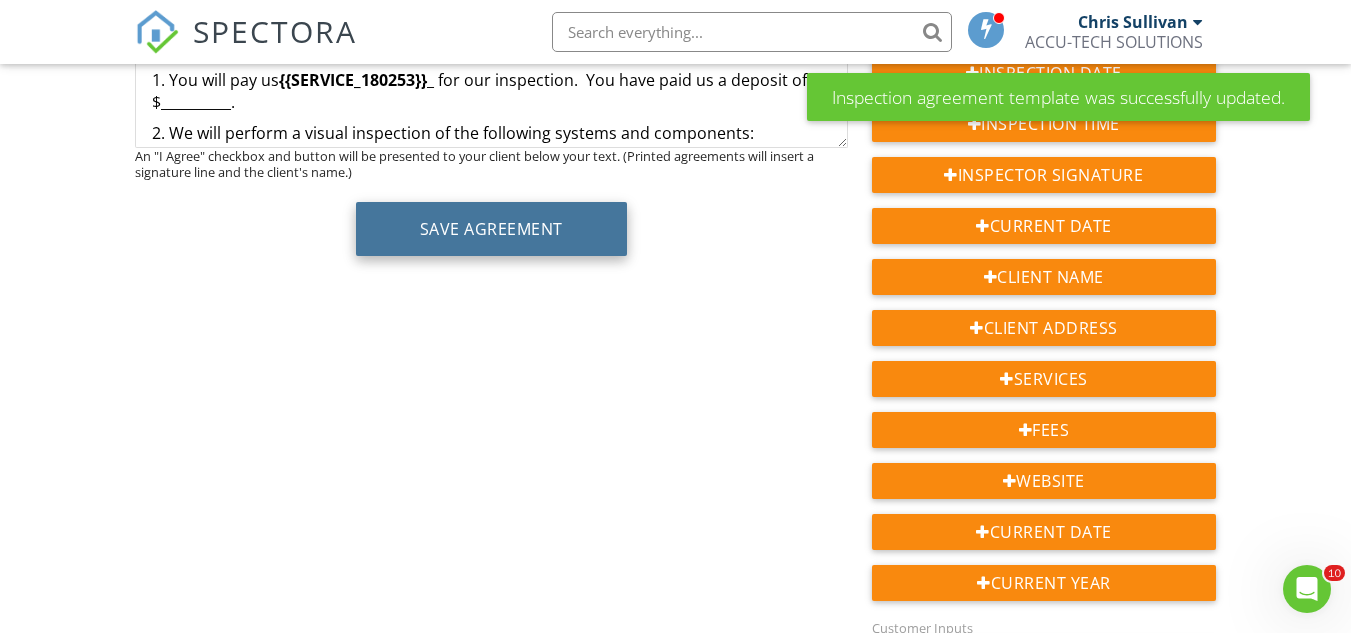 click on "Save Agreement" at bounding box center (491, 229) 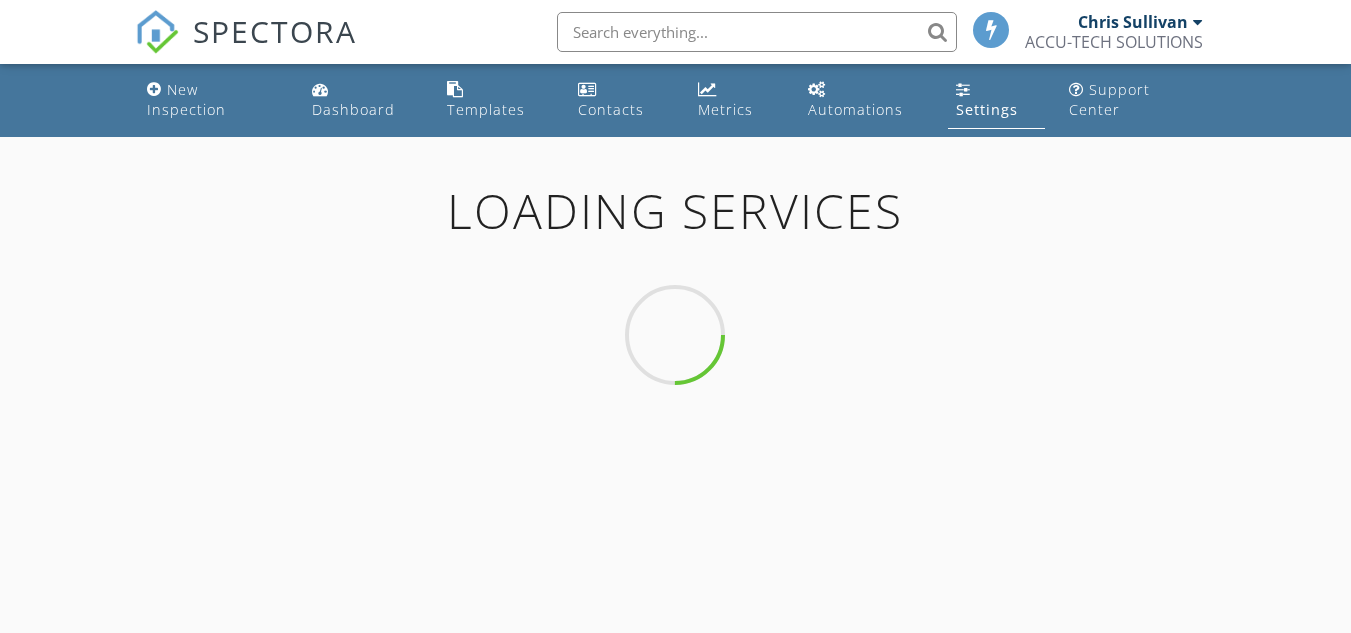 scroll, scrollTop: 0, scrollLeft: 0, axis: both 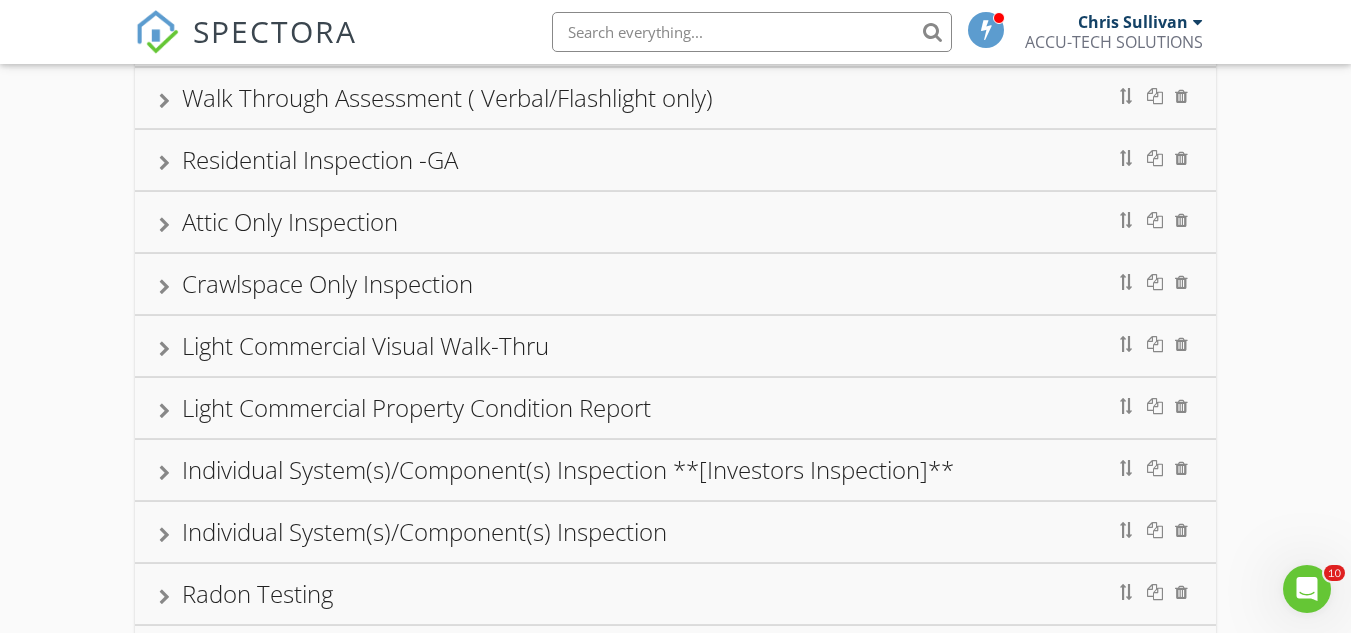 click on "Individual System(s)/Component(s) Inspection   **[Investors Inspection]**" at bounding box center [675, 470] 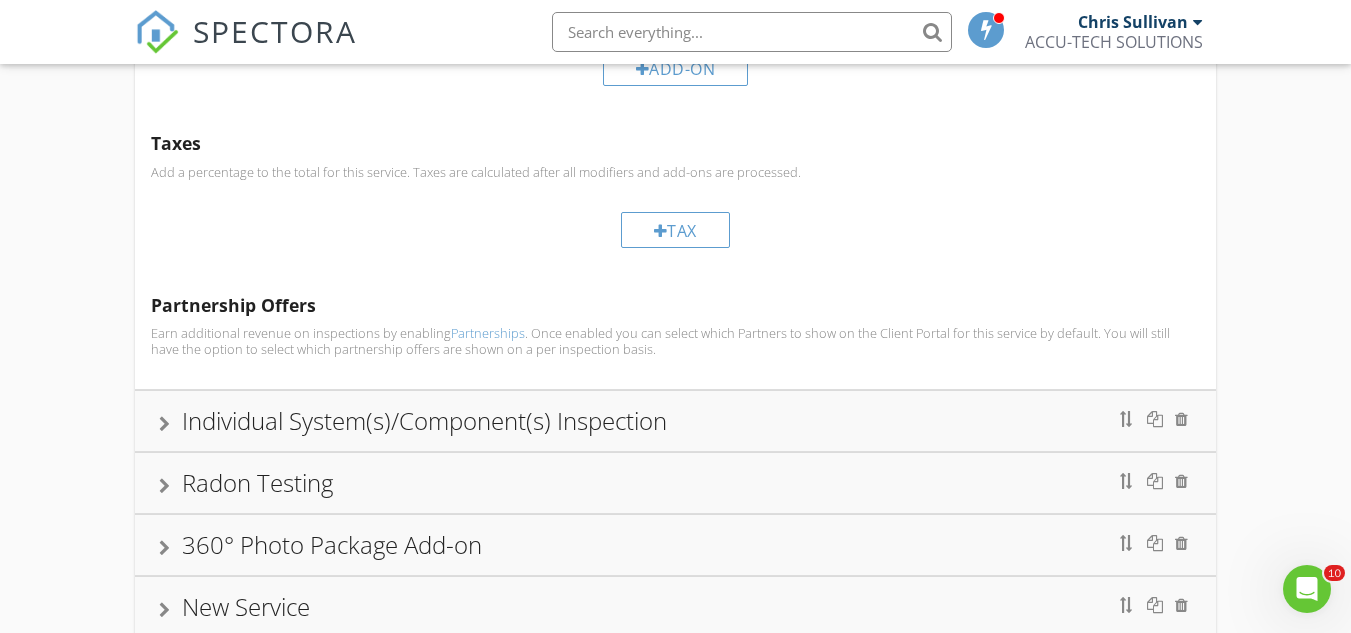 scroll, scrollTop: 1517, scrollLeft: 0, axis: vertical 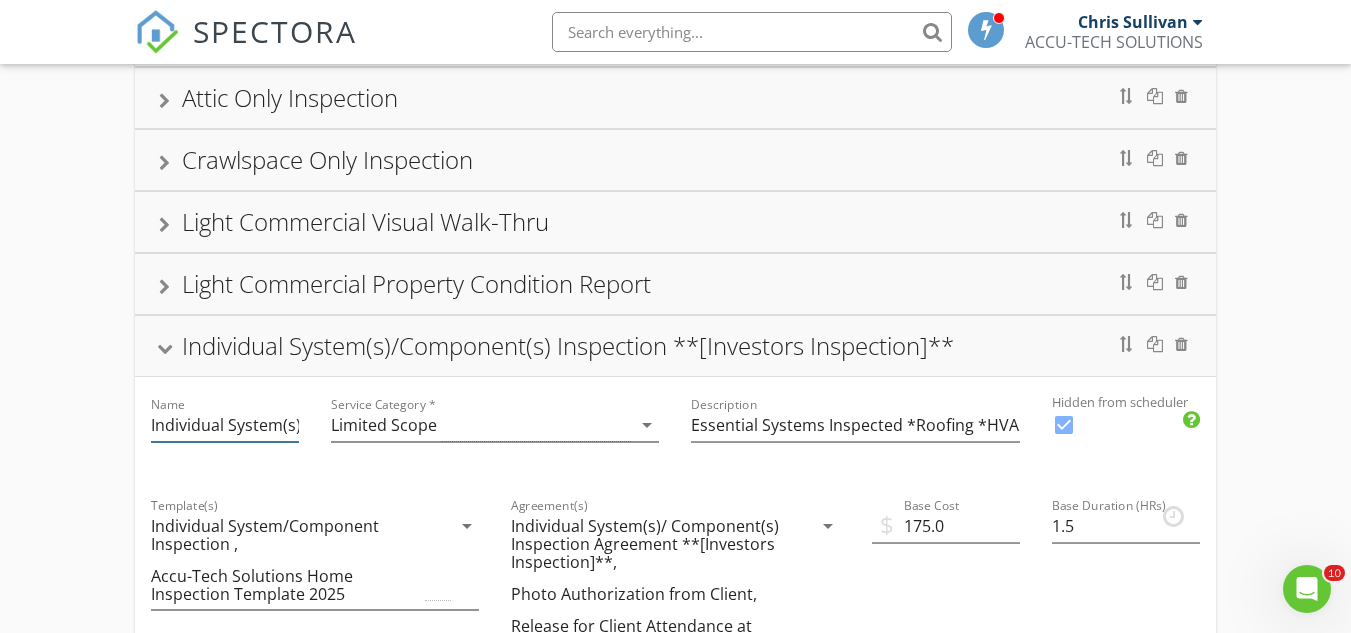 click on "Individual System(s)/Component(s) Inspection   **[Investors Inspection]**" at bounding box center [225, 425] 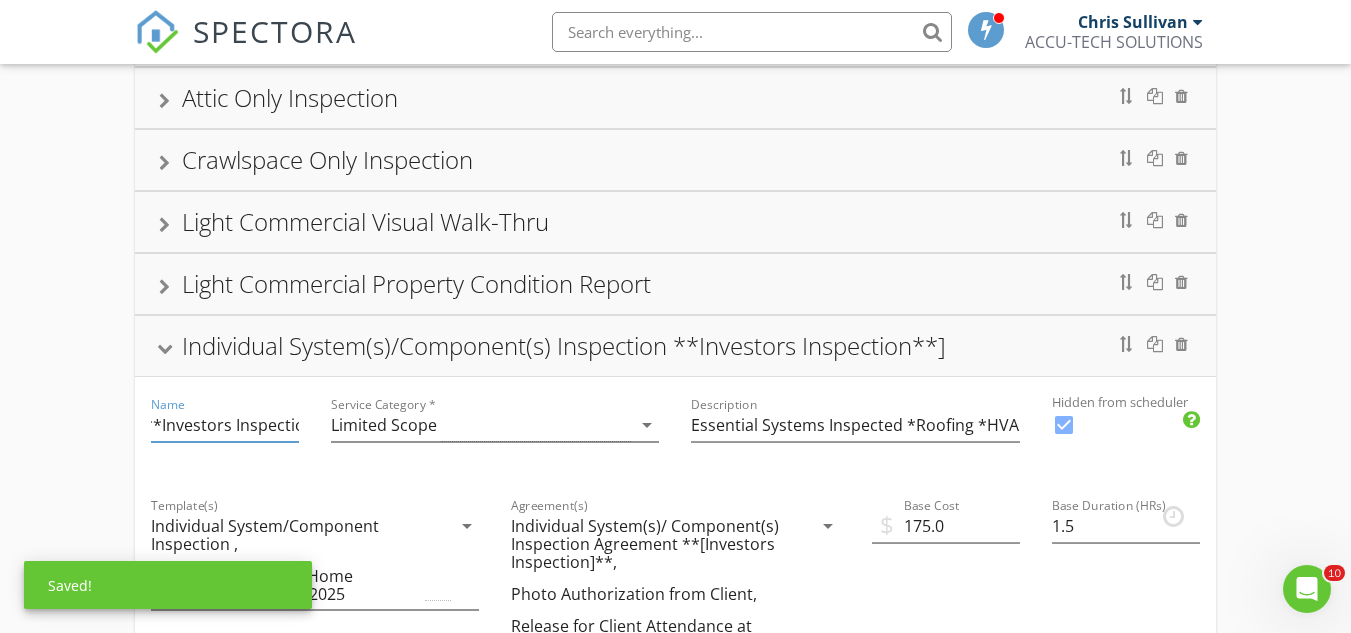 scroll, scrollTop: 0, scrollLeft: 357, axis: horizontal 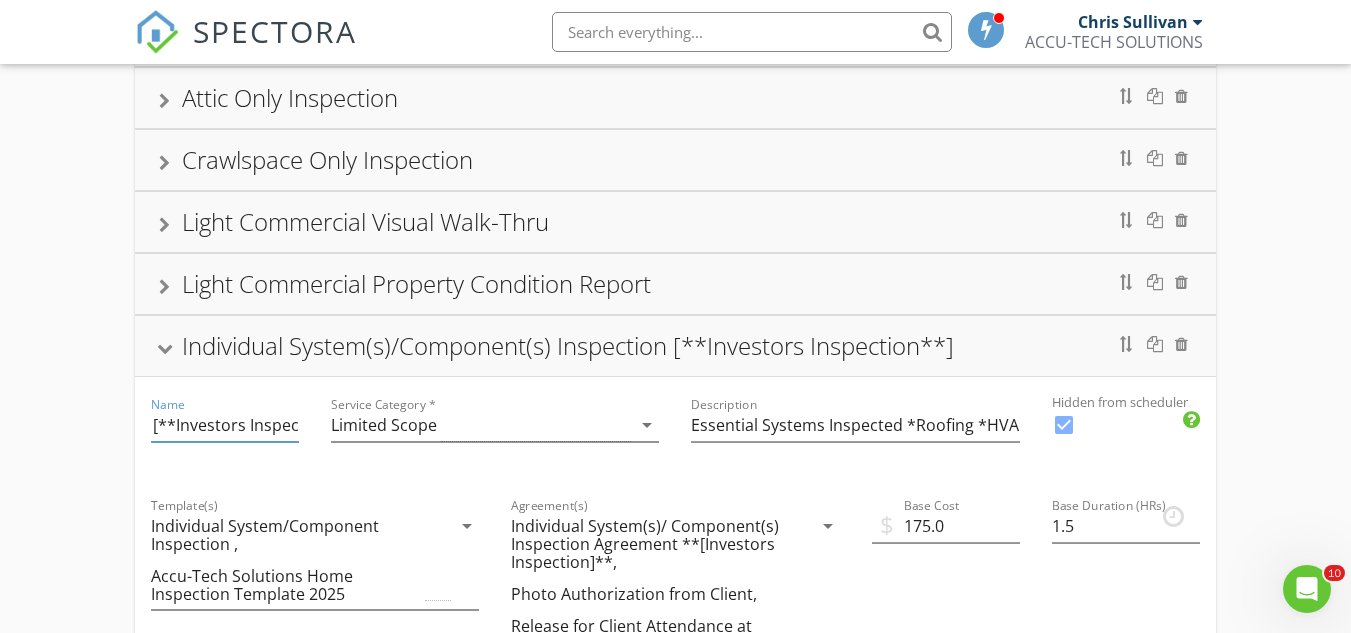 type on "Individual System(s)/Component(s) Inspection   [**Investors Inspection**]" 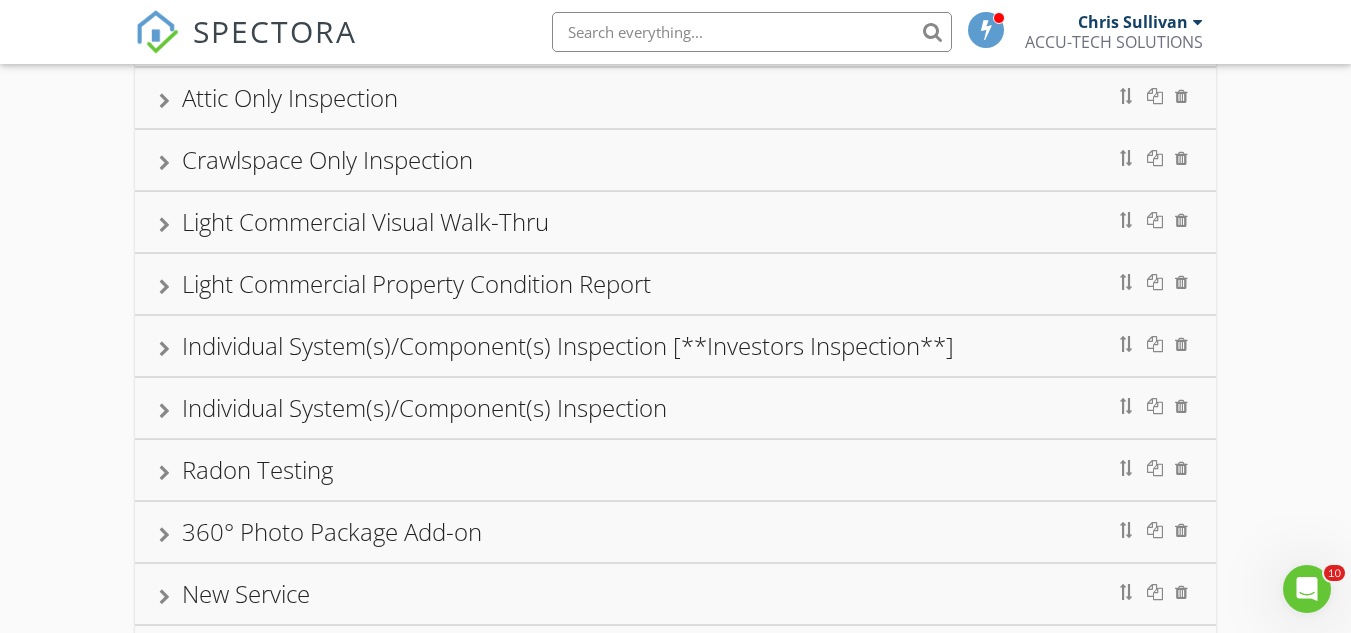 scroll, scrollTop: 0, scrollLeft: 0, axis: both 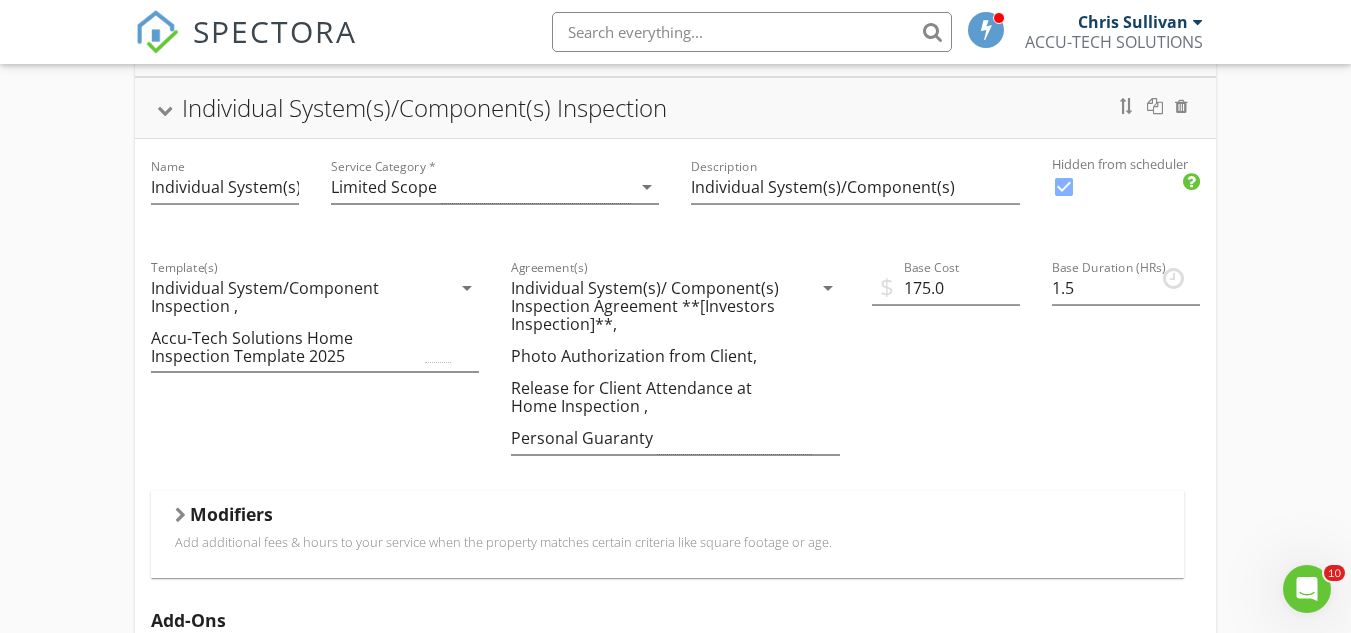 click at bounding box center (180, 515) 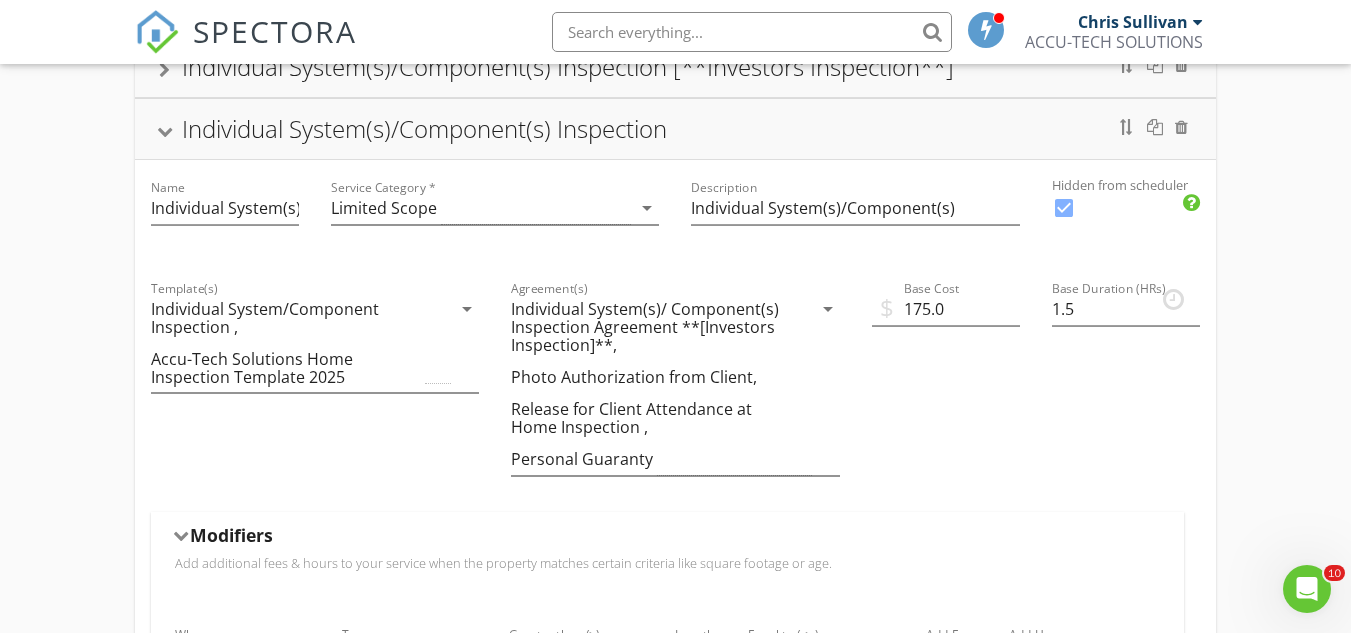 scroll, scrollTop: 741, scrollLeft: 0, axis: vertical 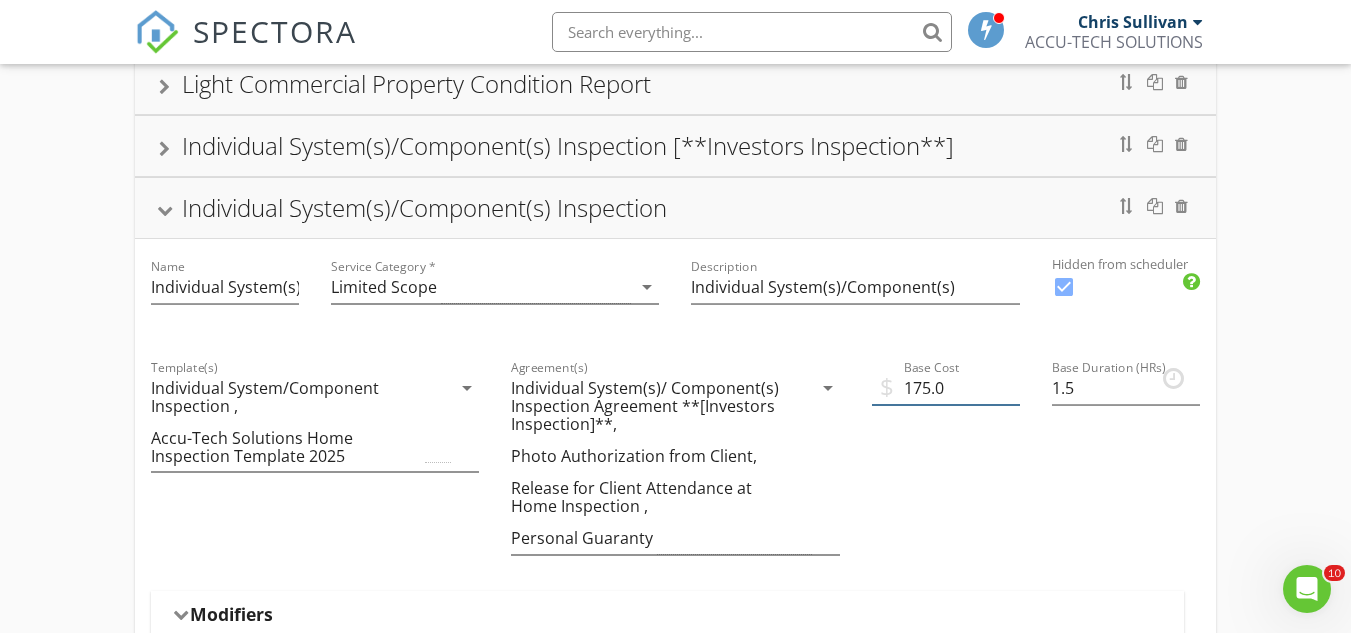 click on "175.0" at bounding box center (946, 388) 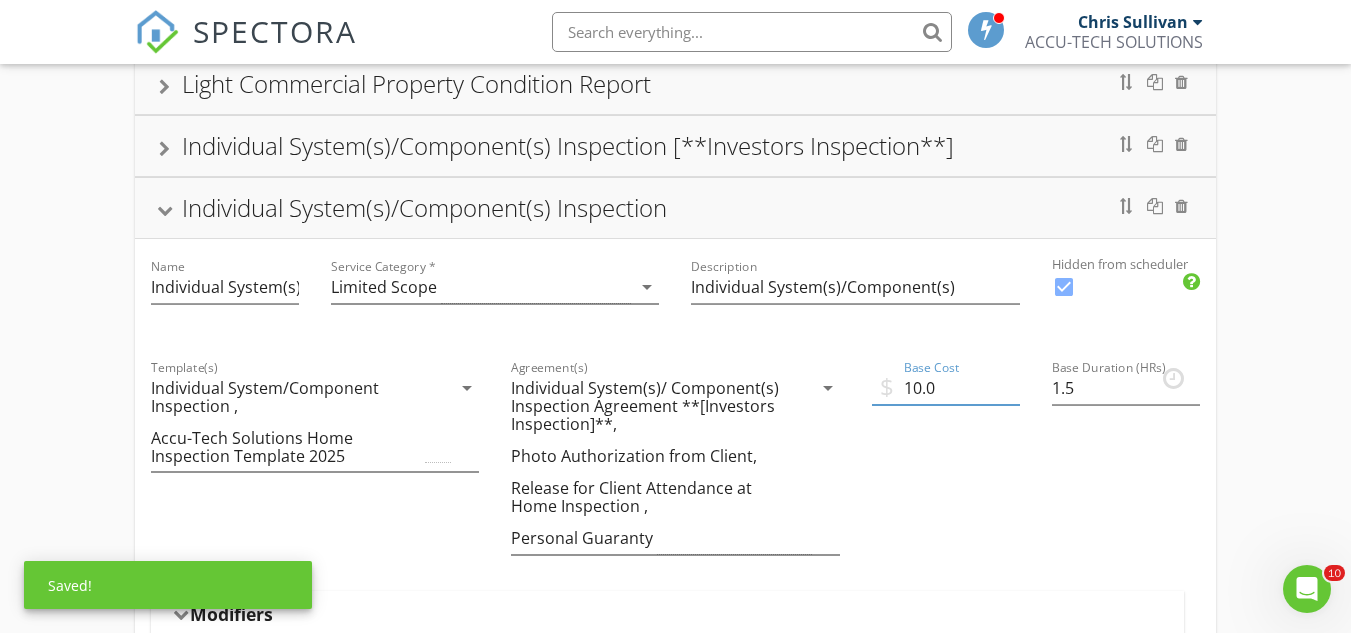 type on "100.0" 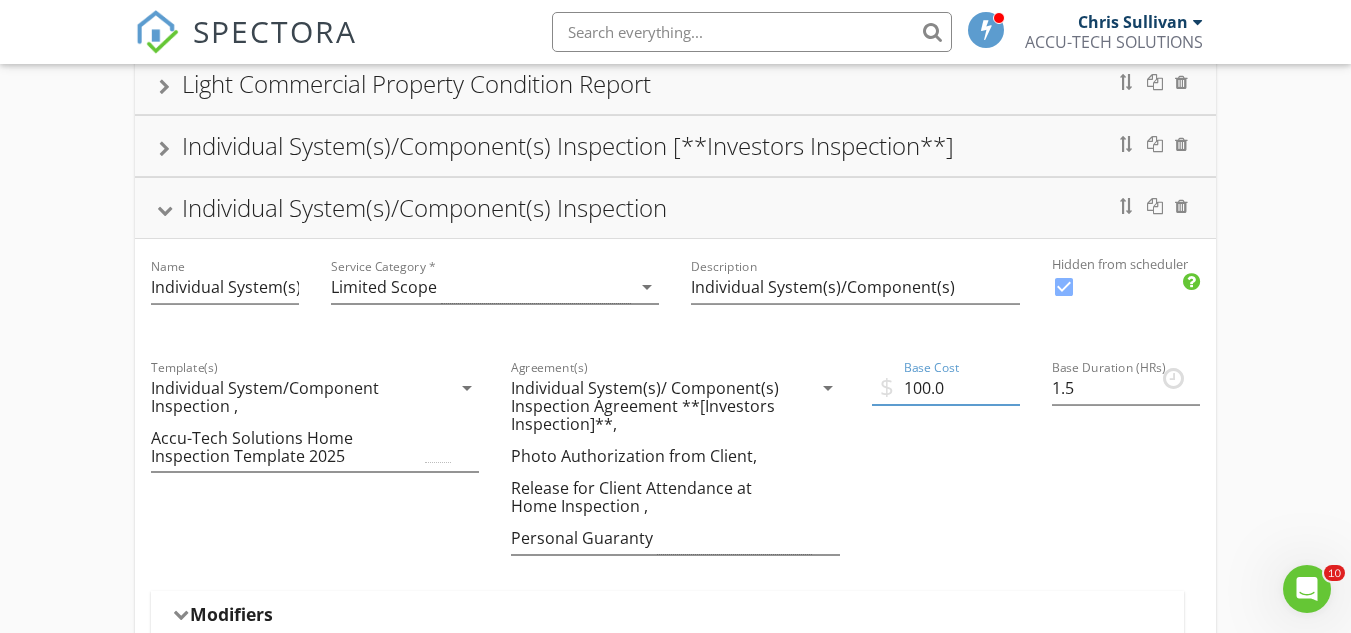 click at bounding box center [164, 149] 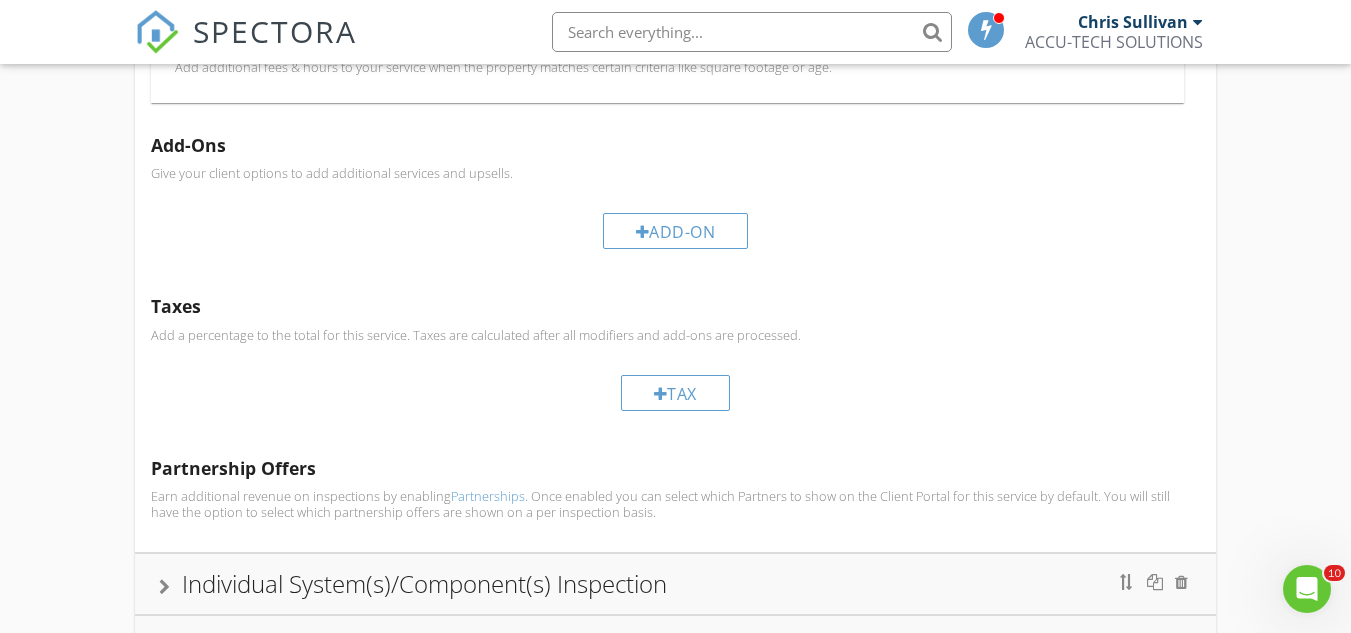 scroll, scrollTop: 1341, scrollLeft: 0, axis: vertical 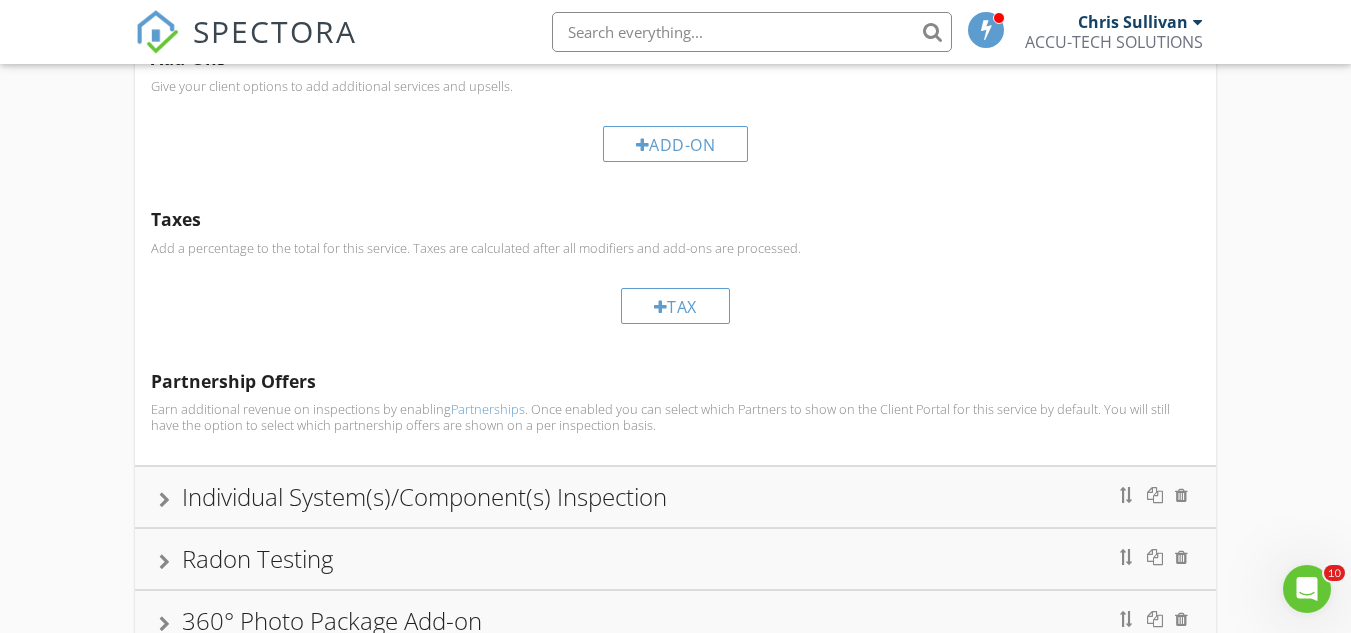 click at bounding box center (164, 500) 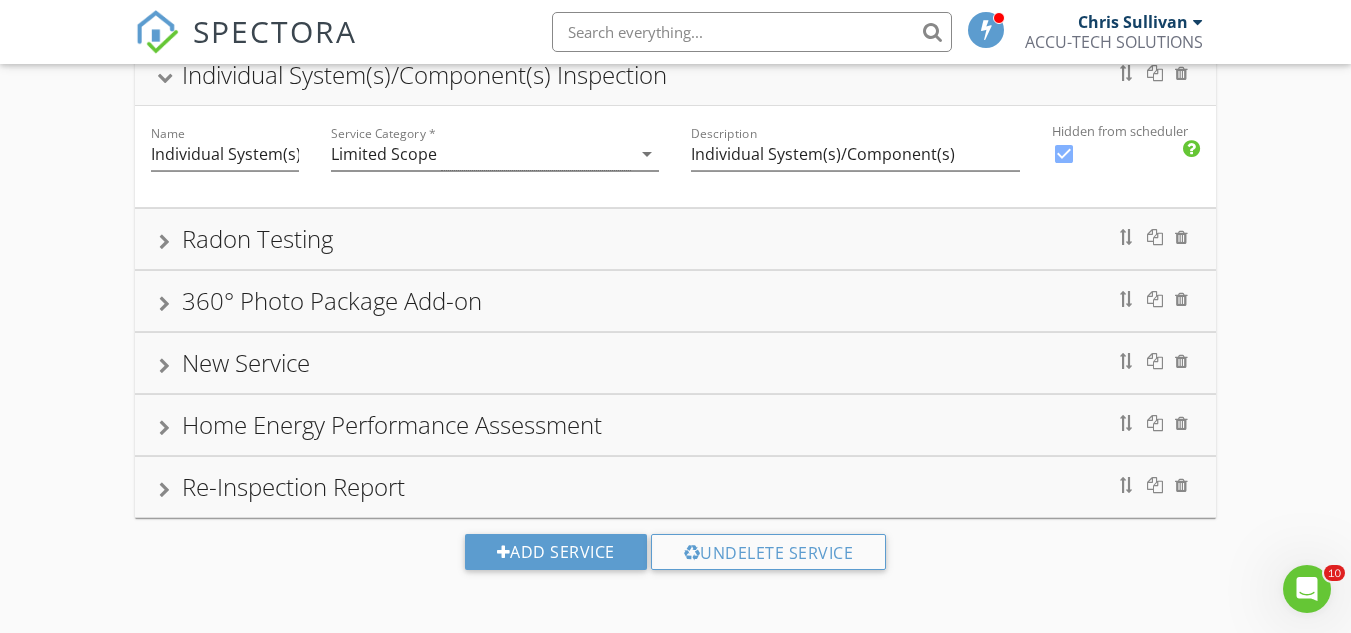 scroll, scrollTop: 888, scrollLeft: 0, axis: vertical 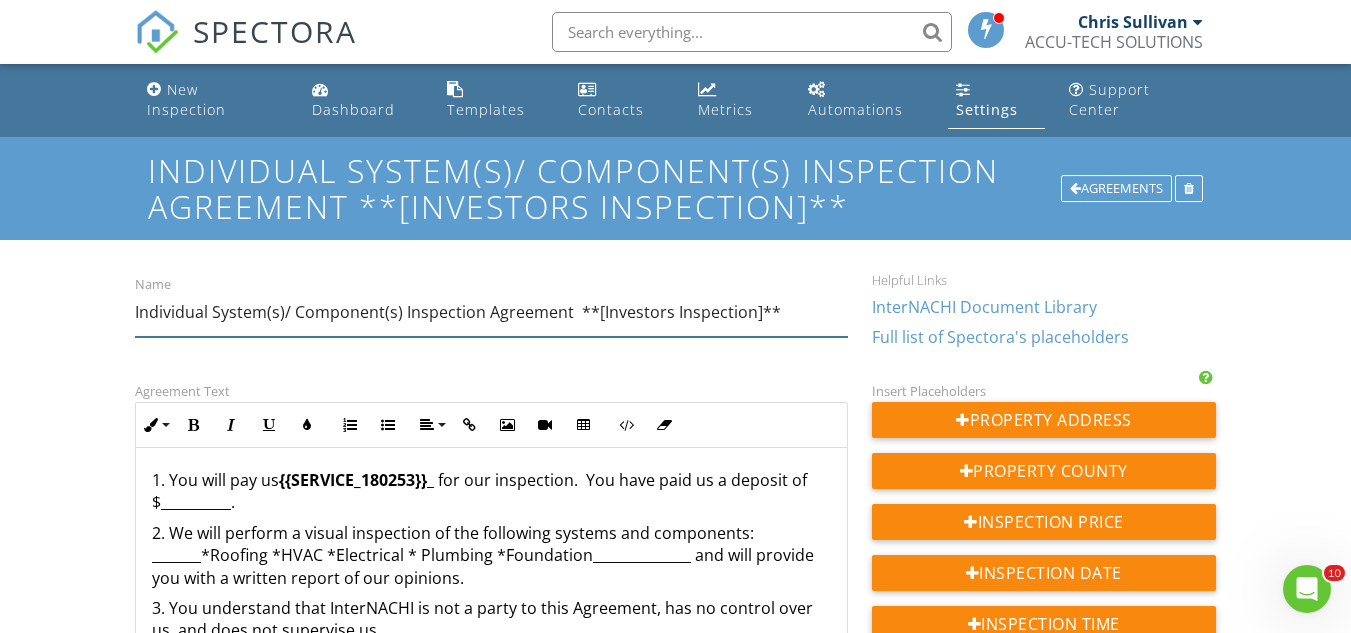 click on "Individual System(s)/ Component(s) Inspection Agreement  **[Investors Inspection]**" at bounding box center (491, 312) 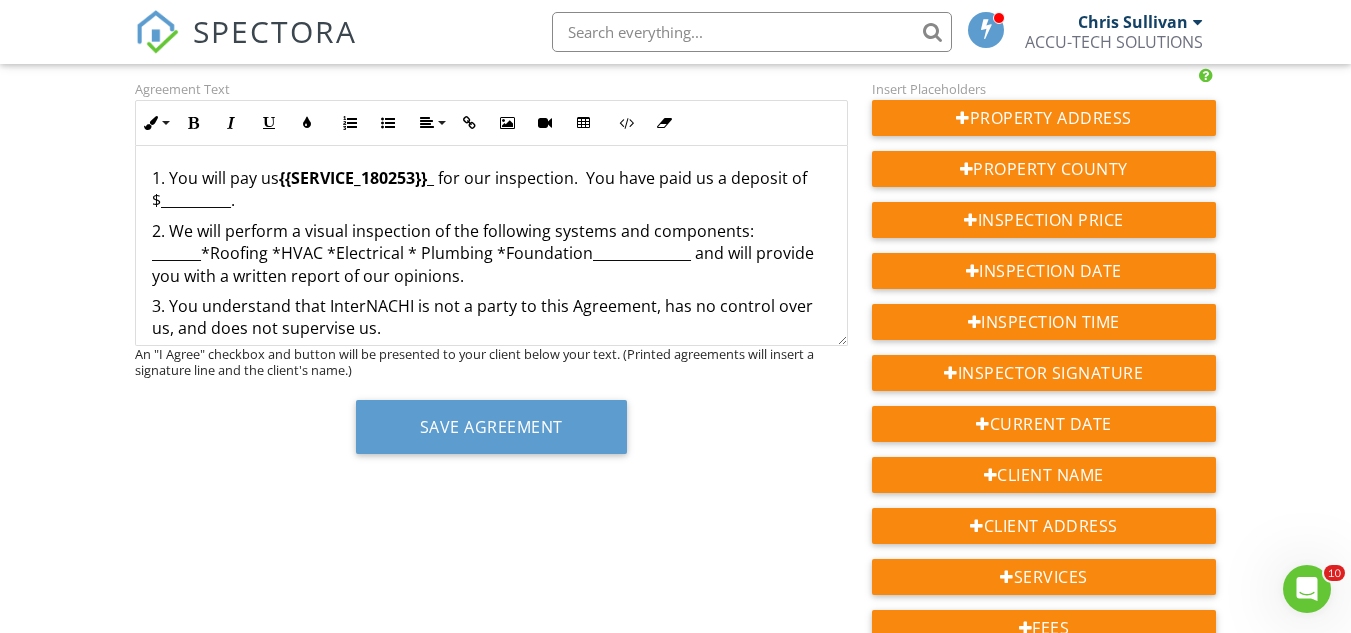 scroll, scrollTop: 300, scrollLeft: 0, axis: vertical 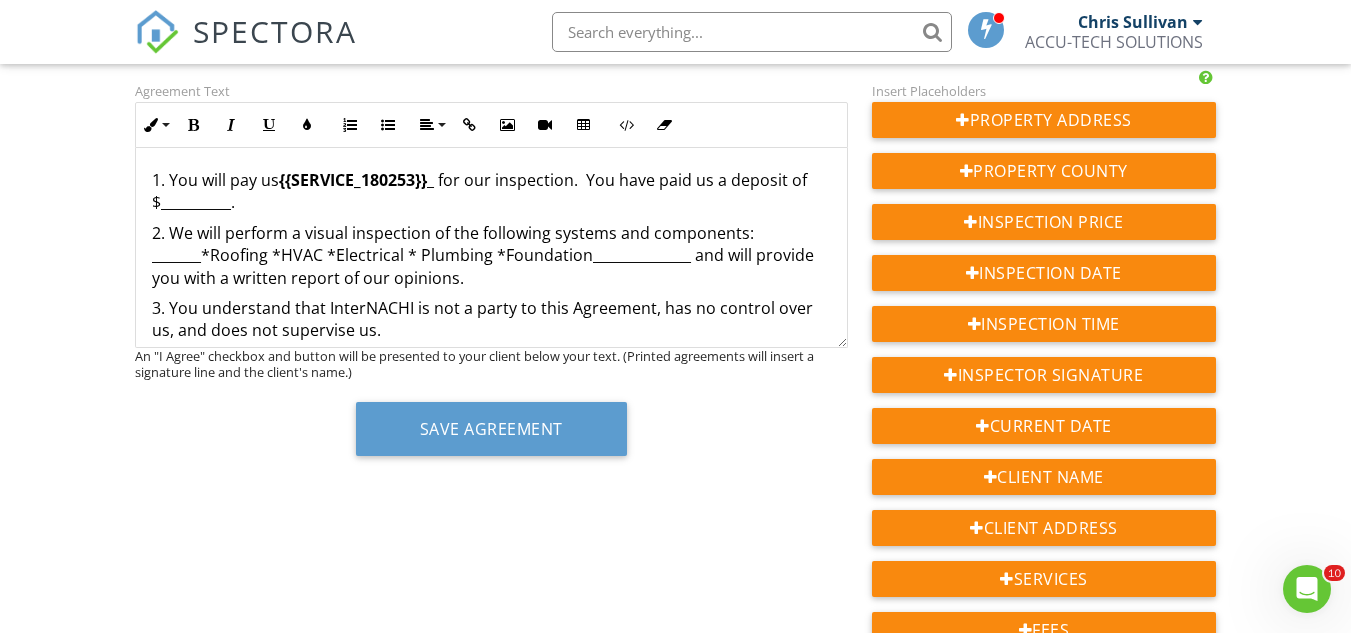 type on "Individual System(s)/ Component(s) Inspection Agreement  [**Investors Inspection**]" 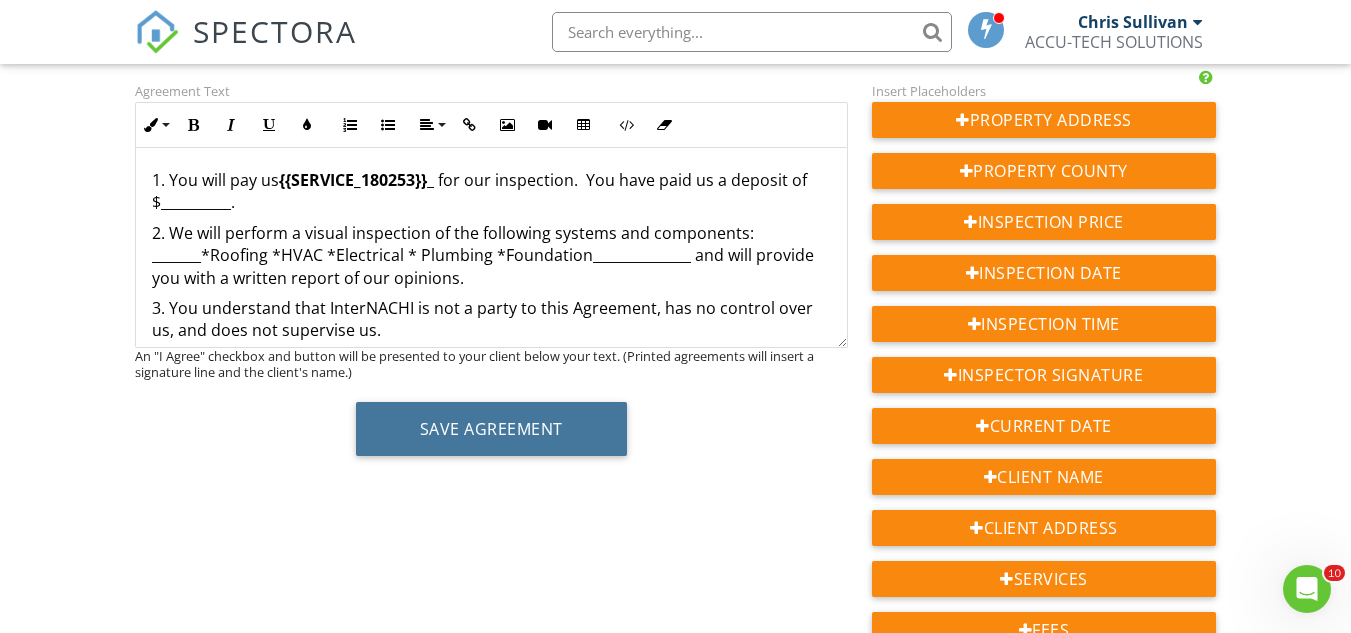 click on "Save Agreement" at bounding box center (491, 429) 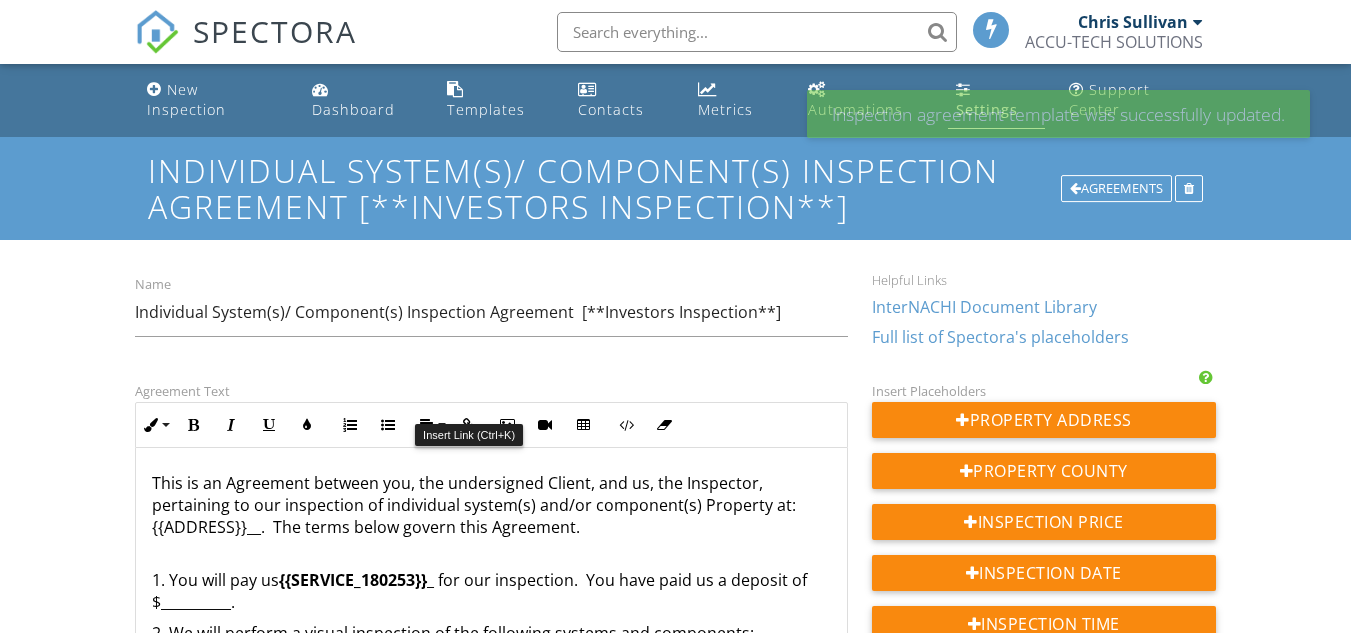 scroll, scrollTop: 0, scrollLeft: 0, axis: both 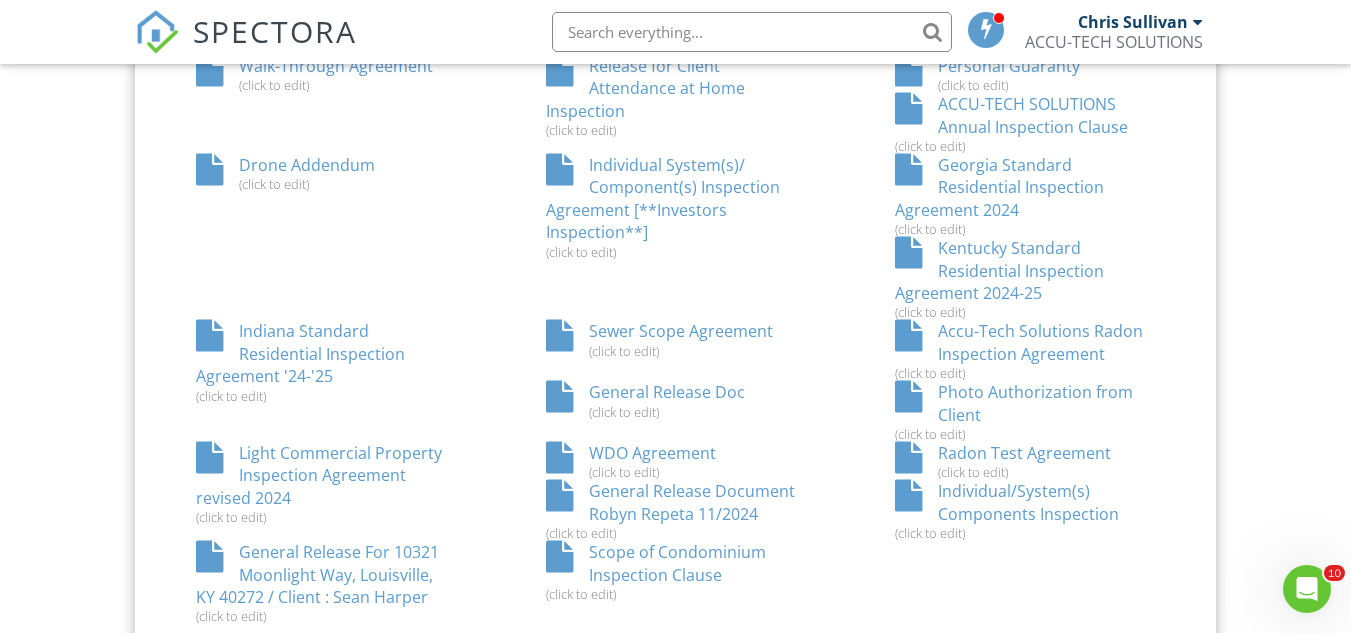 drag, startPoint x: 834, startPoint y: 297, endPoint x: 815, endPoint y: 264, distance: 38.078865 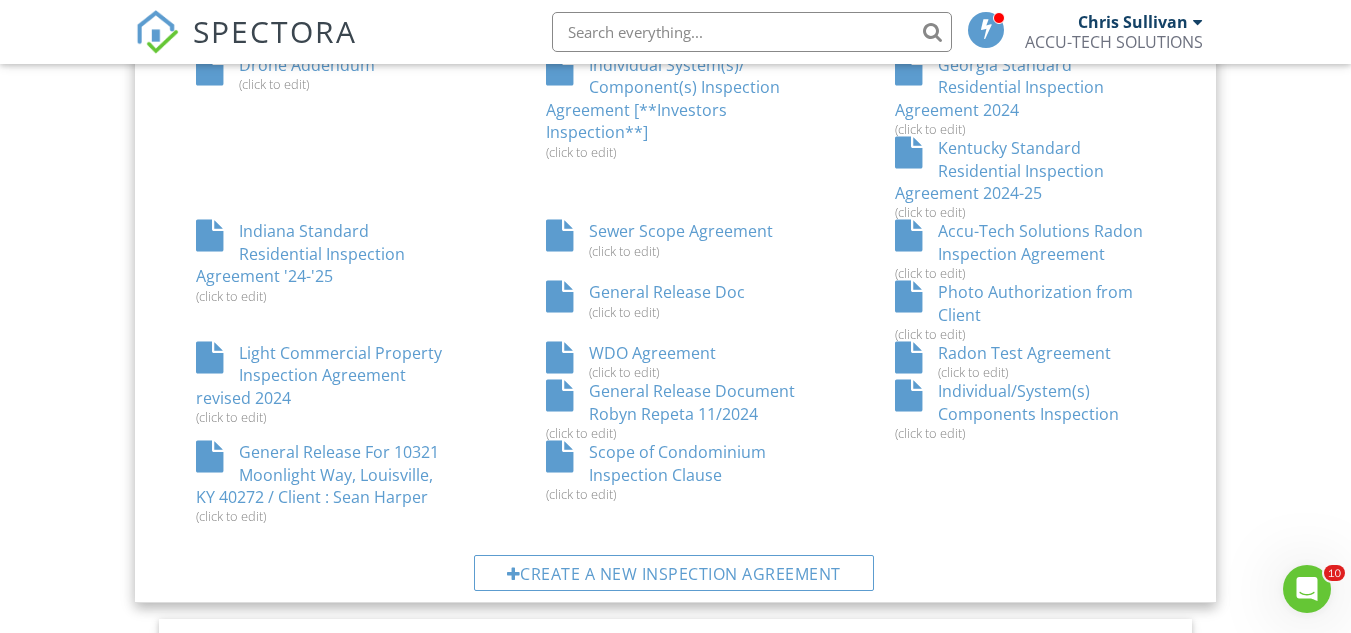 click on "Individual/System(s) Components Inspection
(click to edit)" at bounding box center [1025, 410] 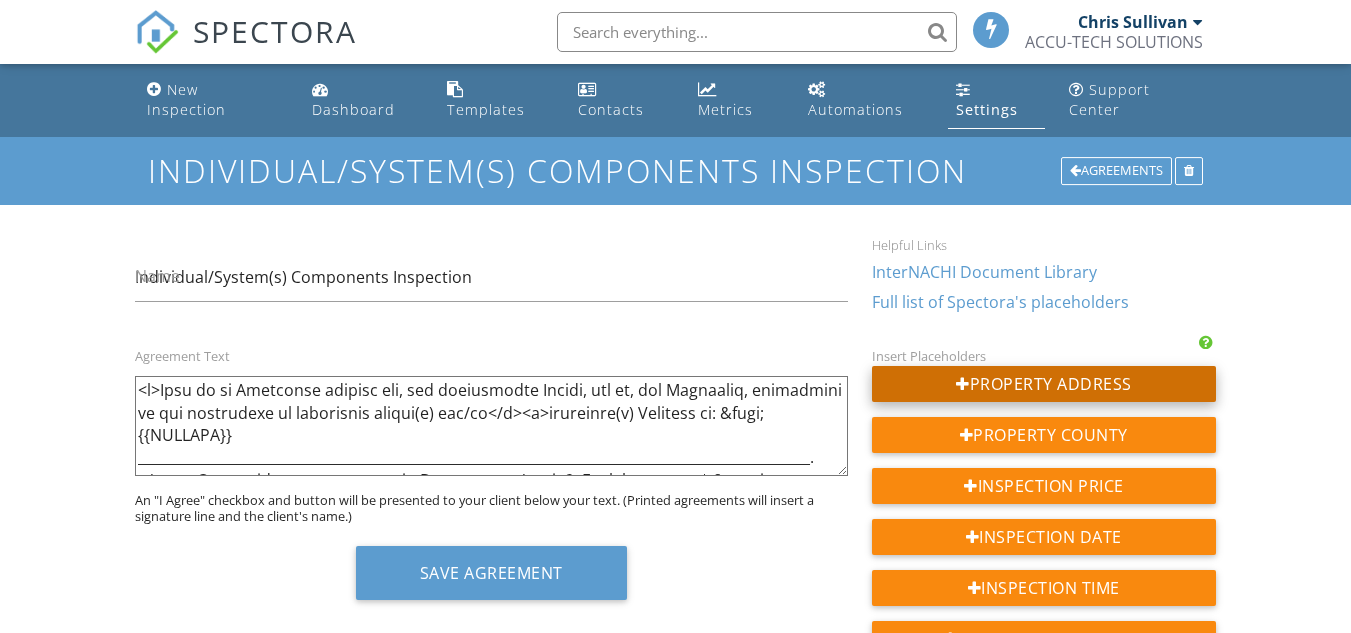 scroll, scrollTop: 0, scrollLeft: 0, axis: both 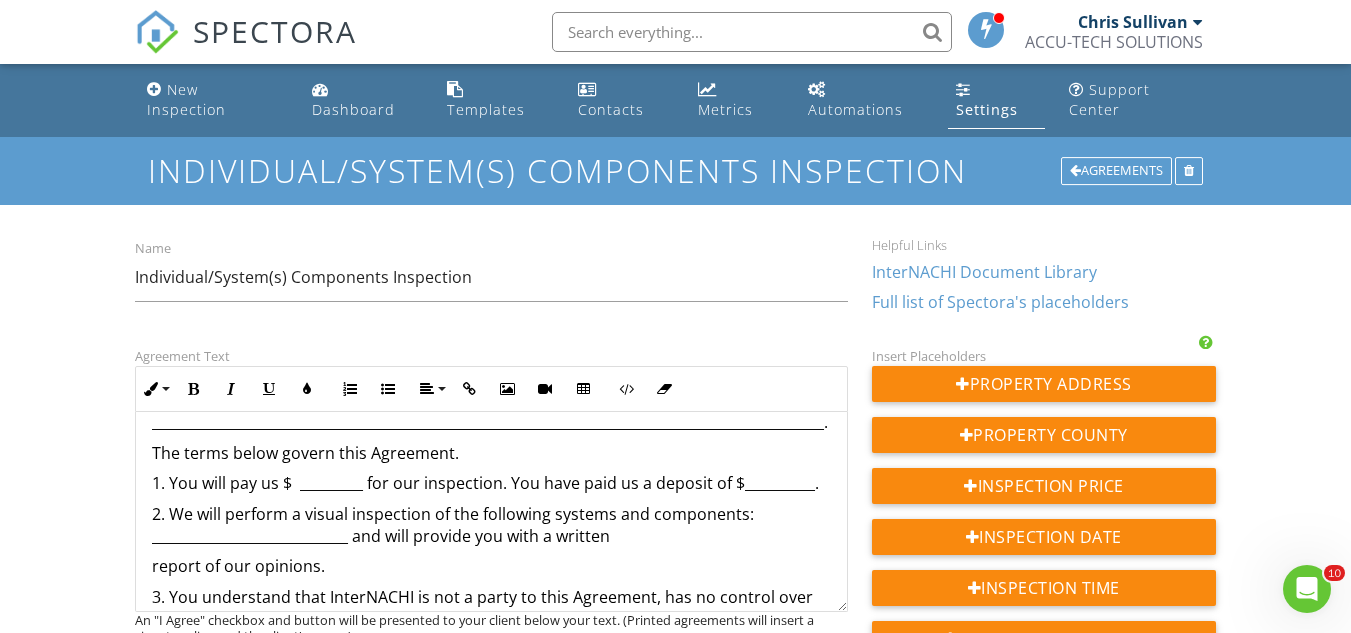 click on "1. You will pay us $  _________ for our inspection. You have paid us a deposit of $__________." at bounding box center [491, 483] 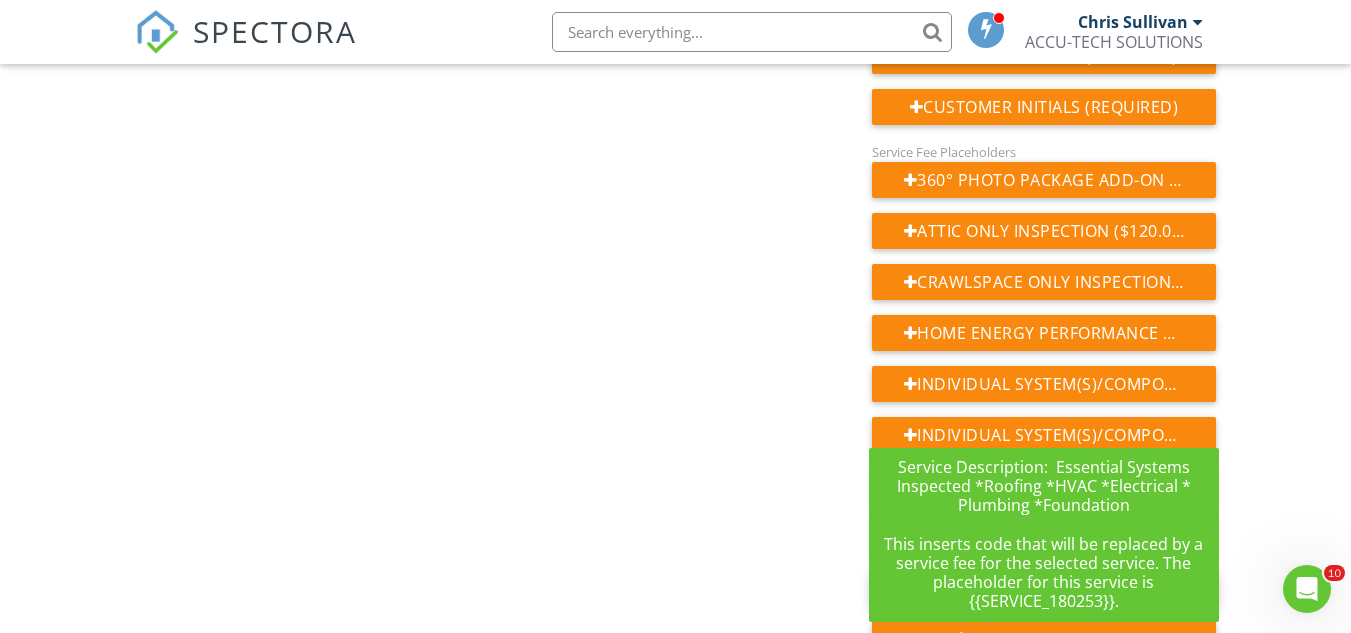 scroll, scrollTop: 1100, scrollLeft: 0, axis: vertical 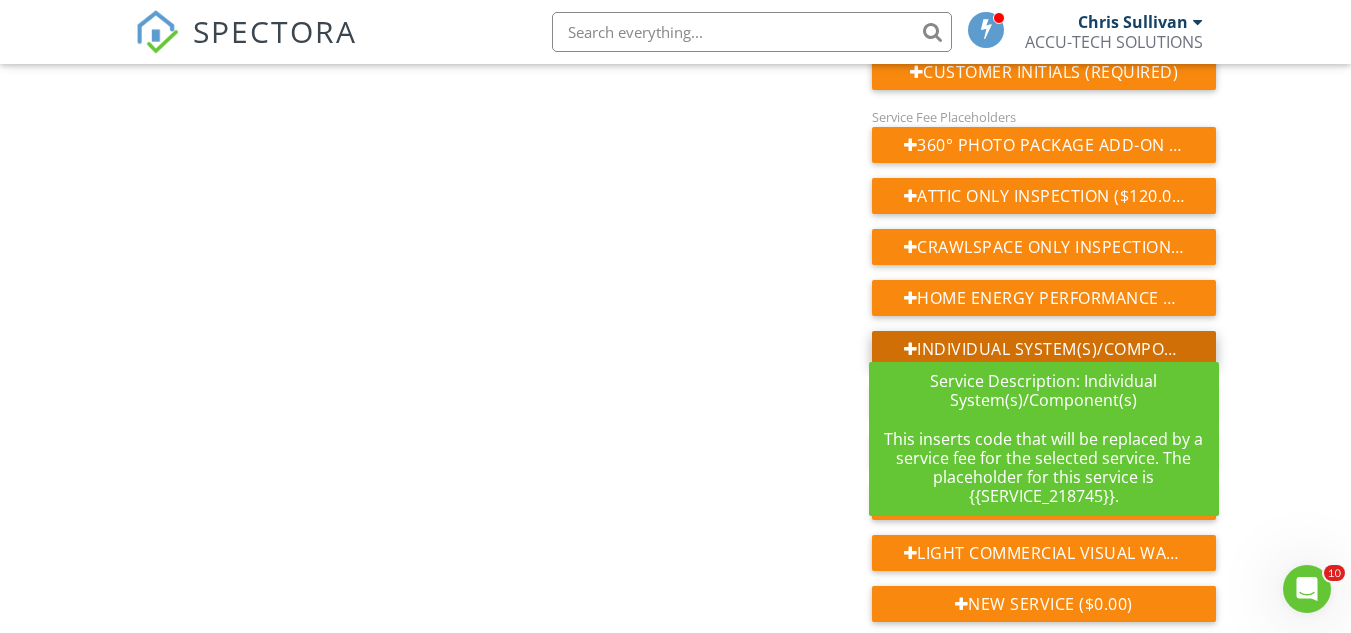 click on "Individual System(s)/Component(s) Inspection  ($100.00)" at bounding box center [1044, 349] 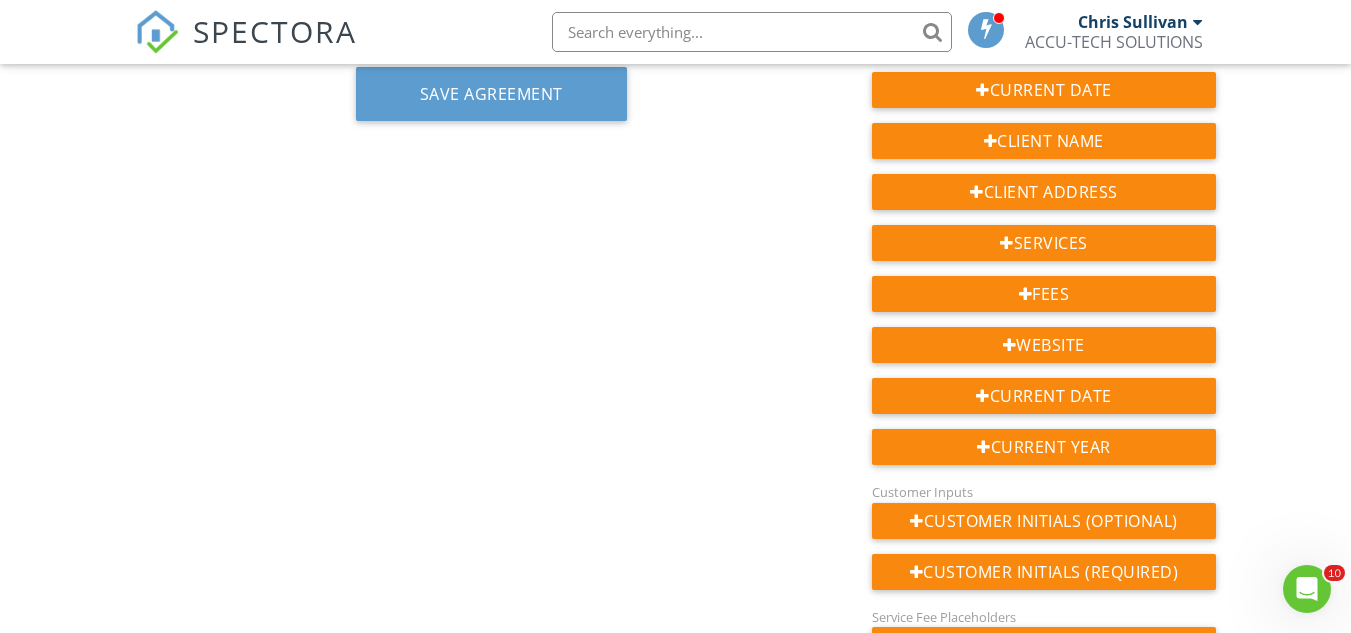scroll, scrollTop: 200, scrollLeft: 0, axis: vertical 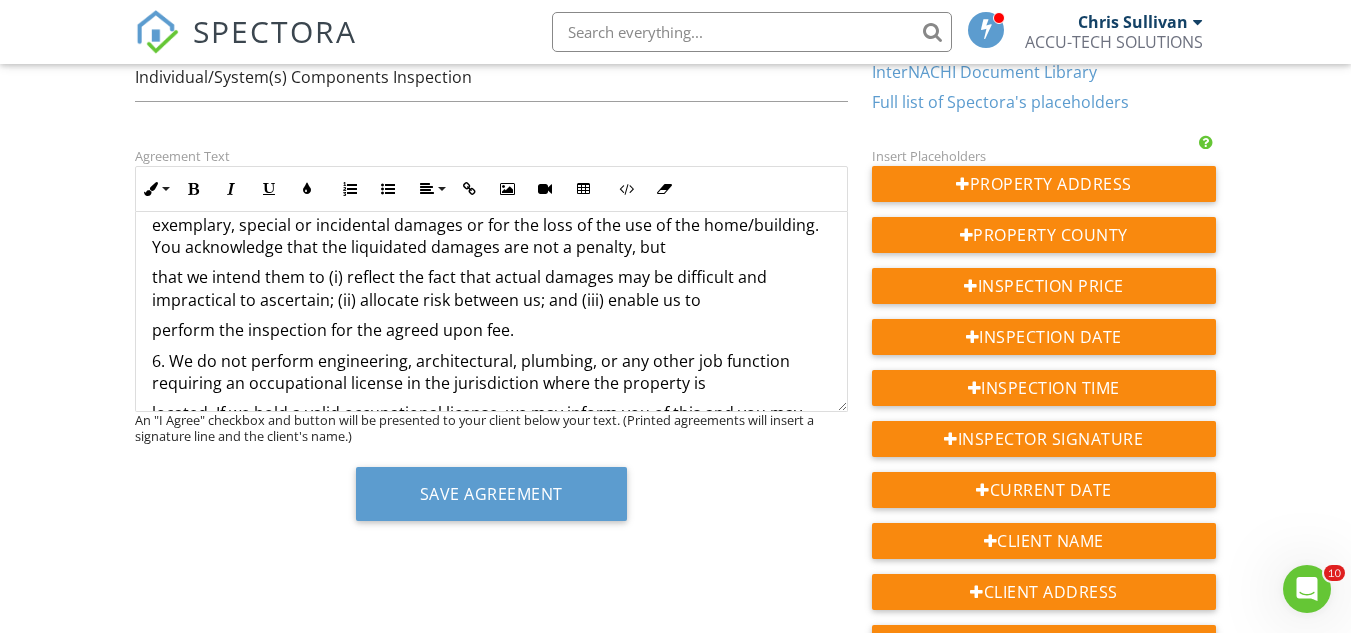 click on "This is an Agreement between you, the undersigned Client, and us, the Inspector, pertaining to our inspection of individual system(s) and/or component(s) Property at:  {{ADDRESS}} ________________________________________________________________________________________________. The terms below govern this Agreement. 1. You will pay us $  ____{{SERVICE_218745}} ​ ​ _____ for our inspection. You have paid us a deposit of $__________. 2. We will perform a visual inspection of the following systems and components: ____________________________ and will provide you with a written report of our opinions. 3. You understand that InterNACHI is not a party to this Agreement, has no control over us, and does not supervise us. 4. Our inspection and report are for your use only. You give us permission to discuss our observations with real estate agents, owners, repair persons, or other law. perform the inspection for the agreed upon fee. additional services shall be in a separate writing. signing this Agreement." at bounding box center (491, 507) 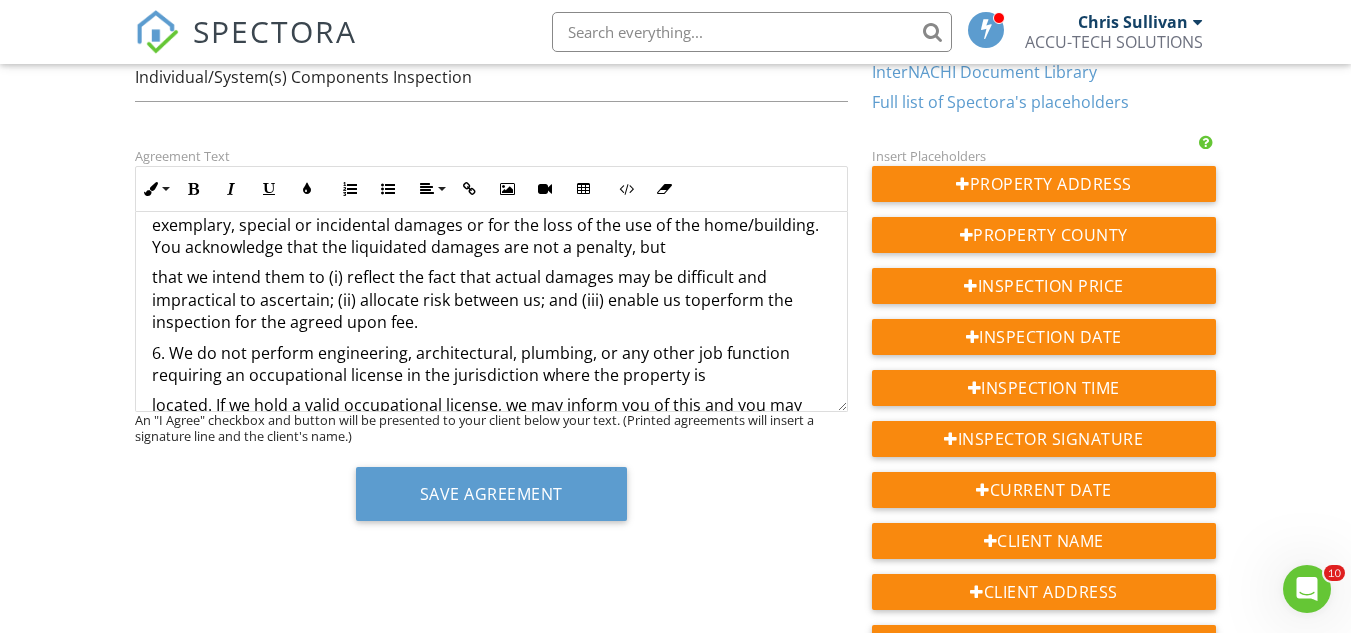 type 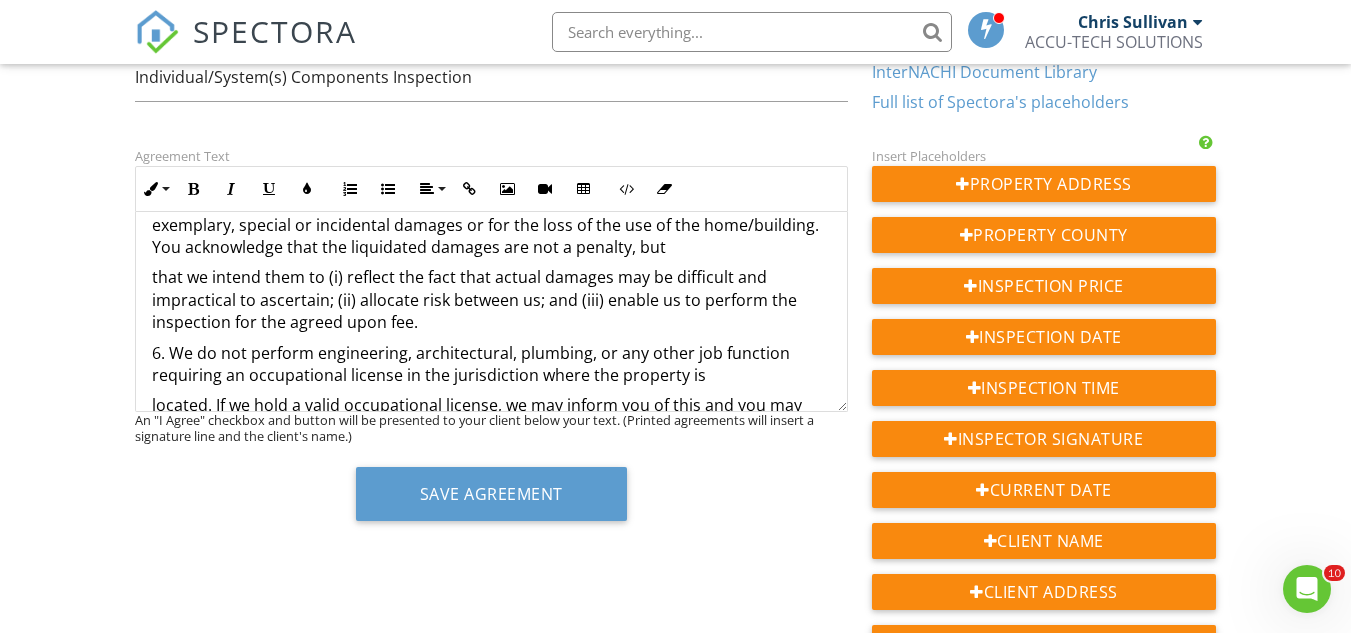click on "that we intend them to (i) reflect the fact that actual damages may be difficult and impractical to ascertain; (ii) allocate risk between us; and (iii) enable us to perform the inspection for the agreed upon fee." at bounding box center [491, 299] 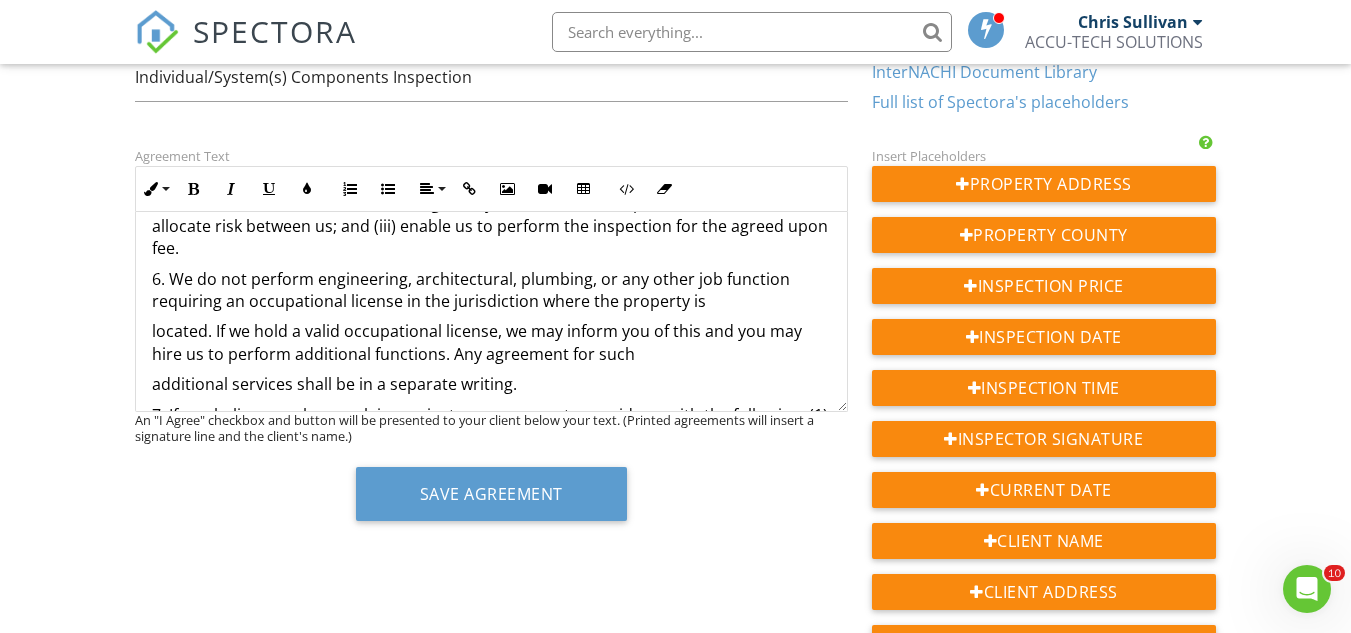 scroll, scrollTop: 900, scrollLeft: 0, axis: vertical 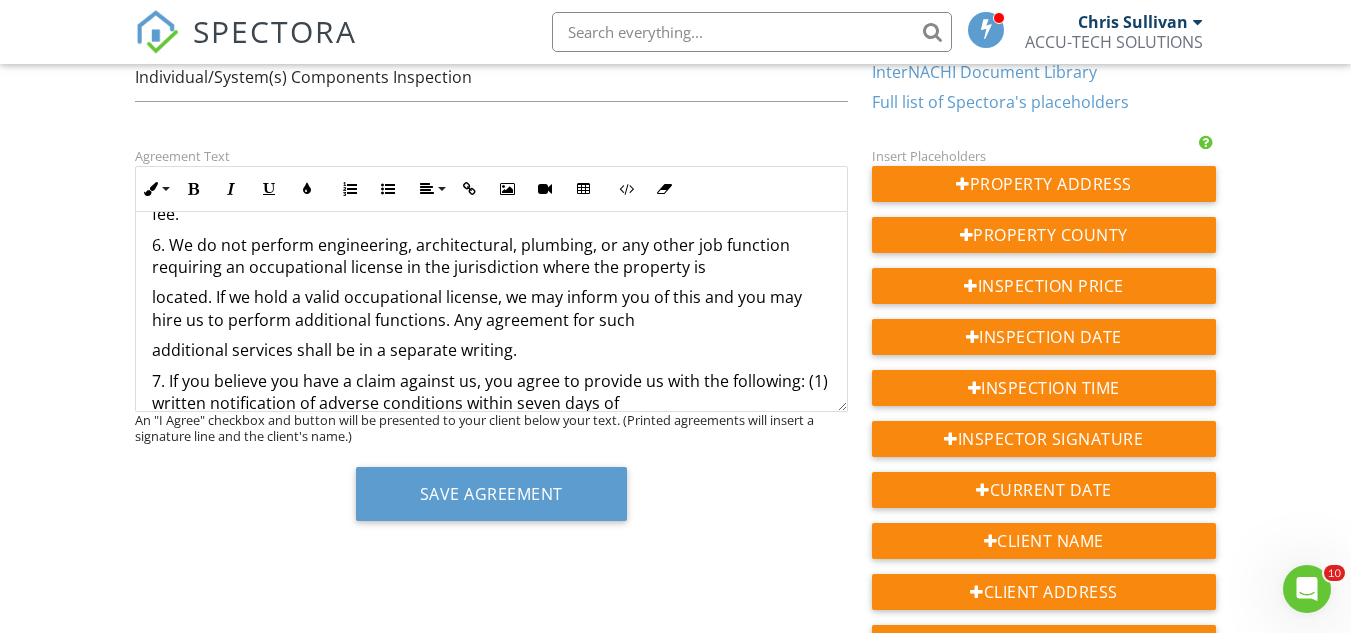 click on "This is an Agreement between you, the undersigned Client, and us, the Inspector, pertaining to our inspection of individual system(s) and/or component(s) Property at:  {{ADDRESS}} ________________________________________________________________________________________________. The terms below govern this Agreement. 1. You will pay us $  ____{{SERVICE_218745}_____ for our inspection. You have paid us a deposit of $__________. 2. We will perform a visual inspection of the following systems and components: ____________________________ and will provide you with a written report of our opinions. 3. You understand that InterNACHI is not a party to this Agreement, has no control over us, and does not supervise us. 4. Our inspection and report are for your use only. You give us permission to discuss our observations with real estate agents, owners, repair persons, or other law. additional services shall be in a separate writing. claim. In any action against us or InterNACHI, you waive trial by jury." at bounding box center [491, 399] 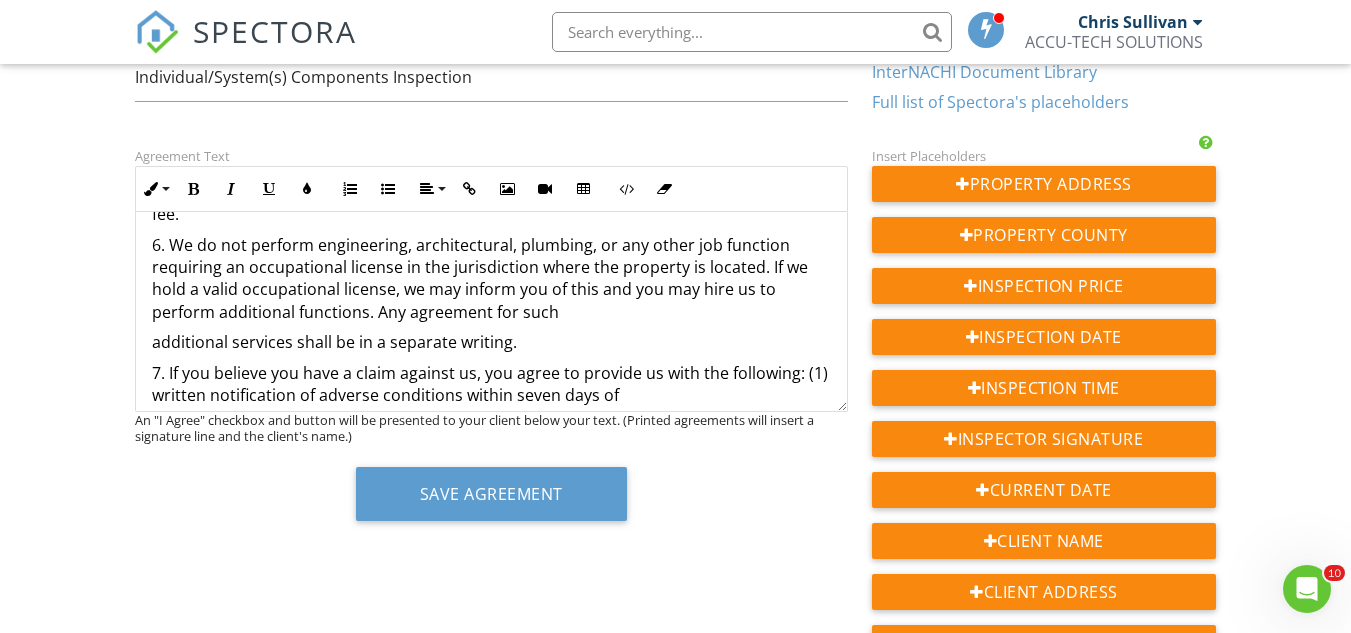 click on "additional services shall be in a separate writing." at bounding box center [491, 342] 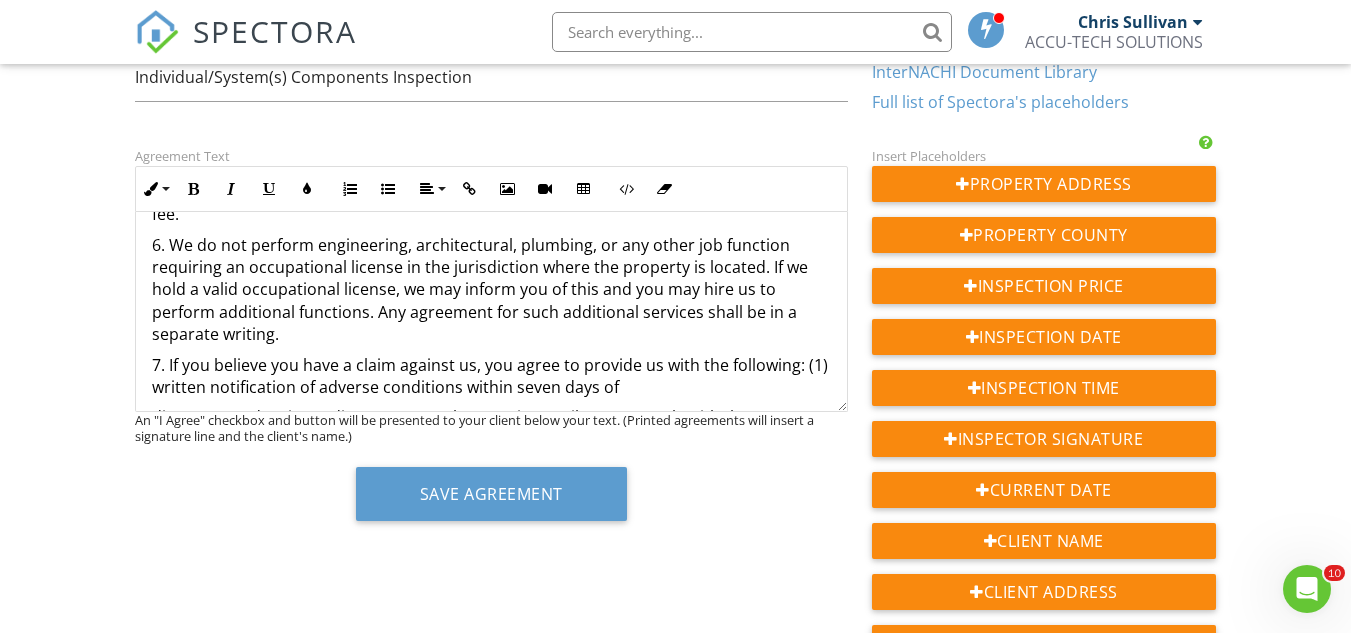 click on "6. We do not perform engineering, architectural, plumbing, or any other job function requiring an occupational license in the jurisdiction where the property is located. If we hold a valid occupational license, we may inform you of this and you may hire us to perform additional functions. Any agreement for such additional services shall be in a separate writing." at bounding box center (491, 290) 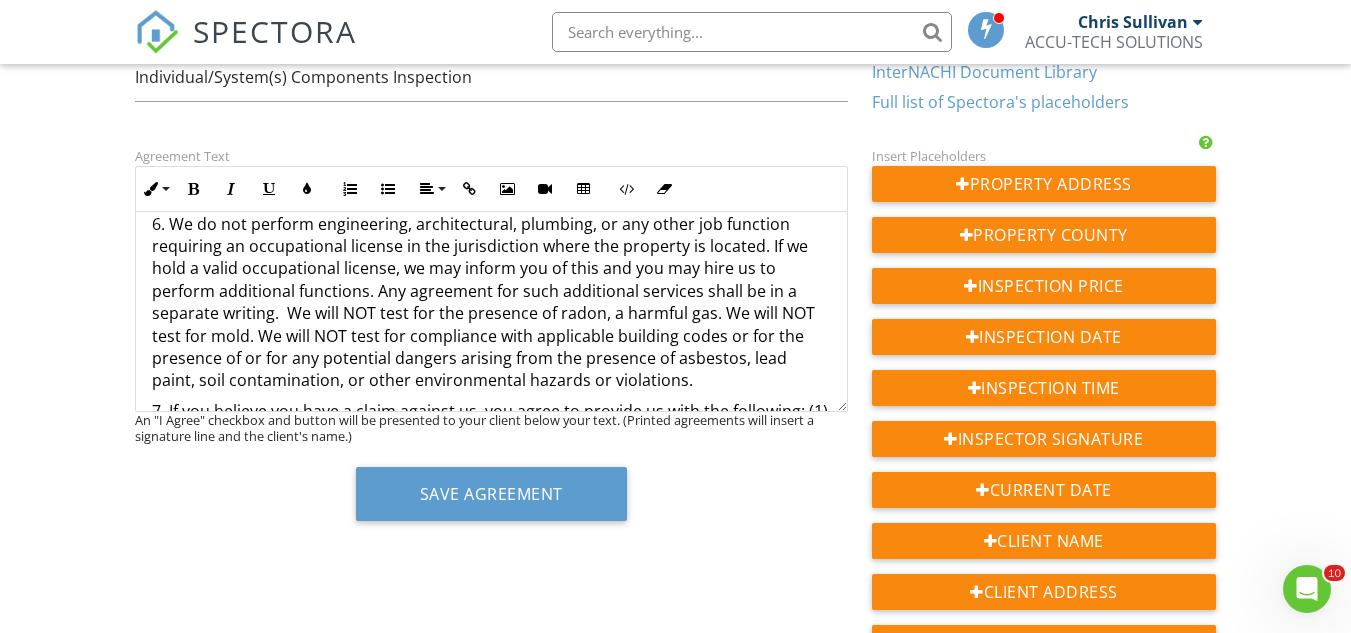 scroll, scrollTop: 1021, scrollLeft: 0, axis: vertical 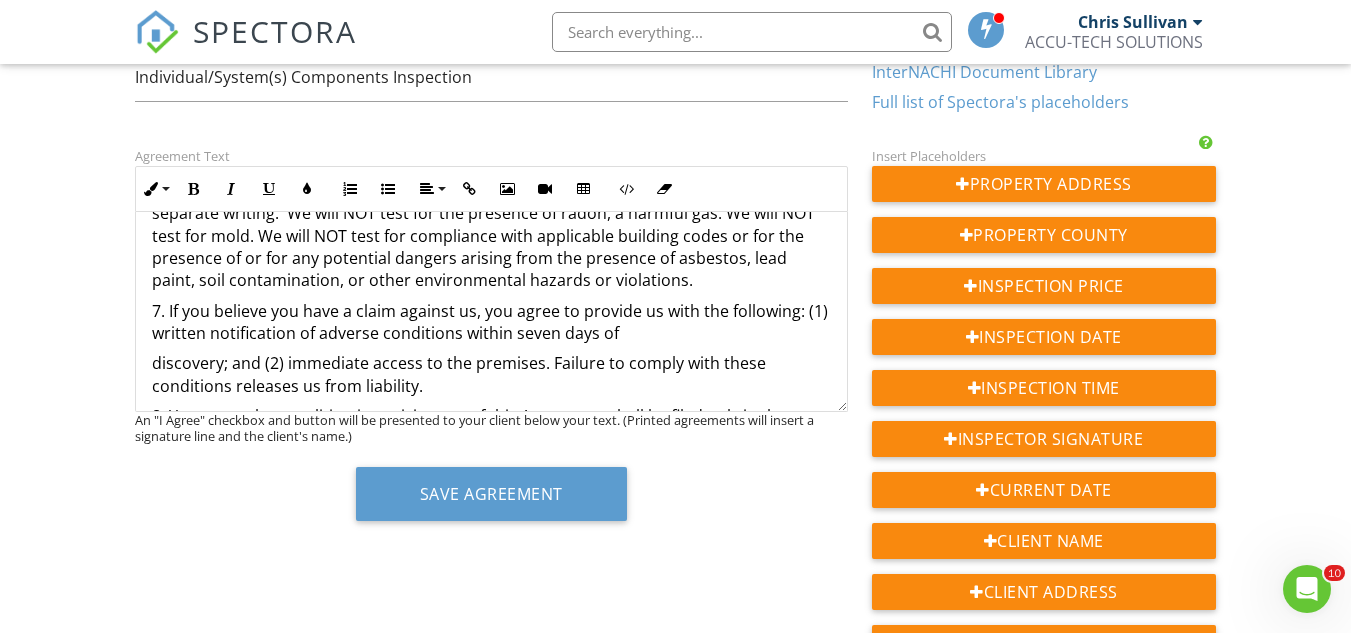 click on "This is an Agreement between you, the undersigned Client, and us, the Inspector, pertaining to our inspection of individual system(s) and/or component(s) Property at:  {{ADDRESS}} ________________________________________________________________________________________________. The terms below govern this Agreement. 1. You will pay us $  ____{{SERVICE_218745}_____ for our inspection. You have paid us a deposit of $__________. 2. We will perform a visual inspection of the following systems and components: ____________________________ and will provide you with a written report of our opinions. 3. You understand that InterNACHI is not a party to this Agreement, has no control over us, and does not supervise us. 4. Our inspection and report are for your use only. You give us permission to discuss our observations with real estate agents, owners, repair persons, or other law. discovery; and (2) immediate access to the premises. Failure to comply with these conditions releases us from liability." at bounding box center [491, 304] 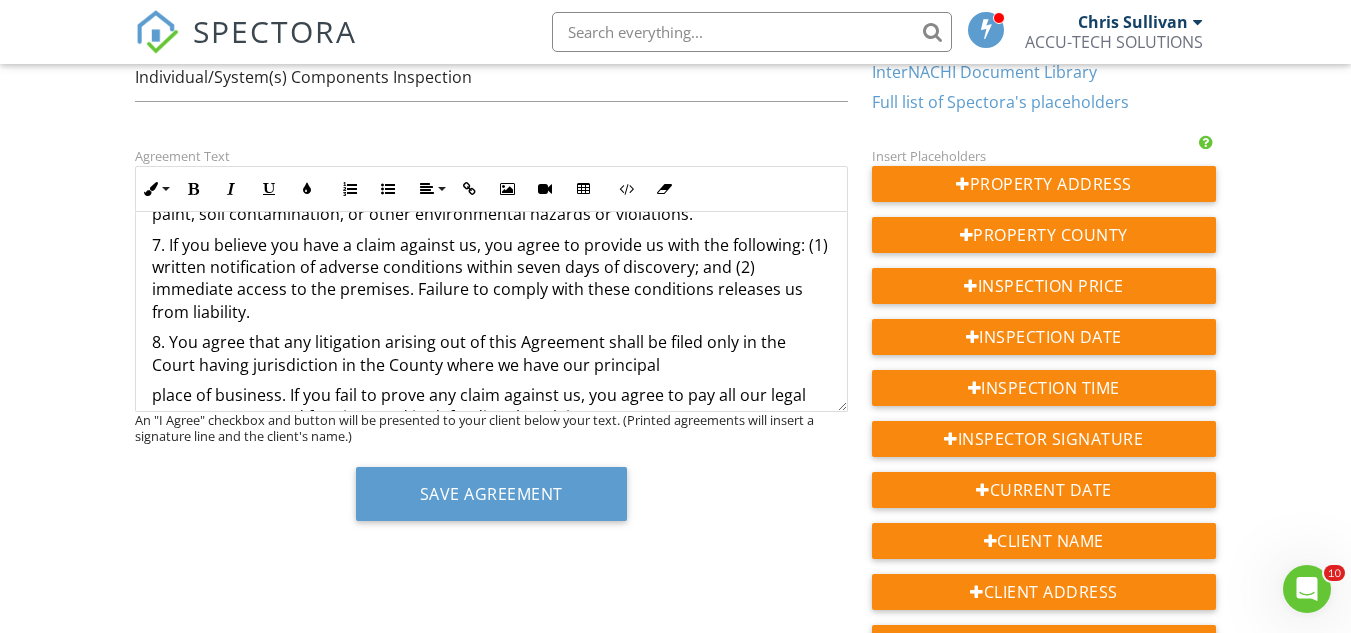 scroll, scrollTop: 1121, scrollLeft: 0, axis: vertical 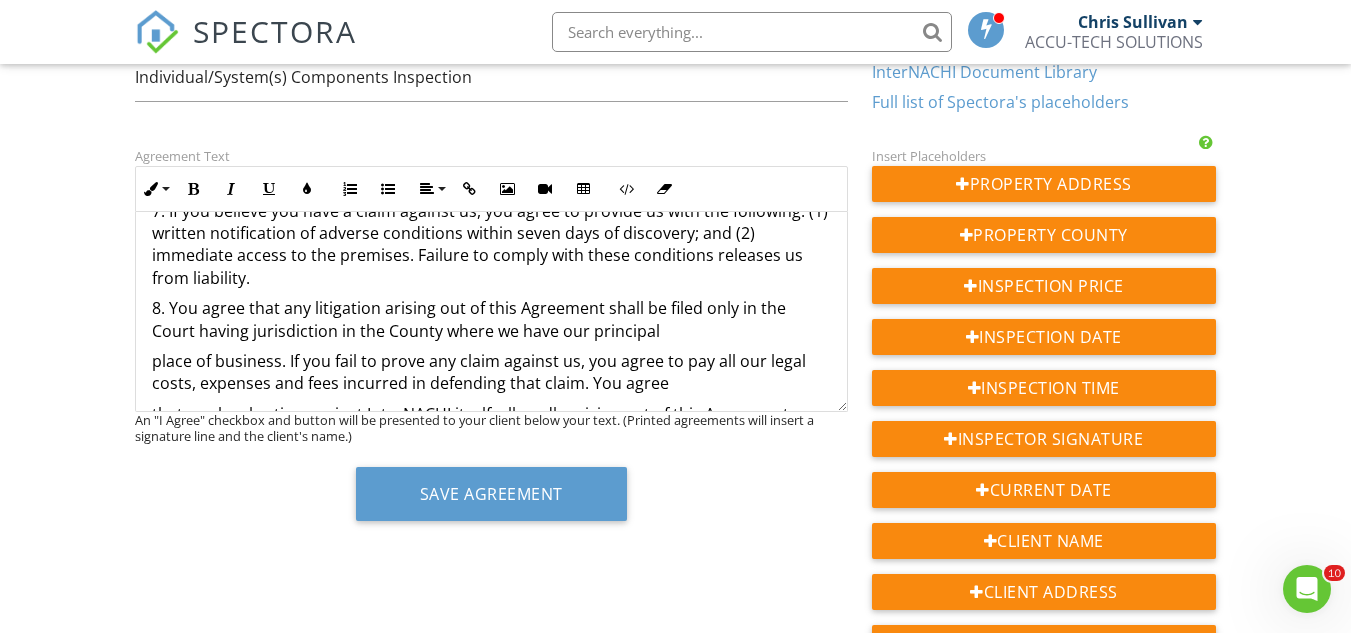 click on "This is an Agreement between you, the undersigned Client, and us, the Inspector, pertaining to our inspection of individual system(s) and/or component(s) Property at:  {{ADDRESS}} ________________________________________________________________________________________________. The terms below govern this Agreement. 1. You will pay us $  ____{{SERVICE_218745}_____ for our inspection. You have paid us a deposit of $__________. 2. We will perform a visual inspection of the following systems and components: ____________________________ and will provide you with a written report of our opinions. 3. You understand that InterNACHI is not a party to this Agreement, has no control over us, and does not supervise us. 4. Our inspection and report are for your use only. You give us permission to discuss our observations with real estate agents, owners, repair persons, or other law. claim. In any action against us or InterNACHI, you waive trial by jury. against us after one year from the date of the inspection." at bounding box center (491, 200) 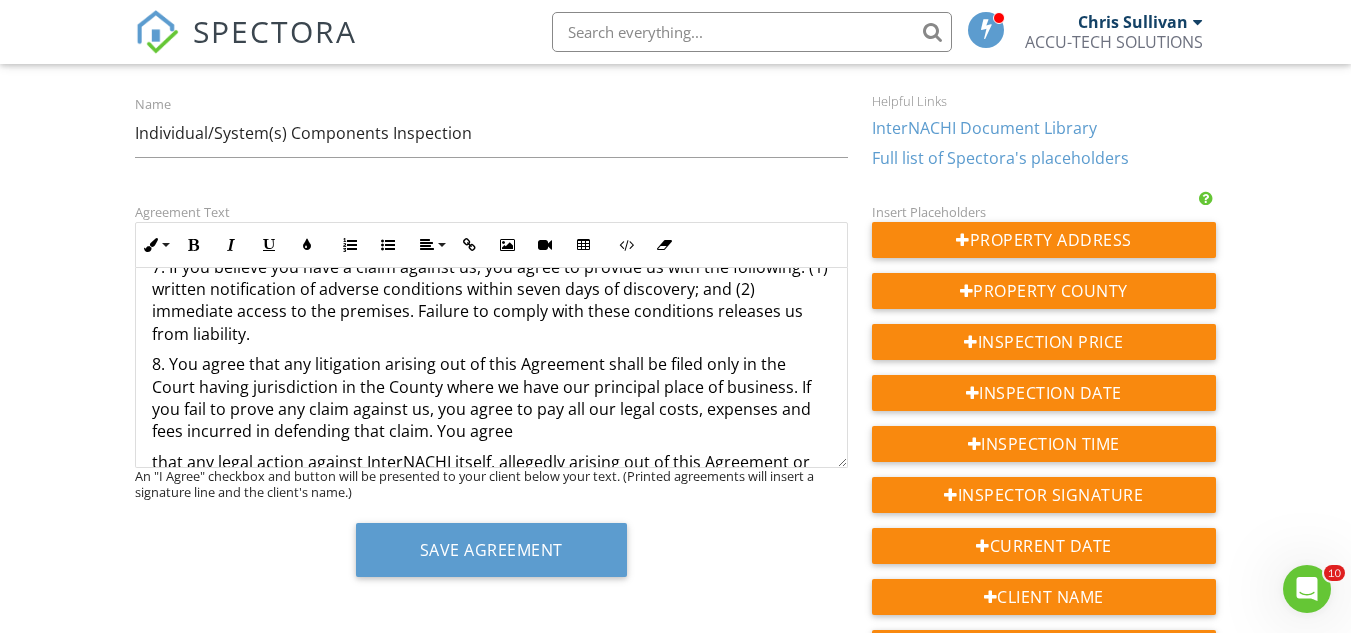 scroll, scrollTop: 100, scrollLeft: 0, axis: vertical 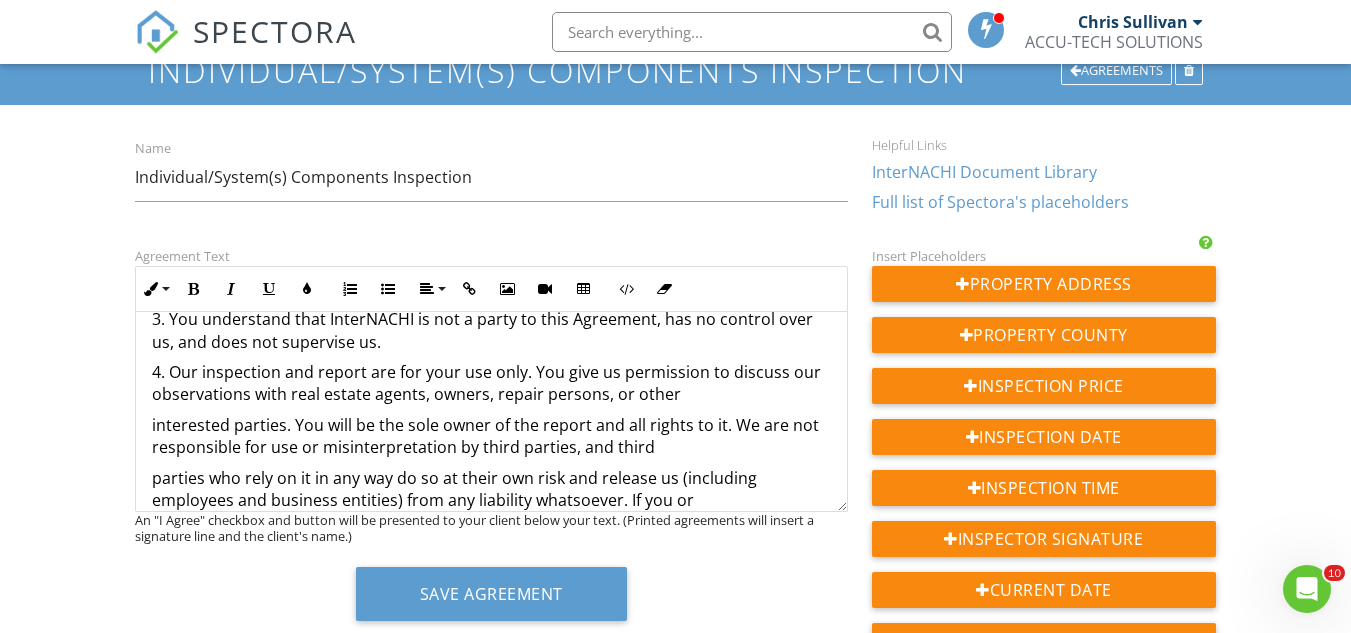 click on "This is an Agreement between you, the undersigned Client, and us, the Inspector, pertaining to our inspection of individual system(s) and/or component(s) Property at:  {{ADDRESS}} ________________________________________________________________________________________________. The terms below govern this Agreement. 1. You will pay us $  ____{{SERVICE_218745}_____ for our inspection. You have paid us a deposit of $__________. 2. We will perform a visual inspection of the following systems and components: ____________________________ and will provide you with a written report of our opinions. 3. You understand that InterNACHI is not a party to this Agreement, has no control over us, and does not supervise us. 4. Our inspection and report are for your use only. You give us permission to discuss our observations with real estate agents, owners, repair persons, or other law. claim. In any action against us or InterNACHI, you waive trial by jury. against us after one year from the date of the inspection." at bounding box center (491, 1117) 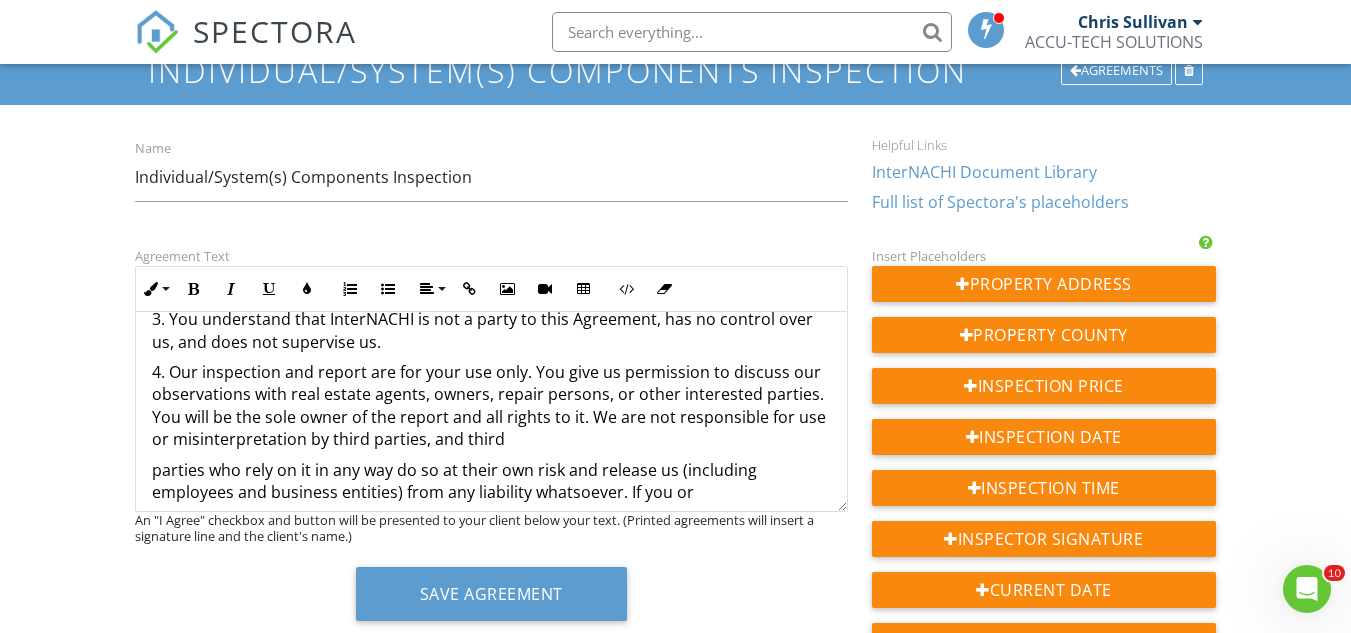 click on "parties who rely on it in any way do so at their own risk and release us (including employees and business entities) from any liability whatsoever. If you or" at bounding box center [491, 481] 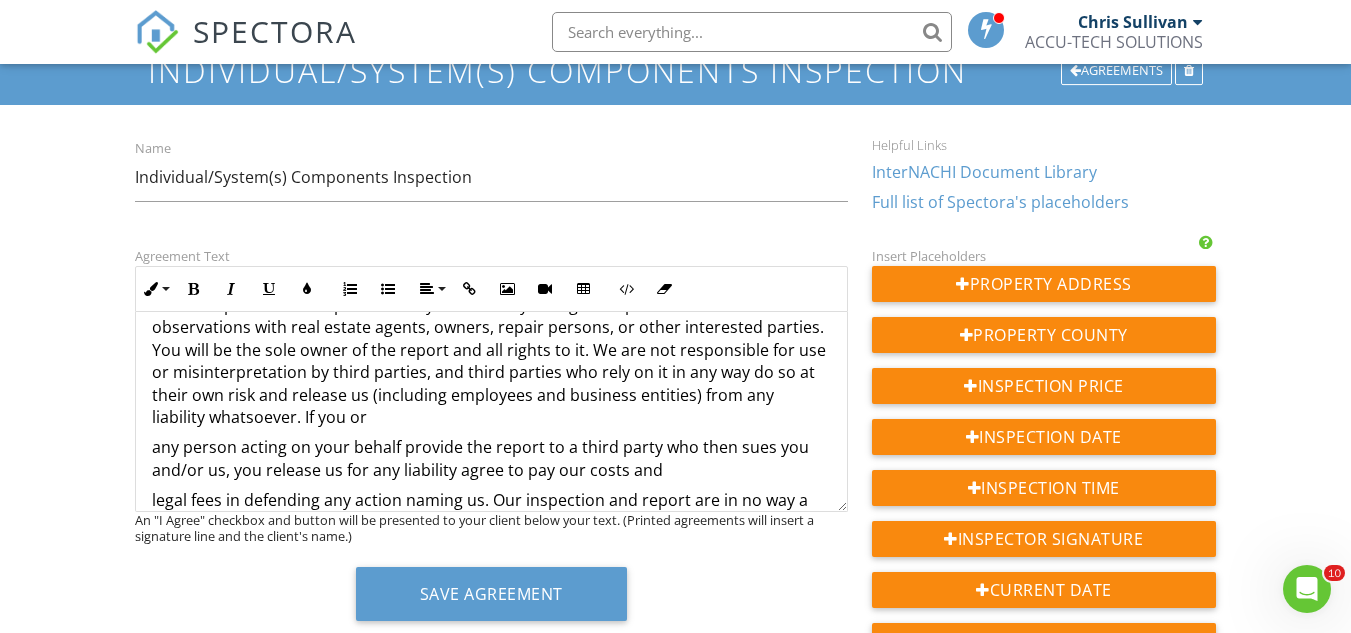 scroll, scrollTop: 400, scrollLeft: 0, axis: vertical 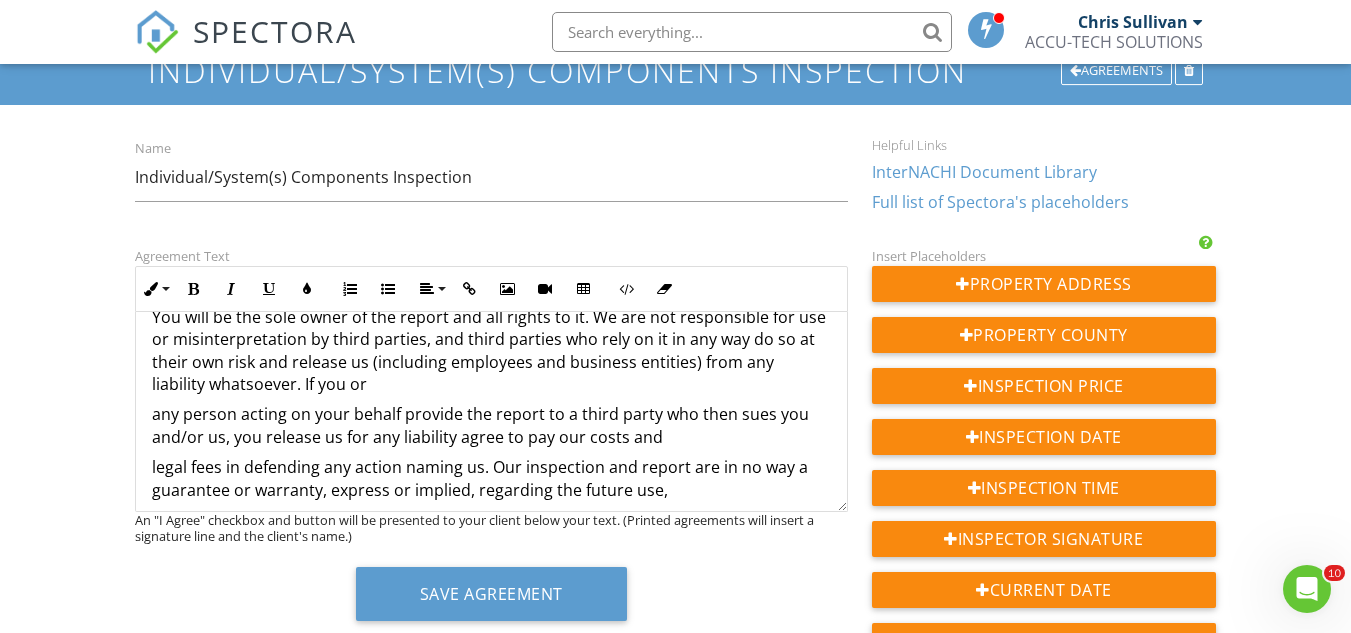 click on "This is an Agreement between you, the undersigned Client, and us, the Inspector, pertaining to our inspection of individual system(s) and/or component(s) Property at:  {{ADDRESS}} ________________________________________________________________________________________________. The terms below govern this Agreement. 1. You will pay us $  ____{{SERVICE_218745}_____ for our inspection. You have paid us a deposit of $__________. 2. We will perform a visual inspection of the following systems and components: ____________________________ and will provide you with a written report of our opinions. 3. You understand that InterNACHI is not a party to this Agreement, has no control over us, and does not supervise us. any person acting on your behalf provide the report to a third party who then sues you and/or us, you release us for any liability agree to pay our costs and law. claim. In any action against us or InterNACHI, you waive trial by jury. against us after one year from the date of the inspection." at bounding box center (491, 1009) 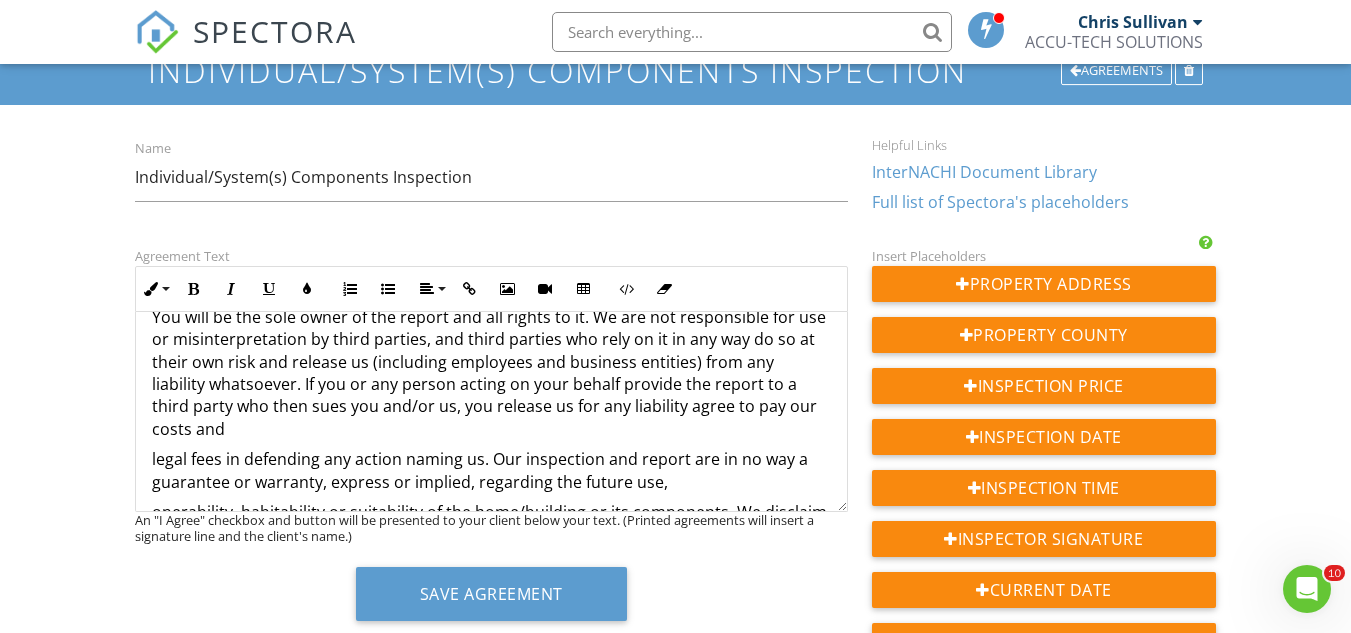 click on "This is an Agreement between you, the undersigned Client, and us, the Inspector, pertaining to our inspection of individual system(s) and/or component(s) Property at:  {{ADDRESS}} ________________________________________________________________________________________________. The terms below govern this Agreement. 1. You will pay us $  ____{{SERVICE_218745}_____ for our inspection. You have paid us a deposit of $__________. 2. We will perform a visual inspection of the following systems and components: ____________________________ and will provide you with a written report of our opinions. 3. You understand that InterNACHI is not a party to this Agreement, has no control over us, and does not supervise us. legal fees in defending any action naming us. Our inspection and report are in no way a guarantee or warranty, express or implied, regarding the future use, law. claim. In any action against us or InterNACHI, you waive trial by jury. against us after one year from the date of the inspection." at bounding box center [491, 1005] 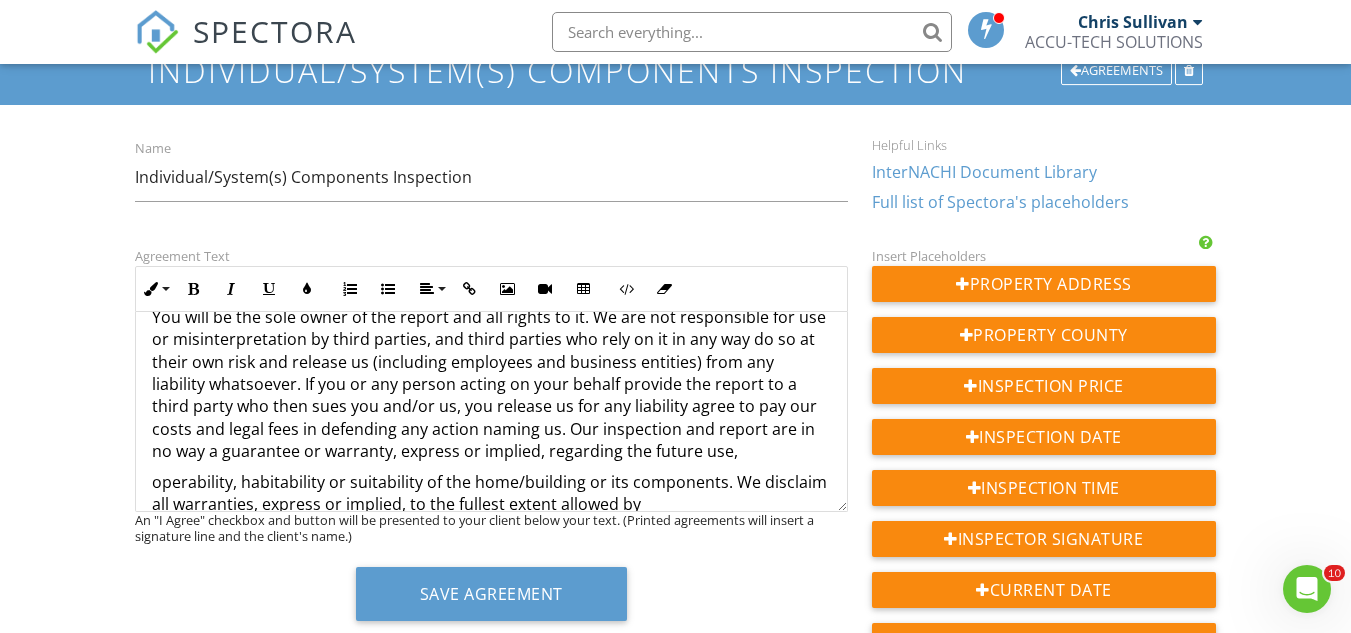 click on "operability, habitability or suitability of the home/building or its components. We disclaim all warranties, express or implied, to the fullest extent allowed by" at bounding box center [491, 493] 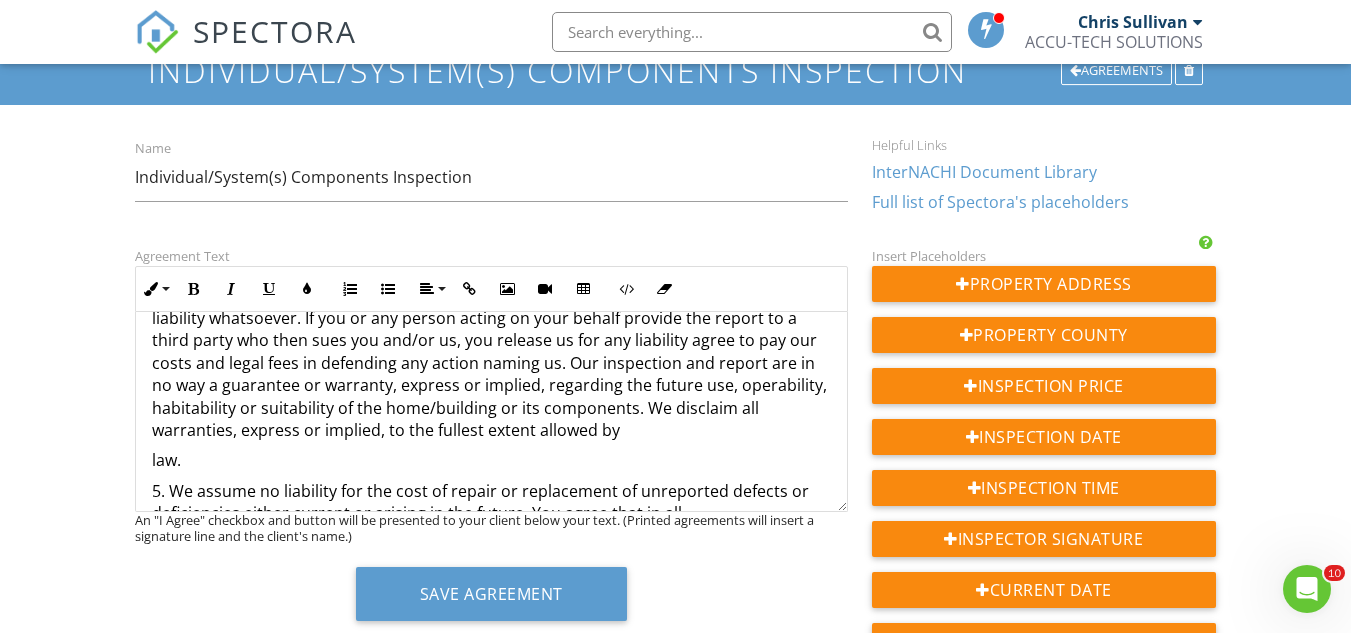 scroll, scrollTop: 500, scrollLeft: 0, axis: vertical 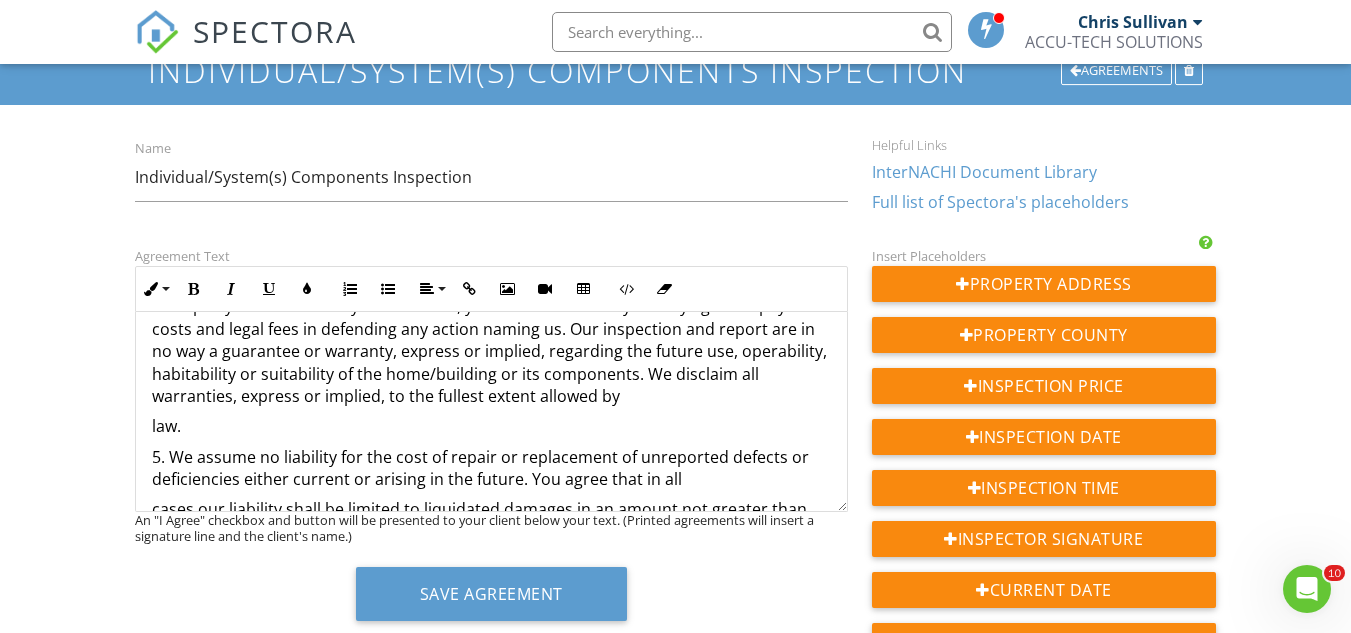 click on "This is an Agreement between you, the undersigned Client, and us, the Inspector, pertaining to our inspection of individual system(s) and/or component(s) Property at:  {{ADDRESS}} ________________________________________________________________________________________________. The terms below govern this Agreement. 1. You will pay us $  ____{{SERVICE_218745}_____ for our inspection. You have paid us a deposit of $__________. 2. We will perform a visual inspection of the following systems and components: ____________________________ and will provide you with a written report of our opinions. 3. You understand that InterNACHI is not a party to this Agreement, has no control over us, and does not supervise us. law. 5. We assume no liability for the cost of repair or replacement of unreported defects or deficiencies either current or arising in the future. You agree that in all claim. In any action against us or InterNACHI, you waive trial by jury. against us after one year from the date of the inspection." at bounding box center [491, 886] 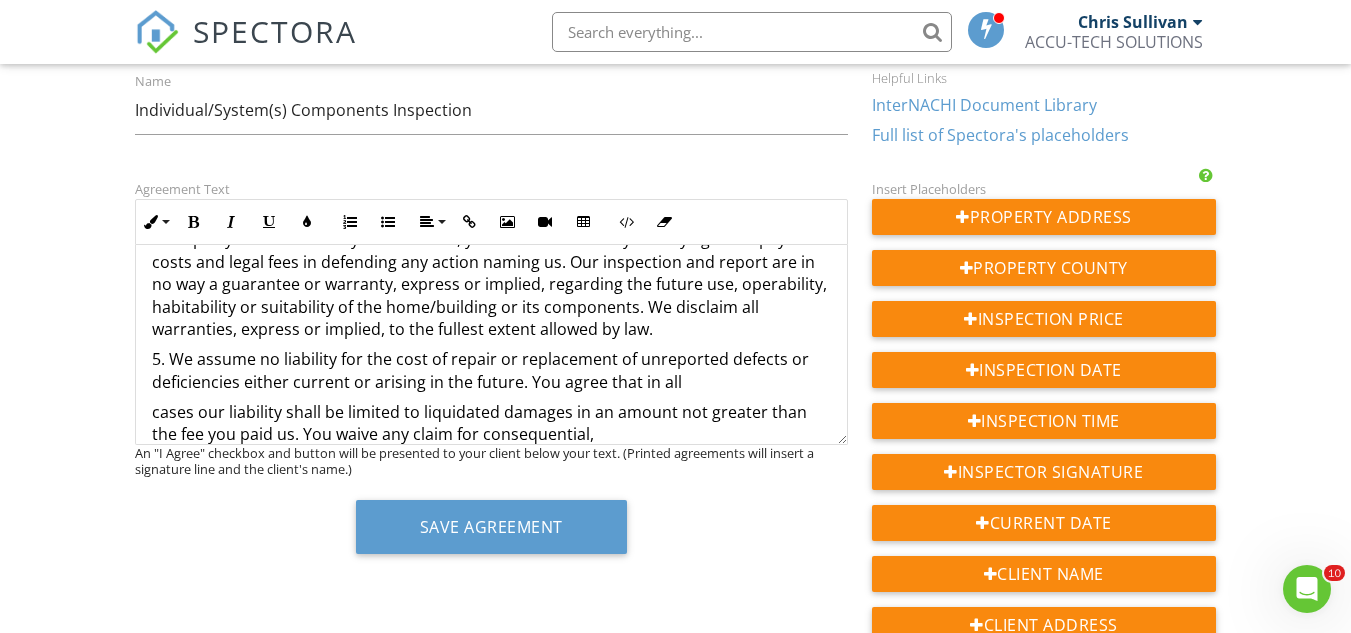 scroll, scrollTop: 200, scrollLeft: 0, axis: vertical 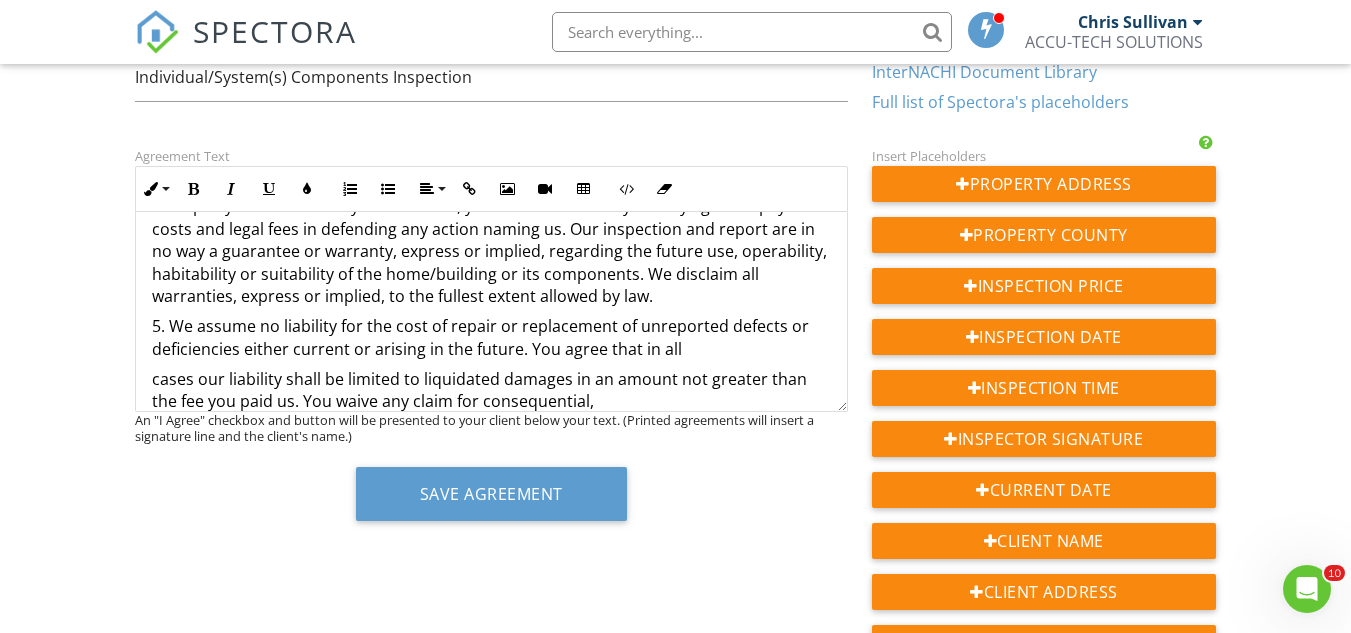 click on "cases our liability shall be limited to liquidated damages in an amount not greater than the fee you paid us. You waive any claim for consequential," at bounding box center [491, 390] 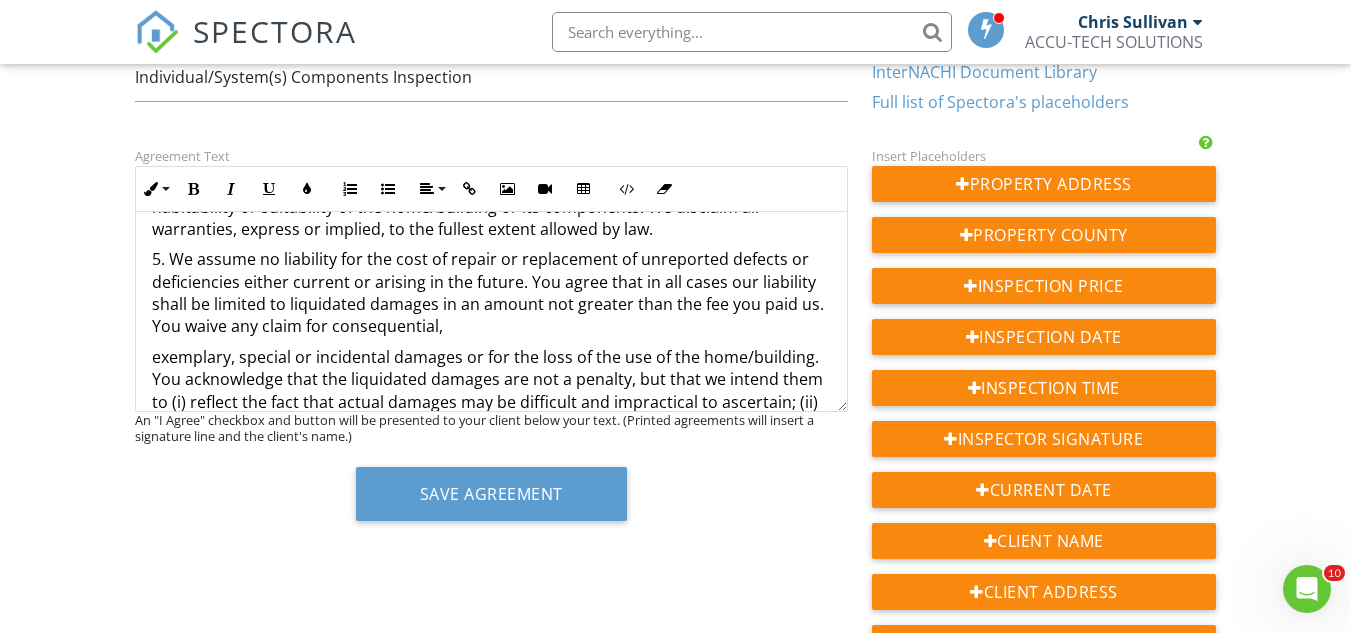 scroll, scrollTop: 600, scrollLeft: 0, axis: vertical 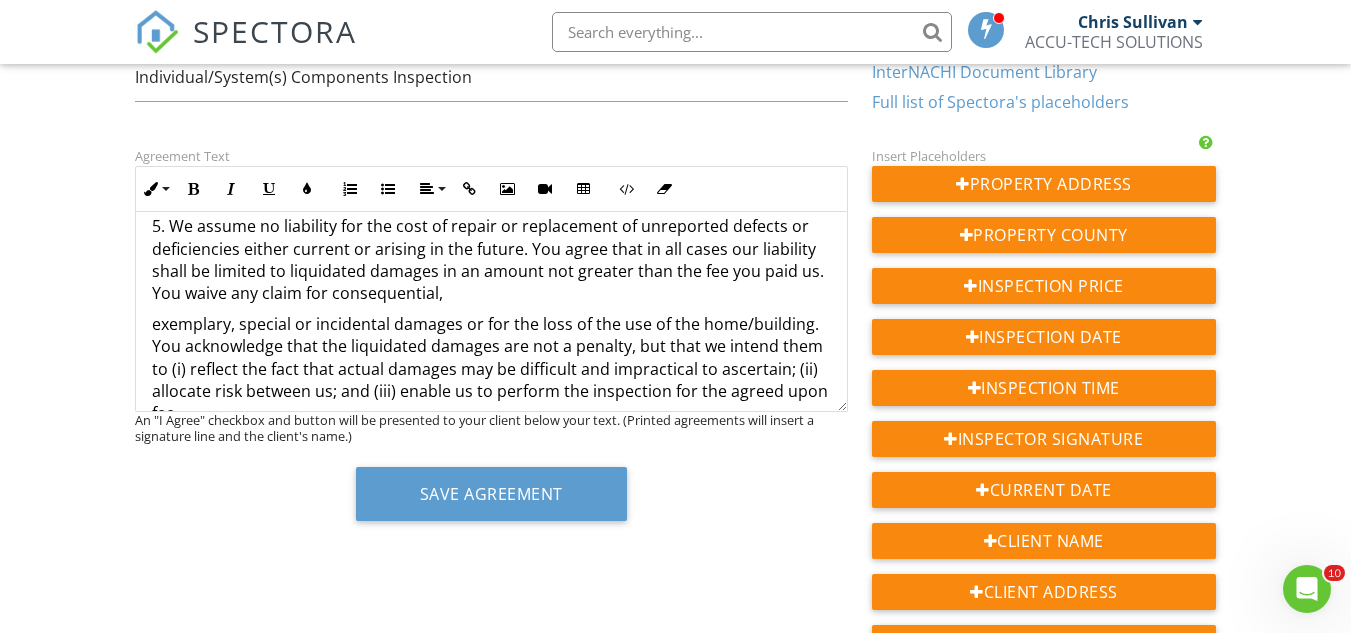click on "exemplary, special or incidental damages or for the loss of the use of the home/building. You acknowledge that the liquidated damages are not a penalty, but that we intend them to (i) reflect the fact that actual damages may be difficult and impractical to ascertain; (ii) allocate risk between us; and (iii) enable us to perform the inspection for the agreed upon fee." at bounding box center (491, 369) 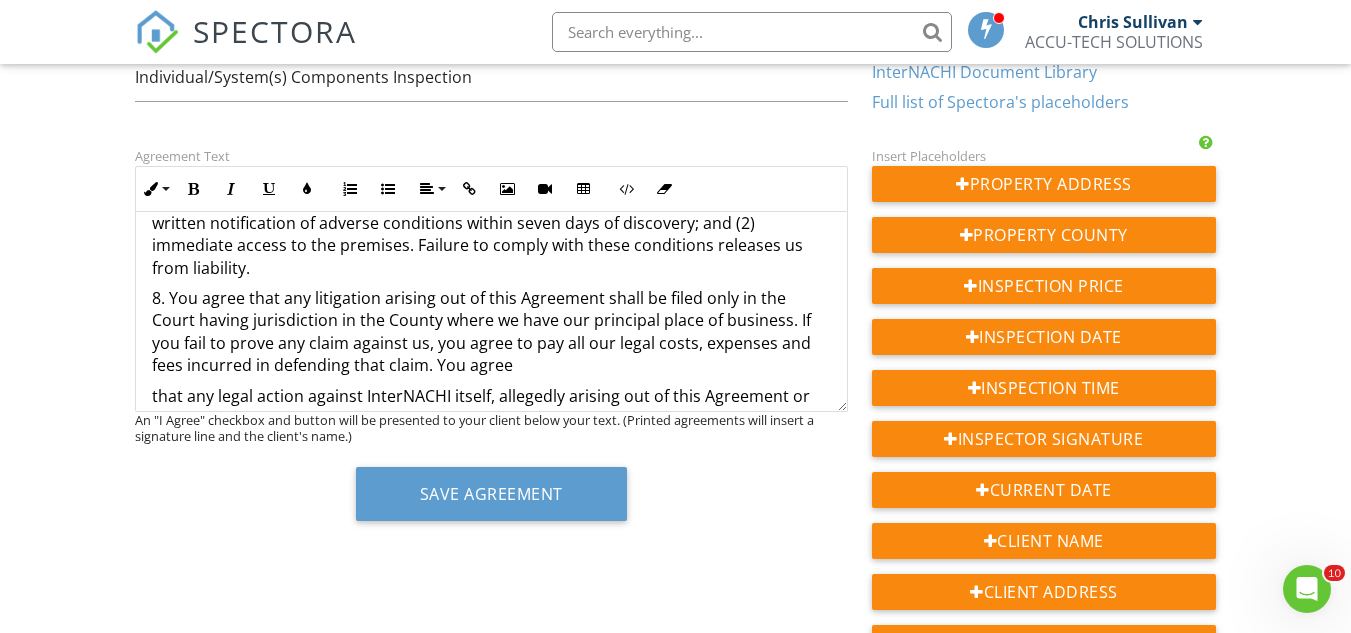 scroll, scrollTop: 1100, scrollLeft: 0, axis: vertical 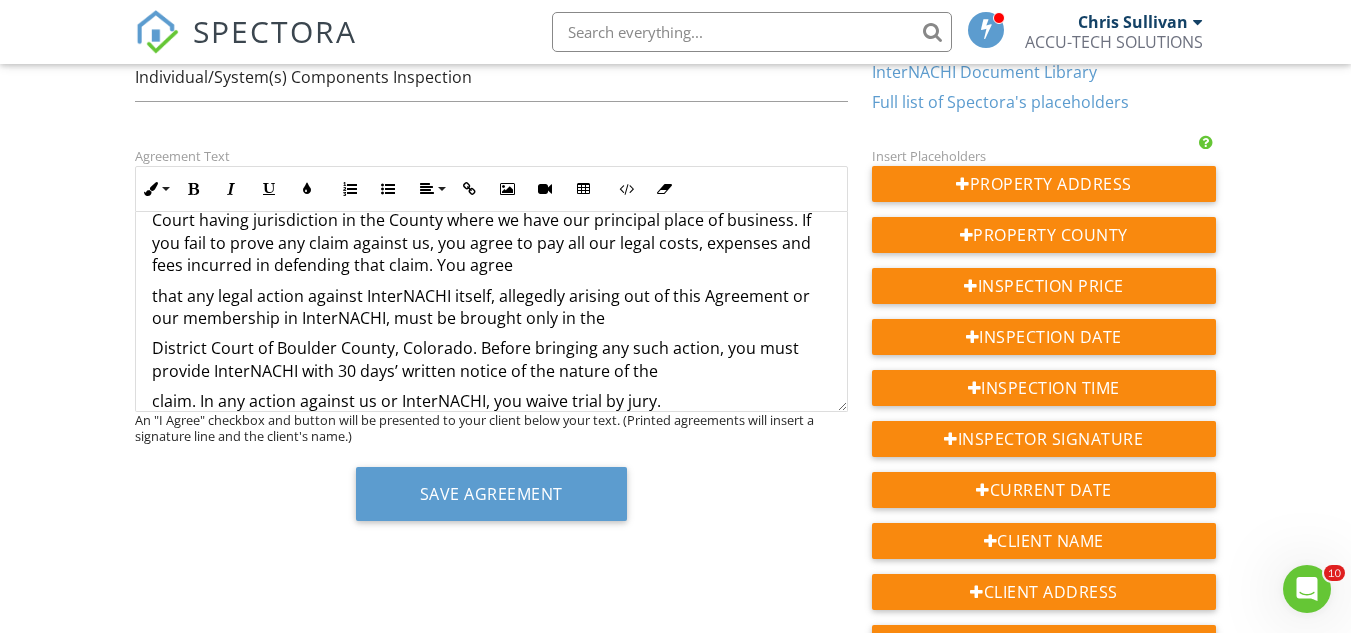 click on "that any legal action against InterNACHI itself, allegedly arising out of this Agreement or our membership in InterNACHI, must be brought only in the" at bounding box center [491, 307] 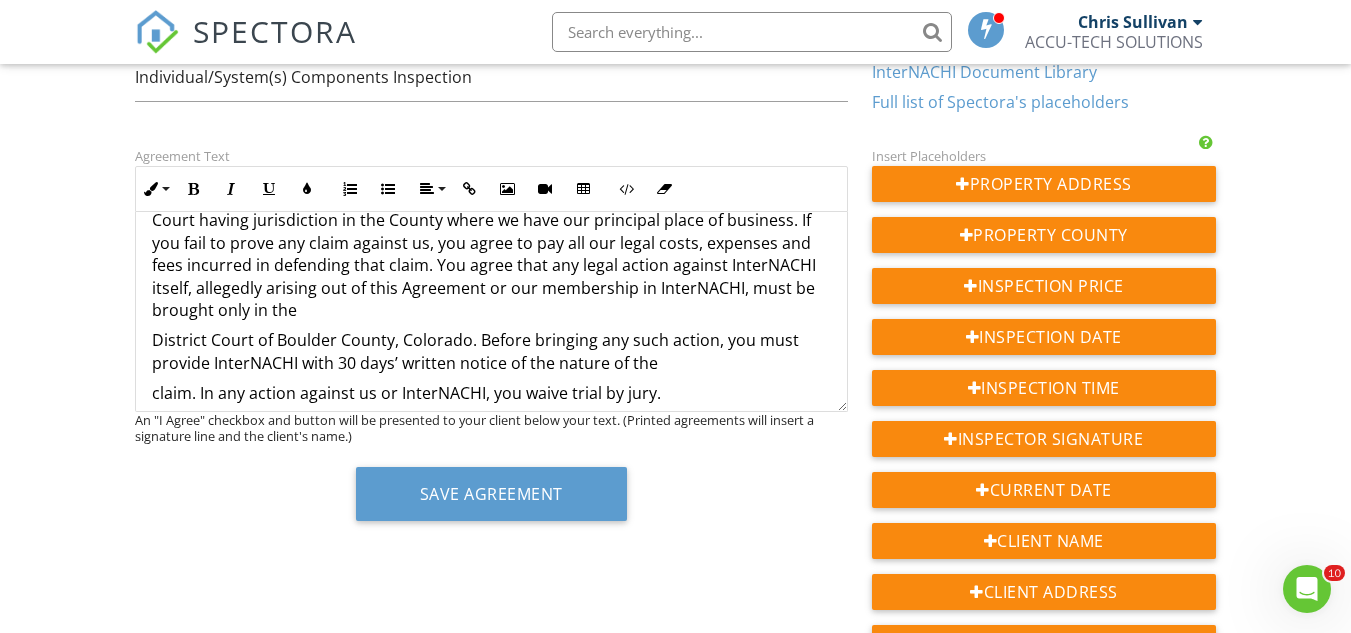 click on "This is an Agreement between you, the undersigned Client, and us, the Inspector, pertaining to our inspection of individual system(s) and/or component(s) Property at:  {{ADDRESS}} ________________________________________________________________________________________________. The terms below govern this Agreement. 1. You will pay us $  ____{{SERVICE_218745}_____ for our inspection. You have paid us a deposit of $__________. 2. We will perform a visual inspection of the following systems and components: ____________________________ and will provide you with a written report of our opinions. 3. You understand that InterNACHI is not a party to this Agreement, has no control over us, and does not supervise us. 7. If you believe you have a claim against us, you agree to provide us with the following: (1) written notification of adverse conditions within seven days of discovery; and (2) immediate access to the premises. Failure to comply with these conditions releases us from liability. signing this Agreement." at bounding box center (491, 147) 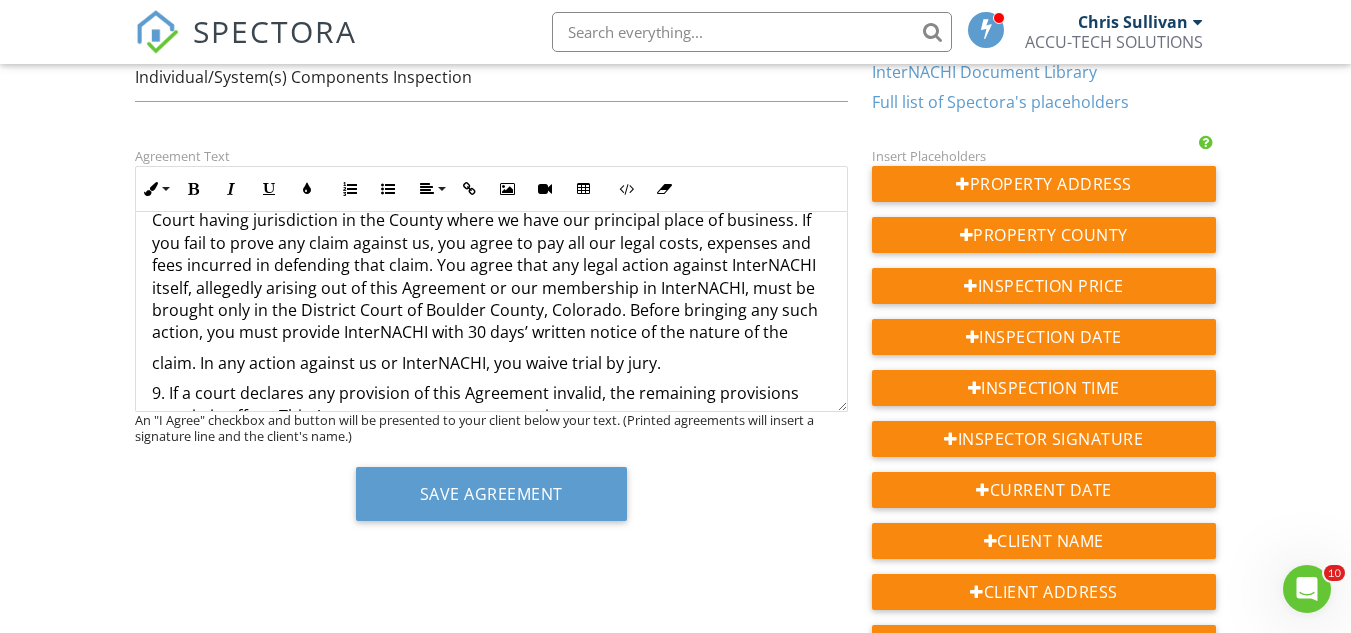 click on "This is an Agreement between you, the undersigned Client, and us, the Inspector, pertaining to our inspection of individual system(s) and/or component(s) Property at:  {{ADDRESS}} ________________________________________________________________________________________________. The terms below govern this Agreement. 1. You will pay us $  ____{{SERVICE_218745}_____ for our inspection. You have paid us a deposit of $__________. 2. We will perform a visual inspection of the following systems and components: ____________________________ and will provide you with a written report of our opinions. 3. You understand that InterNACHI is not a party to this Agreement, has no control over us, and does not supervise us. 7. If you believe you have a claim against us, you agree to provide us with the following: (1) written notification of adverse conditions within seven days of discovery; and (2) immediate access to the premises. Failure to comply with these conditions releases us from liability. signing this Agreement." at bounding box center [491, 132] 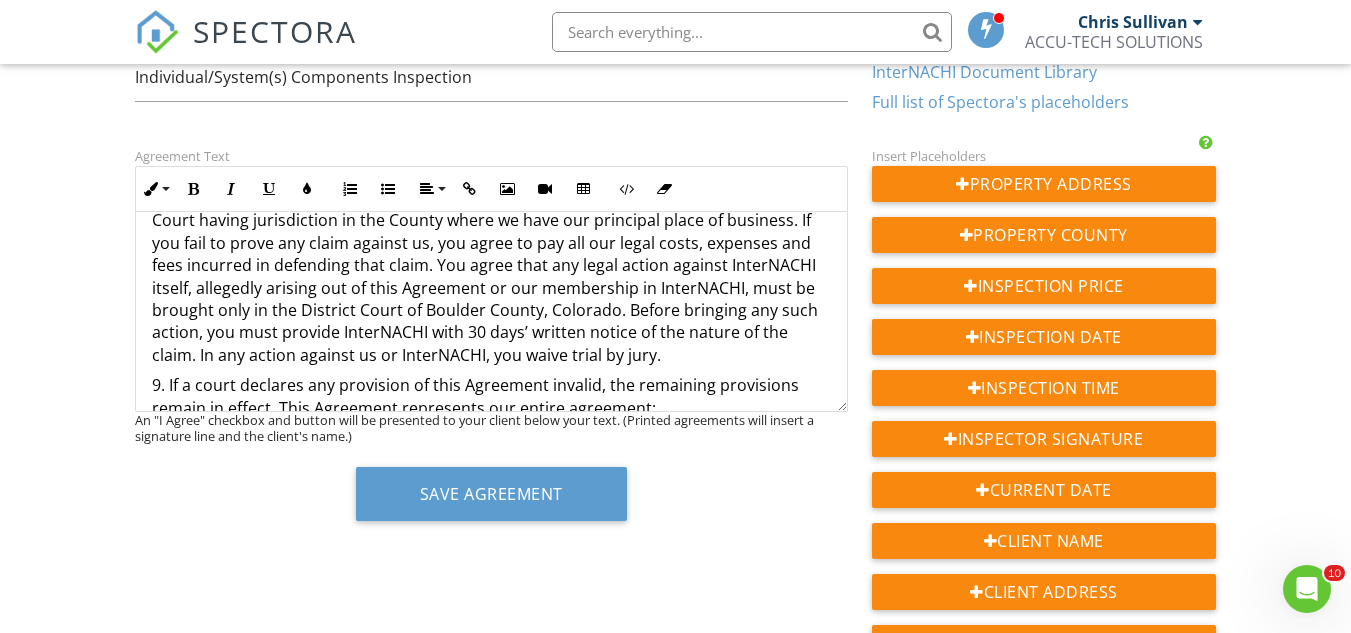 scroll, scrollTop: 1200, scrollLeft: 0, axis: vertical 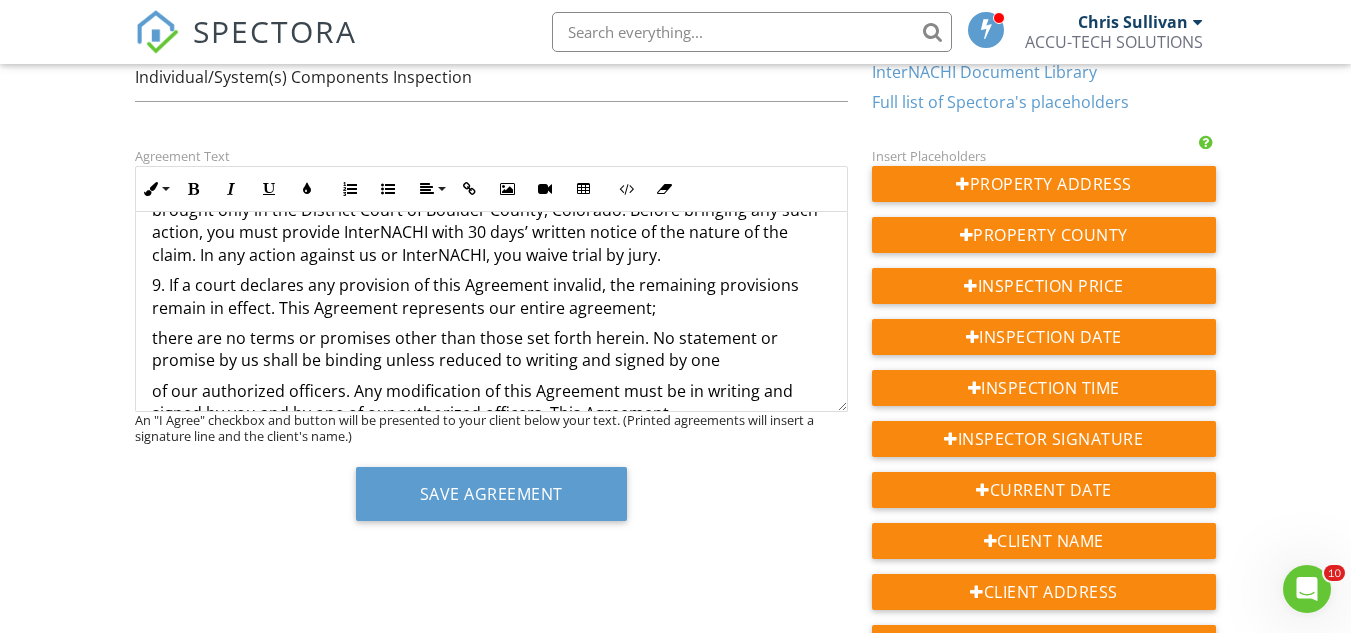 click on "This is an Agreement between you, the undersigned Client, and us, the Inspector, pertaining to our inspection of individual system(s) and/or component(s) Property at:  {{ADDRESS}} ________________________________________________________________________________________________. The terms below govern this Agreement. 1. You will pay us $  ____{{SERVICE_218745}_____ for our inspection. You have paid us a deposit of $__________. 2. We will perform a visual inspection of the following systems and components: ____________________________ and will provide you with a written report of our opinions. 3. You understand that InterNACHI is not a party to this Agreement, has no control over us, and does not supervise us. 7. If you believe you have a claim against us, you agree to provide us with the following: (1) written notification of adverse conditions within seven days of discovery; and (2) immediate access to the premises. Failure to comply with these conditions releases us from liability. signing this Agreement." at bounding box center (491, 28) 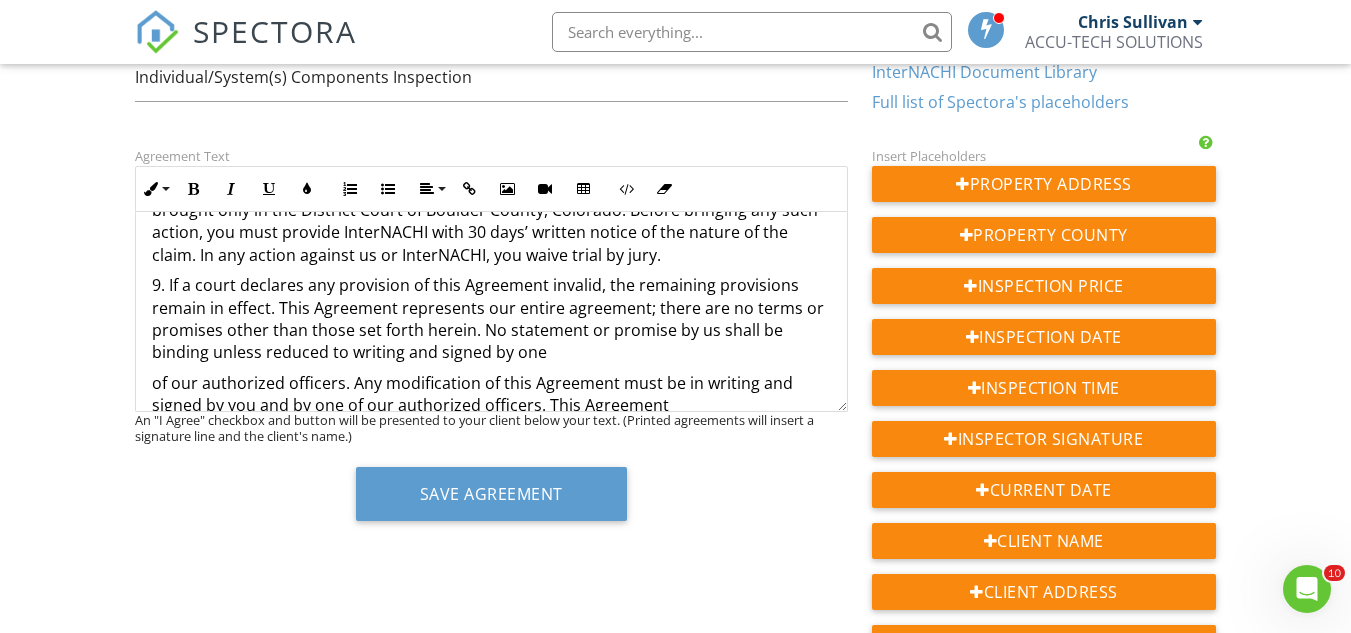 click on "This is an Agreement between you, the undersigned Client, and us, the Inspector, pertaining to our inspection of individual system(s) and/or component(s) Property at:  {{ADDRESS}} ________________________________________________________________________________________________. The terms below govern this Agreement. 1. You will pay us $  ____{{SERVICE_218745}_____ for our inspection. You have paid us a deposit of $__________. 2. We will perform a visual inspection of the following systems and components: ____________________________ and will provide you with a written report of our opinions. 3. You understand that InterNACHI is not a party to this Agreement, has no control over us, and does not supervise us. 7. If you believe you have a claim against us, you agree to provide us with the following: (1) written notification of adverse conditions within seven days of discovery; and (2) immediate access to the premises. Failure to comply with these conditions releases us from liability. signing this Agreement." at bounding box center (491, 24) 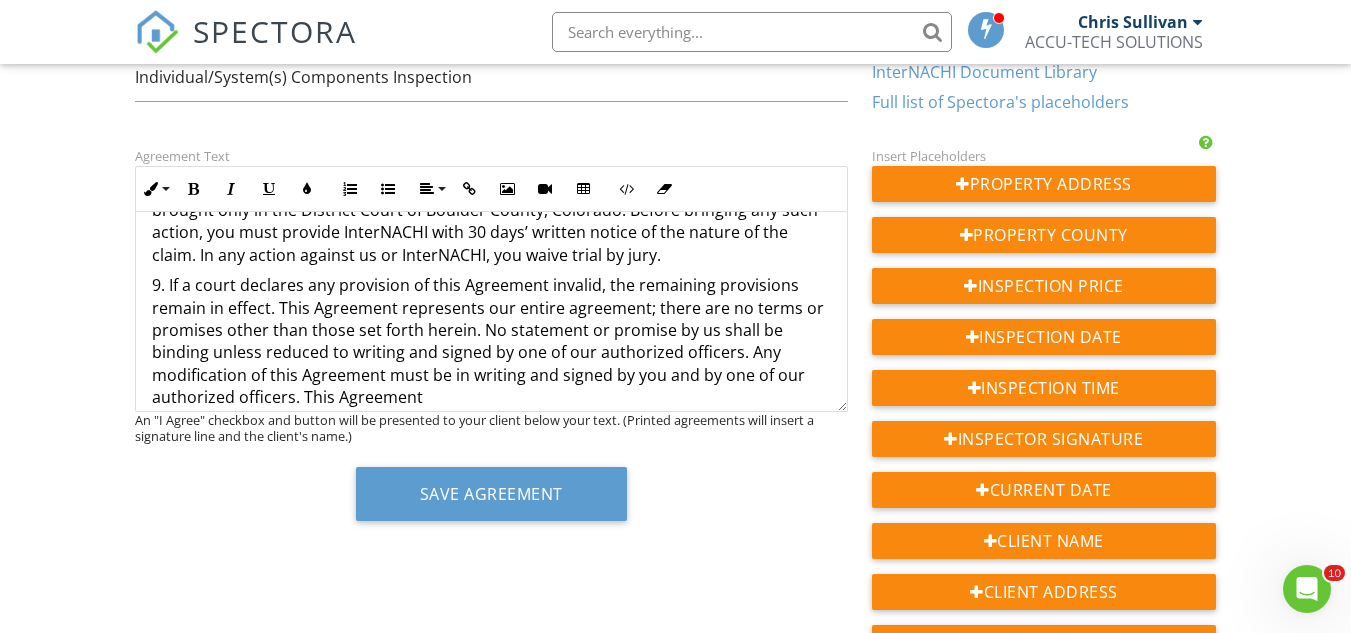 scroll, scrollTop: 1300, scrollLeft: 0, axis: vertical 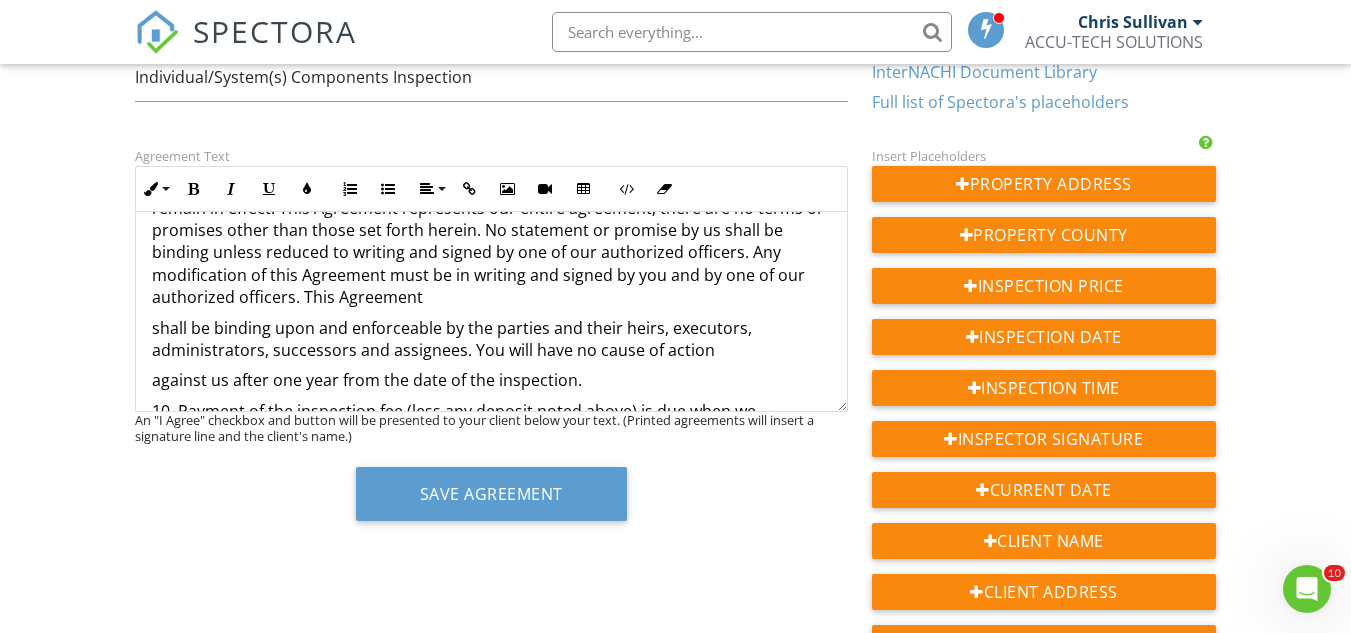 click on "This is an Agreement between you, the undersigned Client, and us, the Inspector, pertaining to our inspection of individual system(s) and/or component(s) Property at:  {{ADDRESS}} ________________________________________________________________________________________________. The terms below govern this Agreement. 1. You will pay us $  ____{{SERVICE_218745}_____ for our inspection. You have paid us a deposit of $__________. 2. We will perform a visual inspection of the following systems and components: ____________________________ and will provide you with a written report of our opinions. 3. You understand that InterNACHI is not a party to this Agreement, has no control over us, and does not supervise us. 7. If you believe you have a claim against us, you agree to provide us with the following: (1) written notification of adverse conditions within seven days of discovery; and (2) immediate access to the premises. Failure to comply with these conditions releases us from liability. signing this Agreement." at bounding box center [491, -80] 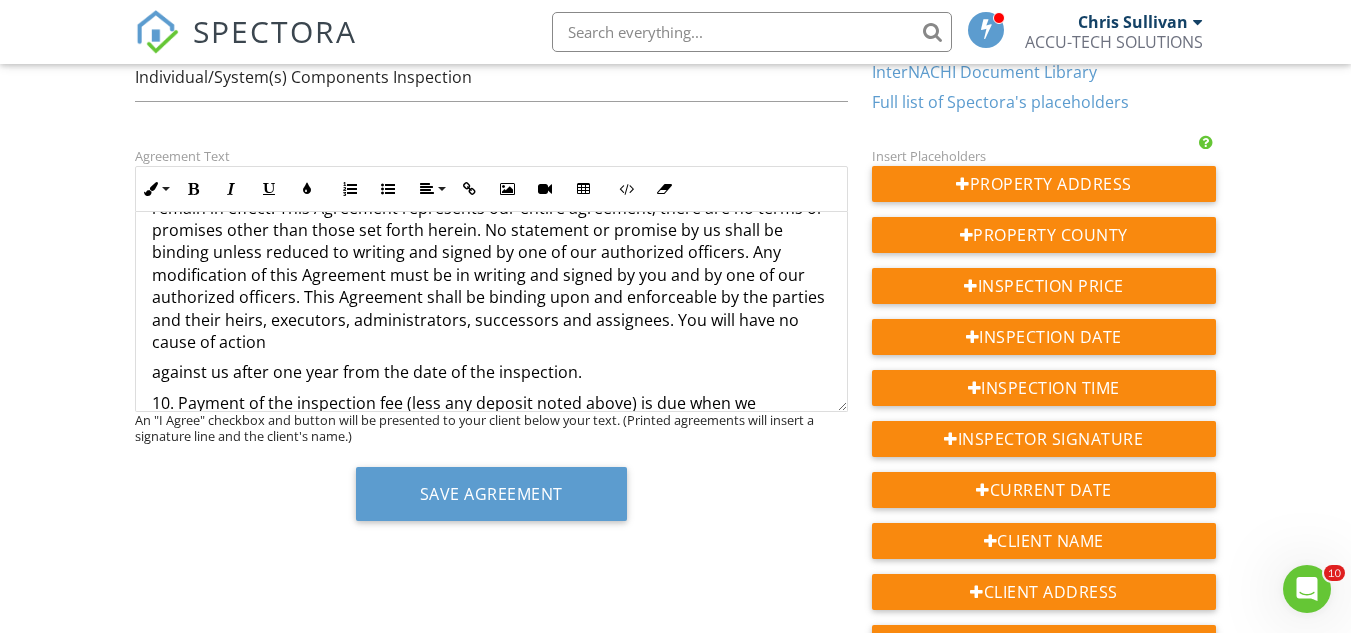 click on "against us after one year from the date of the inspection." at bounding box center [491, 372] 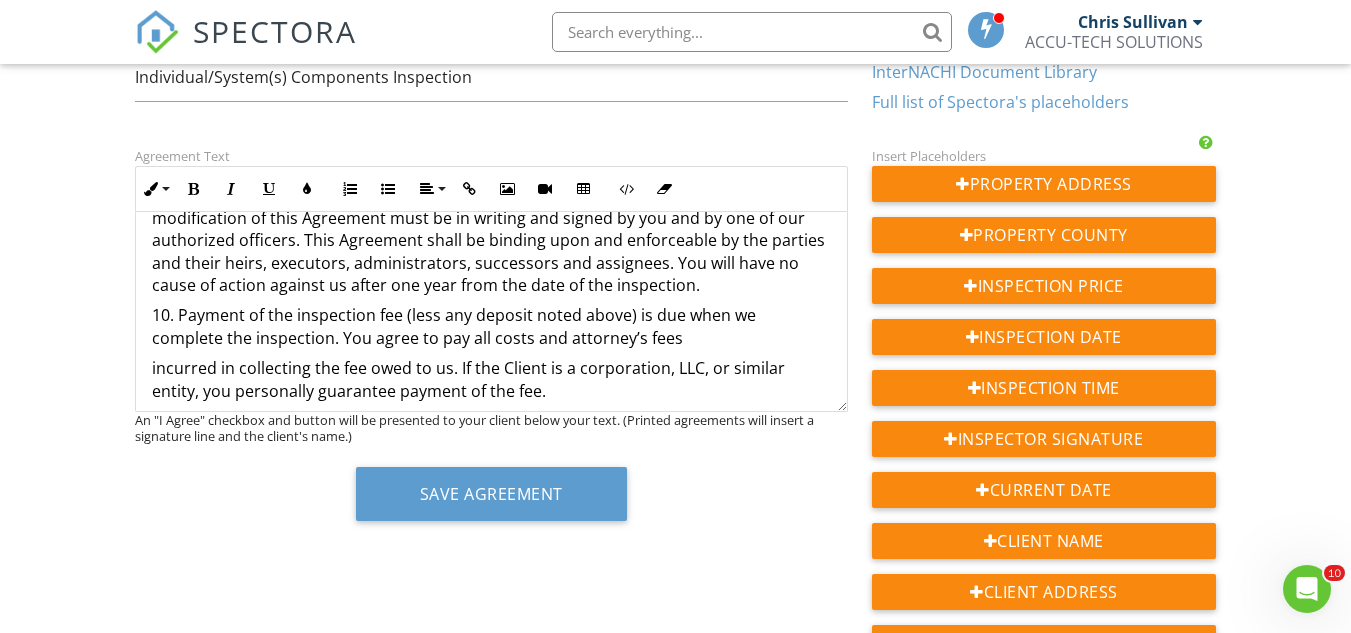 scroll, scrollTop: 1400, scrollLeft: 0, axis: vertical 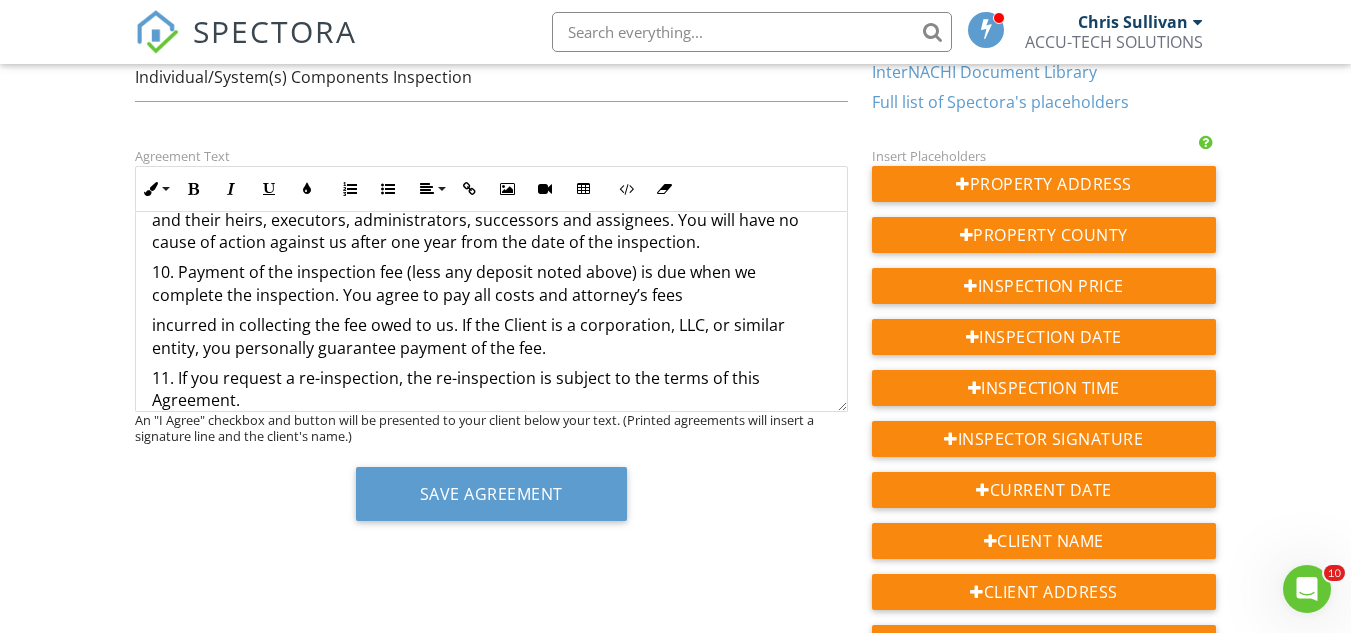 click on "This is an Agreement between you, the undersigned Client, and us, the Inspector, pertaining to our inspection of individual system(s) and/or component(s) Property at:  {{ADDRESS}} ________________________________________________________________________________________________. The terms below govern this Agreement. 1. You will pay us $  ____{{SERVICE_218745}_____ for our inspection. You have paid us a deposit of $__________. 2. We will perform a visual inspection of the following systems and components: ____________________________ and will provide you with a written report of our opinions. 3. You understand that InterNACHI is not a party to this Agreement, has no control over us, and does not supervise us. 7. If you believe you have a claim against us, you agree to provide us with the following: (1) written notification of adverse conditions within seven days of discovery; and (2) immediate access to the premises. Failure to comply with these conditions releases us from liability. signing this Agreement." at bounding box center [491, -199] 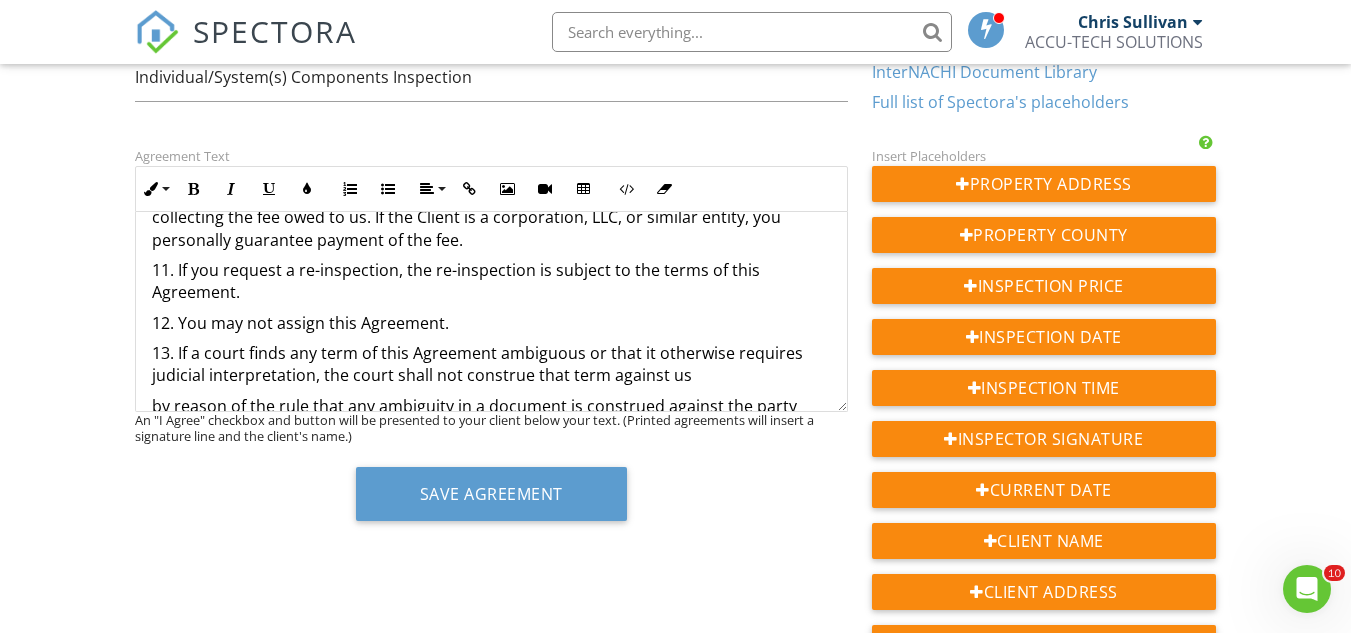 scroll, scrollTop: 1600, scrollLeft: 0, axis: vertical 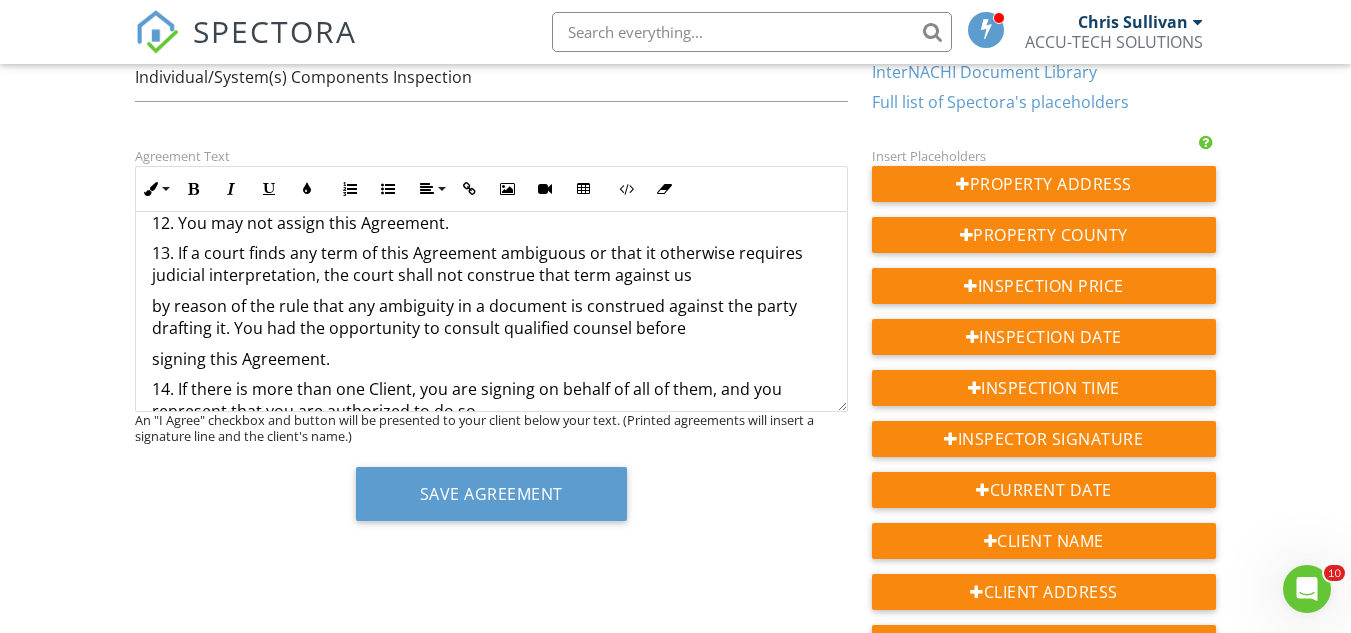 click on "by reason of the rule that any ambiguity in a document is construed against the party drafting it. You had the opportunity to consult qualified counsel before" at bounding box center (491, 317) 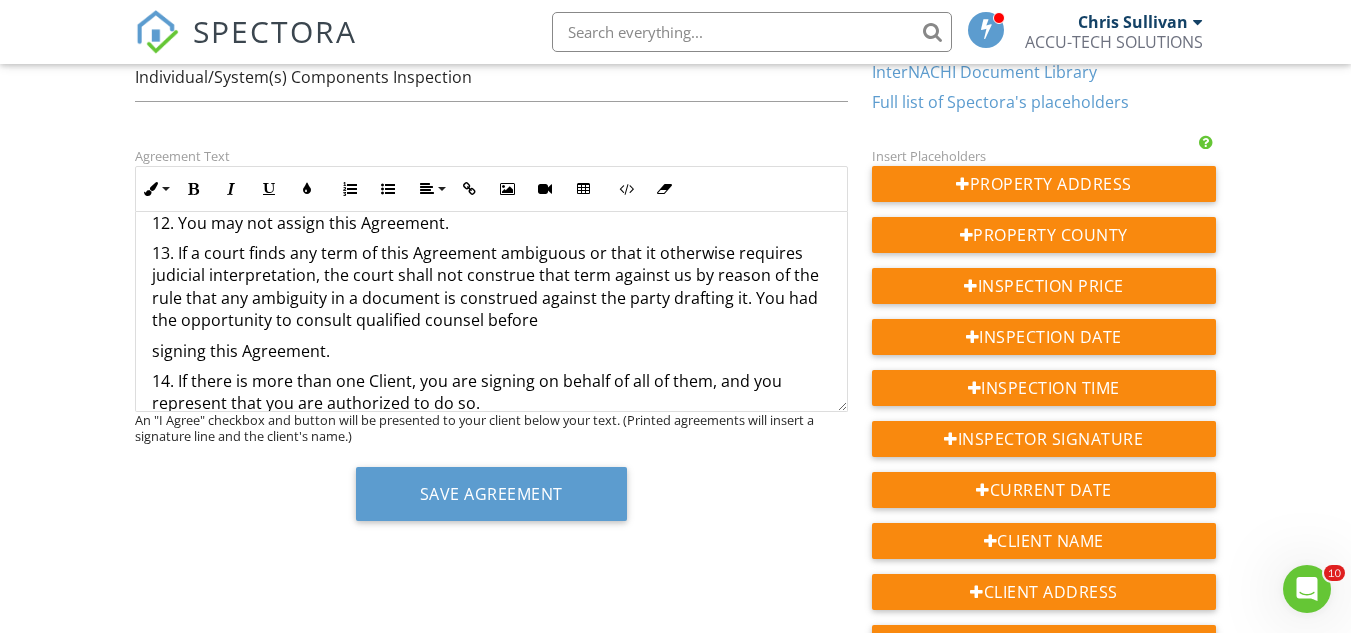 click on "signing this Agreement." at bounding box center [491, 351] 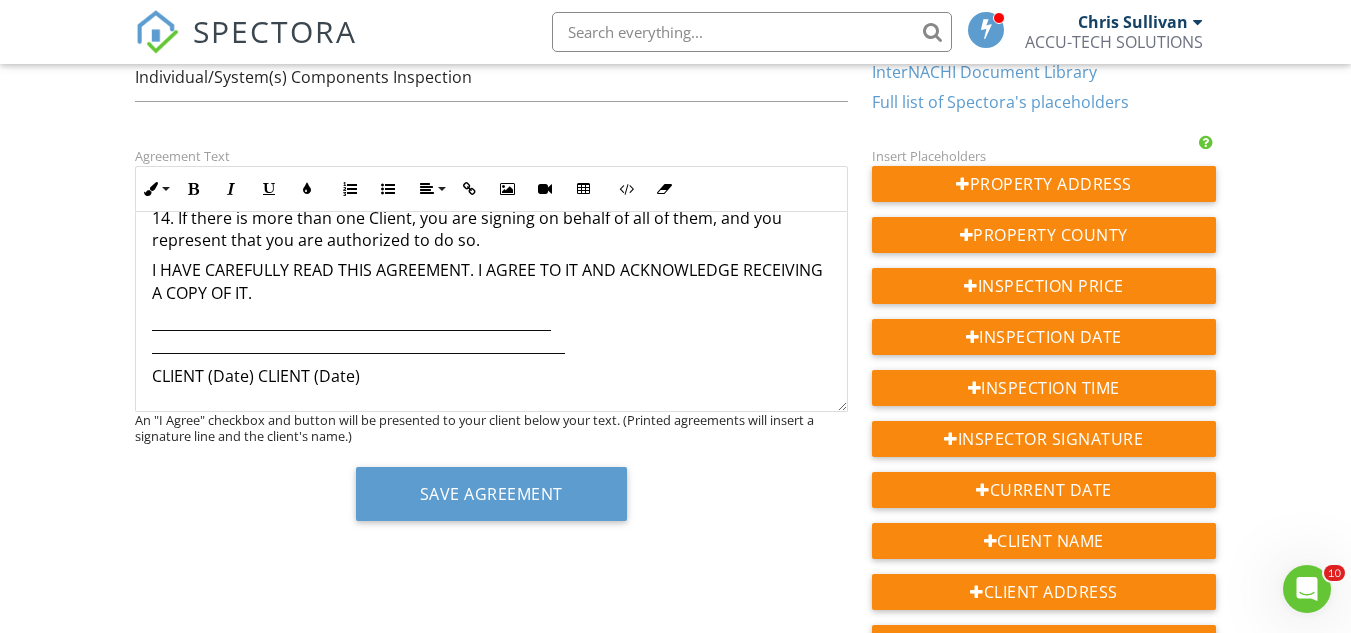 scroll, scrollTop: 1755, scrollLeft: 0, axis: vertical 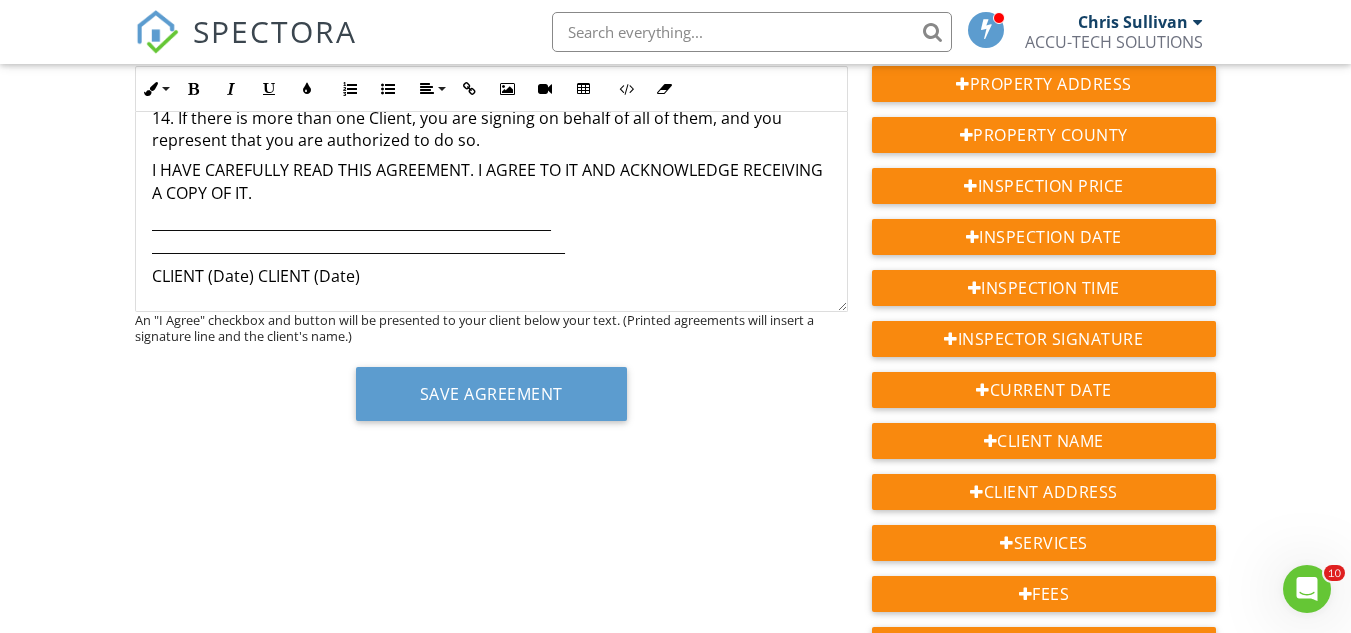 click on "_________________________________________________________ ___________________________________________________________" at bounding box center (491, 234) 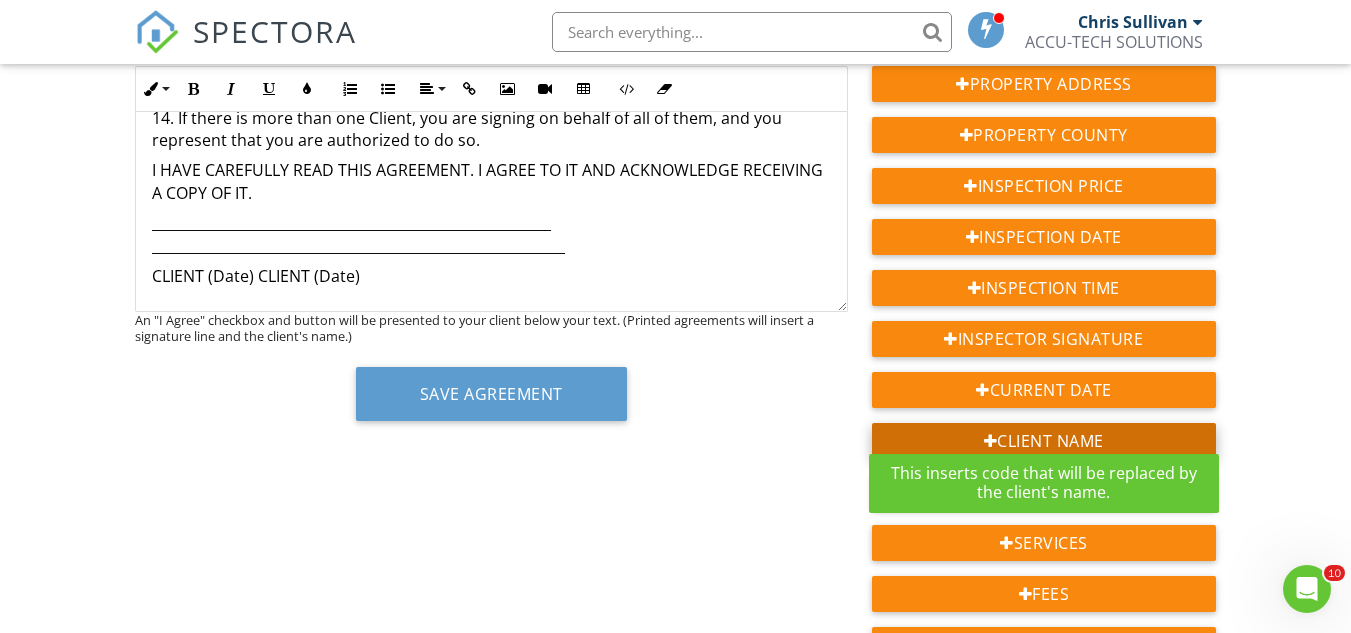 click on "Client Name" at bounding box center (1044, 441) 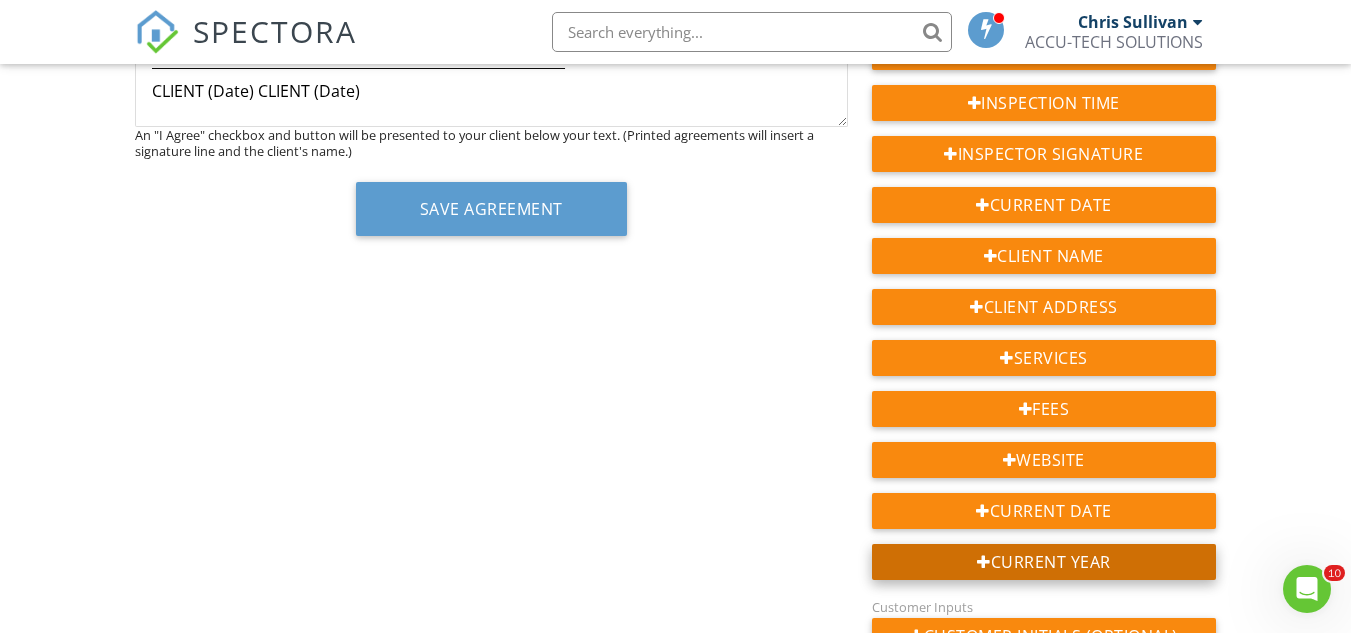 scroll, scrollTop: 600, scrollLeft: 0, axis: vertical 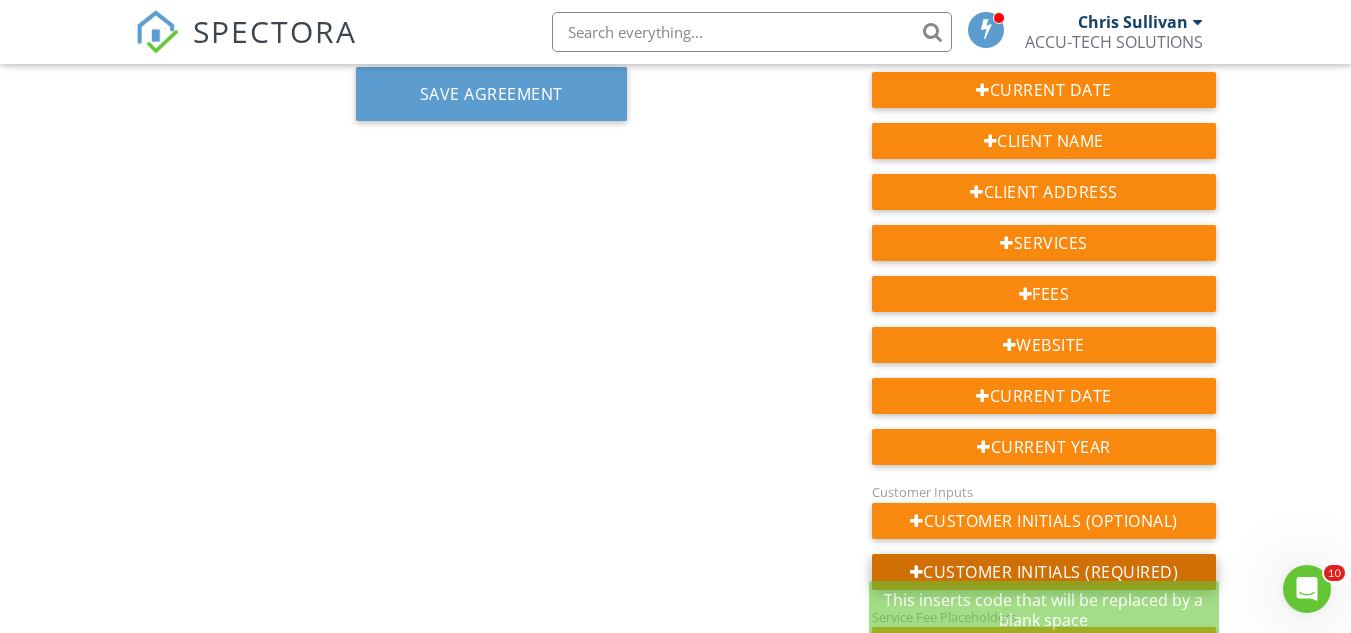 click on "Customer Initials (Required)" at bounding box center [1044, 572] 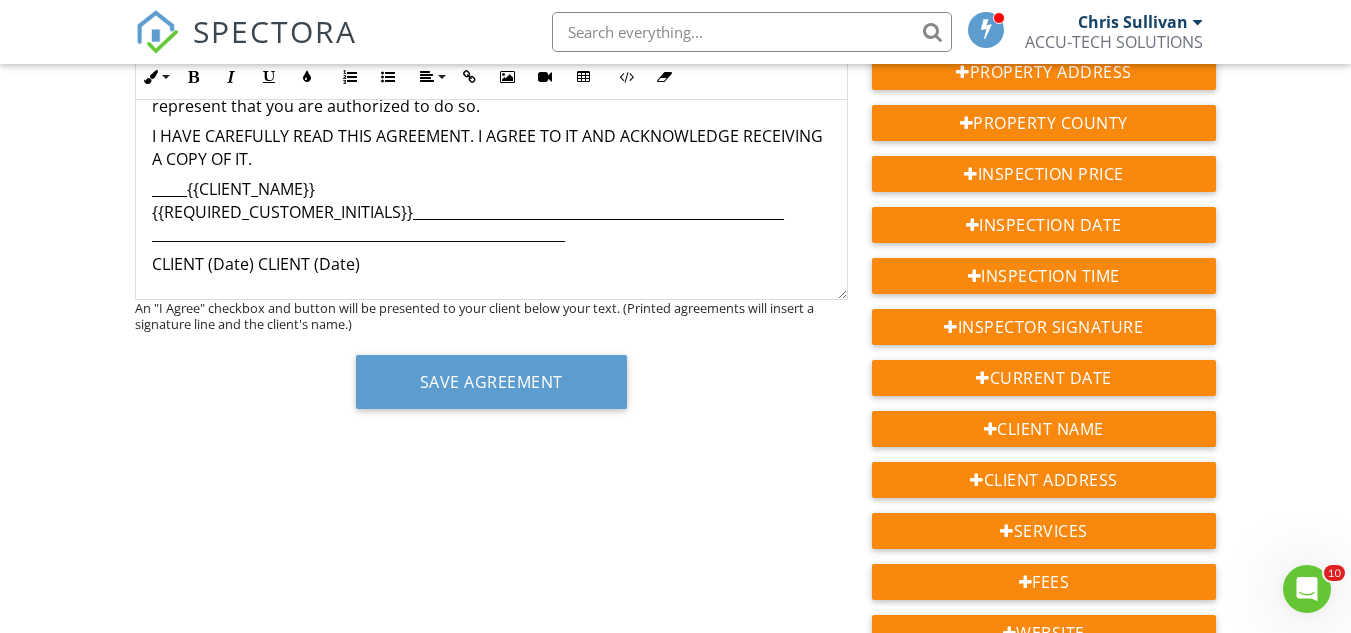 scroll, scrollTop: 300, scrollLeft: 0, axis: vertical 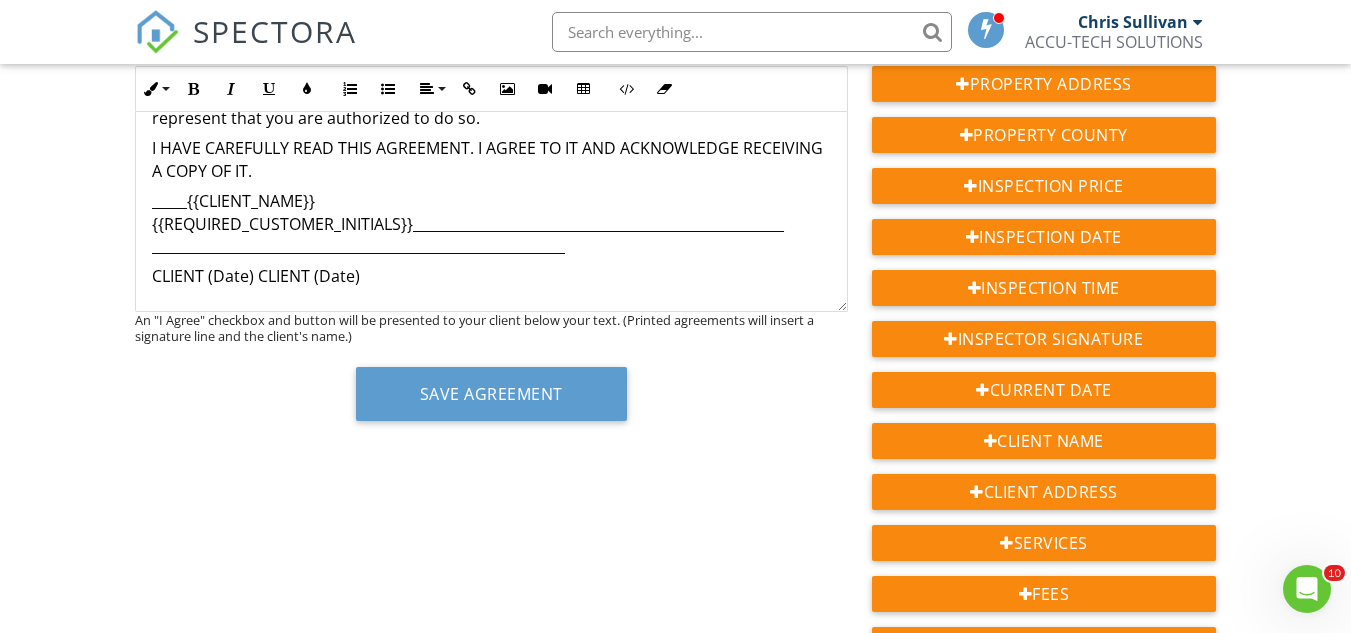 click on "CLIENT (Date) CLIENT (Date)" at bounding box center (491, 276) 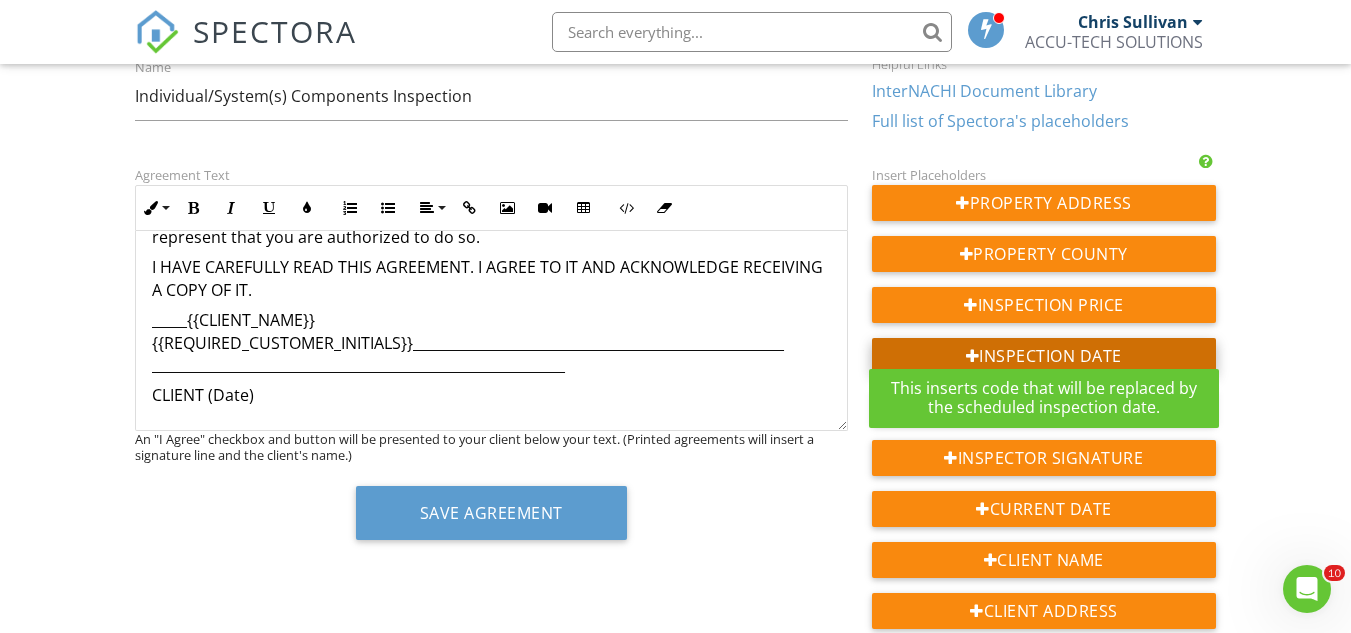 scroll, scrollTop: 300, scrollLeft: 0, axis: vertical 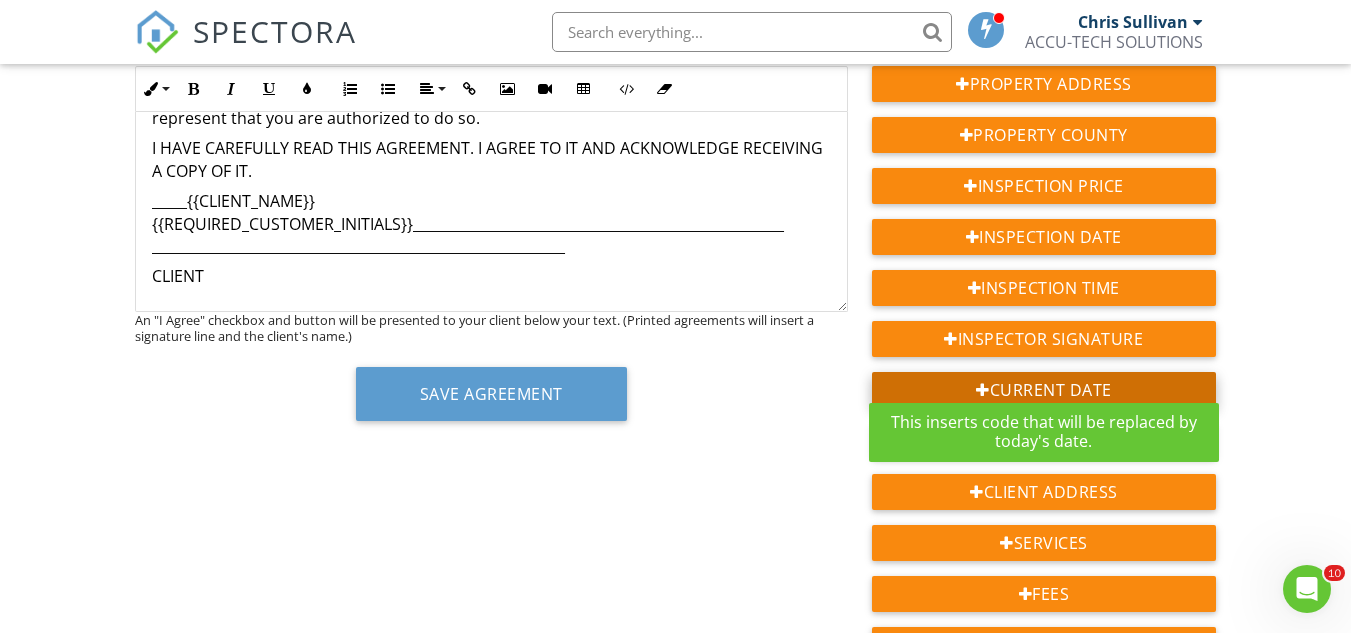 click on "Current Date" at bounding box center (1044, 390) 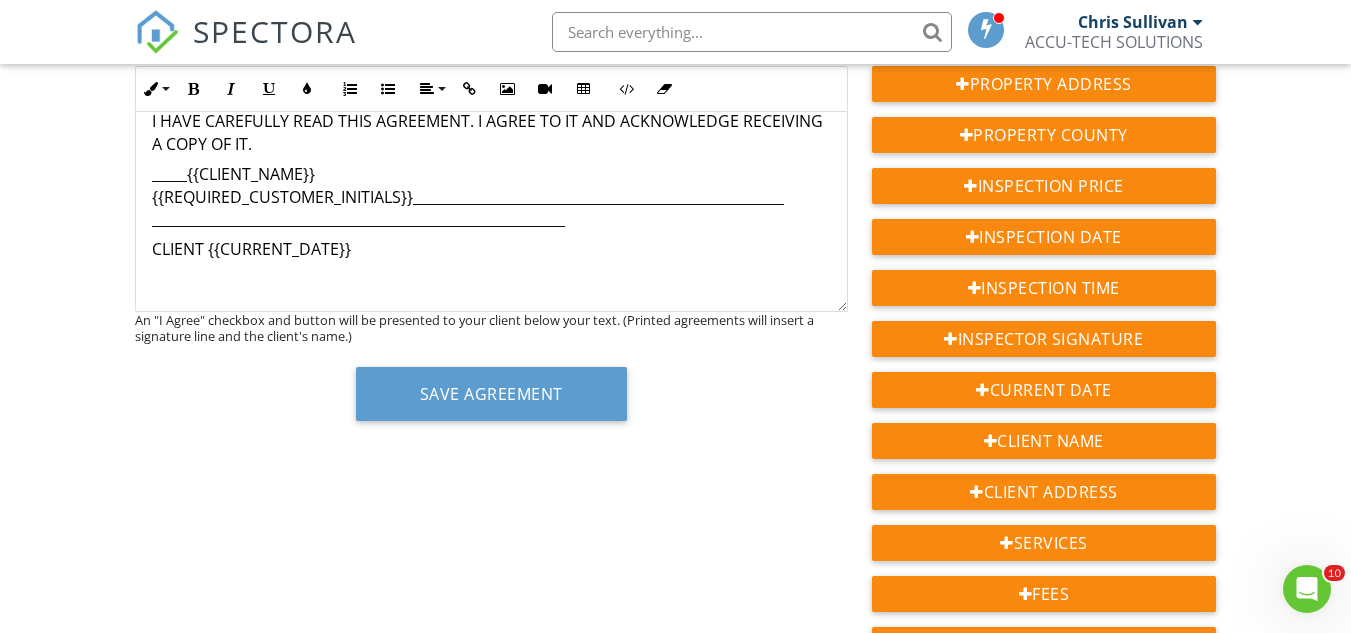 scroll, scrollTop: 1812, scrollLeft: 0, axis: vertical 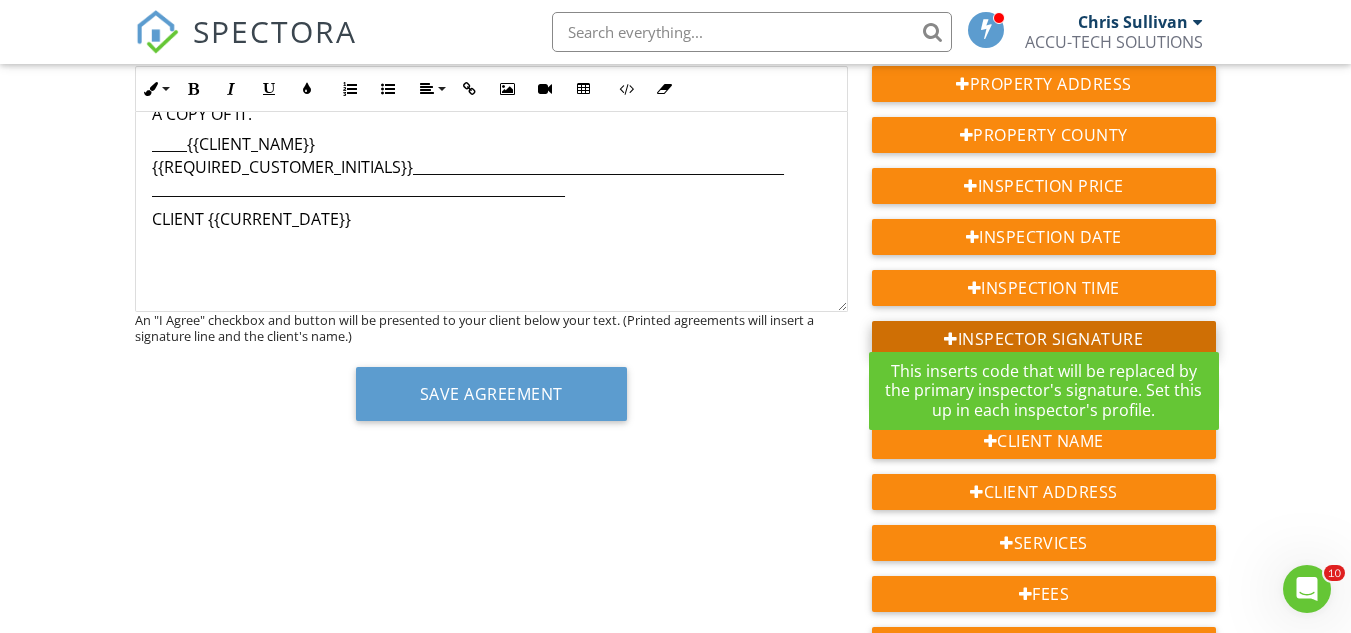 click on "Inspector Signature" at bounding box center (1044, 339) 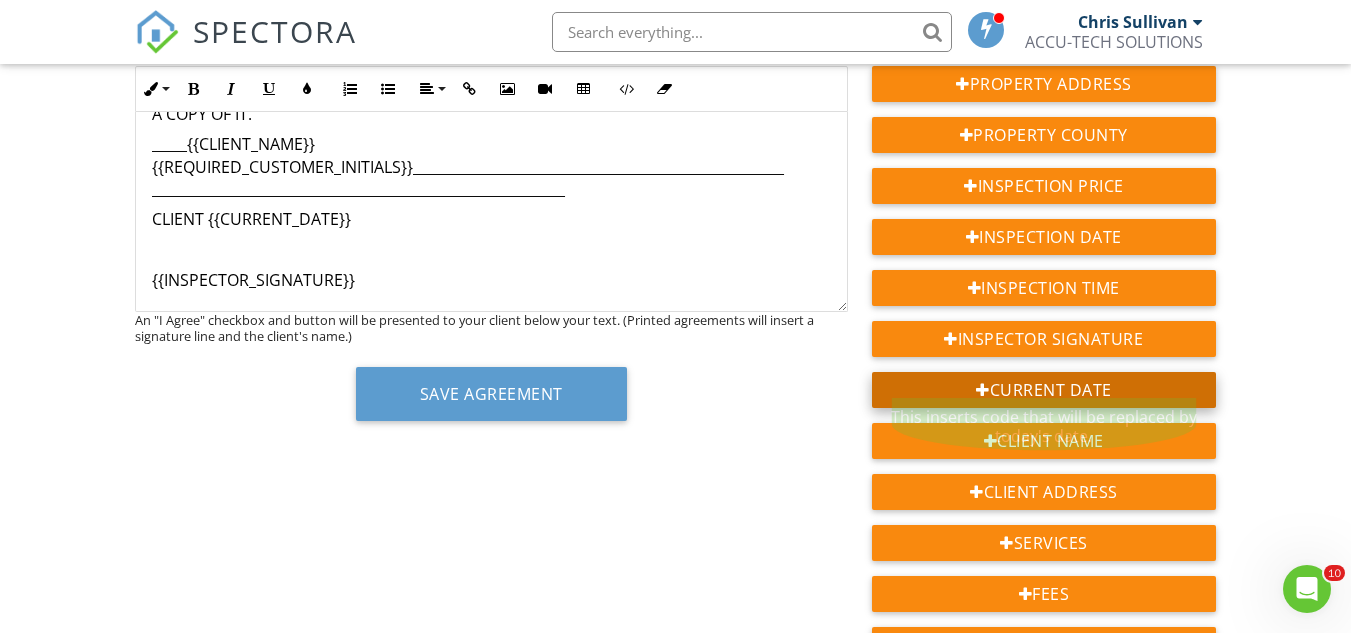 click on "Current Date" at bounding box center [1044, 390] 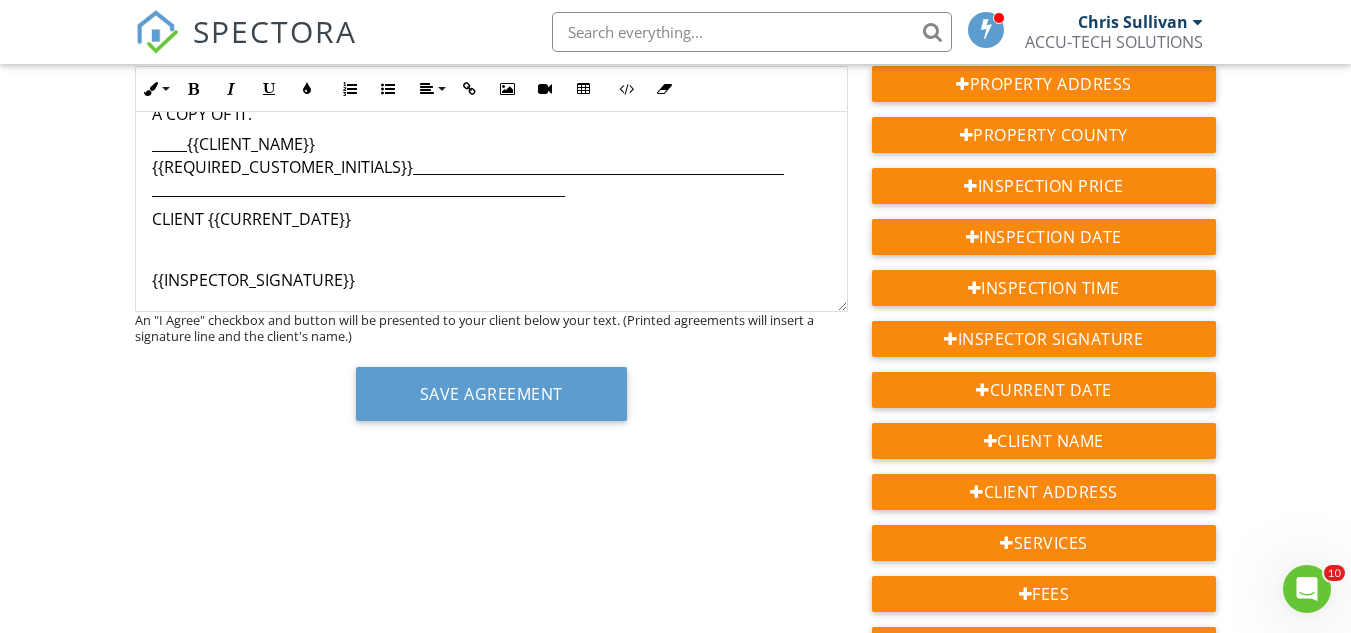 scroll, scrollTop: 1843, scrollLeft: 0, axis: vertical 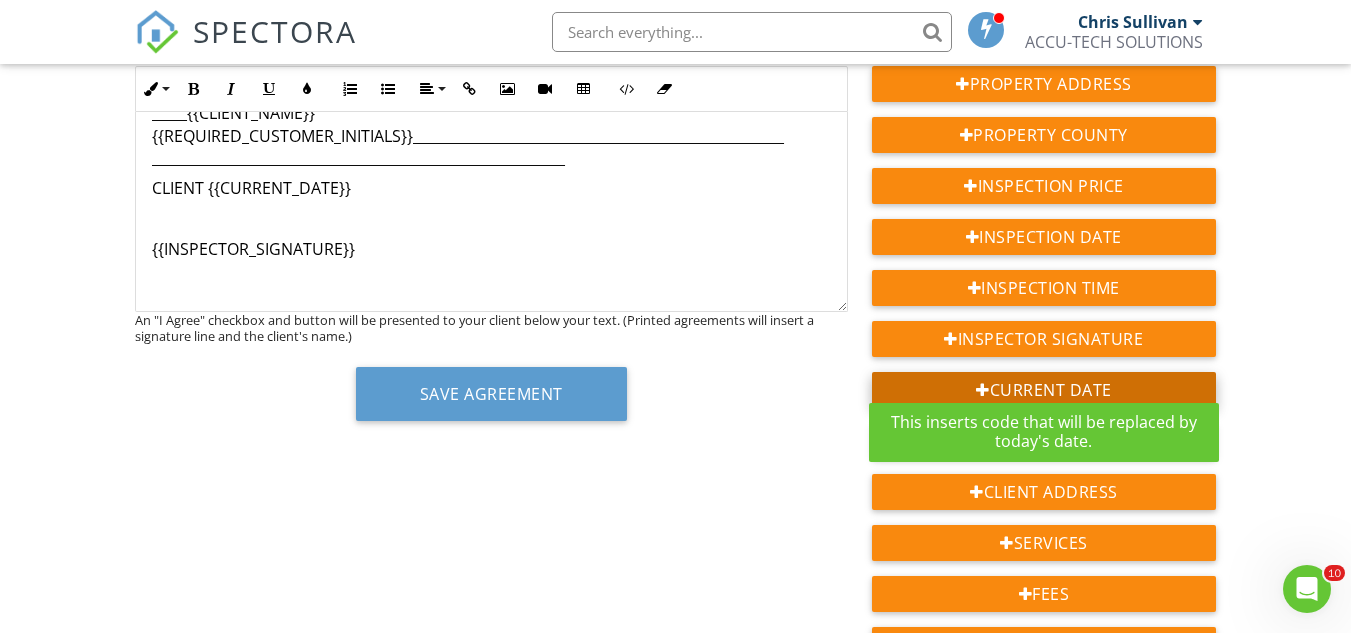 click on "Current Date" at bounding box center [1044, 390] 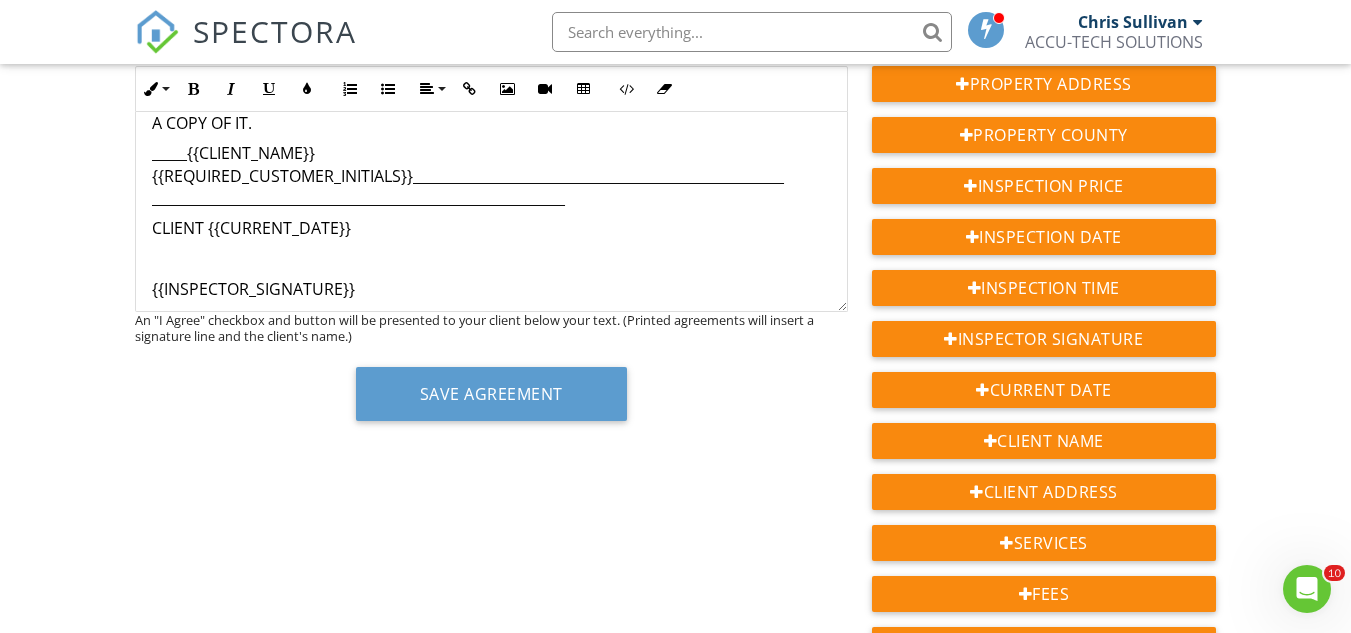 scroll, scrollTop: 1769, scrollLeft: 0, axis: vertical 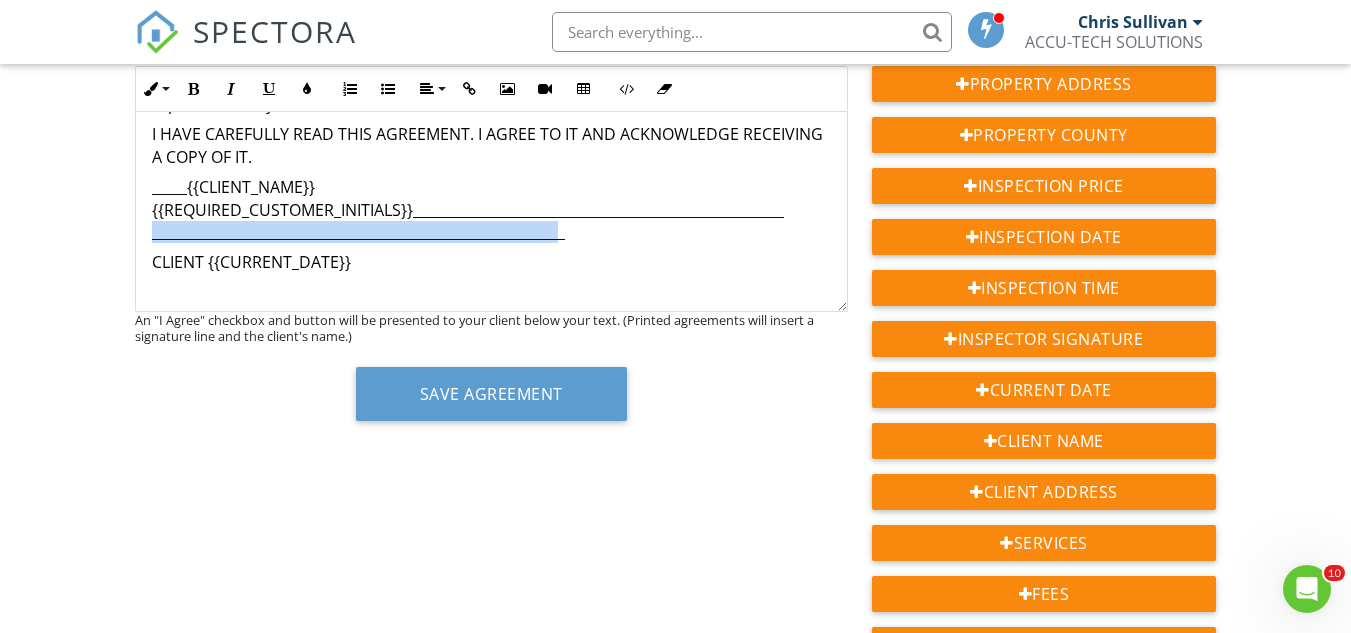 drag, startPoint x: 578, startPoint y: 235, endPoint x: 132, endPoint y: 233, distance: 446.0045 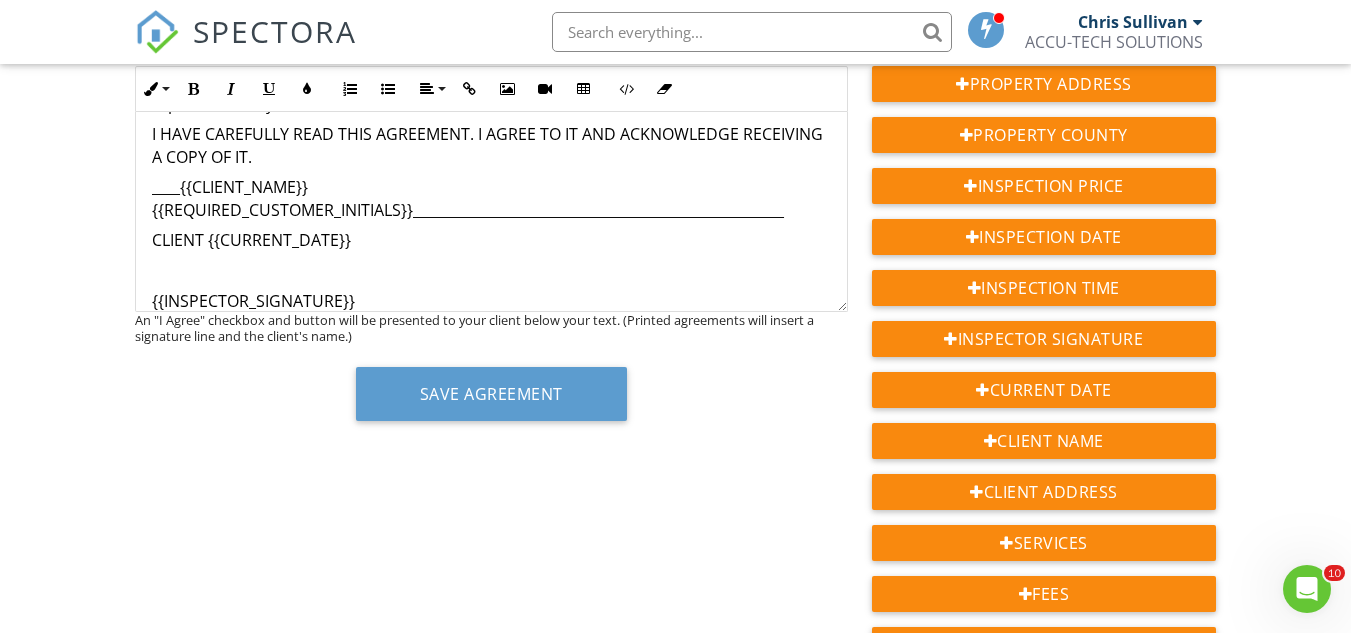 click on "____{{CLIENT_NAME}}{{REQUIRED_CUSTOMER_INITIALS}}_____________________________________________________" at bounding box center [491, 198] 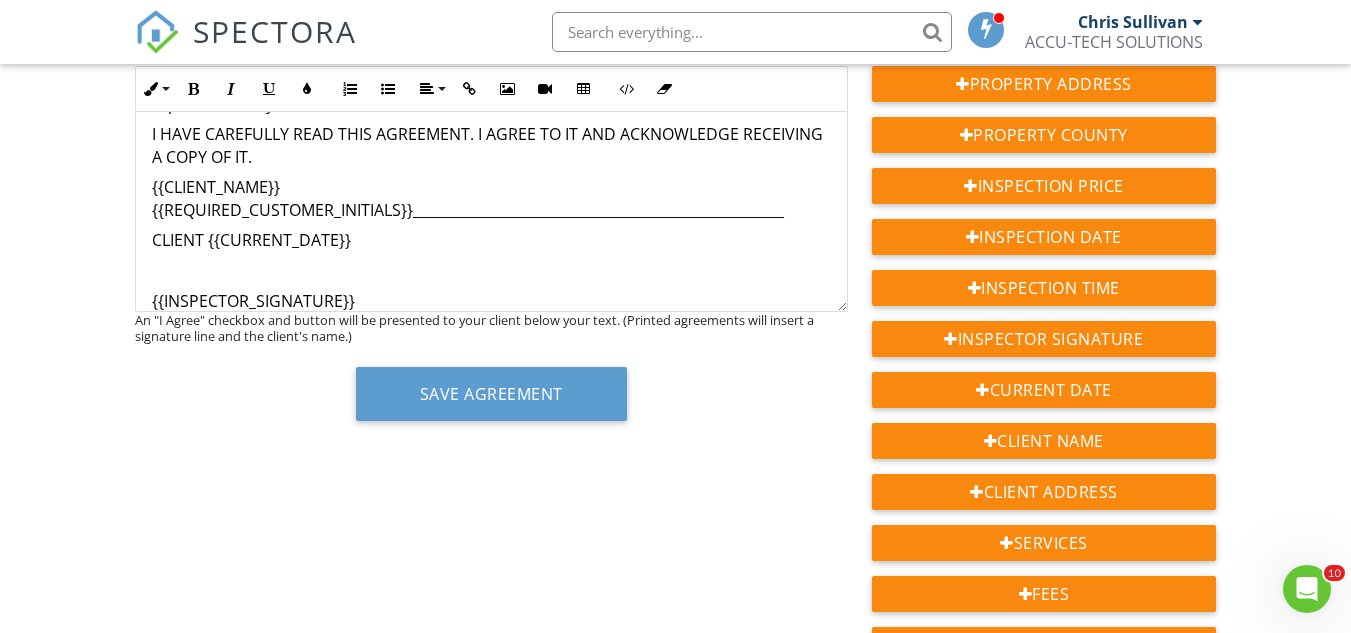 drag, startPoint x: 796, startPoint y: 222, endPoint x: 415, endPoint y: 208, distance: 381.25714 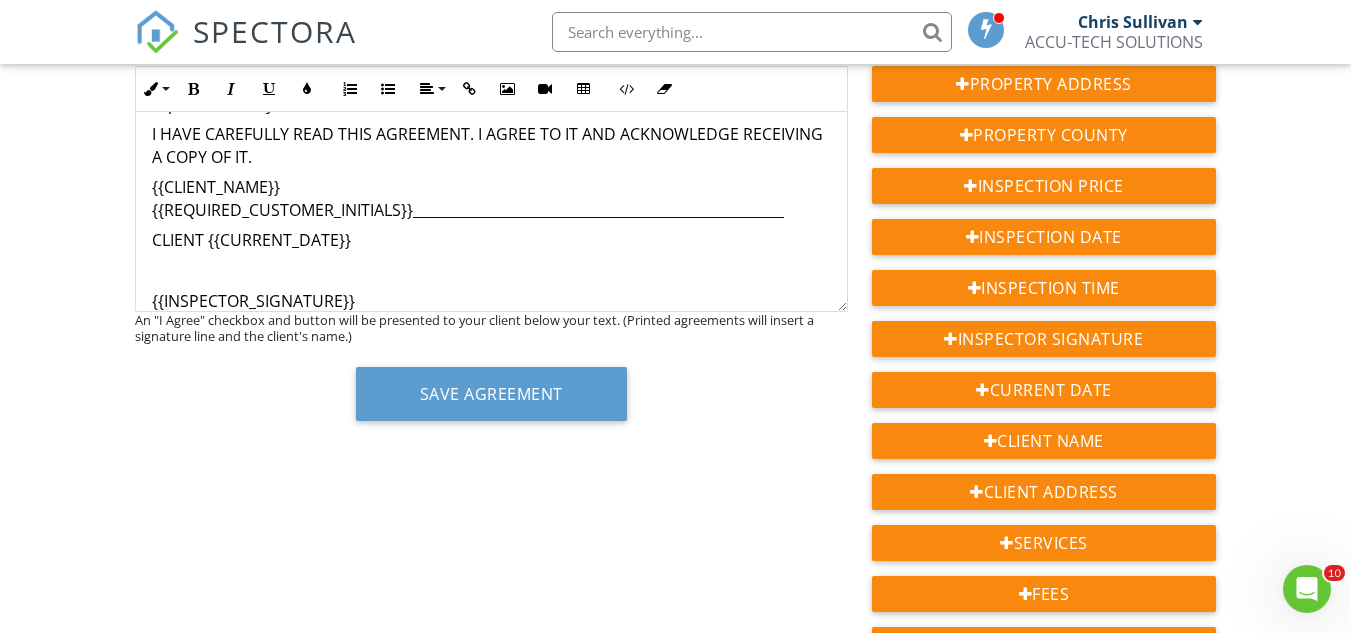 click on "{{CLIENT_NAME}}{{REQUIRED_CUSTOMER_INITIALS}}_____________________________________________________" at bounding box center [491, 198] 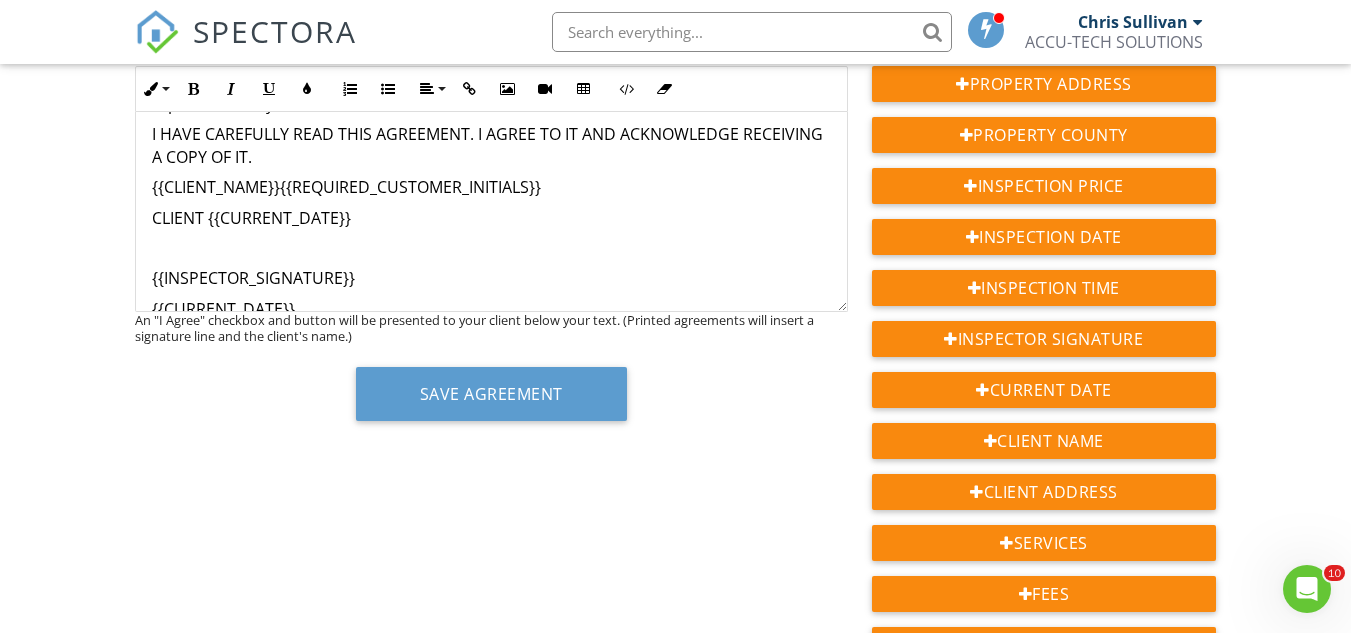 click on "I HAVE CAREFULLY READ THIS AGREEMENT. I AGREE TO IT AND ACKNOWLEDGE RECEIVING A COPY OF IT." at bounding box center [491, 145] 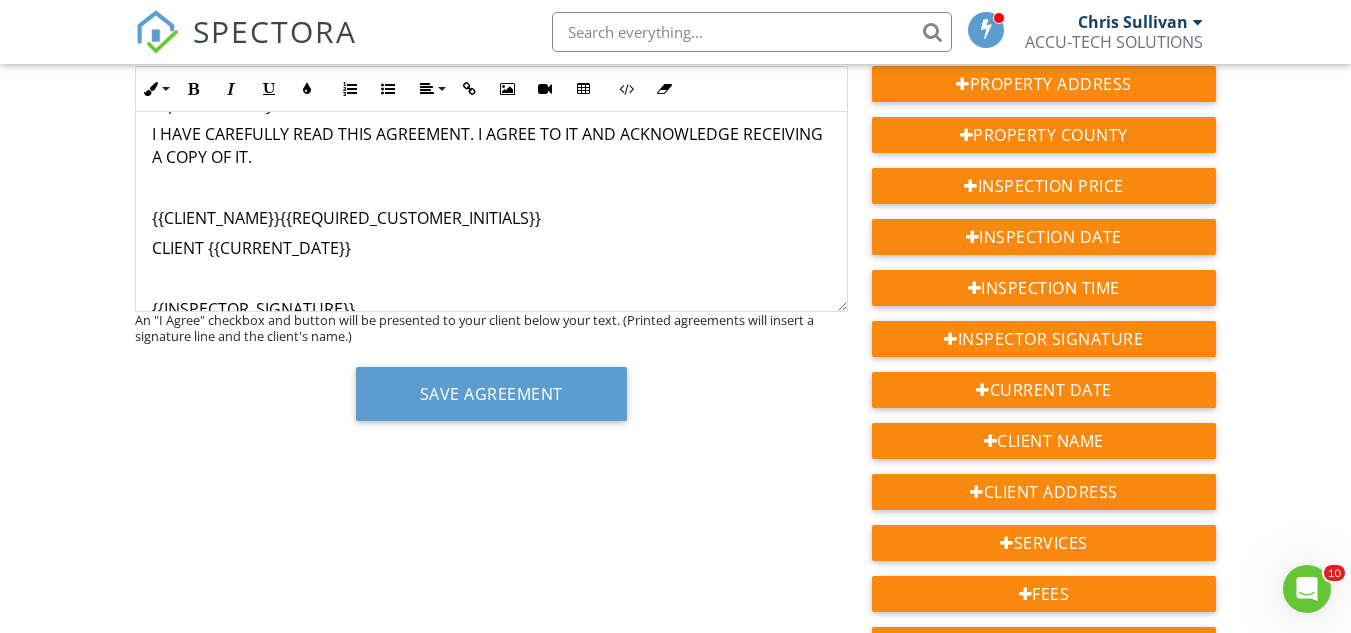 click on "{{CLIENT_NAME}}{{REQUIRED_CUSTOMER_INITIALS}}" at bounding box center [491, 218] 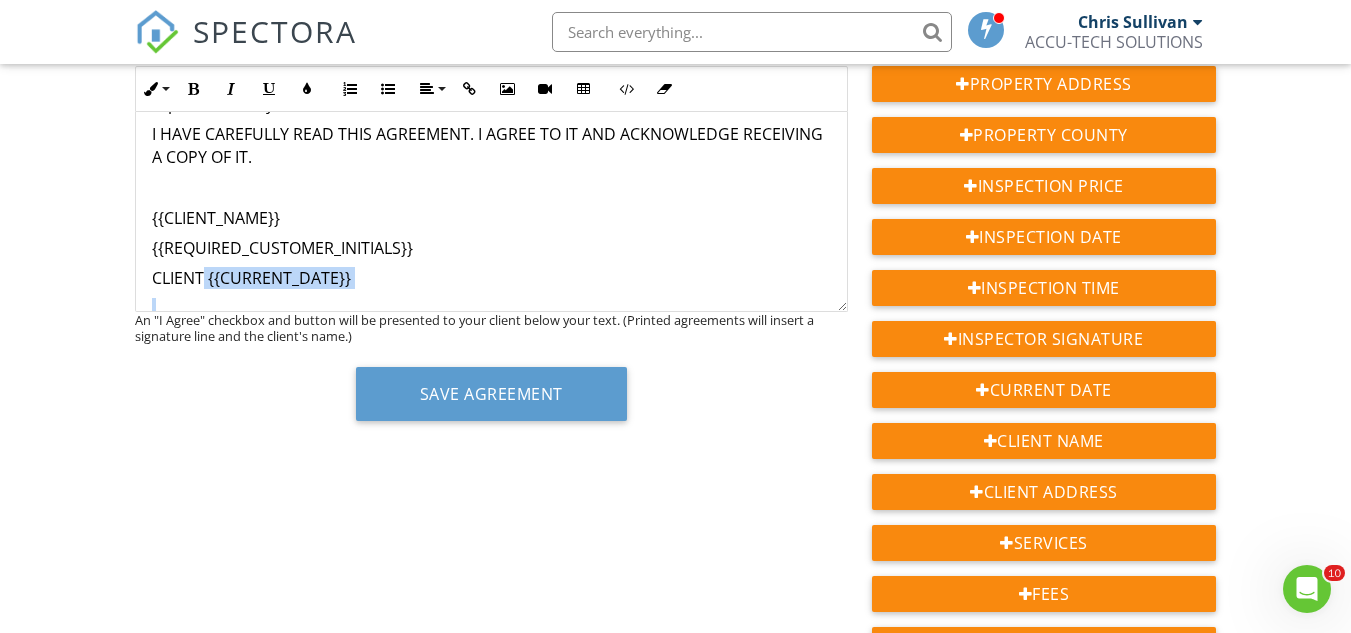 scroll, scrollTop: 1802, scrollLeft: 0, axis: vertical 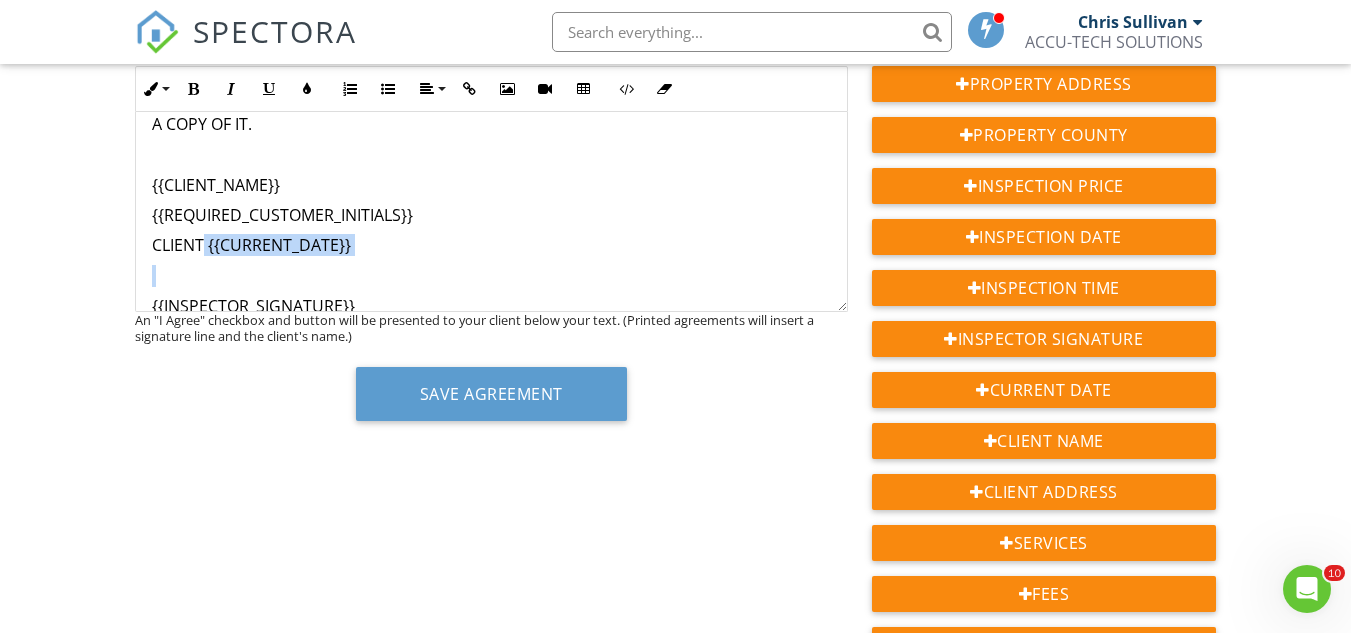 drag, startPoint x: 201, startPoint y: 276, endPoint x: 29, endPoint y: 261, distance: 172.65283 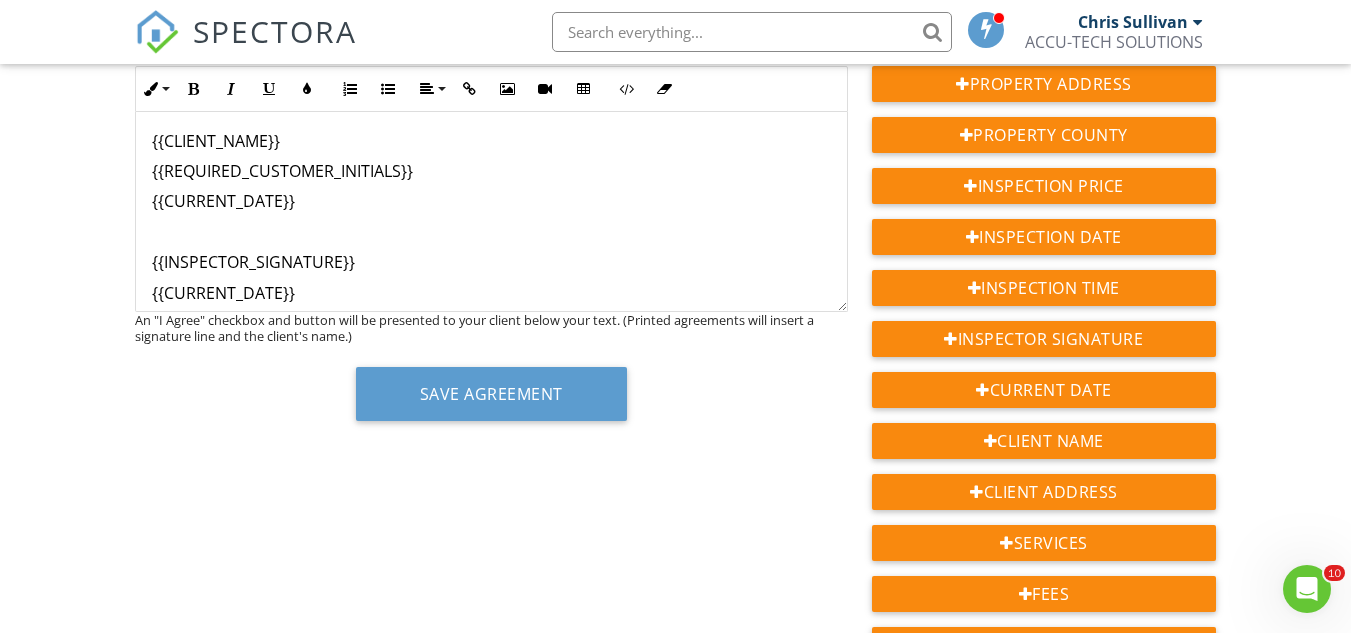 scroll, scrollTop: 1885, scrollLeft: 0, axis: vertical 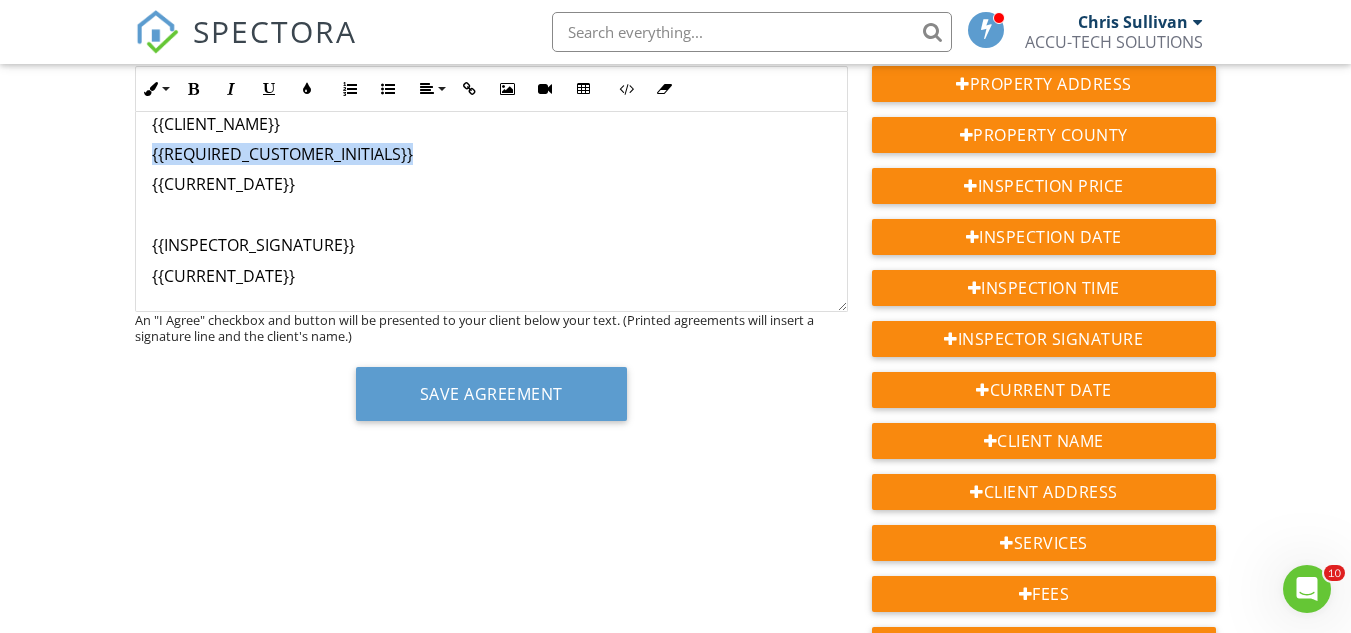 drag, startPoint x: 429, startPoint y: 132, endPoint x: 128, endPoint y: 120, distance: 301.2391 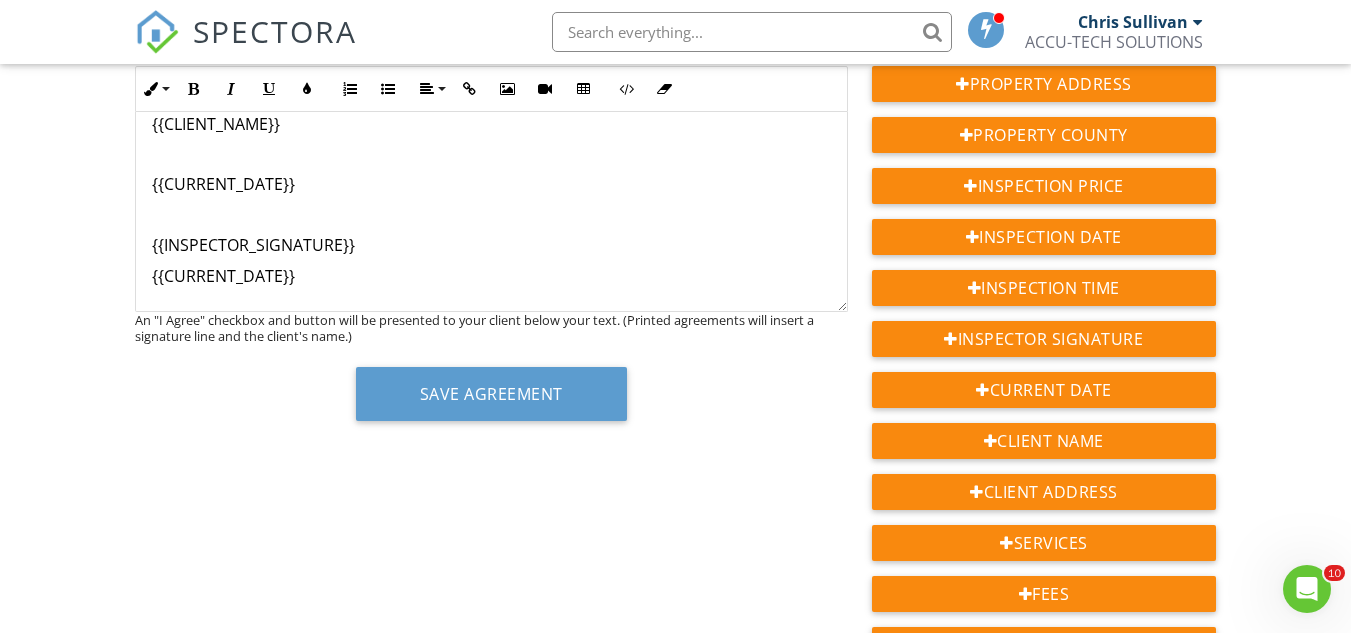 click on "This is an Agreement between you, the undersigned Client, and us, the Inspector, pertaining to our inspection of individual system(s) and/or component(s) Property at:  {{ADDRESS}} ________________________________________________________________________________________________. The terms below govern this Agreement. 1. You will pay us $  ____{{SERVICE_218745}_____ for our inspection. You have paid us a deposit of $__________. 2. We will perform a visual inspection of the following systems and components: ____________________________ and will provide you with a written report of our opinions. 3. You understand that InterNACHI is not a party to this Agreement, has no control over us, and does not supervise us. 7. If you believe you have a claim against us, you agree to provide us with the following: (1) written notification of adverse conditions within seven days of discovery; and (2) immediate access to the premises. Failure to comply with these conditions releases us from liability. {{CLIENT_NAME}}" at bounding box center (491, -720) 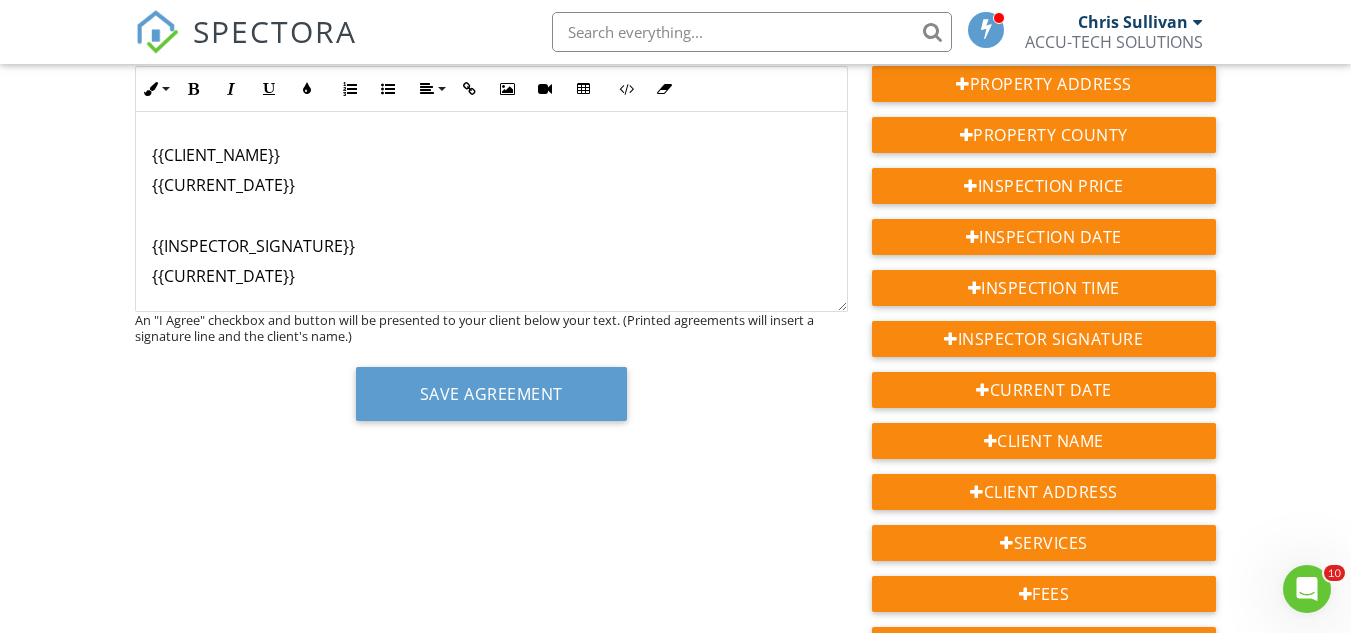 scroll, scrollTop: 330, scrollLeft: 0, axis: vertical 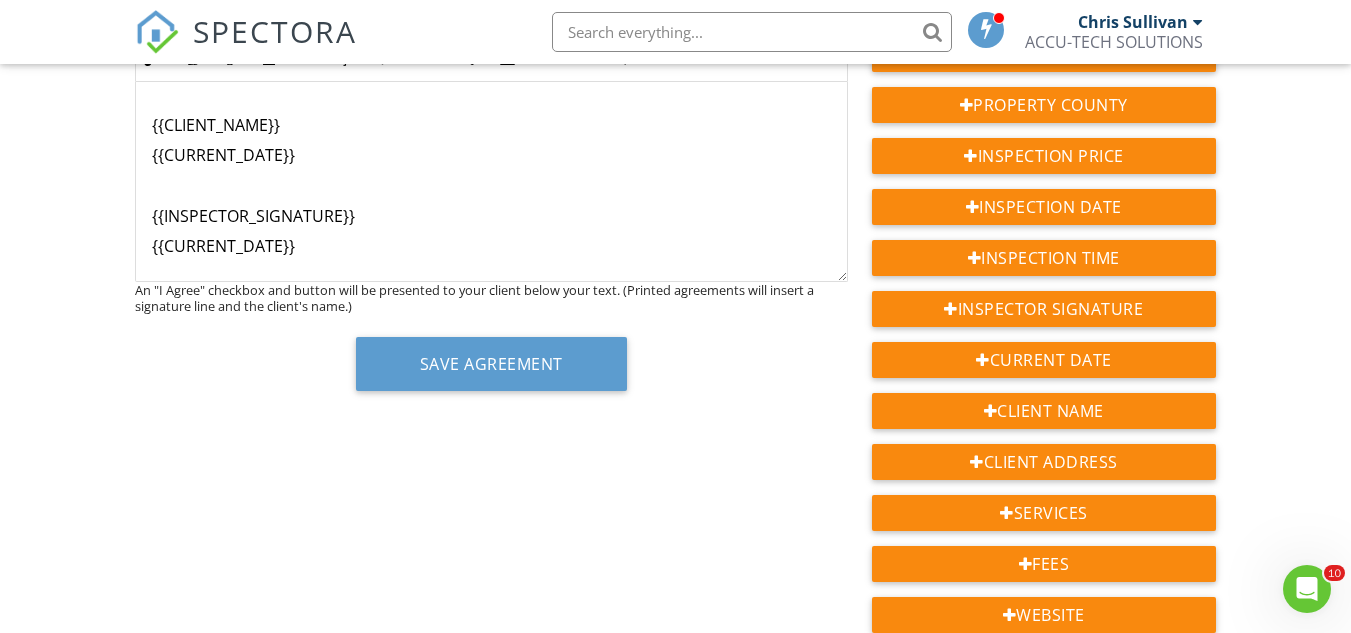 click on "This is an Agreement between you, the undersigned Client, and us, the Inspector, pertaining to our inspection of individual system(s) and/or component(s) Property at:  {{ADDRESS}} ________________________________________________________________________________________________. The terms below govern this Agreement. 1. You will pay us $  ____{{SERVICE_218745}_____ for our inspection. You have paid us a deposit of $__________. 2. We will perform a visual inspection of the following systems and components: ____________________________ and will provide you with a written report of our opinions. 3. You understand that InterNACHI is not a party to this Agreement, has no control over us, and does not supervise us. 7. If you believe you have a claim against us, you agree to provide us with the following: (1) written notification of adverse conditions within seven days of discovery; and (2) immediate access to the premises. Failure to comply with these conditions releases us from liability. {{CLIENT_NAME}}" at bounding box center (491, -735) 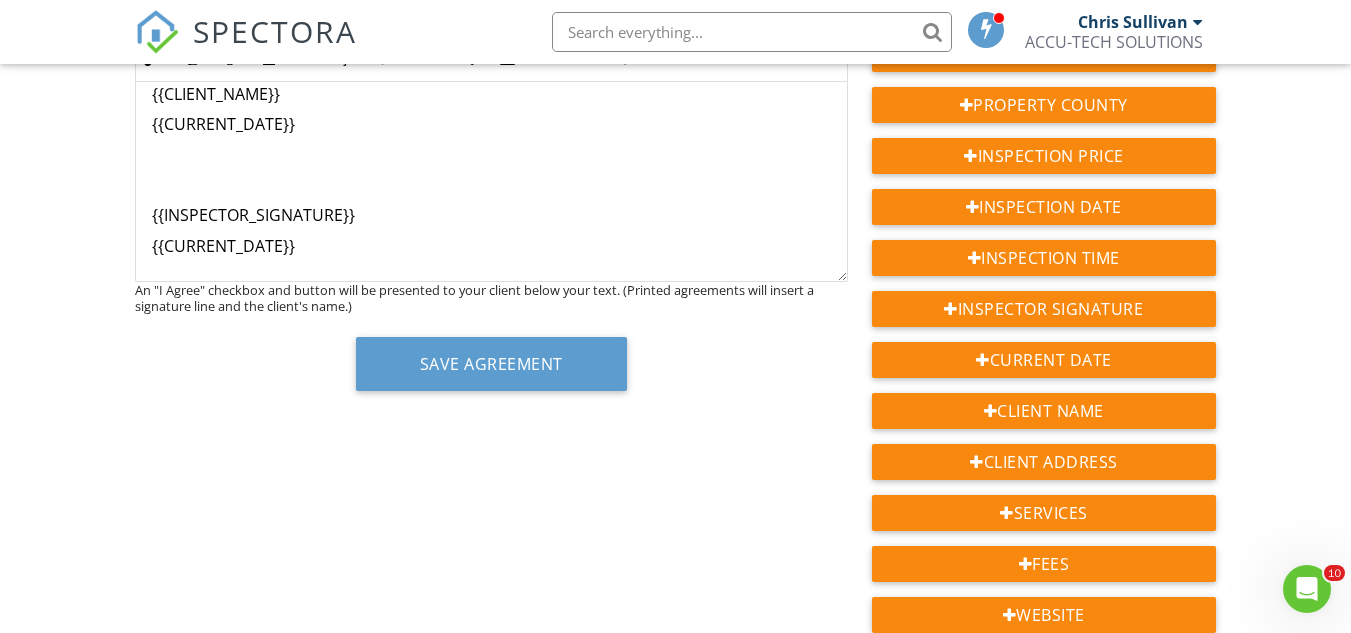 scroll, scrollTop: 300, scrollLeft: 0, axis: vertical 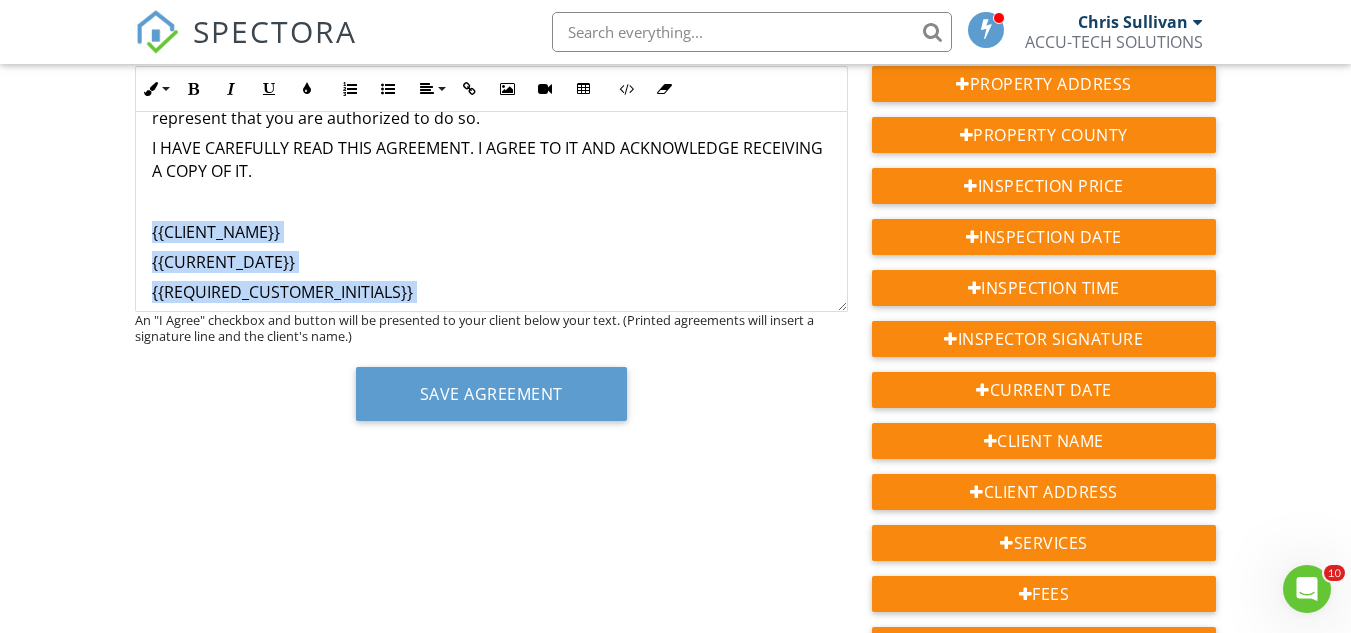 drag, startPoint x: 314, startPoint y: 287, endPoint x: 149, endPoint y: 220, distance: 178.08424 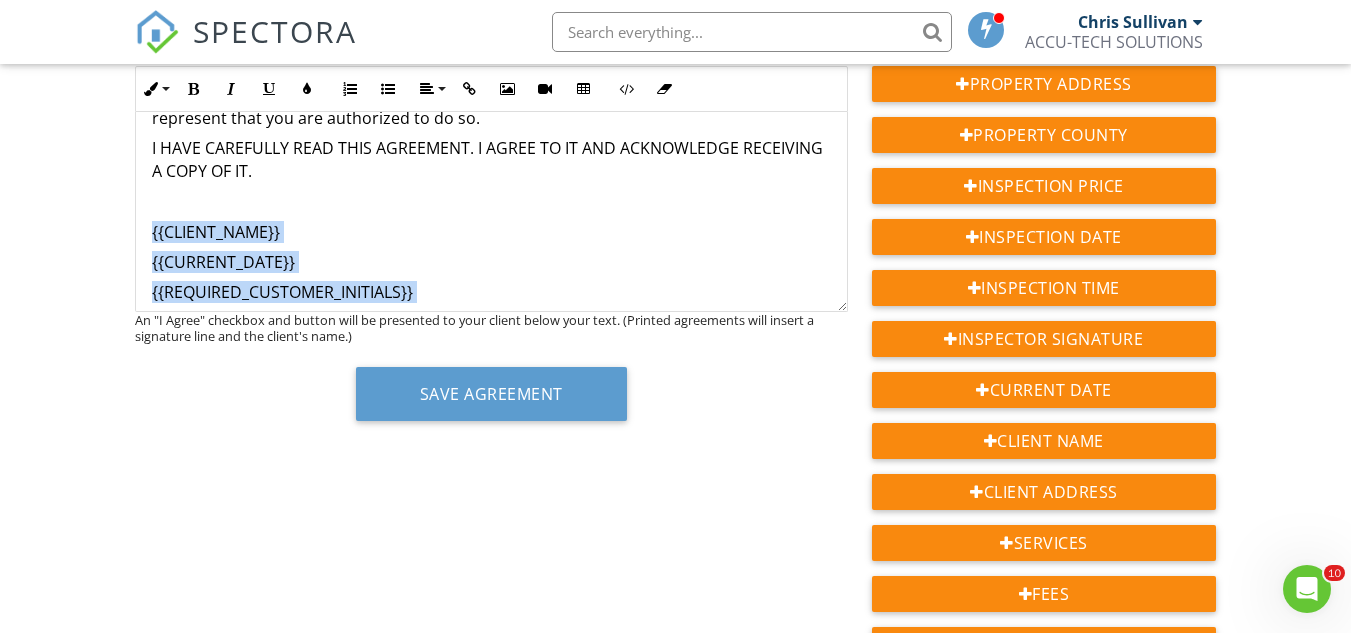 click on "This is an Agreement between you, the undersigned Client, and us, the Inspector, pertaining to our inspection of individual system(s) and/or component(s) Property at:  {{ADDRESS}} ________________________________________________________________________________________________. The terms below govern this Agreement. 1. You will pay us $  ____{{SERVICE_218745}_____ for our inspection. You have paid us a deposit of $__________. 2. We will perform a visual inspection of the following systems and components: ____________________________ and will provide you with a written report of our opinions. 3. You understand that InterNACHI is not a party to this Agreement, has no control over us, and does not supervise us. 7. If you believe you have a claim against us, you agree to provide us with the following: (1) written notification of adverse conditions within seven days of discovery; and (2) immediate access to the premises. Failure to comply with these conditions releases us from liability. {{CLIENT_NAME}}" at bounding box center [491, -612] 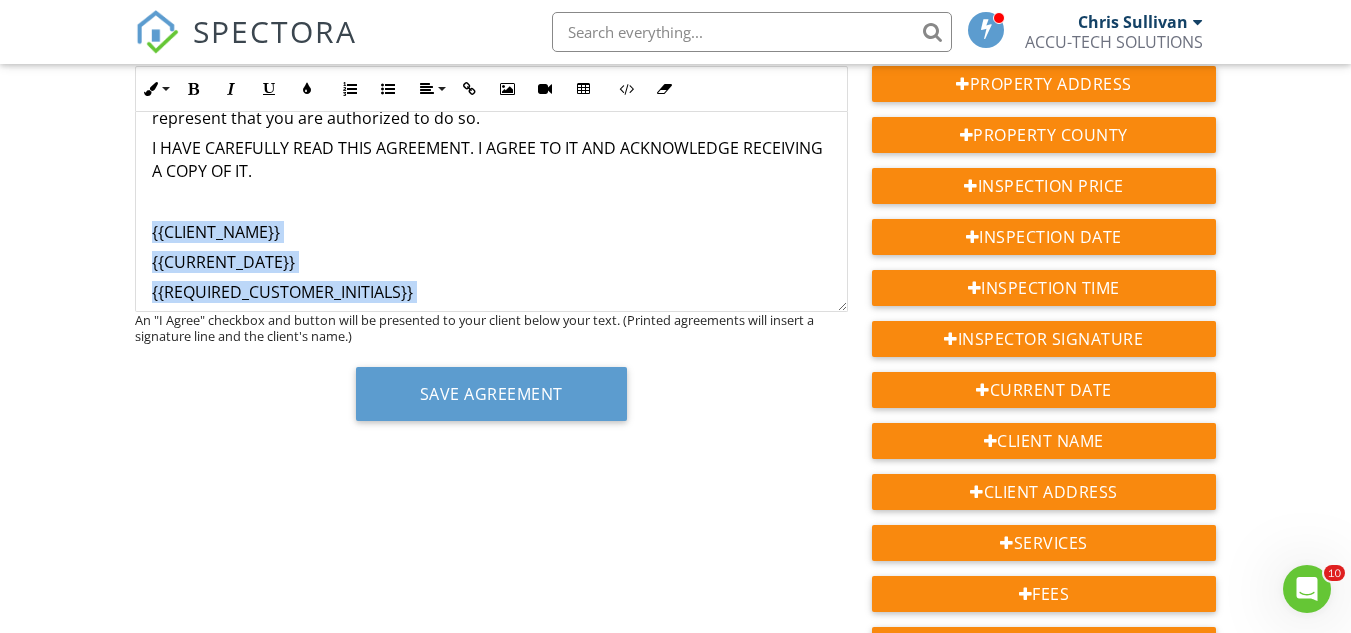 copy on "{{CLIENT_NAME}} {{CURRENT_DATE}} {{REQUIRED_CUSTOMER_INITIALS}} {{INSPECTOR_SIGNATURE}} {{CURRENT_DATE}}" 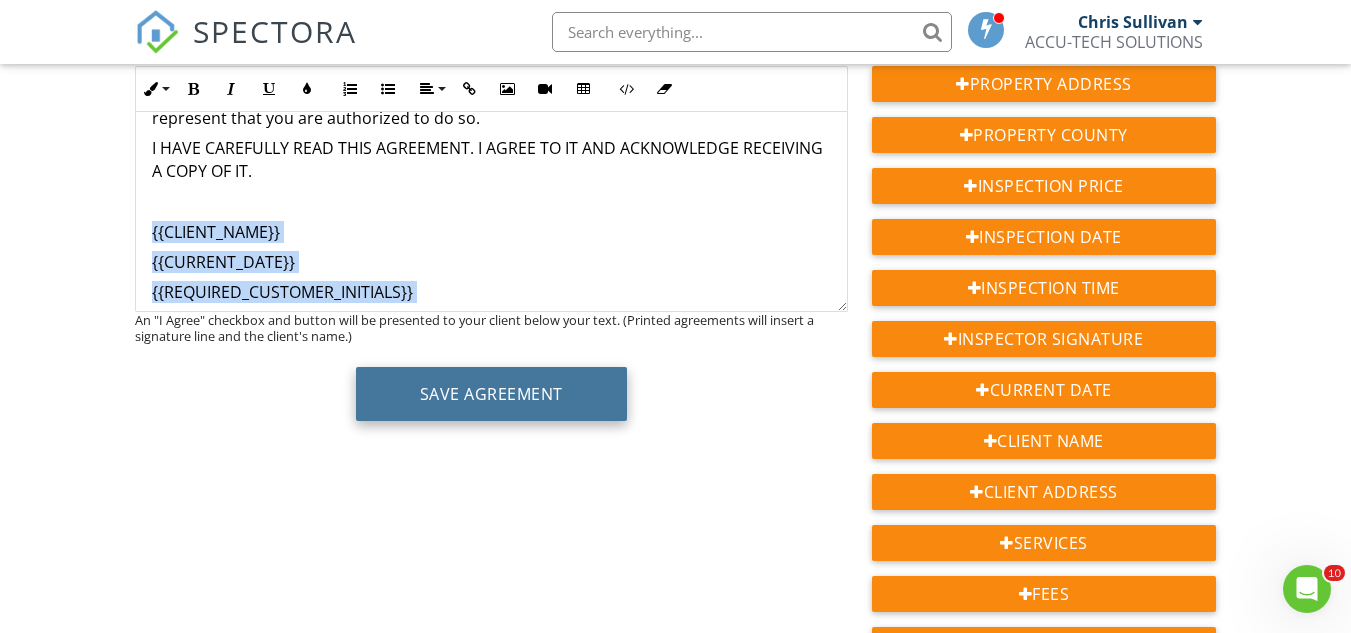 click on "Save Agreement" at bounding box center [491, 394] 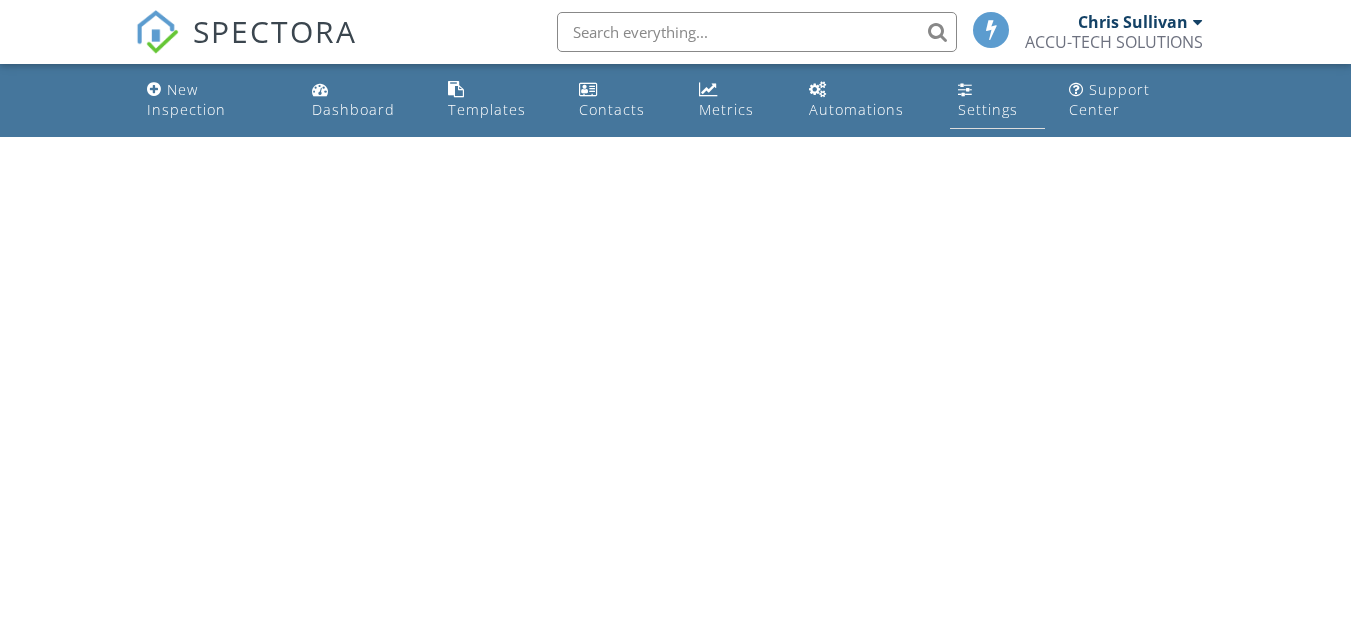 scroll, scrollTop: 0, scrollLeft: 0, axis: both 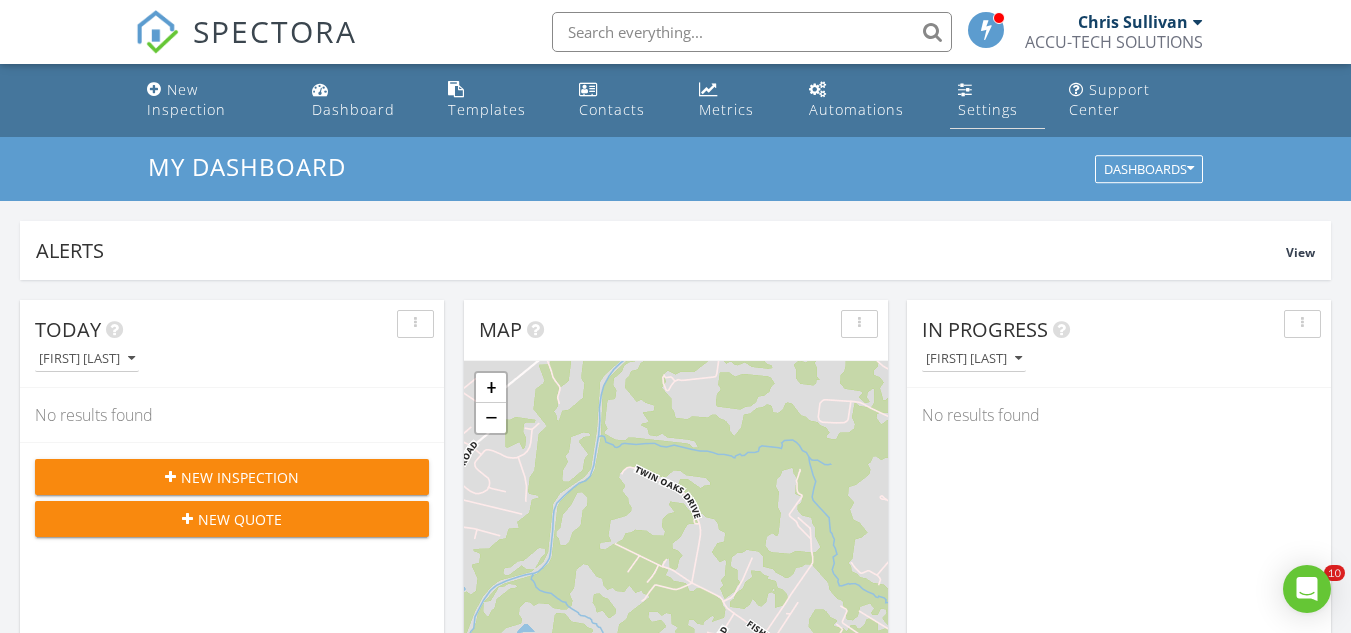 click at bounding box center [965, 89] 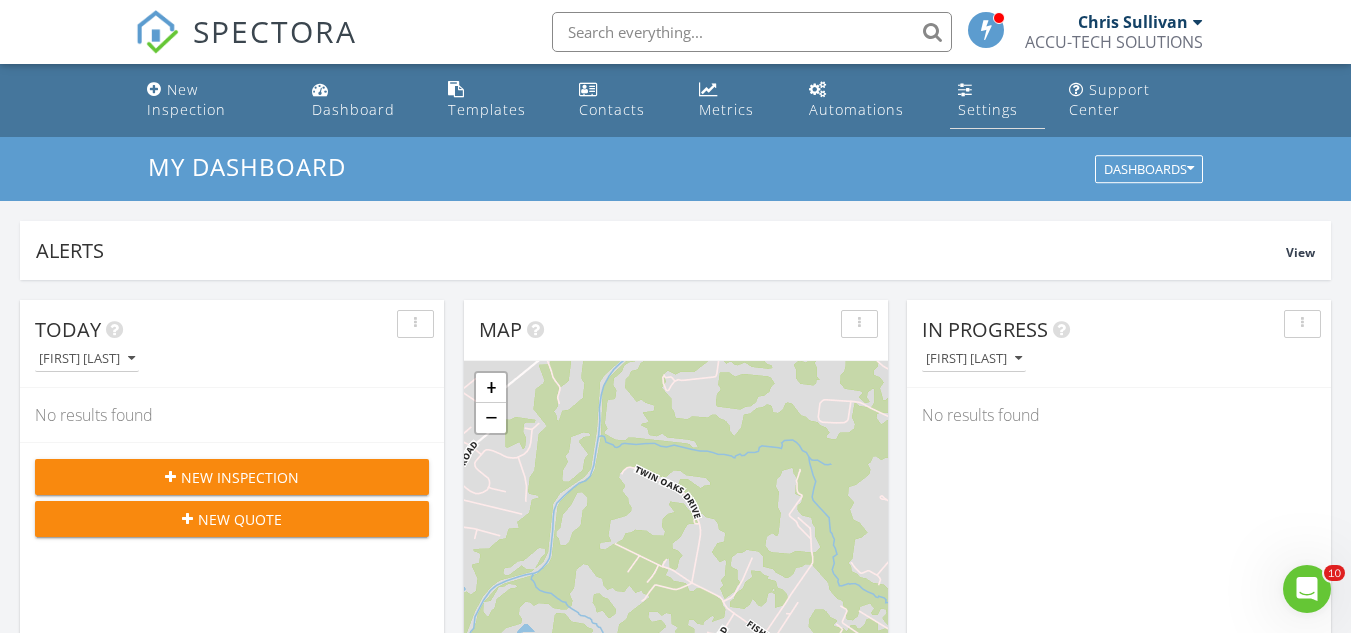scroll, scrollTop: 0, scrollLeft: 0, axis: both 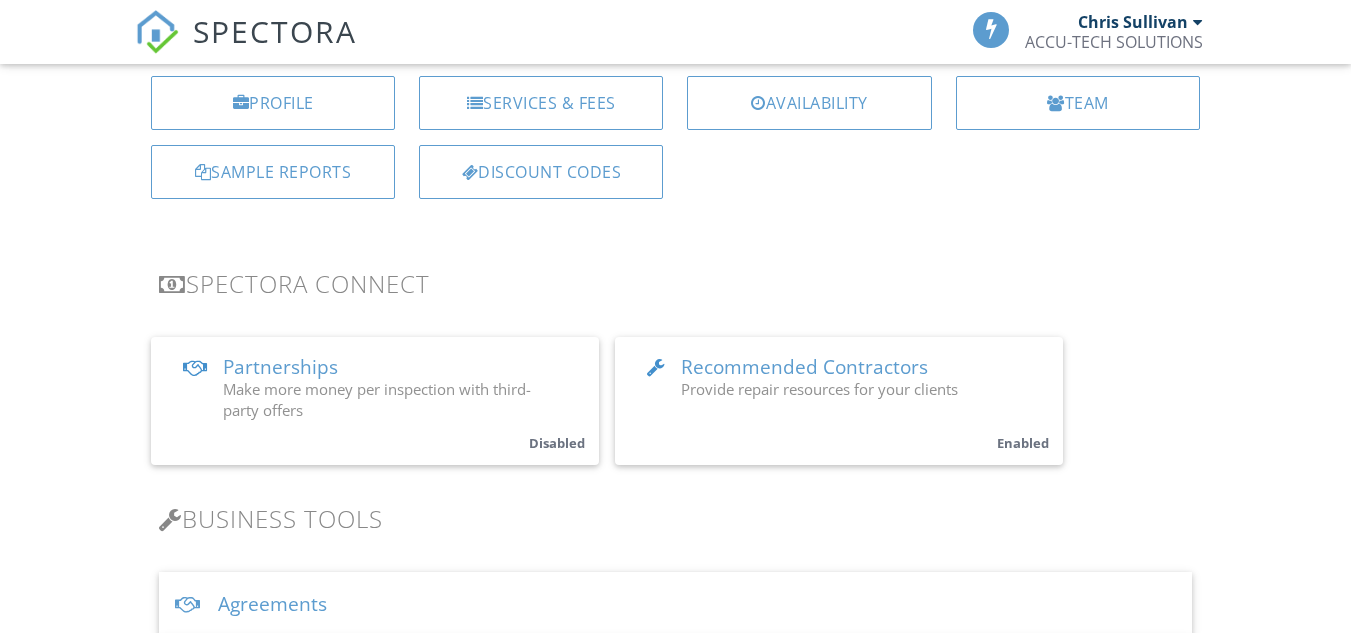 click on "Agreements" at bounding box center [675, 604] 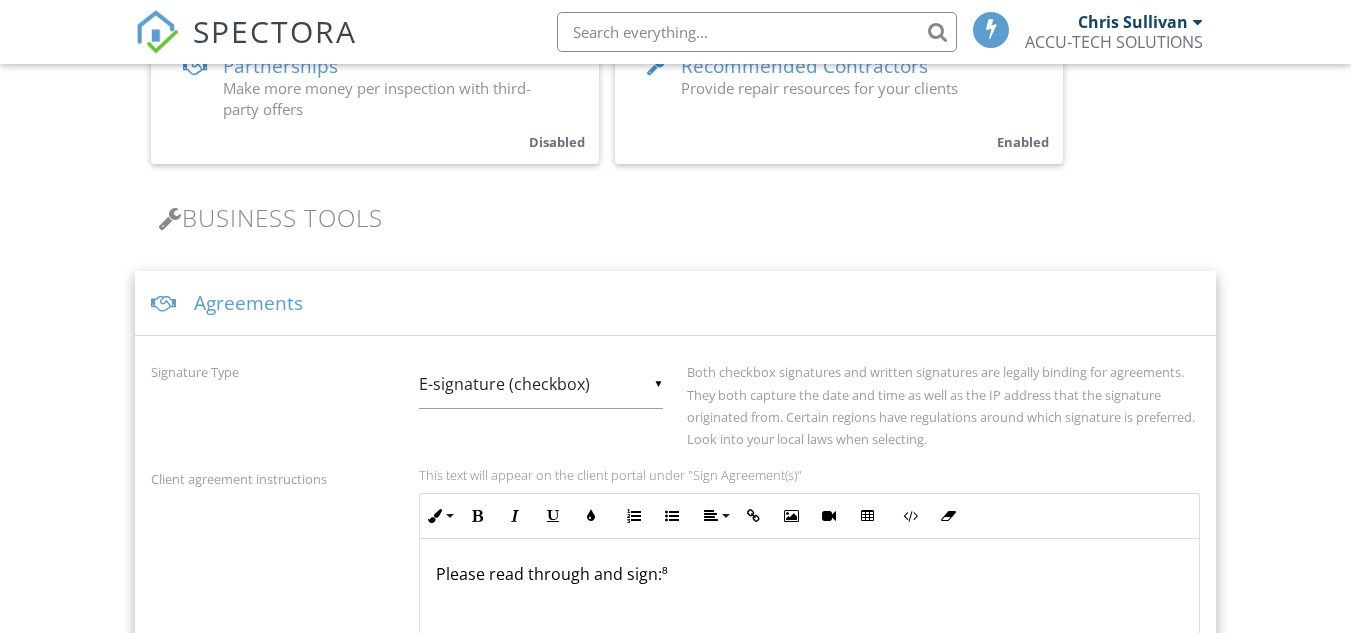 scroll, scrollTop: 0, scrollLeft: 0, axis: both 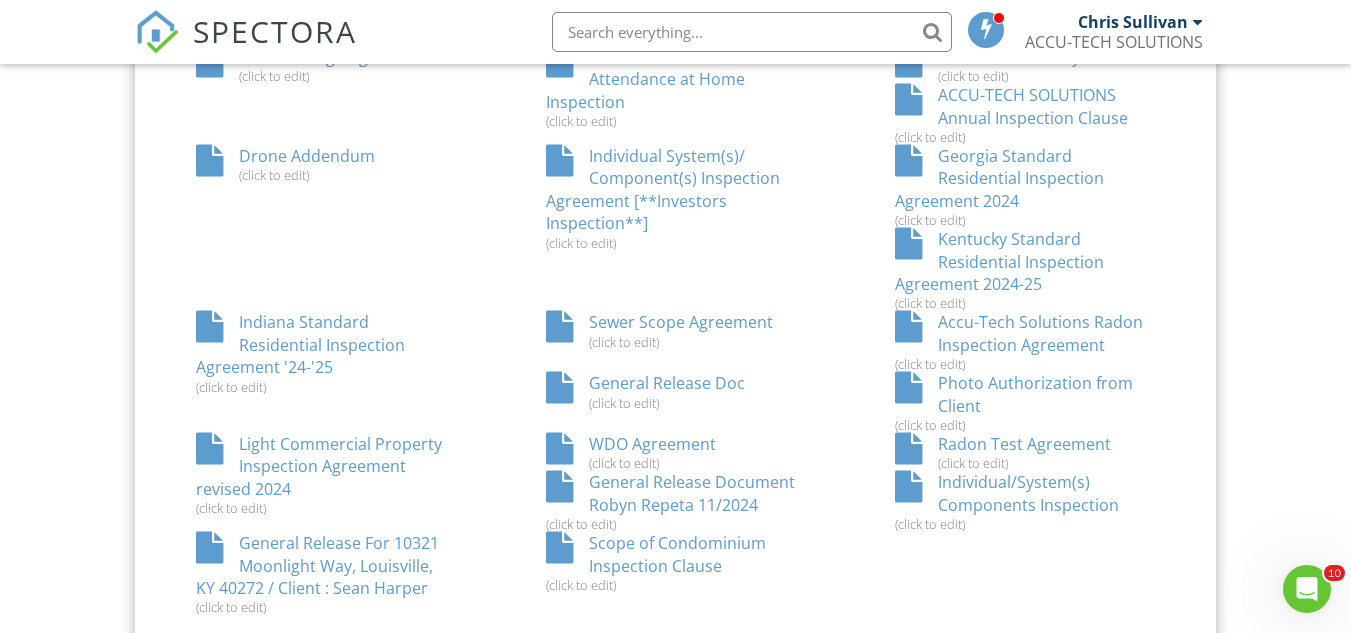 click on "Individual System(s)/ Component(s) Inspection Agreement  [**Investors Inspection**]
(click to edit)" at bounding box center (676, 198) 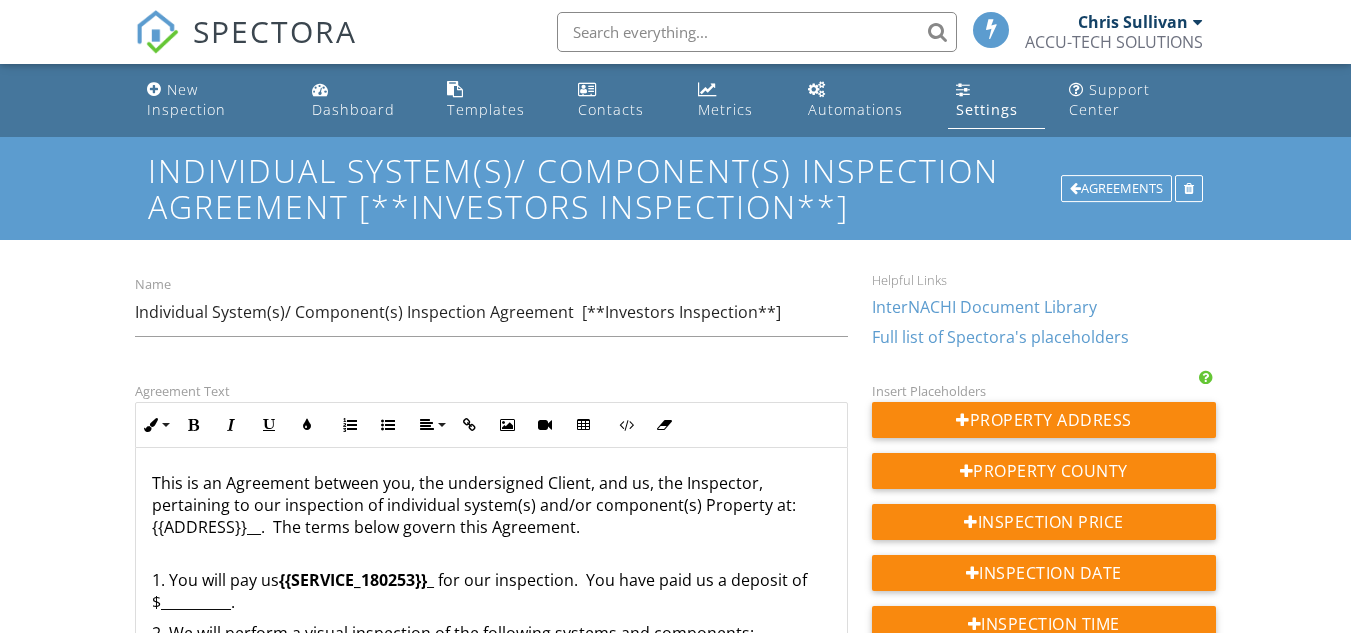 scroll, scrollTop: 0, scrollLeft: 0, axis: both 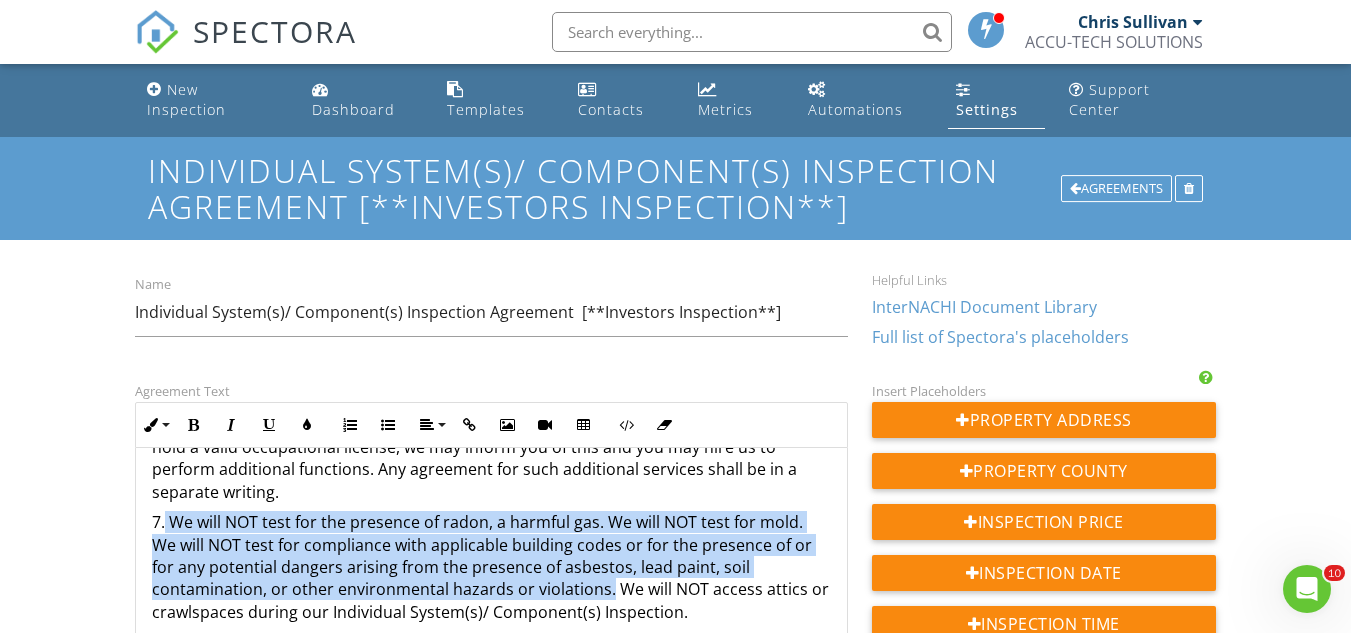 drag, startPoint x: 165, startPoint y: 498, endPoint x: 608, endPoint y: 576, distance: 449.8144 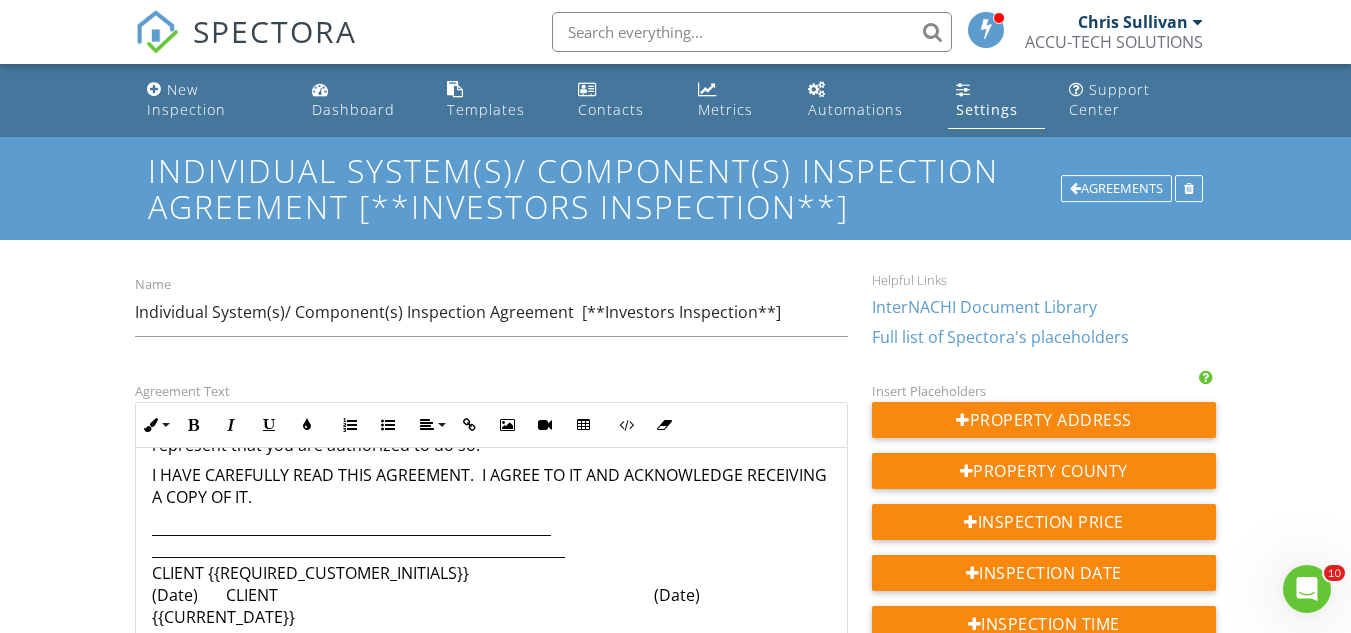 scroll, scrollTop: 1776, scrollLeft: 0, axis: vertical 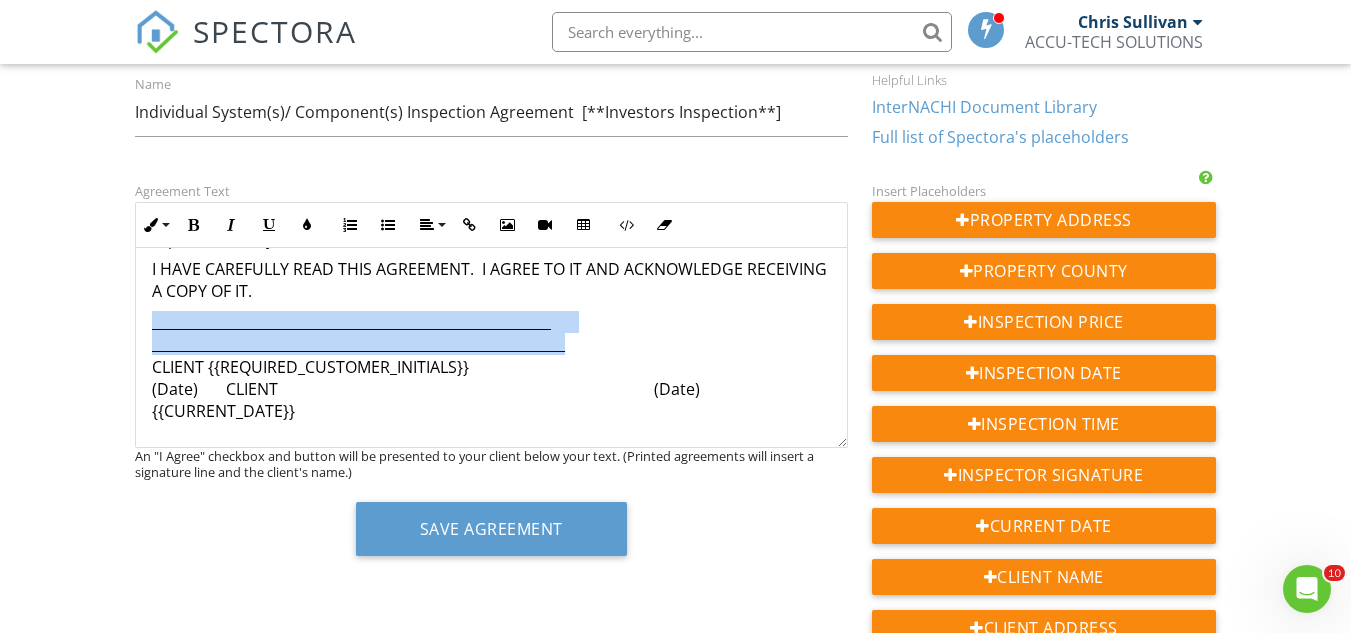 drag, startPoint x: 594, startPoint y: 332, endPoint x: 139, endPoint y: 303, distance: 455.92325 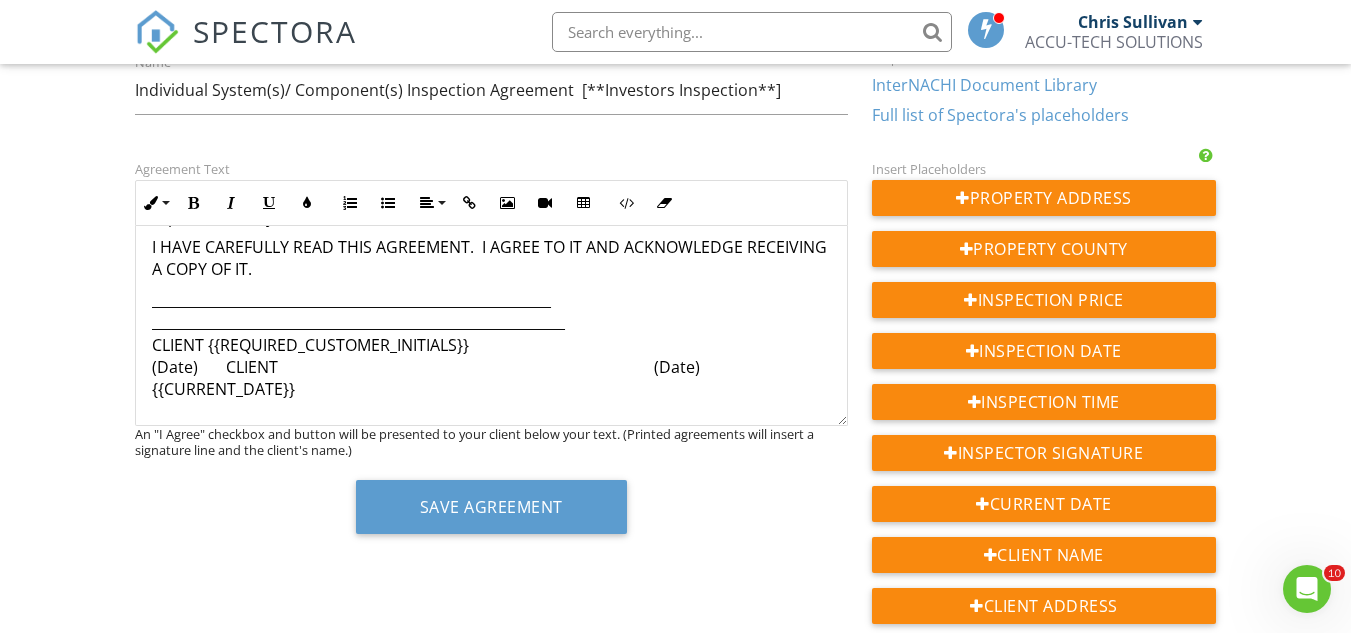 scroll, scrollTop: 1754, scrollLeft: 0, axis: vertical 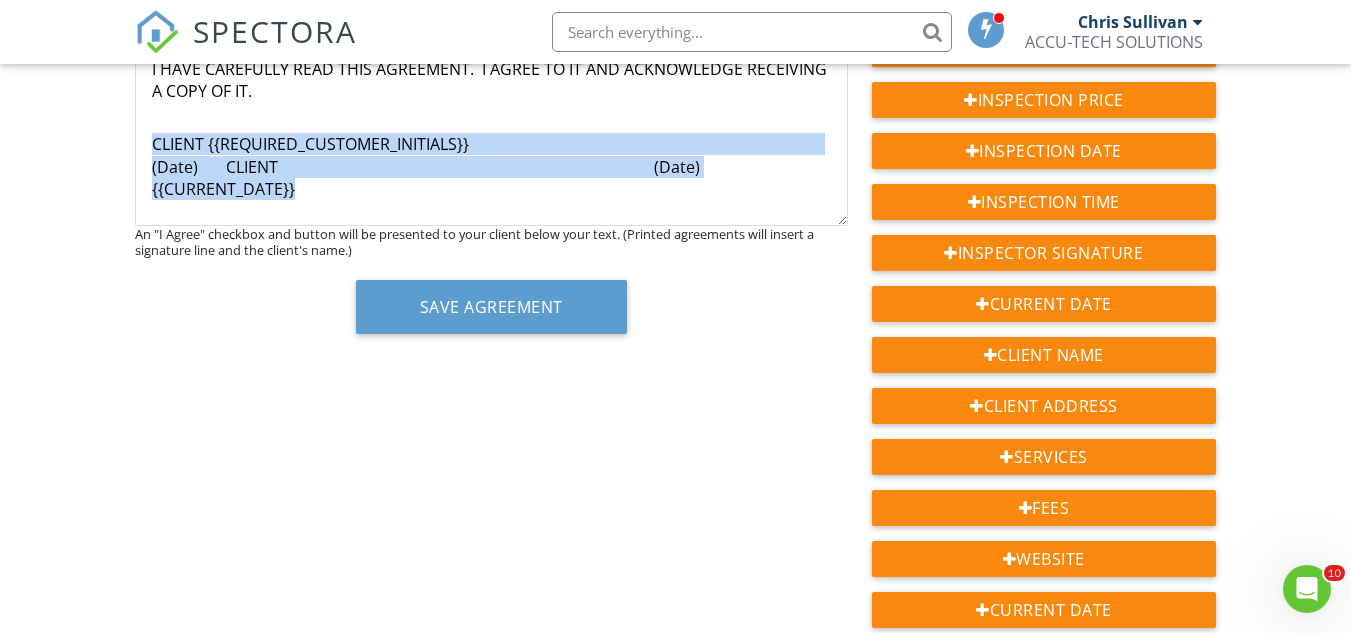 drag, startPoint x: 490, startPoint y: 183, endPoint x: 150, endPoint y: 124, distance: 345.08115 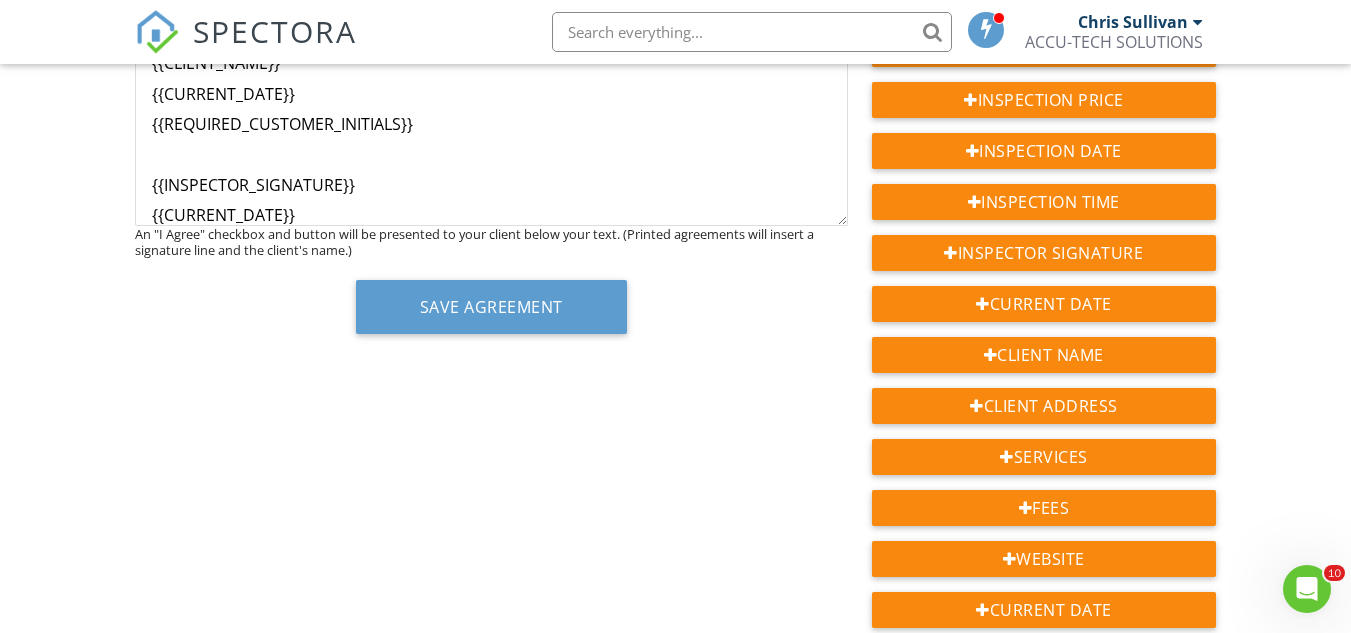 scroll, scrollTop: 1869, scrollLeft: 0, axis: vertical 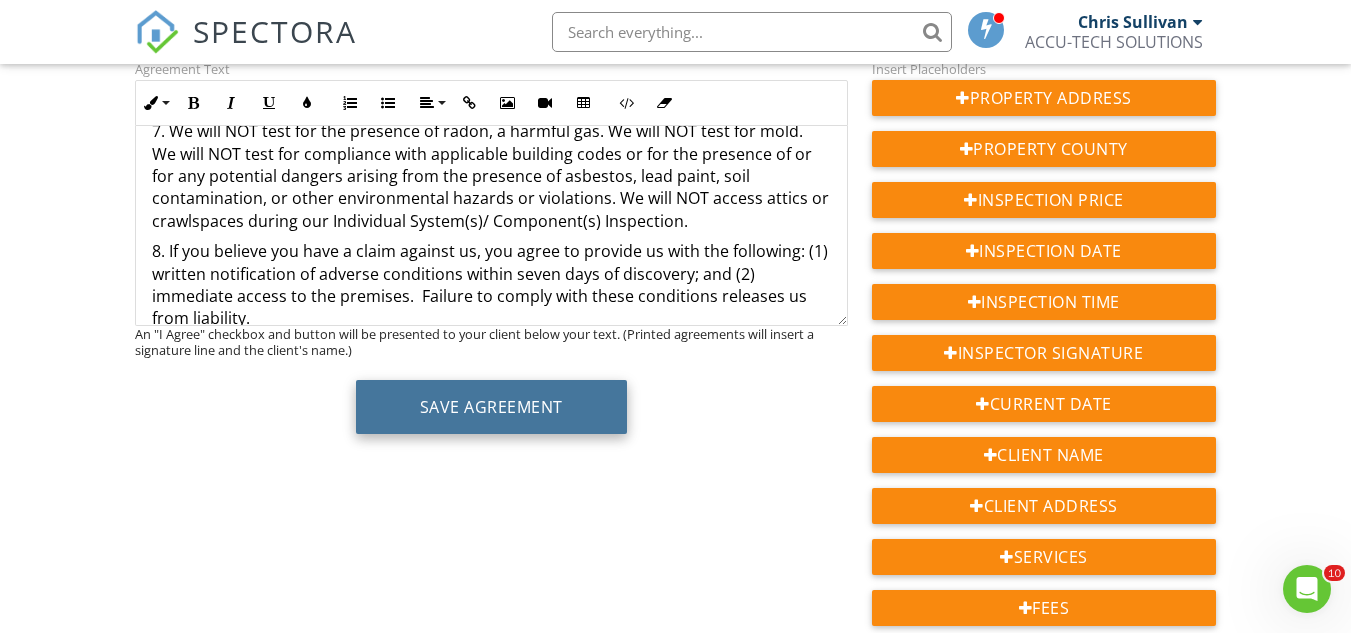 click on "Save Agreement" at bounding box center [491, 407] 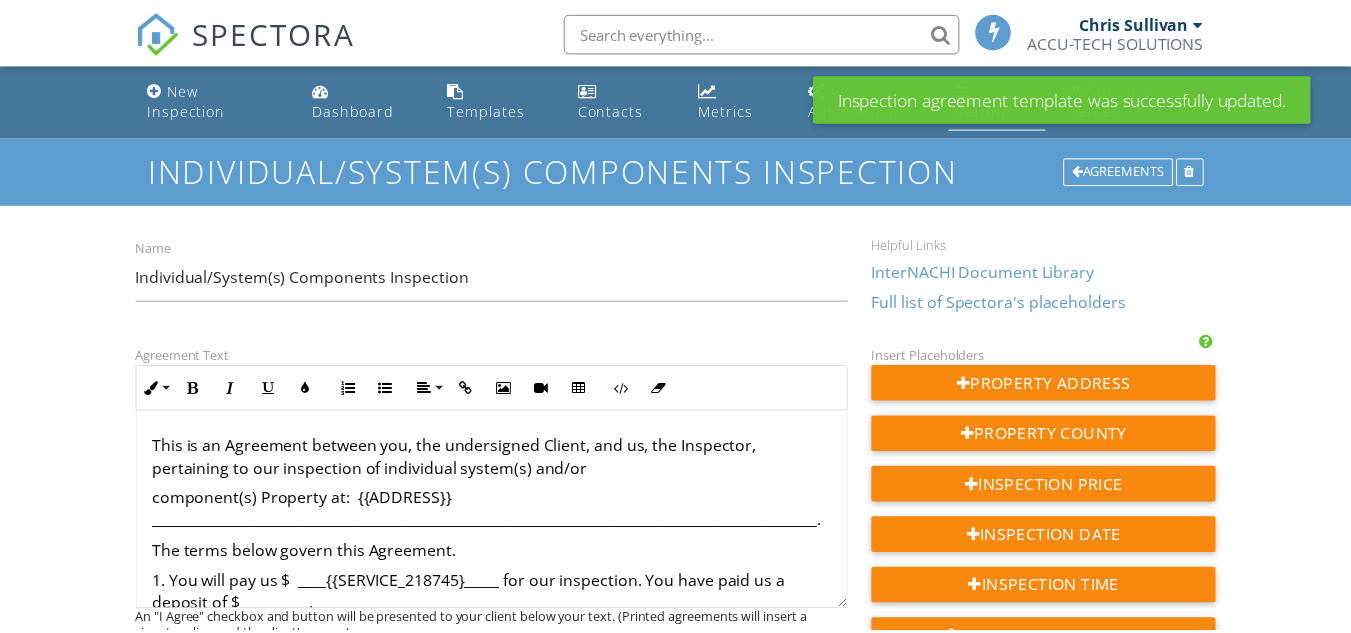 scroll, scrollTop: 0, scrollLeft: 0, axis: both 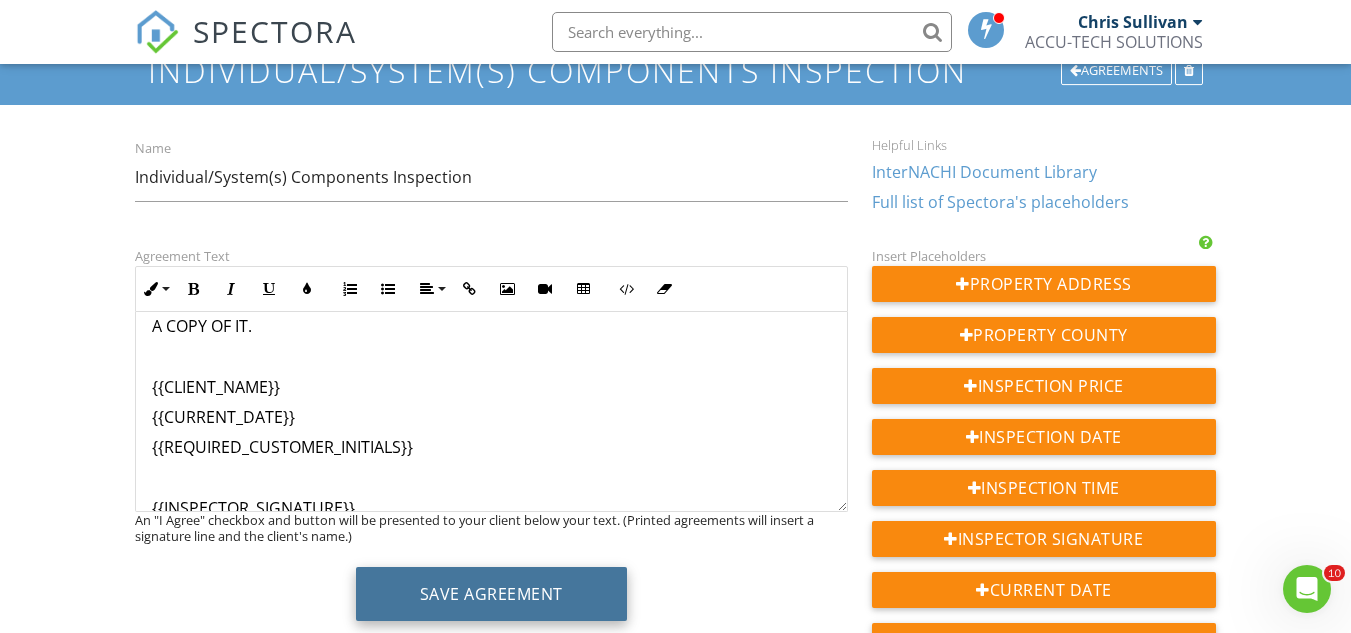 click on "Save Agreement" at bounding box center (491, 594) 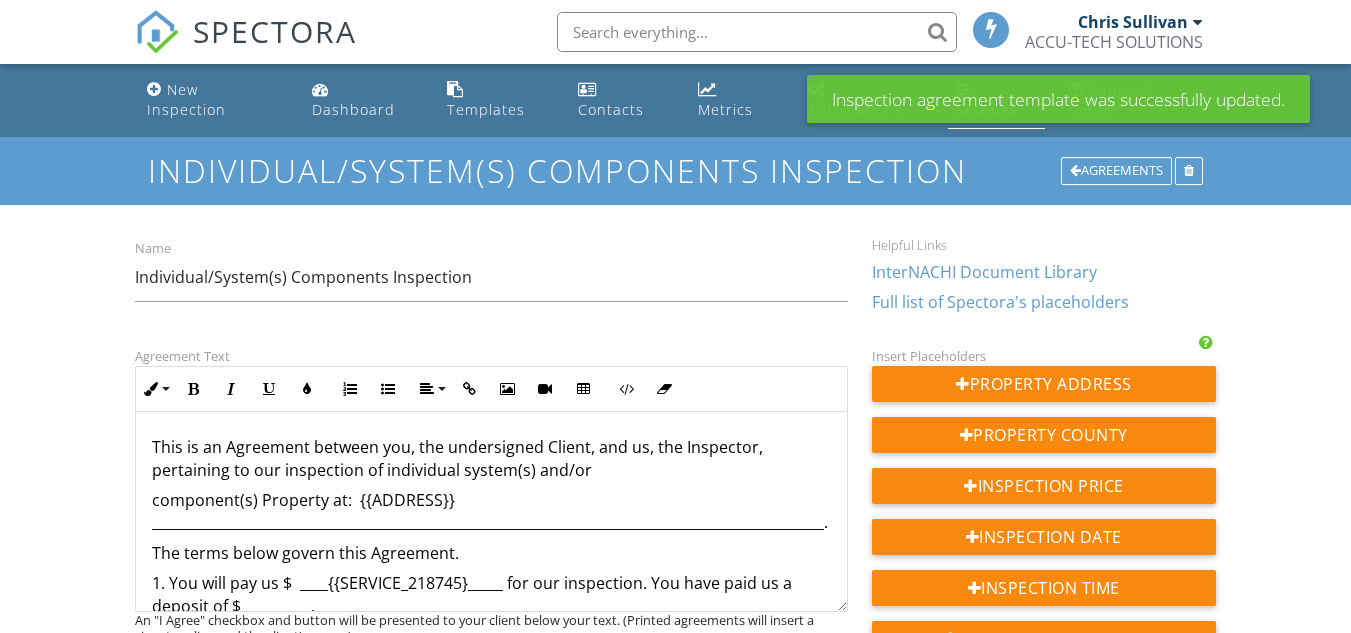 scroll, scrollTop: 0, scrollLeft: 0, axis: both 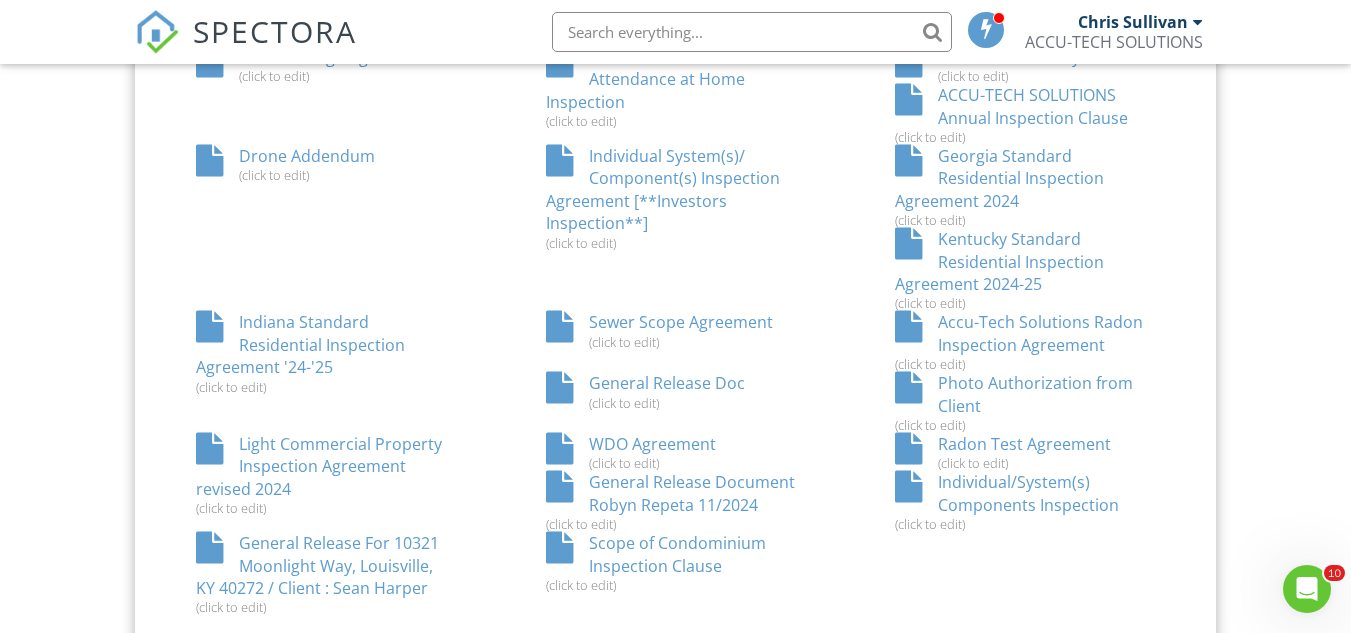 click on "General Release For 10321 Moonlight Way, Louisville, KY 40272  / Client : Sean Harper
(click to edit)" at bounding box center [326, 573] 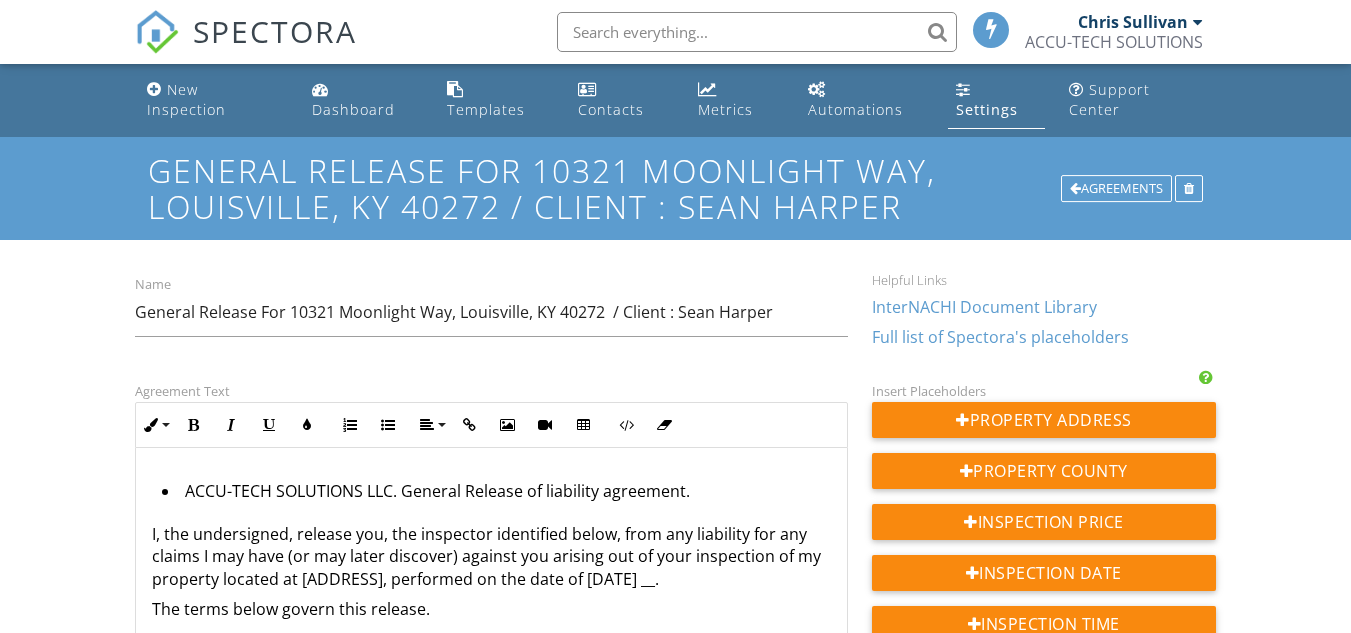 scroll, scrollTop: 0, scrollLeft: 0, axis: both 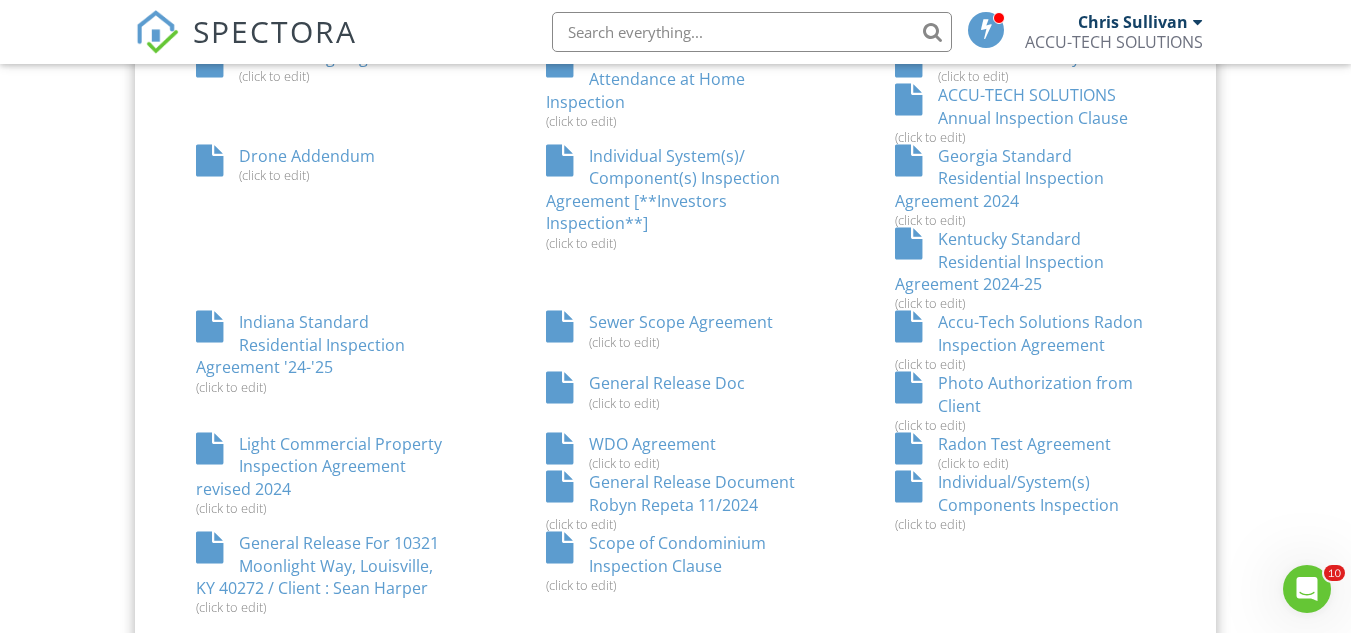 click on "WDO Agreement
(click to edit)" at bounding box center [676, 452] 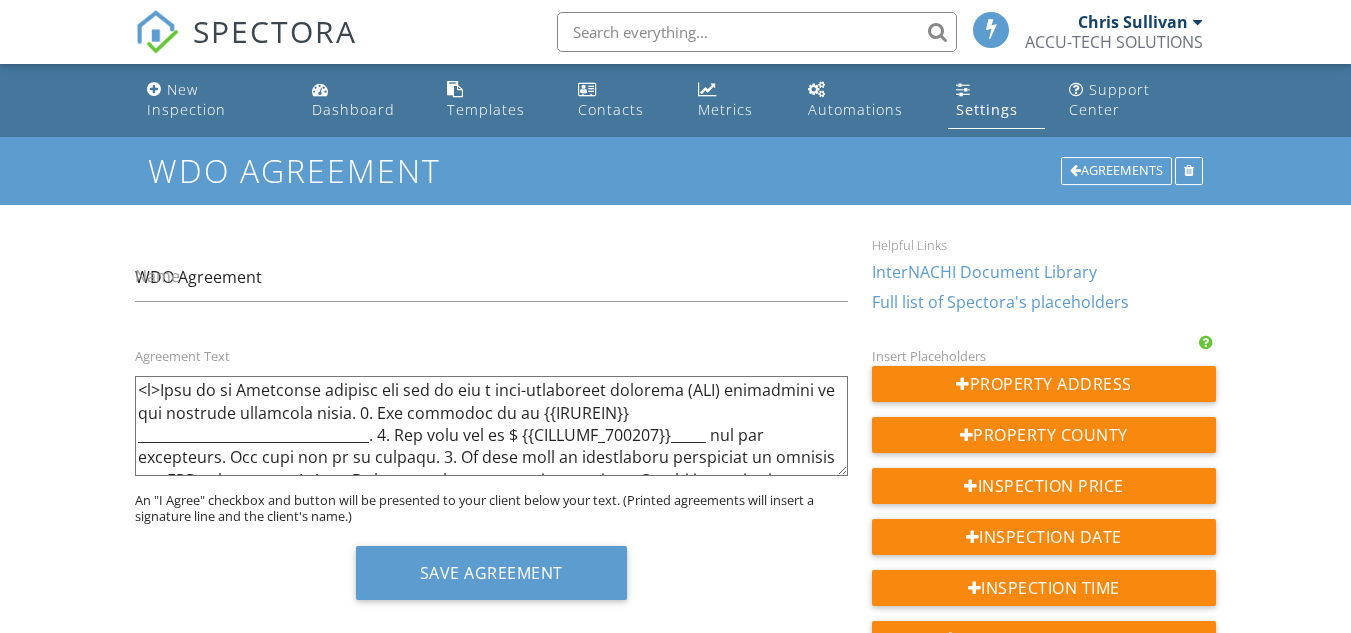 scroll, scrollTop: 0, scrollLeft: 0, axis: both 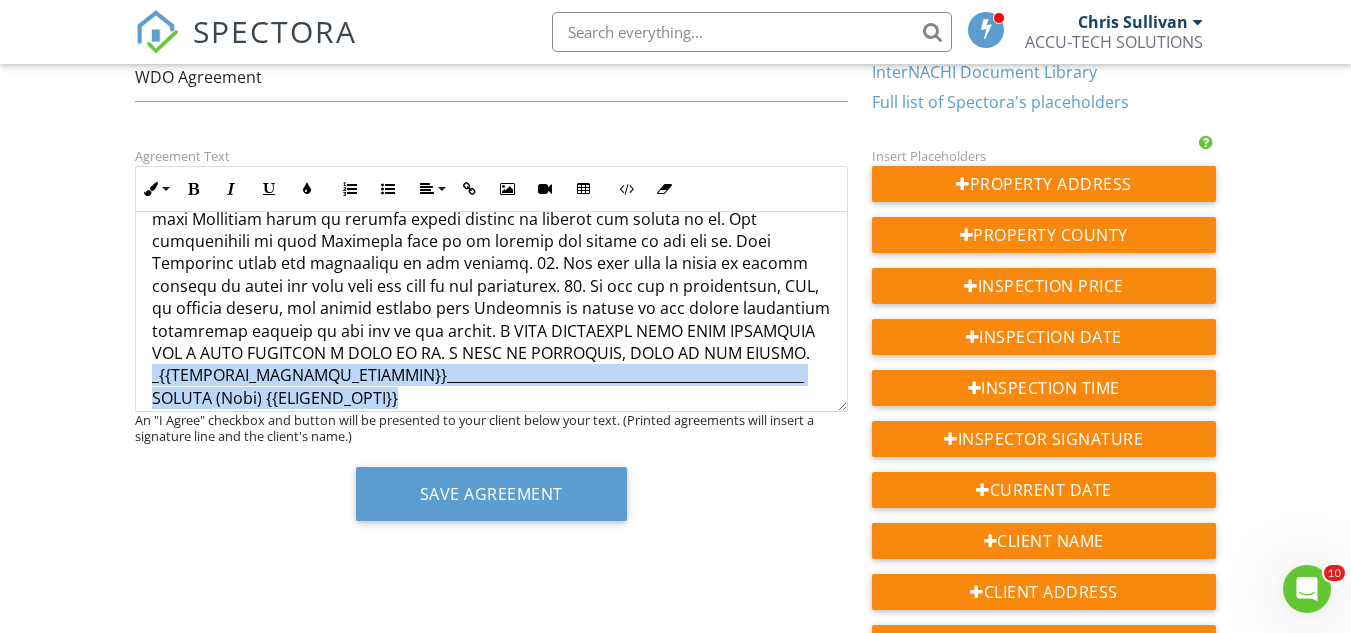 drag, startPoint x: 143, startPoint y: 336, endPoint x: 504, endPoint y: 392, distance: 365.31766 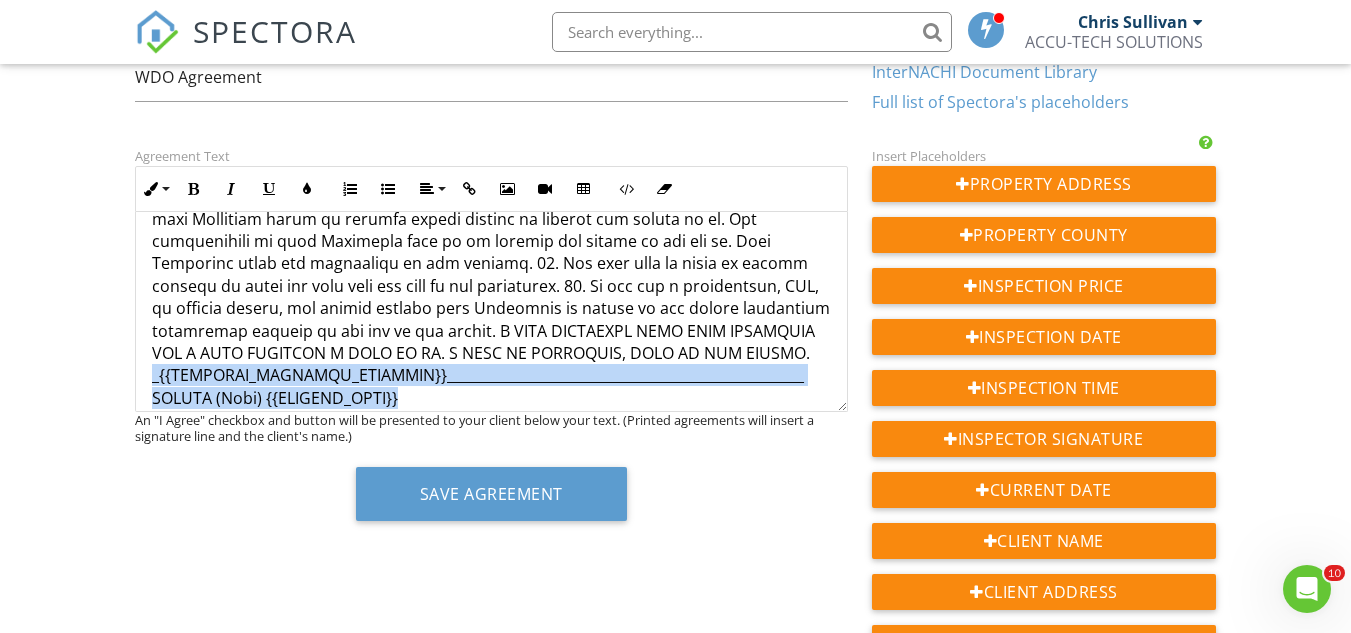 click at bounding box center [491, 312] 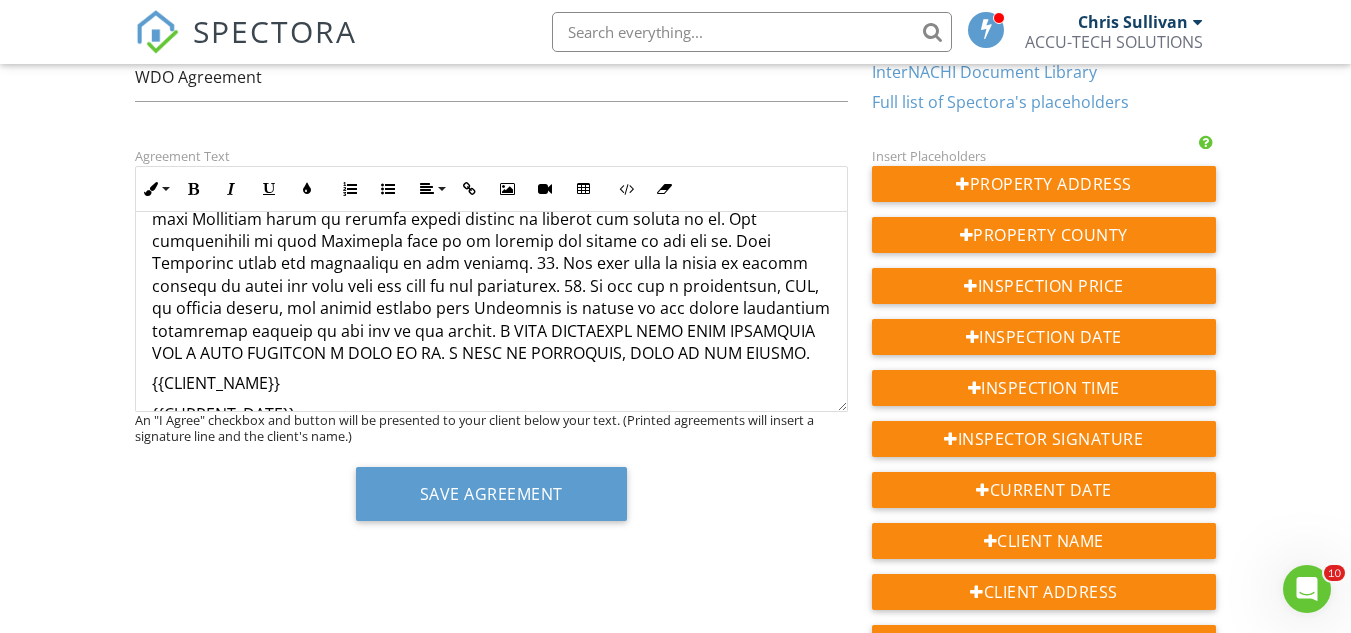 scroll, scrollTop: 1080, scrollLeft: 0, axis: vertical 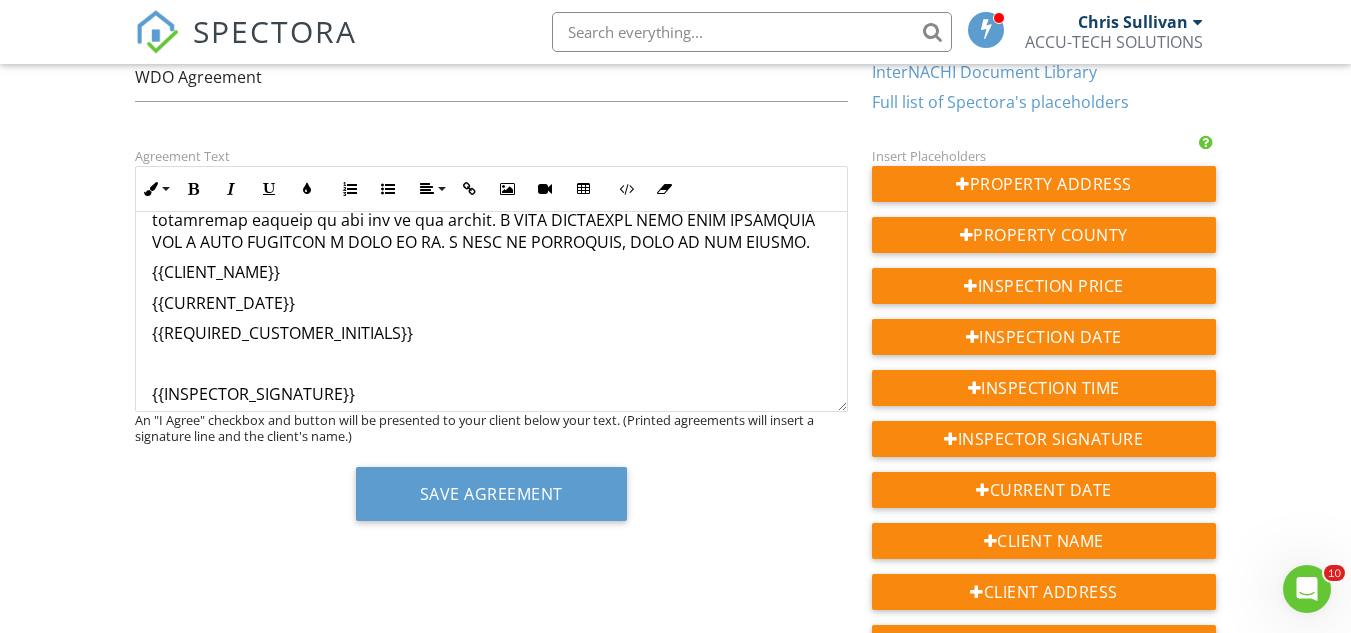 click on "{{CLIENT_NAME}} {{CURRENT_DATE}} {{REQUIRED_CUSTOMER_INITIALS}} {{INSPECTOR_SIGNATURE}} {{CURRENT_DATE}}" at bounding box center (491, -205) 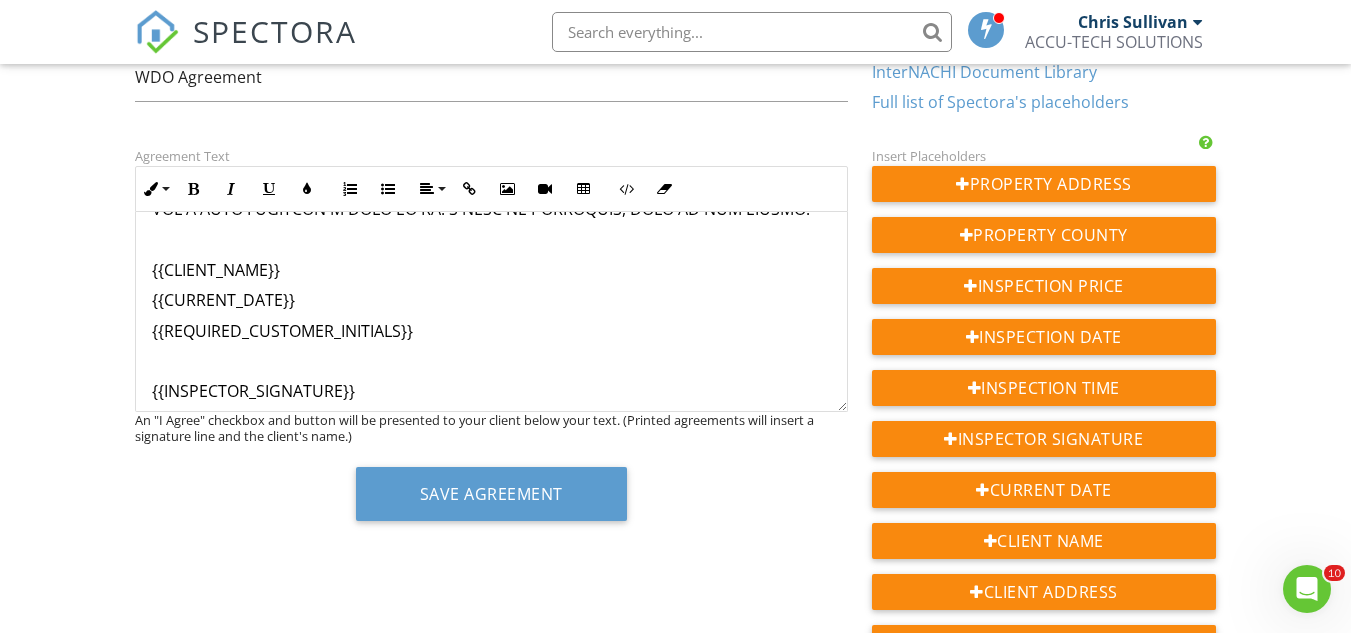 scroll, scrollTop: 1136, scrollLeft: 0, axis: vertical 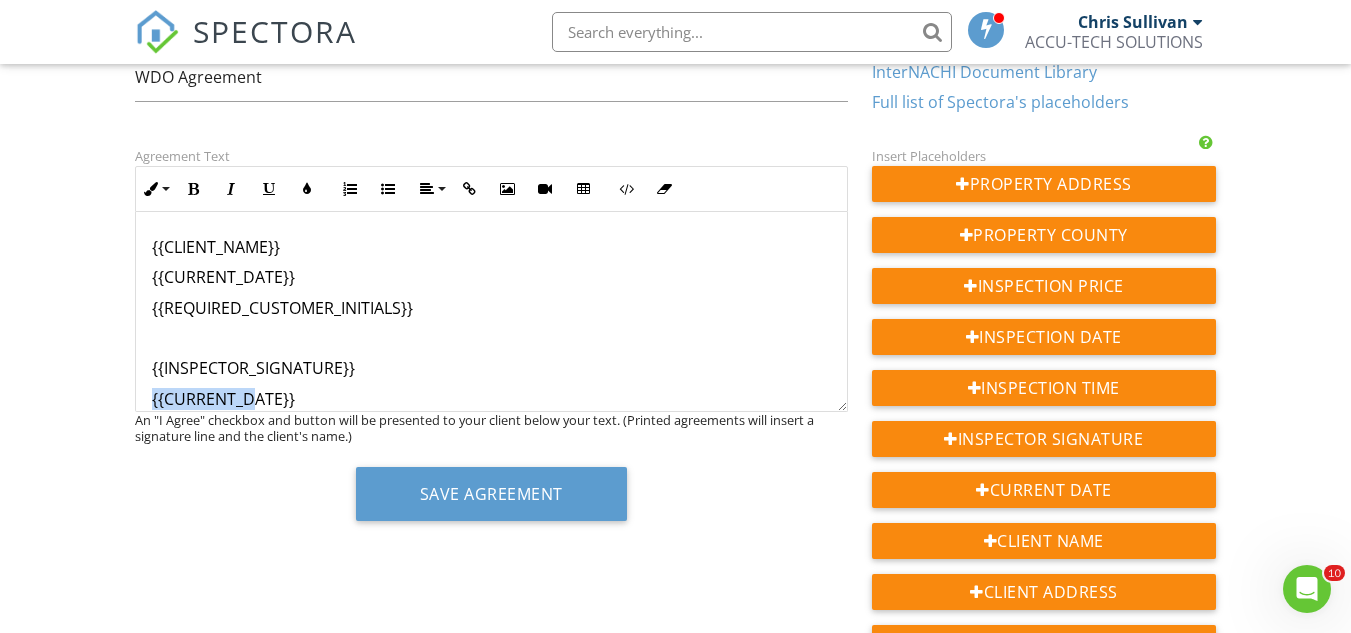 drag, startPoint x: 380, startPoint y: 327, endPoint x: 257, endPoint y: 366, distance: 129.03488 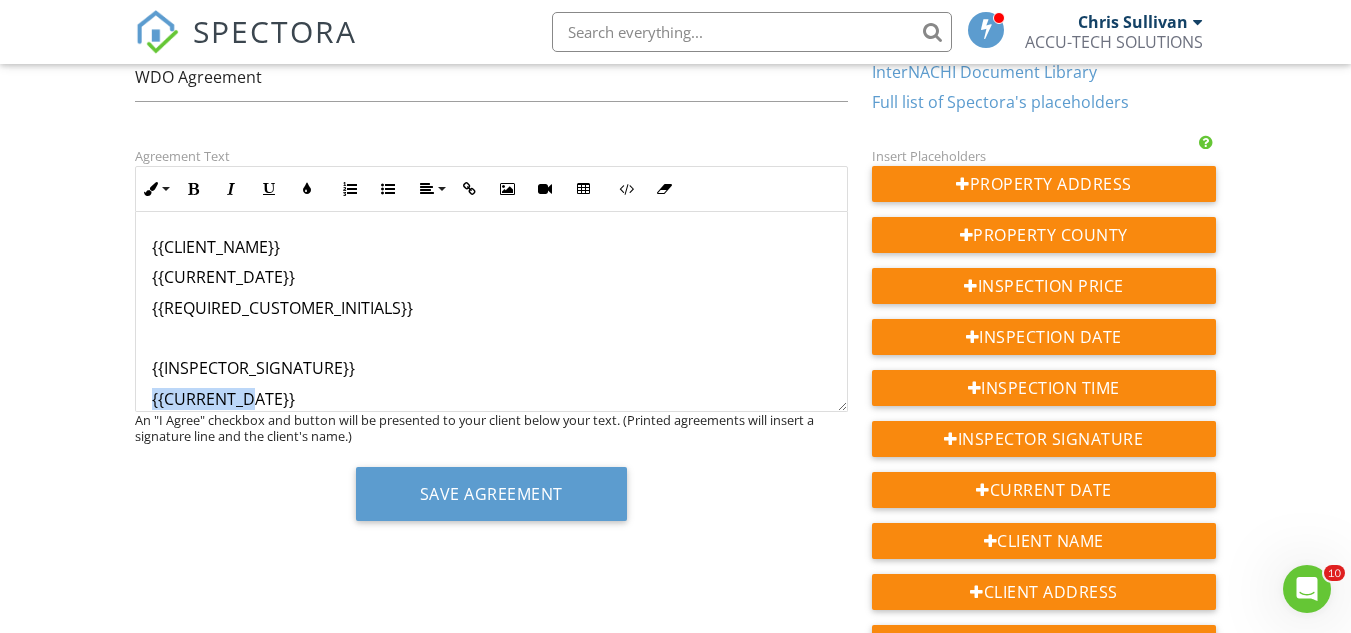 click on "{{CLIENT_NAME}} {{CURRENT_DATE}} {{REQUIRED_CUSTOMER_INITIALS}} {{INSPECTOR_SIGNATURE}} {{CURRENT_DATE}}" at bounding box center (491, -245) 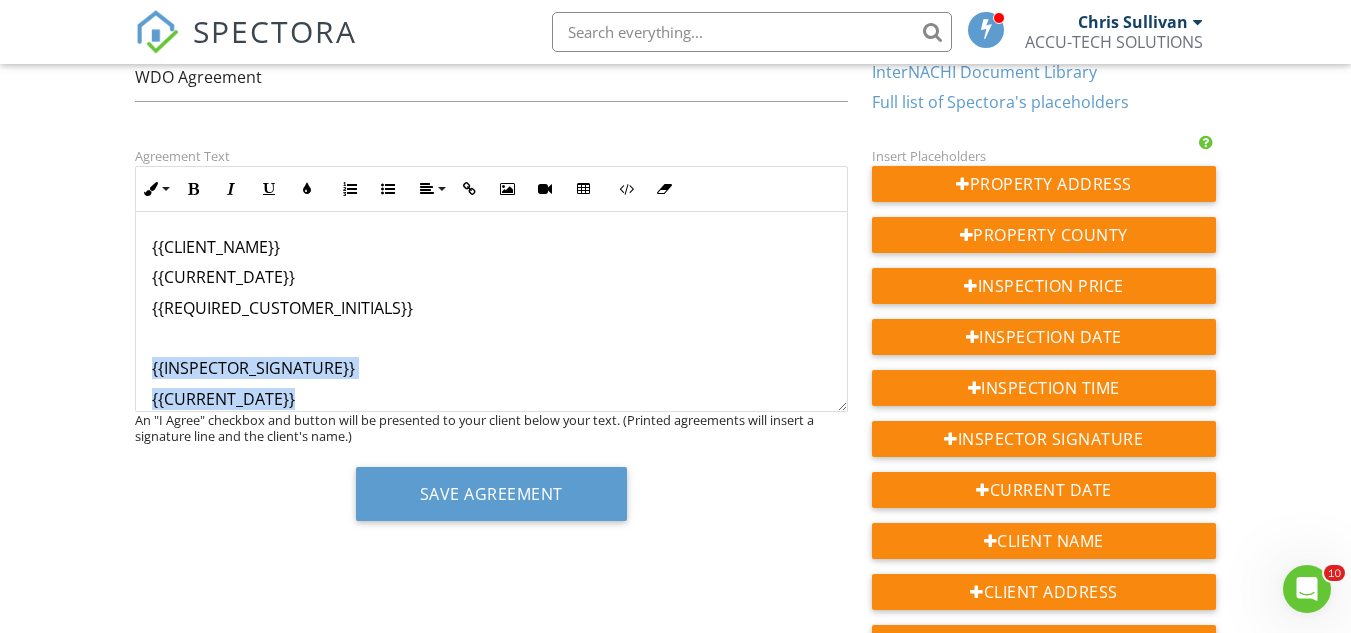 drag, startPoint x: 369, startPoint y: 362, endPoint x: 145, endPoint y: 322, distance: 227.5434 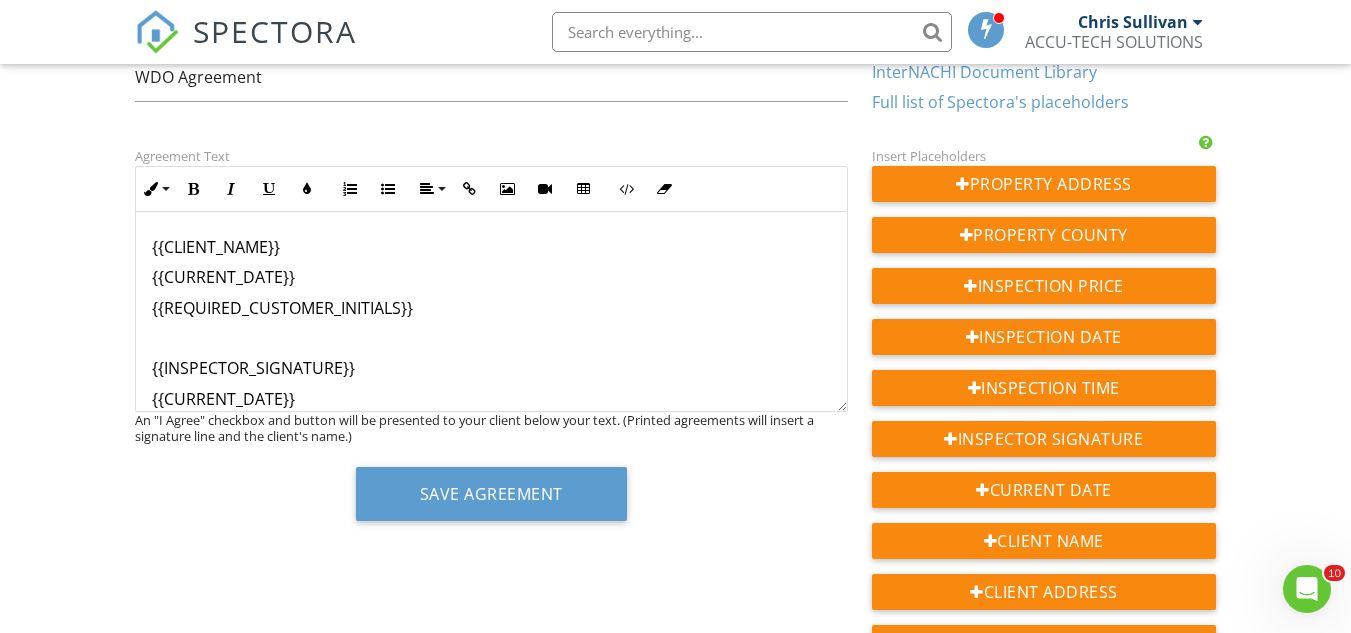 scroll, scrollTop: 1106, scrollLeft: 0, axis: vertical 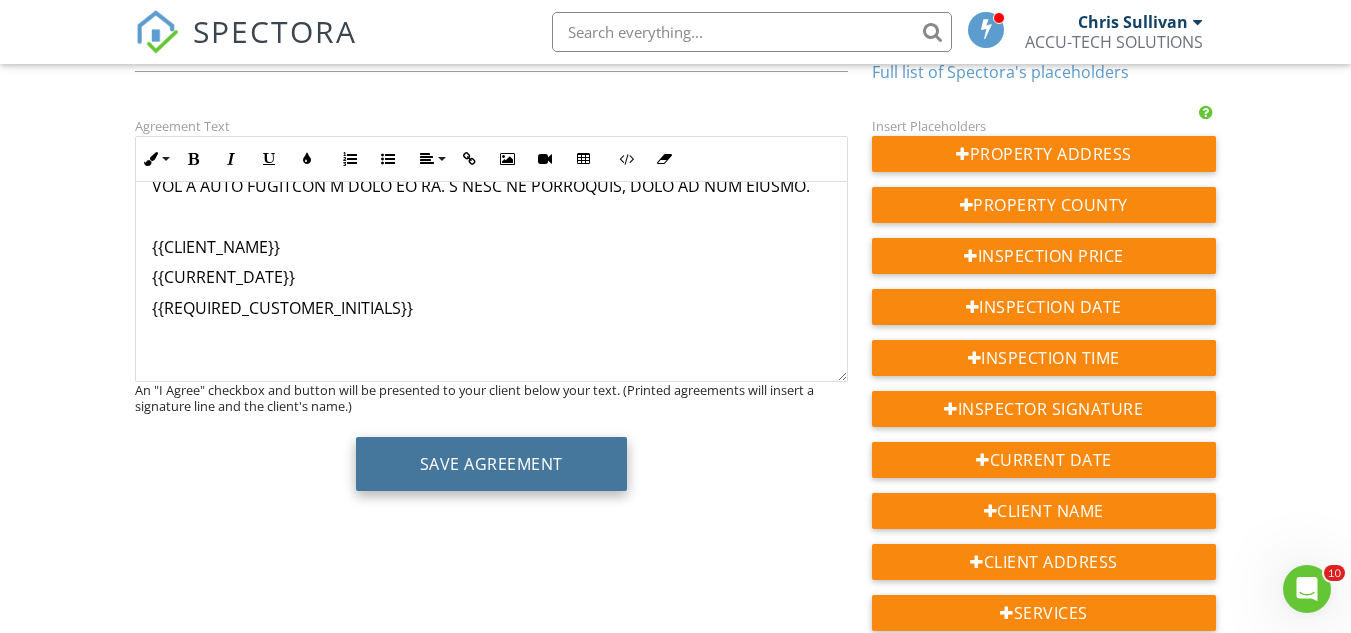 click on "Save Agreement" at bounding box center (491, 464) 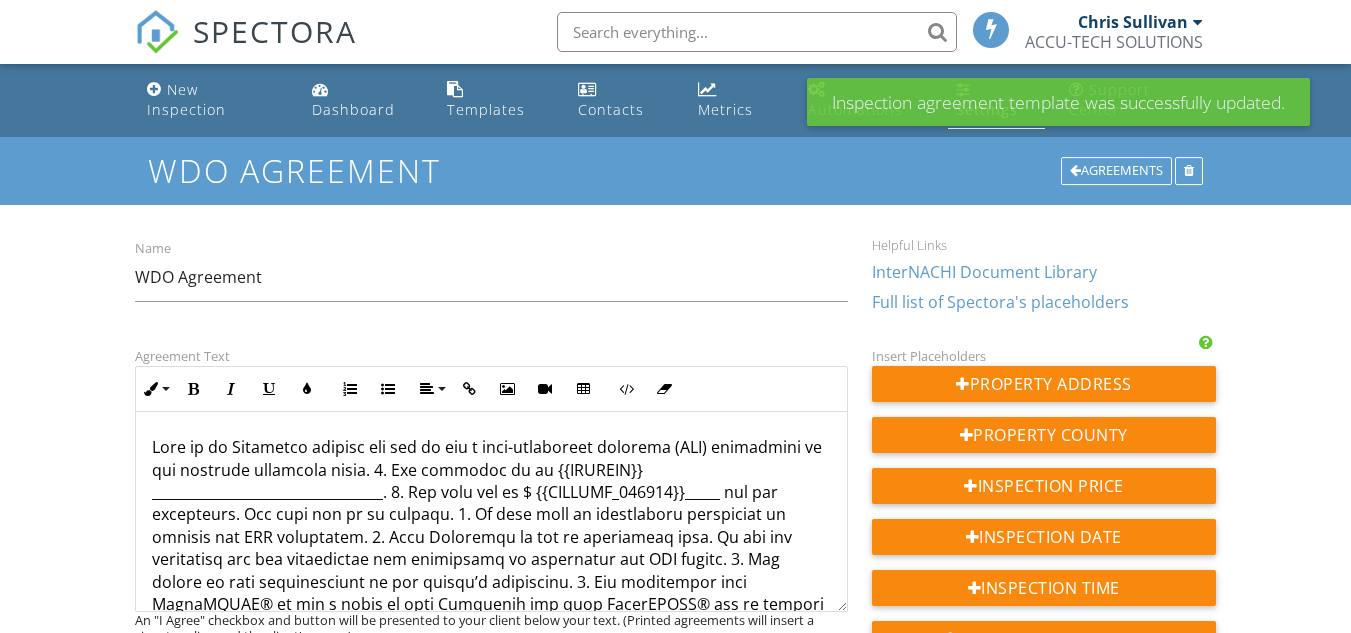 scroll, scrollTop: 0, scrollLeft: 0, axis: both 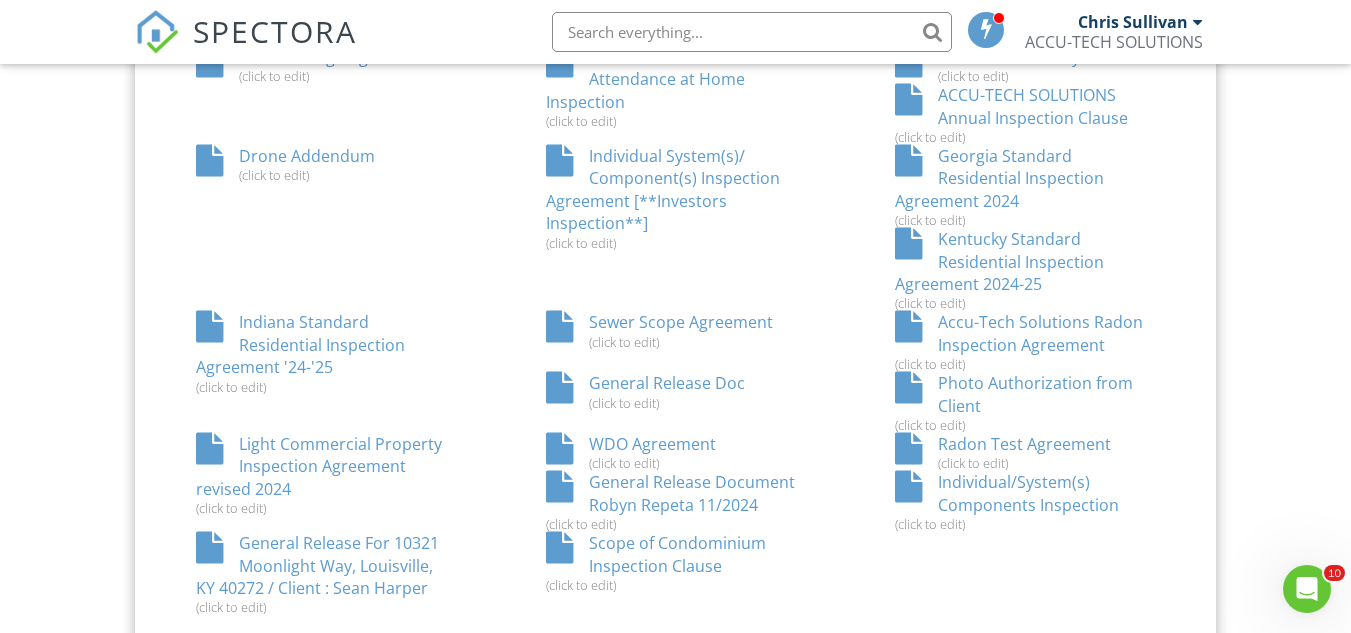 click on "Individual System(s)/ Component(s) Inspection Agreement  [**Investors Inspection**]
(click to edit)" at bounding box center (676, 198) 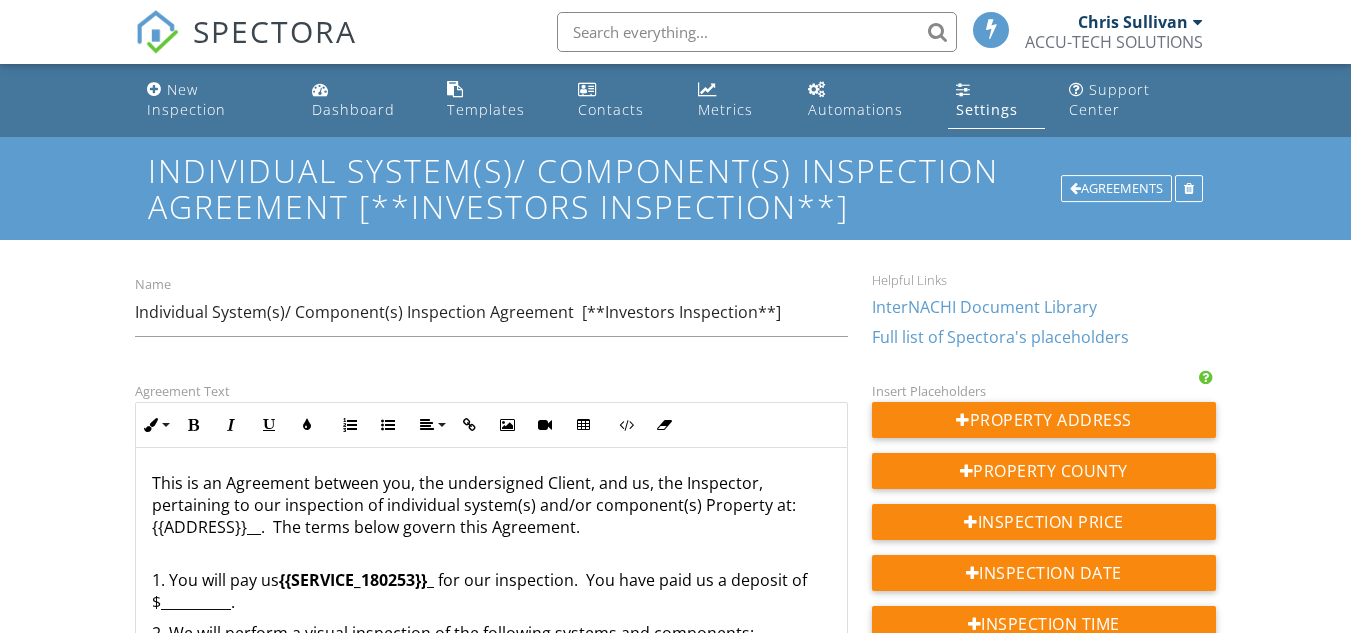 scroll, scrollTop: 0, scrollLeft: 0, axis: both 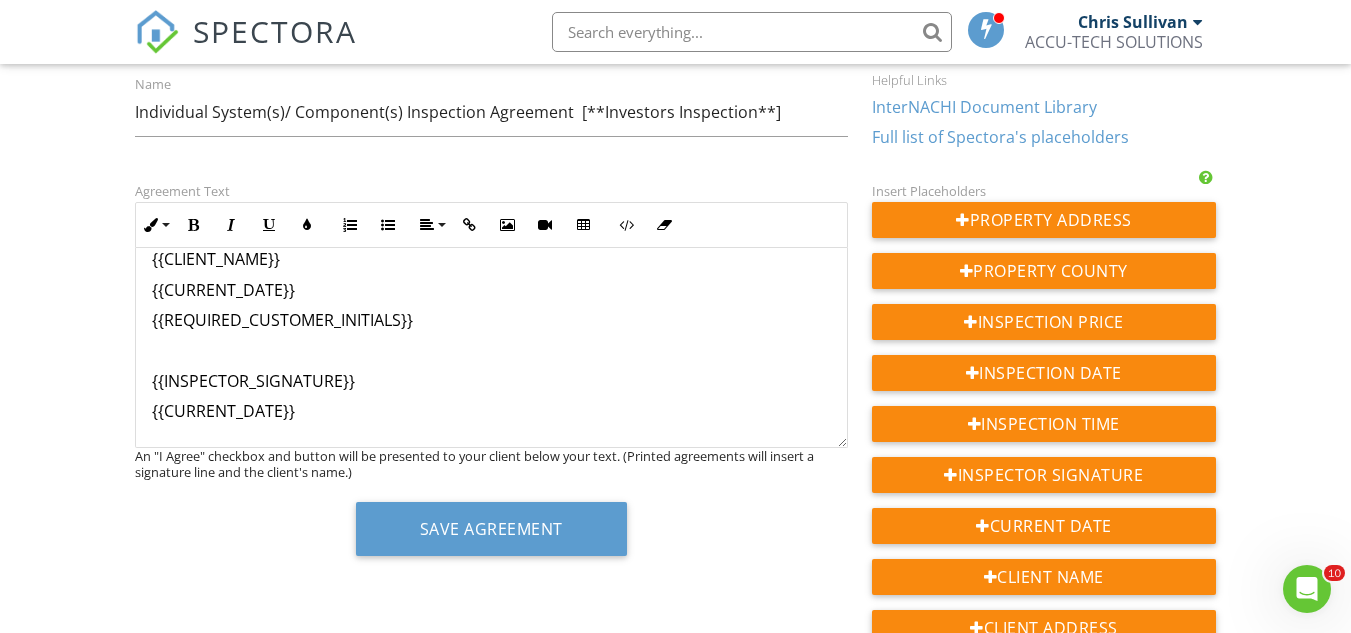 click at bounding box center (491, 350) 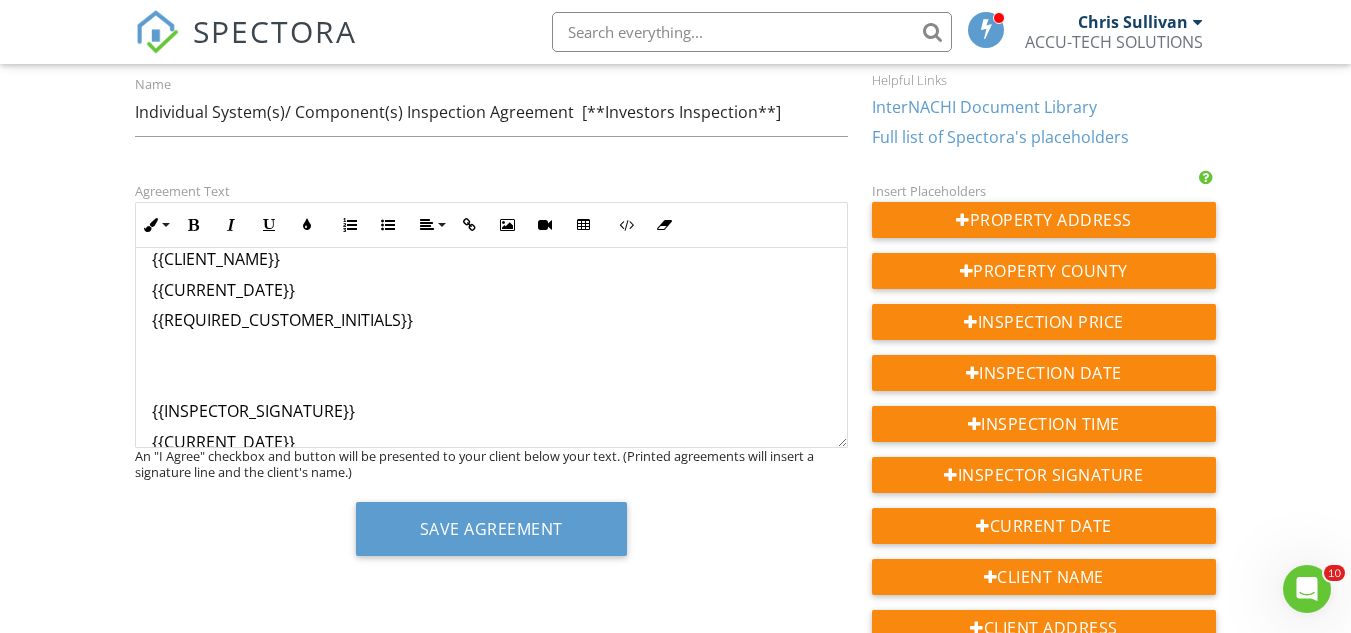 type 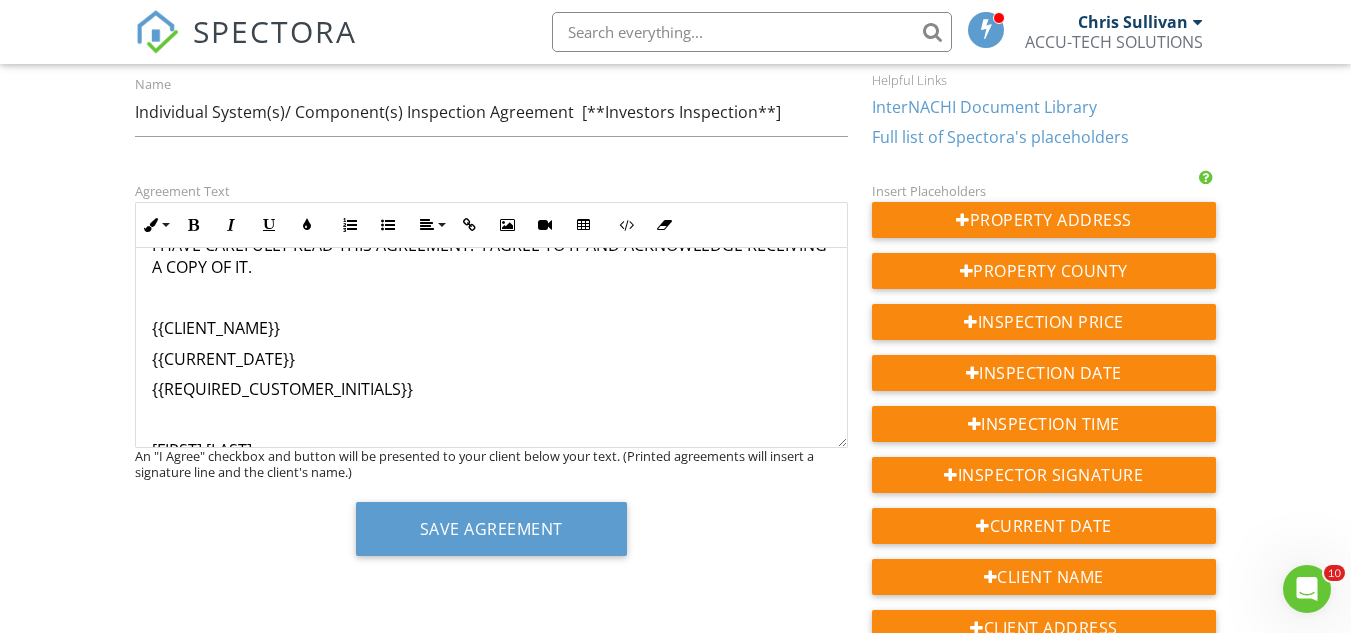 scroll, scrollTop: 1899, scrollLeft: 0, axis: vertical 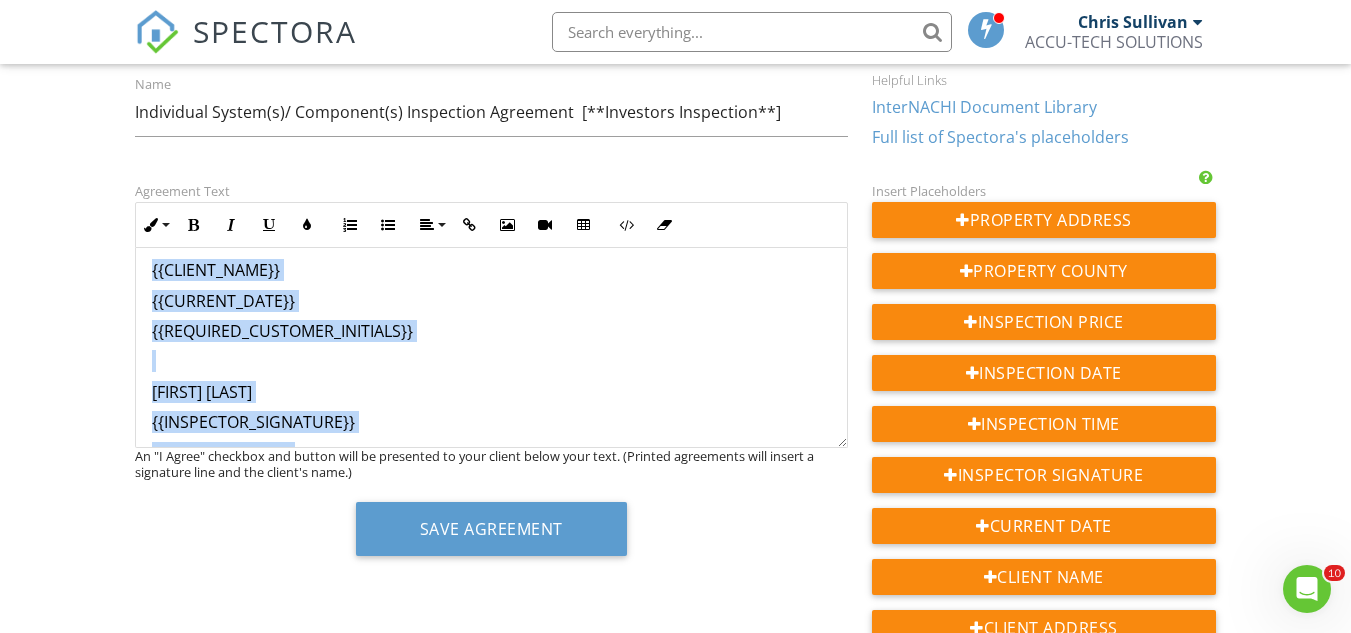 drag, startPoint x: 366, startPoint y: 390, endPoint x: 153, endPoint y: 252, distance: 253.79716 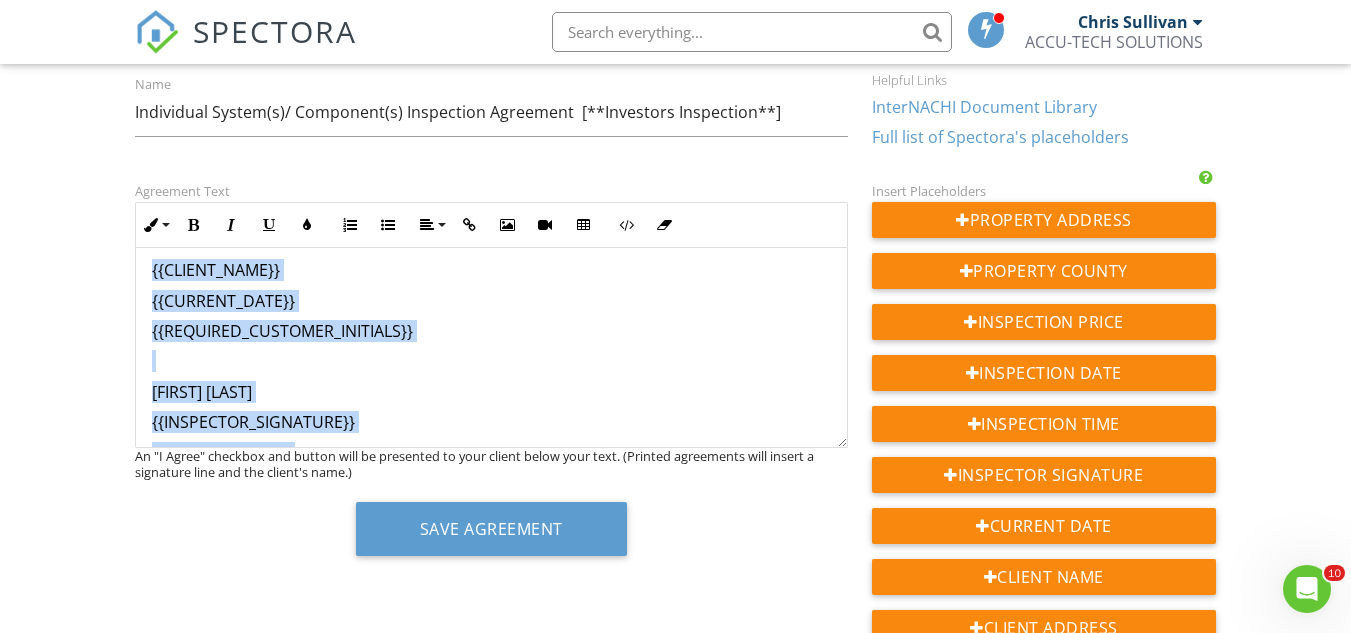 click on "This is an Agreement between you, the undersigned Client, and us, the Inspector, pertaining to our inspection of individual system(s) and/or component(s) Property at:   {{ADDRESS}}__.  The terms below govern this Agreement. 1. You will pay us   {{SERVICE_180253}} _ for our inspection.  You have paid us a deposit of $__________. 2. We will perform a visual inspection of the following systems and components: _______*Roofing *HVAC *Electrical * Plumbing *Foundation______________ and will provide you with a written report of our opinions. 3. You understand that InterNACHI is not a party to this Agreement, has no control over us, and does not supervise us.  8. If you believe you have a claim against us, you agree to provide us with the following: (1) written notification of adverse conditions within seven days of discovery; and (2) immediate access to the premises.  Failure to comply with these conditions releases us from liability. 13. You may not assign this Agreement. {{CLIENT_NAME}} {{CURRENT_DATE}}" at bounding box center [491, -561] 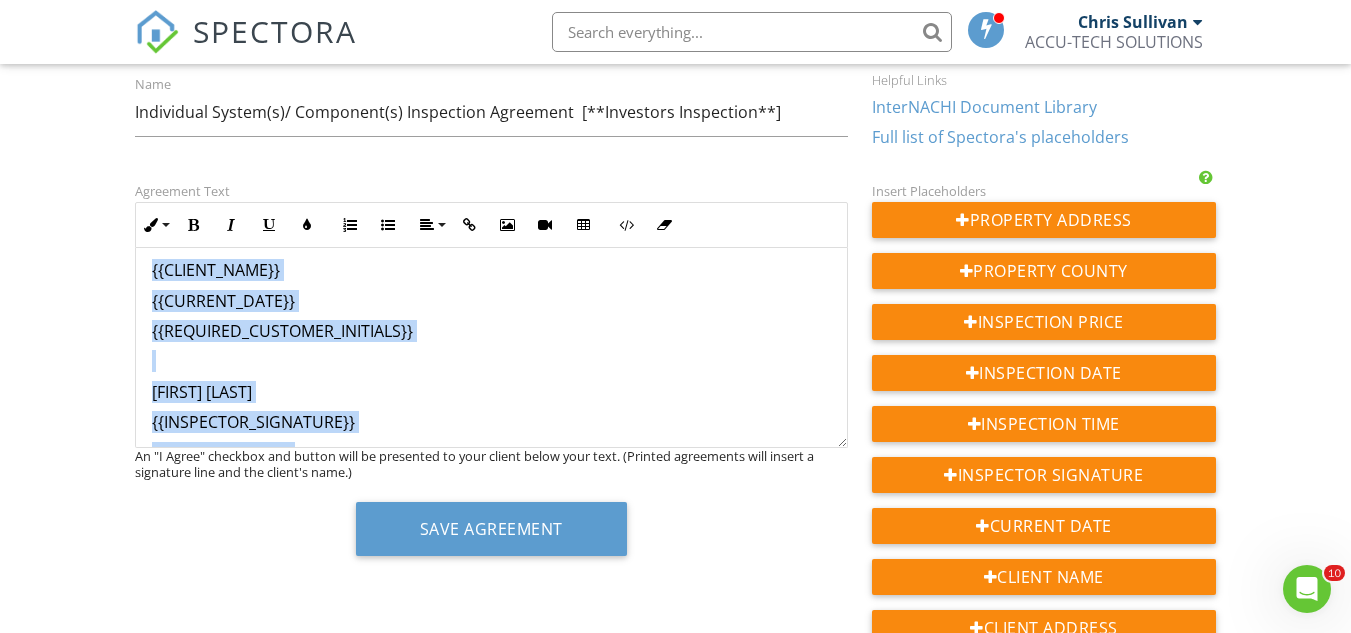 copy on "{{CLIENT_NAME}} {{CURRENT_DATE}} {{REQUIRED_CUSTOMER_INITIALS}} Christopher Sullivan {{INSPECTOR_SIGNATURE}} {{CURRENT_DATE}}" 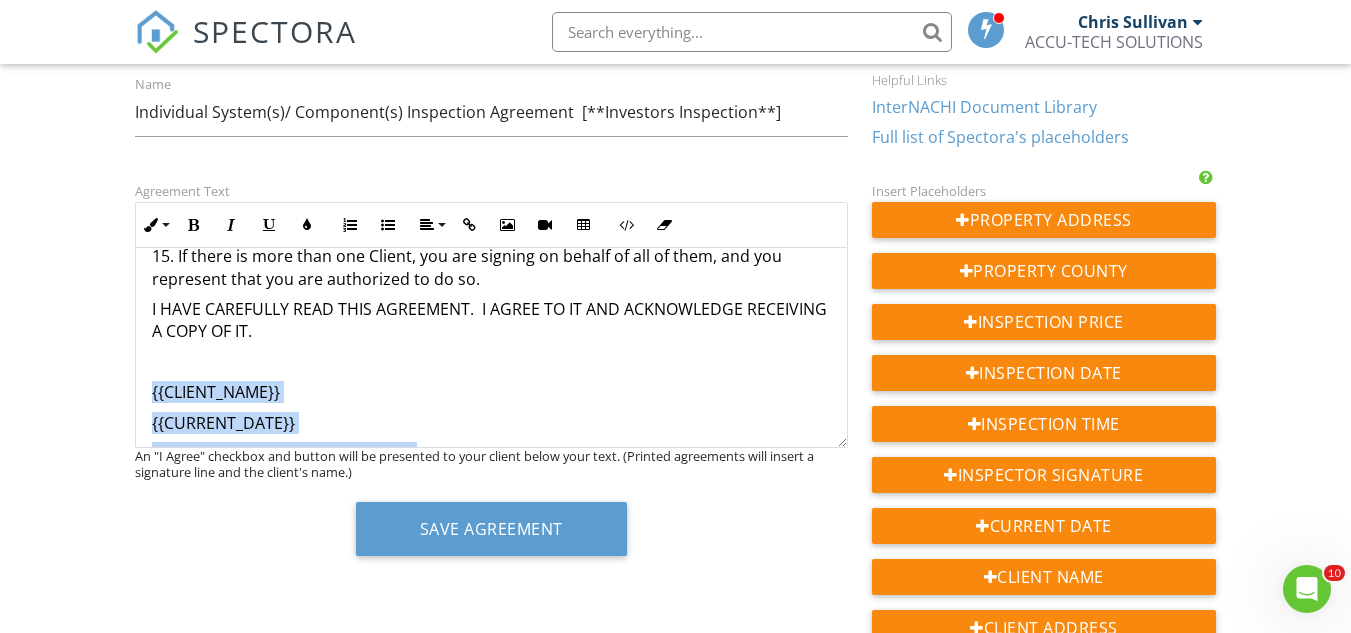 scroll, scrollTop: 1700, scrollLeft: 0, axis: vertical 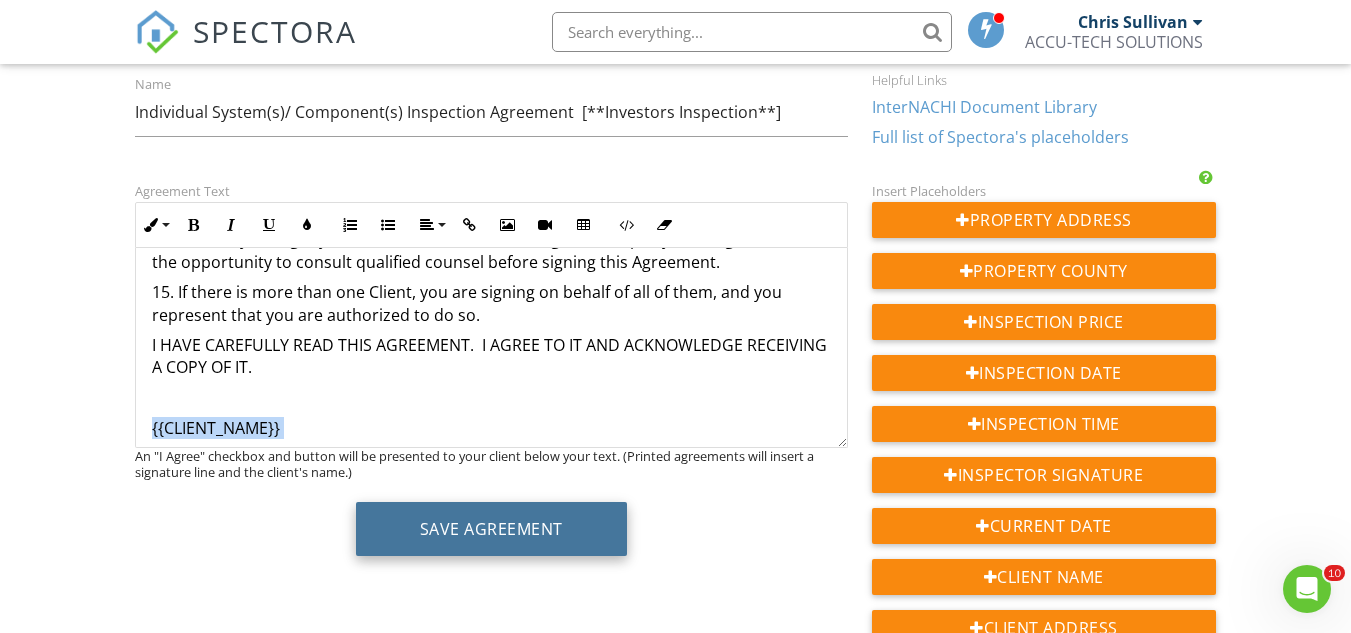 click on "Save Agreement" at bounding box center [491, 529] 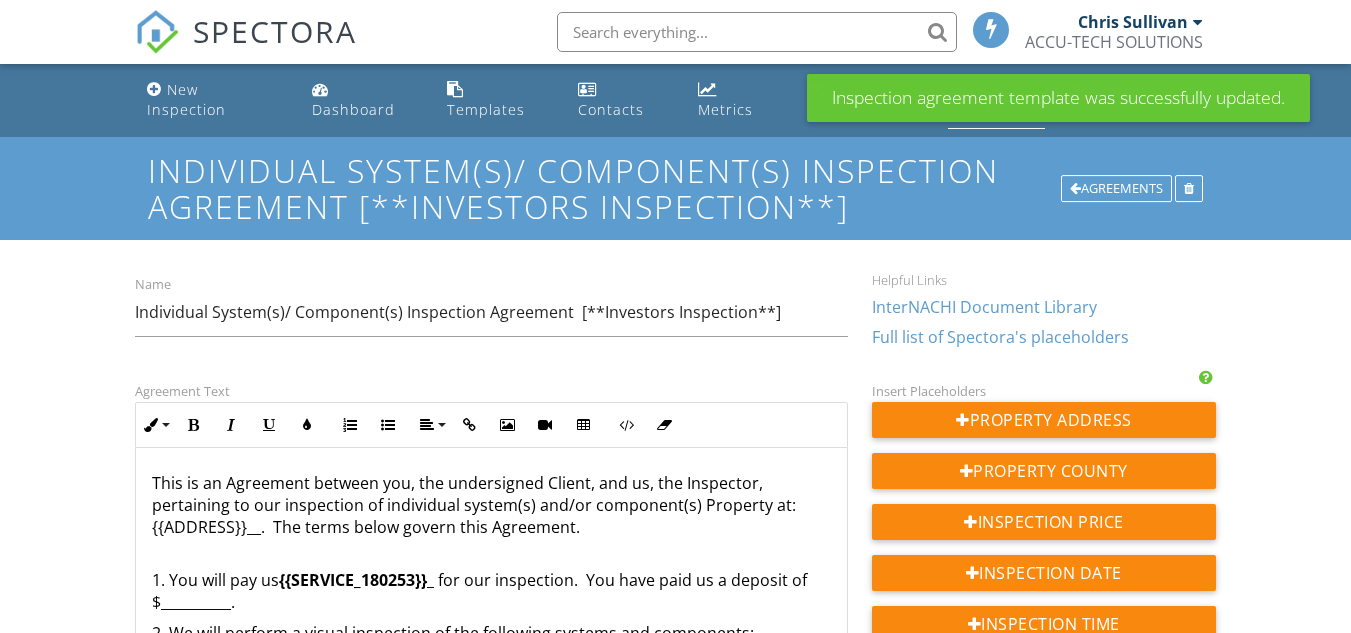 scroll, scrollTop: 0, scrollLeft: 0, axis: both 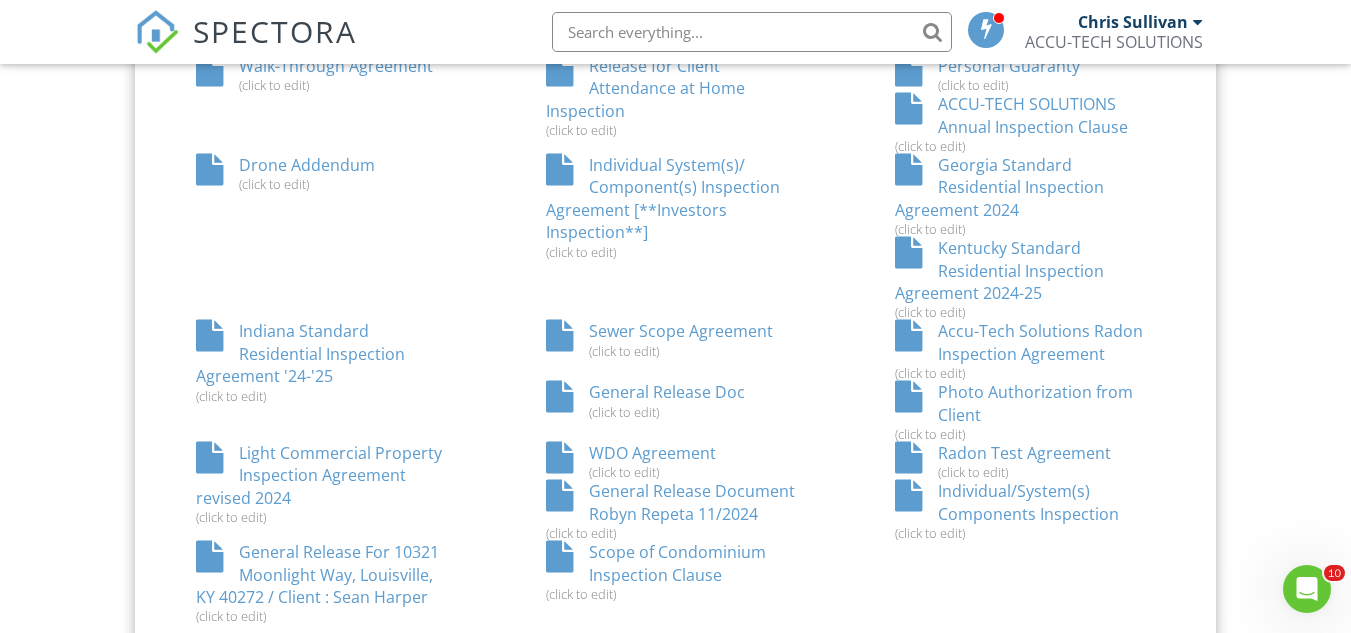 click on "Kentucky Standard Residential Inspection Agreement 2024-25
(click to edit)" at bounding box center [1025, 278] 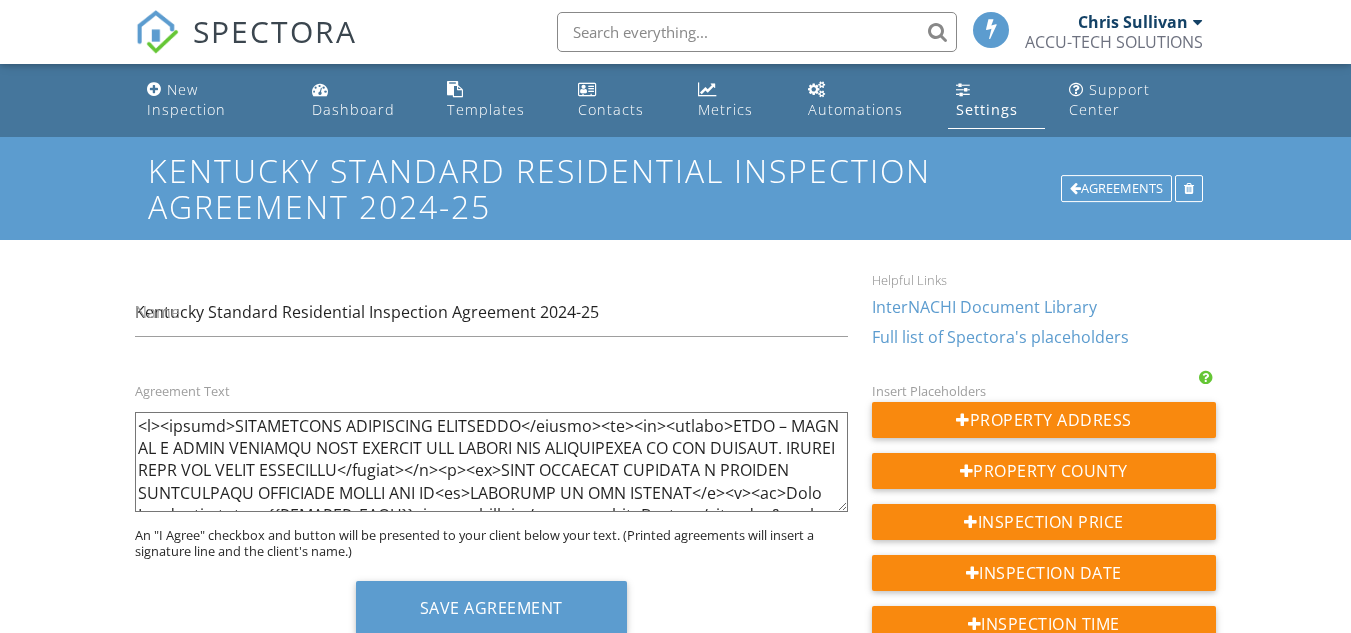 scroll, scrollTop: 0, scrollLeft: 0, axis: both 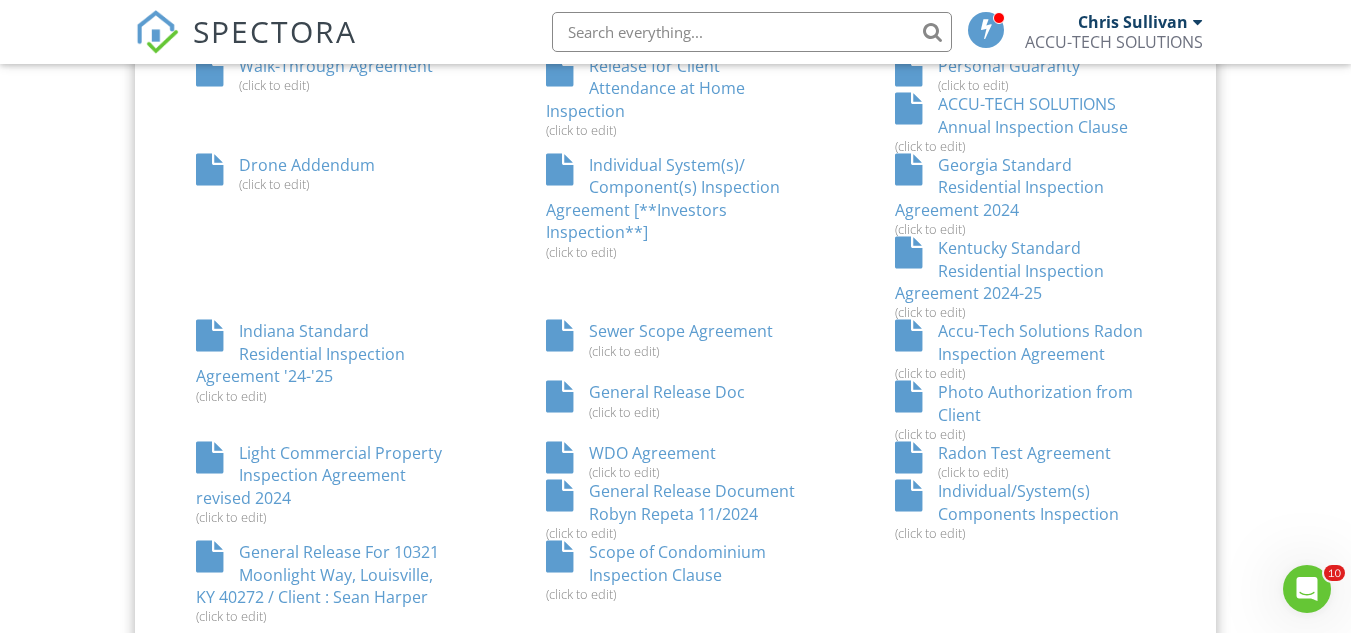 click on "Individual/System(s) Components Inspection
(click to edit)" at bounding box center (1025, 510) 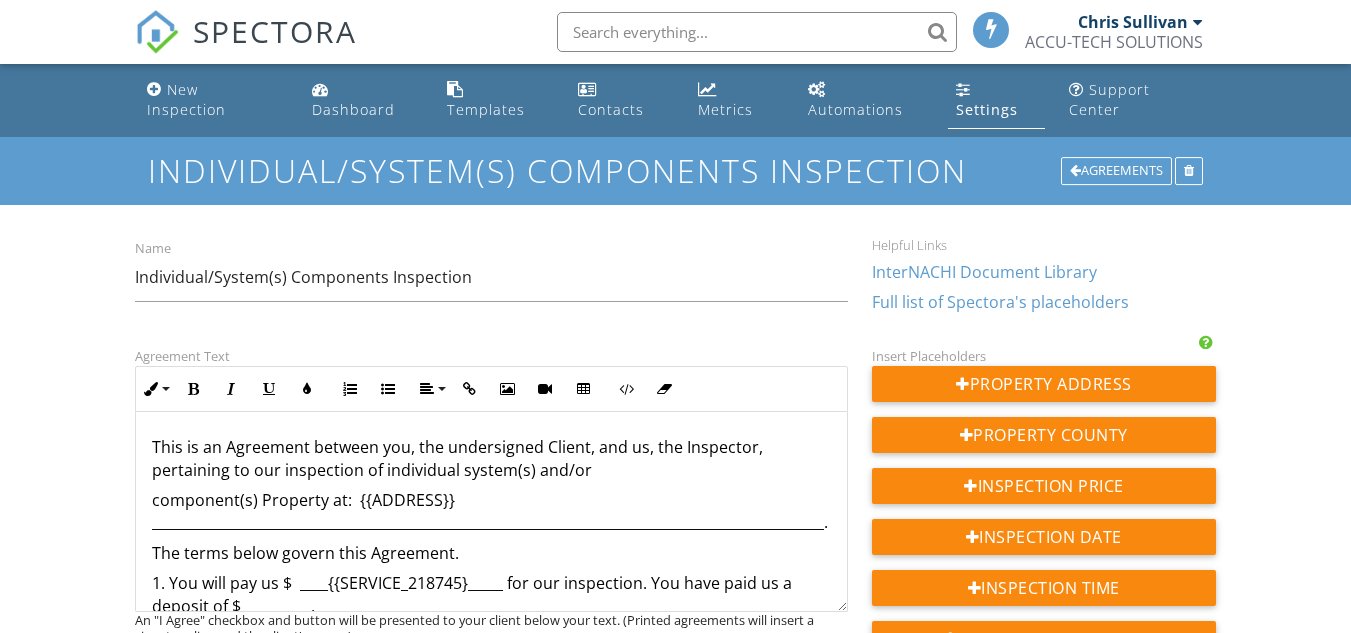 scroll, scrollTop: 0, scrollLeft: 0, axis: both 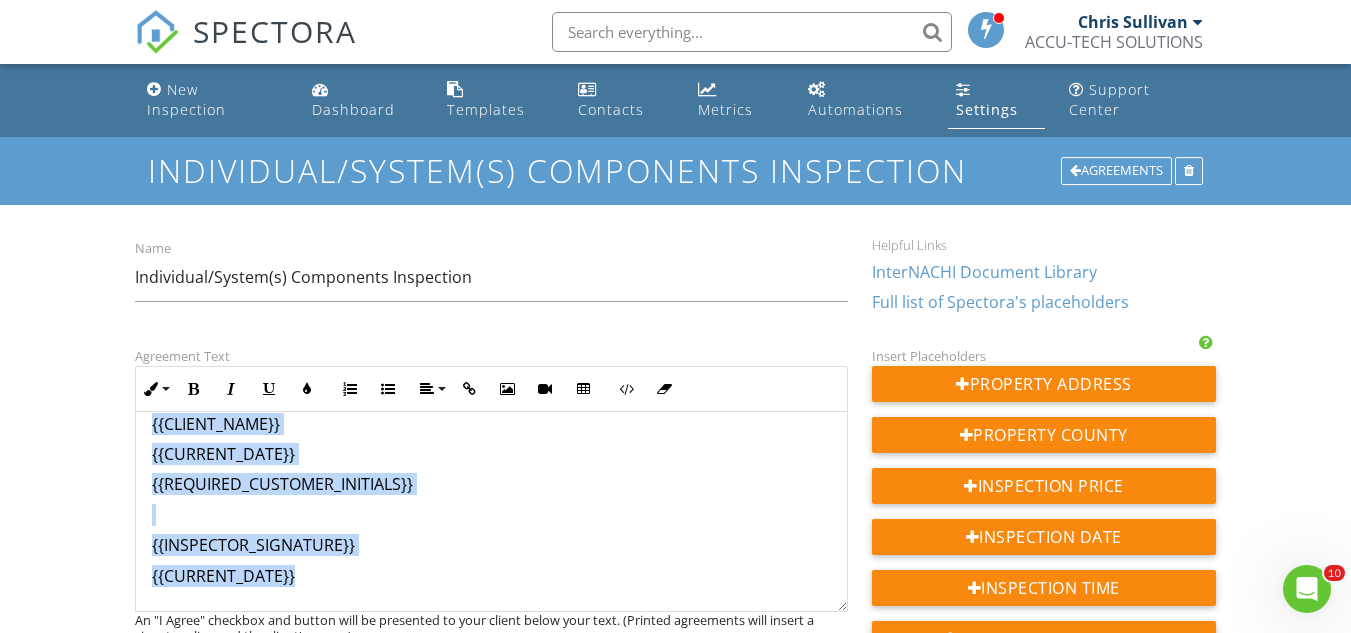 drag, startPoint x: 292, startPoint y: 545, endPoint x: 150, endPoint y: 411, distance: 195.24344 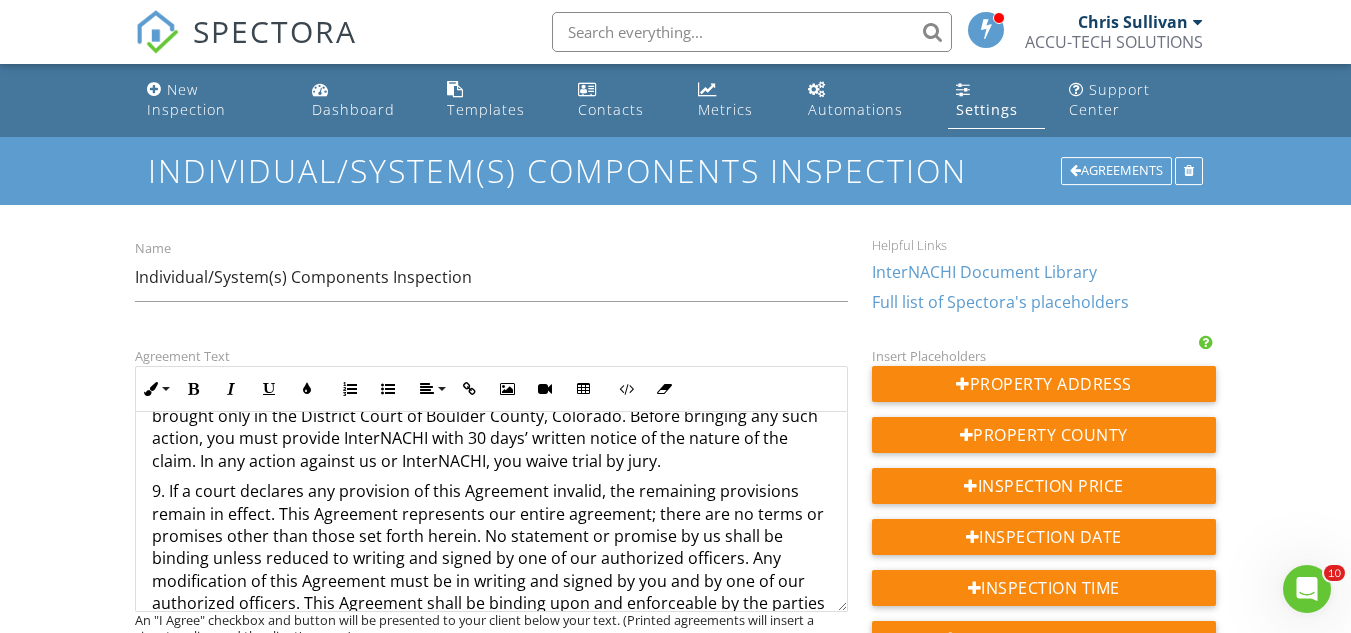 scroll, scrollTop: 1189, scrollLeft: 0, axis: vertical 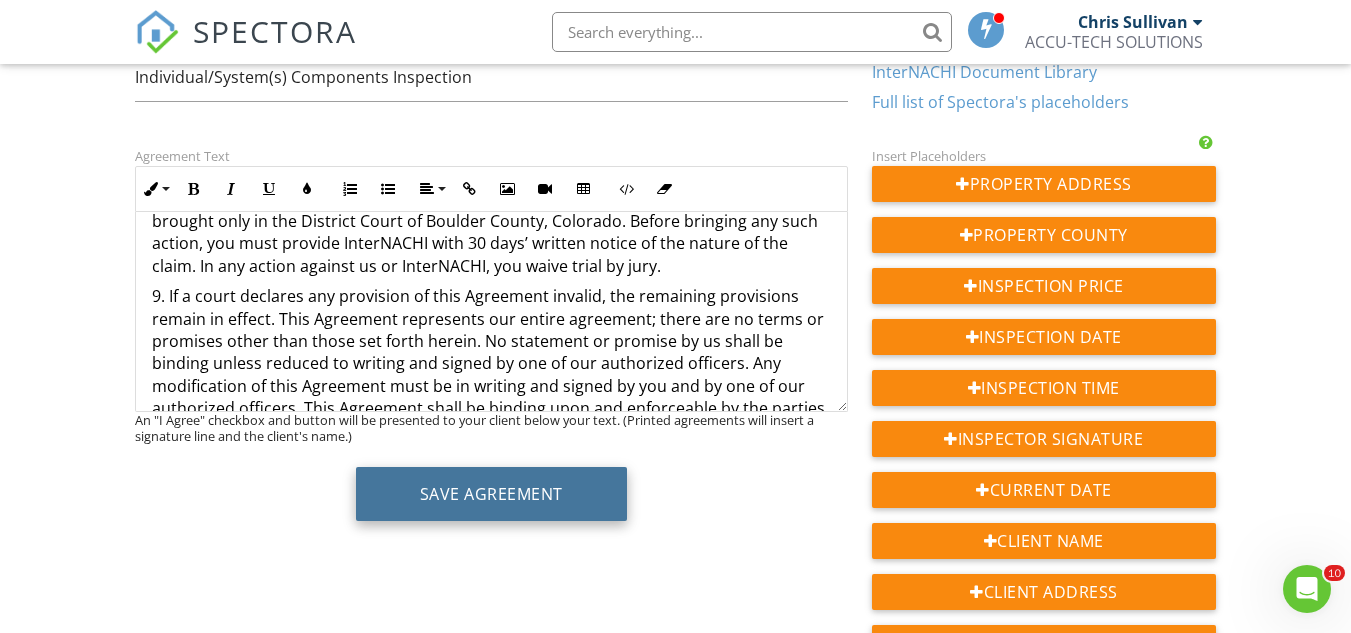 click on "Save Agreement" at bounding box center (491, 494) 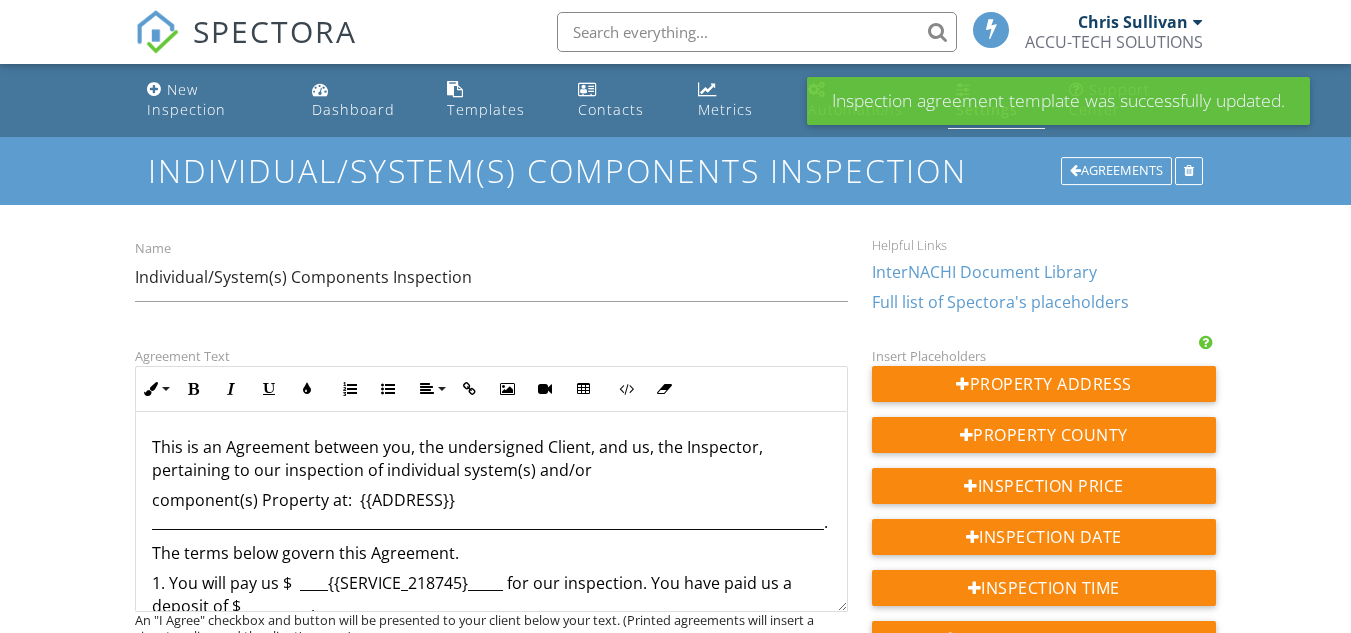scroll, scrollTop: 0, scrollLeft: 0, axis: both 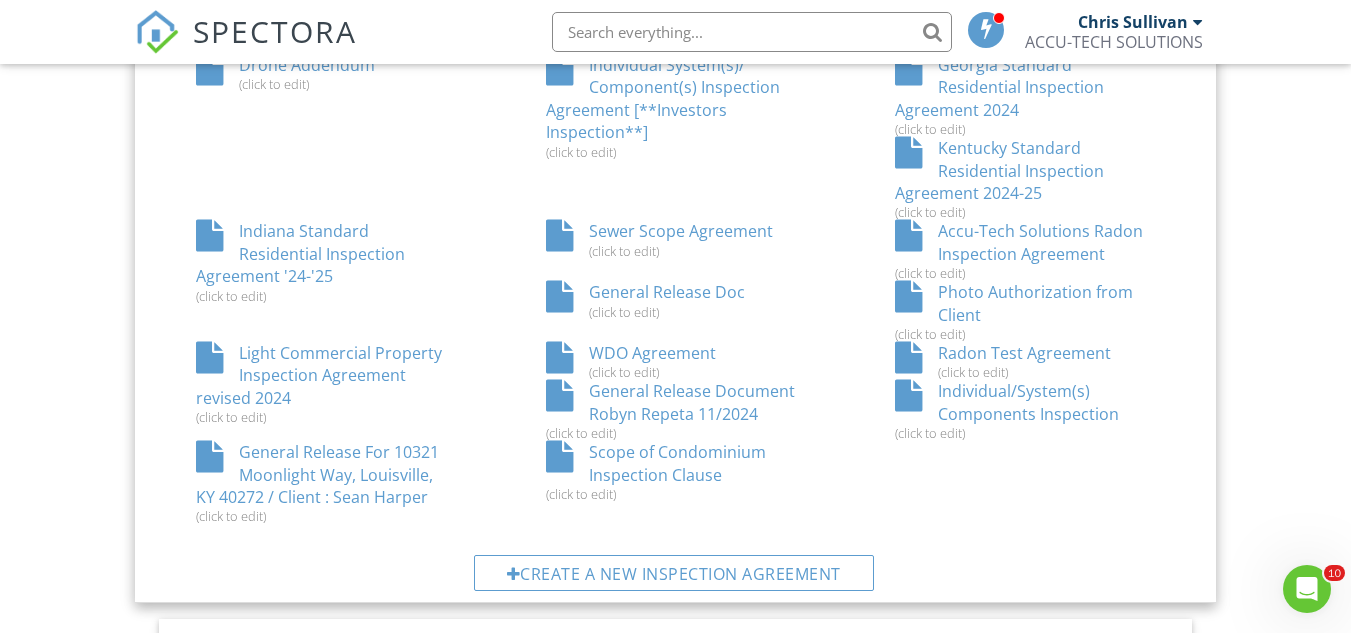 click on "Radon Test Agreement
(click to edit)" at bounding box center (1025, 361) 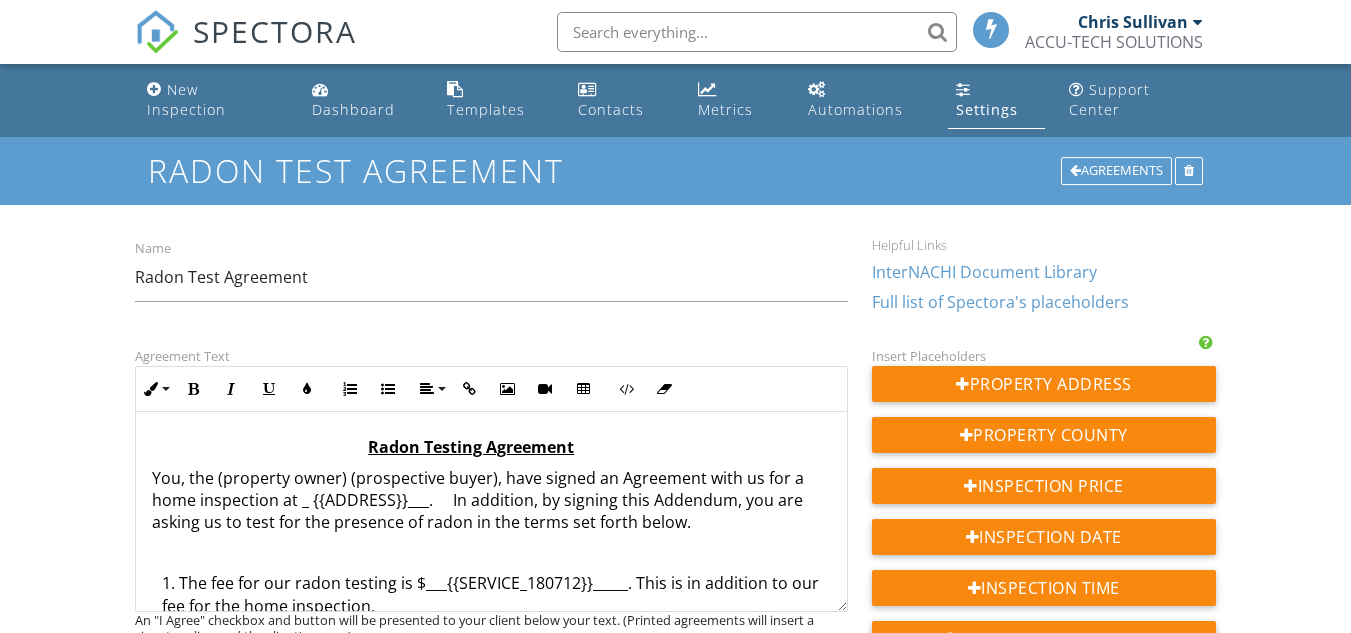 scroll, scrollTop: 0, scrollLeft: 0, axis: both 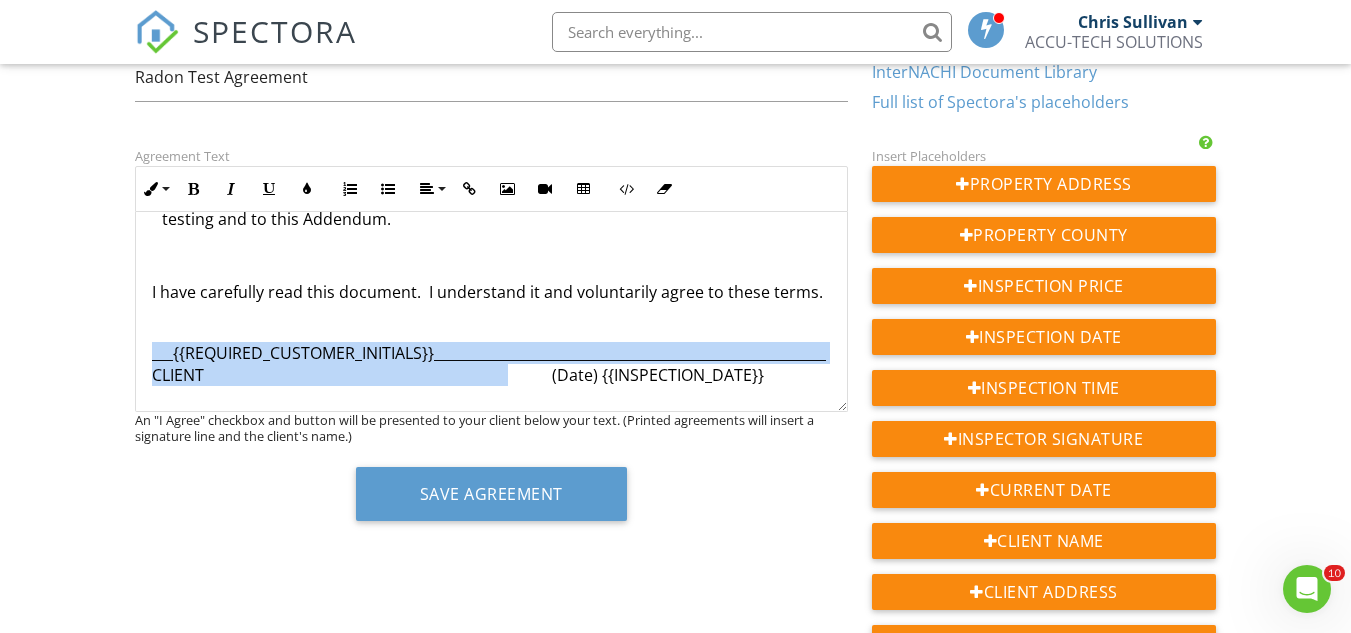 drag, startPoint x: 420, startPoint y: 356, endPoint x: 143, endPoint y: 300, distance: 282.60397 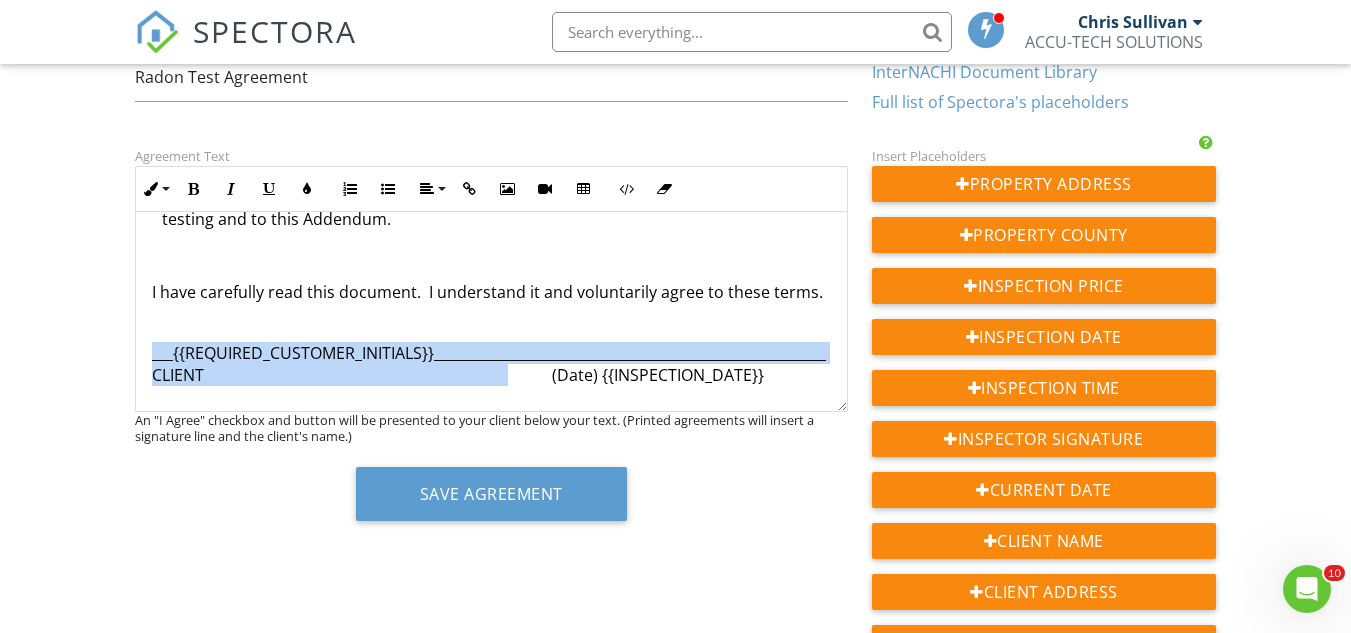 click on "Radon Testing Agreement You, the (property owner) (prospective buyer), have signed an Agreement with us for a home inspection at _ {{ADDRESS}}___.     In addition, by signing this Addendum, you are asking us to test for the presence of radon in the terms set forth below. The fee for our radon testing is $___{{SERVICE_180712}}_____. This is in addition to our fee for the home inspection. We or our subcontractor will perform a radon inspection of the home/building to measure the radon level in the air by the use of an approved short-term charcoal collection device. This will require a minimum of 48 hours, but may take longer. We will deliver the testing device to a recognized laboratory and provide you with a written report when we receive the laboratory’s results. We will perform the radon testing in accordance with current industry standards in the area." at bounding box center [491, -167] 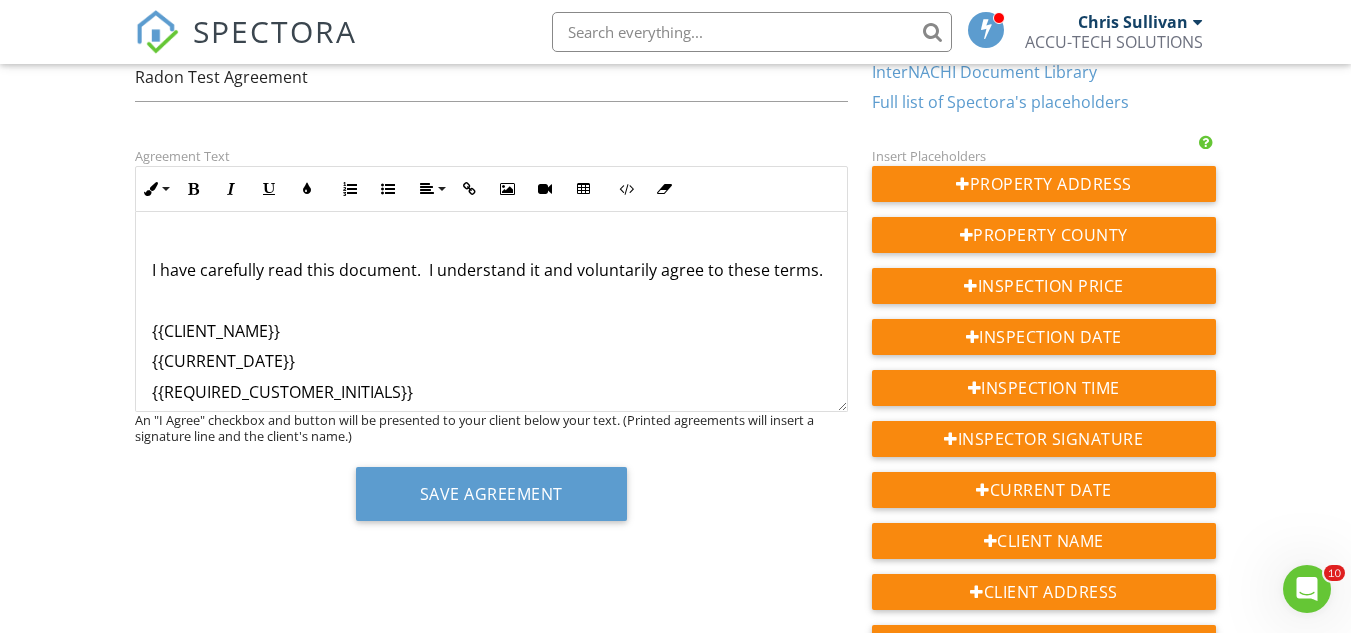 scroll, scrollTop: 245, scrollLeft: 0, axis: vertical 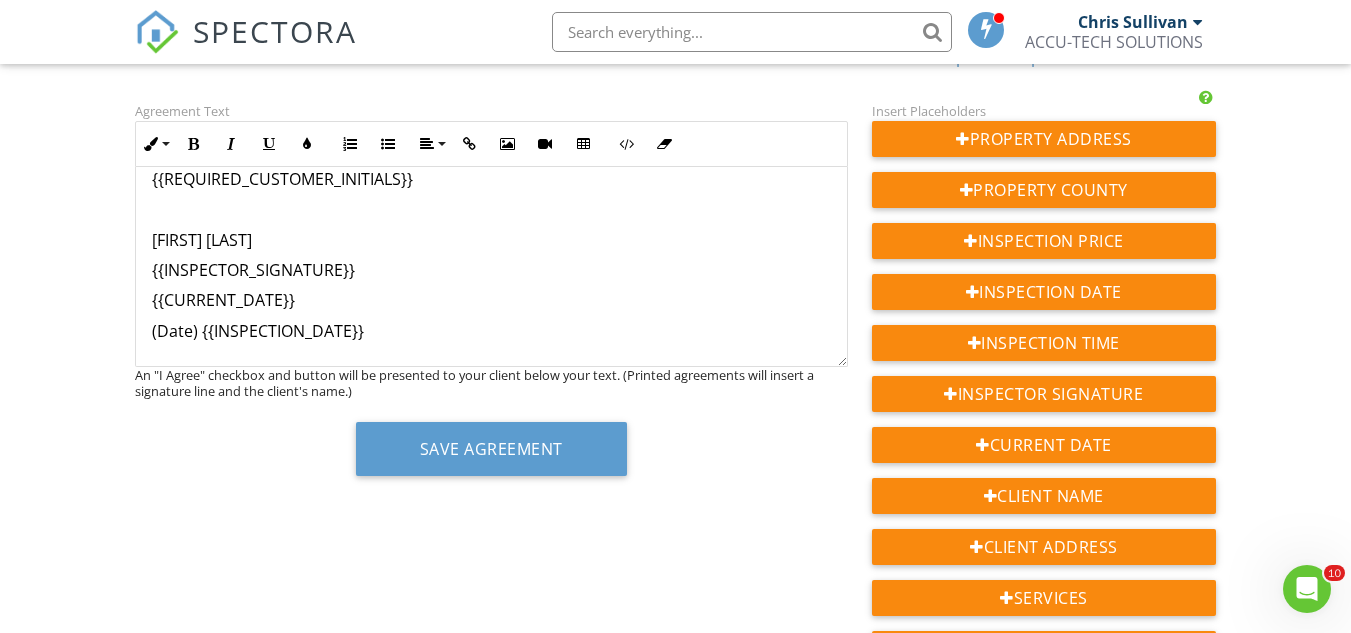 drag, startPoint x: 449, startPoint y: 315, endPoint x: 188, endPoint y: 326, distance: 261.2317 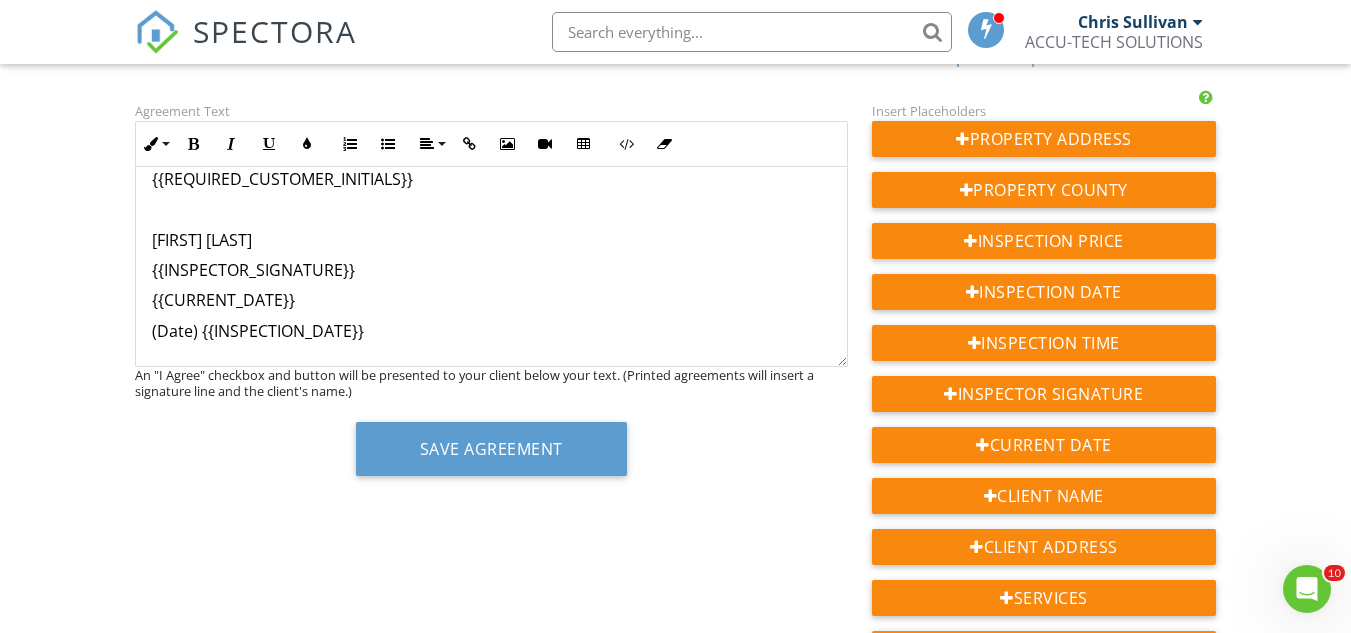 click on "Radon Testing Agreement You, the (property owner) (prospective buyer), have signed an Agreement with us for a home inspection at _ {{ADDRESS}}___.     In addition, by signing this Addendum, you are asking us to test for the presence of radon in the terms set forth below. The fee for our radon testing is $___{{SERVICE_180712}}_____. This is in addition to our fee for the home inspection. We or our subcontractor will perform a radon inspection of the home/building to measure the radon level in the air by the use of an approved short-term charcoal collection device. This will require a minimum of 48 hours, but may take longer. We will deliver the testing device to a recognized laboratory and provide you with a written report when we receive the laboratory’s results. We will perform the radon testing in accordance with current industry standards in the area.       {{CLIENT_NAME}} {{CURRENT_DATE}} Christopher Sullivan" at bounding box center (491, -307) 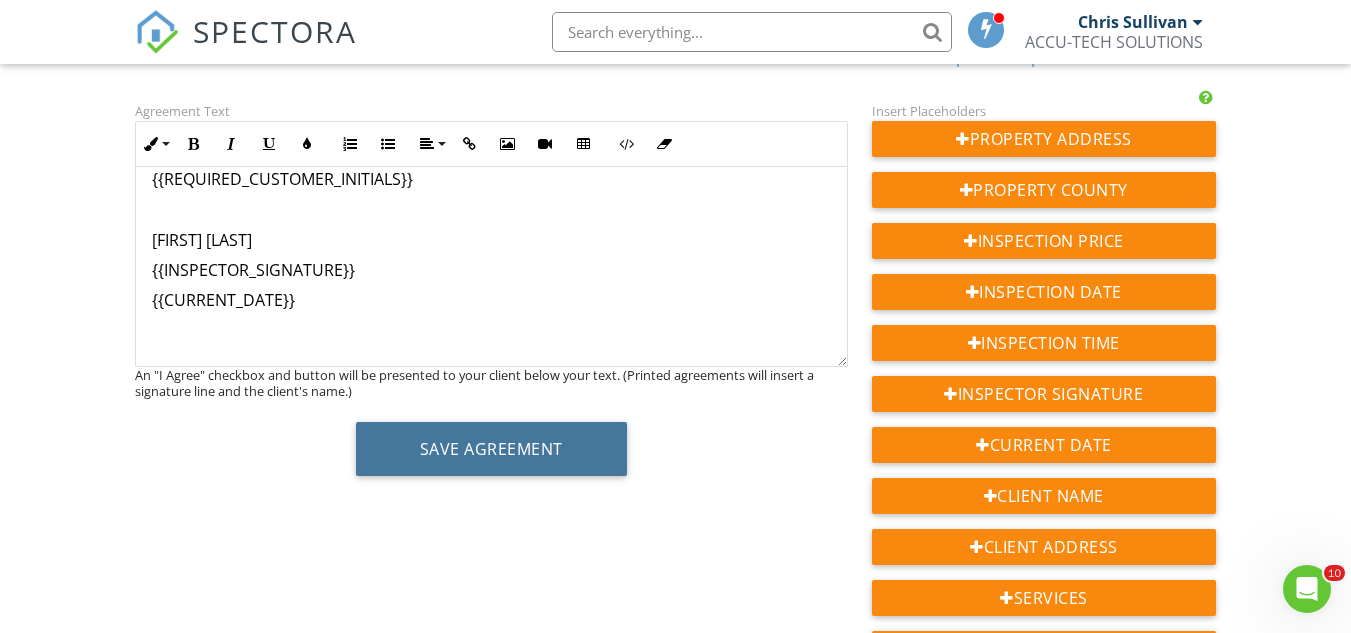 click on "Save Agreement" at bounding box center (491, 449) 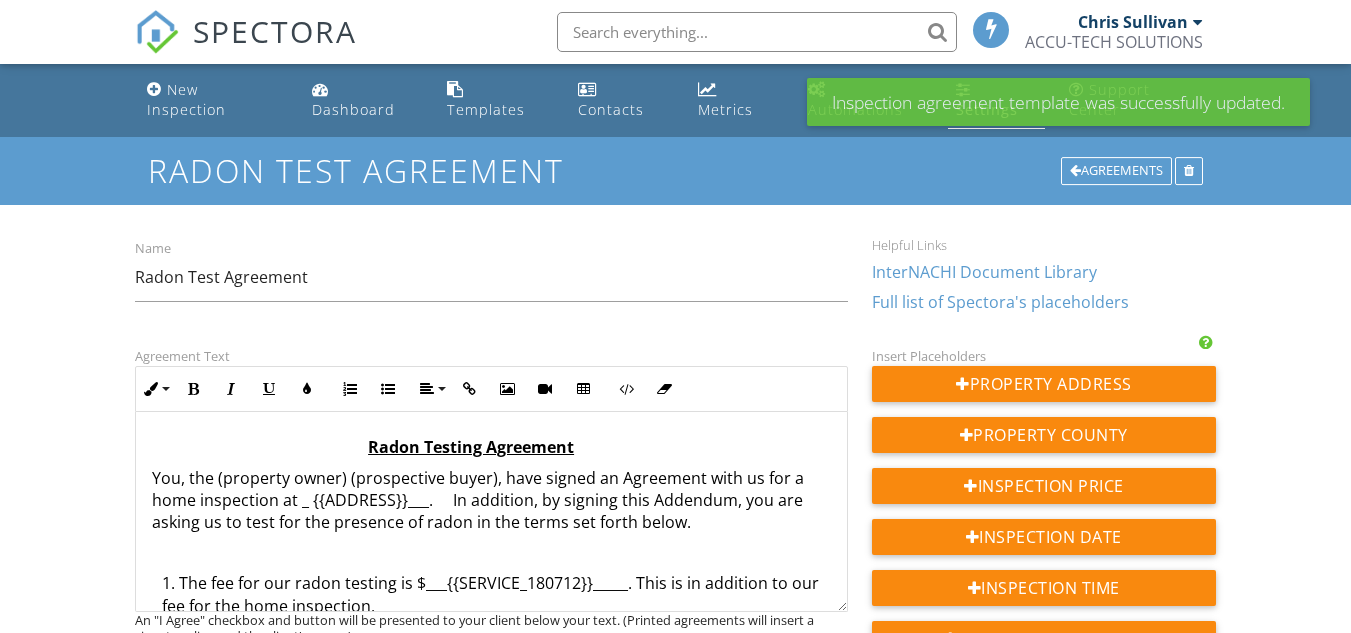 scroll, scrollTop: 0, scrollLeft: 0, axis: both 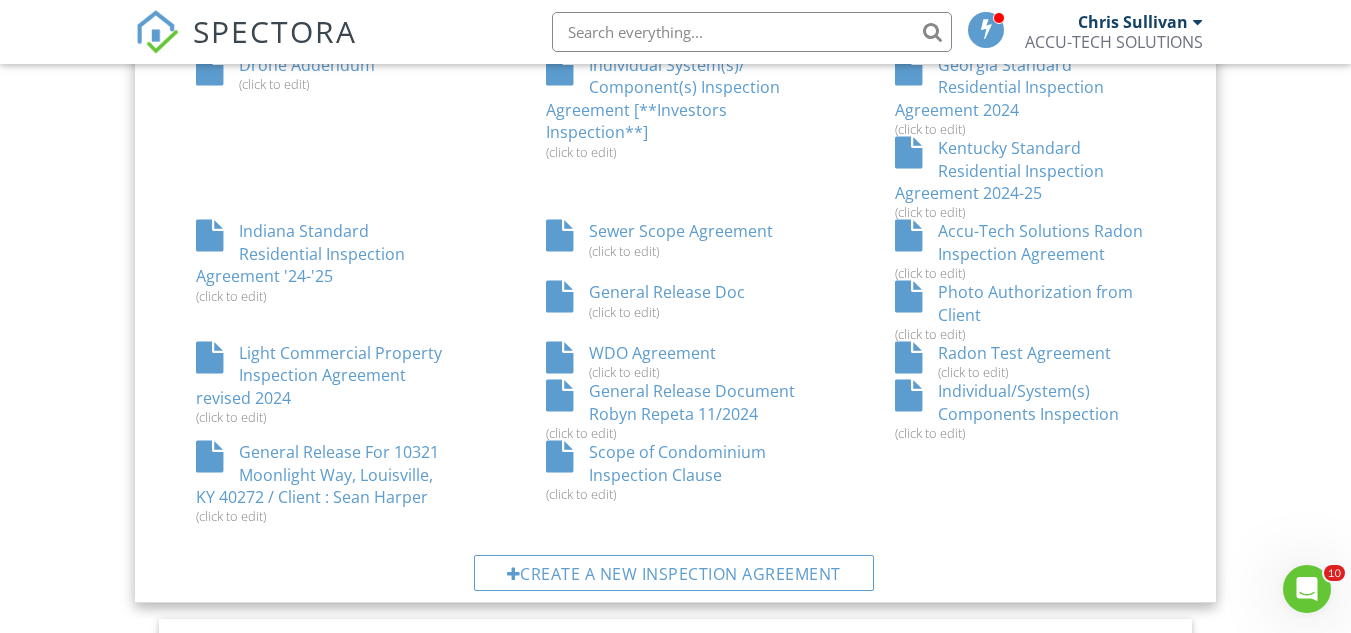 click on "Photo Authorization from Client
(click to edit)" at bounding box center [1025, 311] 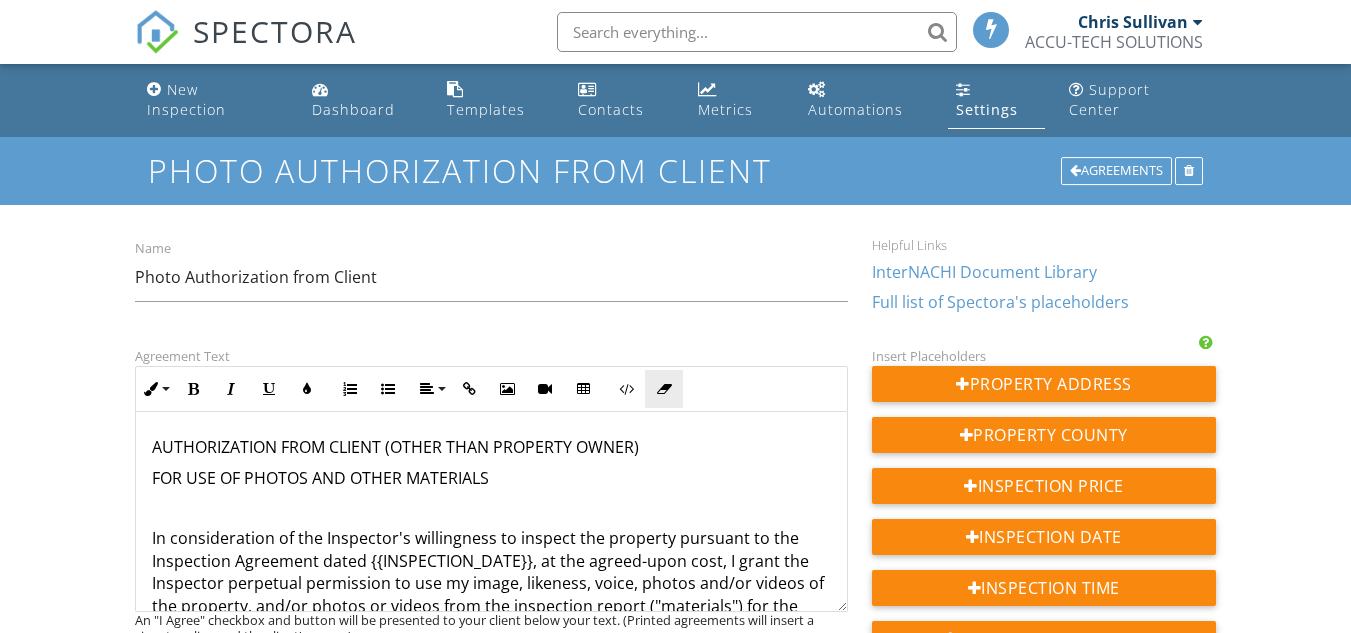 scroll, scrollTop: 0, scrollLeft: 0, axis: both 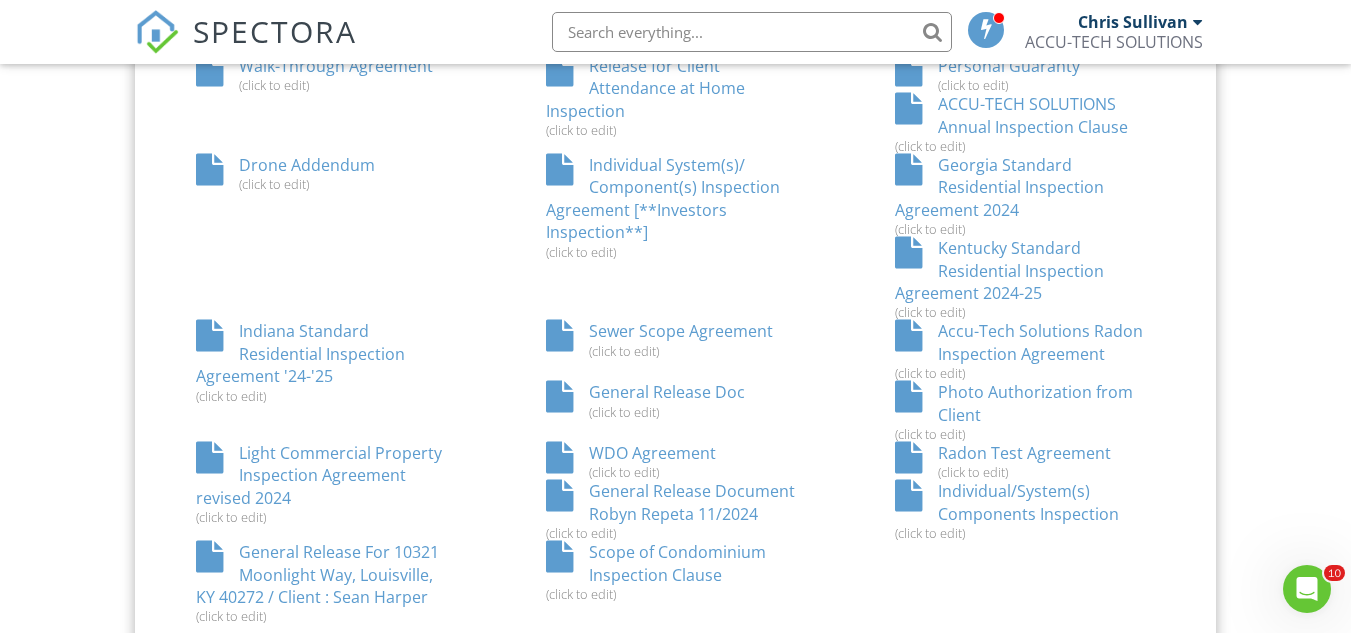 click on "Accu-Tech Solutions Radon Inspection Agreement
(click to edit)" at bounding box center (1025, 350) 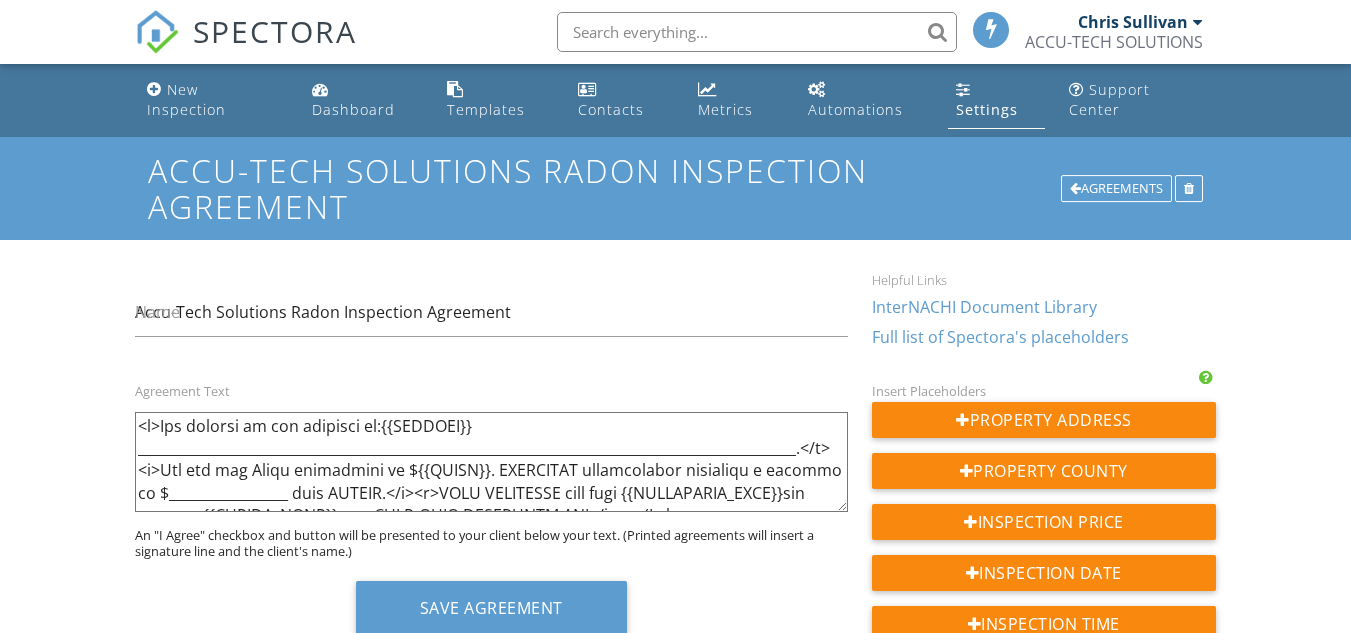 scroll, scrollTop: 0, scrollLeft: 0, axis: both 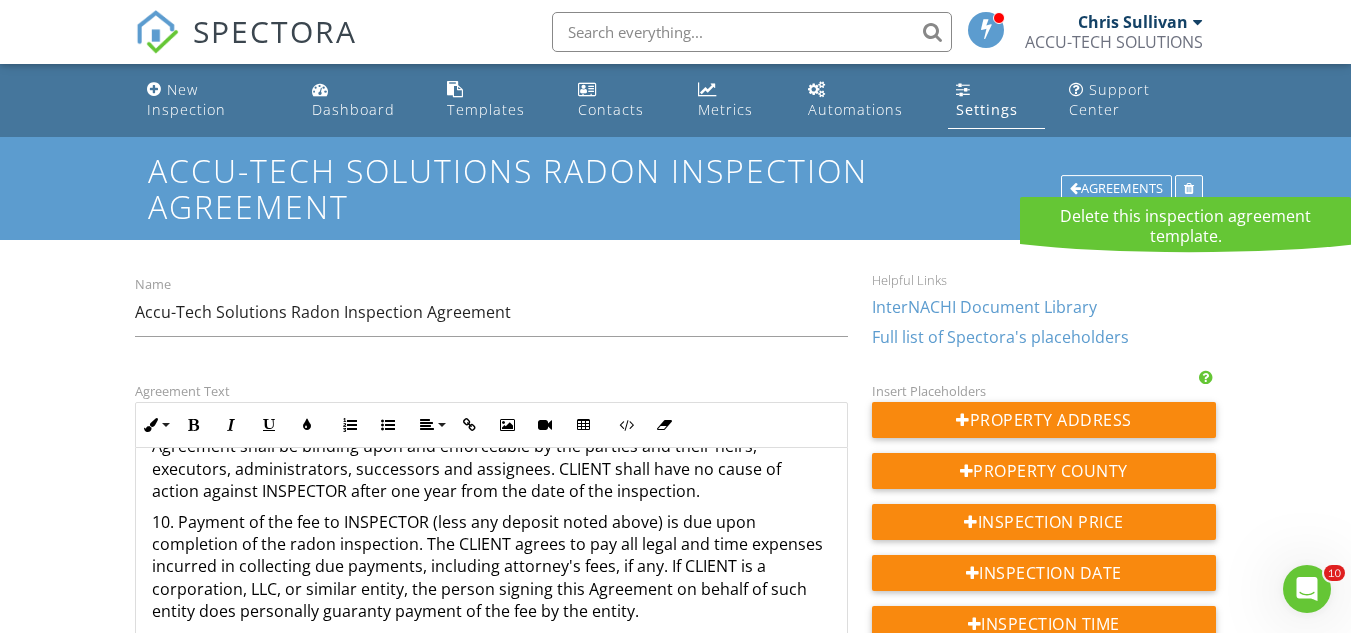 click at bounding box center (1189, 189) 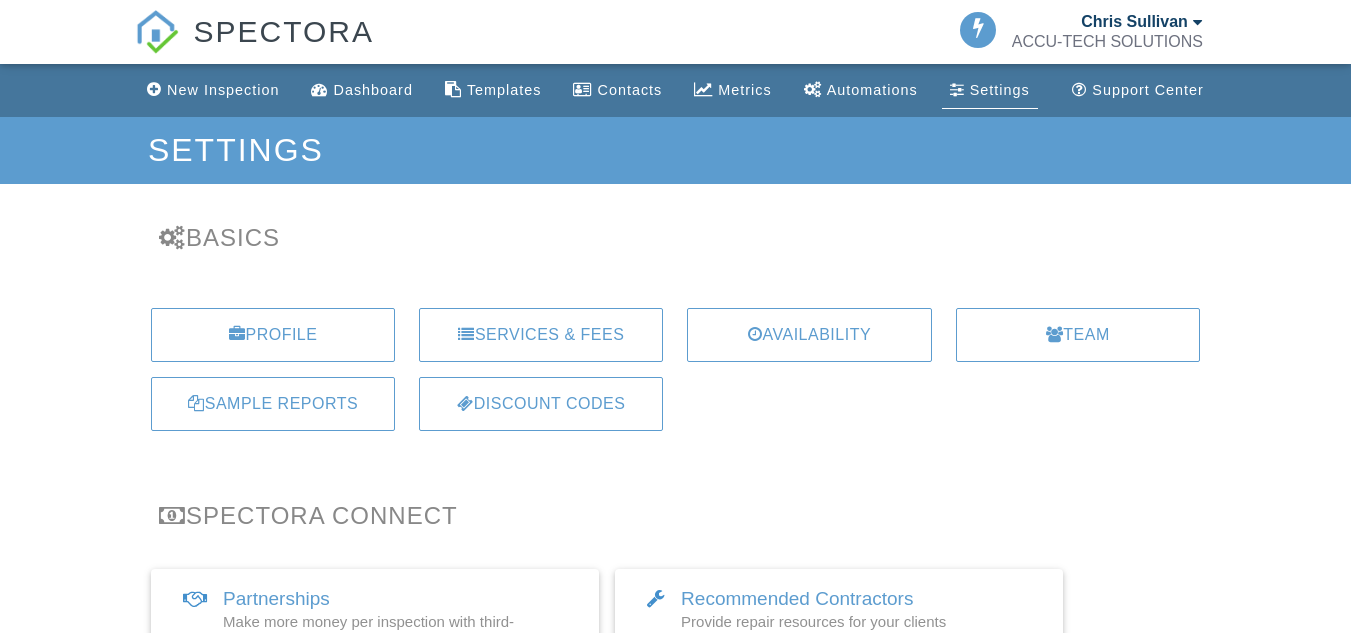 scroll, scrollTop: 0, scrollLeft: 0, axis: both 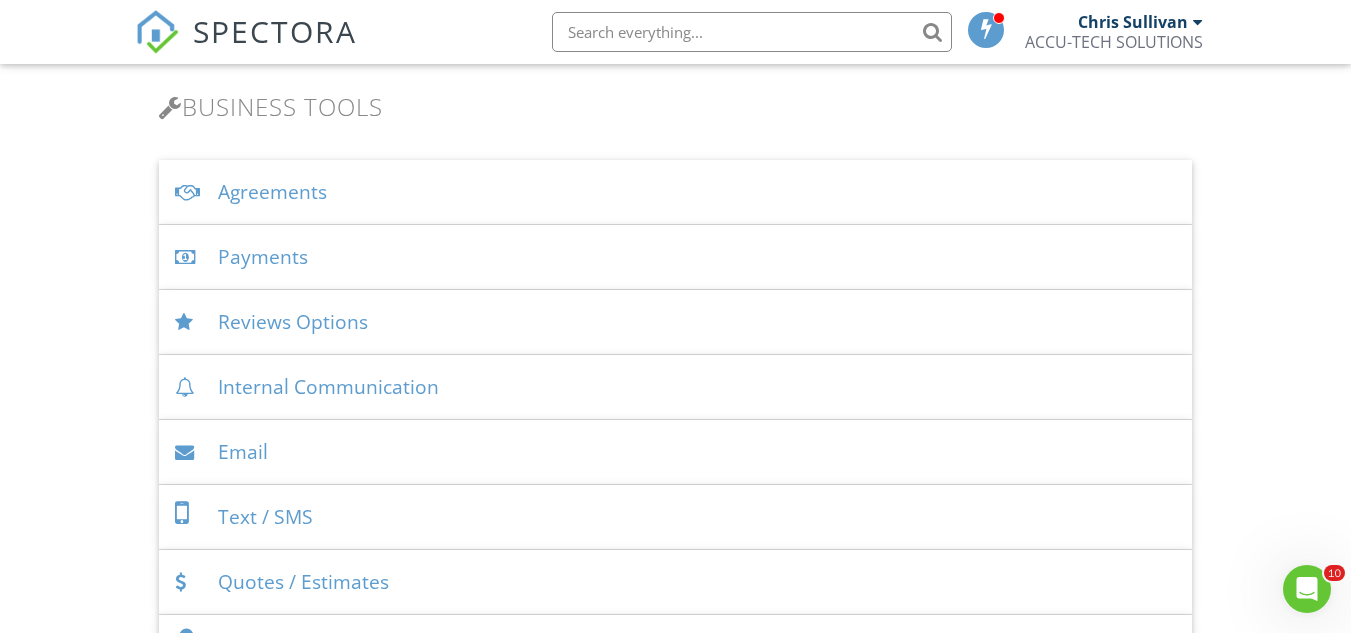 click on "Agreements" at bounding box center [675, 192] 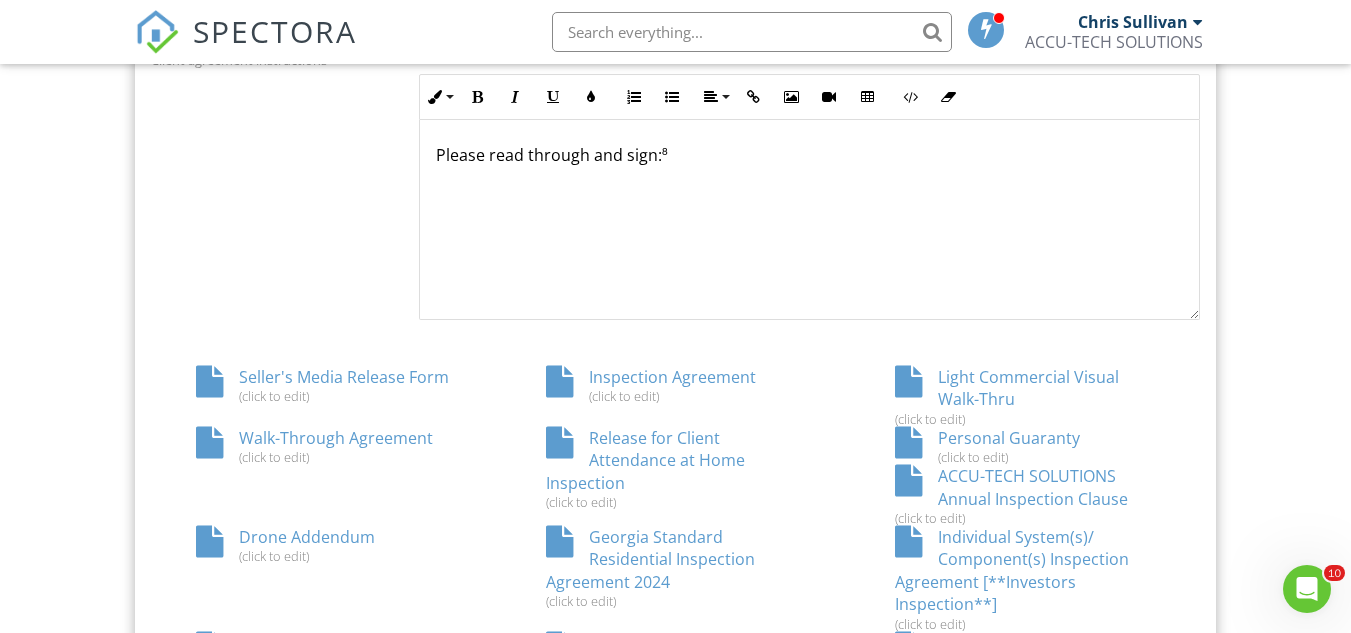 scroll, scrollTop: 964, scrollLeft: 0, axis: vertical 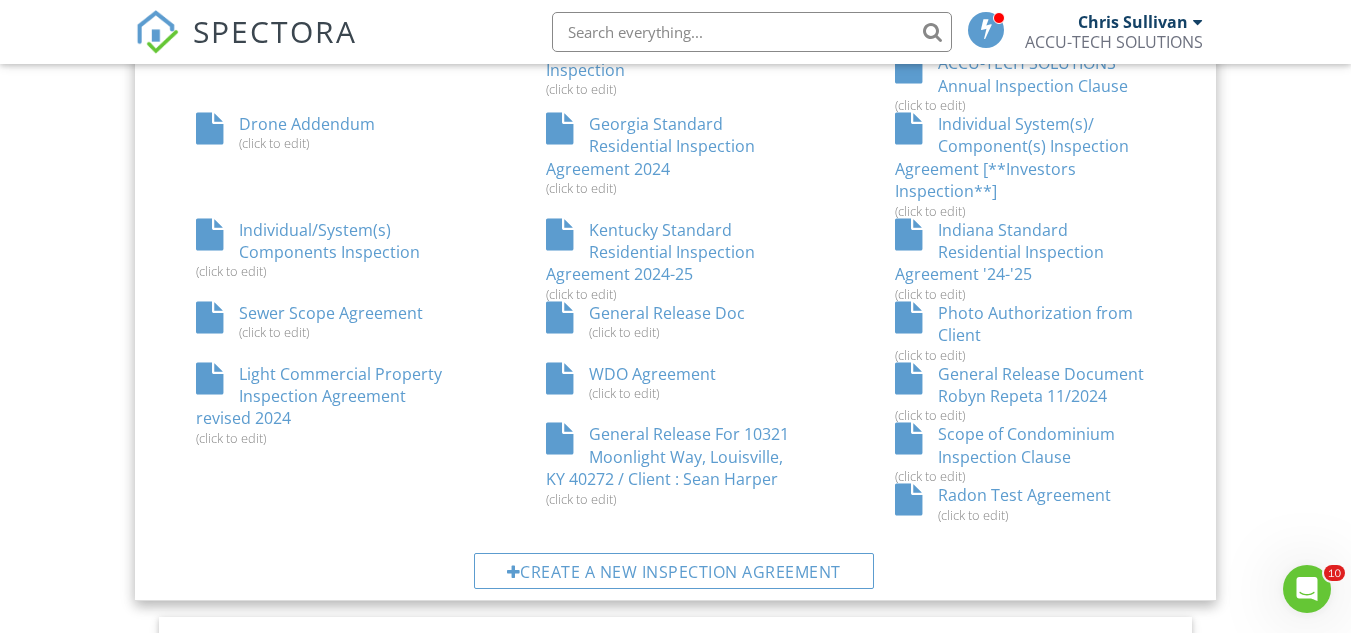 click on "Radon Test Agreement
(click to edit)" at bounding box center [1025, 503] 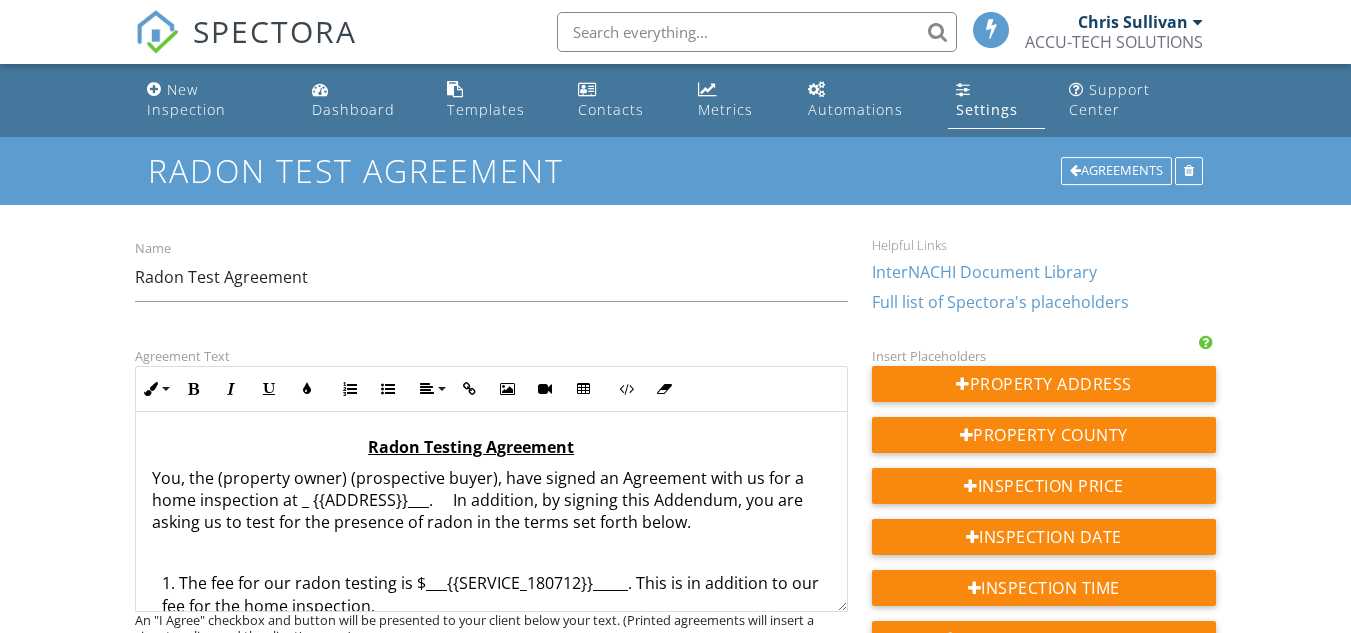 scroll, scrollTop: 0, scrollLeft: 0, axis: both 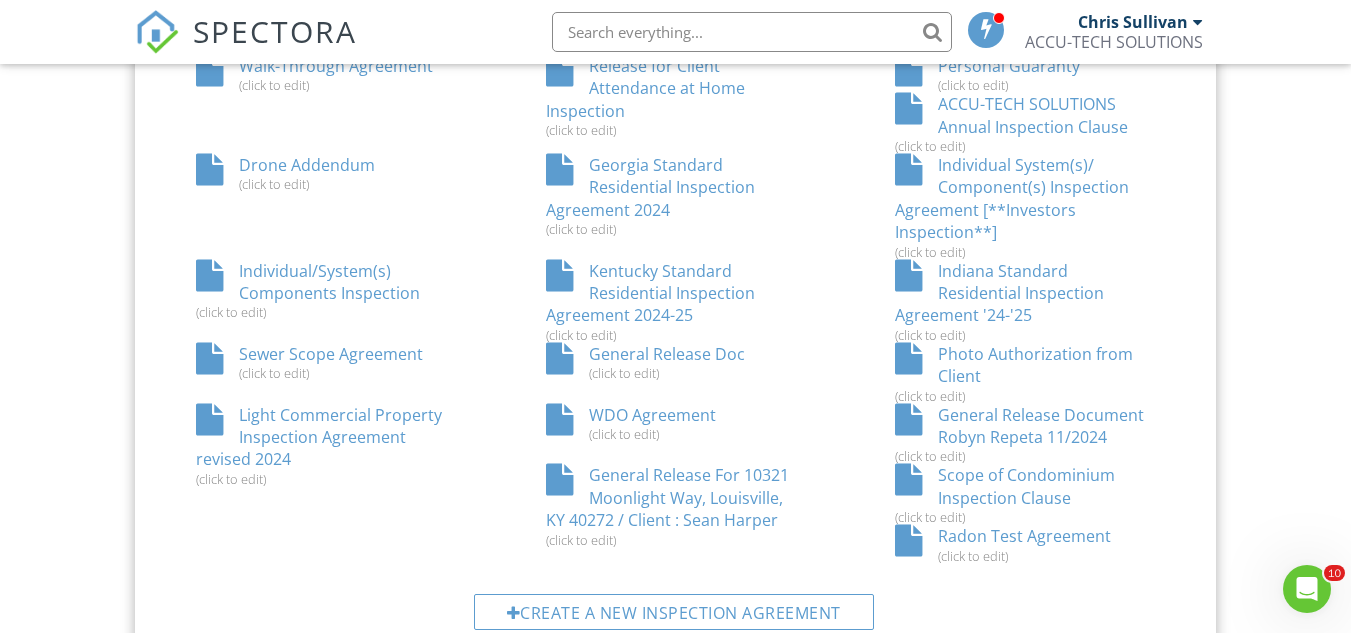 click on "Scope of Condominium Inspection Clause
(click to edit)" at bounding box center [1025, 494] 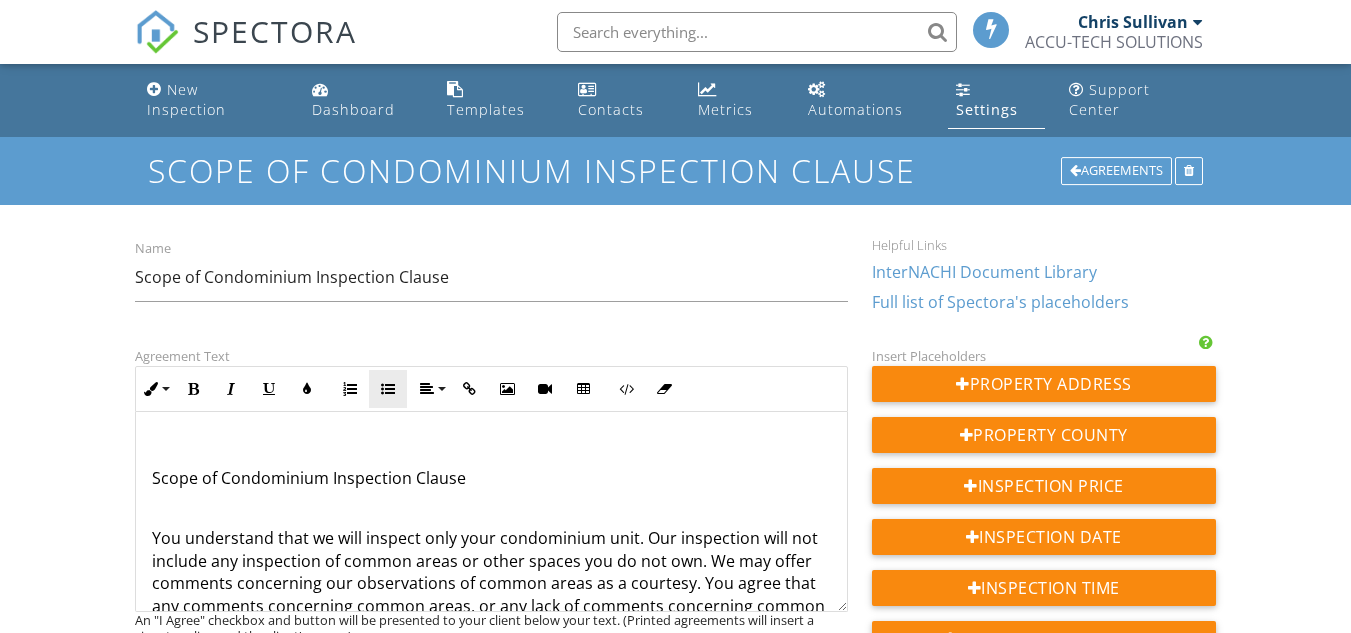 scroll, scrollTop: 0, scrollLeft: 0, axis: both 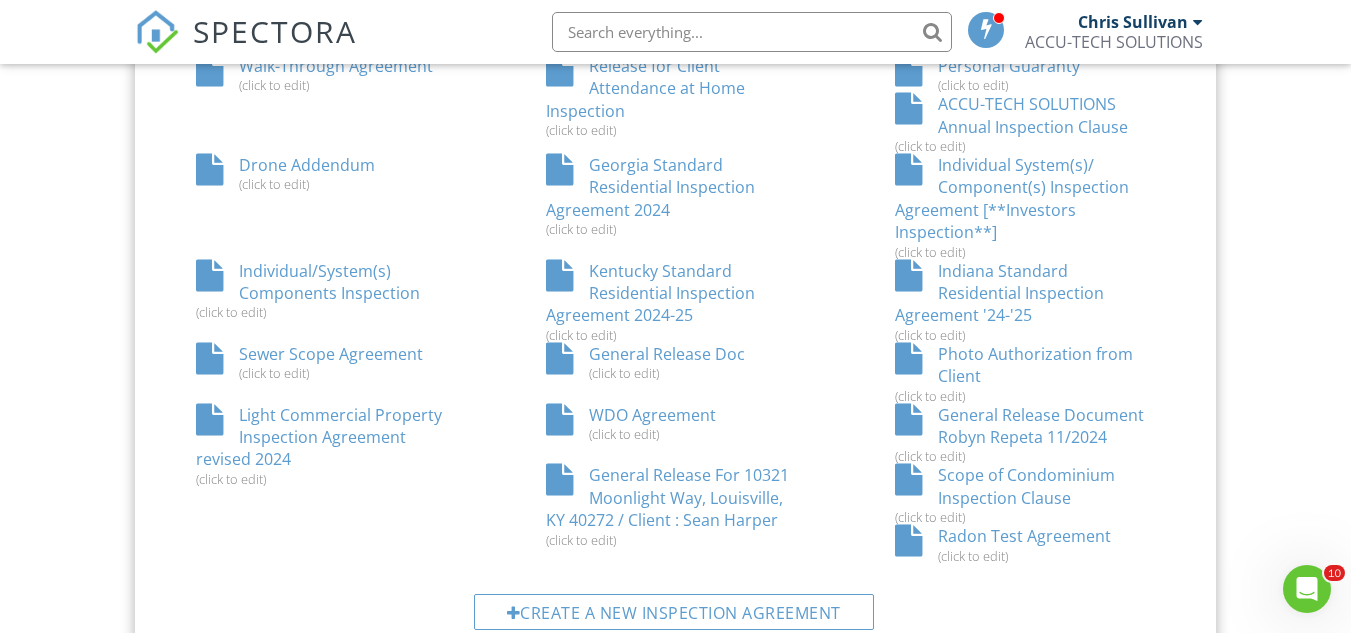 click on "Photo Authorization from Client
(click to edit)" at bounding box center (1025, 373) 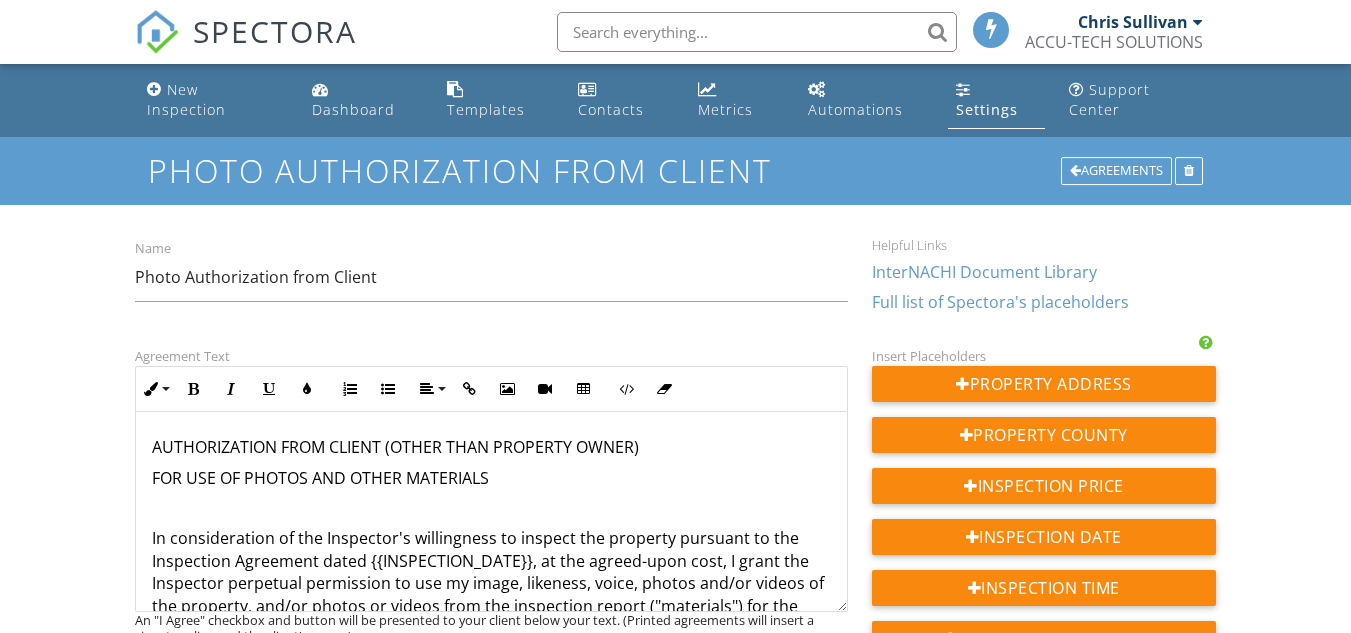 scroll, scrollTop: 0, scrollLeft: 0, axis: both 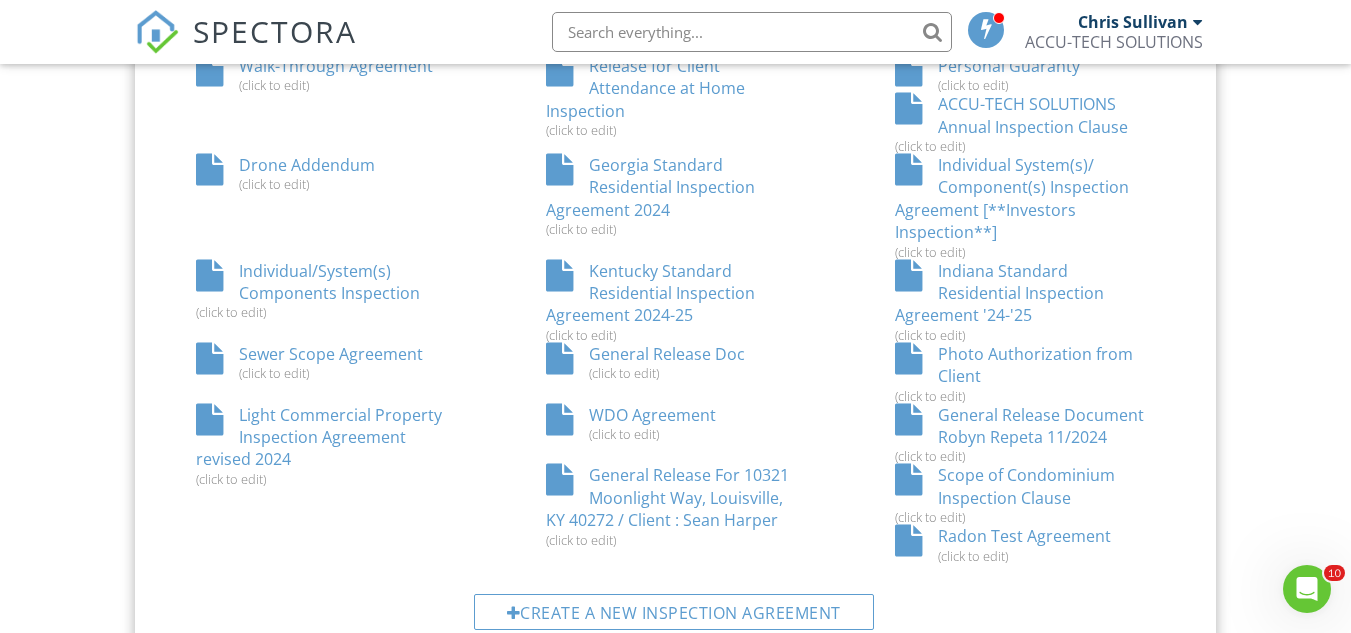 click on "Indiana Standard Residential Inspection Agreement '24-'25
(click to edit)" at bounding box center (1025, 301) 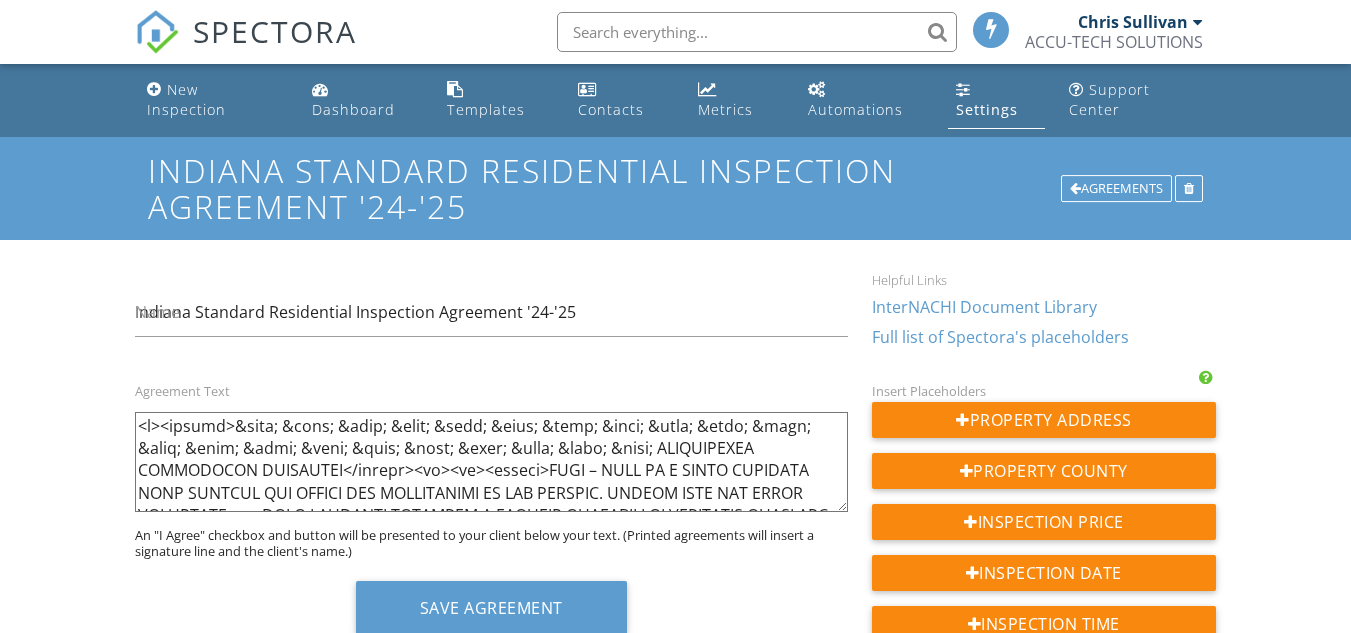 scroll, scrollTop: 0, scrollLeft: 0, axis: both 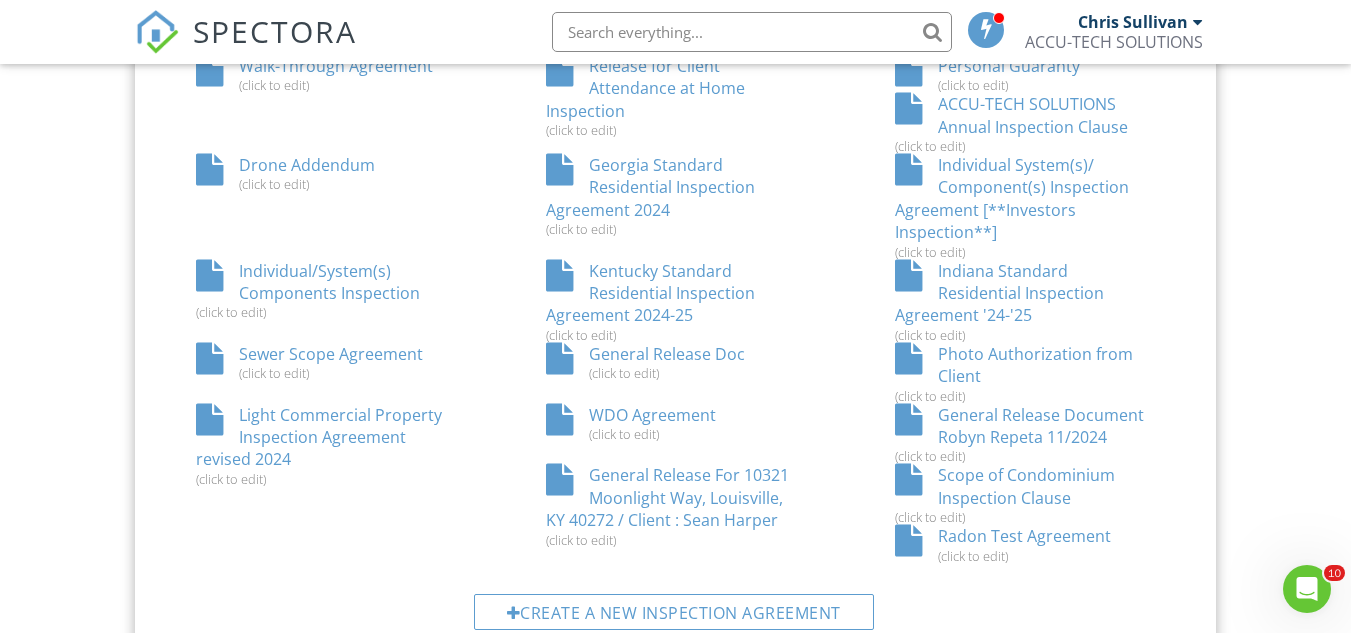 click on "Individual System(s)/ Component(s) Inspection Agreement  [**Investors Inspection**]
(click to edit)" at bounding box center (1025, 207) 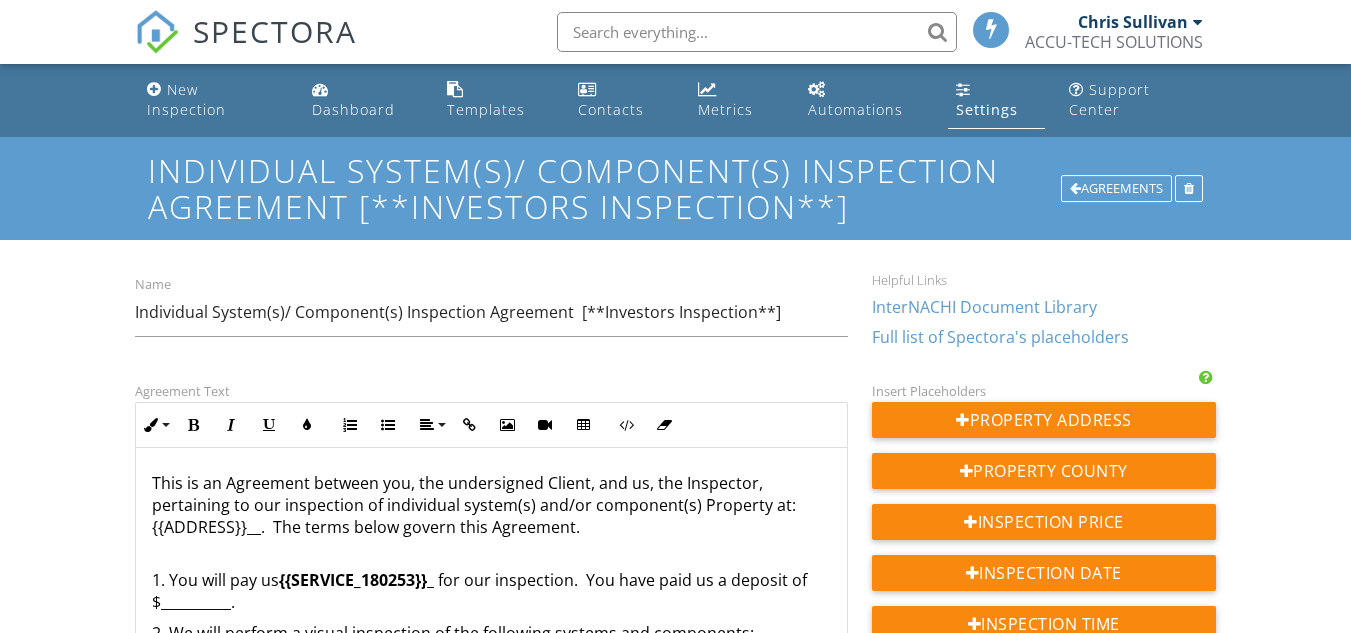 scroll, scrollTop: 0, scrollLeft: 0, axis: both 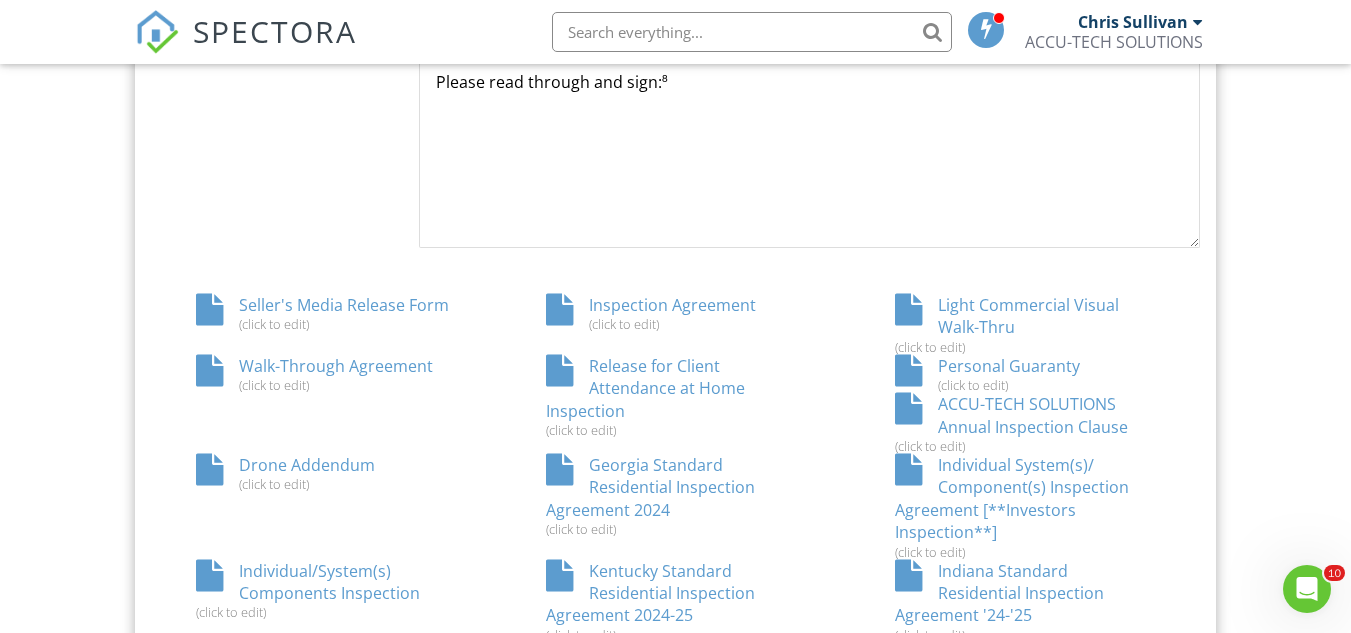 click on "ACCU-TECH SOLUTIONS Annual Inspection Clause
(click to edit)" at bounding box center (1025, 423) 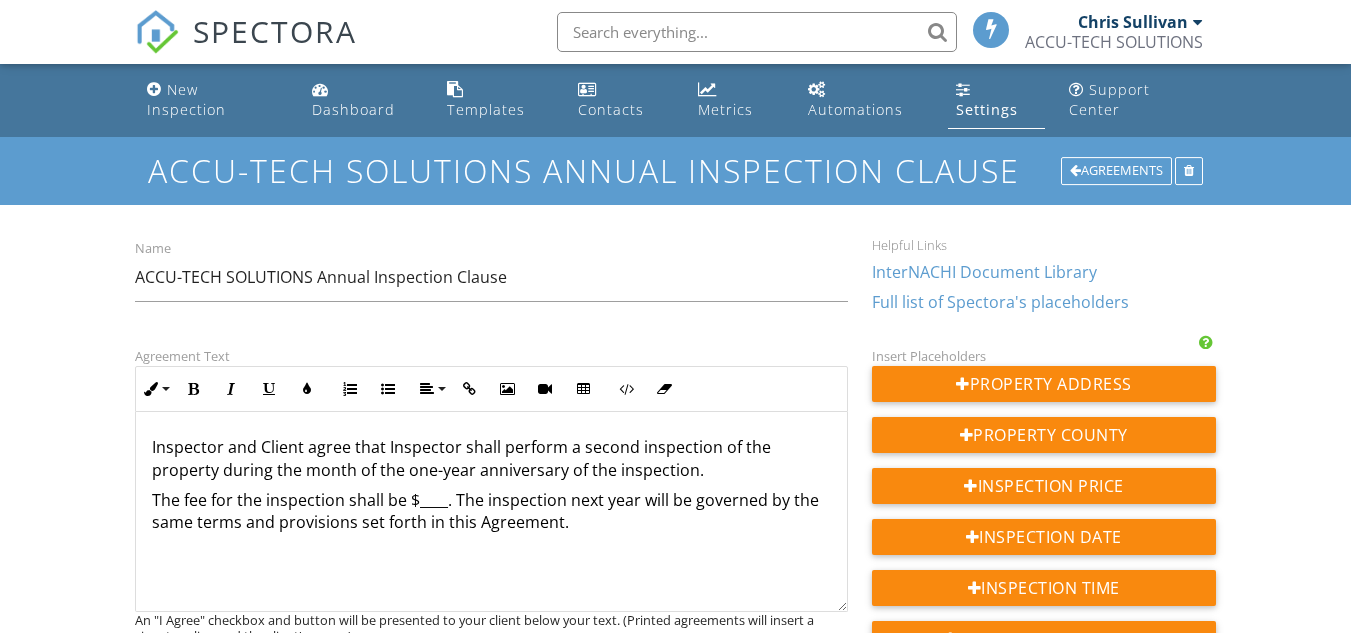 scroll, scrollTop: 0, scrollLeft: 0, axis: both 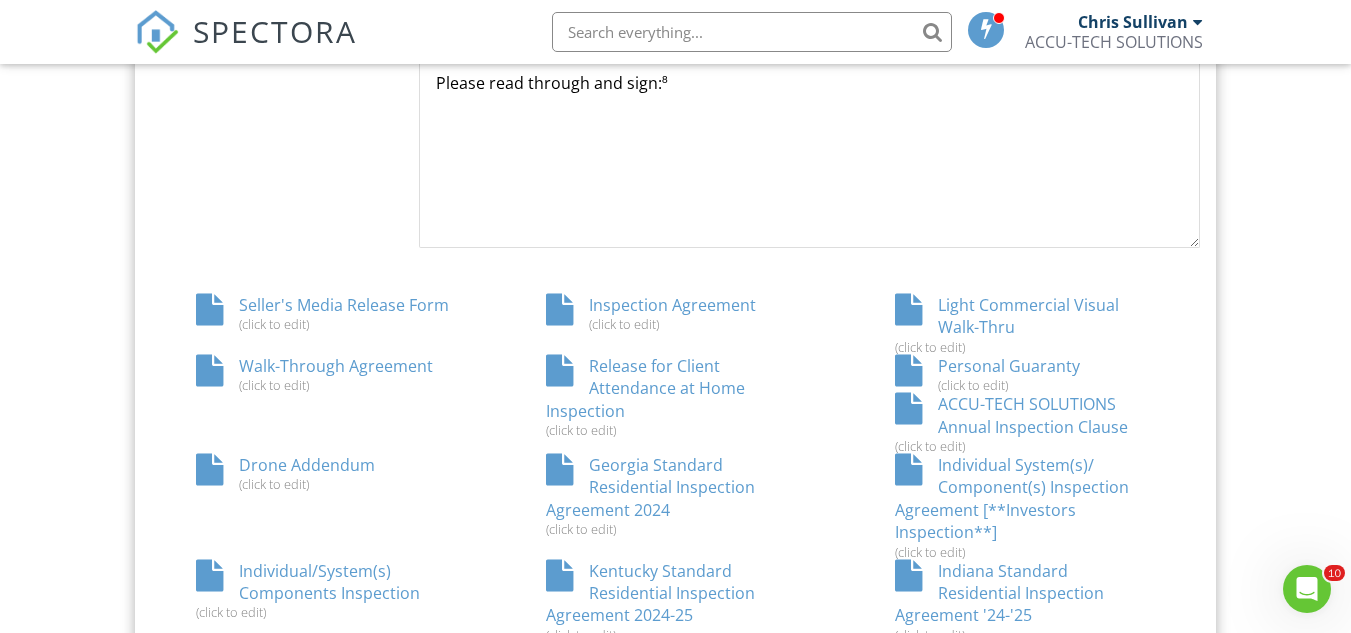 click on "Personal Guaranty
(click to edit)" at bounding box center [1025, 374] 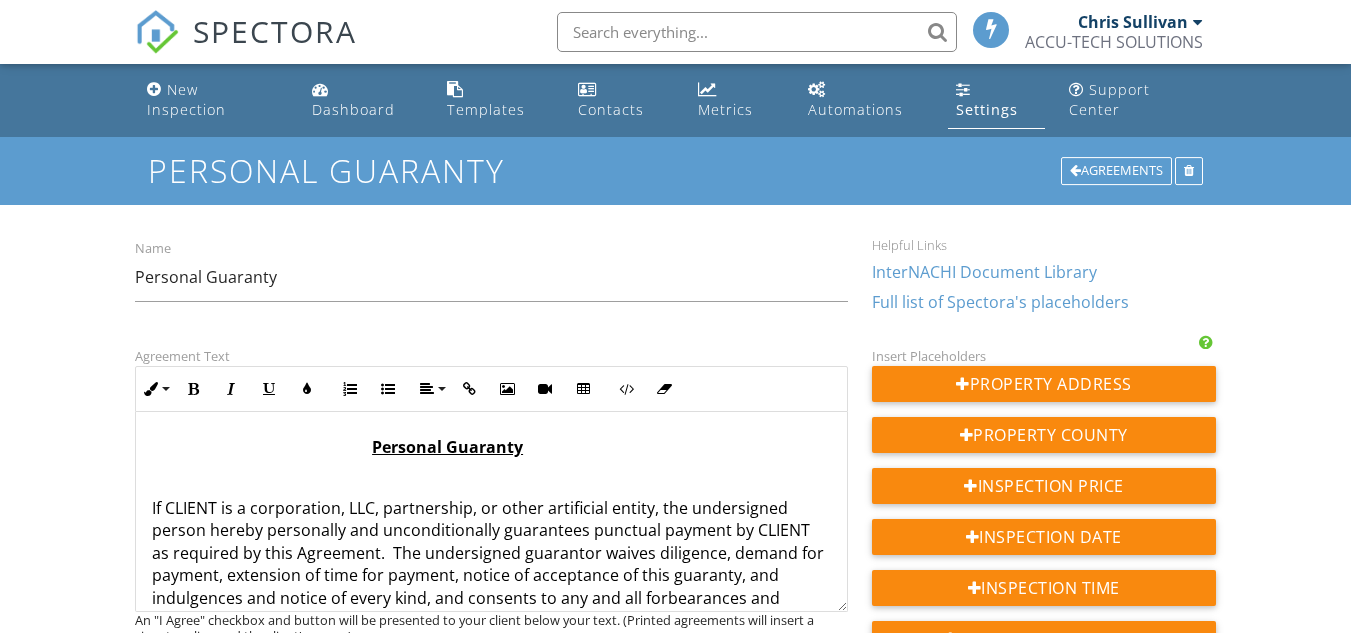 scroll, scrollTop: 0, scrollLeft: 0, axis: both 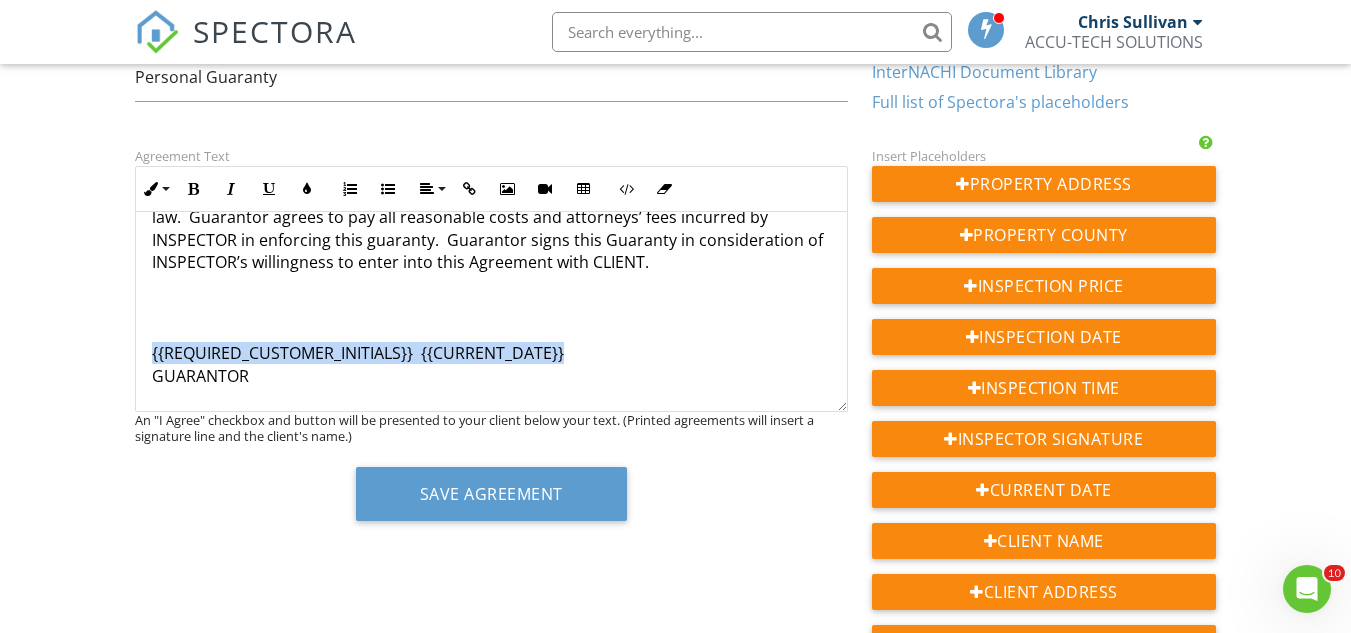 drag, startPoint x: 618, startPoint y: 330, endPoint x: 152, endPoint y: 325, distance: 466.02682 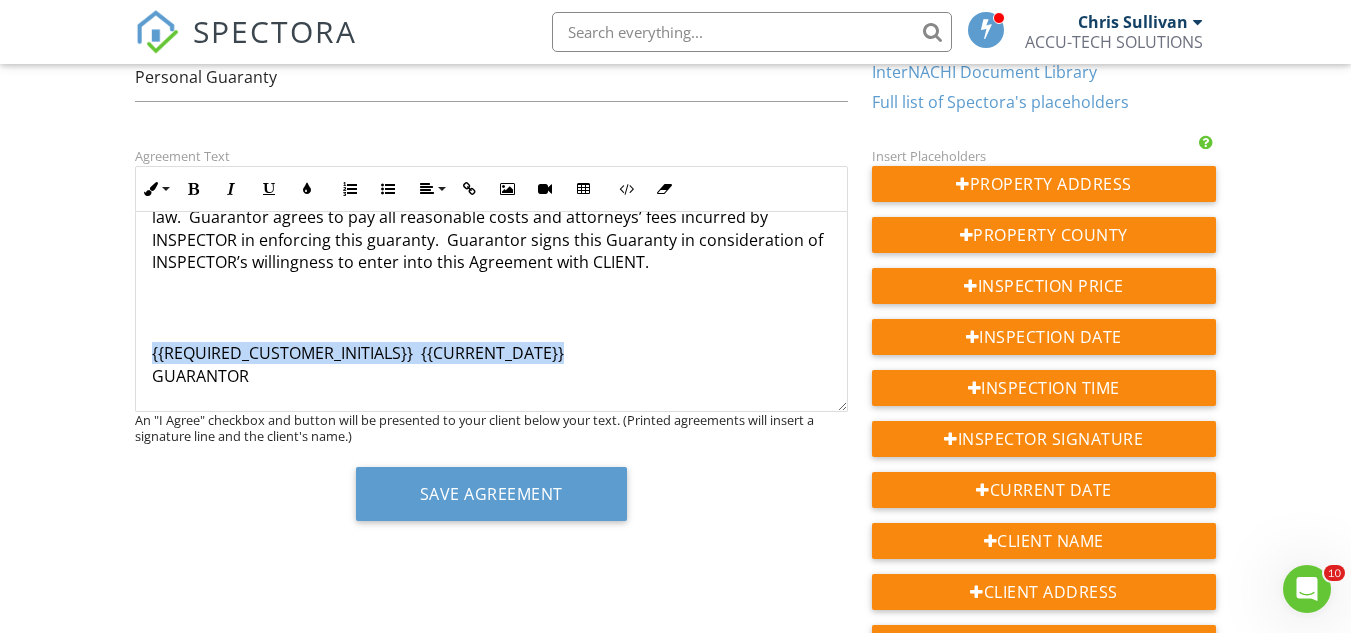 click on "{{REQUIRED_CUSTOMER_INITIALS}}  {{CURRENT_DATE}} GUARANTOR" at bounding box center [491, 364] 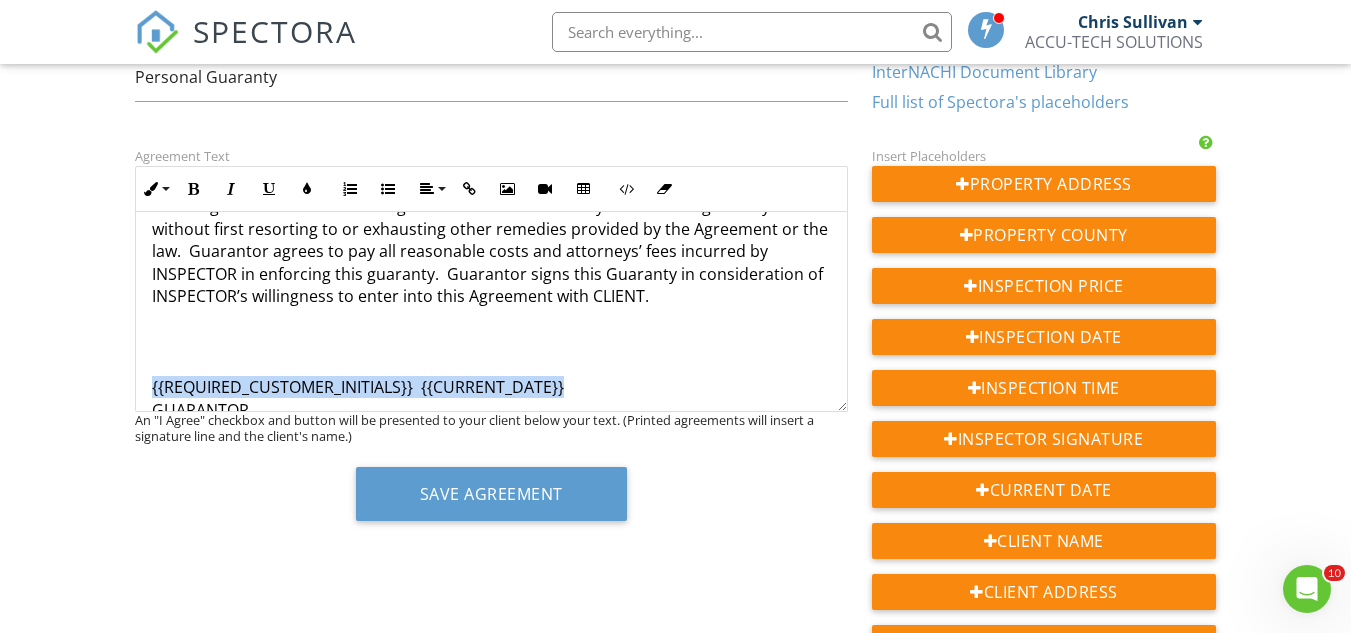 scroll, scrollTop: 270, scrollLeft: 0, axis: vertical 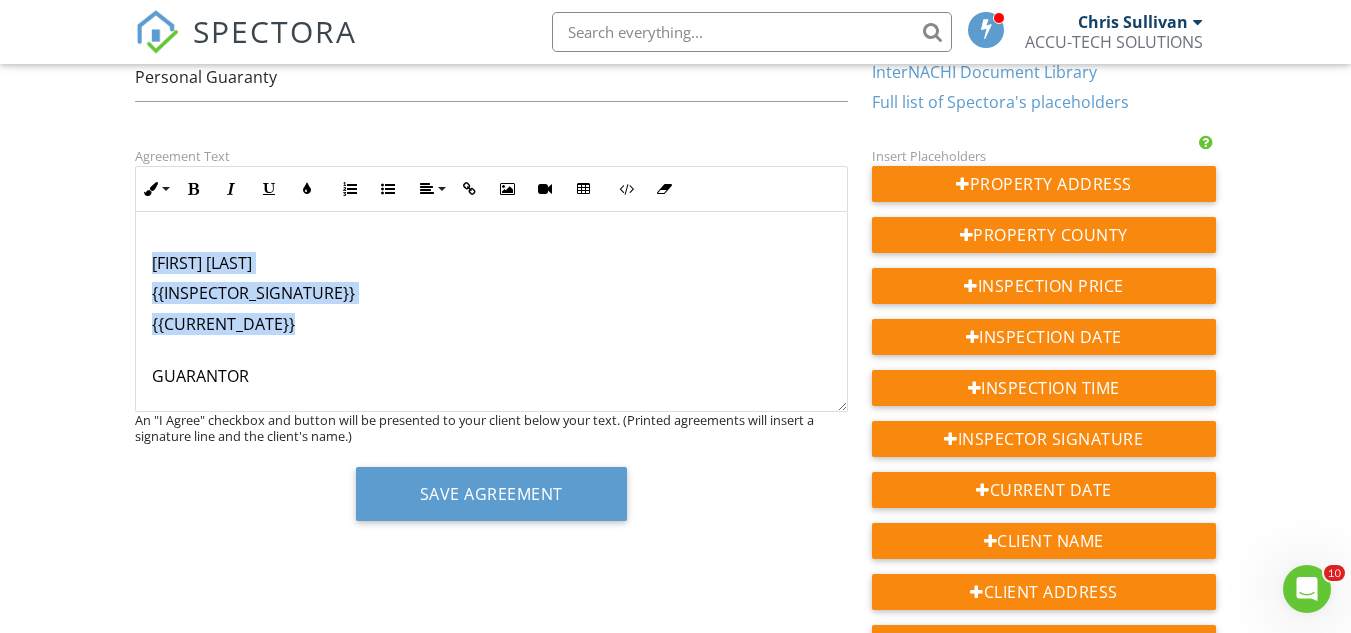 drag, startPoint x: 316, startPoint y: 301, endPoint x: 130, endPoint y: 240, distance: 195.74728 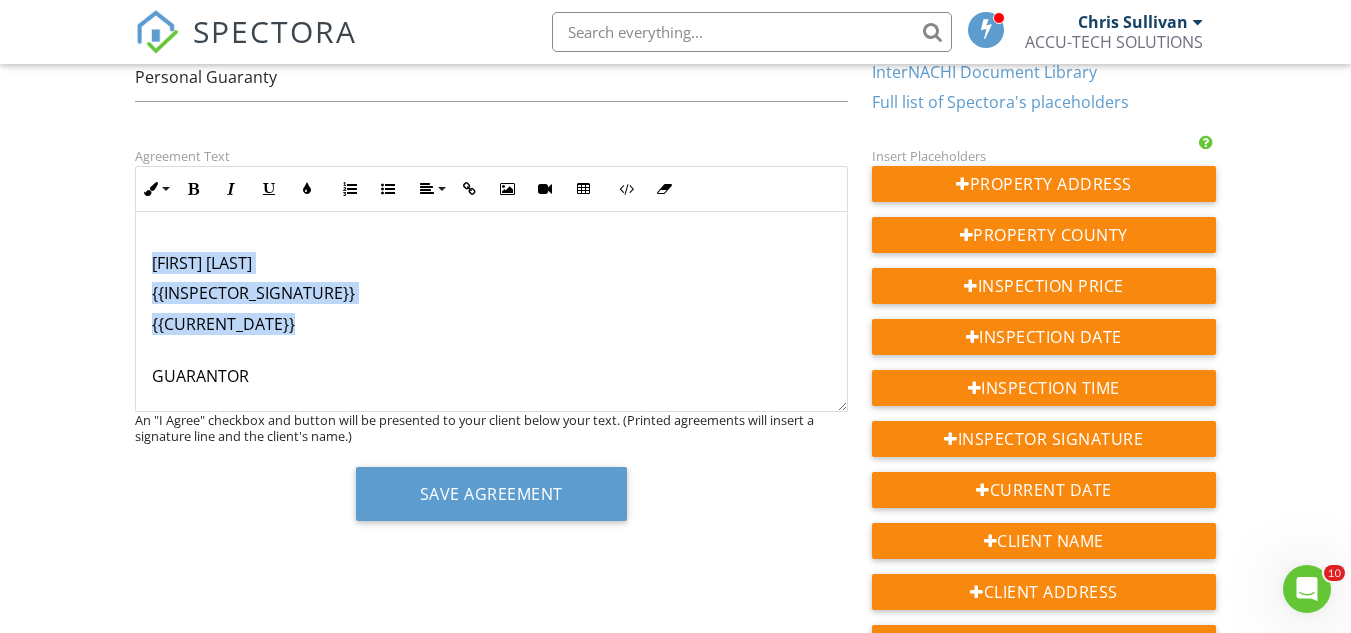click on "Agreement Text
Inline Style XLarge Large Normal Small Light Small/Light Bold Italic Underline Colors Ordered List Unordered List Align Align Left Align Center Align Right Align Justify Insert Link Insert Image Insert Video Insert Table Code View Clear Formatting                                                         Personal Guaranty     {{CLIENT_NAME}} {{CURRENT_DATE}} {{REQUIRED_CUSTOMER_INITIALS}} Christopher Sullivan {{INSPECTOR_SIGNATURE}} {{CURRENT_DATE}} GUARANTOR
An "I Agree" checkbox and button will be presented to your client below your text. (Printed agreements will insert a signature line and the client's name.)
Save Agreement" at bounding box center (491, 340) 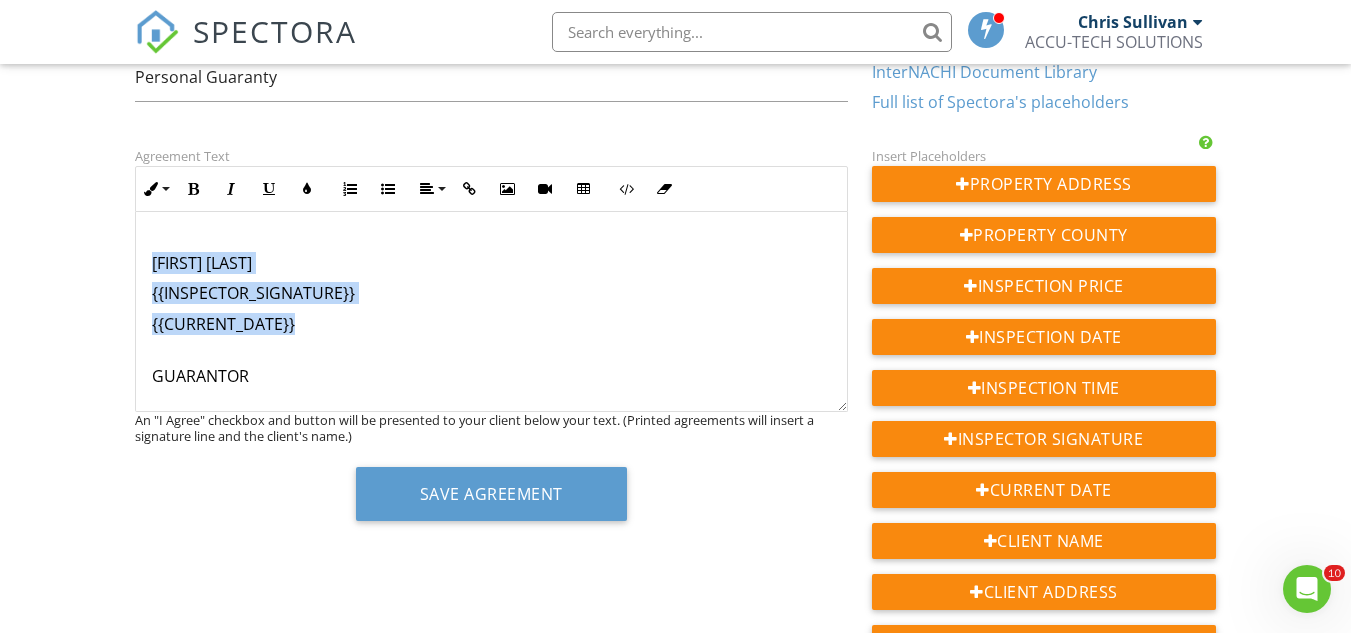 type 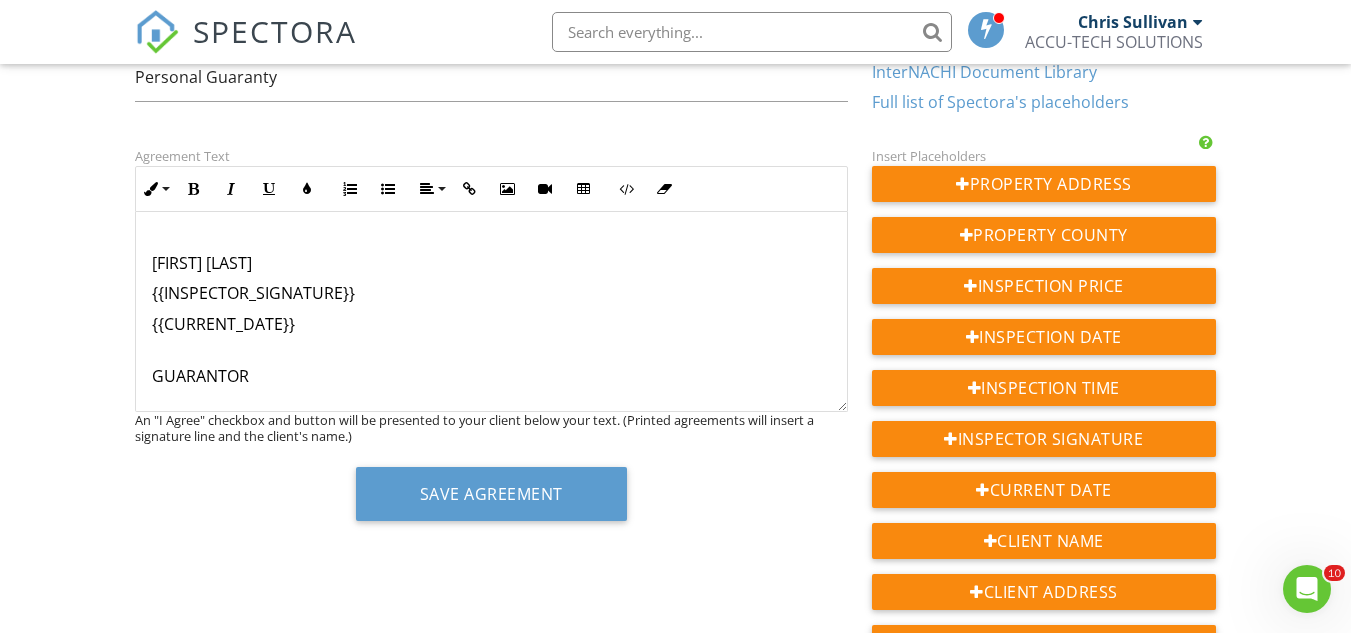 scroll, scrollTop: 422, scrollLeft: 0, axis: vertical 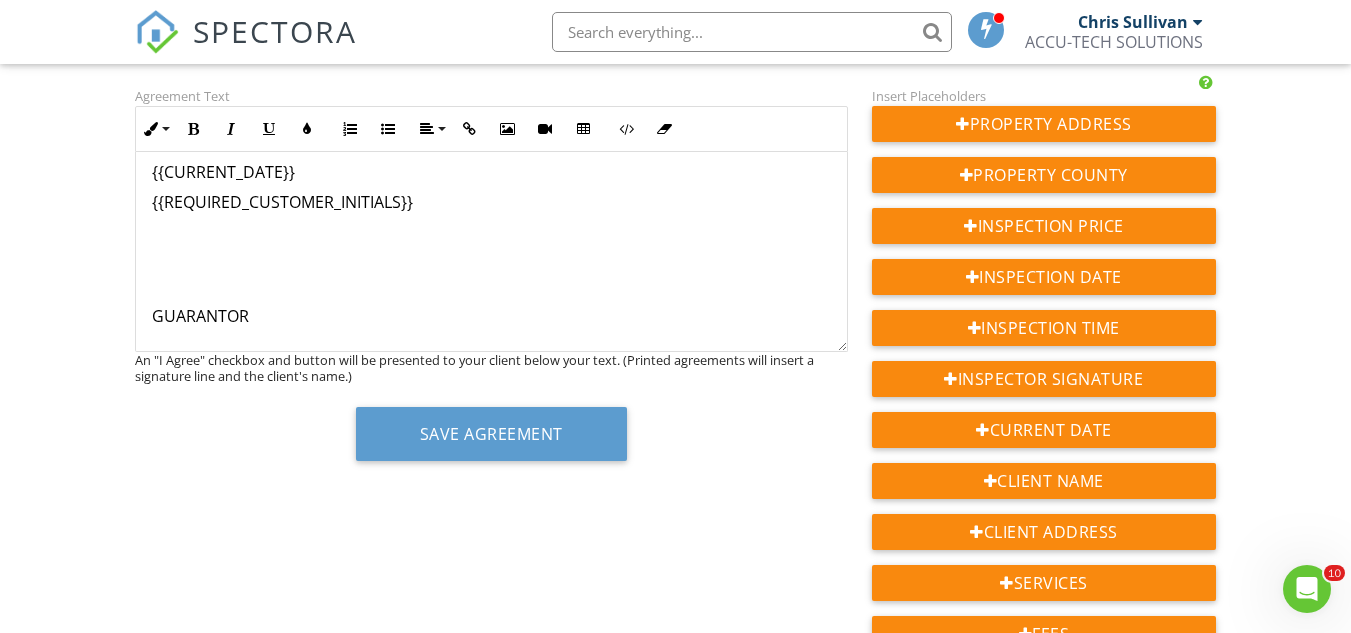 click on "Personal Guaranty     {{CLIENT_NAME}} {{CURRENT_DATE}} {{REQUIRED_CUSTOMER_INITIALS}} GUARANTOR" at bounding box center (491, 40) 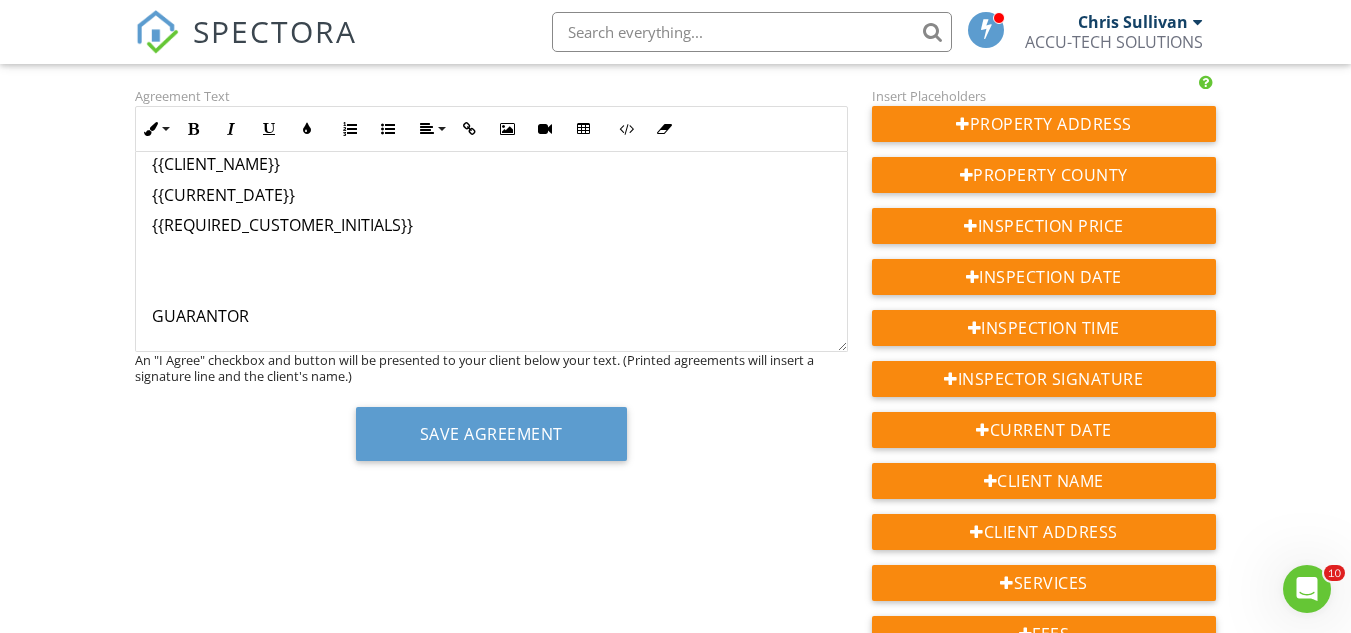 scroll, scrollTop: 283, scrollLeft: 0, axis: vertical 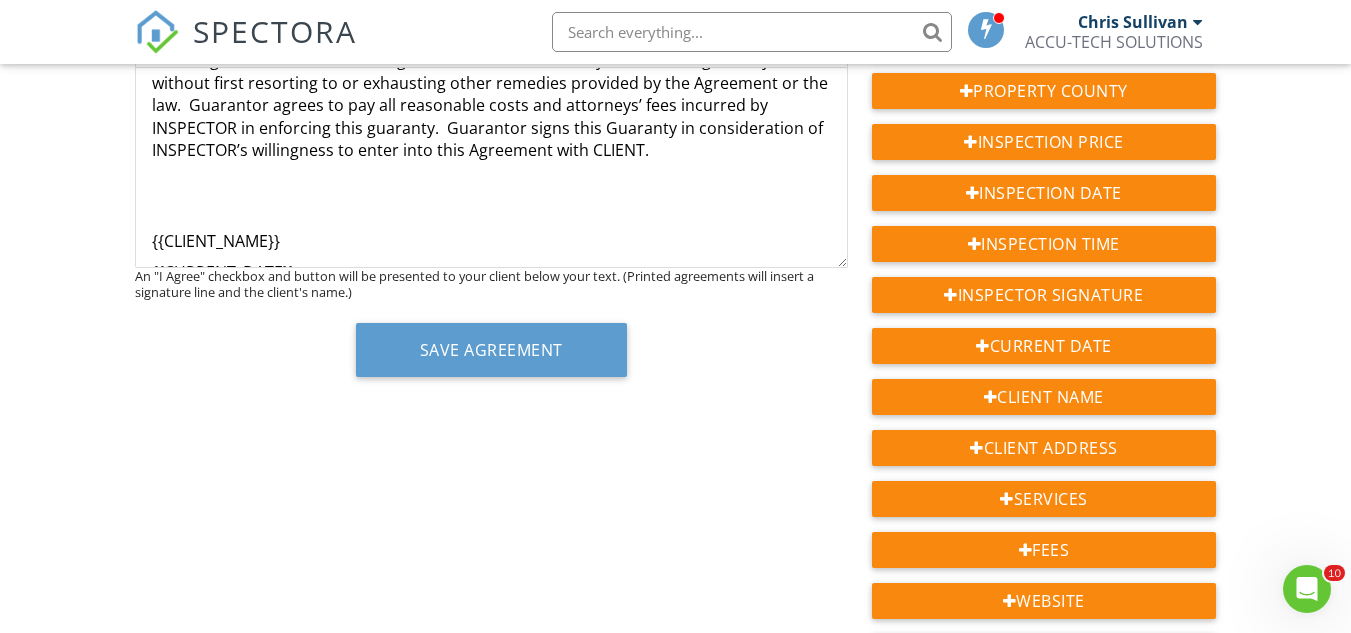 click on "{{CLIENT_NAME}}" at bounding box center [491, 241] 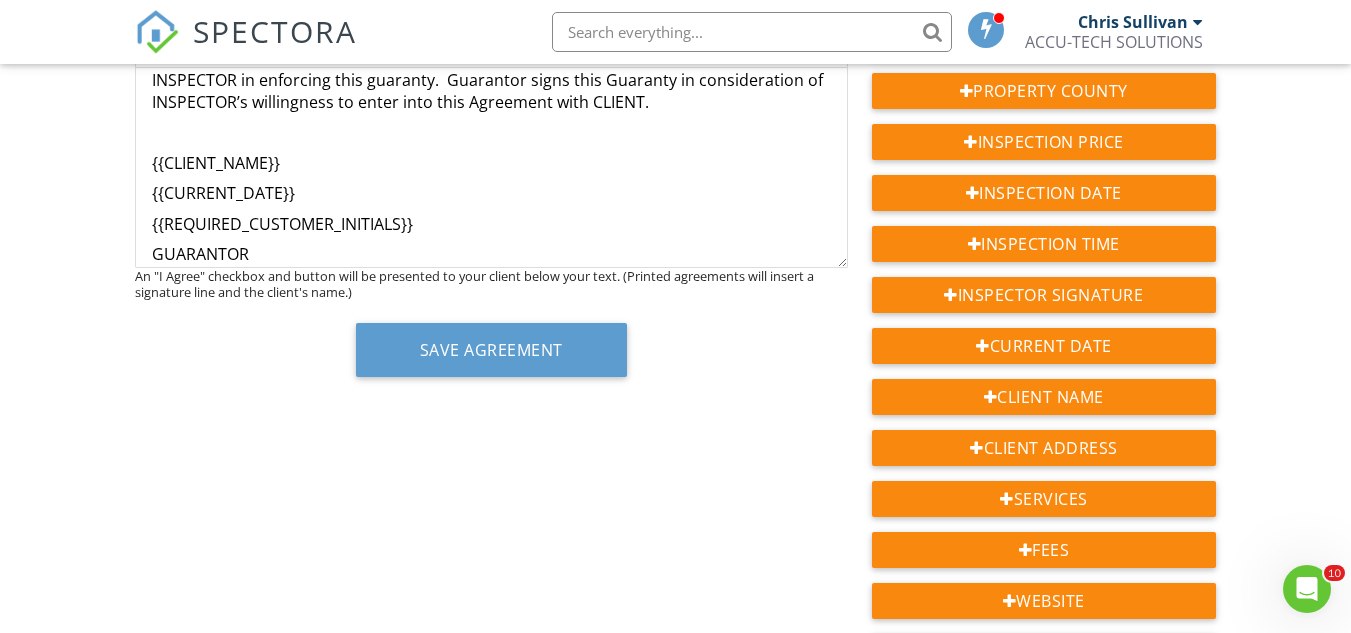 scroll, scrollTop: 308, scrollLeft: 0, axis: vertical 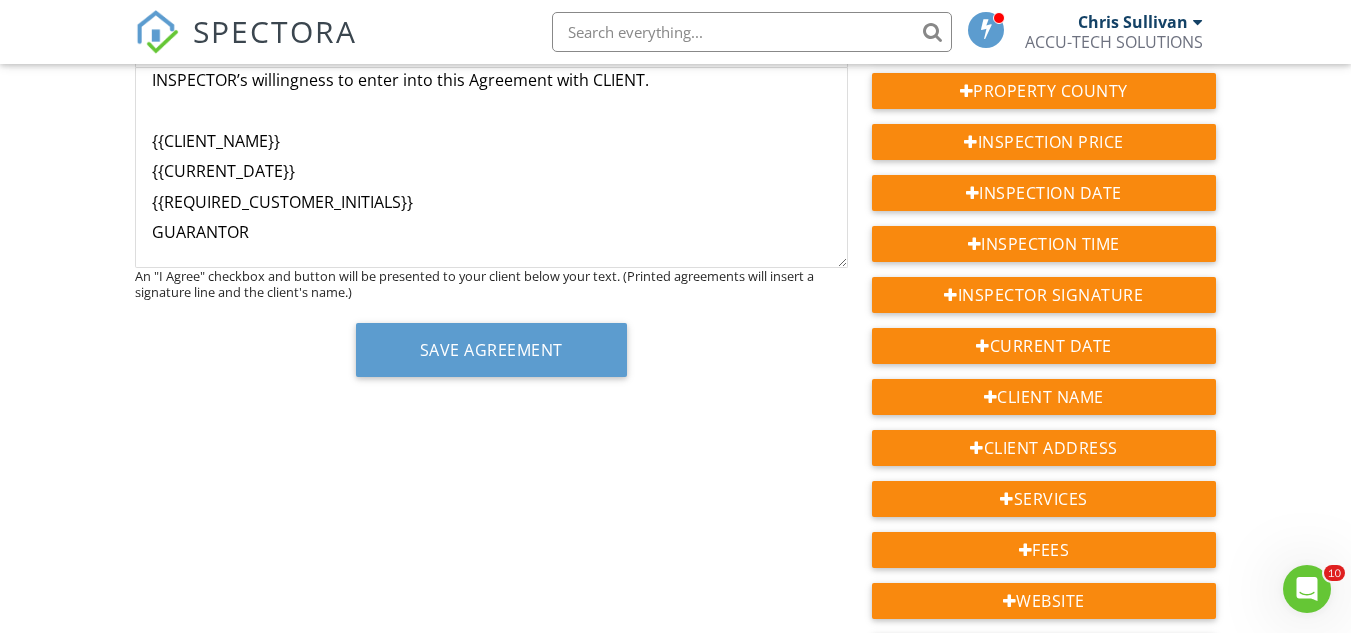 click on "GUARANTOR" at bounding box center [491, 232] 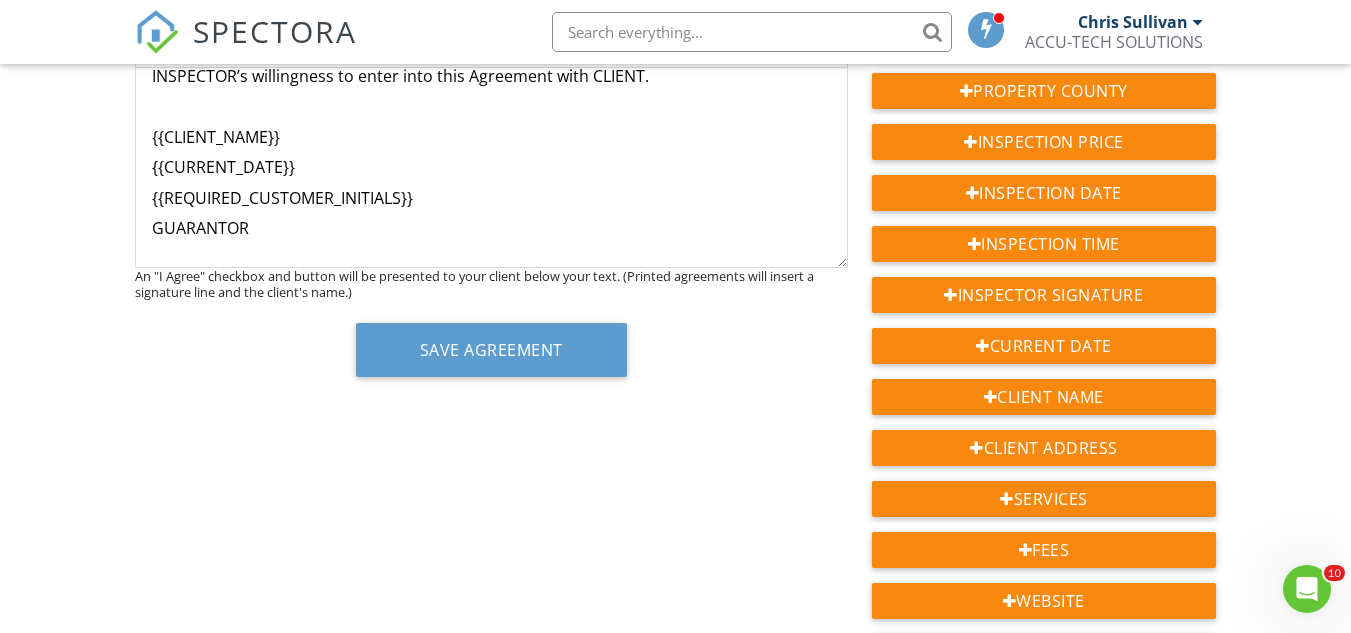 scroll, scrollTop: 342, scrollLeft: 0, axis: vertical 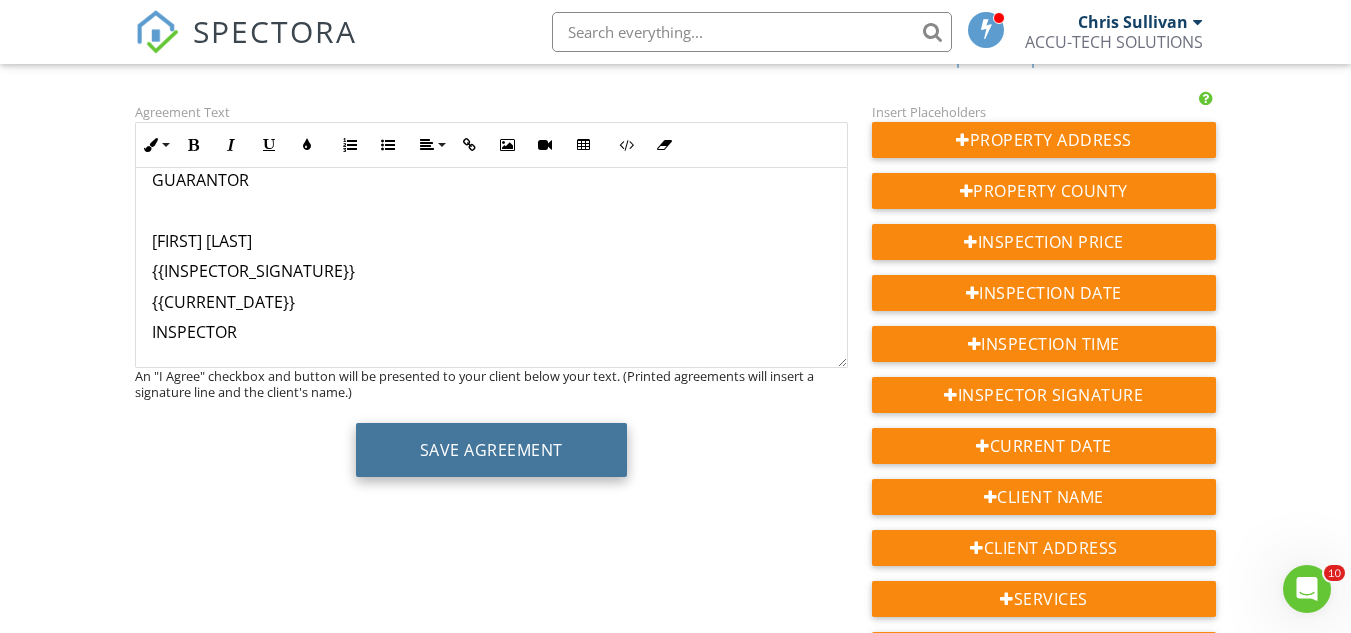 click on "Save Agreement" at bounding box center (491, 450) 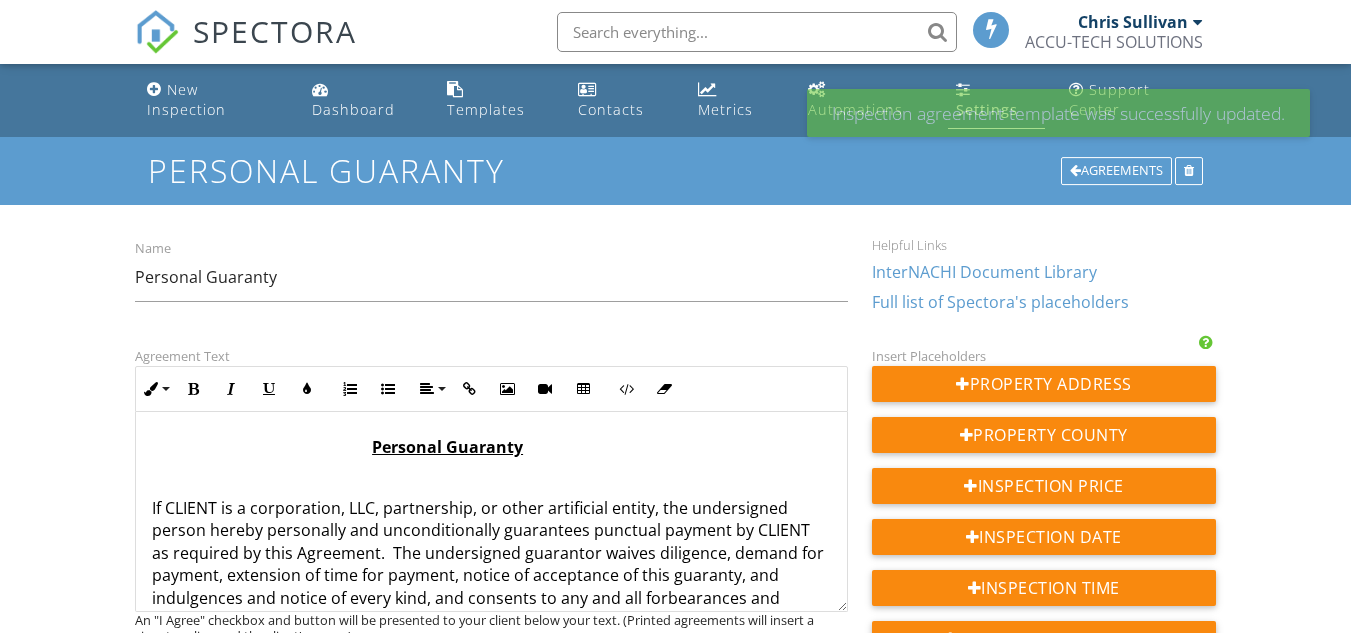 scroll, scrollTop: 0, scrollLeft: 0, axis: both 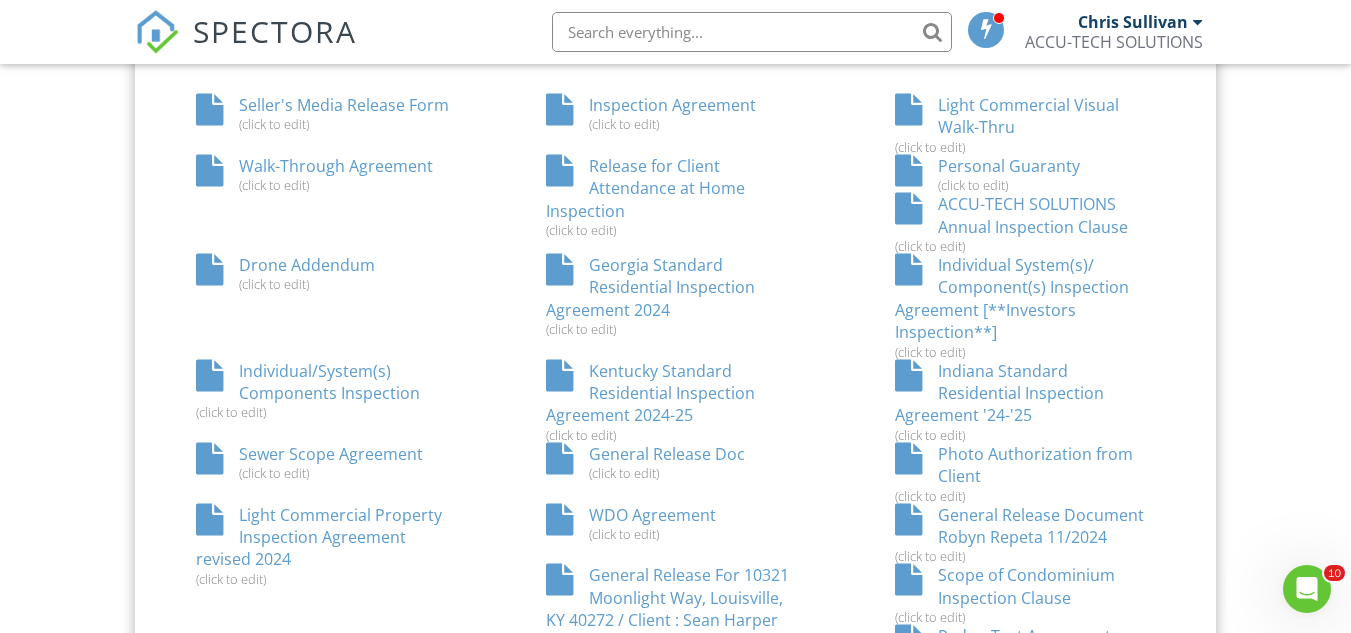 click on "WDO Agreement
(click to edit)" at bounding box center (676, 523) 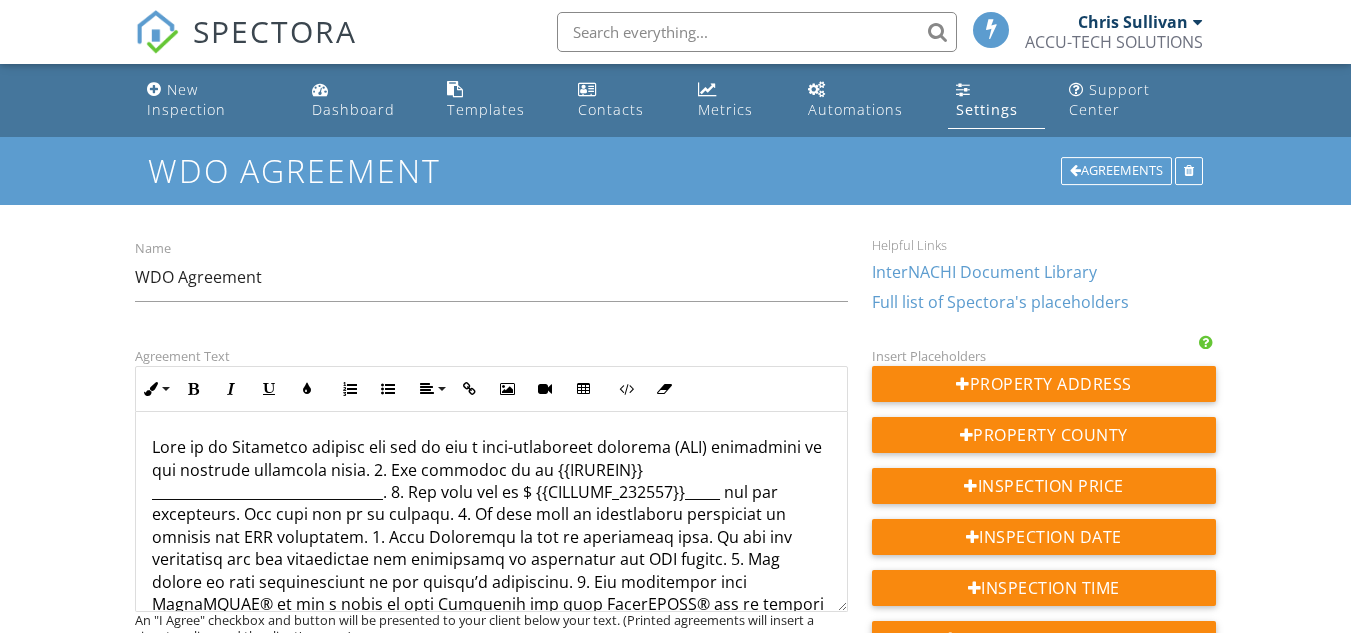 scroll, scrollTop: 0, scrollLeft: 0, axis: both 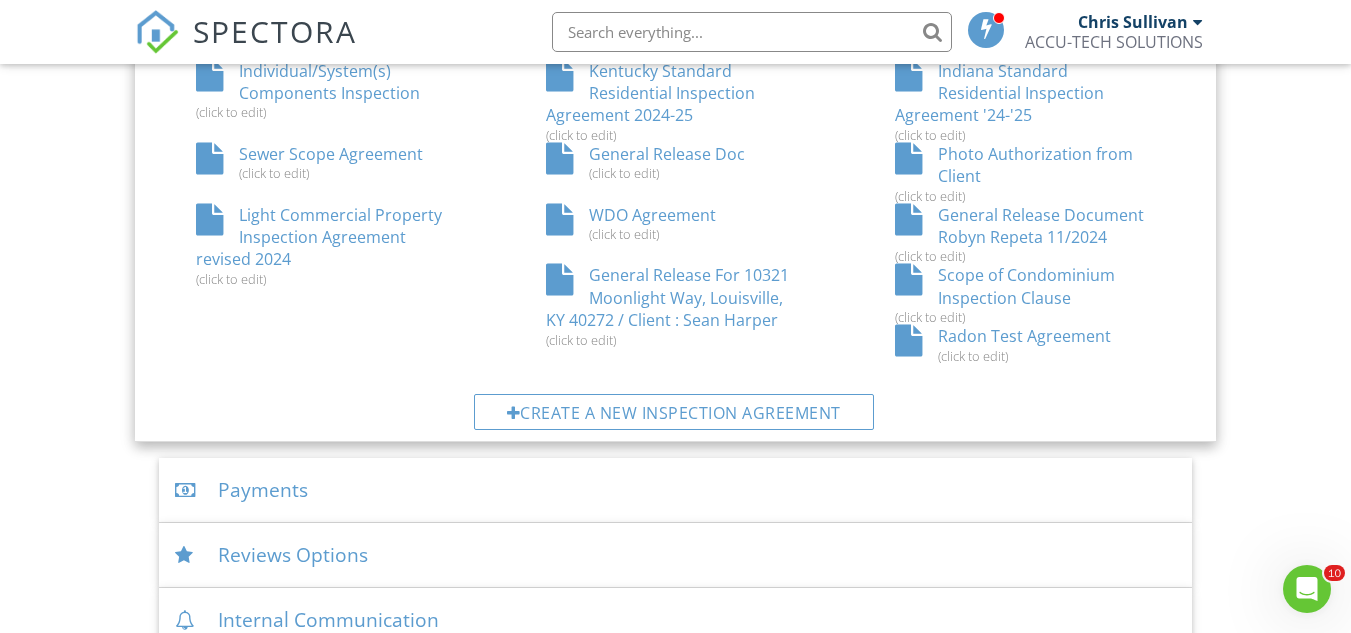 click on "Radon Test Agreement
(click to edit)" at bounding box center [1025, 344] 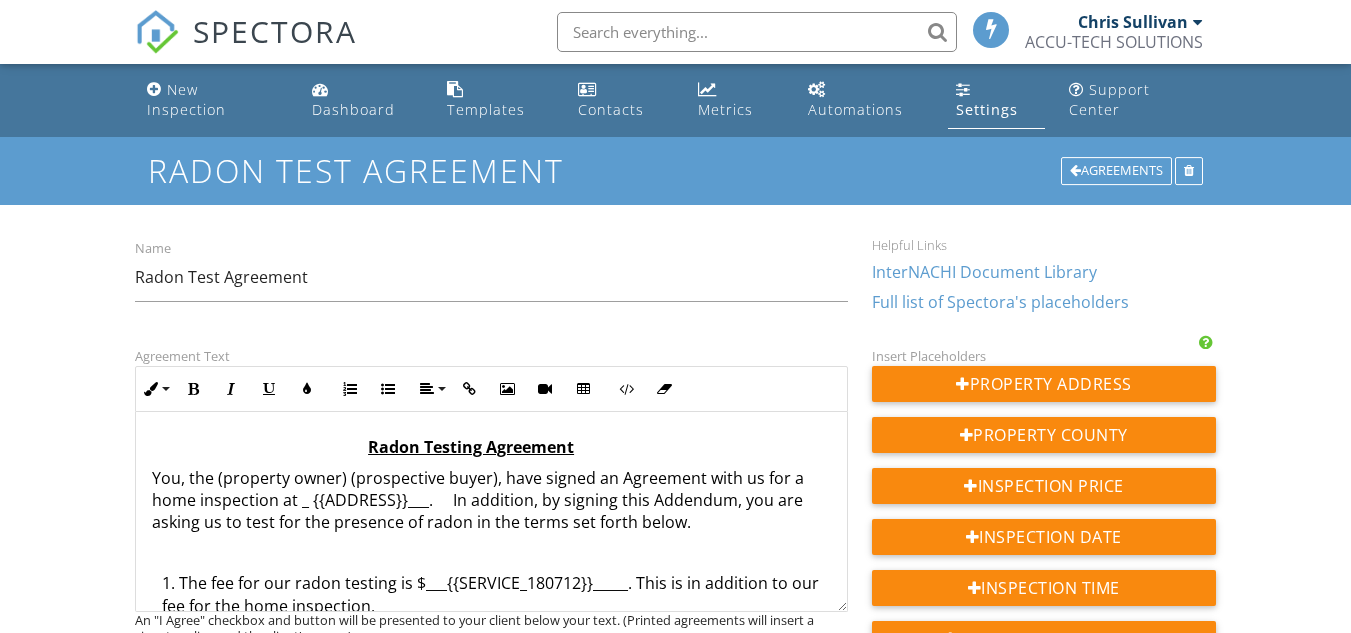 scroll, scrollTop: 0, scrollLeft: 0, axis: both 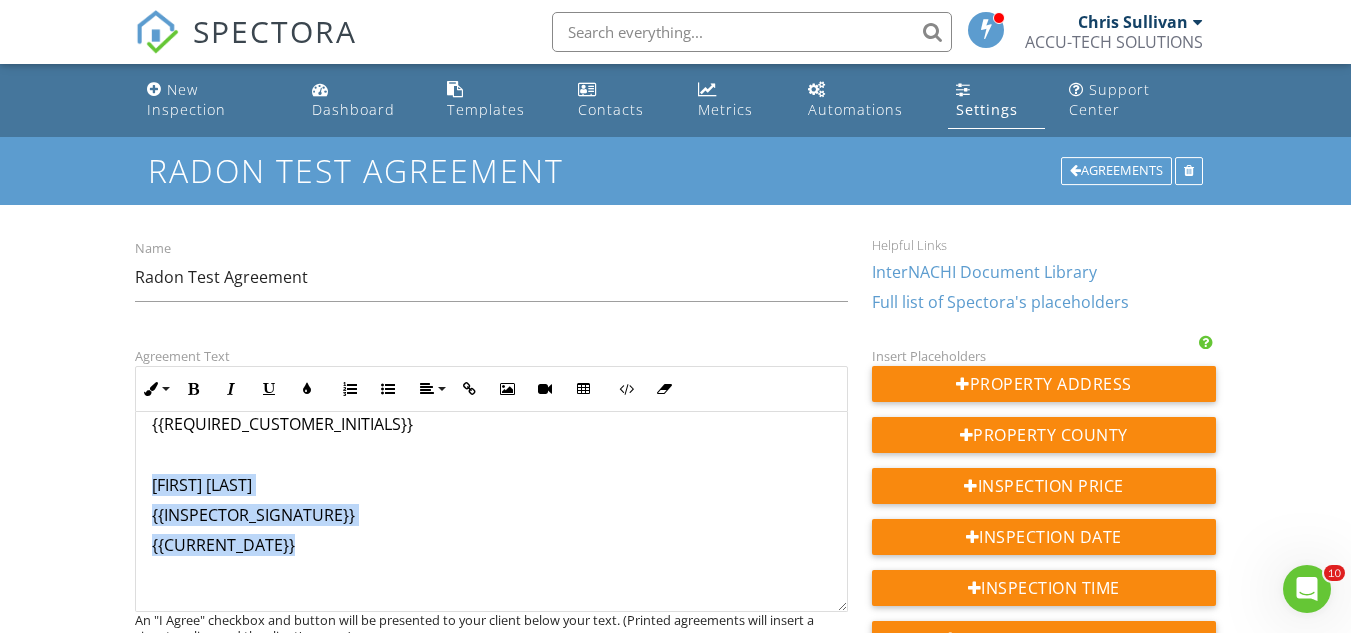 drag, startPoint x: 339, startPoint y: 524, endPoint x: 131, endPoint y: 453, distance: 219.78398 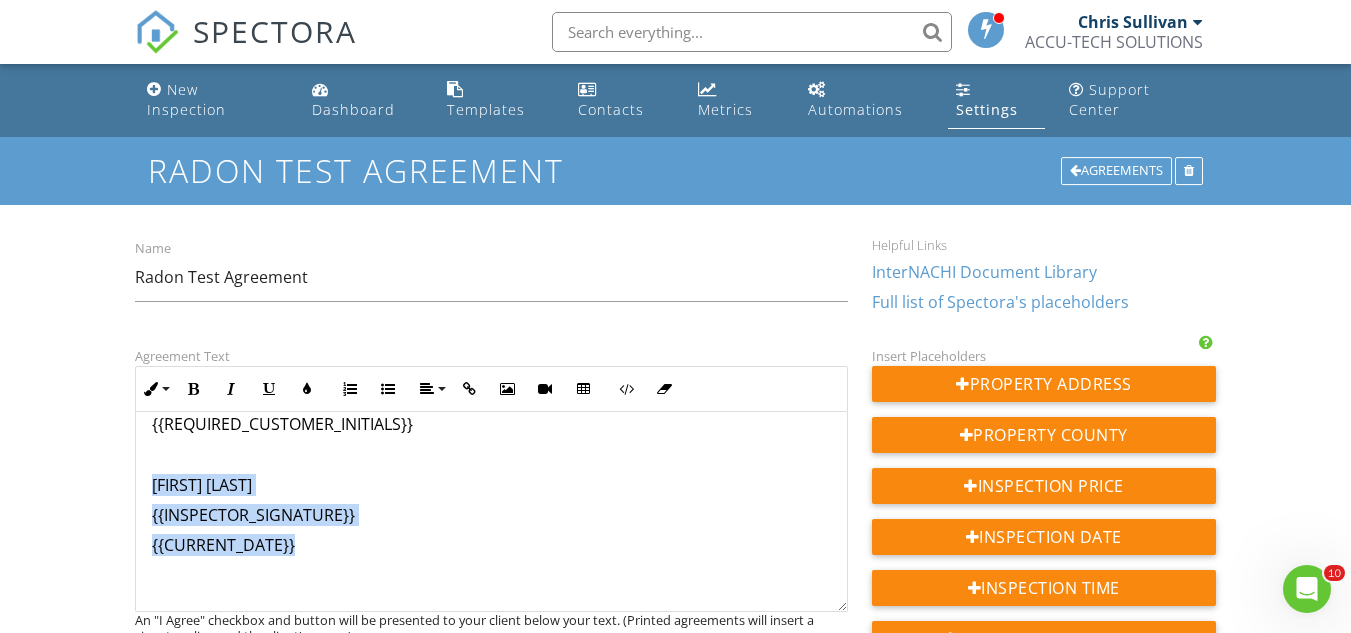 click on "Agreement Text
Inline Style XLarge Large Normal Small Light Small/Light Bold Italic Underline Colors Ordered List Unordered List Align Align Left Align Center Align Right Align Justify Insert Link Insert Image Insert Video Insert Table Code View Clear Formatting                                                        Radon Testing Agreement You, the (property owner) (prospective buyer), have signed an Agreement with us for a home inspection at _ {{ADDRESS}}___.     In addition, by signing this Addendum, you are asking us to test for the presence of radon in the terms set forth below. The fee for our radon testing is $___{{SERVICE_180712}}_____. This is in addition to our fee for the home inspection. We are not responsible for correcting or mitigating radon issues.  As a courtesy, we may offer comments related to radon mitigation, but these will not obligate us to create or implement a mitigation plan.     {{CLIENT_NAME}} {{CURRENT_DATE}} {{REQUIRED_CUSTOMER_INITIALS}}" at bounding box center [491, 540] 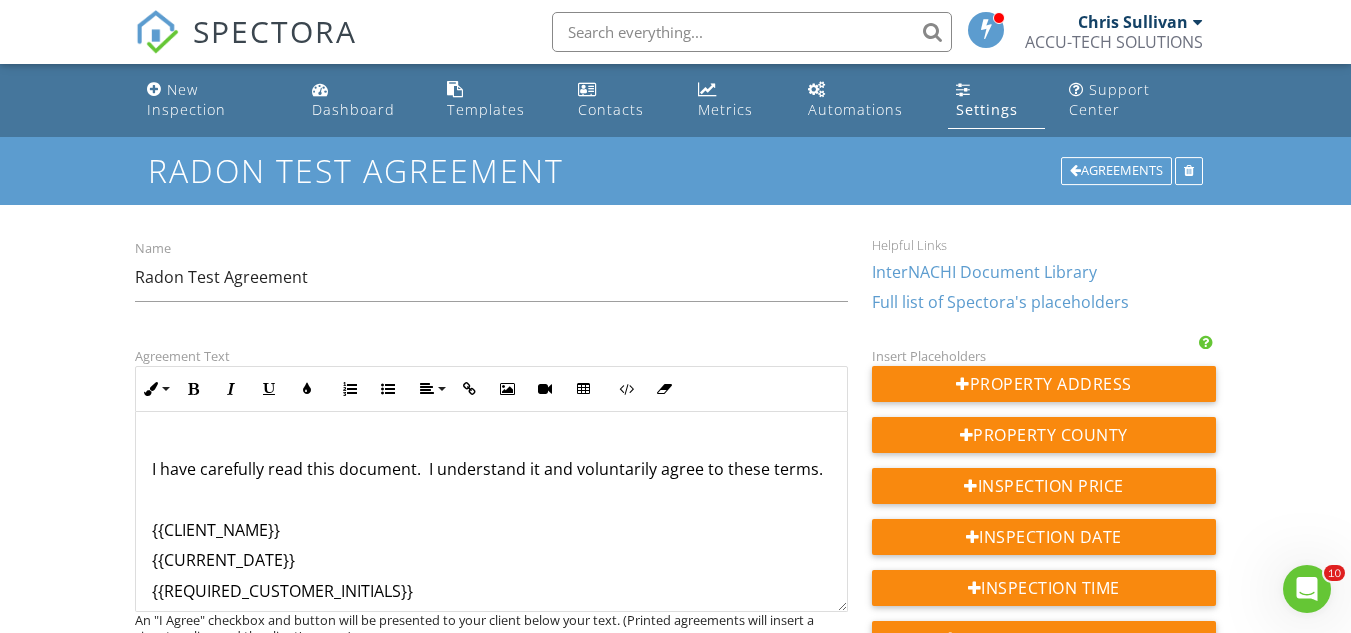 scroll, scrollTop: 1085, scrollLeft: 0, axis: vertical 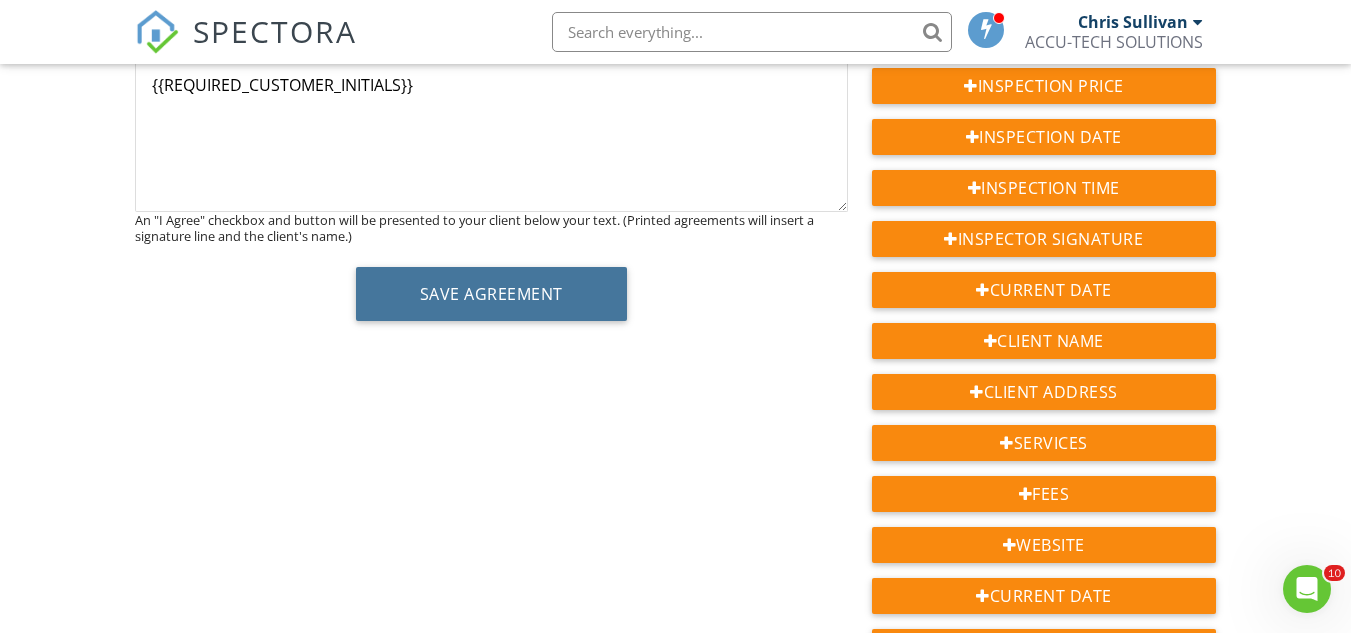 click on "Save Agreement" at bounding box center (491, 294) 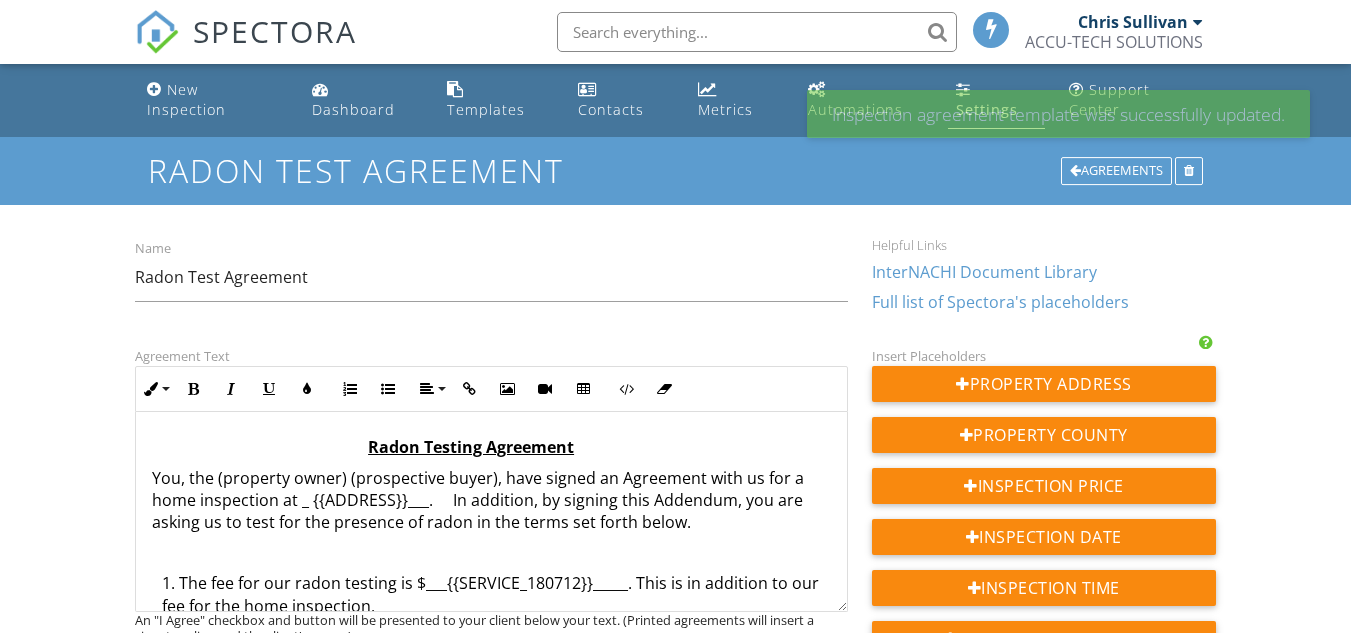 scroll, scrollTop: 0, scrollLeft: 0, axis: both 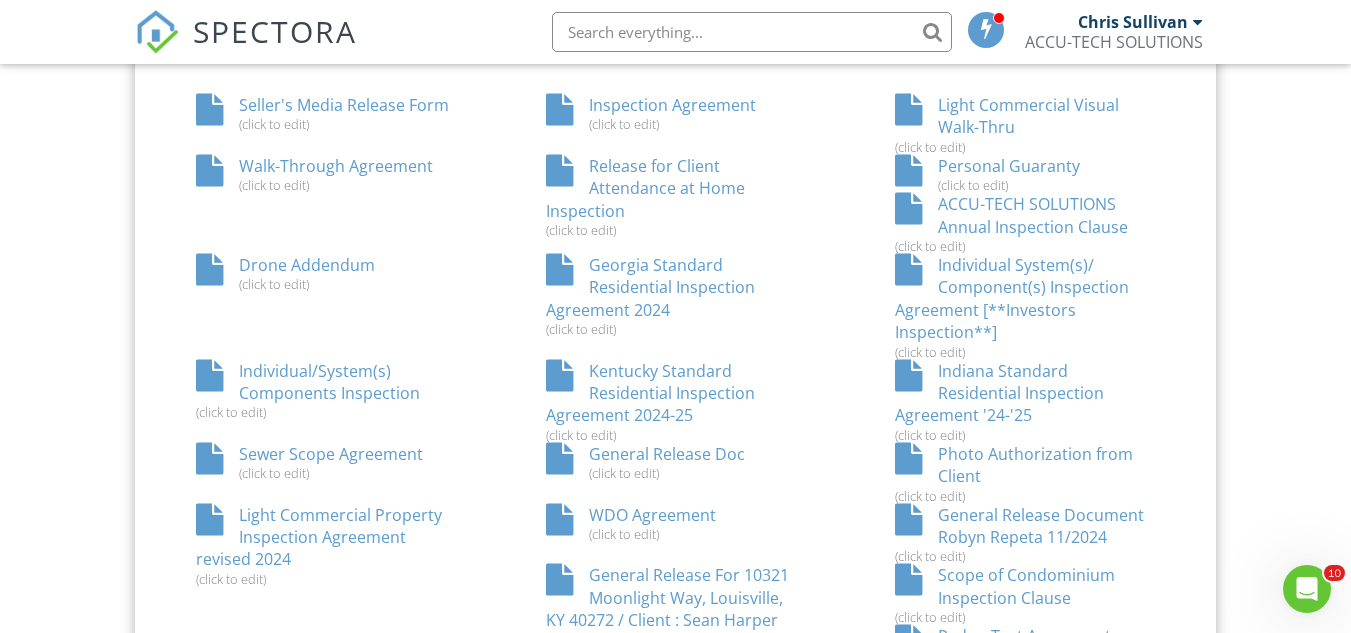click on "Release for Client Attendance at Home Inspection
(click to edit)" at bounding box center [676, 196] 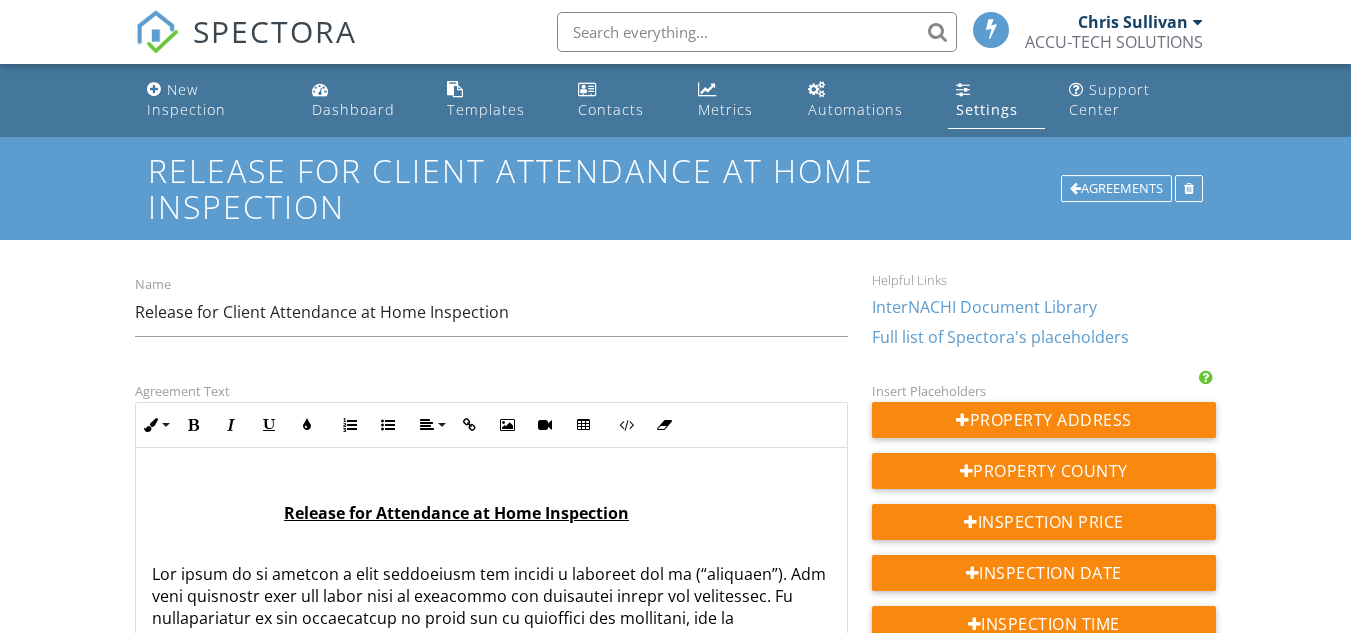 scroll, scrollTop: 0, scrollLeft: 0, axis: both 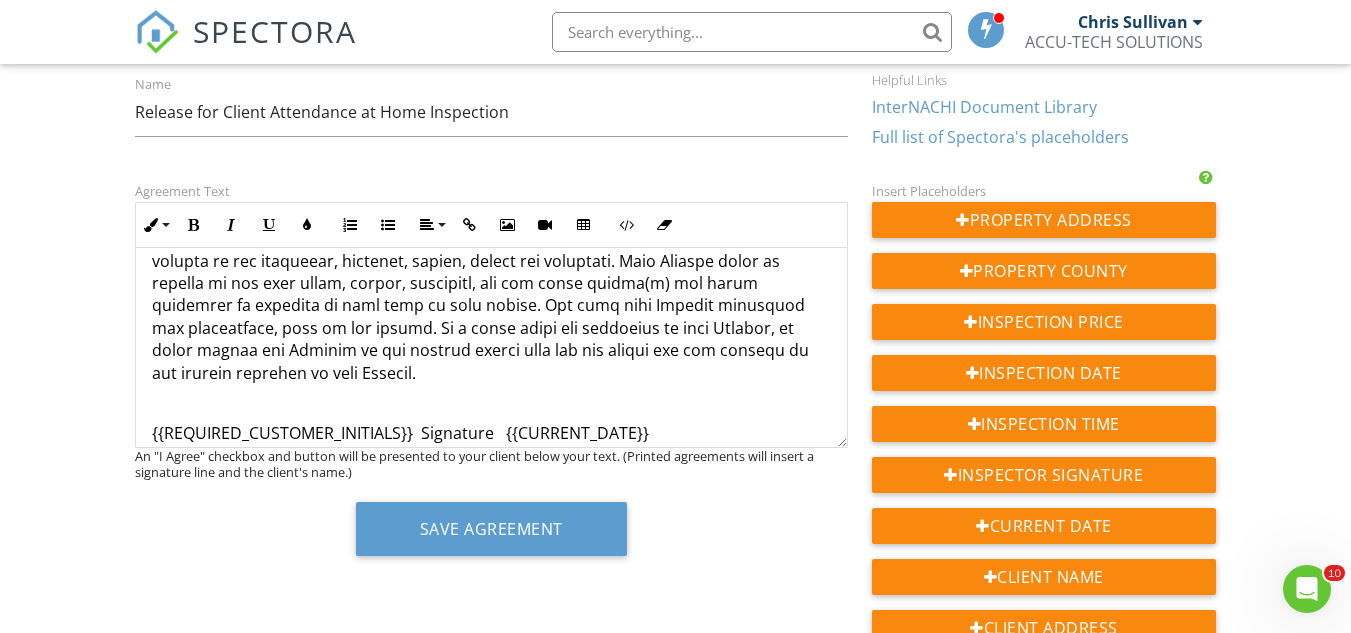 drag, startPoint x: 677, startPoint y: 387, endPoint x: 150, endPoint y: 378, distance: 527.07684 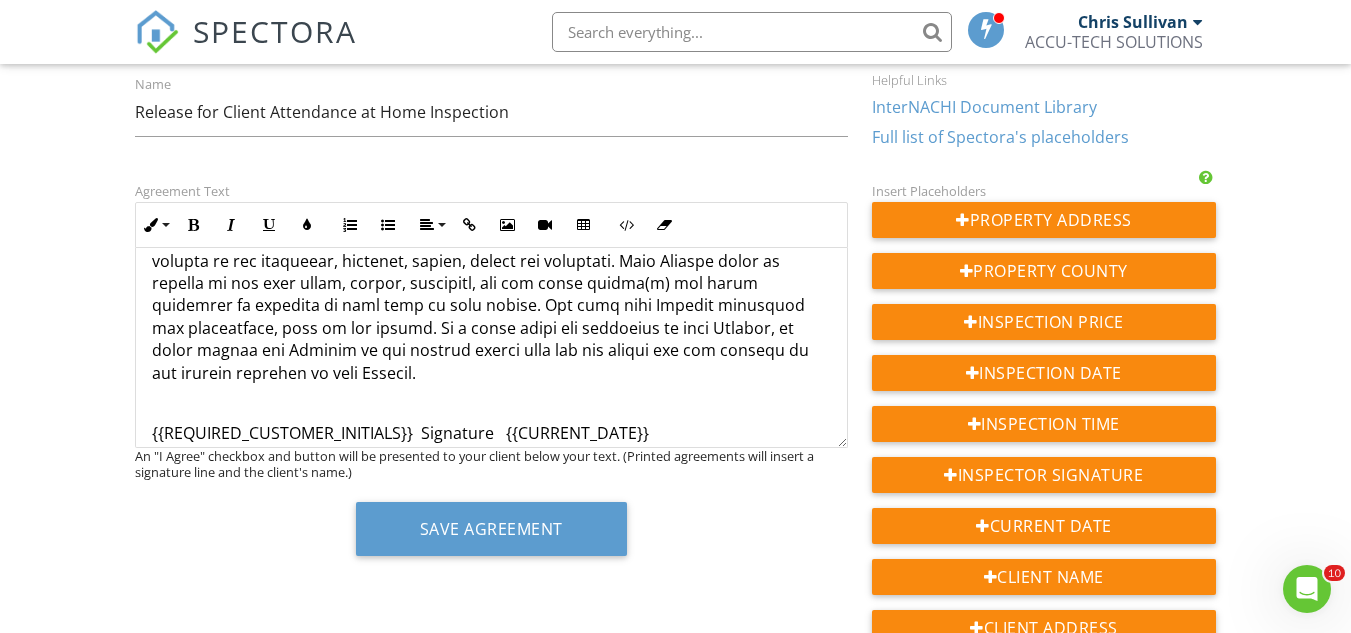 click on "Release for Attendance at Home Inspection   {{REQUIRED_CUSTOMER_INITIALS}}  Signature   {{CURRENT_DATE}}" at bounding box center (491, 100) 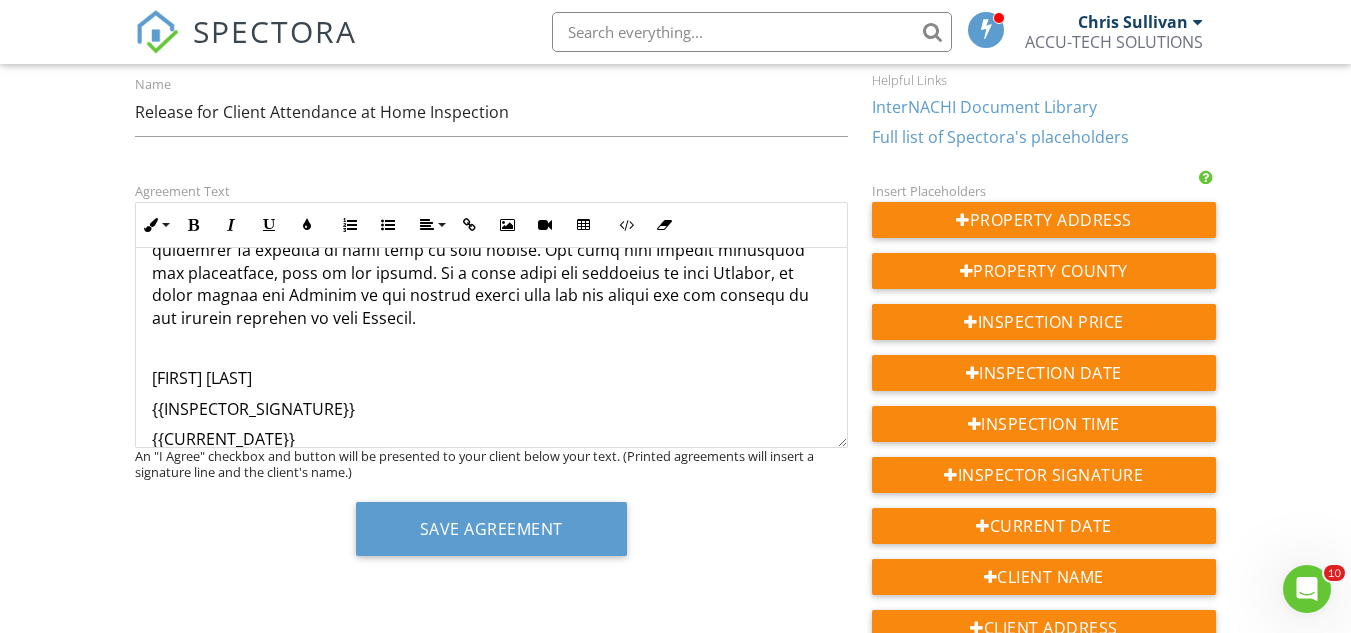 scroll, scrollTop: 577, scrollLeft: 0, axis: vertical 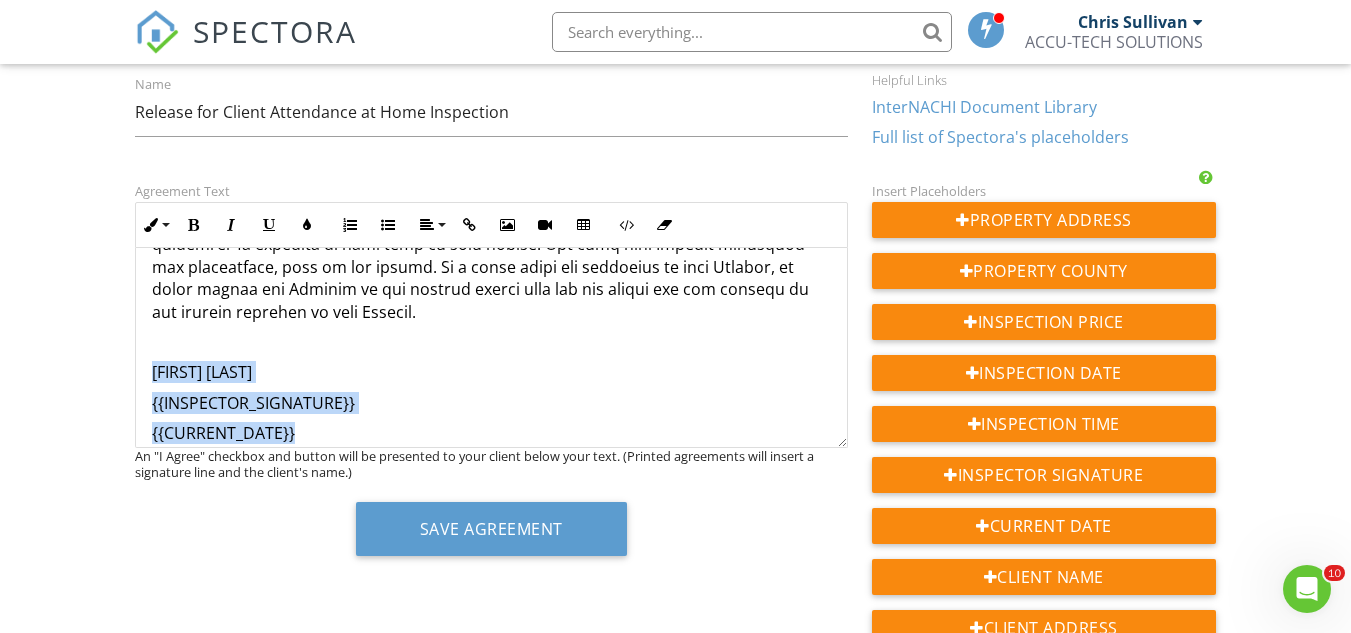 drag, startPoint x: 317, startPoint y: 384, endPoint x: 137, endPoint y: 326, distance: 189.11372 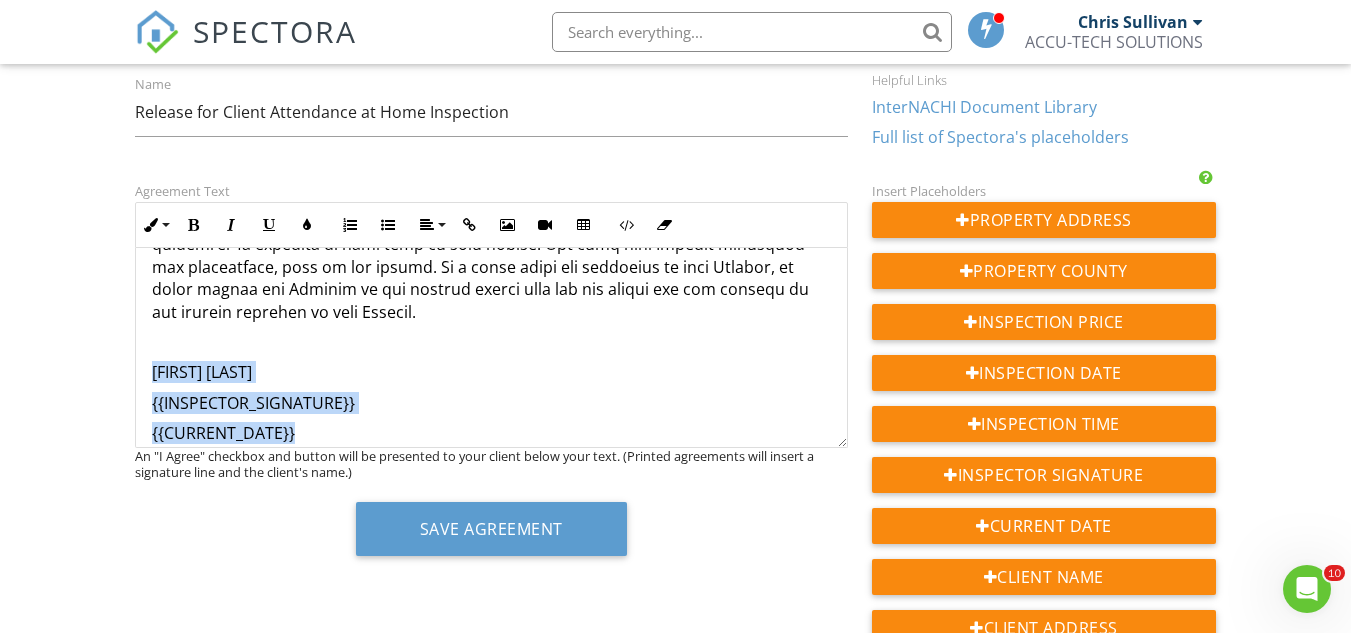 click on "Release for Attendance at Home Inspection  Christopher Sullivan {{INSPECTOR_SIGNATURE}} {{CURRENT_DATE}}" at bounding box center (491, 70) 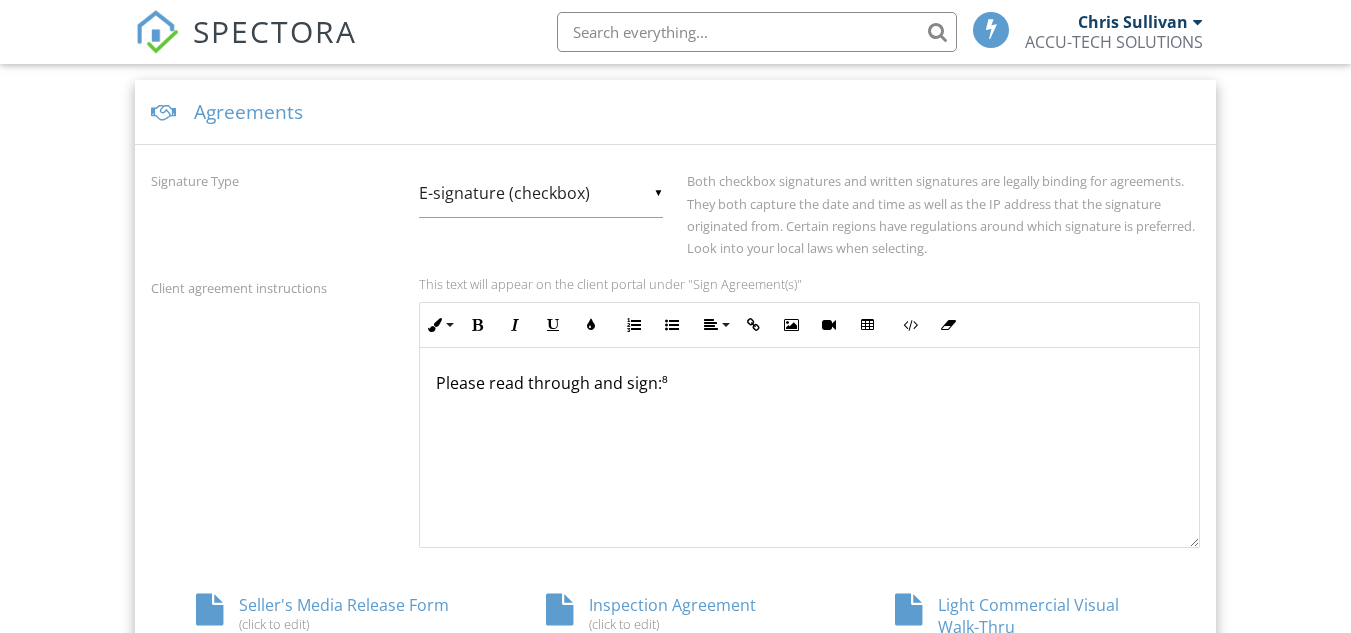 scroll, scrollTop: 744, scrollLeft: 0, axis: vertical 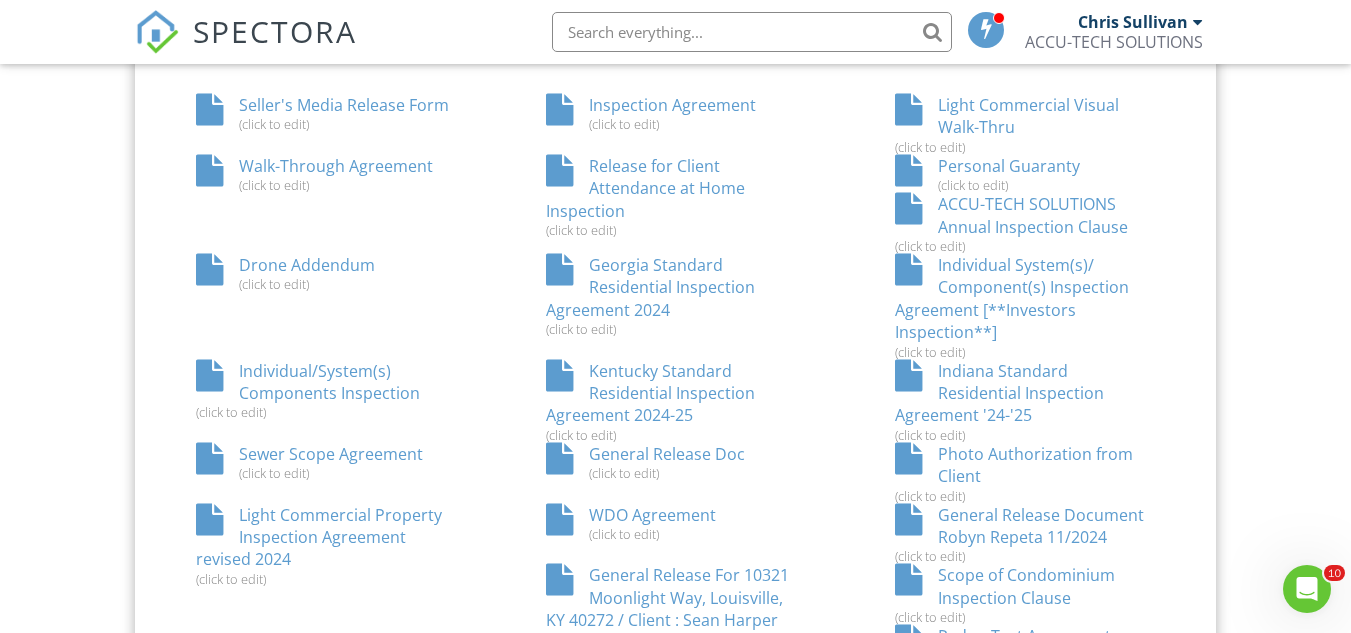 click on "Individual System(s)/ Component(s) Inspection Agreement  [**Investors Inspection**]
(click to edit)" at bounding box center [1025, 307] 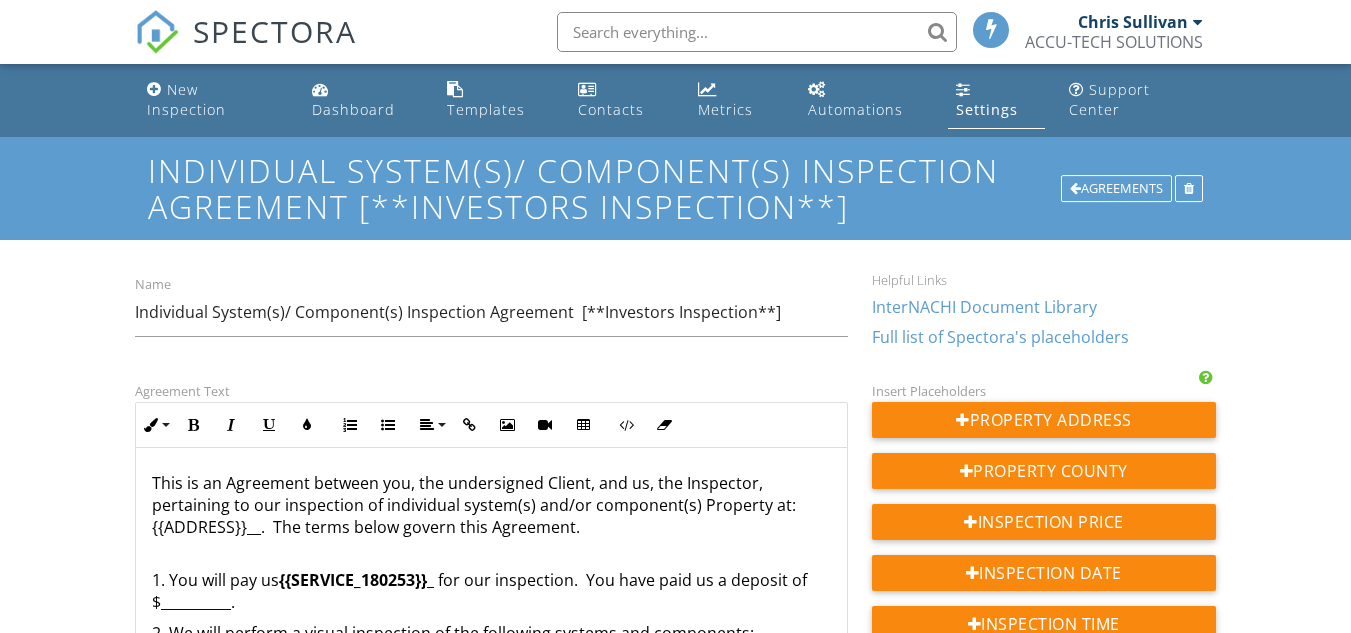 scroll, scrollTop: 0, scrollLeft: 0, axis: both 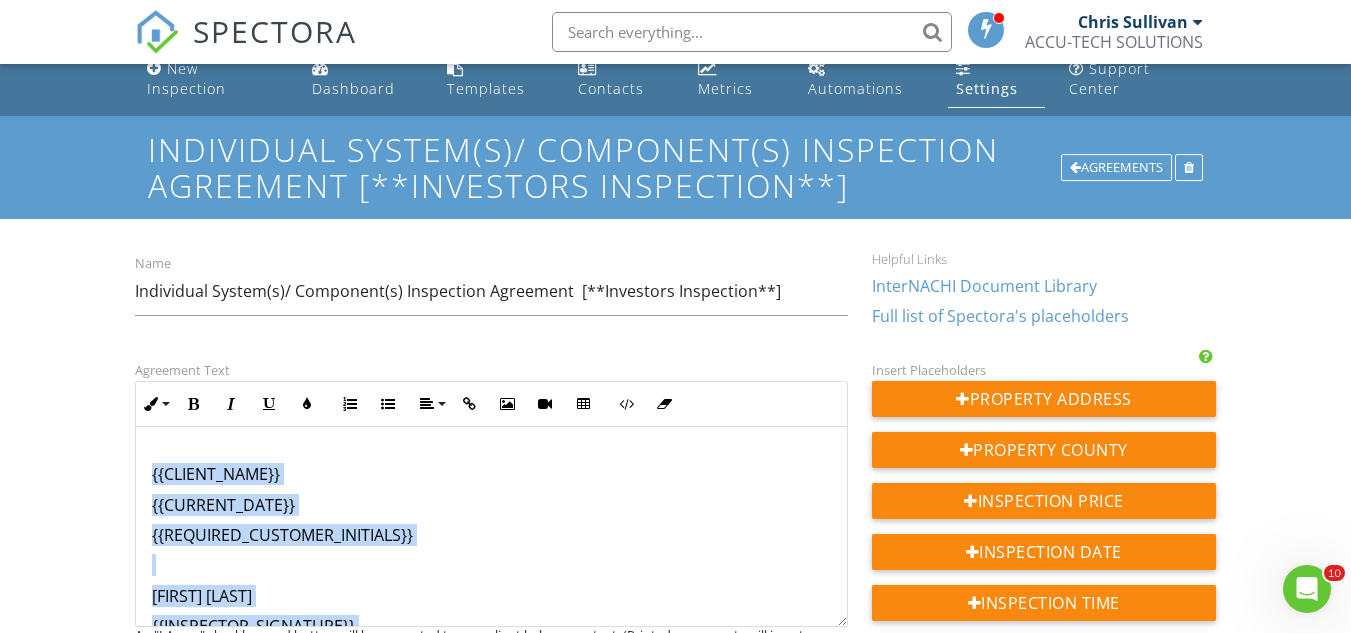 drag, startPoint x: 380, startPoint y: 596, endPoint x: 150, endPoint y: 452, distance: 271.35953 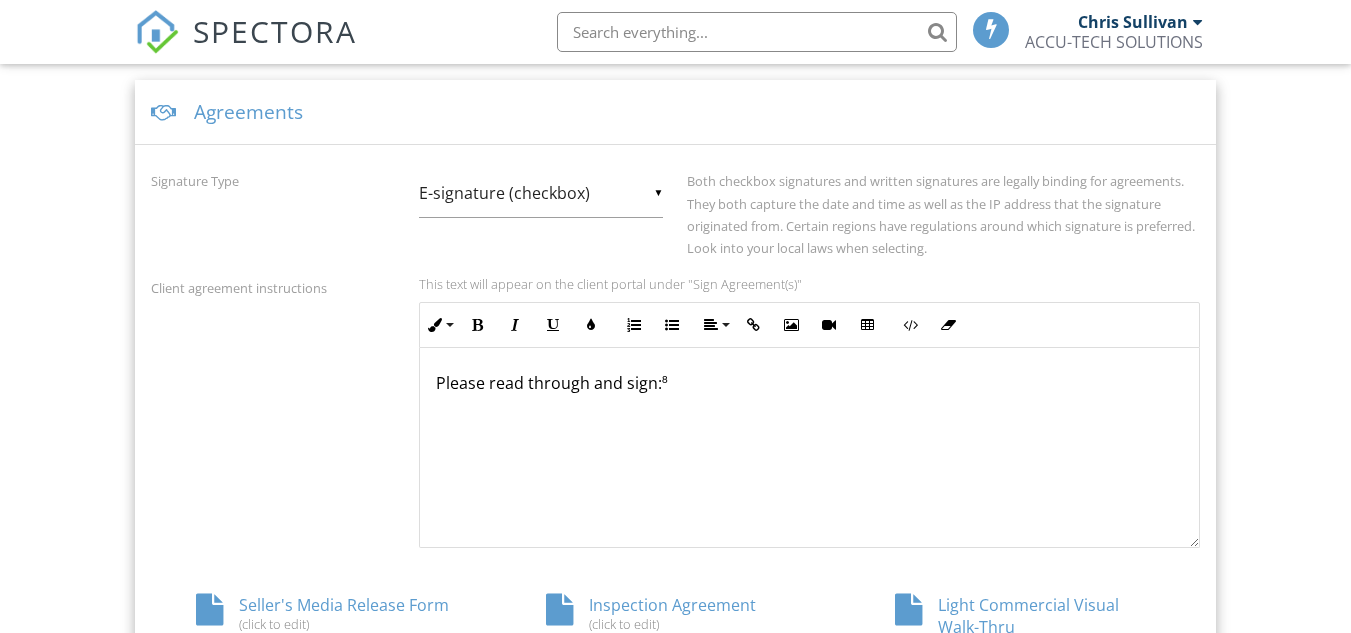 scroll, scrollTop: 1244, scrollLeft: 0, axis: vertical 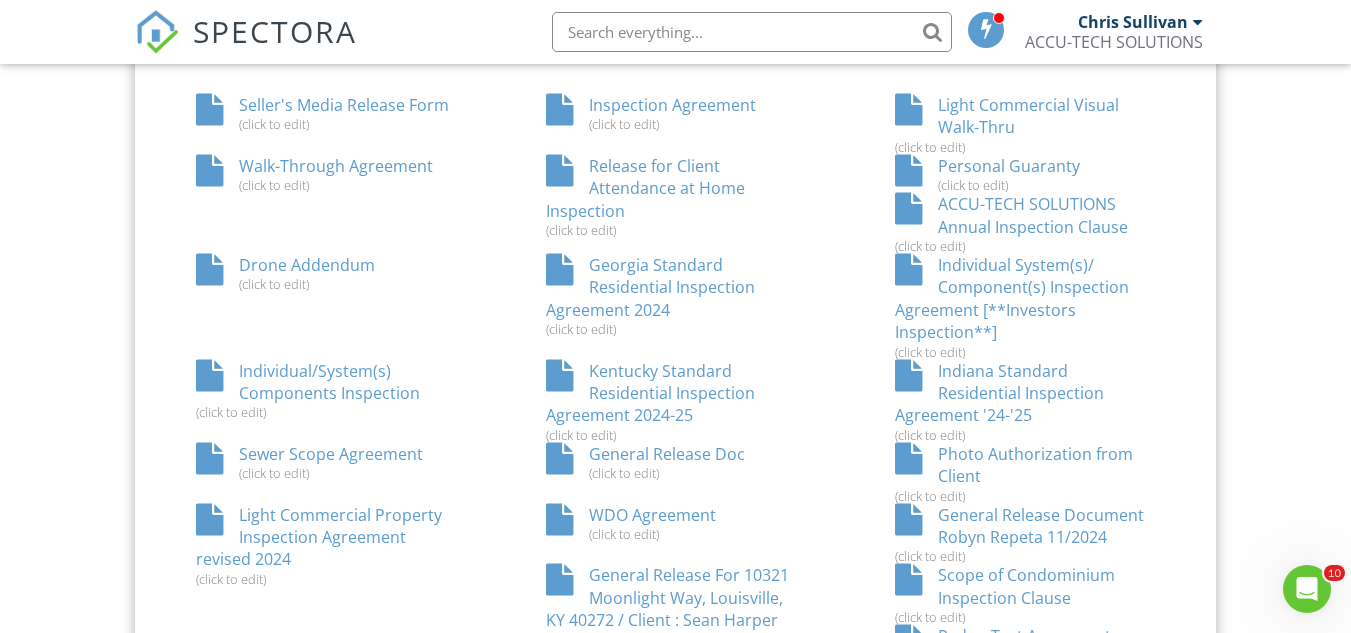 click on "Release for Client Attendance at Home Inspection
(click to edit)" at bounding box center (676, 196) 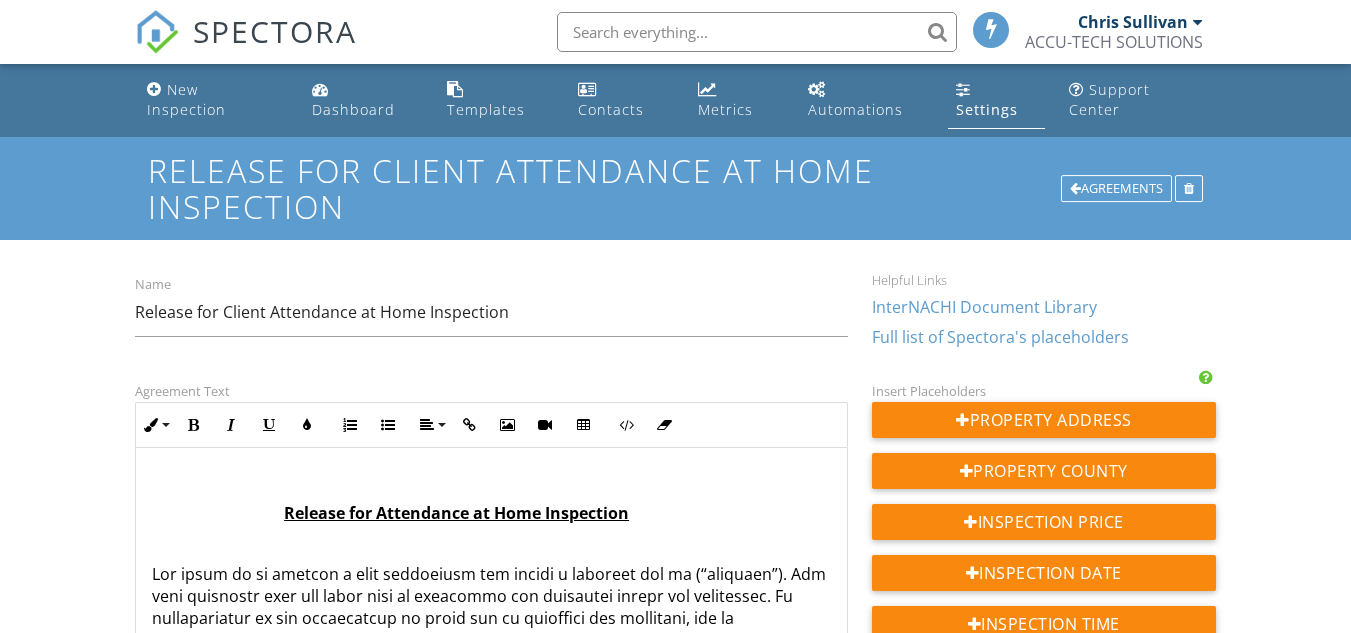 scroll, scrollTop: 0, scrollLeft: 0, axis: both 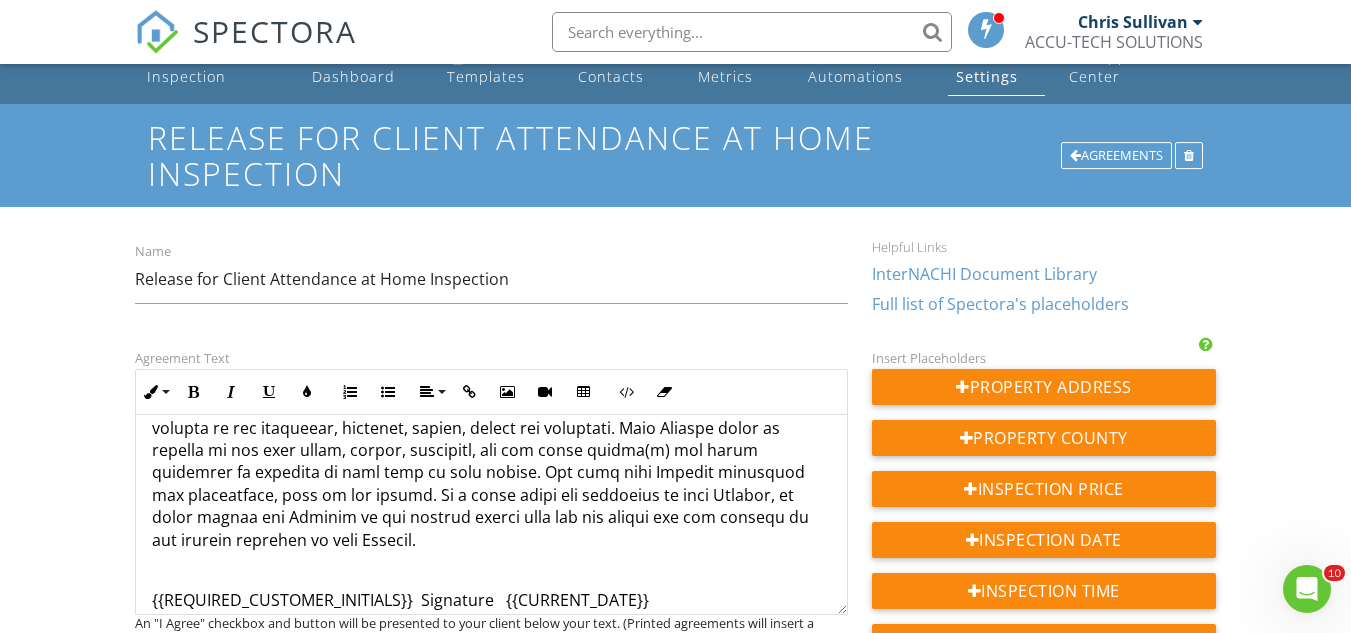 drag, startPoint x: 735, startPoint y: 599, endPoint x: 143, endPoint y: 565, distance: 592.9755 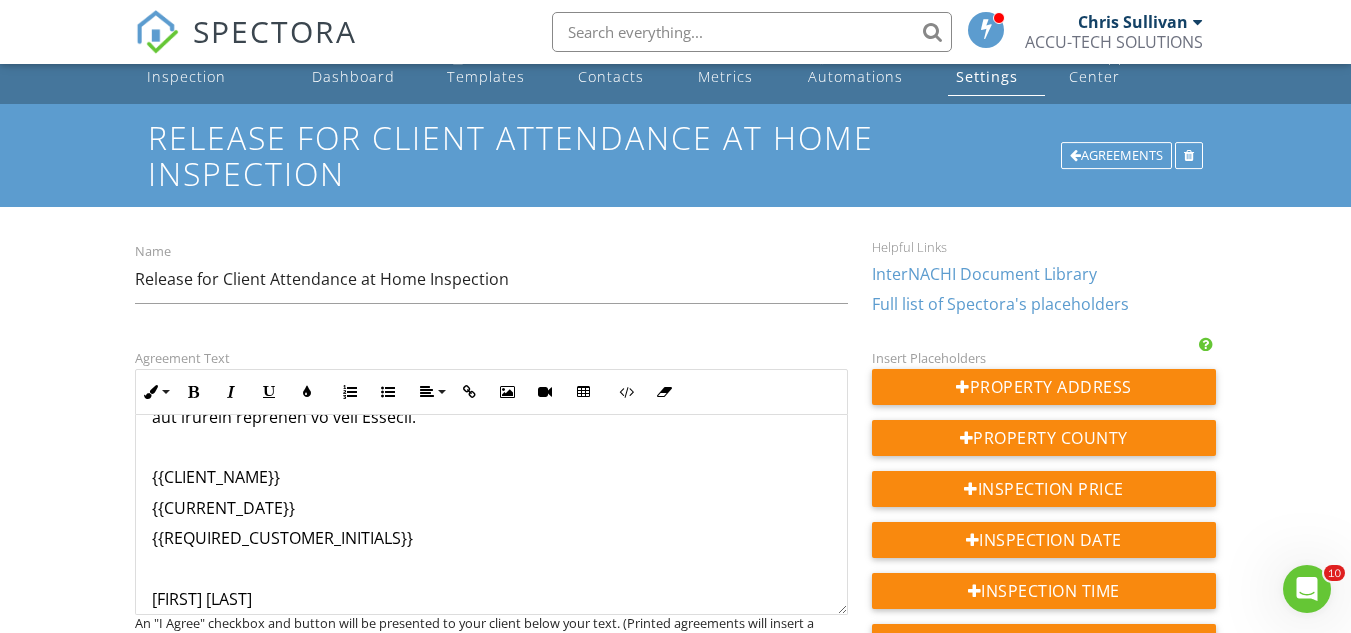 scroll, scrollTop: 698, scrollLeft: 0, axis: vertical 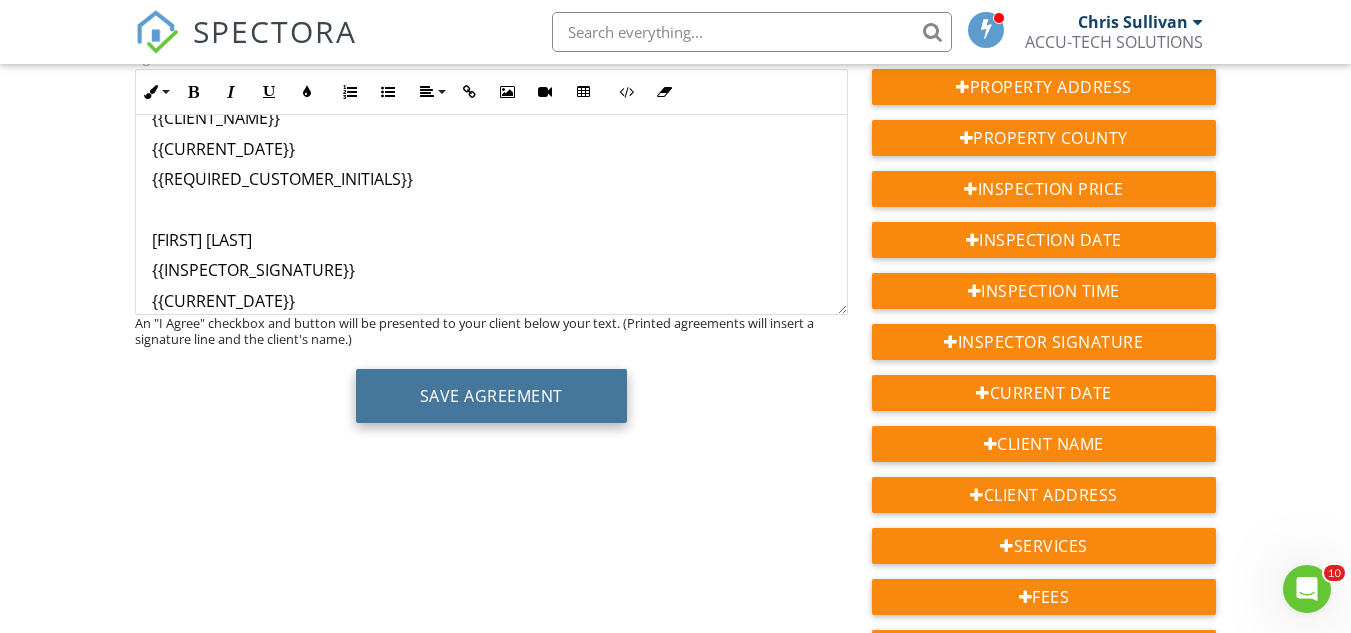 click on "Save Agreement" at bounding box center (491, 396) 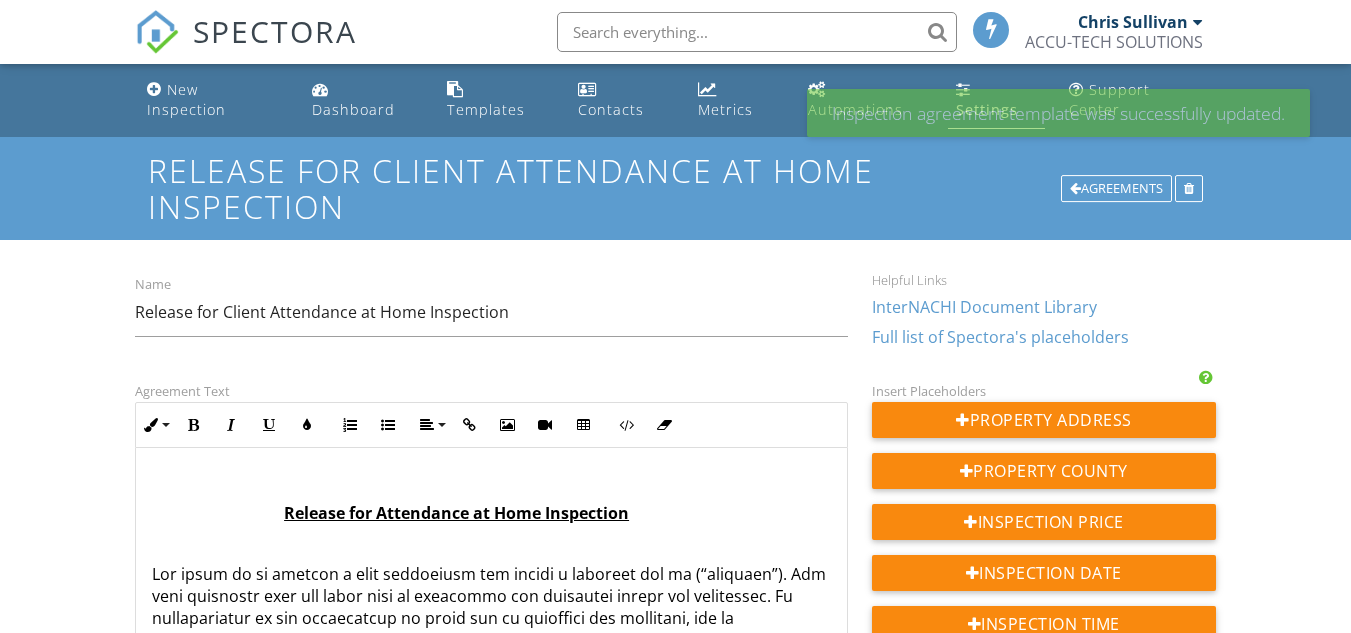 scroll, scrollTop: 0, scrollLeft: 0, axis: both 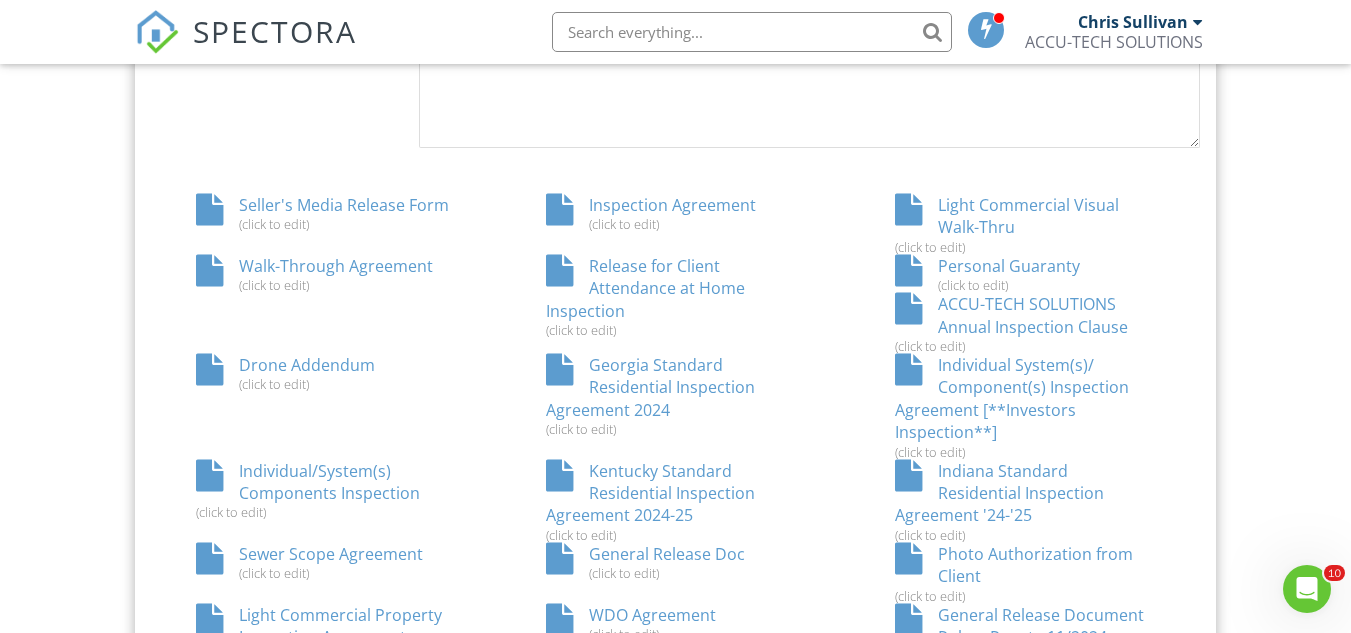 click on "Inspection Agreement
(click to edit)" at bounding box center [676, 213] 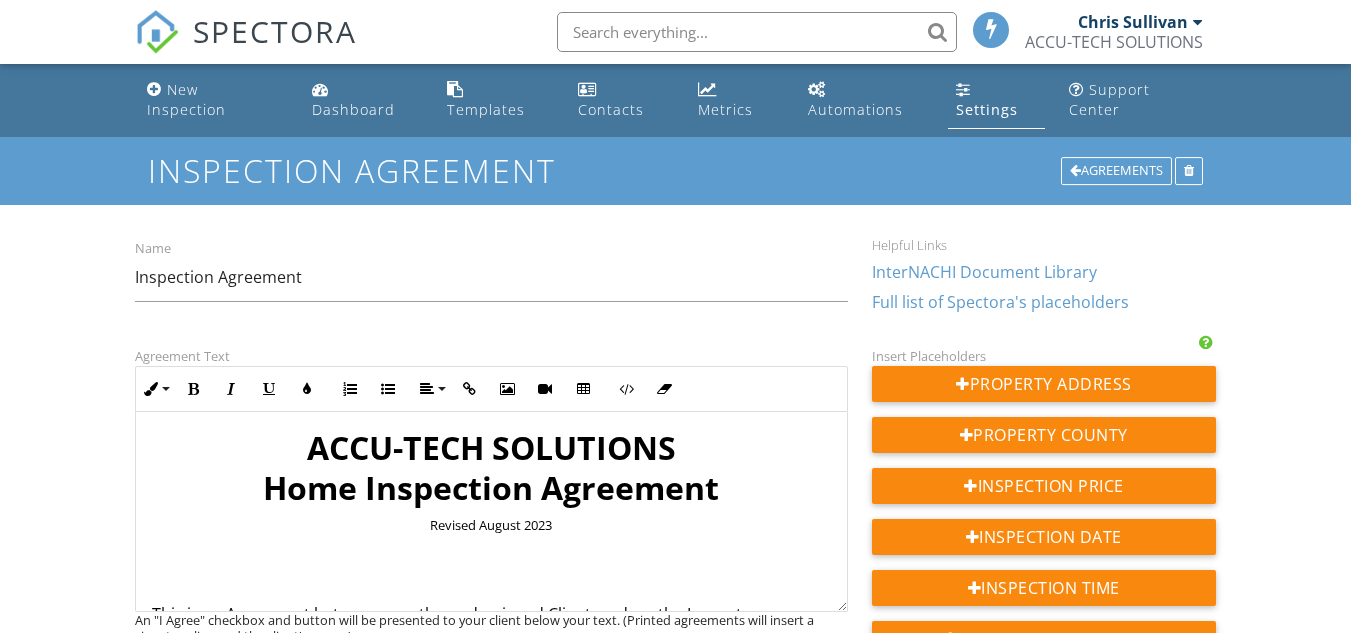 scroll, scrollTop: 0, scrollLeft: 0, axis: both 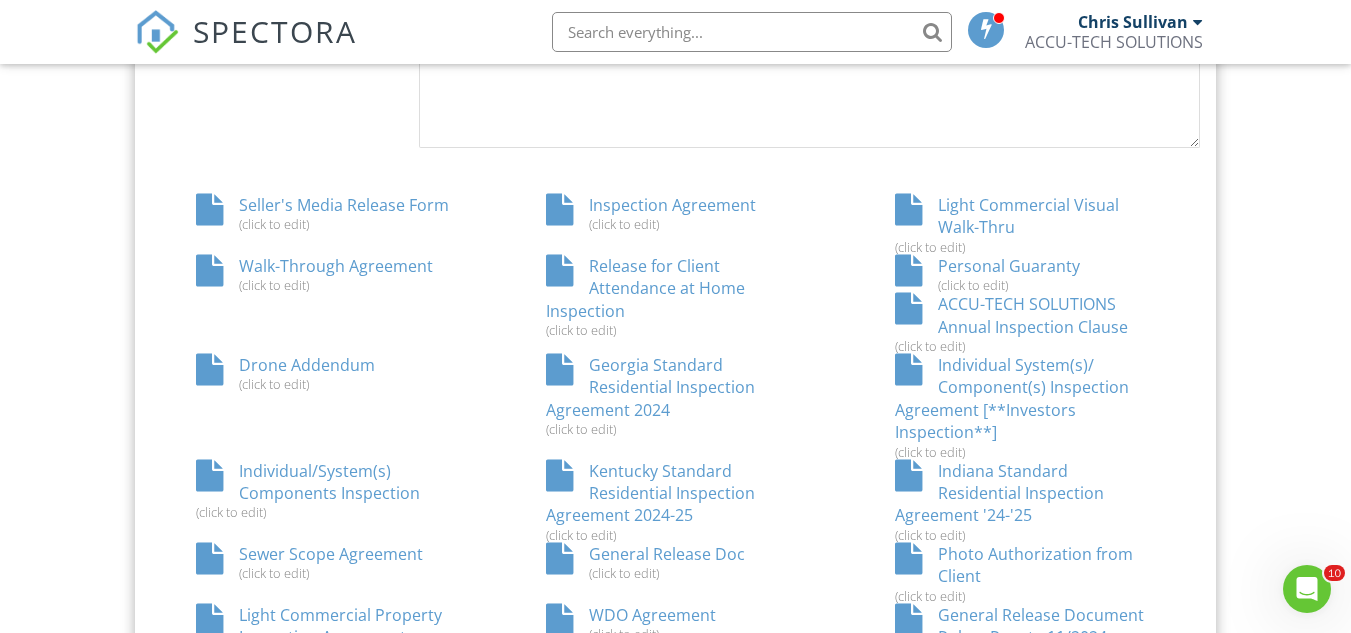 click on "Inspection Agreement
(click to edit)" at bounding box center [676, 213] 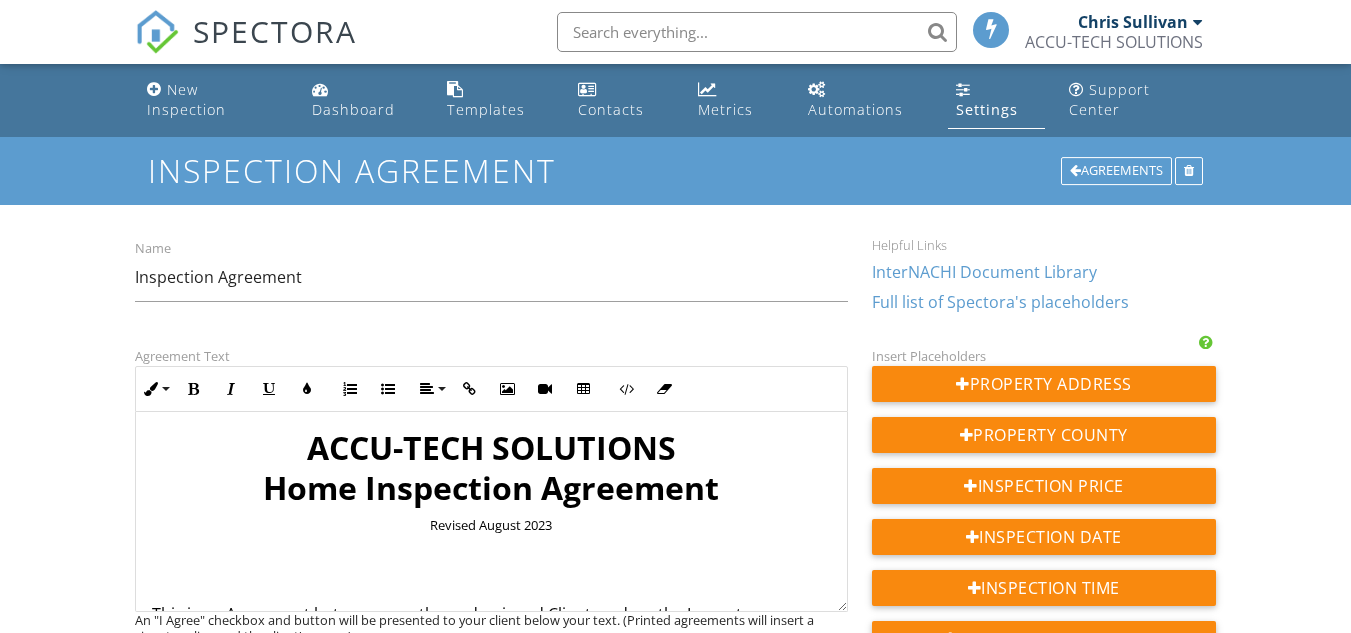 scroll, scrollTop: 0, scrollLeft: 0, axis: both 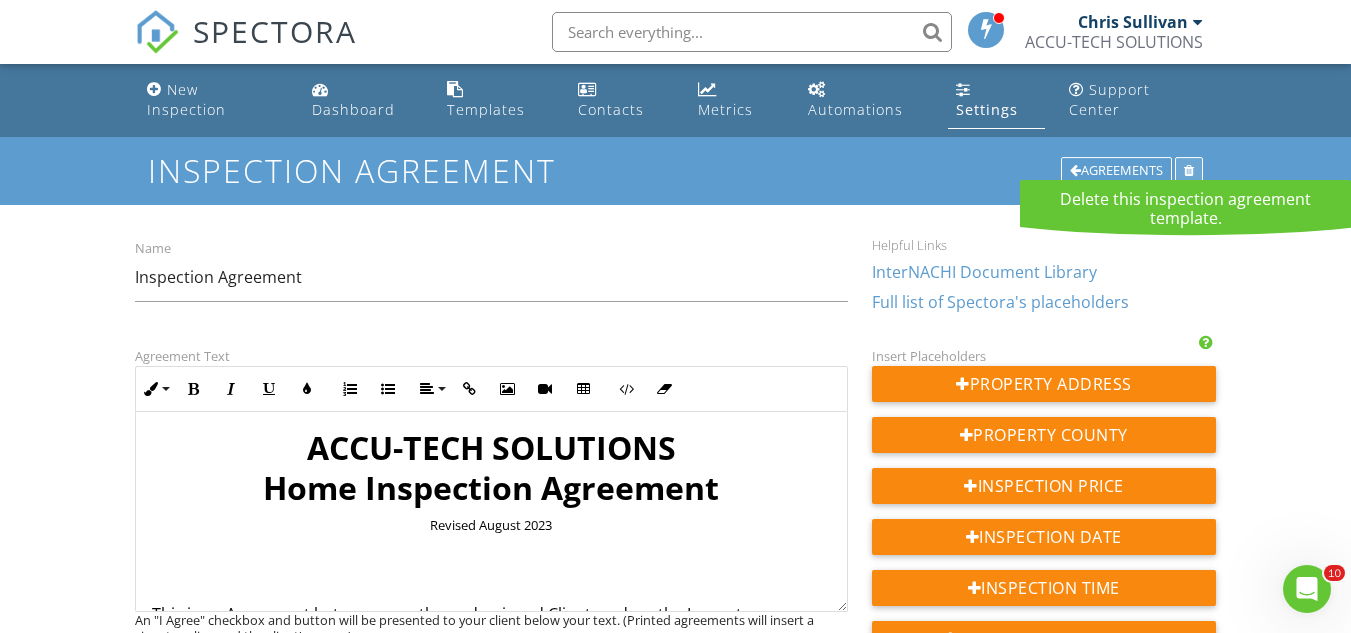 click at bounding box center (1189, 171) 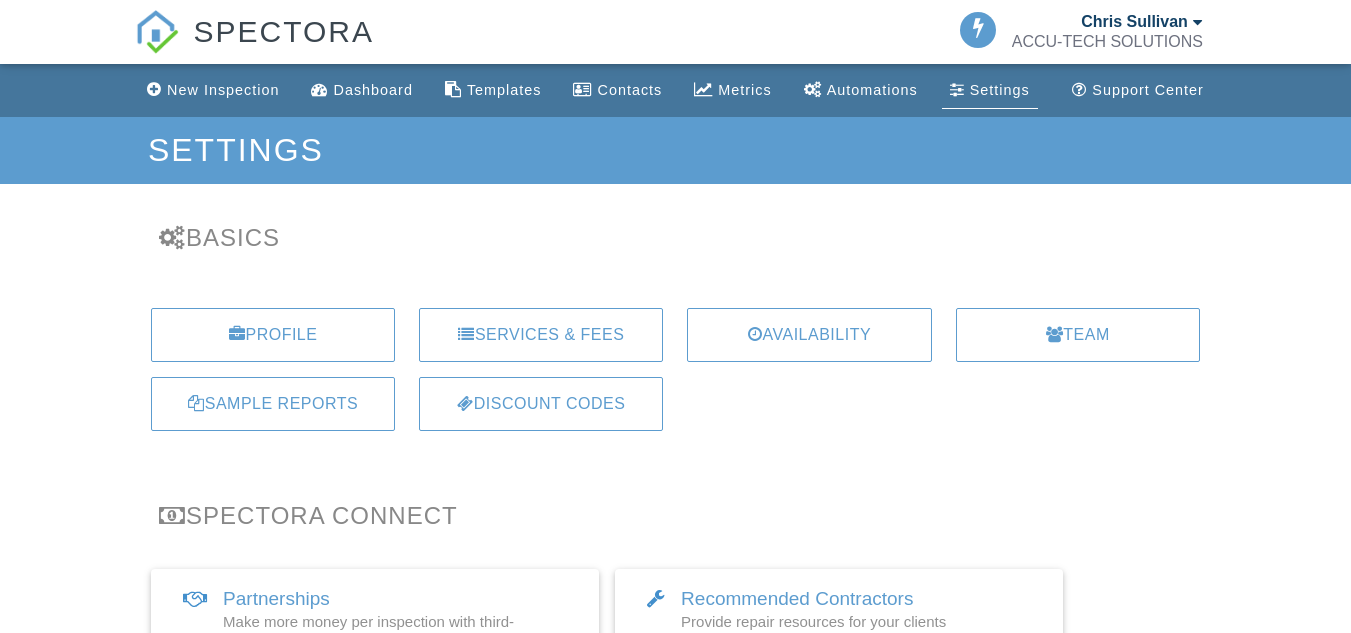 scroll, scrollTop: 0, scrollLeft: 0, axis: both 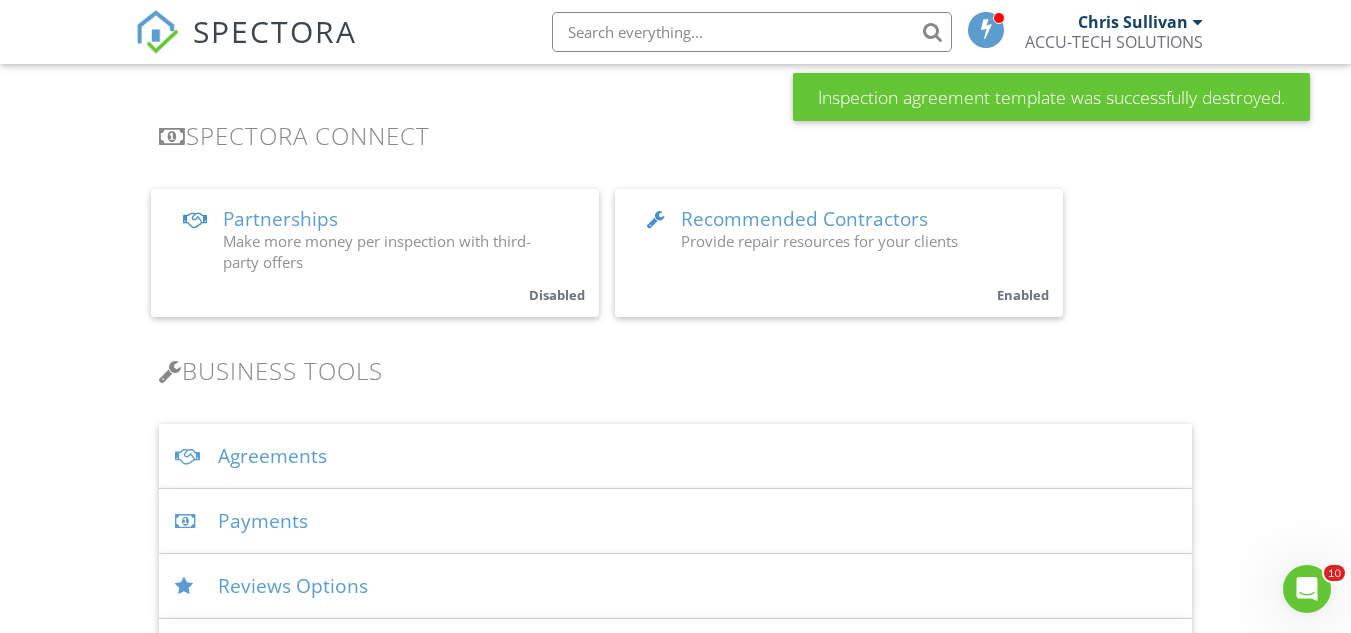 click on "Agreements" at bounding box center (675, 456) 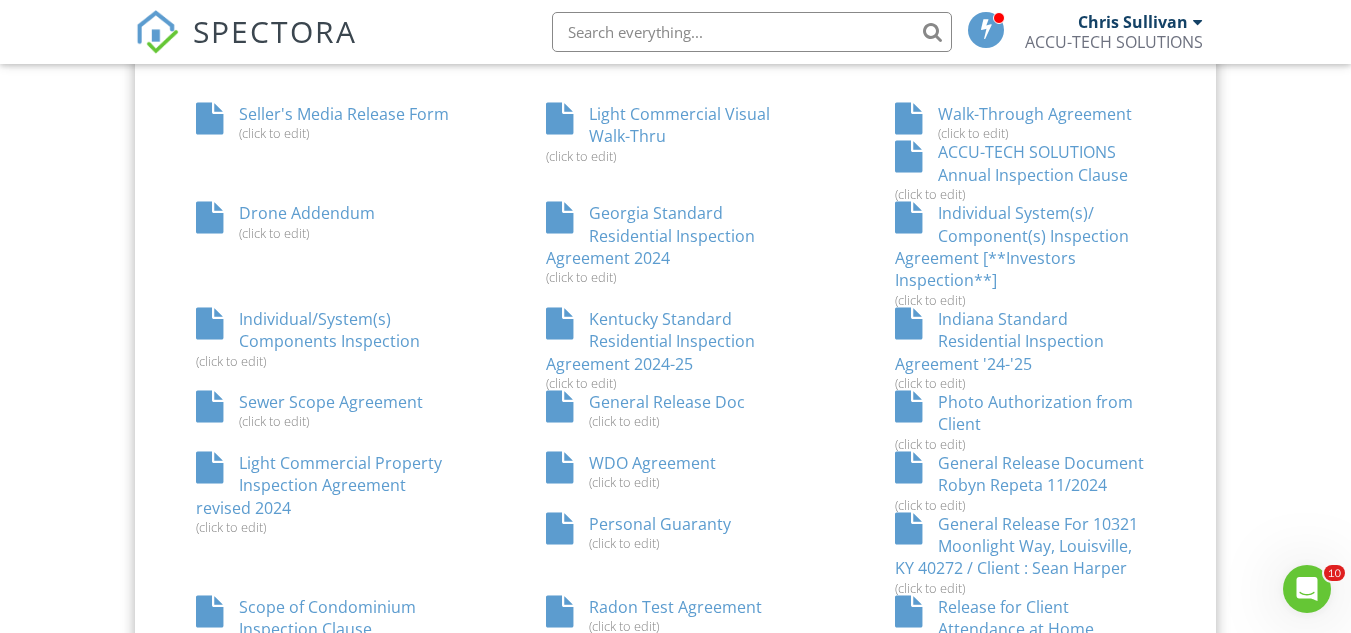 scroll, scrollTop: 1200, scrollLeft: 0, axis: vertical 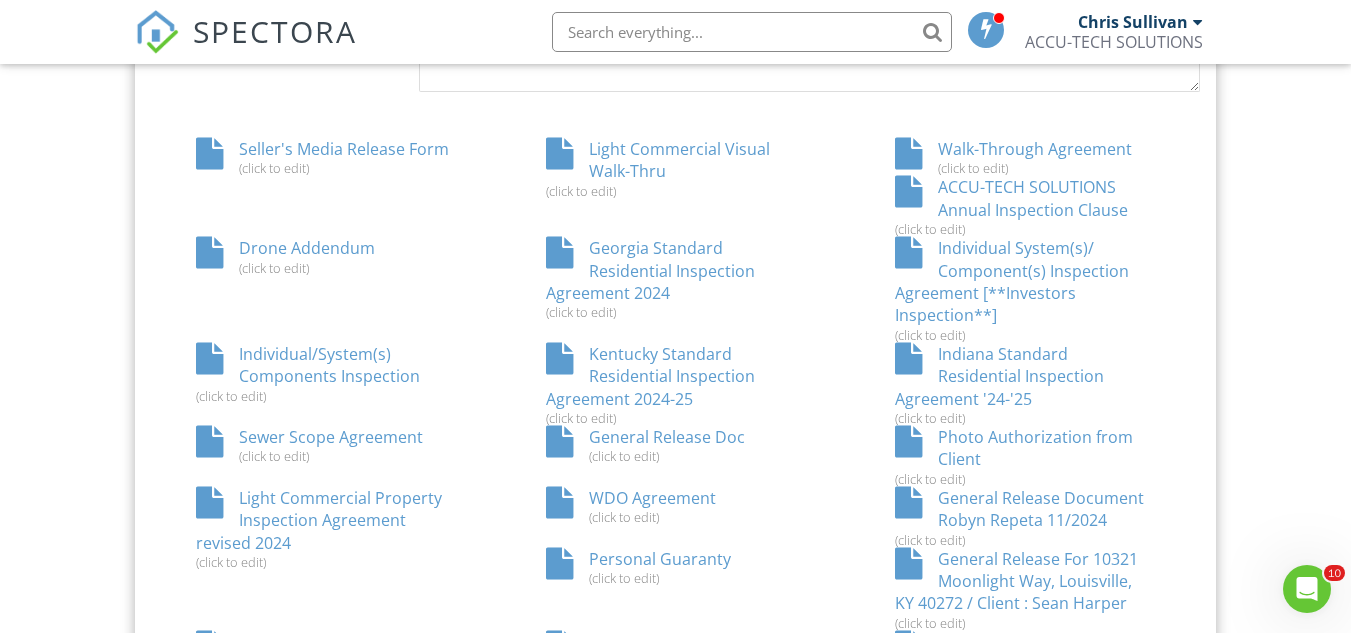 click on "Walk-Through Agreement
(click to edit)" at bounding box center (1025, 157) 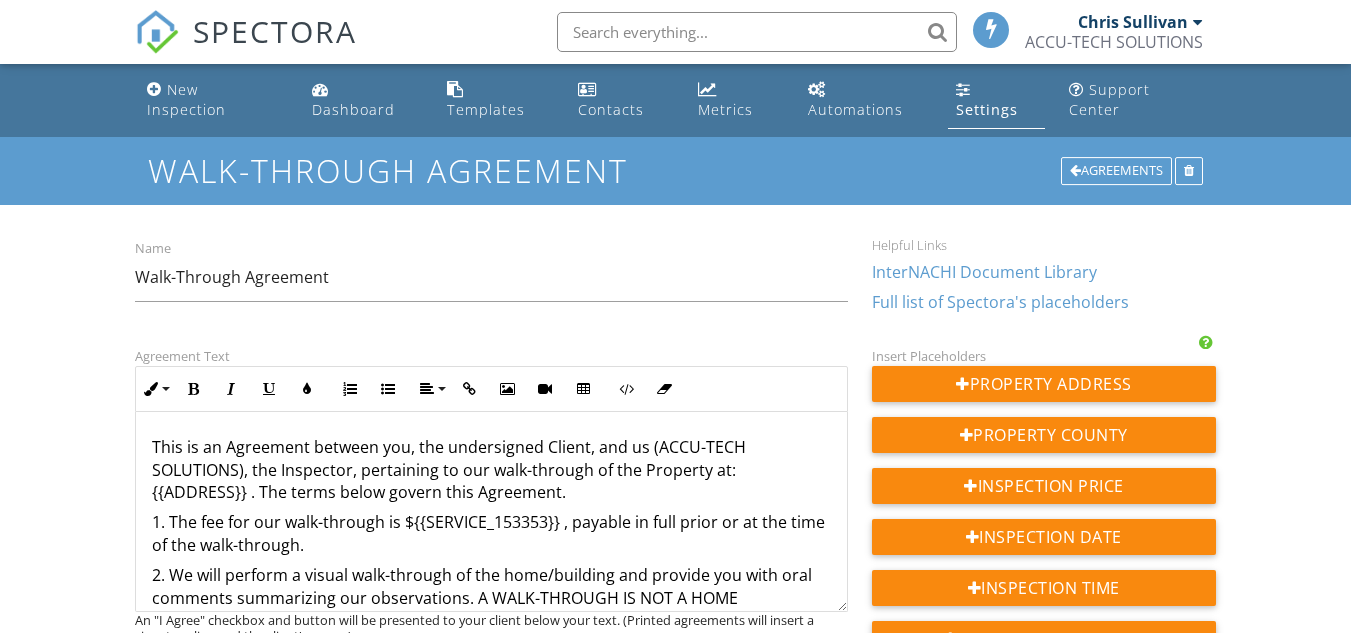 scroll, scrollTop: 0, scrollLeft: 0, axis: both 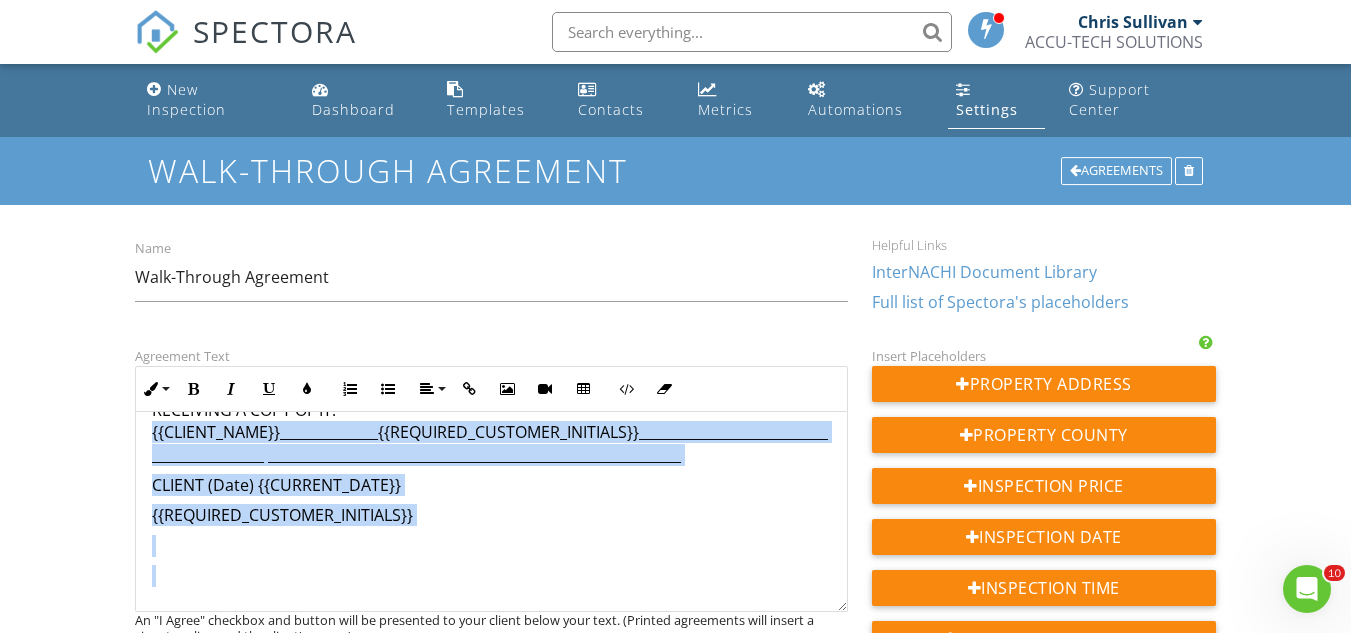 drag, startPoint x: 148, startPoint y: 511, endPoint x: 383, endPoint y: 568, distance: 241.81398 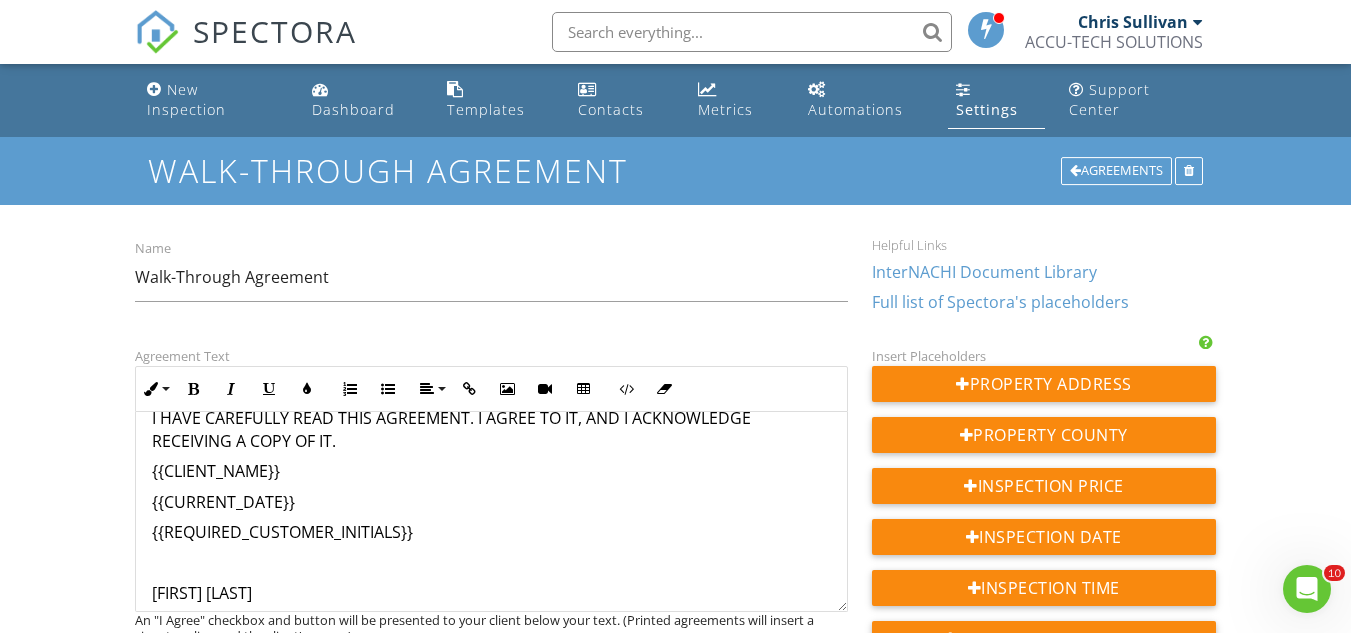 scroll, scrollTop: 2093, scrollLeft: 0, axis: vertical 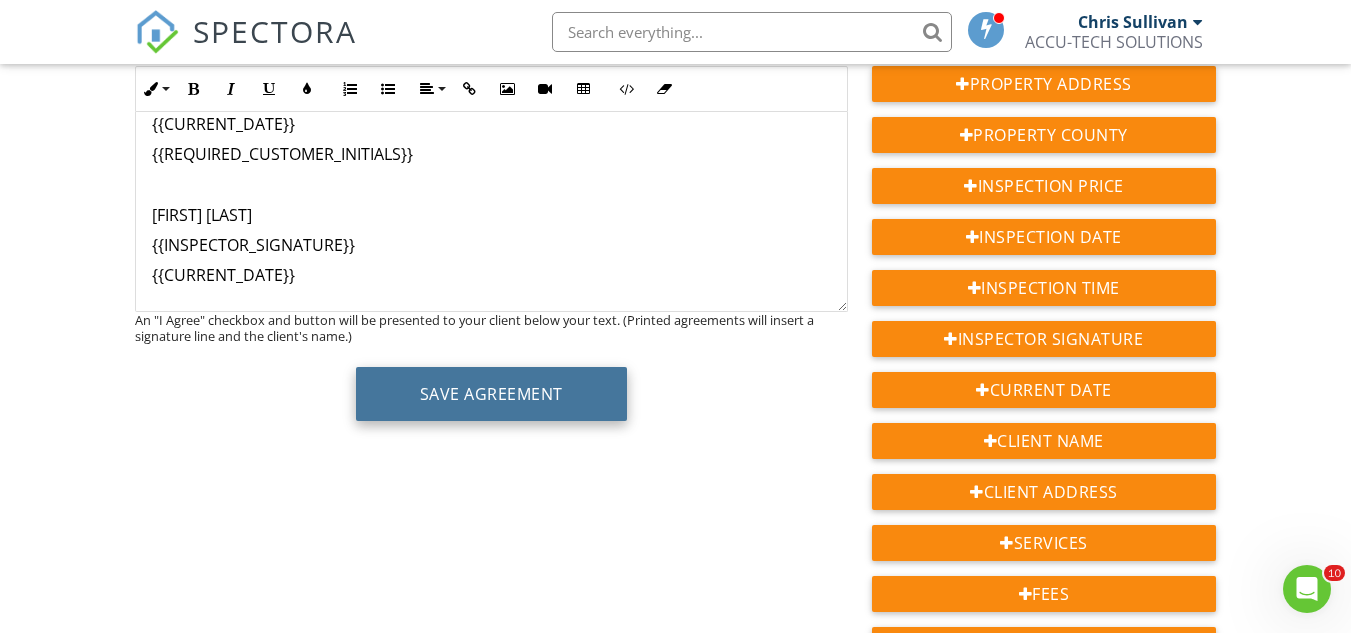 click on "Save Agreement" at bounding box center (491, 394) 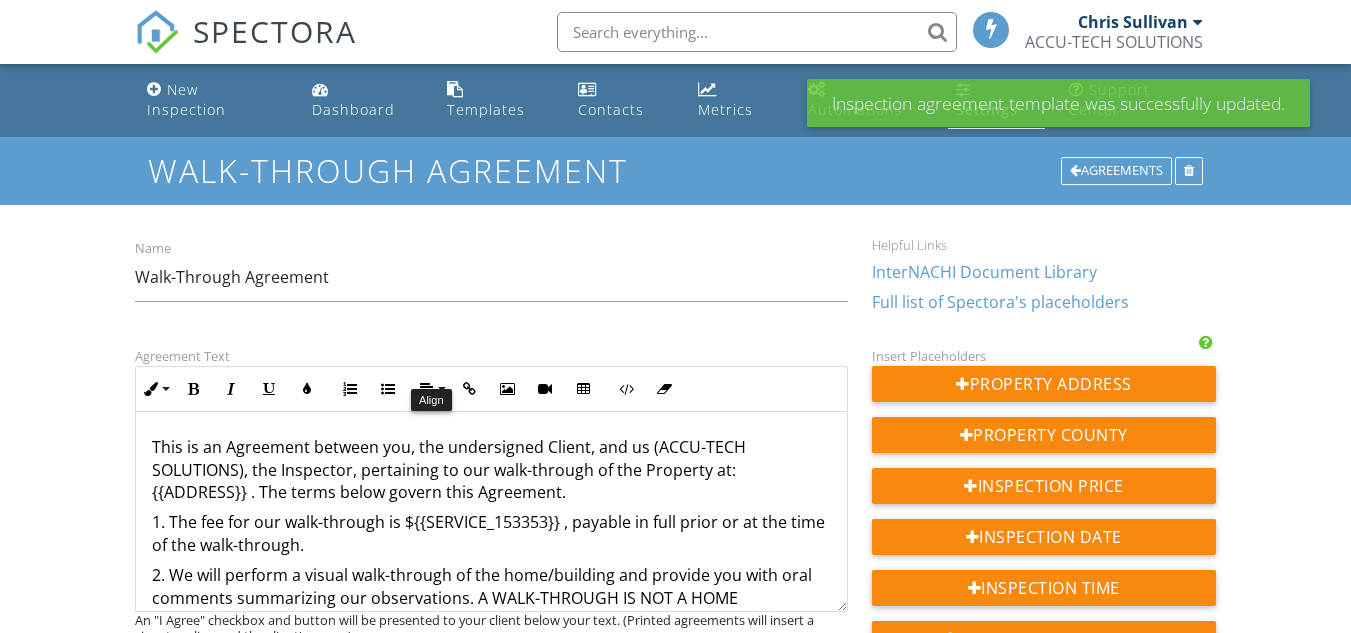 scroll, scrollTop: 0, scrollLeft: 0, axis: both 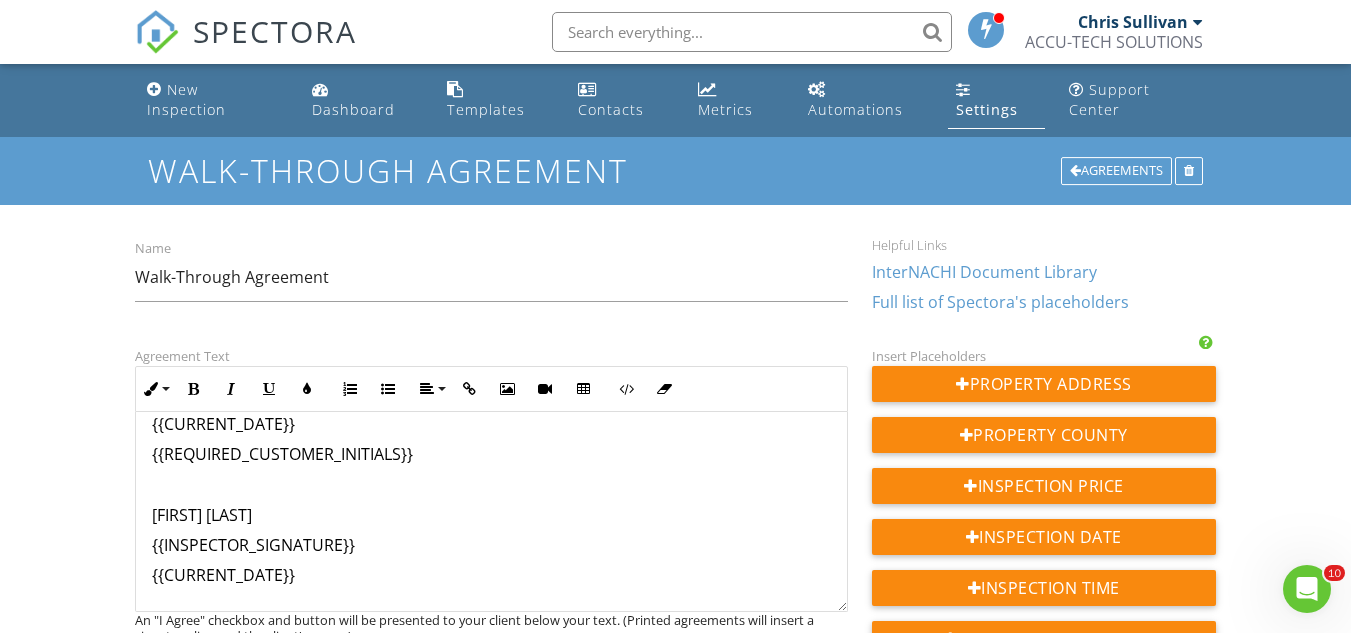 click on "This is an Agreement between you, the undersigned Client, and us (ACCU-TECH SOLUTIONS), the Inspector, pertaining to our walk-through of the Property at: [ADDRESS] . The terms below govern this Agreement.  1. The fee for our walk-through is $[PRICE] , payable in full prior or at the time of the walk-through.  2. We will perform a visual walk-through of the home/building and provide you with oral comments summarizing our observations. A WALK-THROUGH IS NOT A HOME INSPECTION OR A COMMERCIAL PROPERTY INSPECTION. We will NOT follow InterNACHI’s Standards of Practice or any state laws pertaining to home inspections. Our comments will be nothing more than a subjective summary of our initial observations during the walk-through. You may hire us to perform a home inspection or commercial property inspection by signing a separate agreement with us. You understand that InterNACHI is not a party to this Agreement, has no control over us, and does not employ or supervise us.  [CLIENT_NAME]" at bounding box center (491, -524) 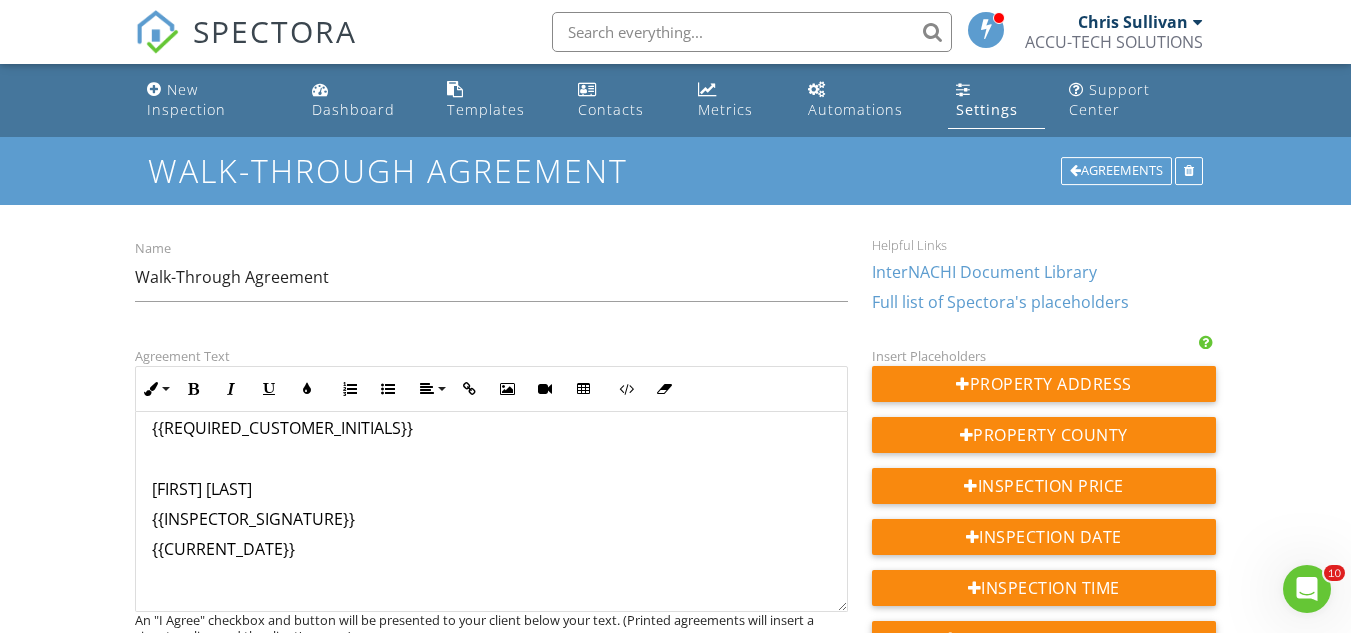scroll, scrollTop: 2127, scrollLeft: 0, axis: vertical 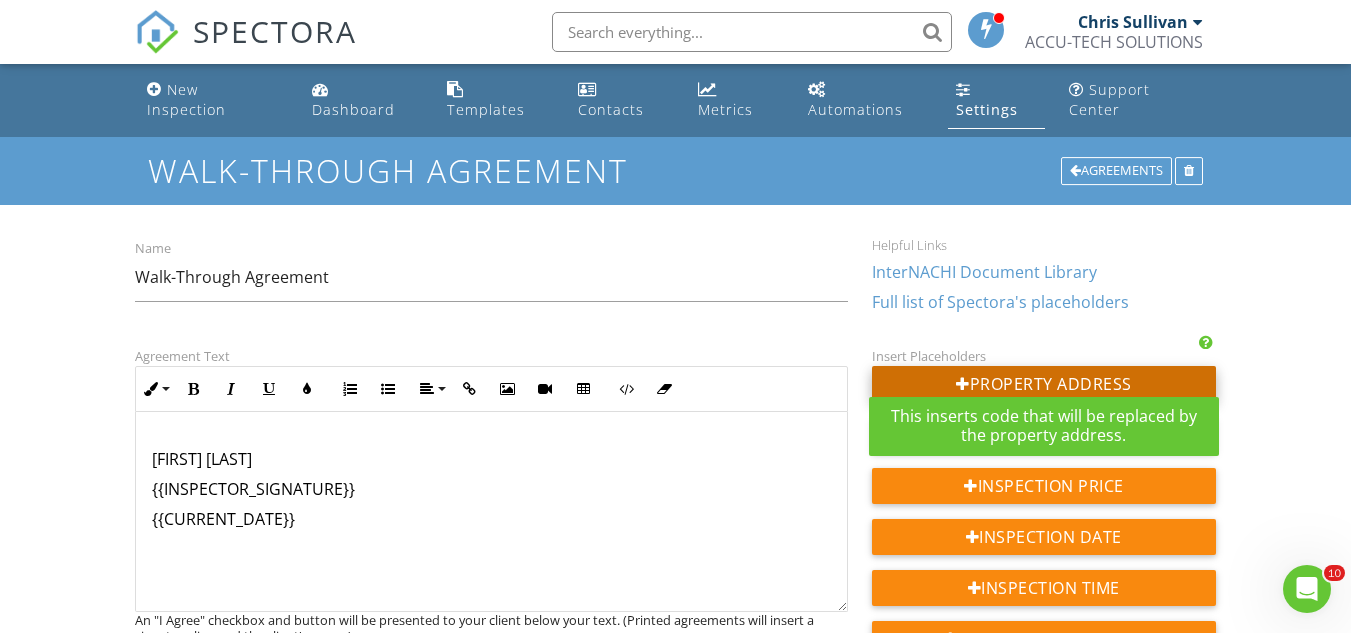 click on "Property Address" at bounding box center (1044, 384) 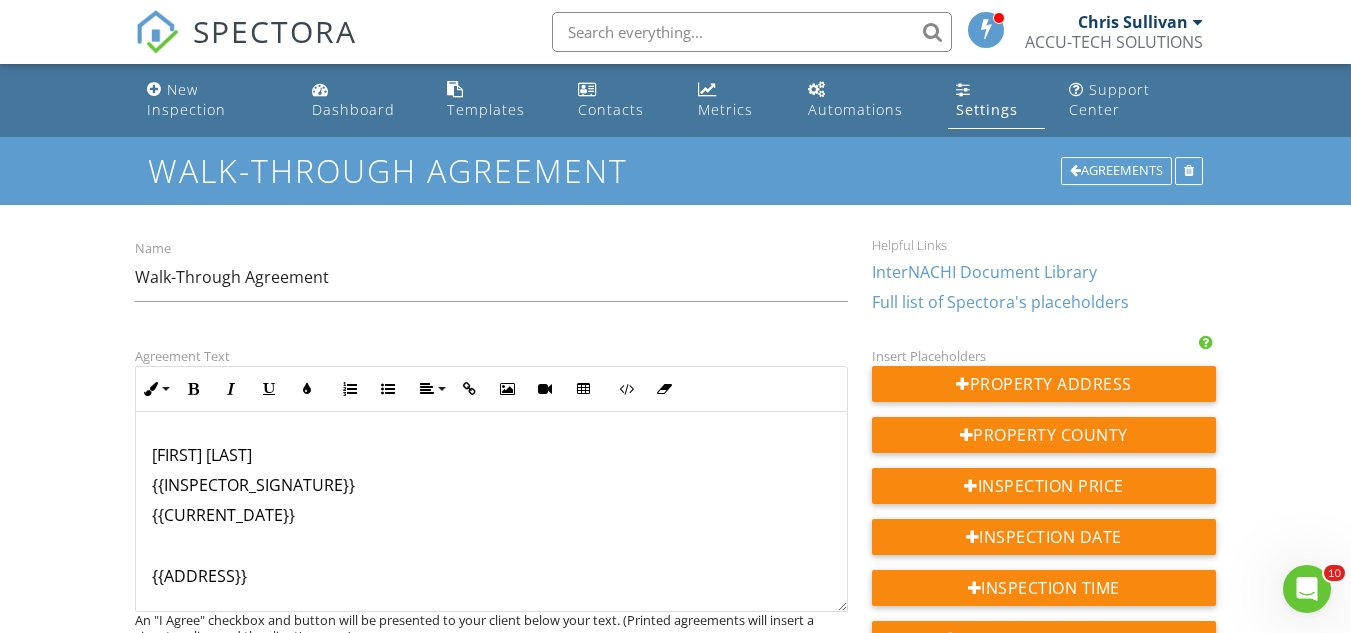 scroll, scrollTop: 2154, scrollLeft: 0, axis: vertical 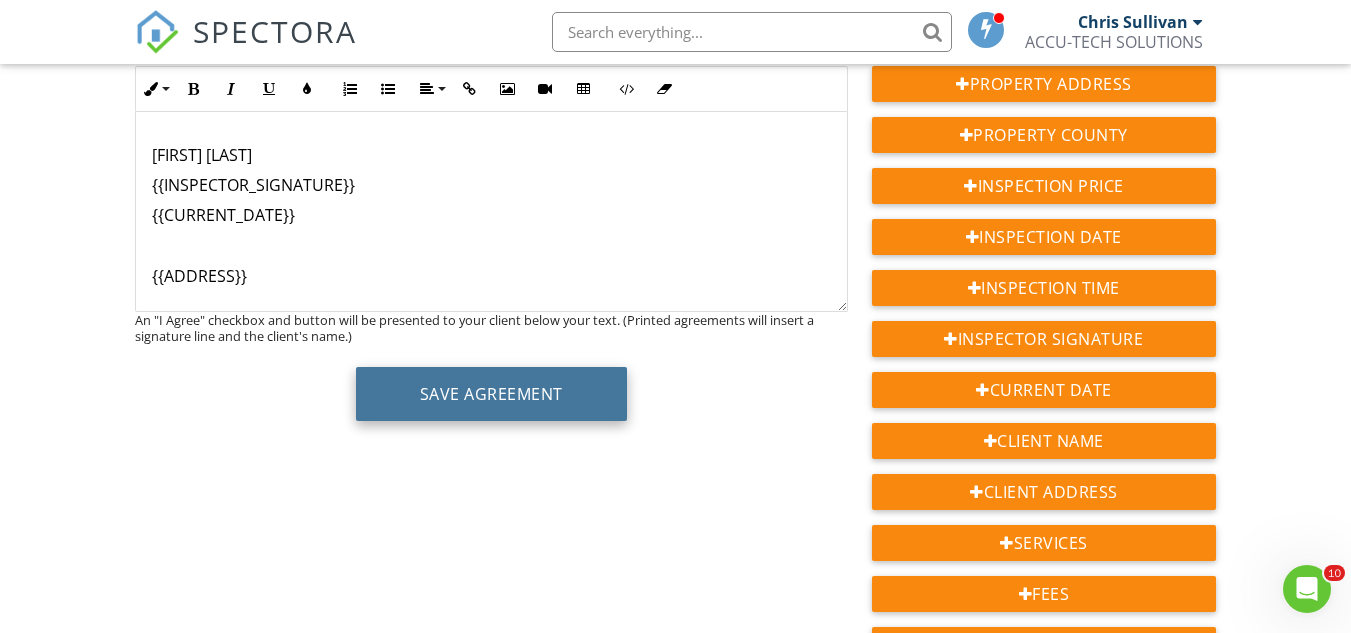 click on "Save Agreement" at bounding box center (491, 394) 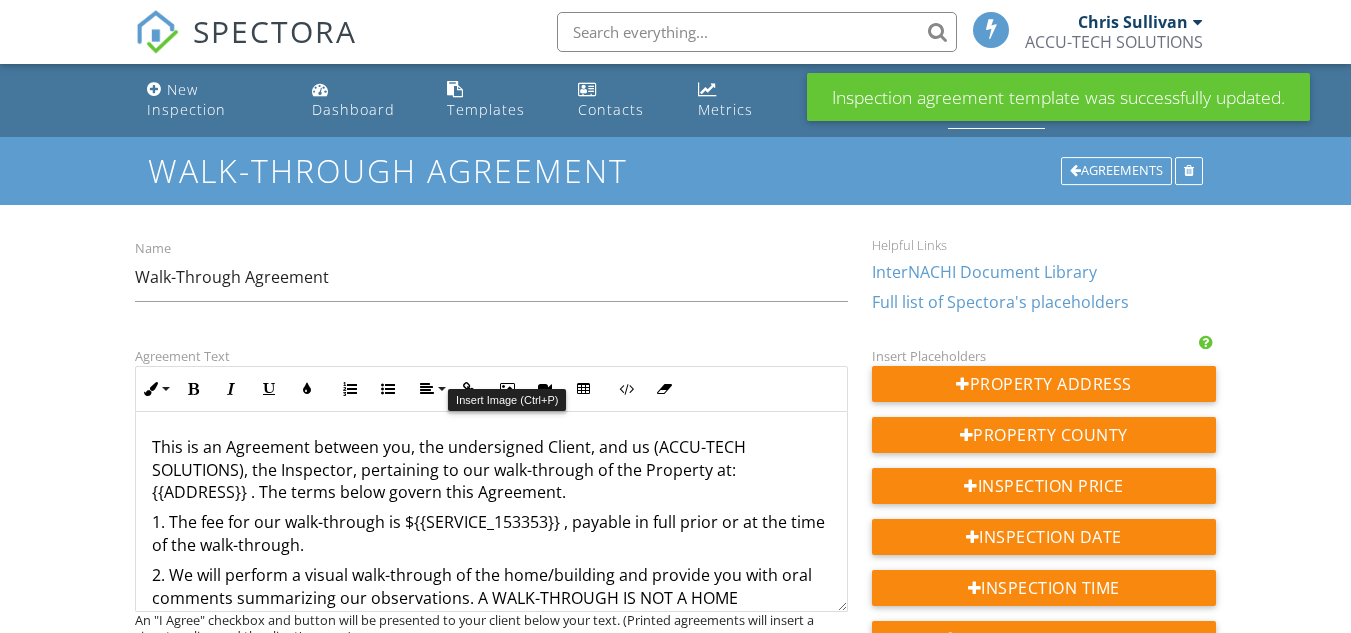 scroll, scrollTop: 0, scrollLeft: 0, axis: both 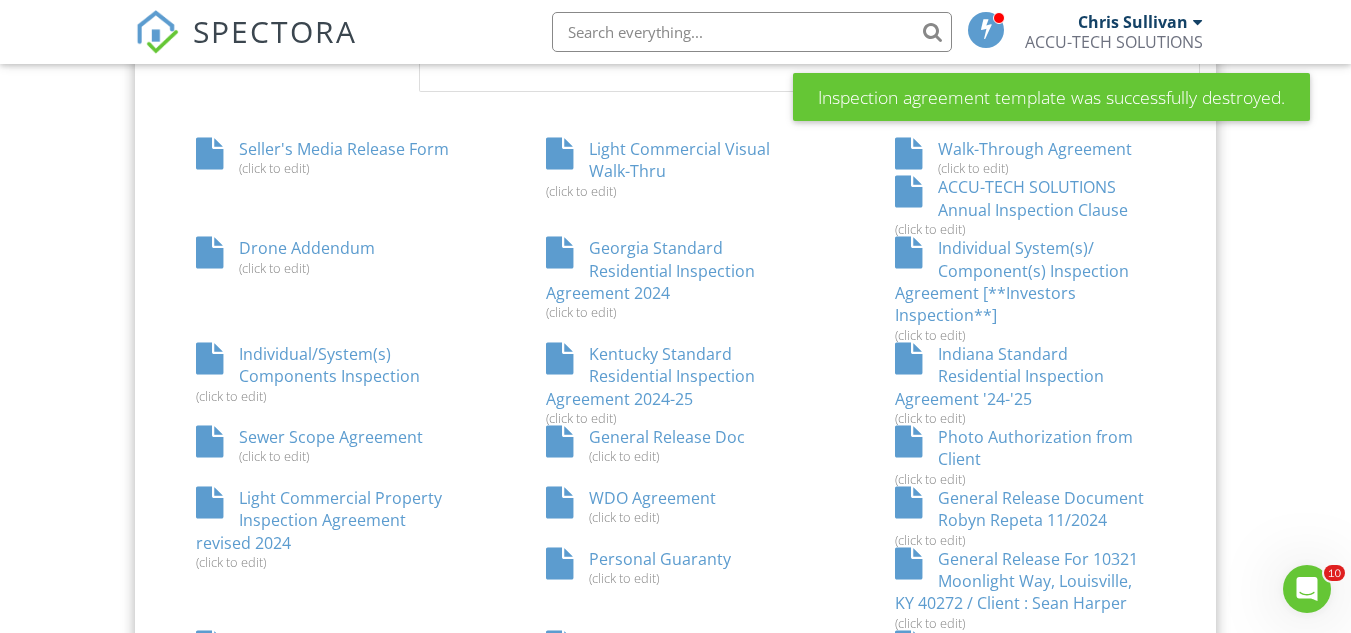 click on "Individual System(s)/ Component(s) Inspection Agreement  [**Investors Inspection**]
(click to edit)" at bounding box center [1025, 290] 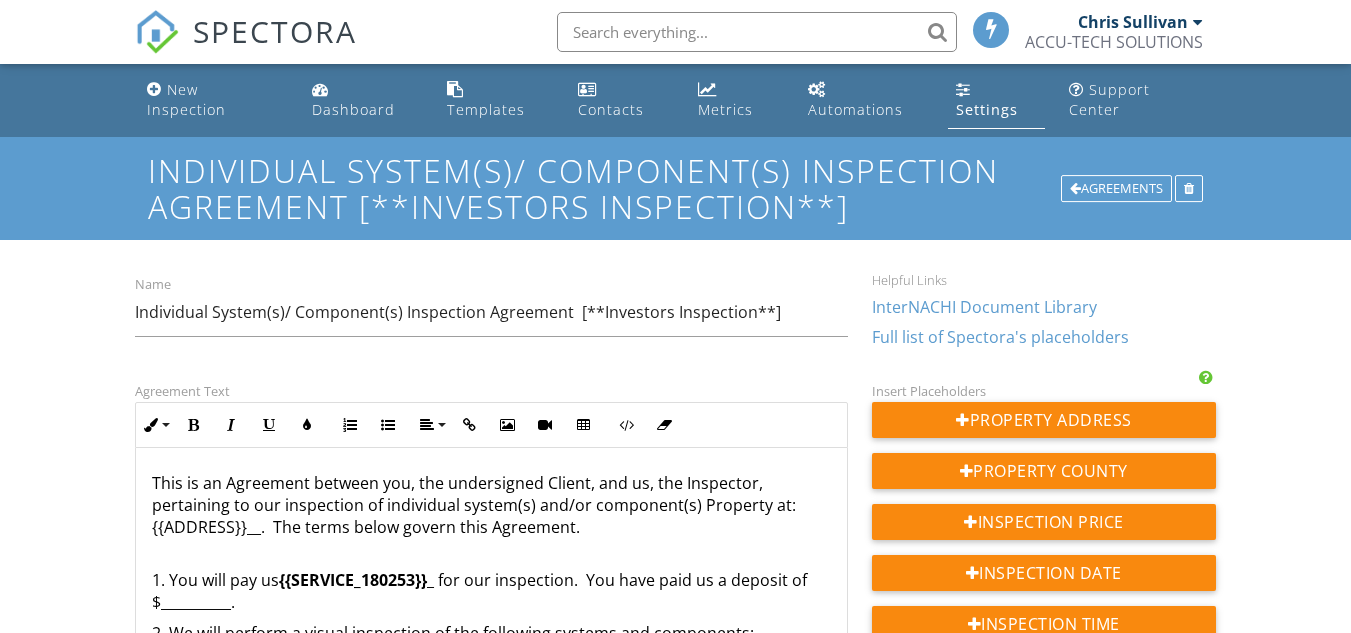 scroll, scrollTop: 0, scrollLeft: 0, axis: both 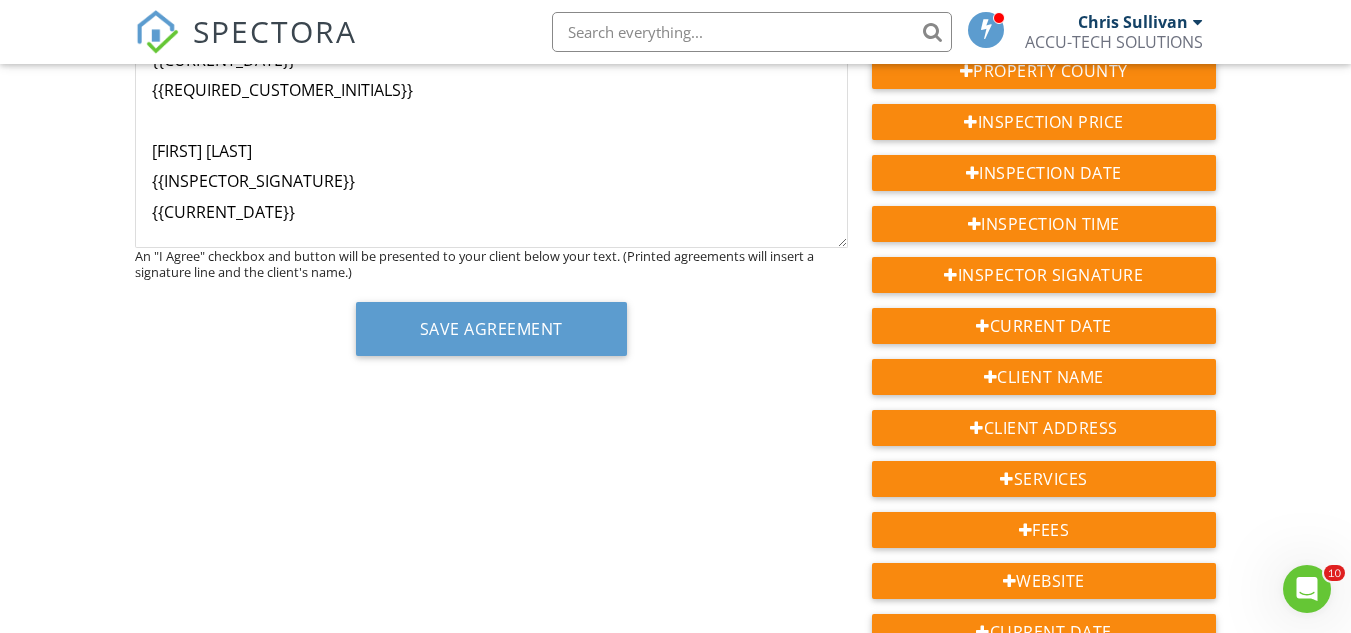 click on "{{CURRENT_DATE}}" at bounding box center [491, 212] 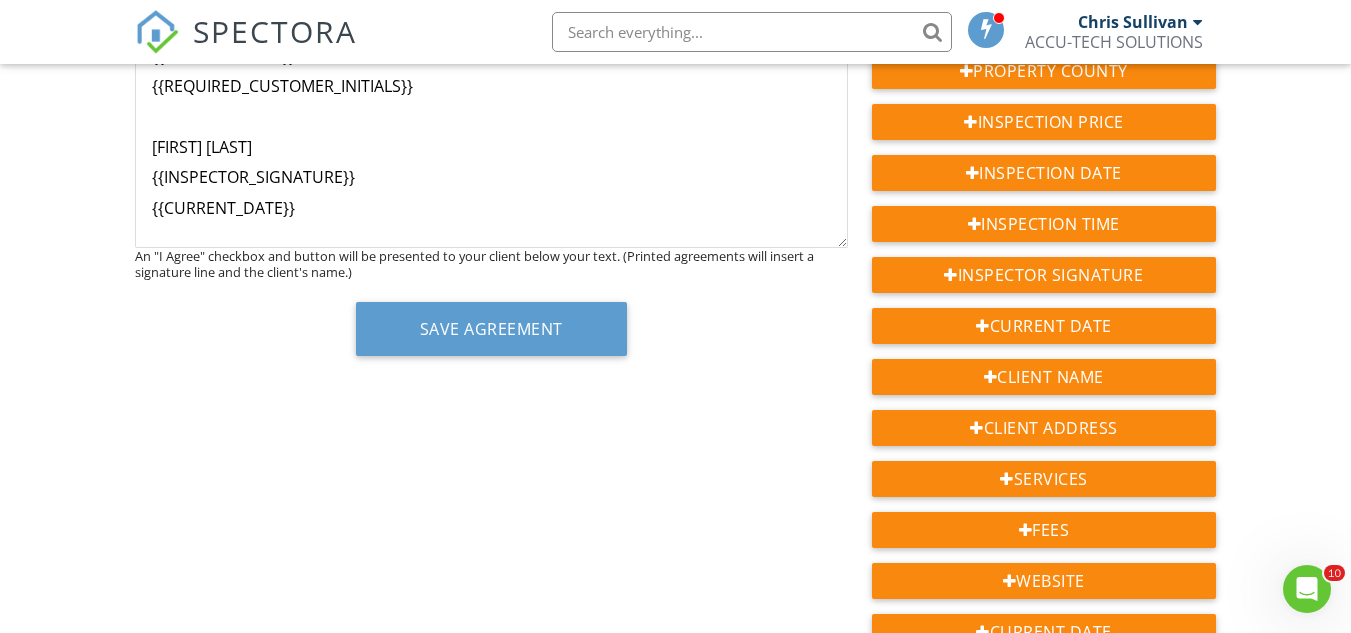 scroll, scrollTop: 1934, scrollLeft: 0, axis: vertical 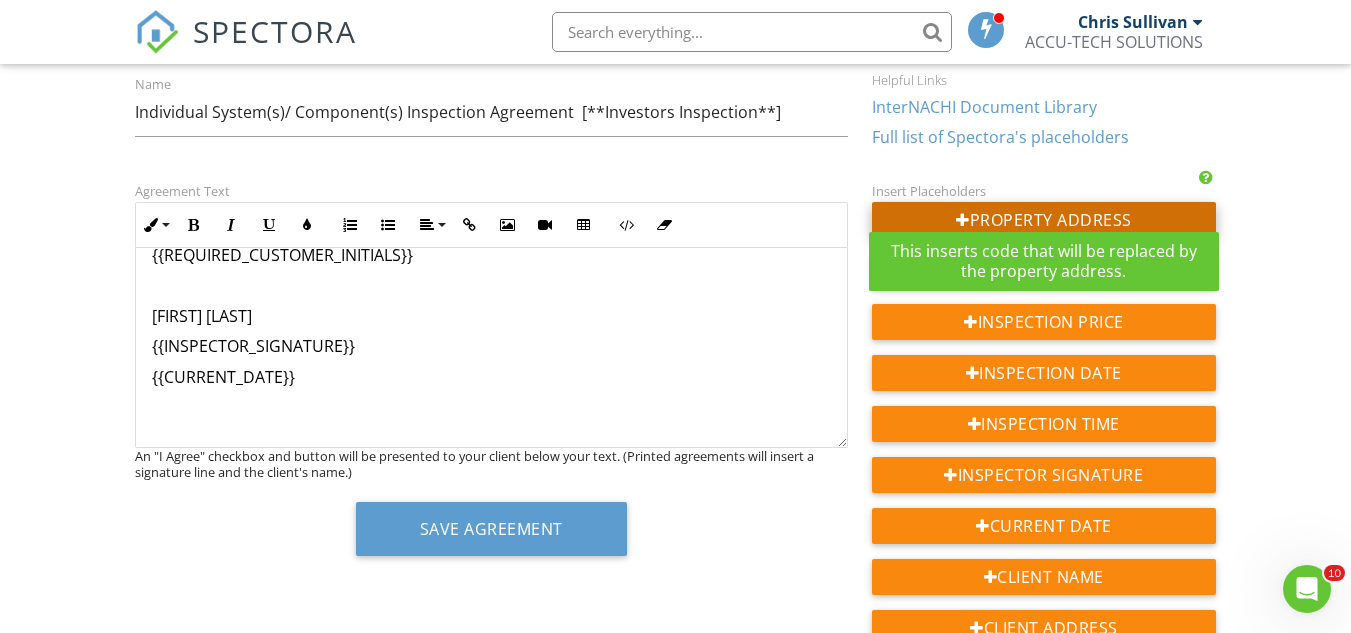 click on "Property Address" at bounding box center (1044, 220) 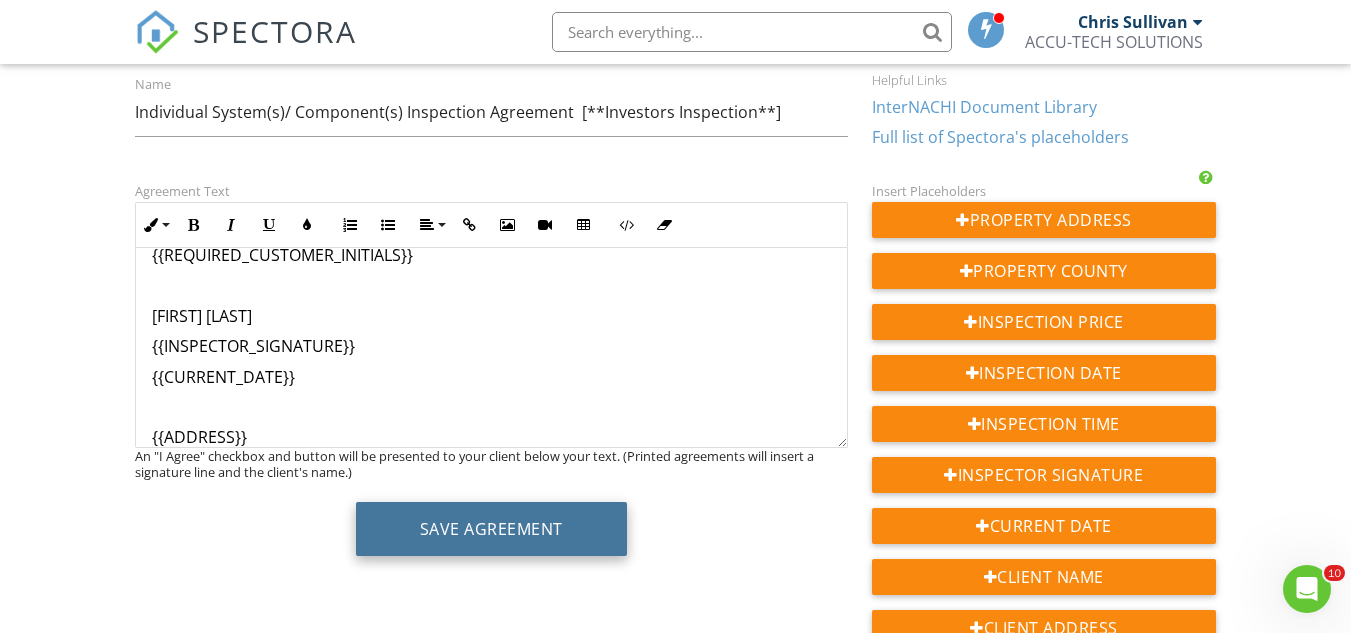 click on "Save Agreement" at bounding box center (491, 529) 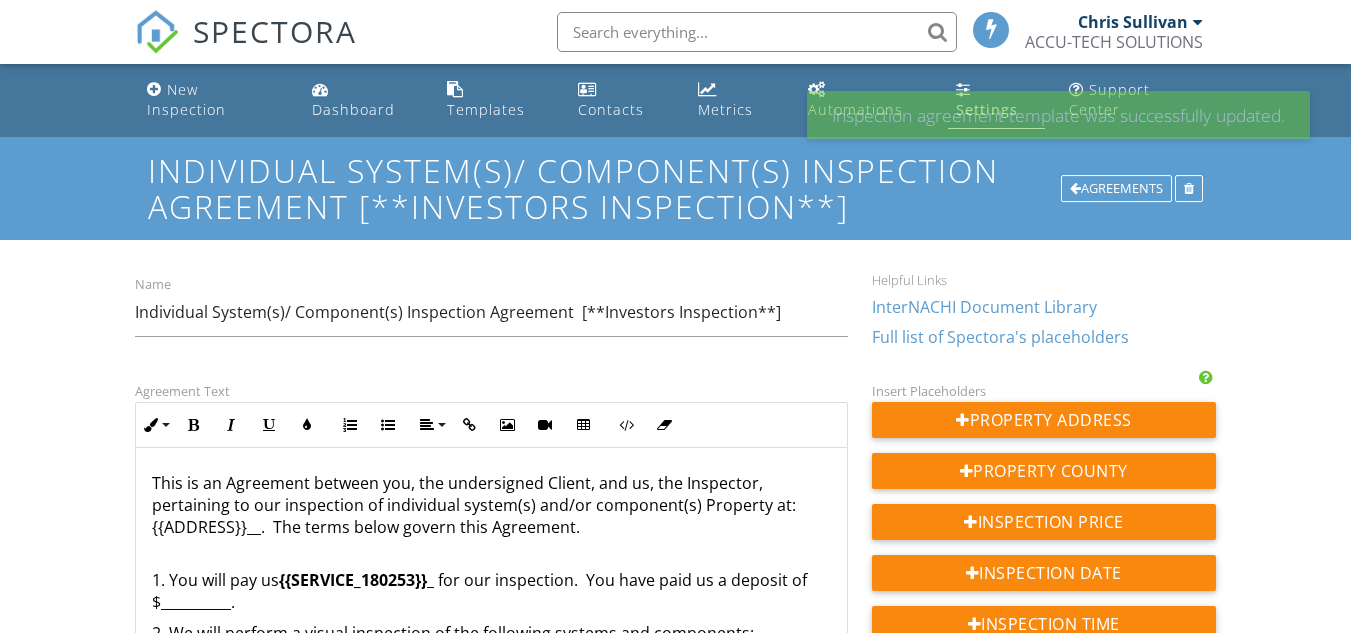 scroll, scrollTop: 0, scrollLeft: 0, axis: both 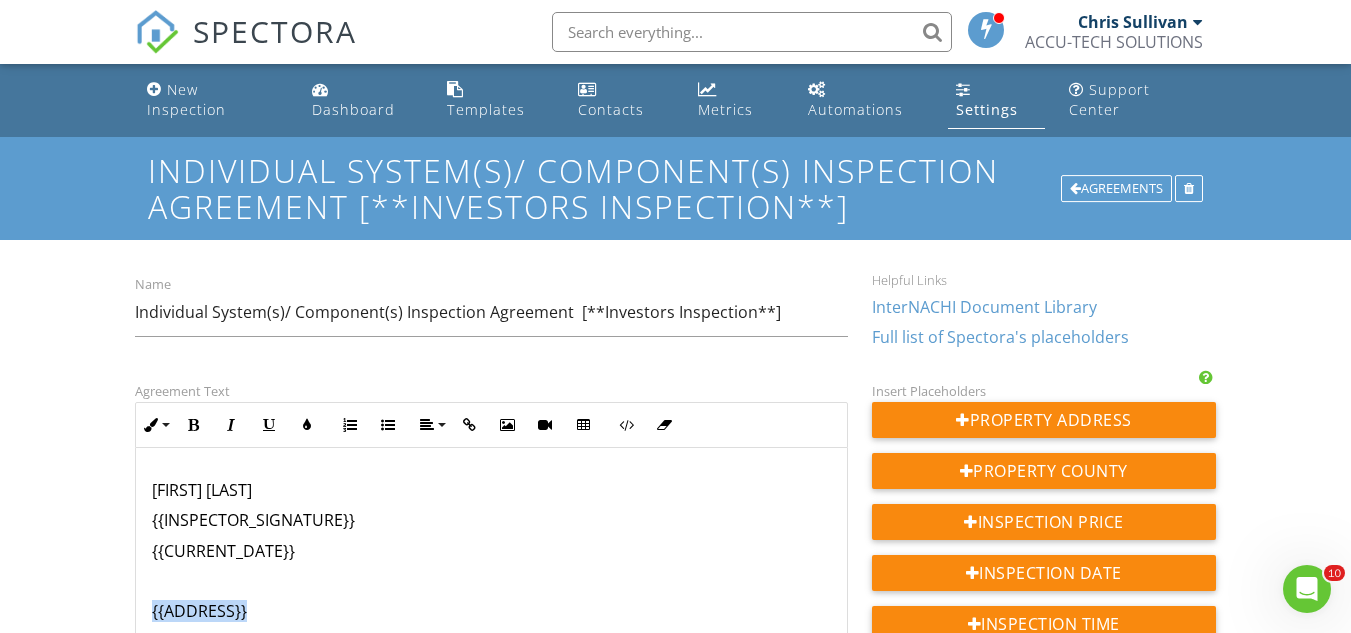 drag, startPoint x: 315, startPoint y: 582, endPoint x: 110, endPoint y: 579, distance: 205.02196 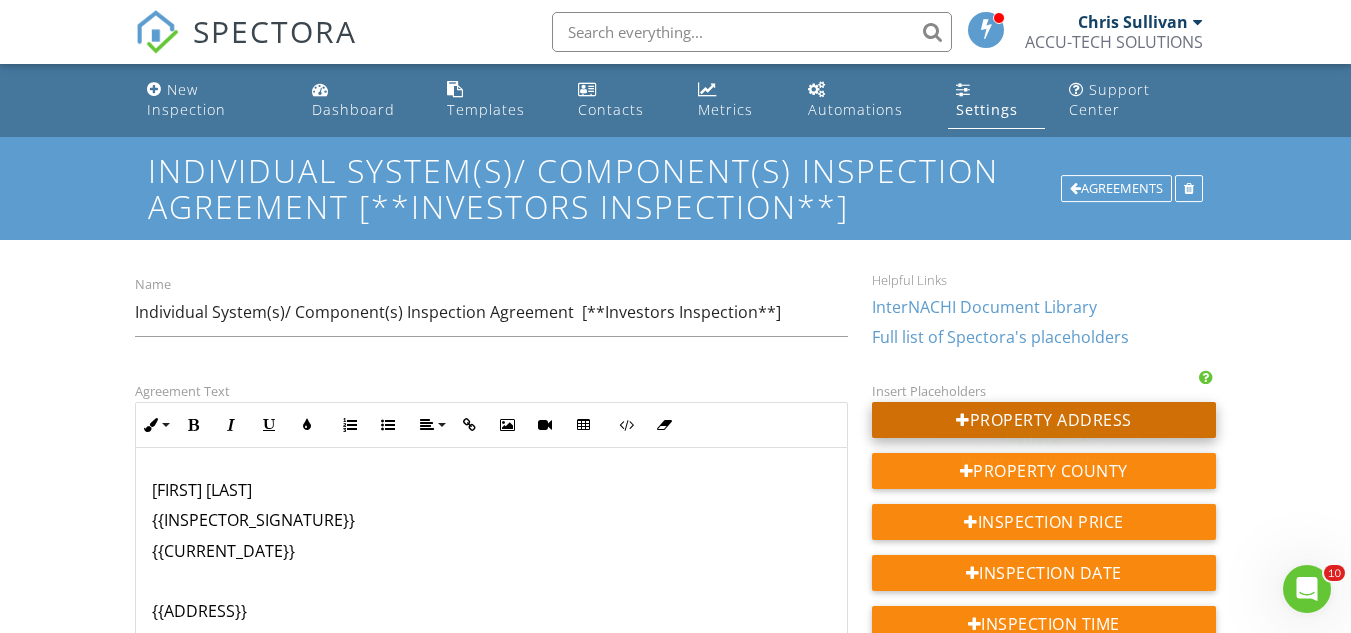 click on "Property Address" at bounding box center (1044, 420) 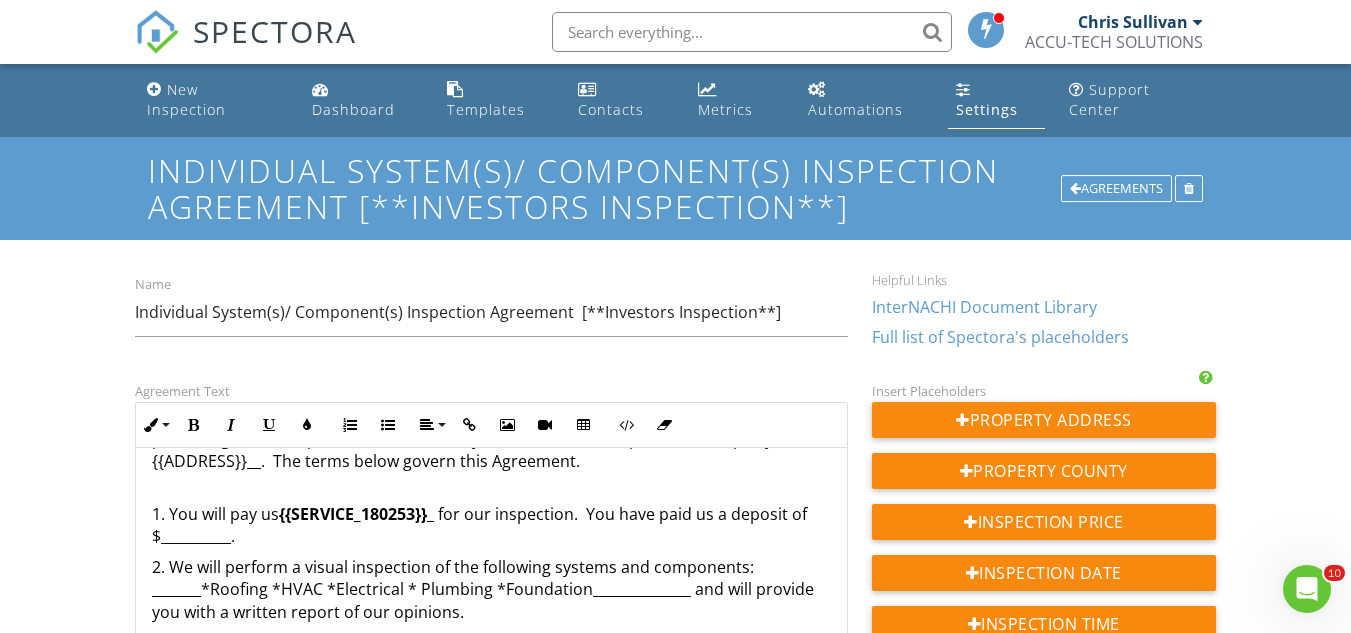 scroll, scrollTop: 100, scrollLeft: 0, axis: vertical 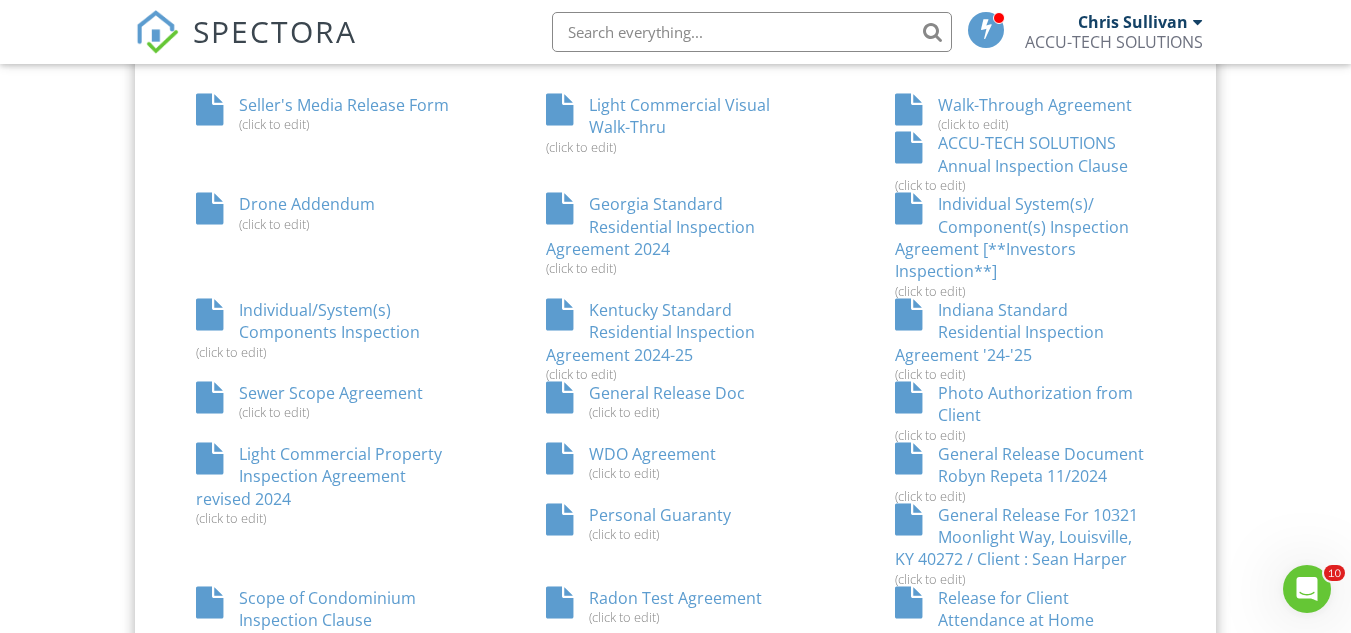 click on "Personal Guaranty
(click to edit)" at bounding box center [676, 523] 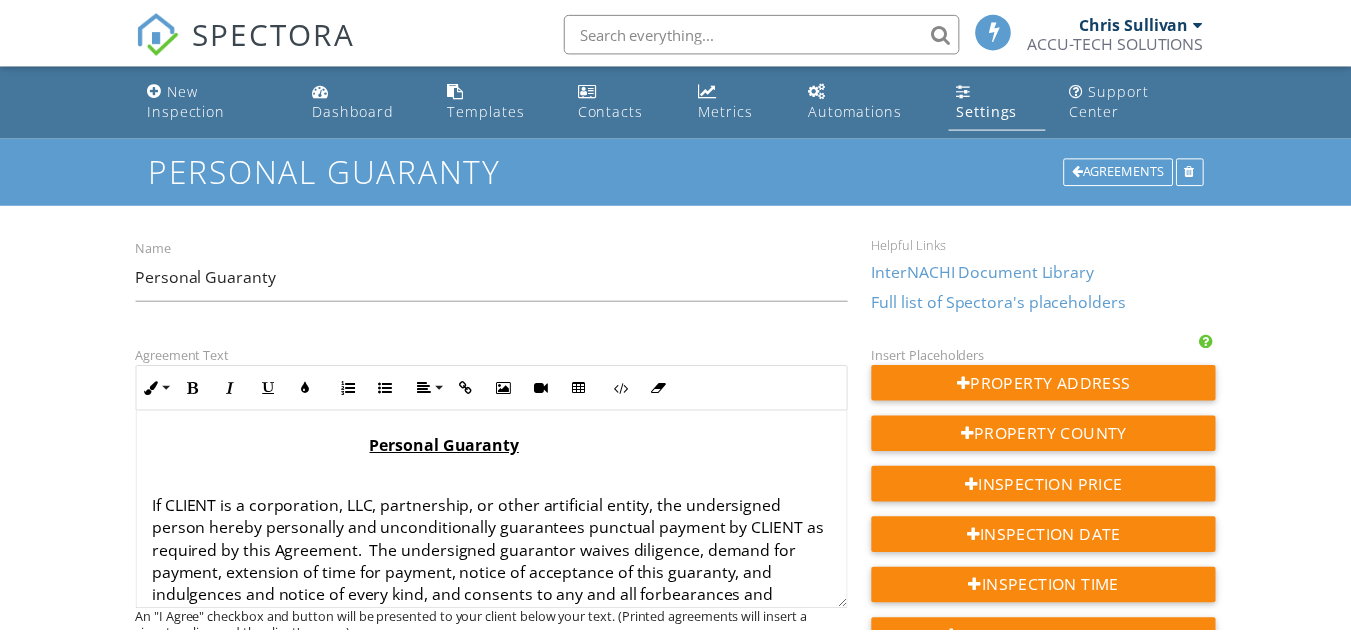 scroll, scrollTop: 0, scrollLeft: 0, axis: both 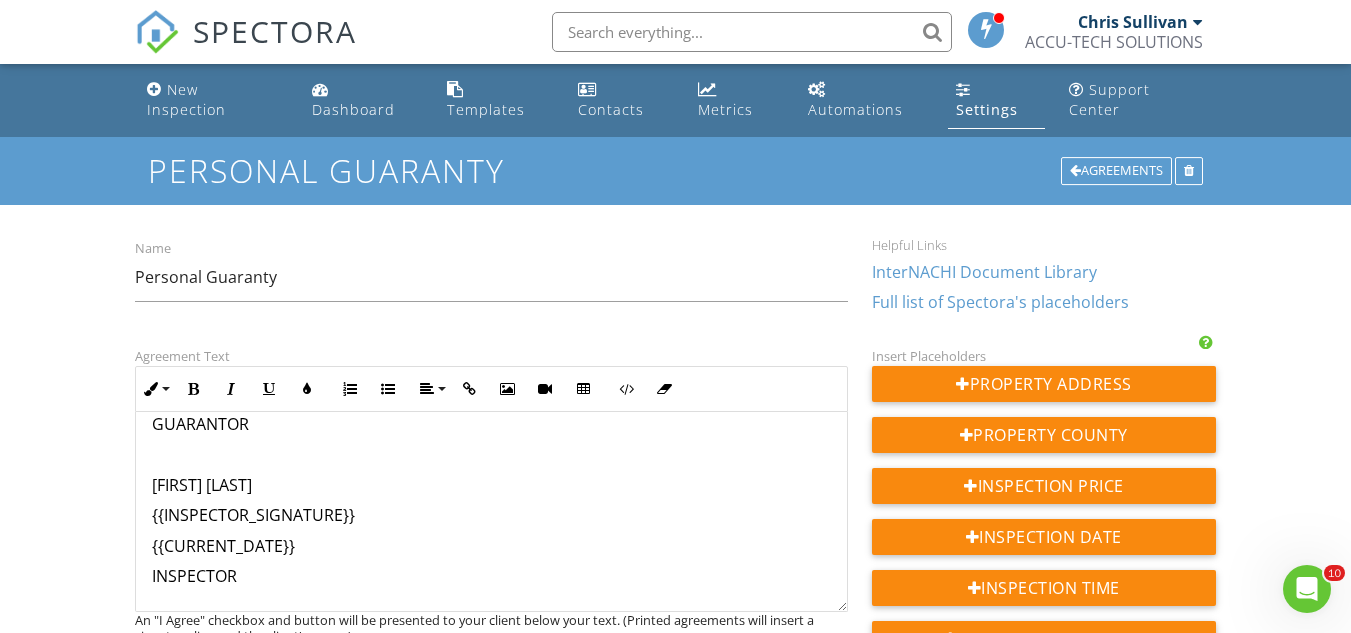 click on "INSPECTOR" at bounding box center (491, 576) 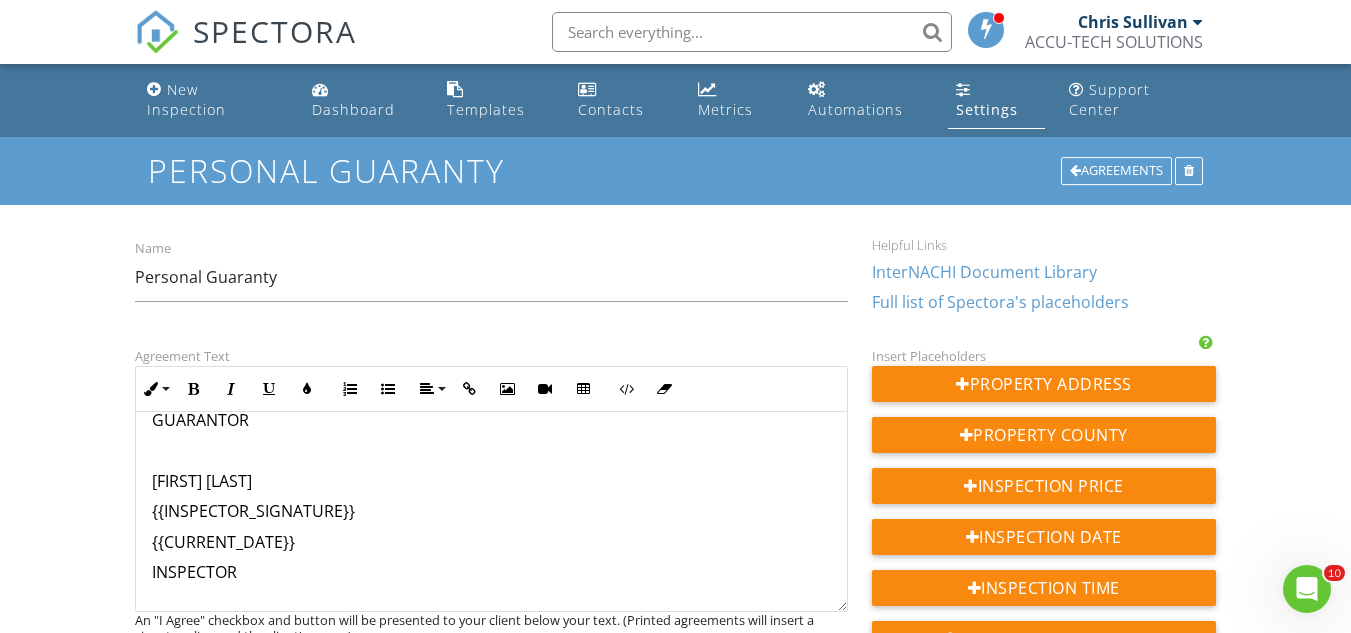 scroll, scrollTop: 494, scrollLeft: 0, axis: vertical 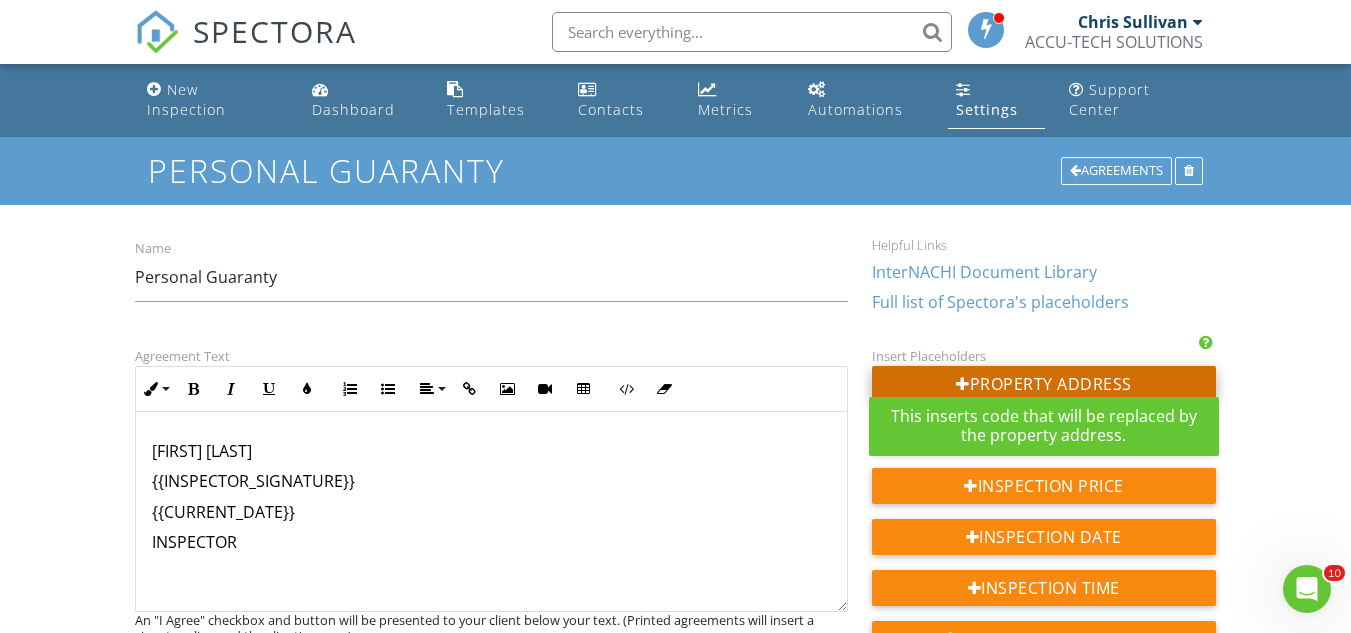 click on "Property Address" at bounding box center [1044, 384] 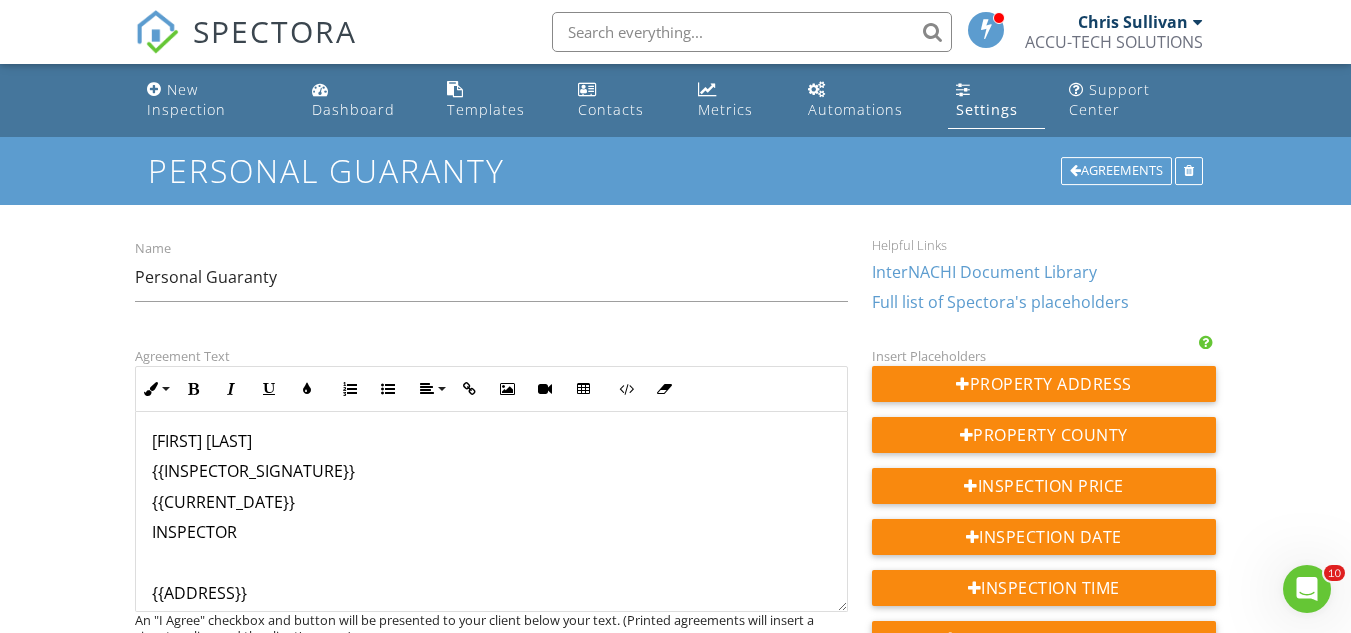scroll, scrollTop: 521, scrollLeft: 0, axis: vertical 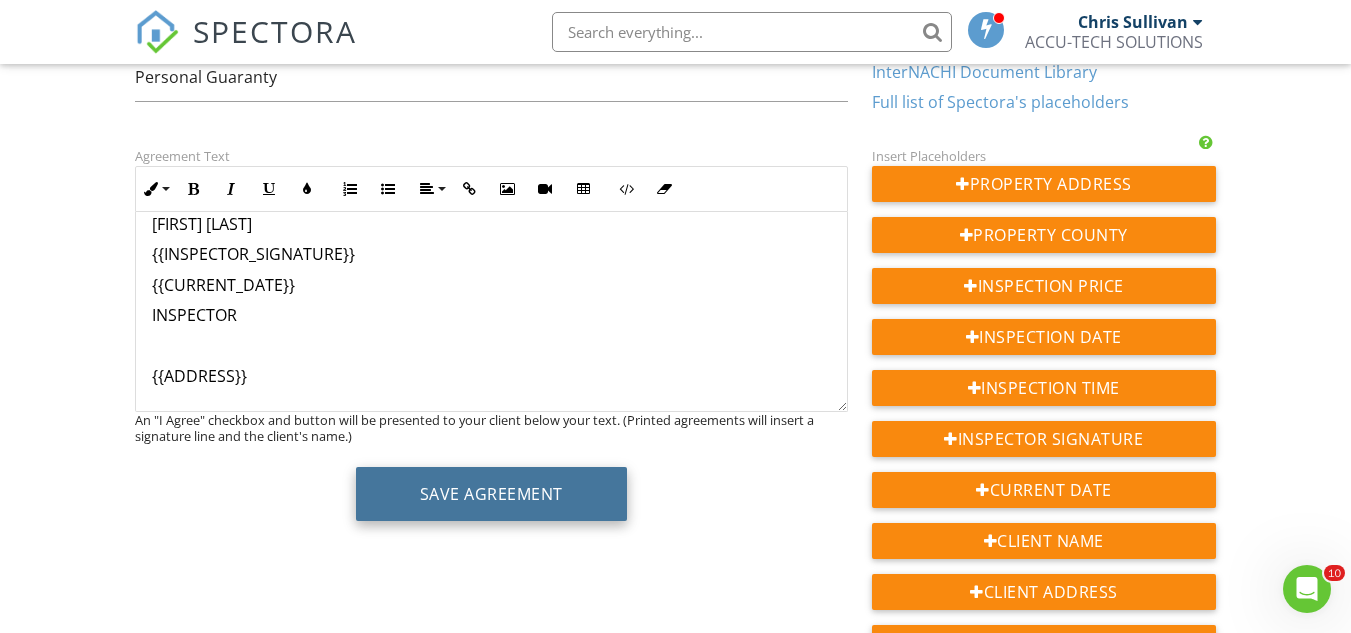 click on "Save Agreement" at bounding box center (491, 494) 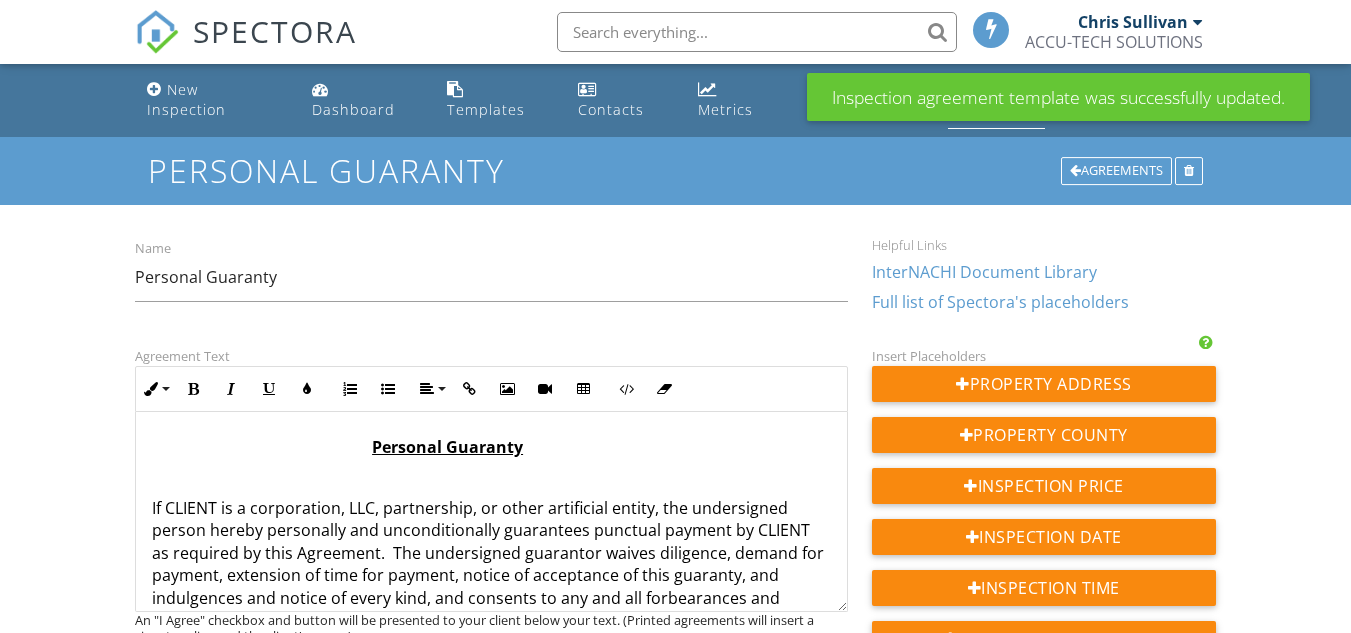 scroll, scrollTop: 0, scrollLeft: 0, axis: both 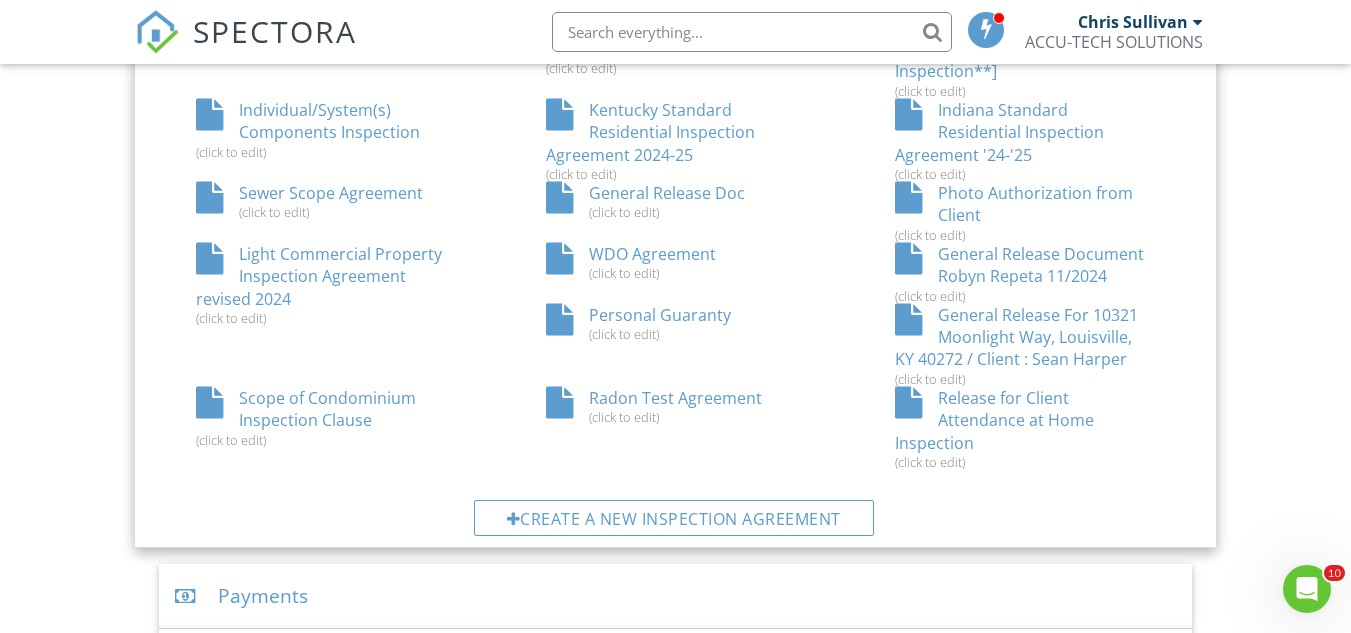 click on "Scope of Condominium Inspection Clause
(click to edit)" at bounding box center [326, 417] 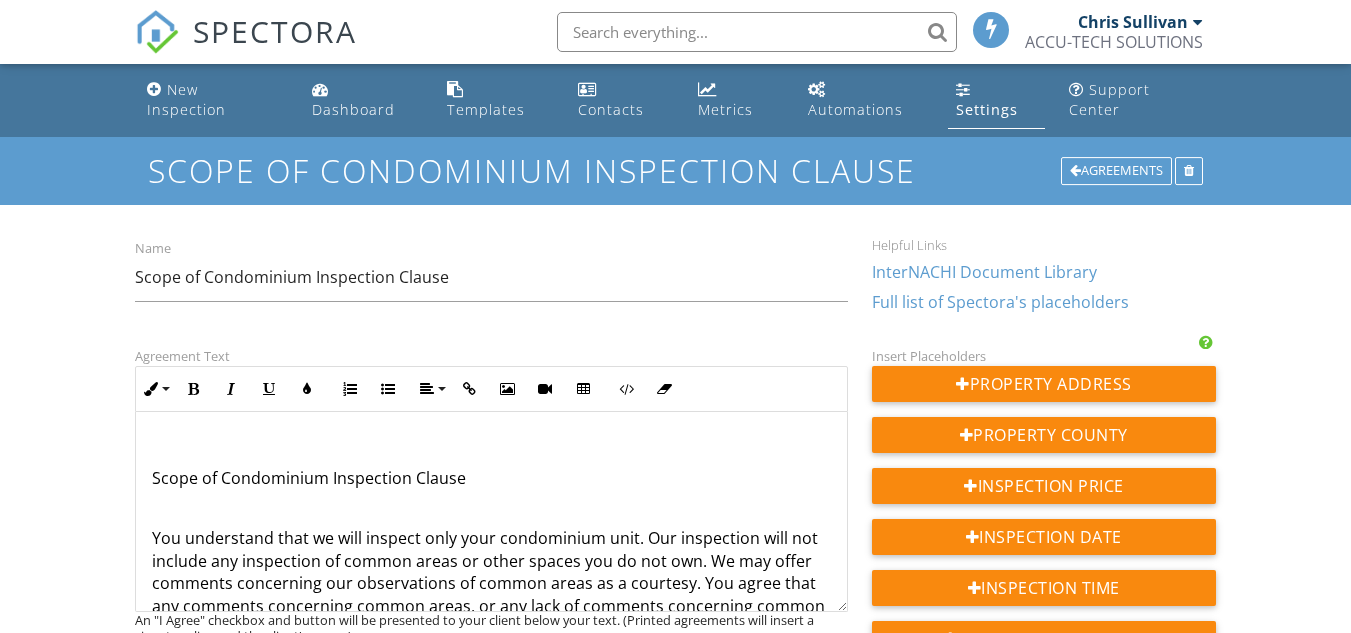 scroll, scrollTop: 0, scrollLeft: 0, axis: both 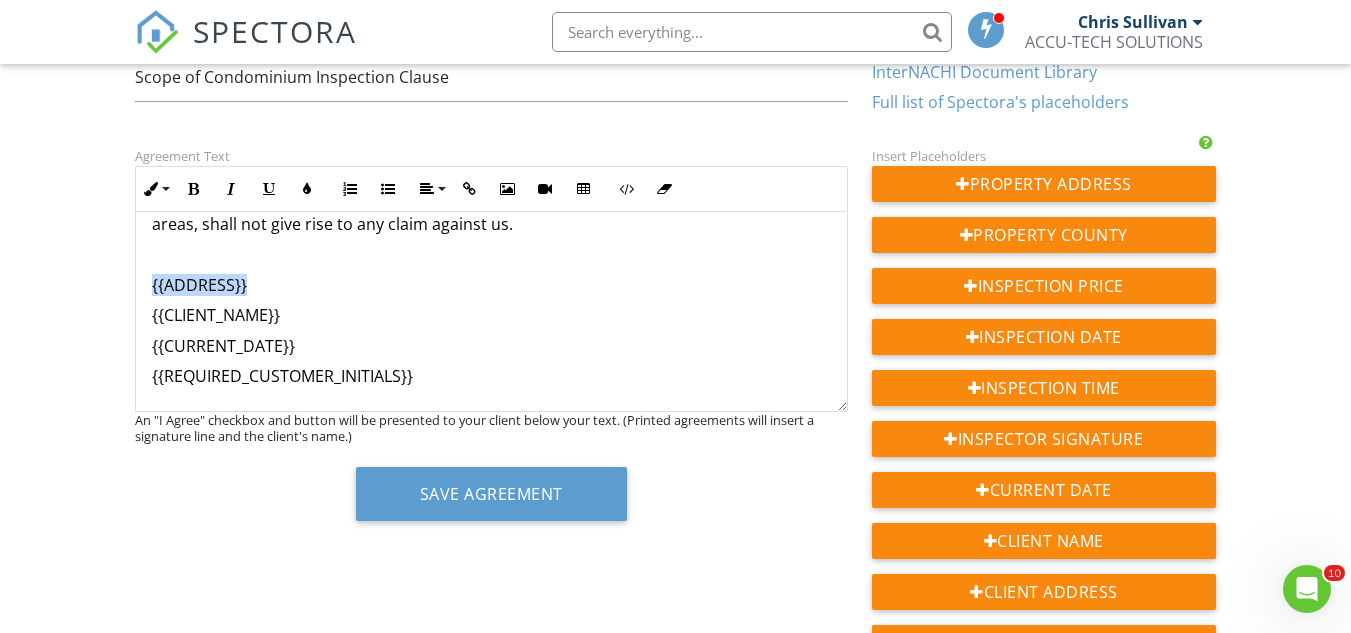 drag, startPoint x: 288, startPoint y: 266, endPoint x: 128, endPoint y: 250, distance: 160.798 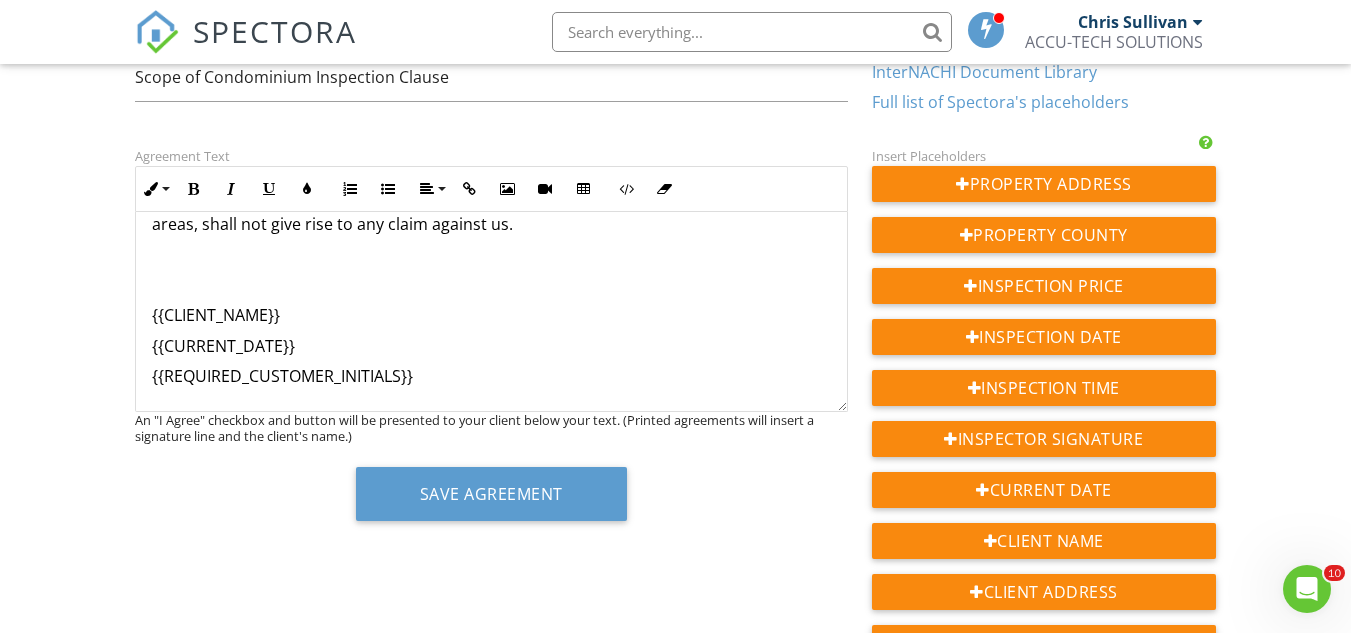 click on "Scope of Condominium Inspection Clause   You understand that we will inspect only your condominium unit. Our inspection will not include any inspection of common areas or other spaces you do not own. We may offer comments concerning our observations of common areas as a courtesy. You agree that any comments concerning common areas, or any lack of comments concerning common areas, shall not give rise to any claim against us. {{CLIENT_NAME}} {{CURRENT_DATE}} {{REQUIRED_CUSTOMER_INITIALS}}" at bounding box center [491, 209] 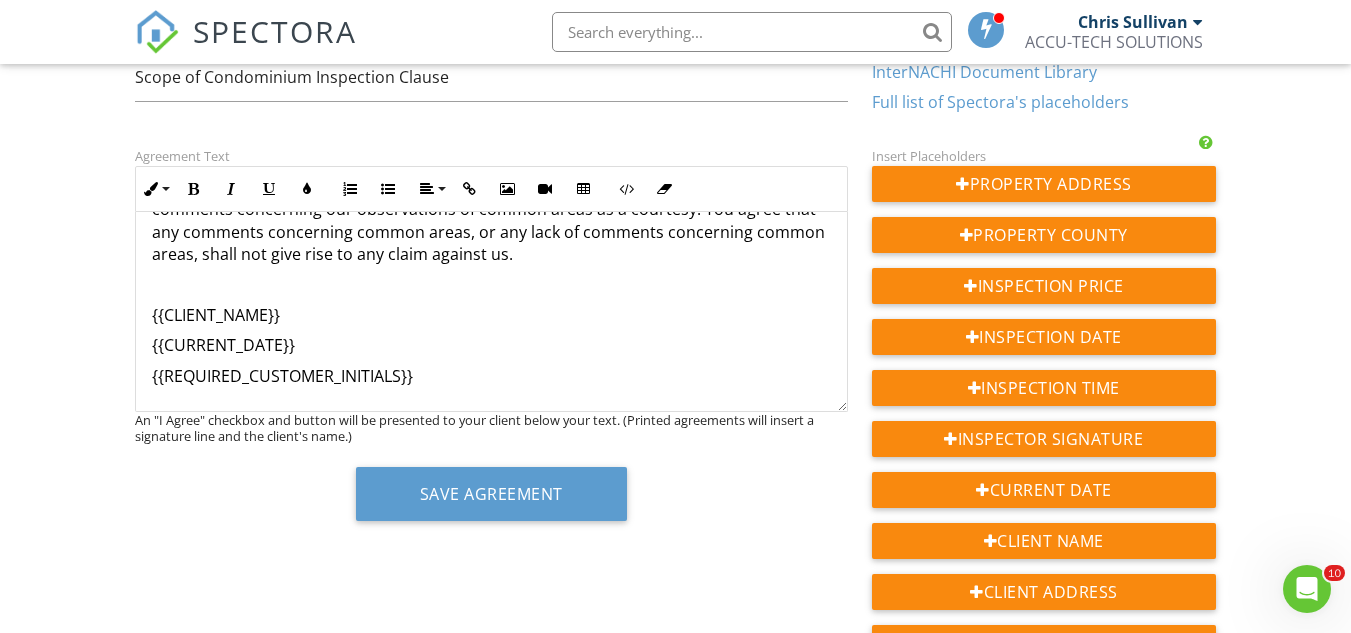 scroll, scrollTop: 174, scrollLeft: 0, axis: vertical 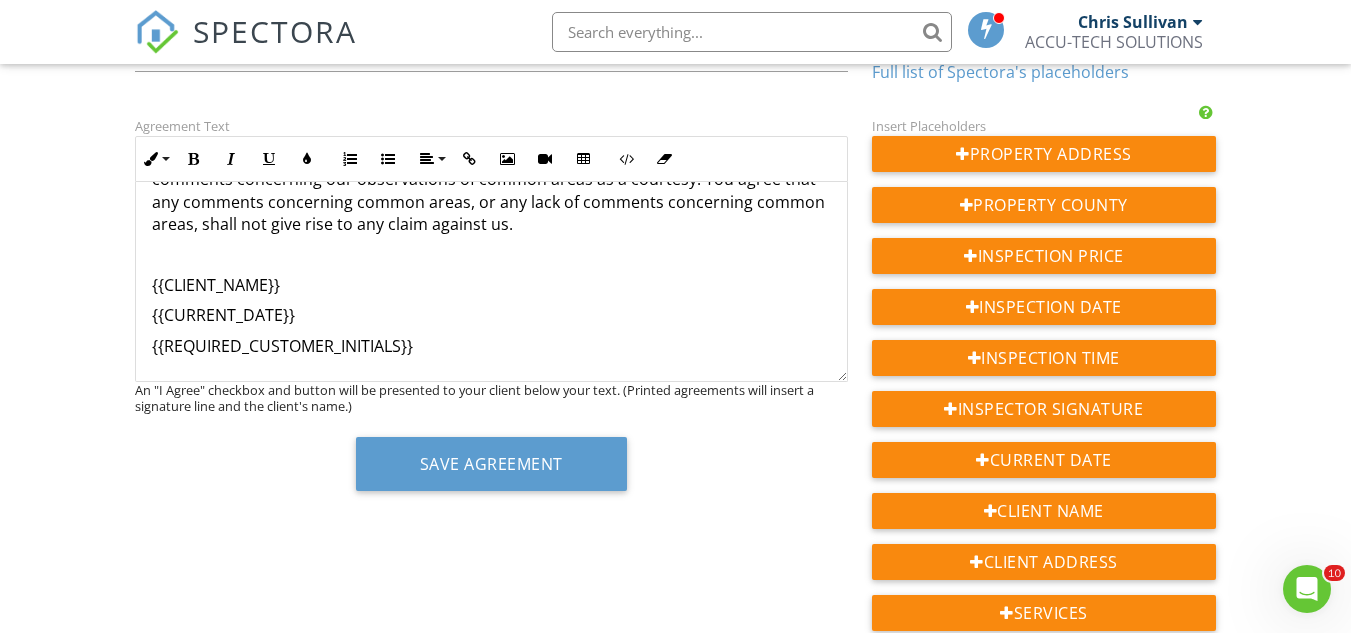 click on "{{REQUIRED_CUSTOMER_INITIALS}}" at bounding box center [491, 346] 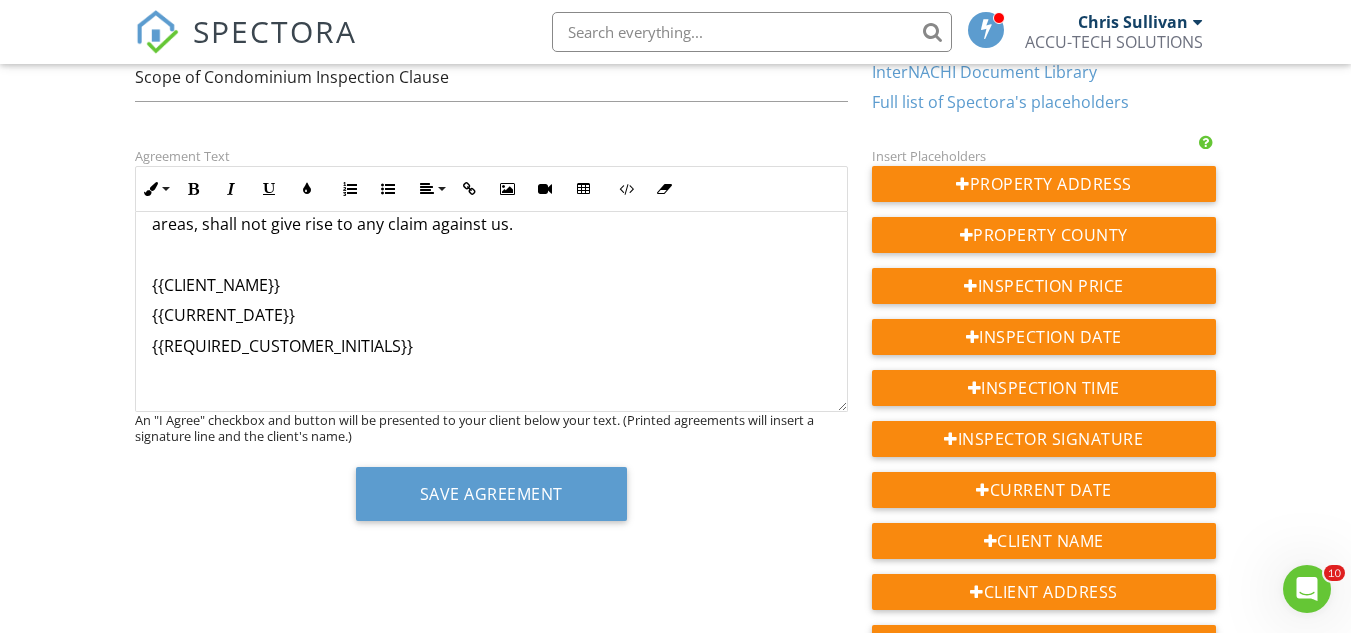 scroll, scrollTop: 208, scrollLeft: 0, axis: vertical 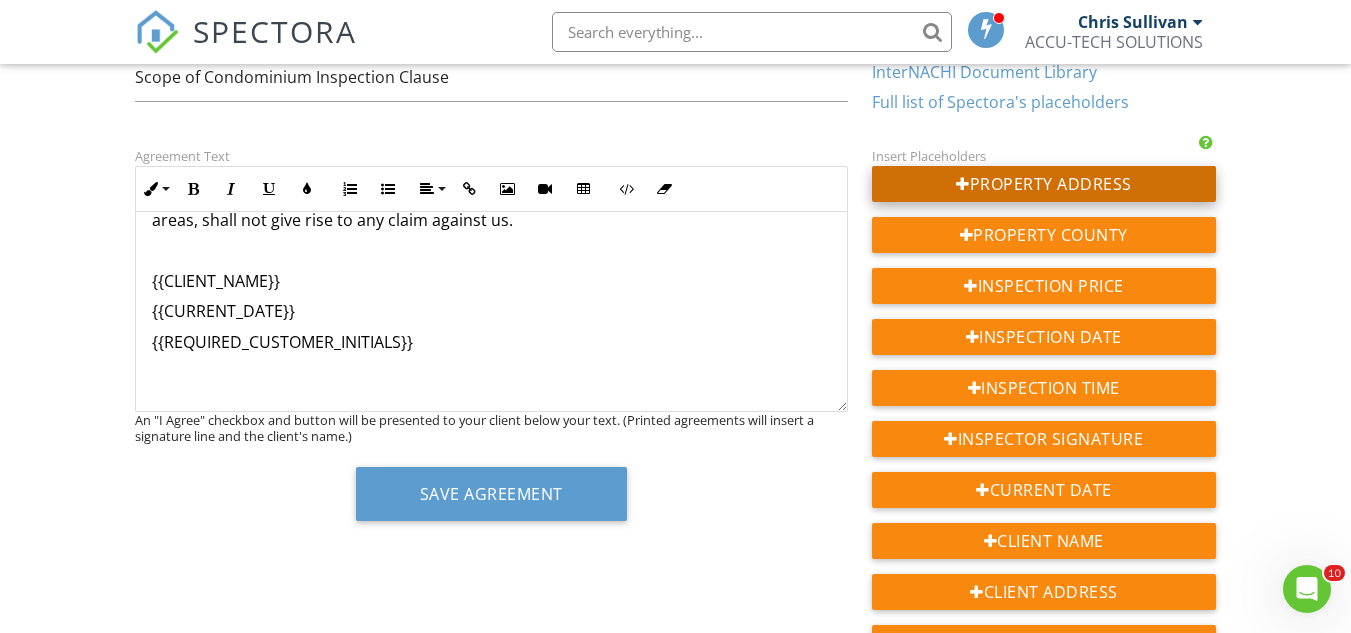 click on "Property Address" at bounding box center (1044, 184) 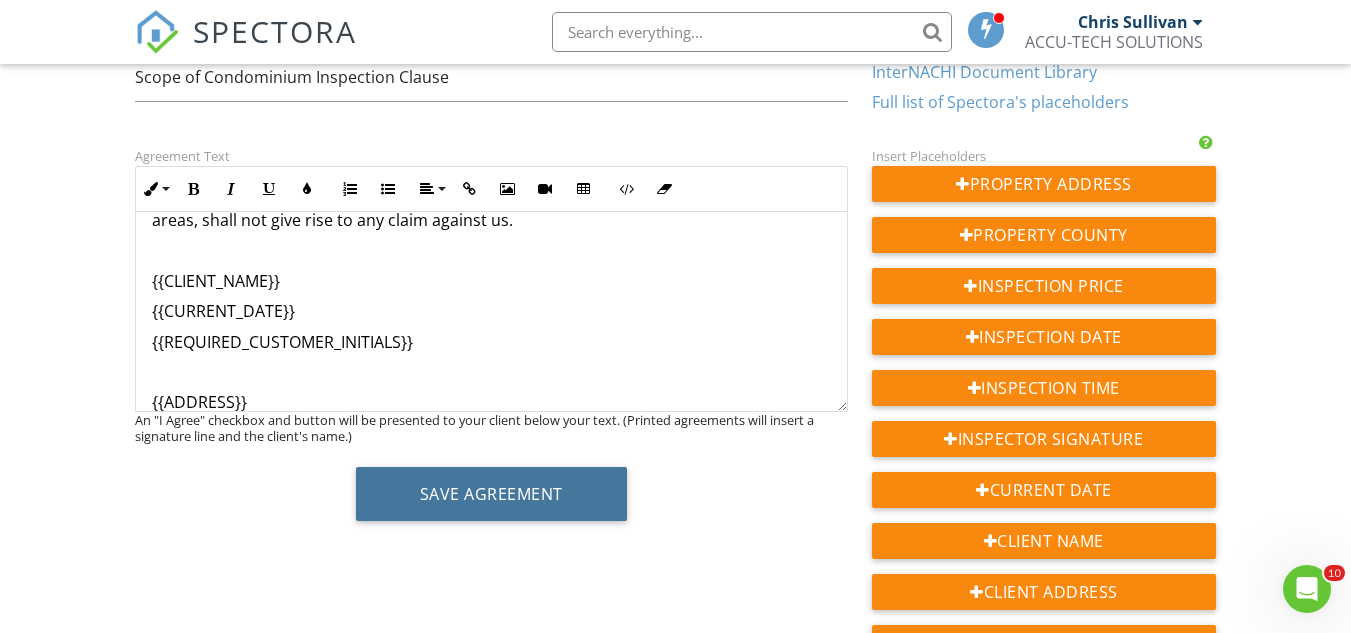 click on "Save Agreement" at bounding box center [491, 494] 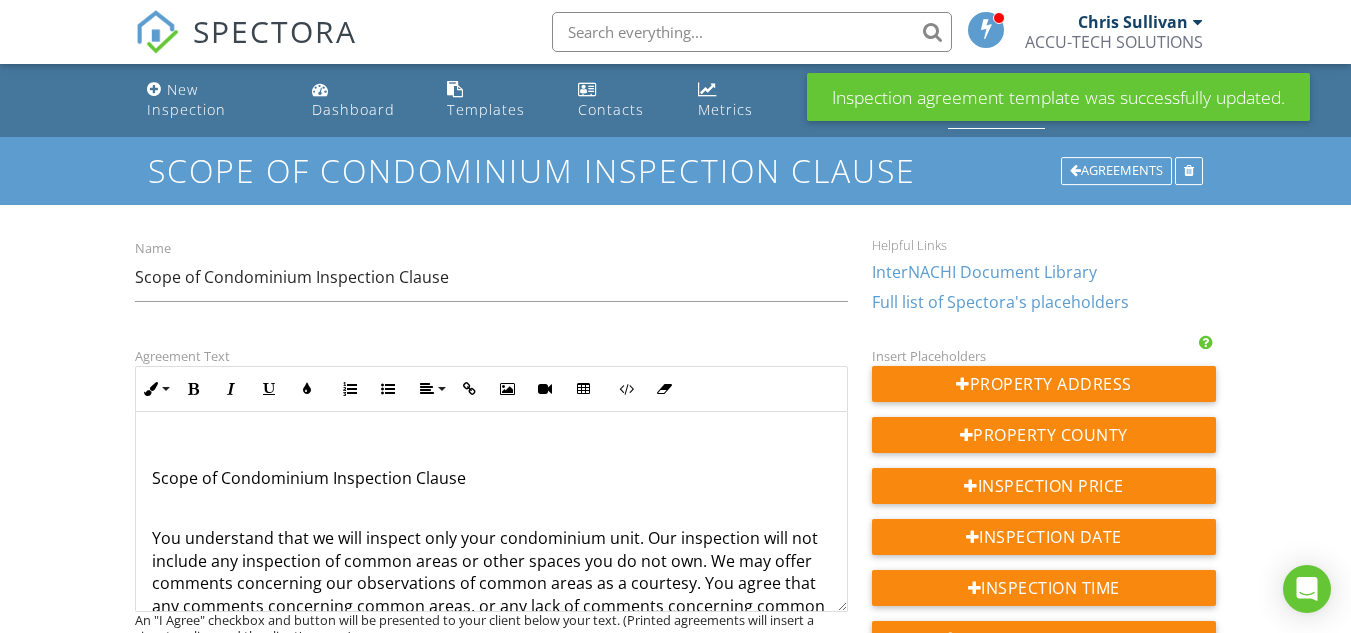 scroll, scrollTop: 0, scrollLeft: 0, axis: both 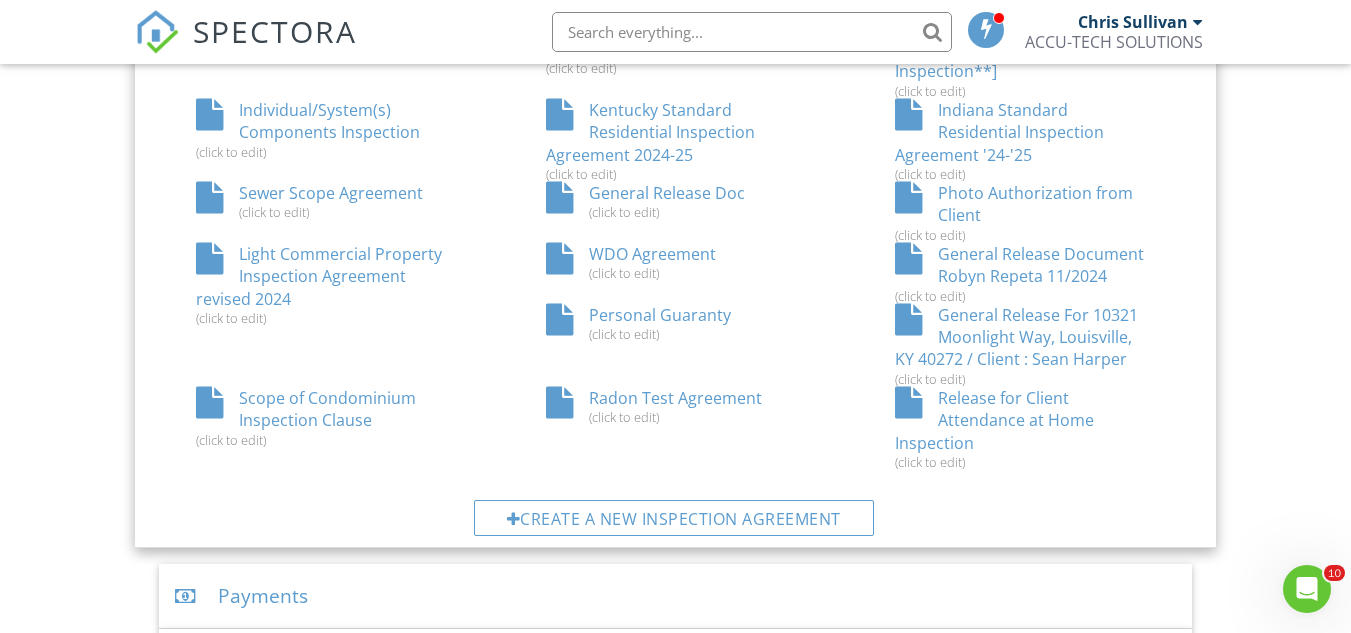 click on "Release for Client Attendance at Home Inspection
(click to edit)" at bounding box center [1025, 428] 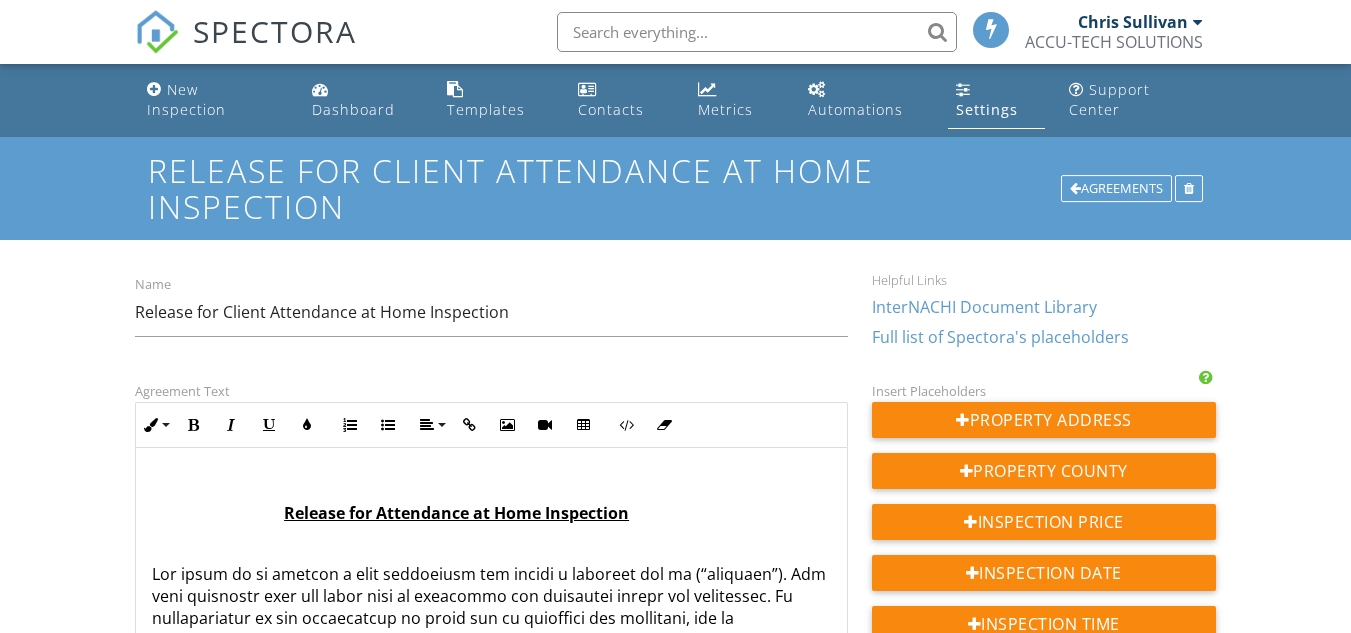 scroll, scrollTop: 0, scrollLeft: 0, axis: both 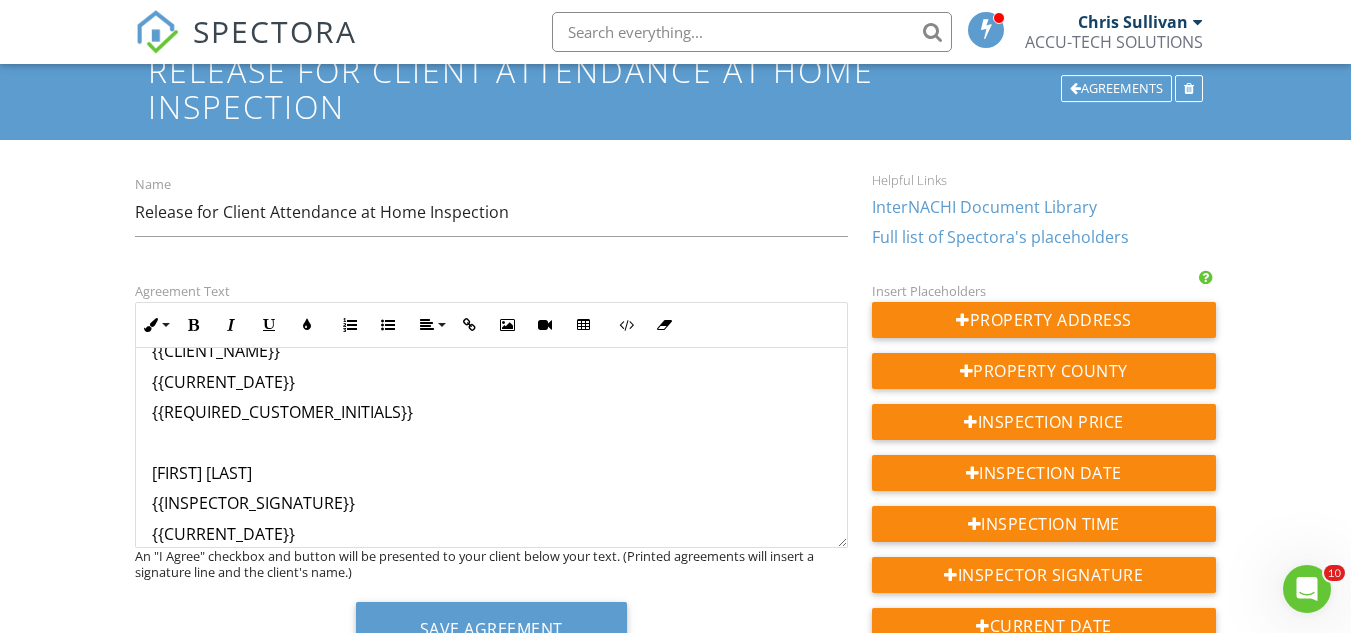 click on "Release for Attendance at Home Inspection {{CLIENT_NAME}} {{CURRENT_DATE}} {{REQUIRED_CUSTOMER_INITIALS}} [FIRST] [LAST] {{INSPECTOR_SIGNATURE}} {{CURRENT_DATE}}" at bounding box center [491, 110] 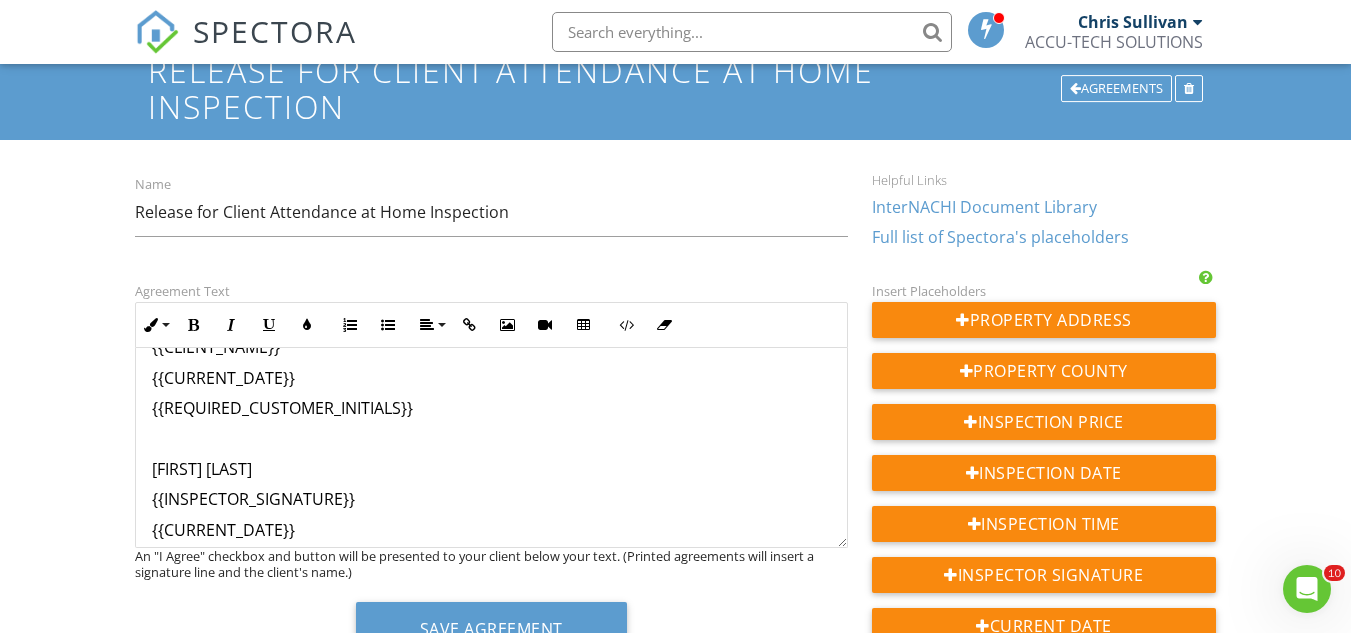 scroll, scrollTop: 733, scrollLeft: 0, axis: vertical 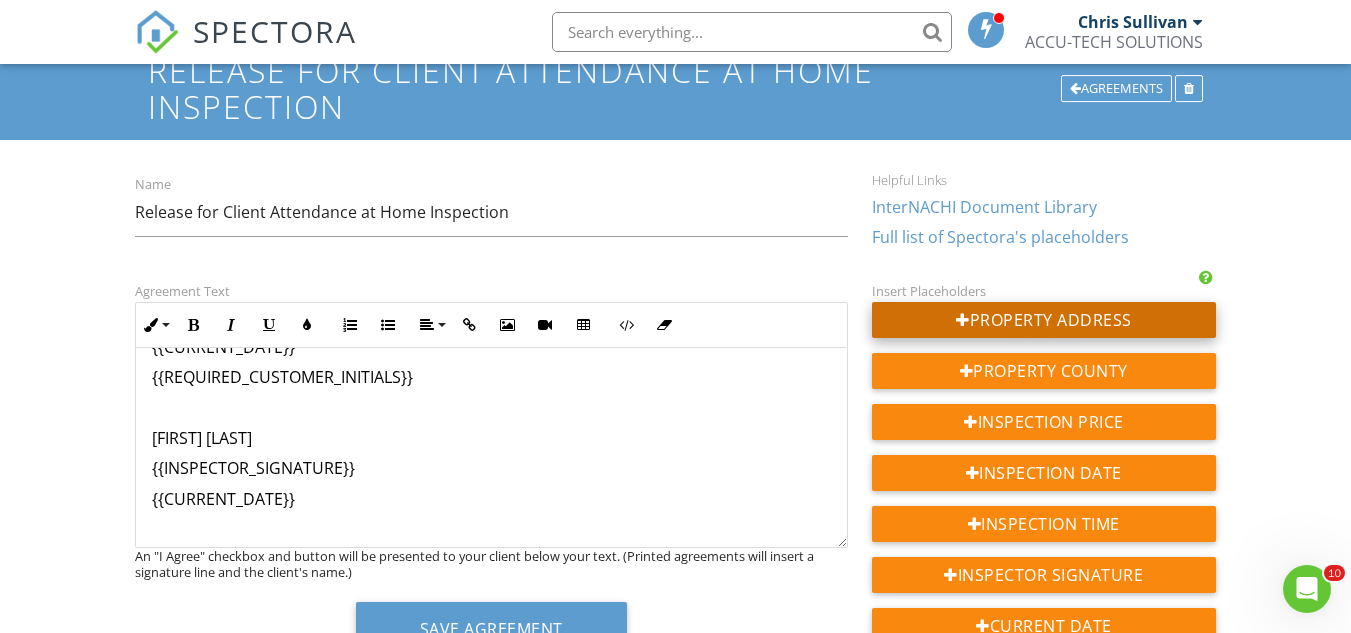 click on "Property Address" at bounding box center (1044, 320) 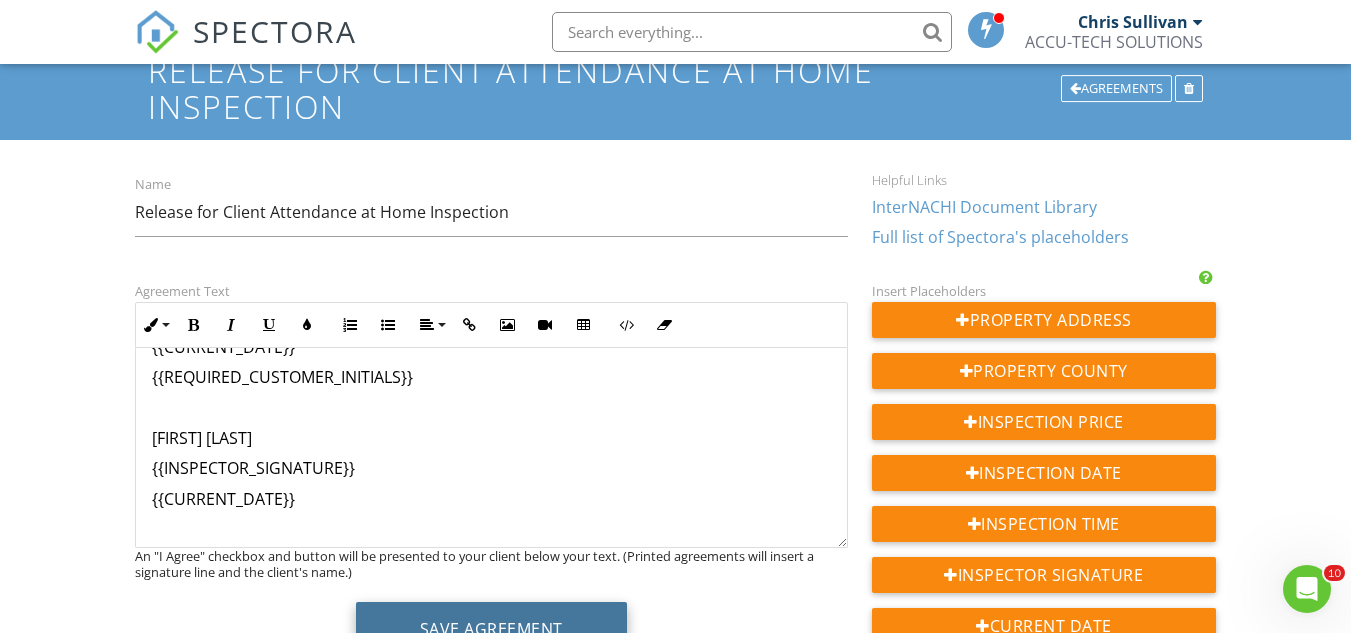 click on "Save Agreement" at bounding box center [491, 629] 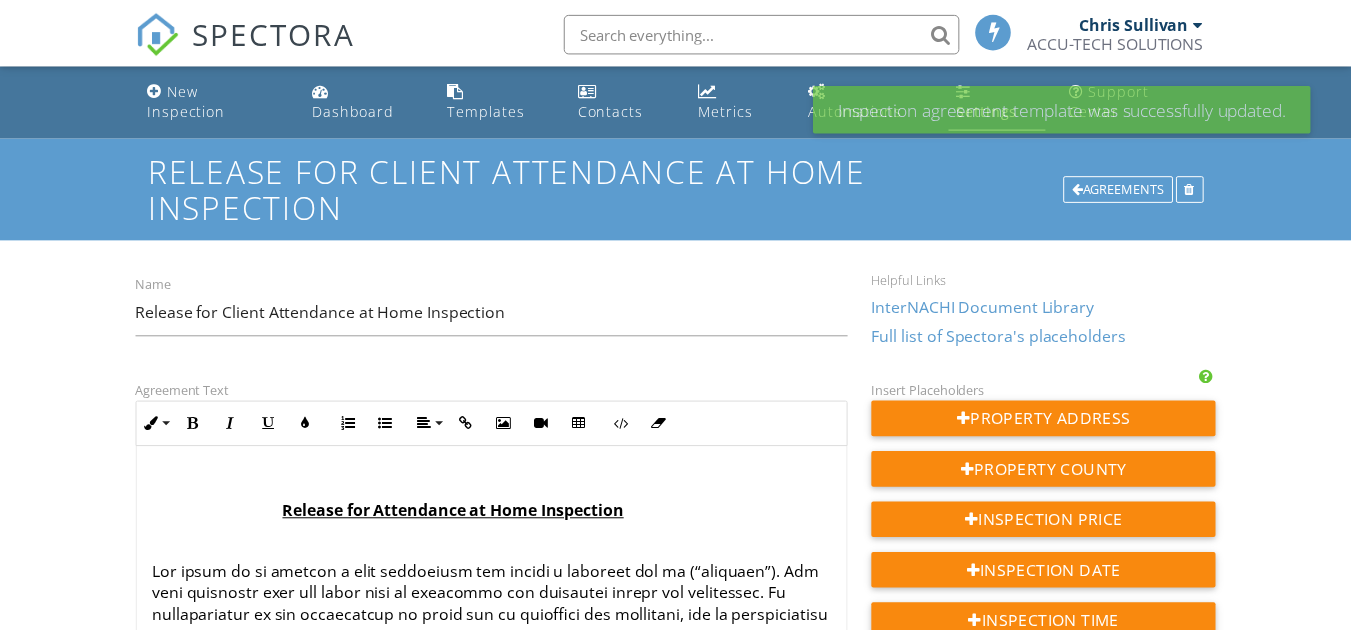scroll, scrollTop: 0, scrollLeft: 0, axis: both 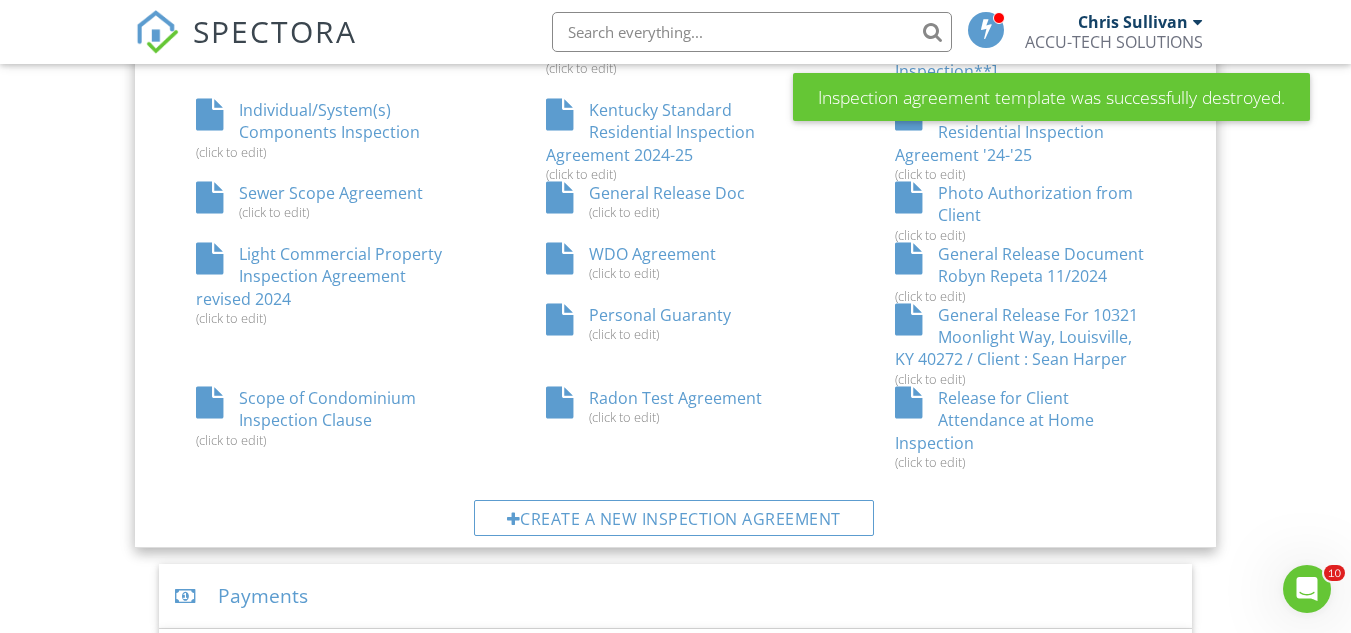 click on "General Release For 10321 Moonlight Way, Louisville, KY 40272  / Client : Sean Harper
(click to edit)" at bounding box center (1025, 345) 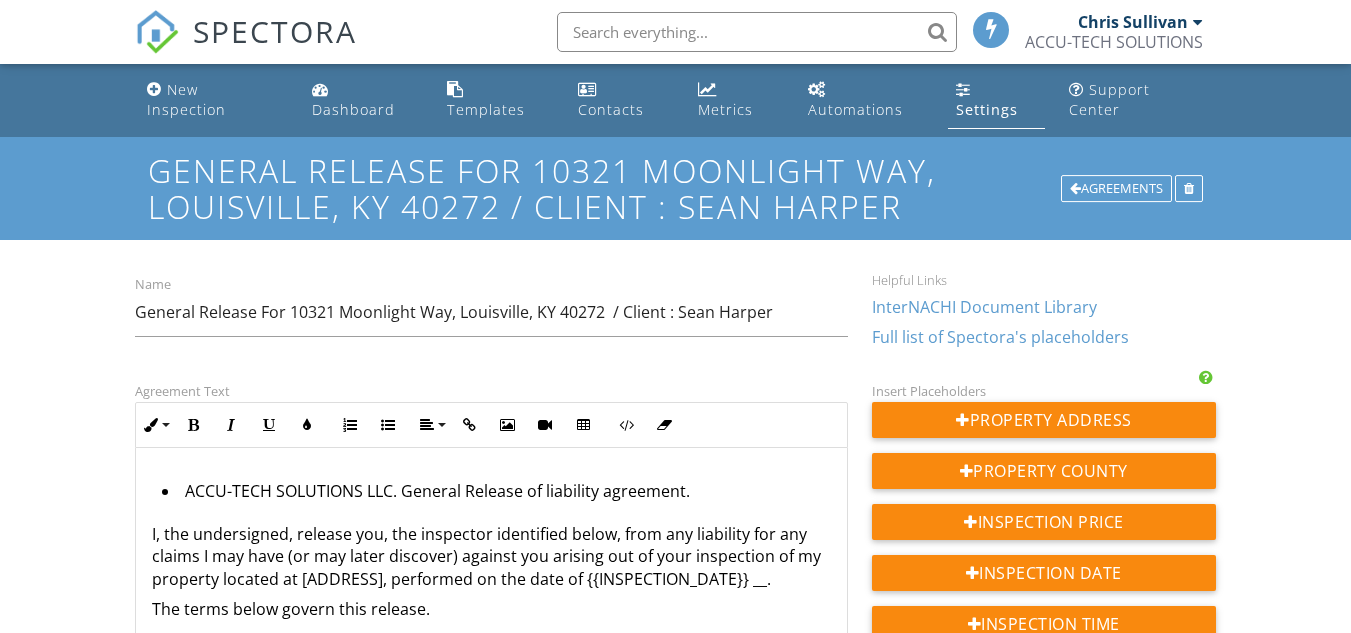 scroll, scrollTop: 0, scrollLeft: 0, axis: both 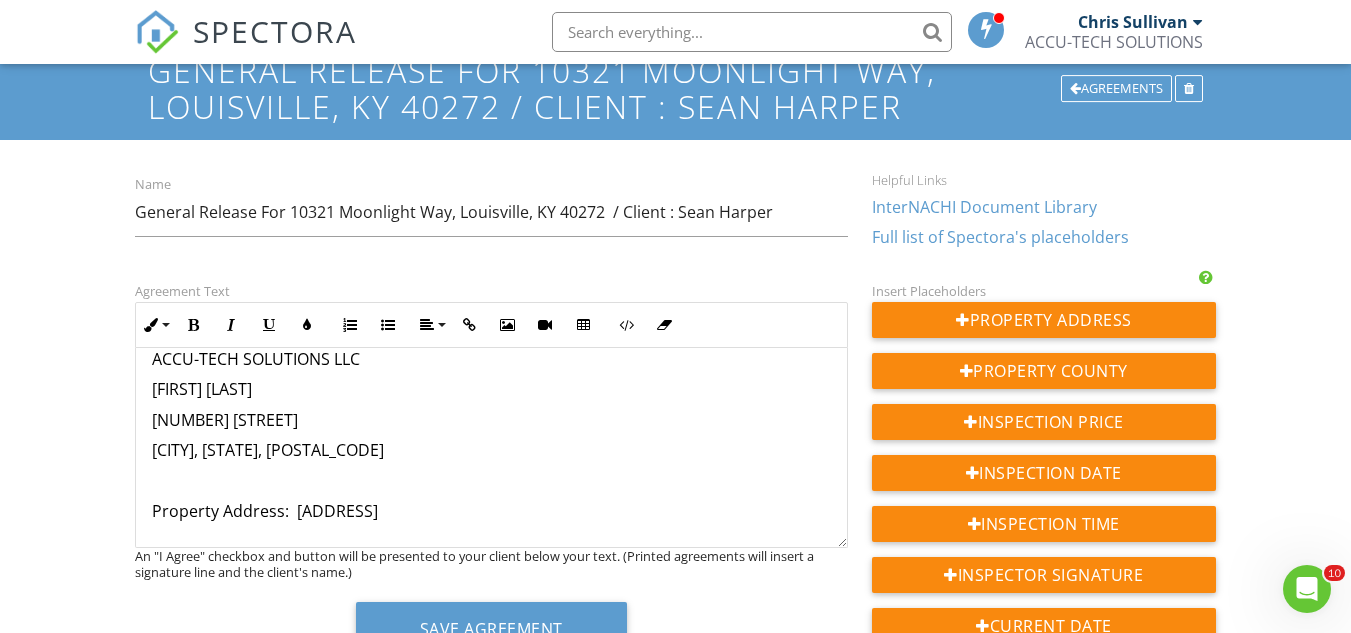 click on "Property Address:  {{ADDRESS}}" at bounding box center [491, 511] 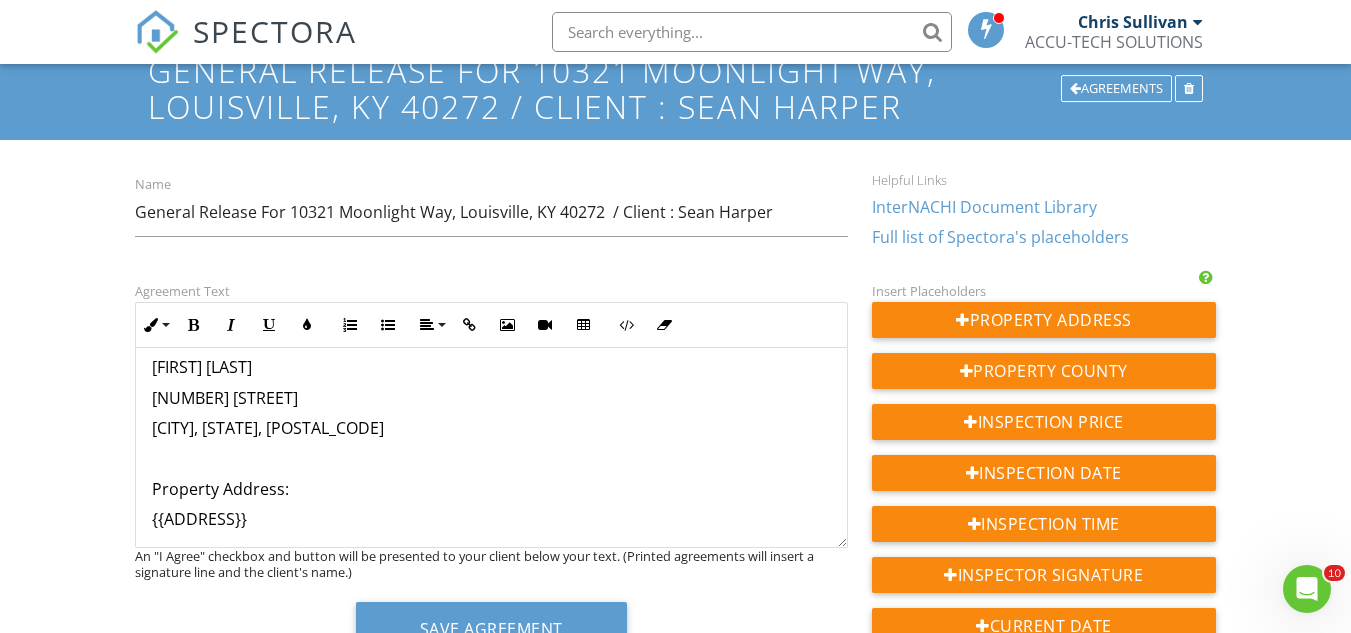 scroll, scrollTop: 1123, scrollLeft: 0, axis: vertical 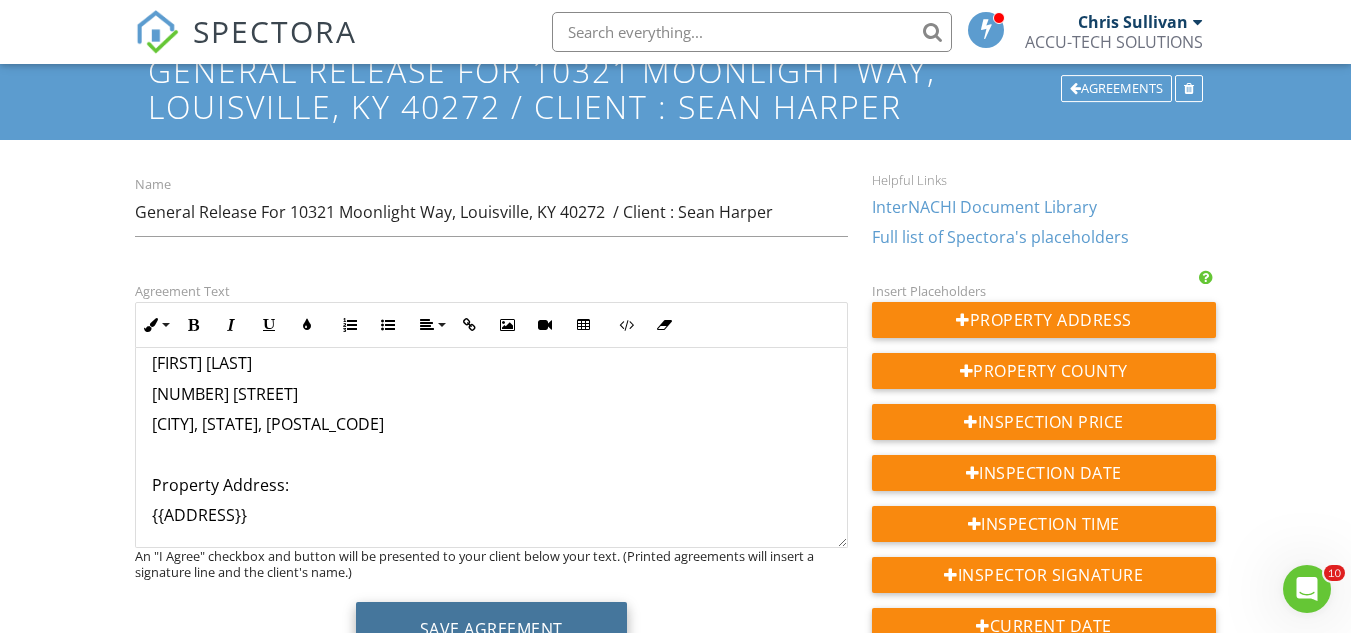 click on "Save Agreement" at bounding box center [491, 629] 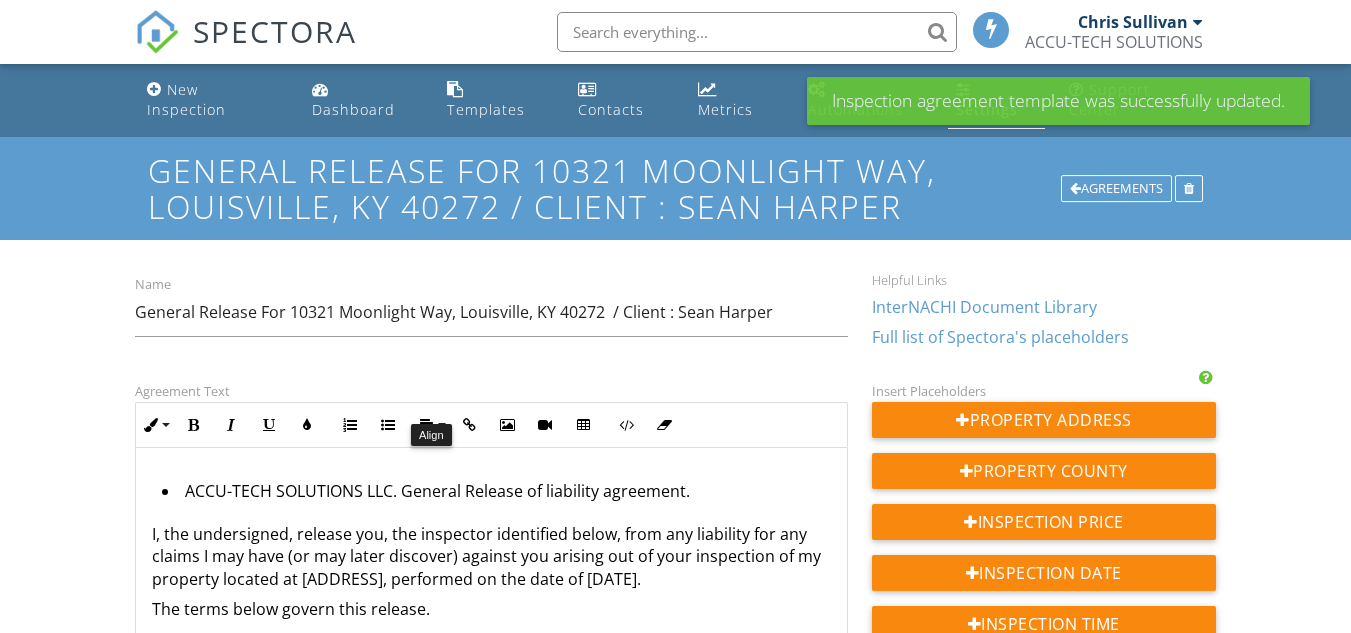 scroll, scrollTop: 0, scrollLeft: 0, axis: both 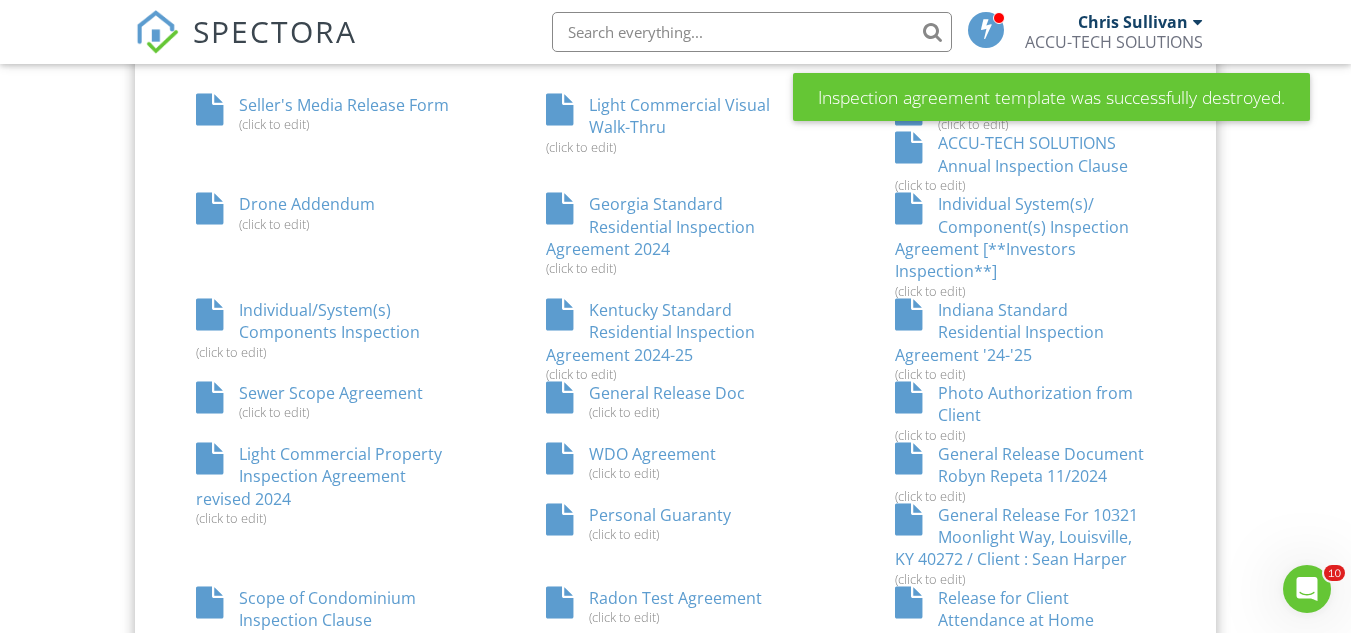 click on "Photo Authorization from Client
(click to edit)" at bounding box center (1025, 412) 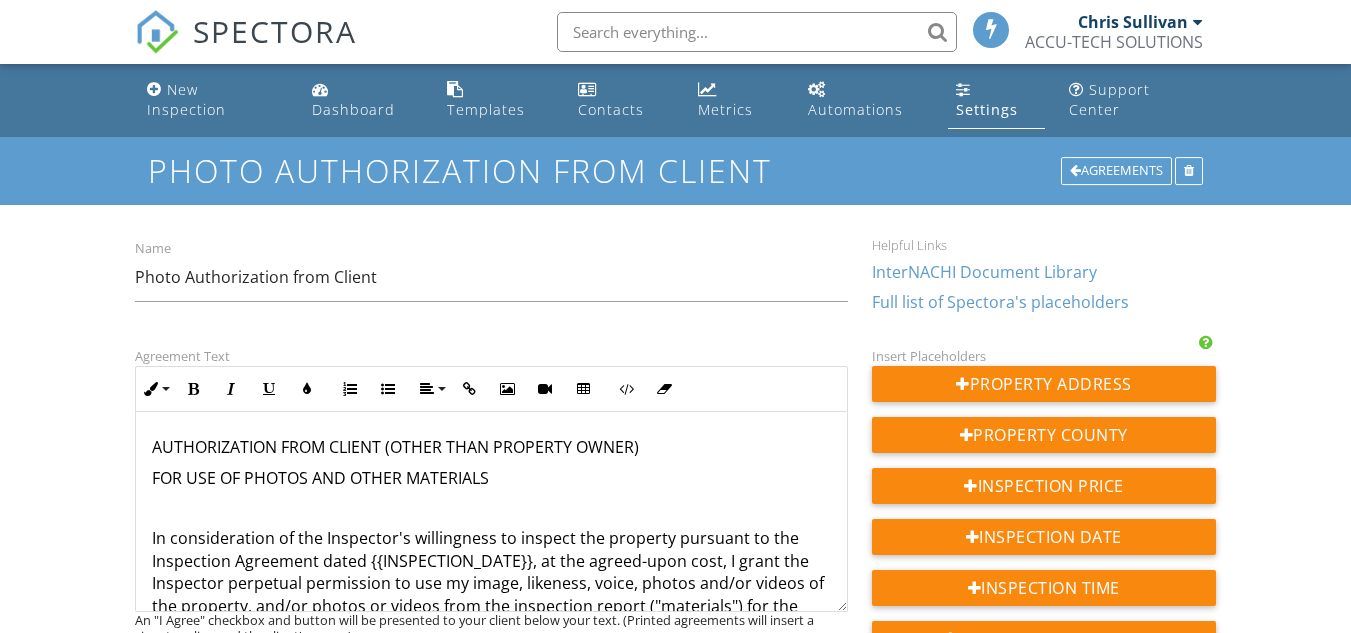 scroll, scrollTop: 0, scrollLeft: 0, axis: both 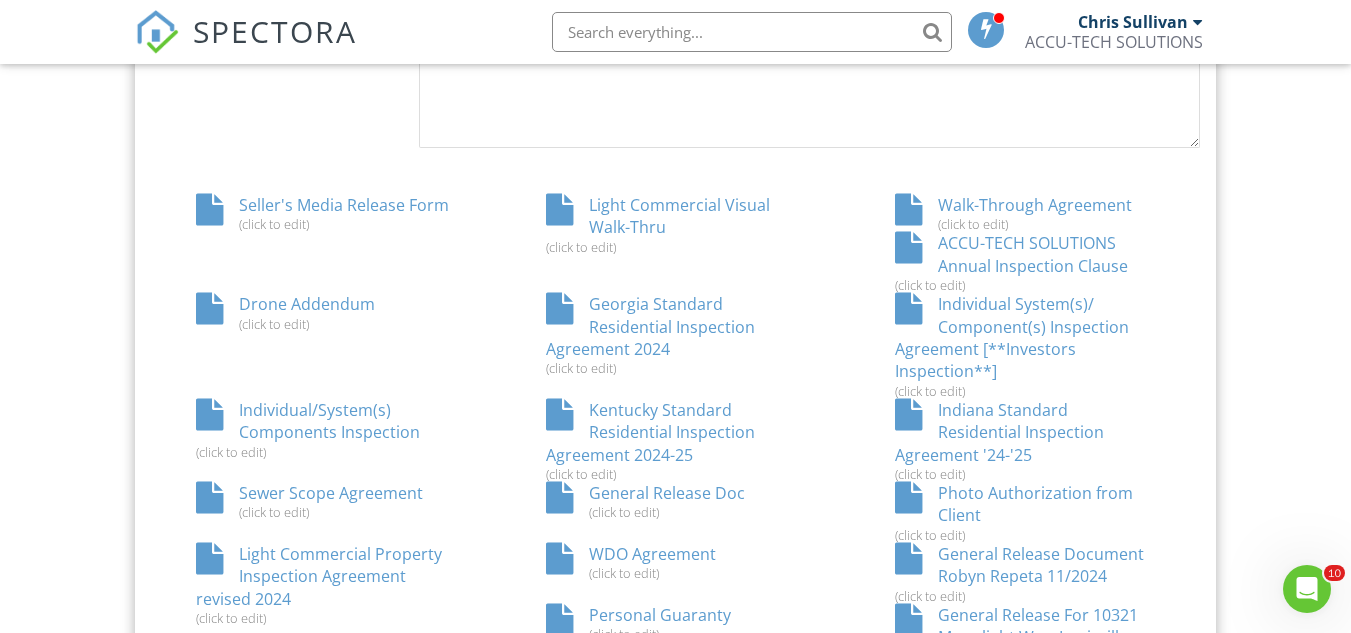 click on "ACCU-TECH SOLUTIONS Annual Inspection Clause
(click to edit)" at bounding box center [1025, 262] 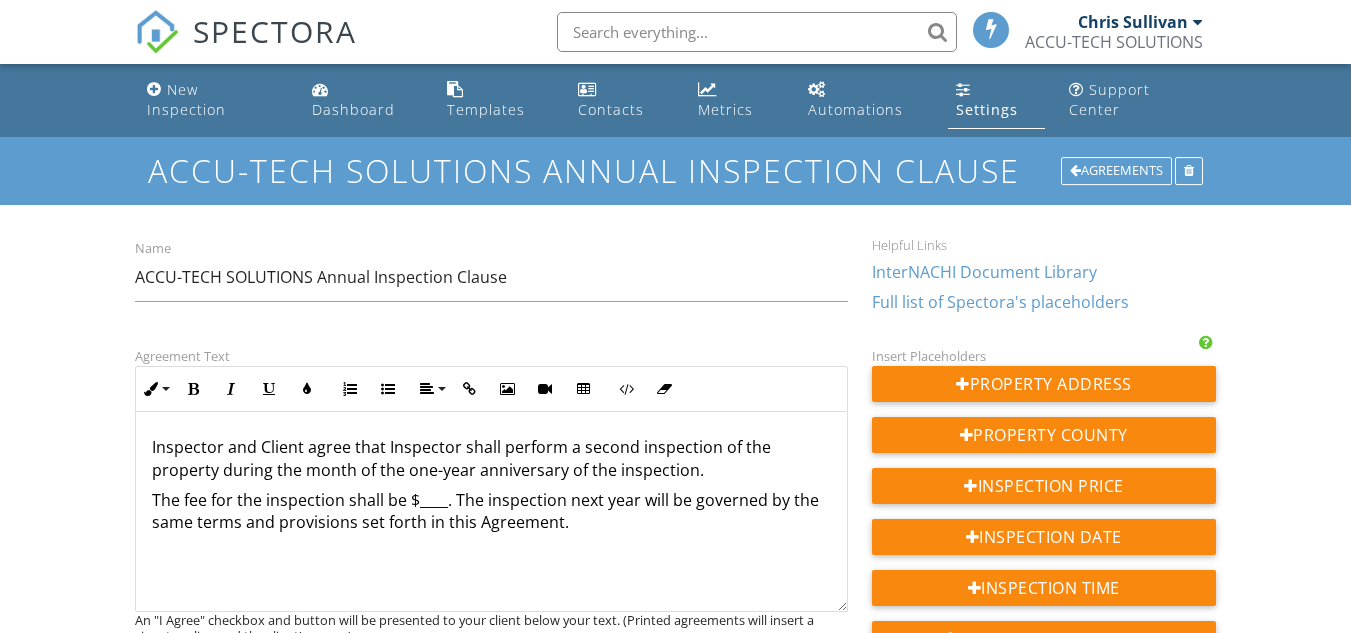 scroll, scrollTop: 0, scrollLeft: 0, axis: both 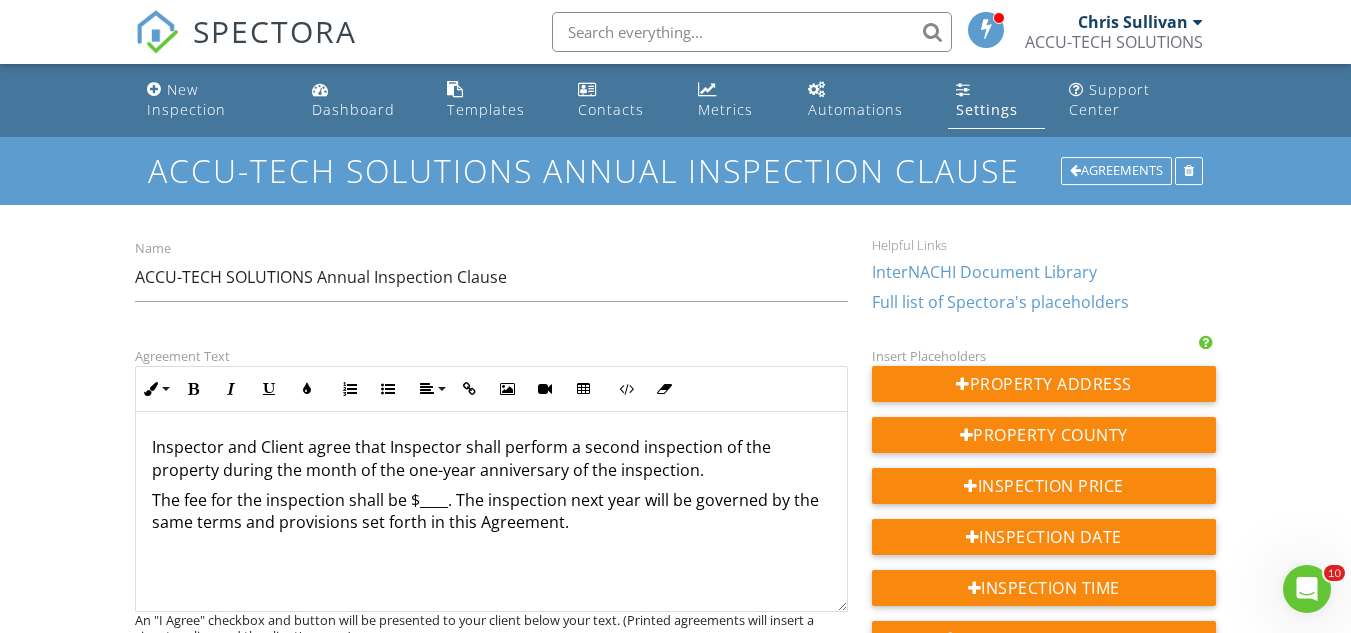 click on "Inspector and Client agree that Inspector shall perform a second inspection of the property during the month of the one-year anniversary of the inspection. The fee for the inspection shall be $____. The inspection next year will be governed by the same terms and provisions set forth in this Agreement." at bounding box center (491, 512) 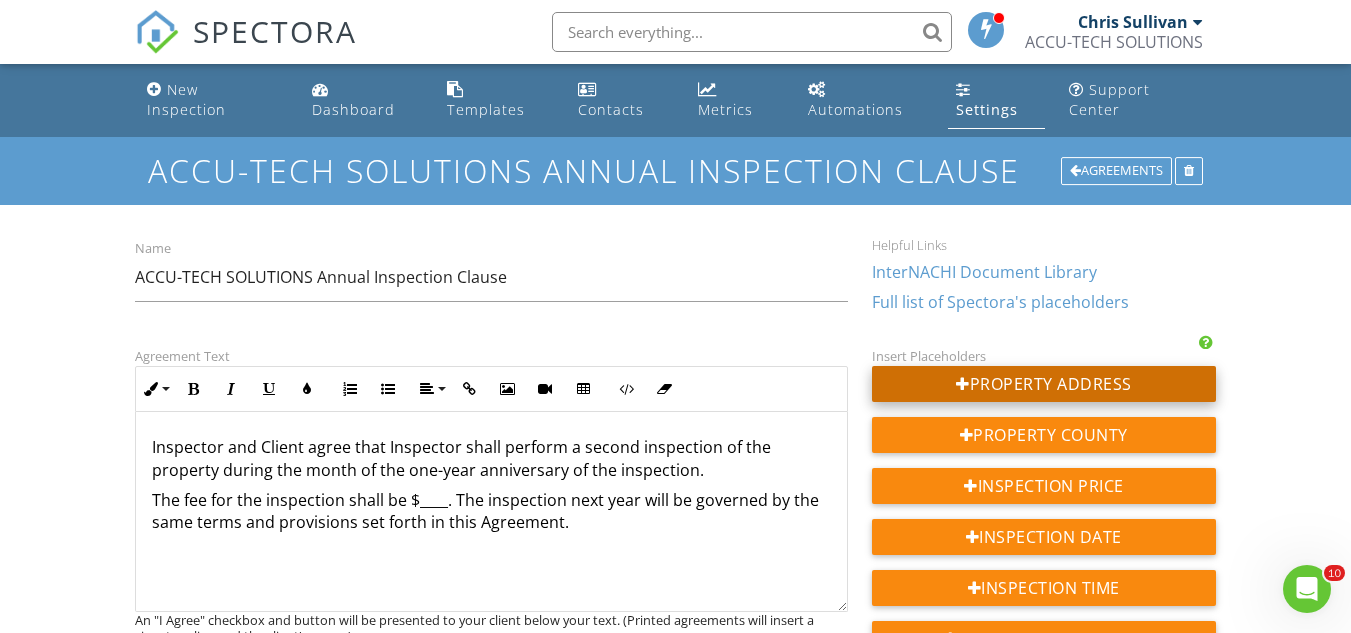 scroll, scrollTop: 11, scrollLeft: 0, axis: vertical 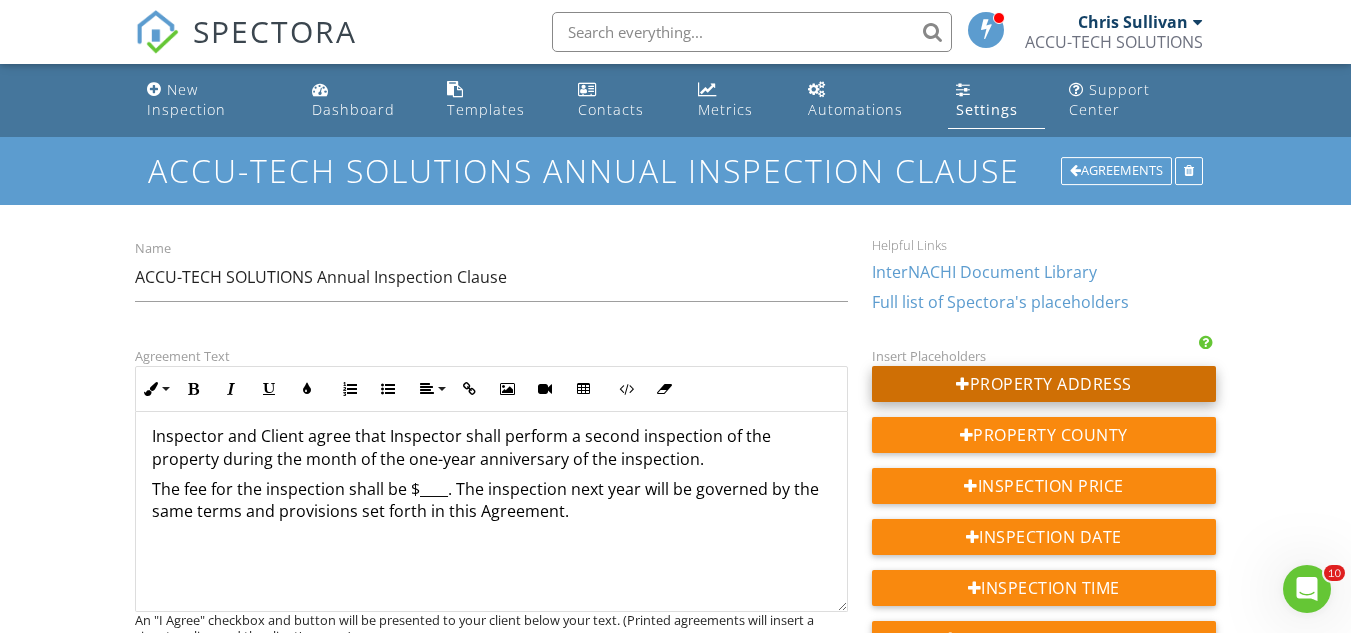 click on "Property Address" at bounding box center [1044, 384] 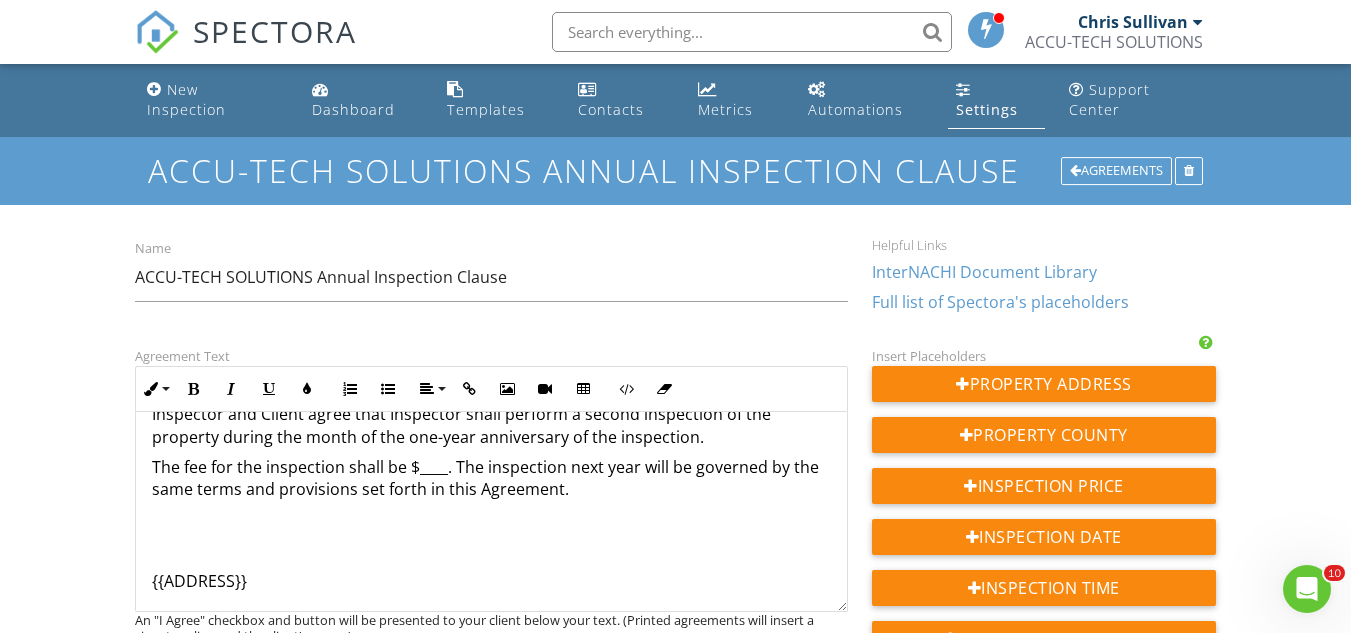 scroll, scrollTop: 38, scrollLeft: 0, axis: vertical 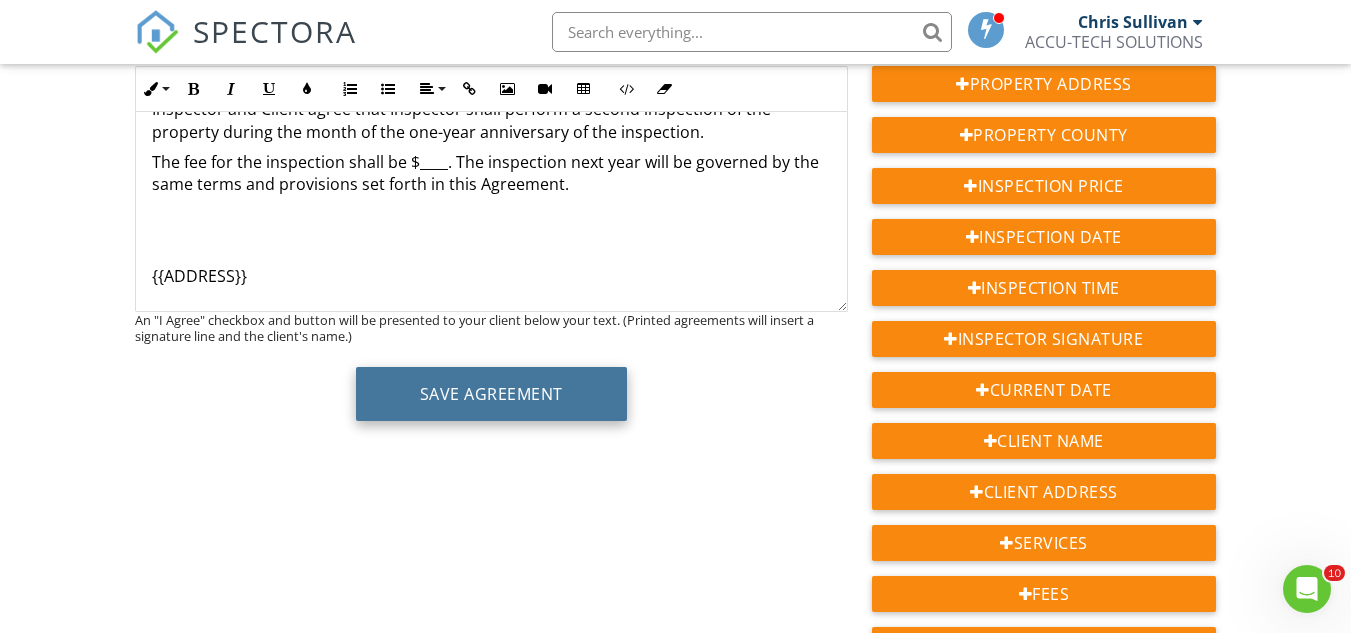 click on "Save Agreement" at bounding box center [491, 394] 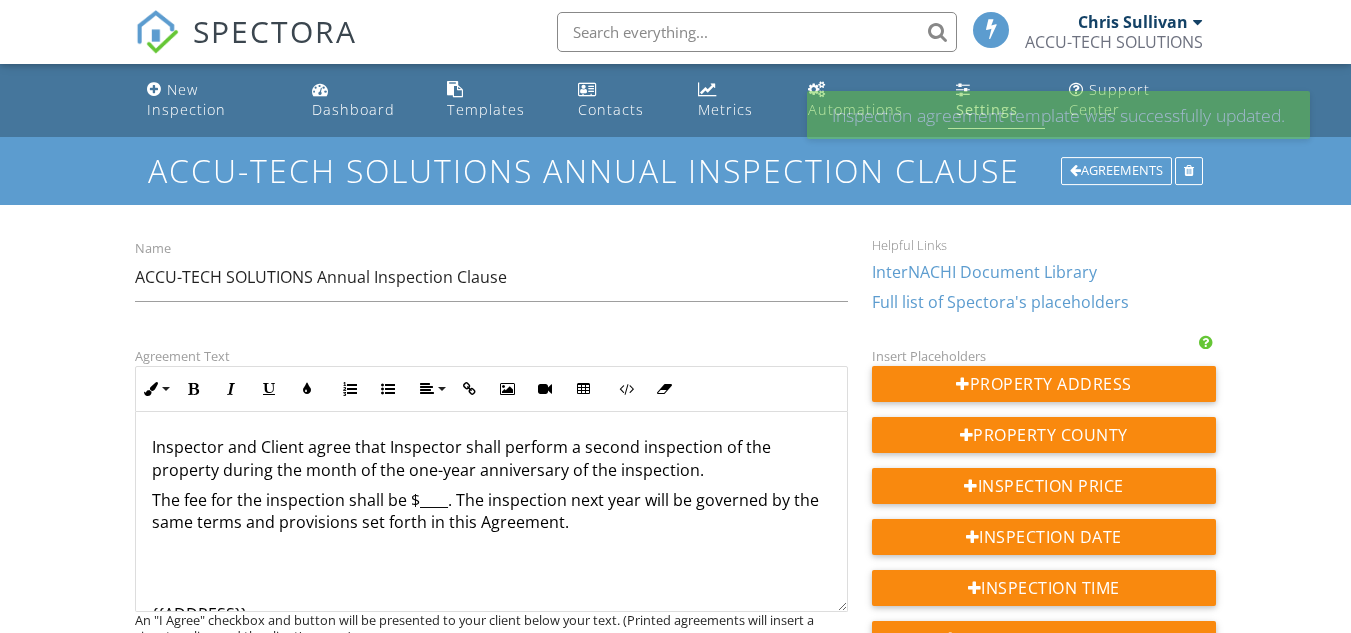 scroll, scrollTop: 0, scrollLeft: 0, axis: both 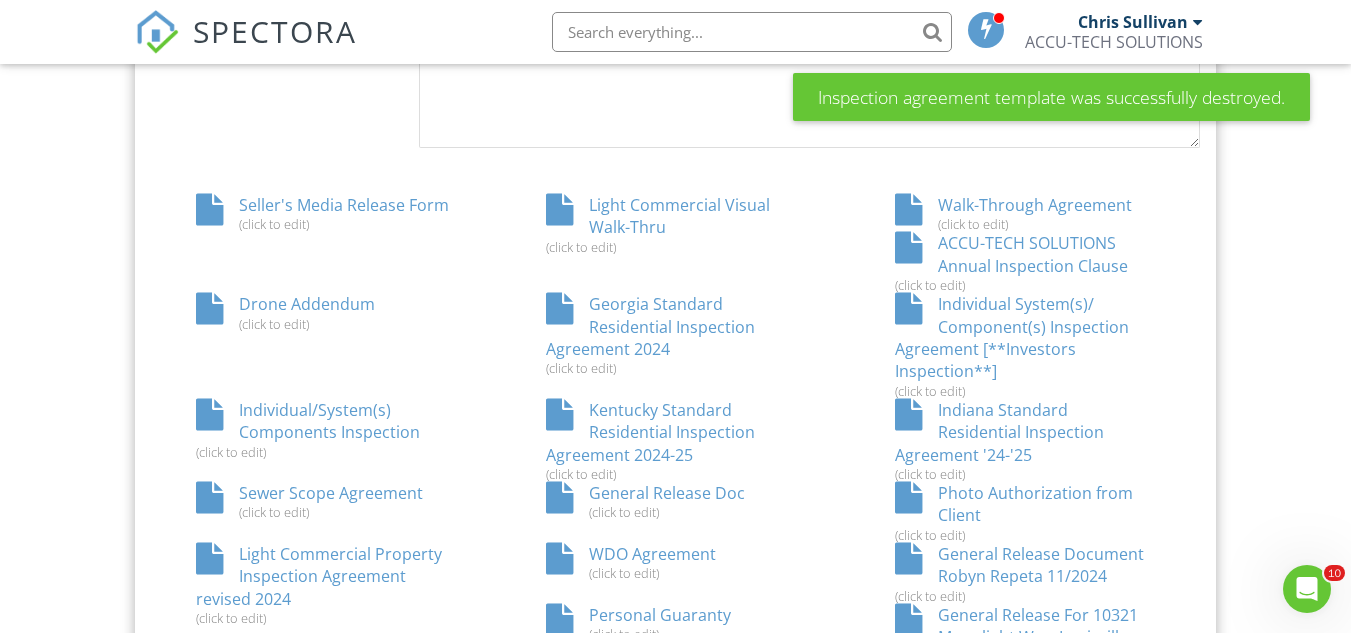 click on "Walk-Through Agreement
(click to edit)" at bounding box center [1025, 213] 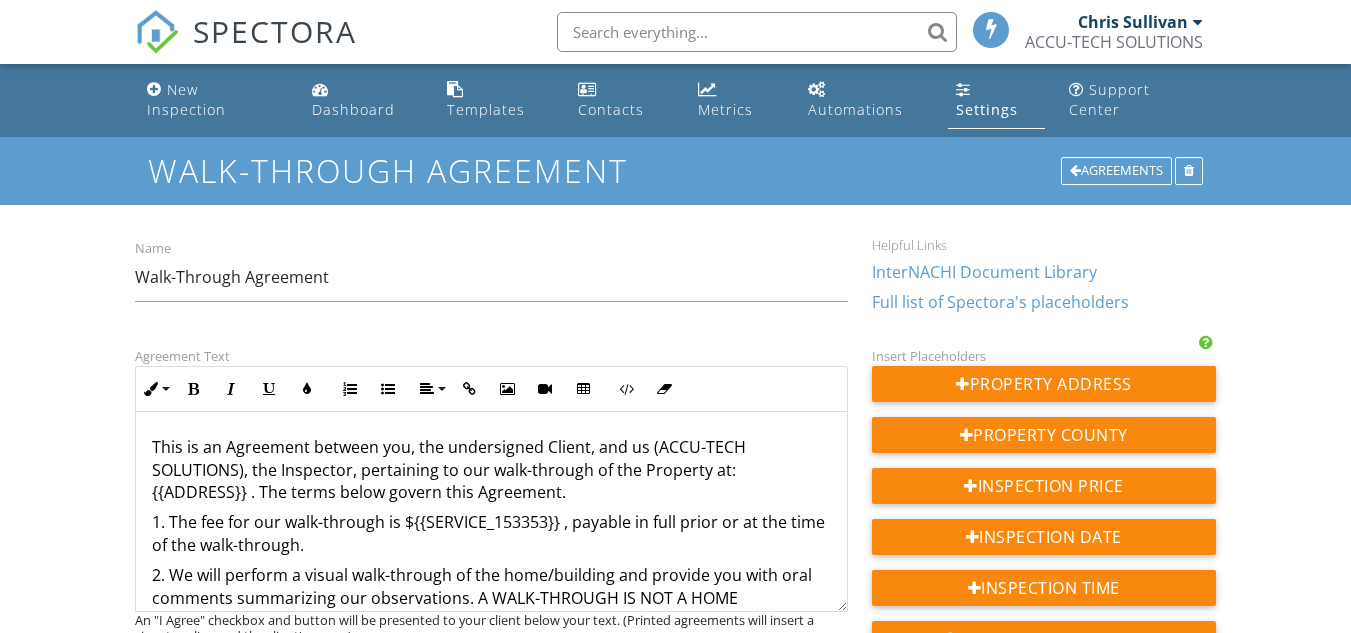 scroll, scrollTop: 0, scrollLeft: 0, axis: both 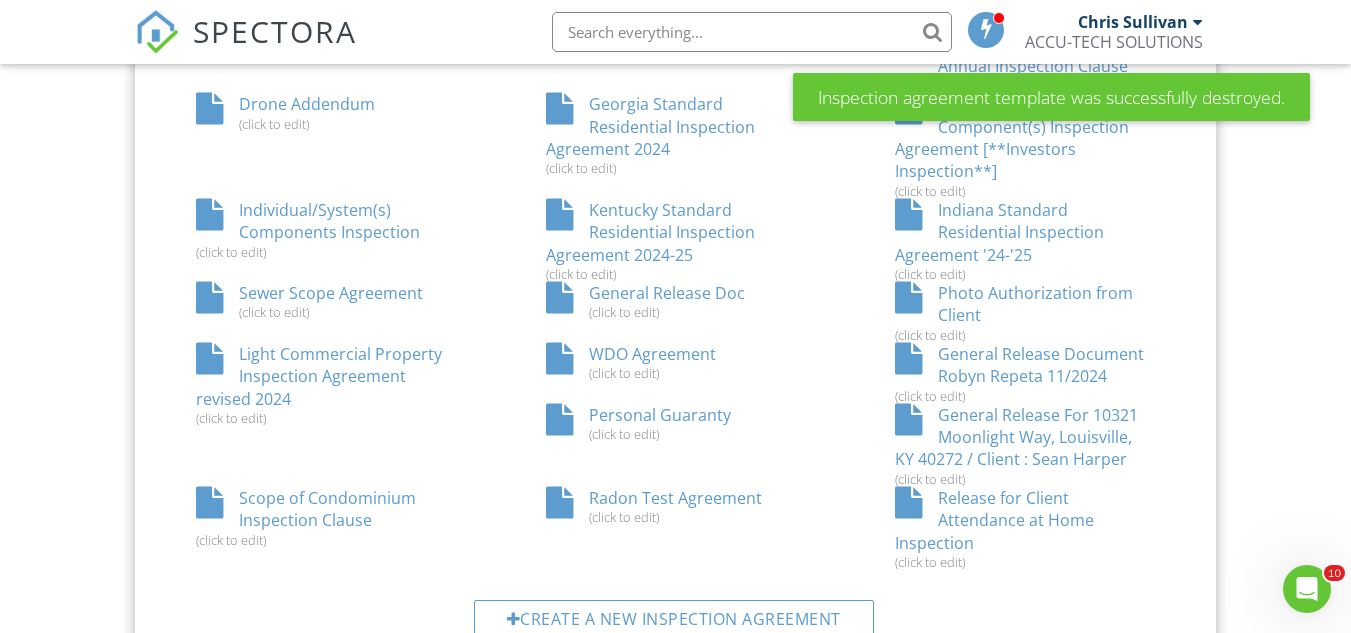click on "Radon Test Agreement
(click to edit)" at bounding box center (676, 506) 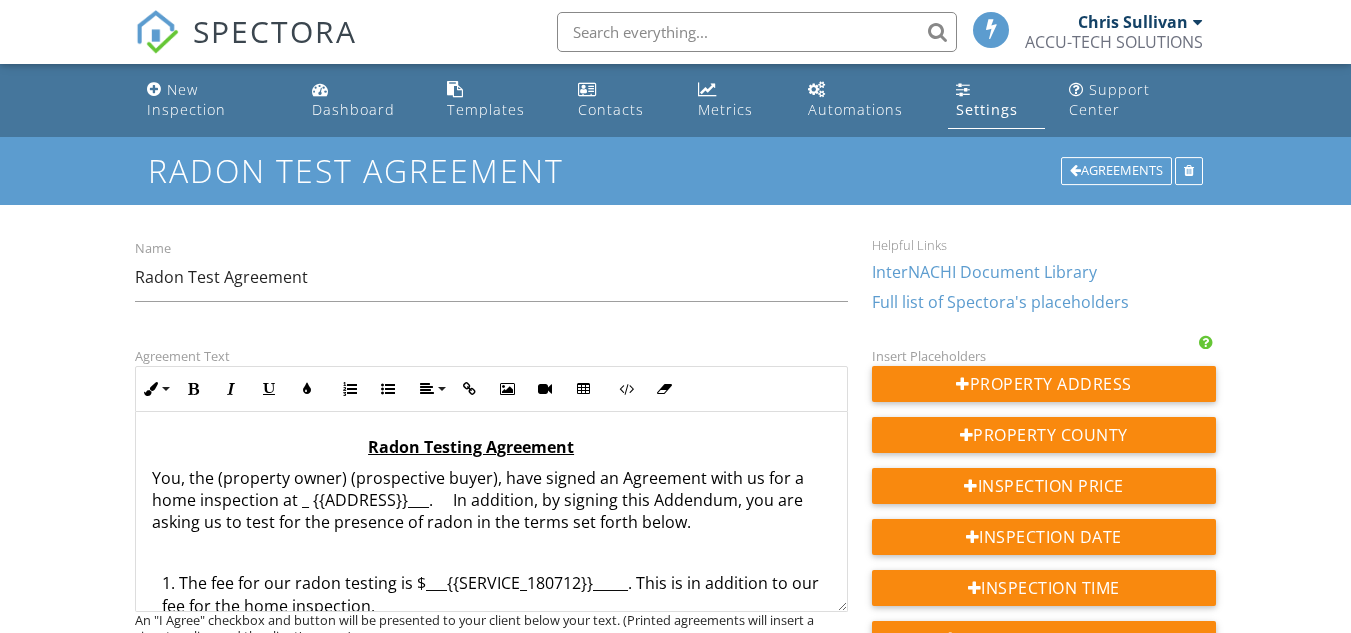 scroll, scrollTop: 0, scrollLeft: 0, axis: both 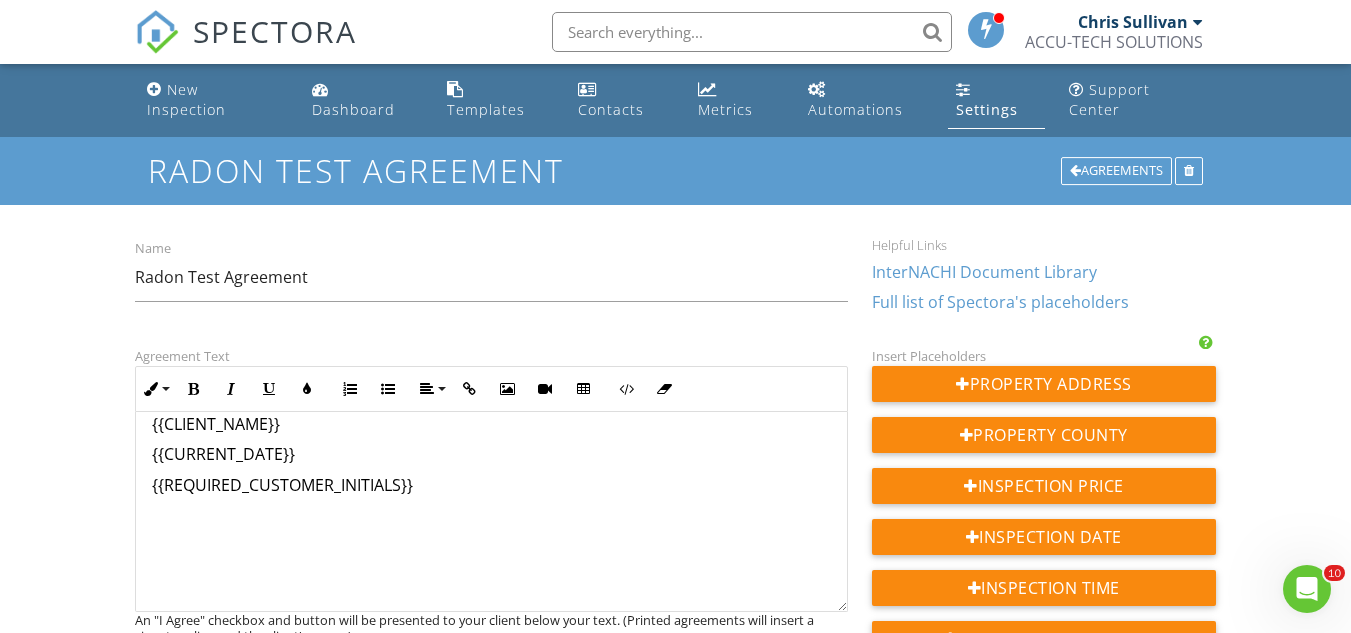 click on "Radon Testing Agreement You, the (property owner) (prospective buyer), have signed an Agreement with us for a home inspection at _ {{ADDRESS}}___.     In addition, by signing this Addendum, you are asking us to test for the presence of radon in the terms set forth below. The fee for our radon testing is $___{{SERVICE_180712}}_____. This is in addition to our fee for the home inspection. We or our subcontractor will perform a radon inspection of the home/building to measure the radon level in the air by the use of an approved short-term charcoal collection device. This will require a minimum of 48 hours, but may take longer. We will deliver the testing device to a recognized laboratory and provide you with a written report when we receive the laboratory’s results. We will perform the radon testing in accordance with current industry standards in the area.       {{CLIENT_NAME}} {{CURRENT_DATE}}" at bounding box center [491, -31] 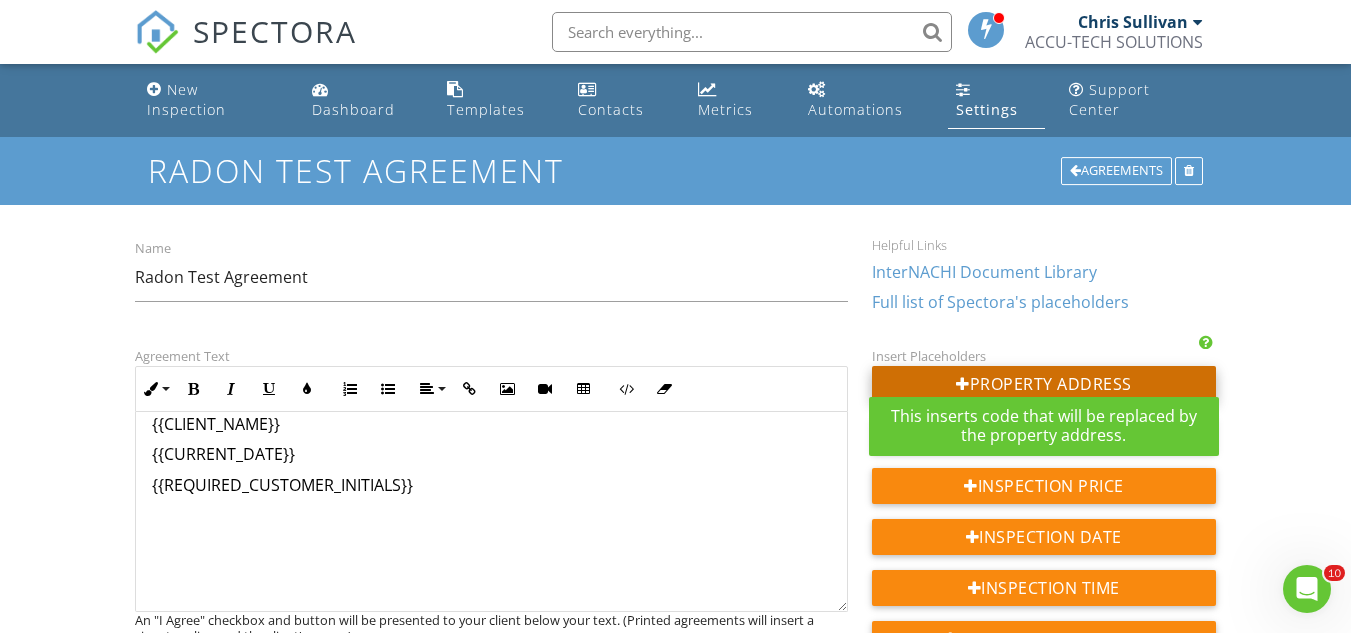 click on "Property Address" at bounding box center [1044, 384] 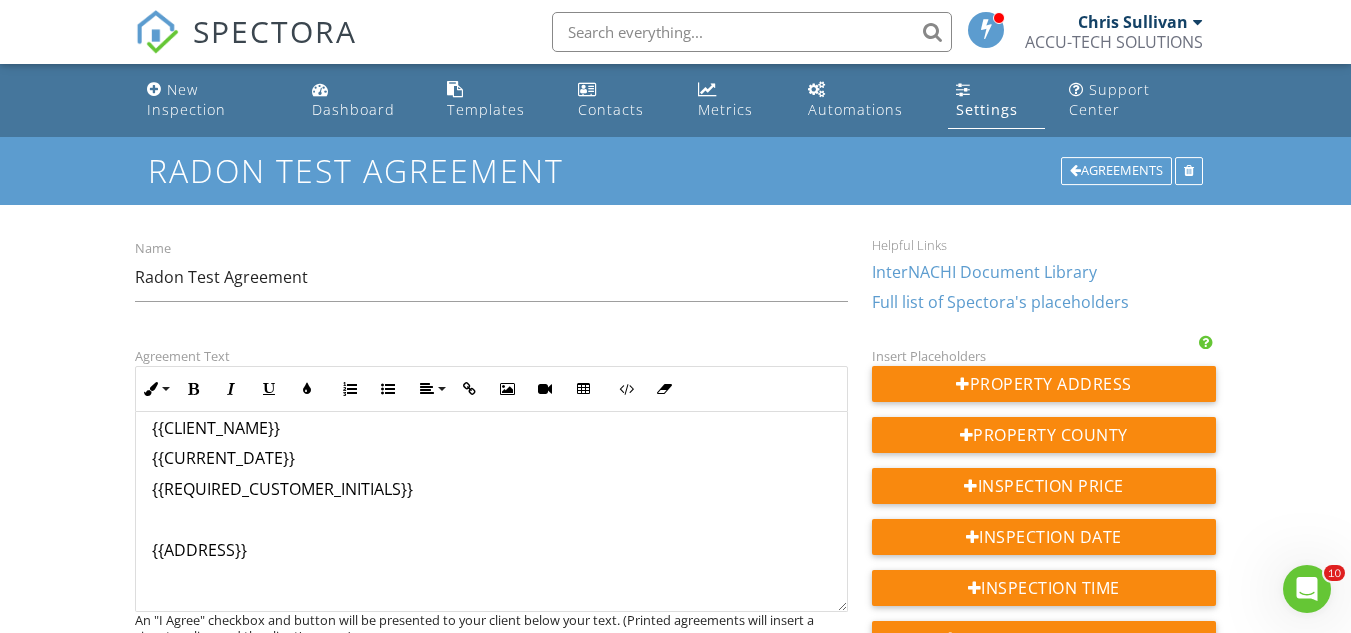scroll, scrollTop: 1116, scrollLeft: 0, axis: vertical 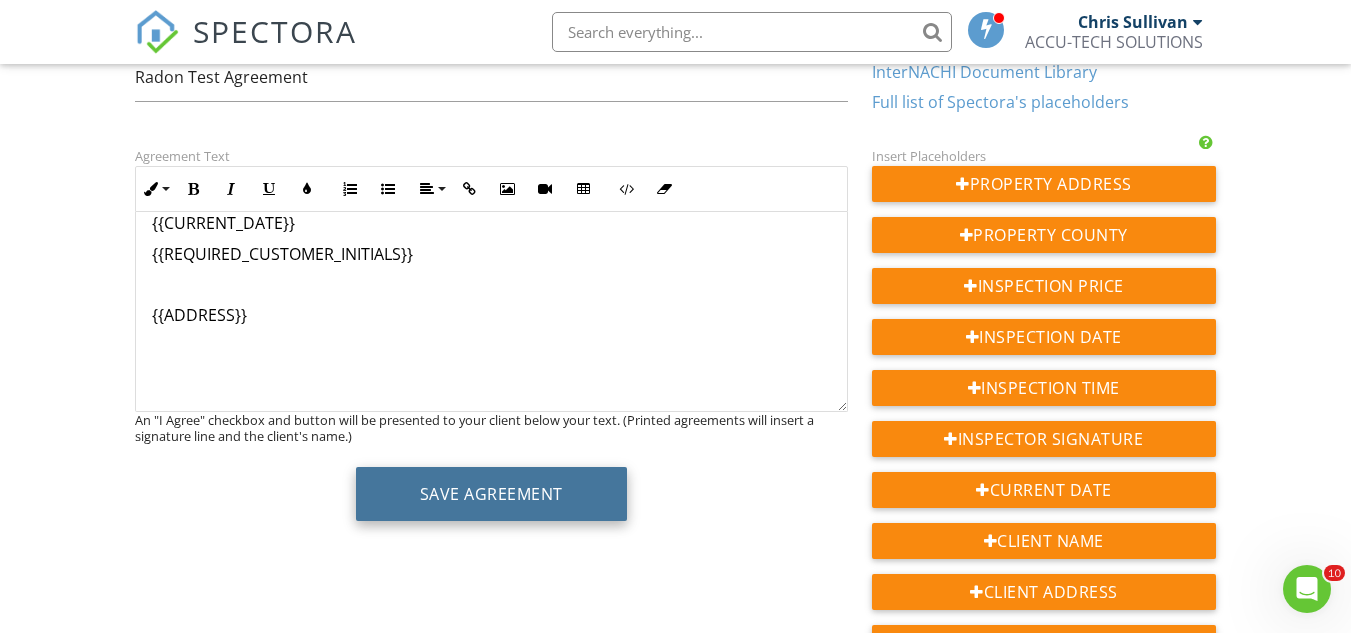 click on "Save Agreement" at bounding box center (491, 494) 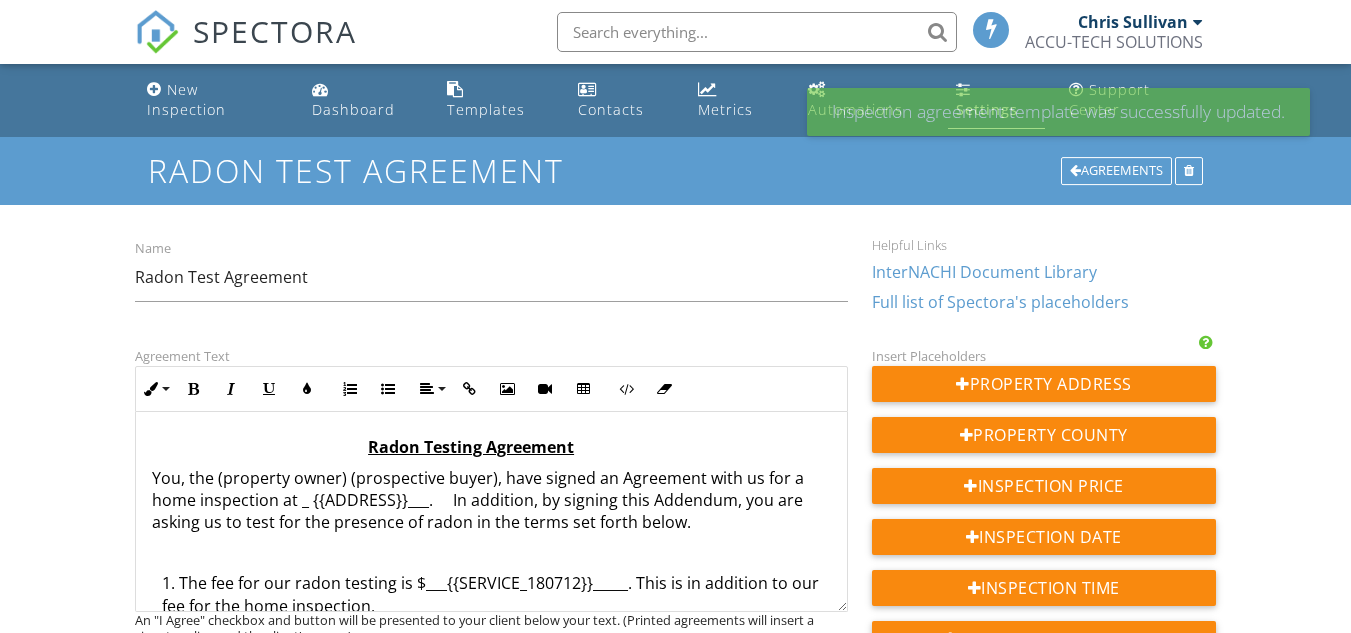 scroll, scrollTop: 0, scrollLeft: 0, axis: both 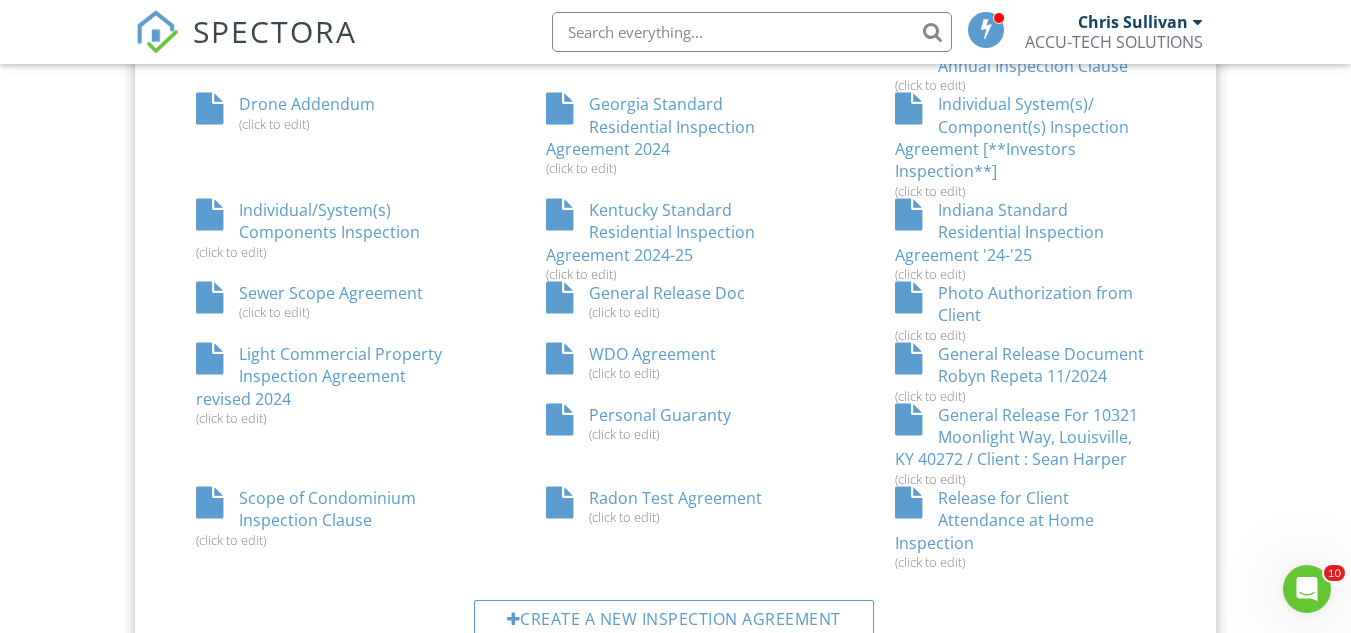 click on "WDO Agreement
(click to edit)" at bounding box center [676, 362] 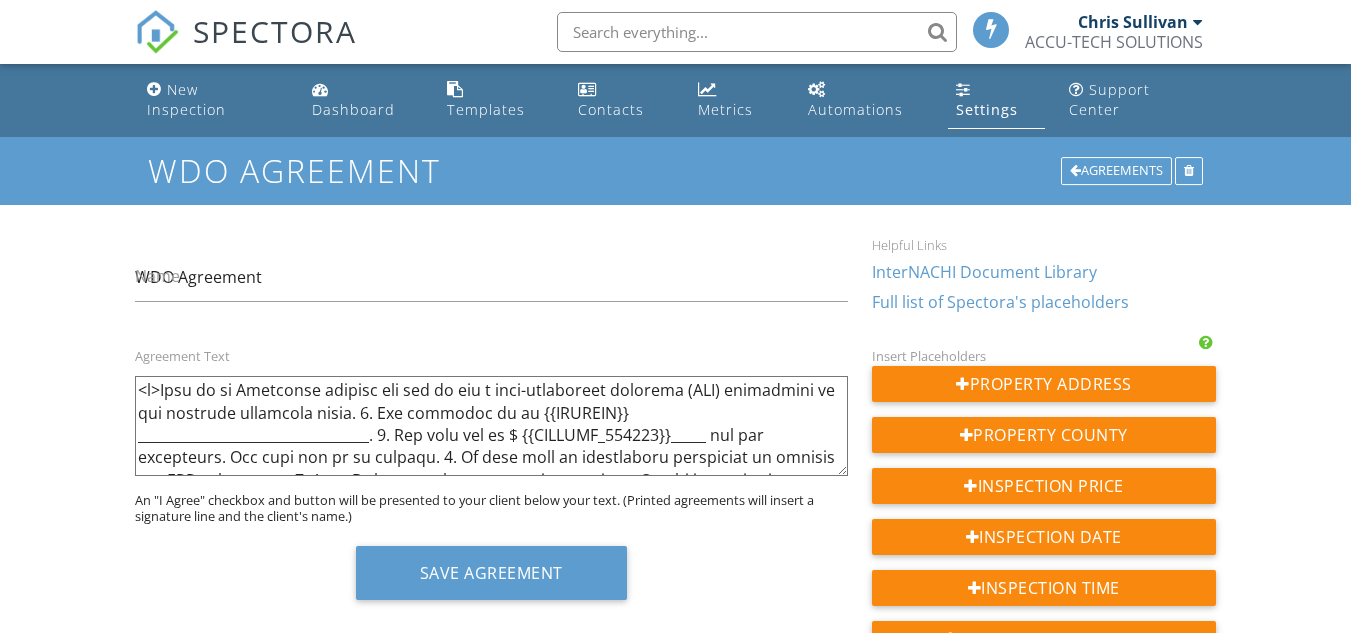 scroll, scrollTop: 0, scrollLeft: 0, axis: both 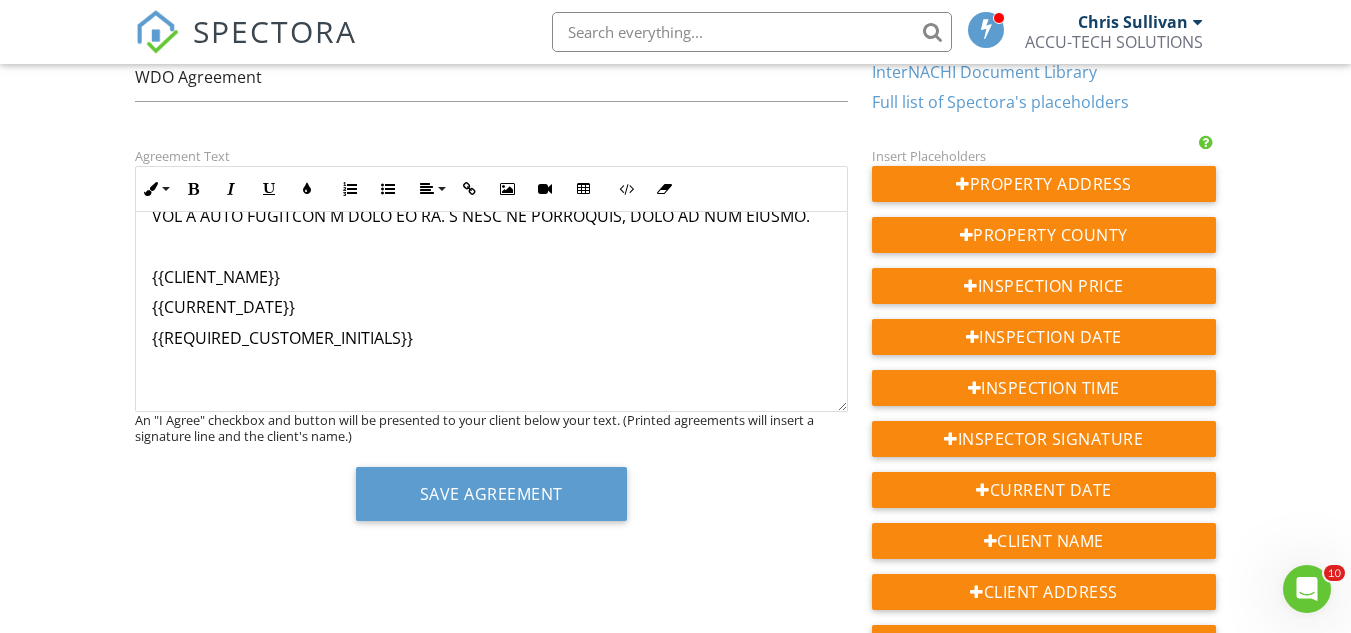 click at bounding box center (491, 398) 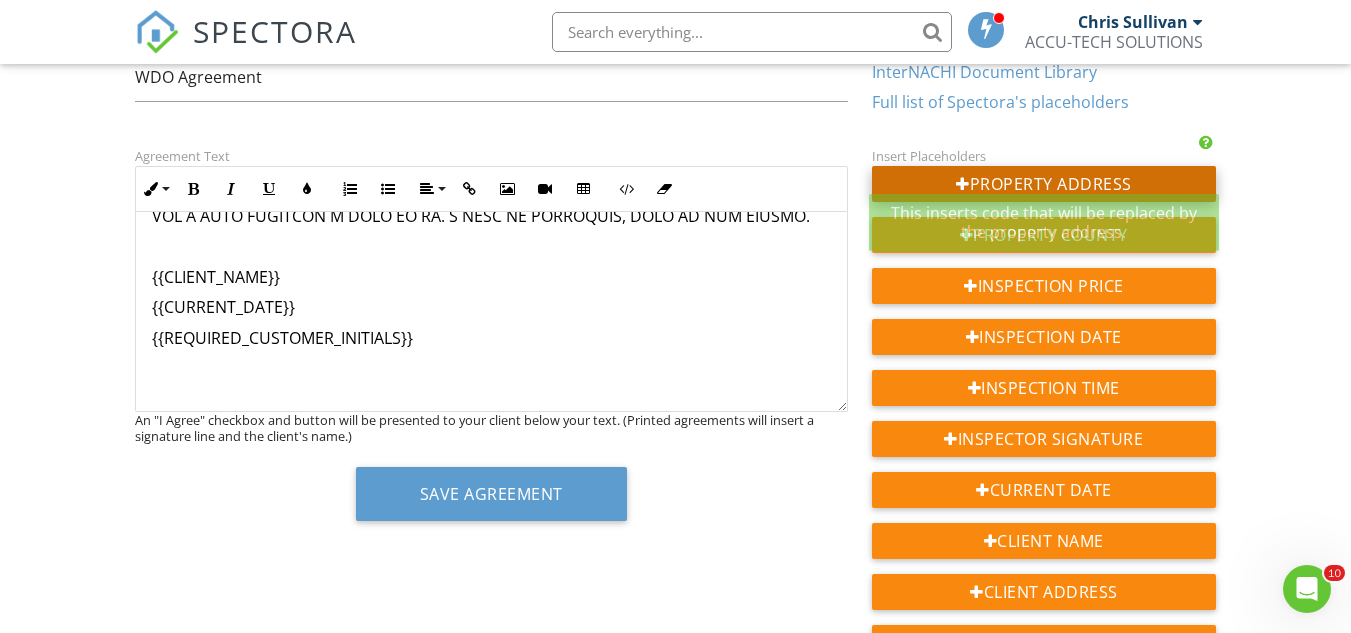click on "Property Address" at bounding box center (1044, 184) 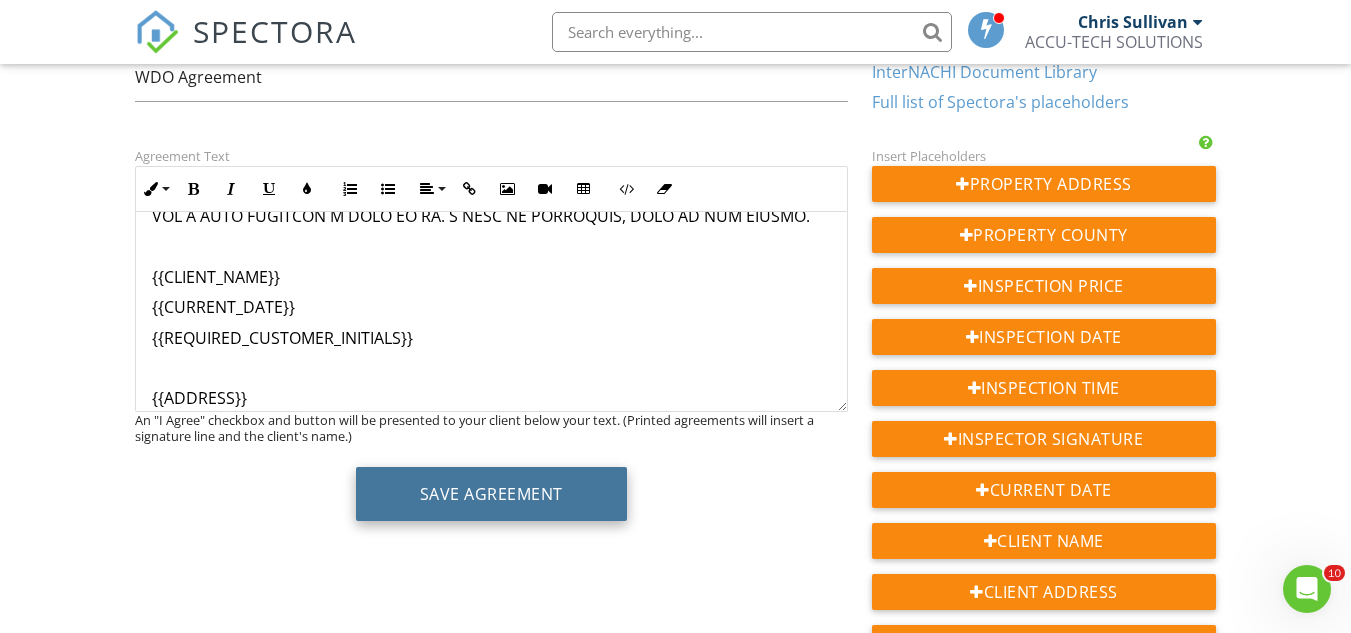 click on "Save Agreement" at bounding box center (491, 494) 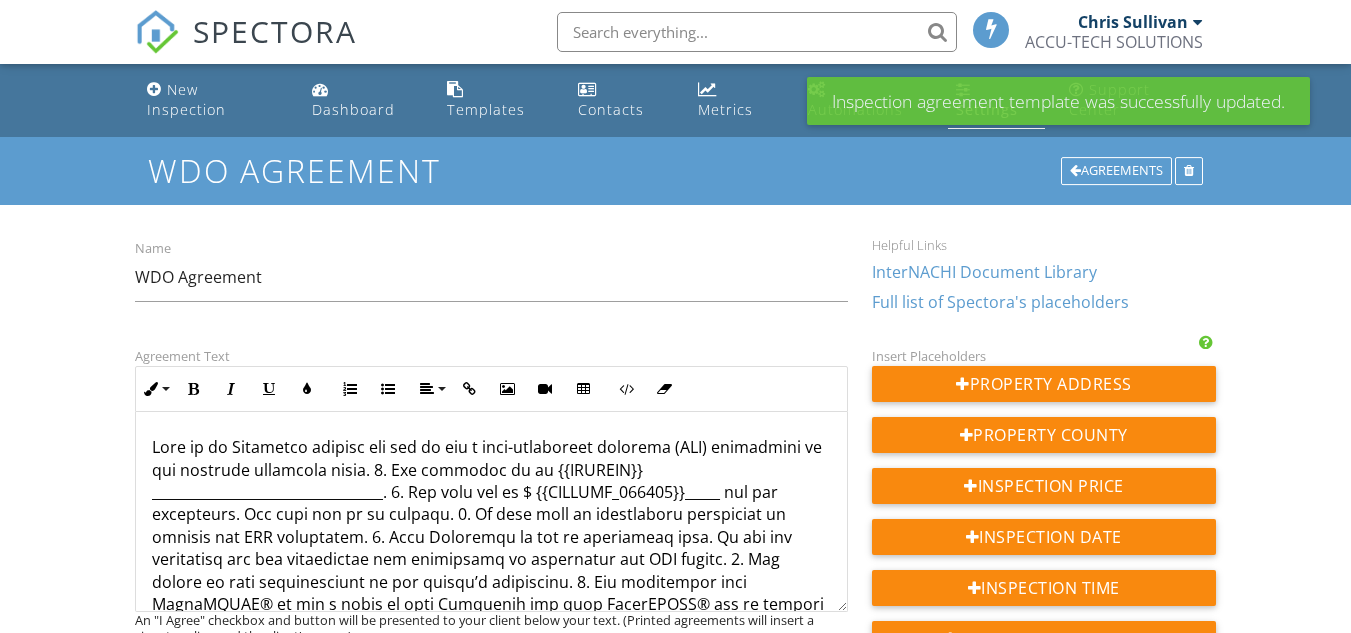 scroll, scrollTop: 0, scrollLeft: 0, axis: both 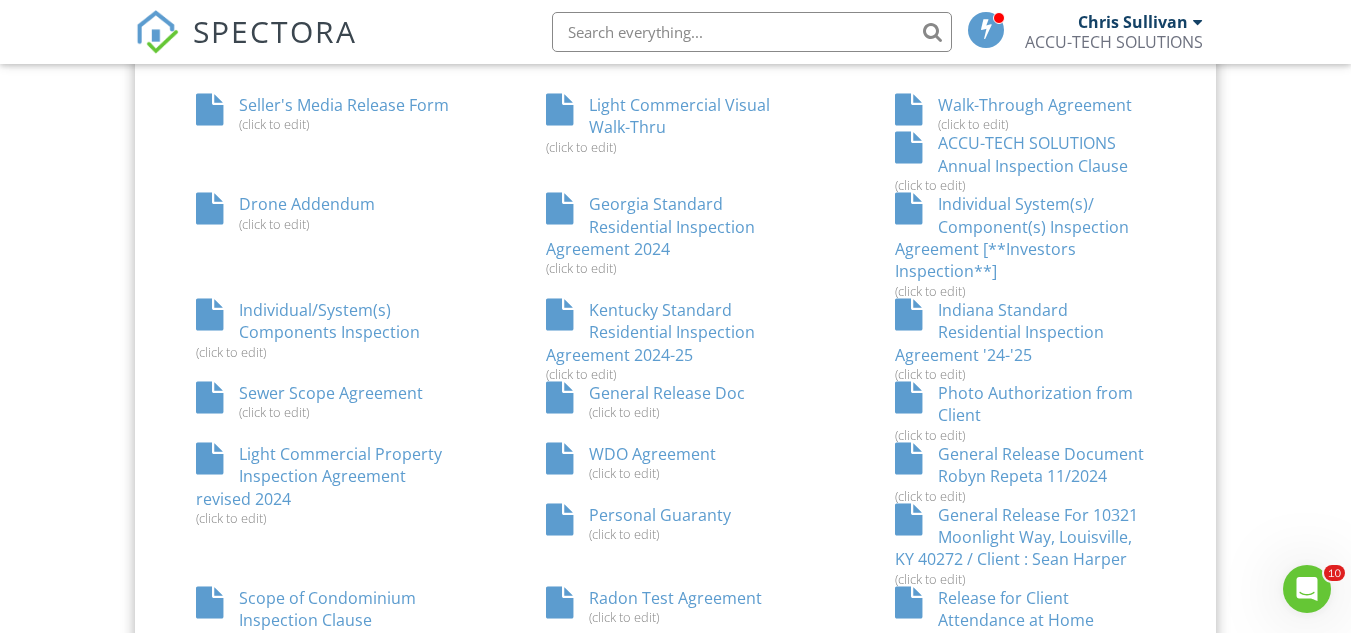 click on "General Release Doc
(click to edit)" at bounding box center (676, 401) 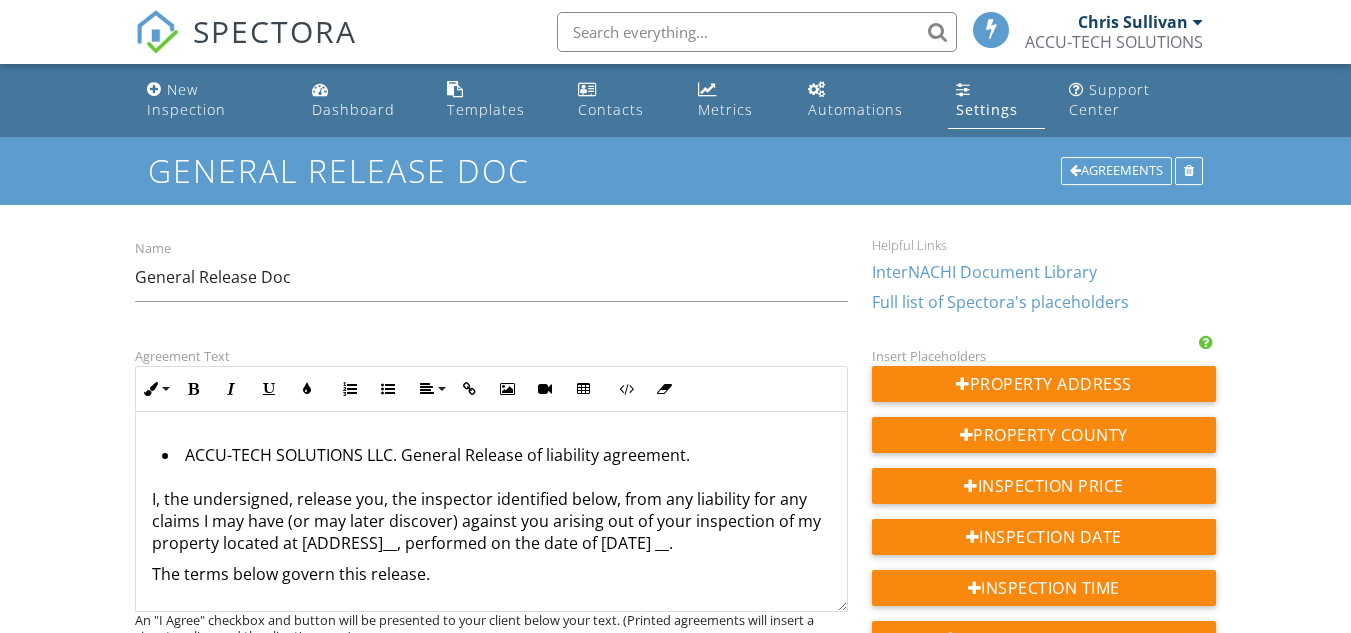 scroll, scrollTop: 0, scrollLeft: 0, axis: both 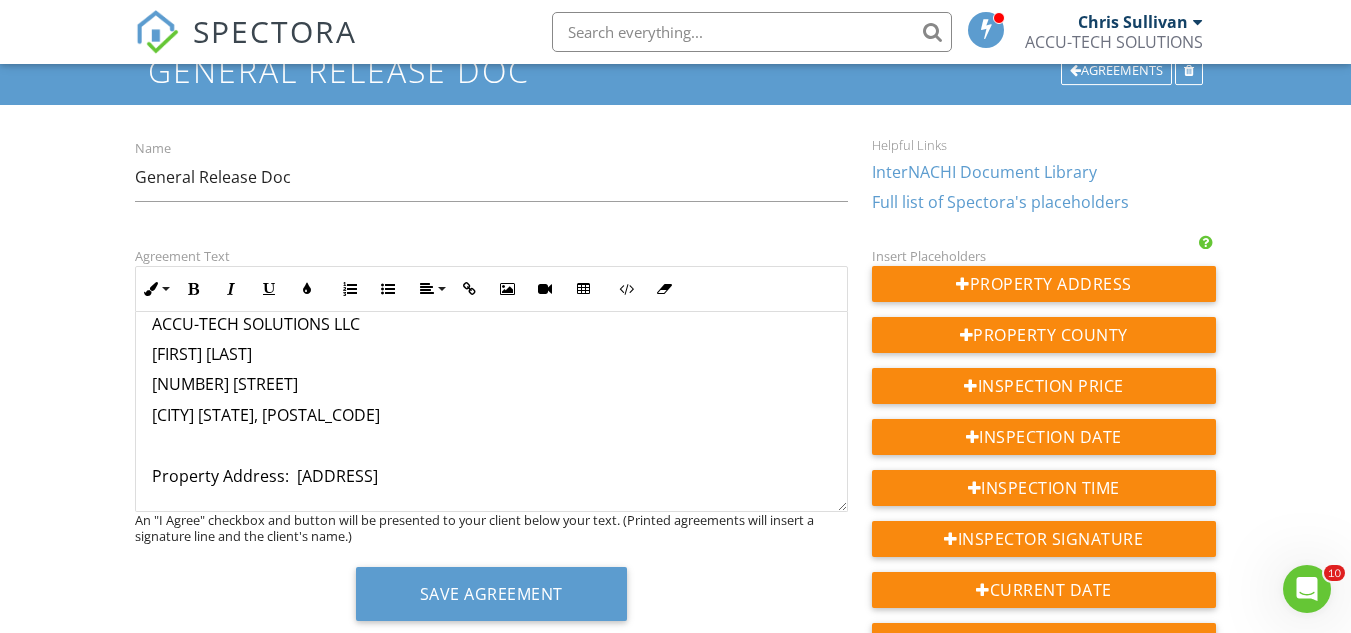 click on "Property Address:  [ADDRESS]" at bounding box center (491, 476) 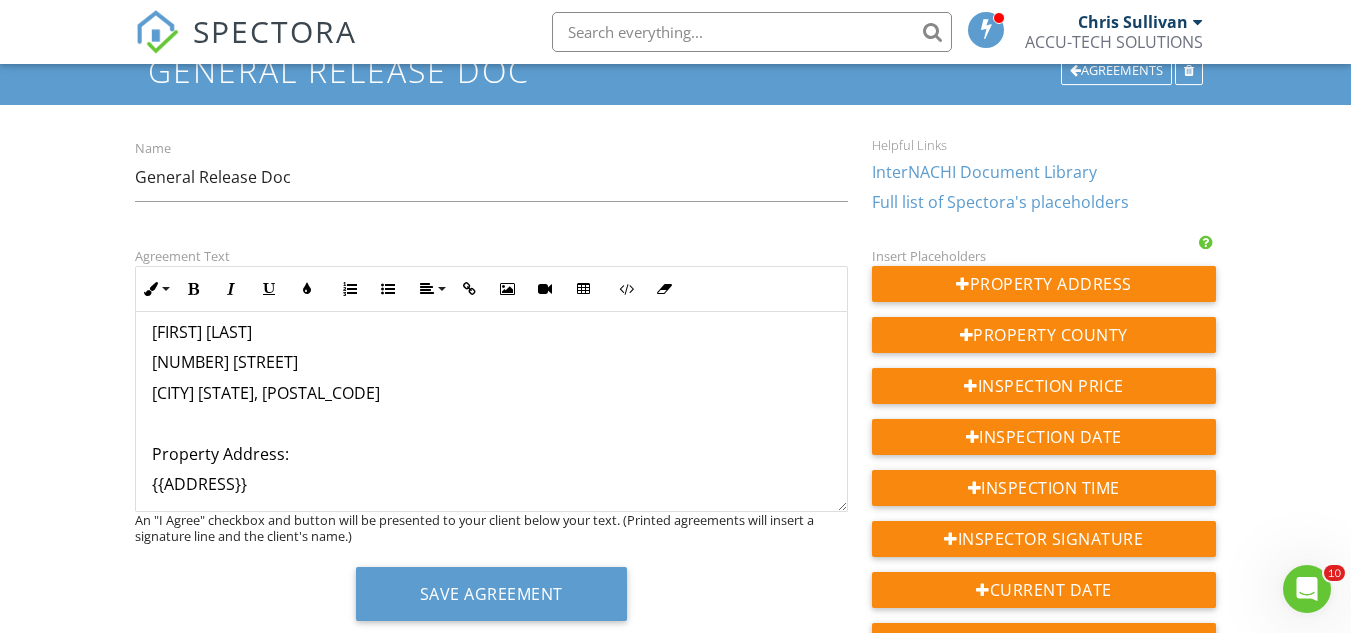 scroll, scrollTop: 1123, scrollLeft: 0, axis: vertical 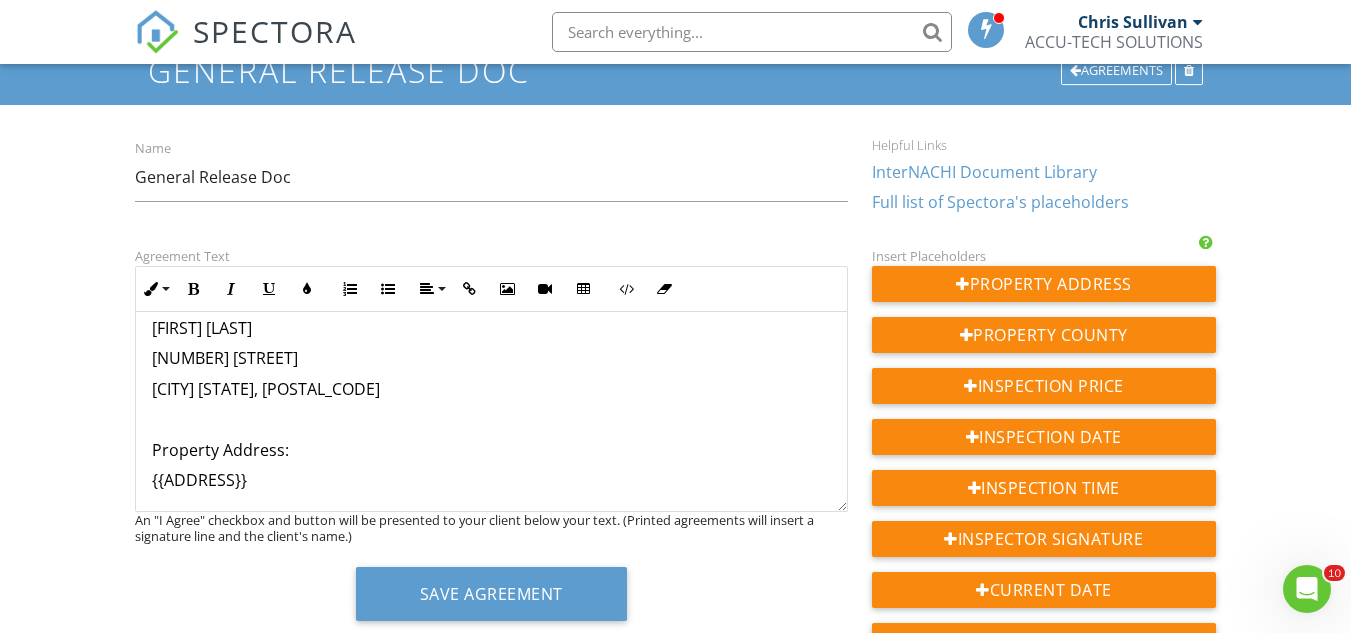 click on "{{ADDRESS}}" at bounding box center [491, 480] 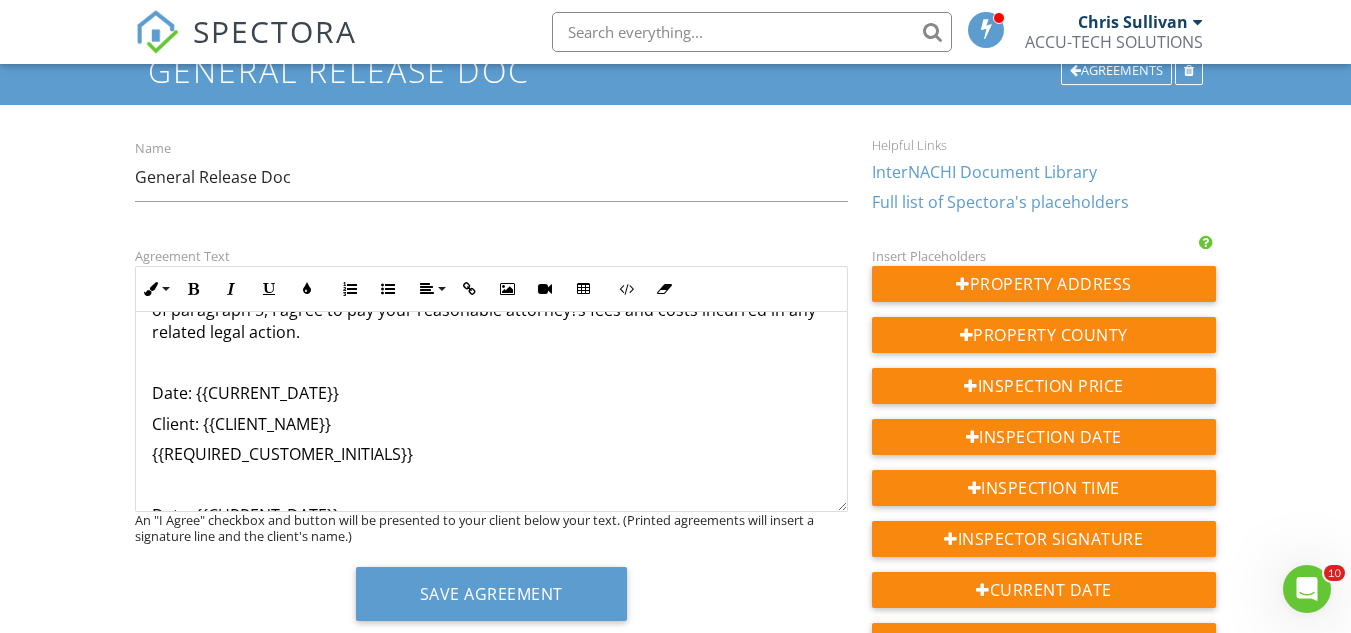 scroll, scrollTop: 854, scrollLeft: 0, axis: vertical 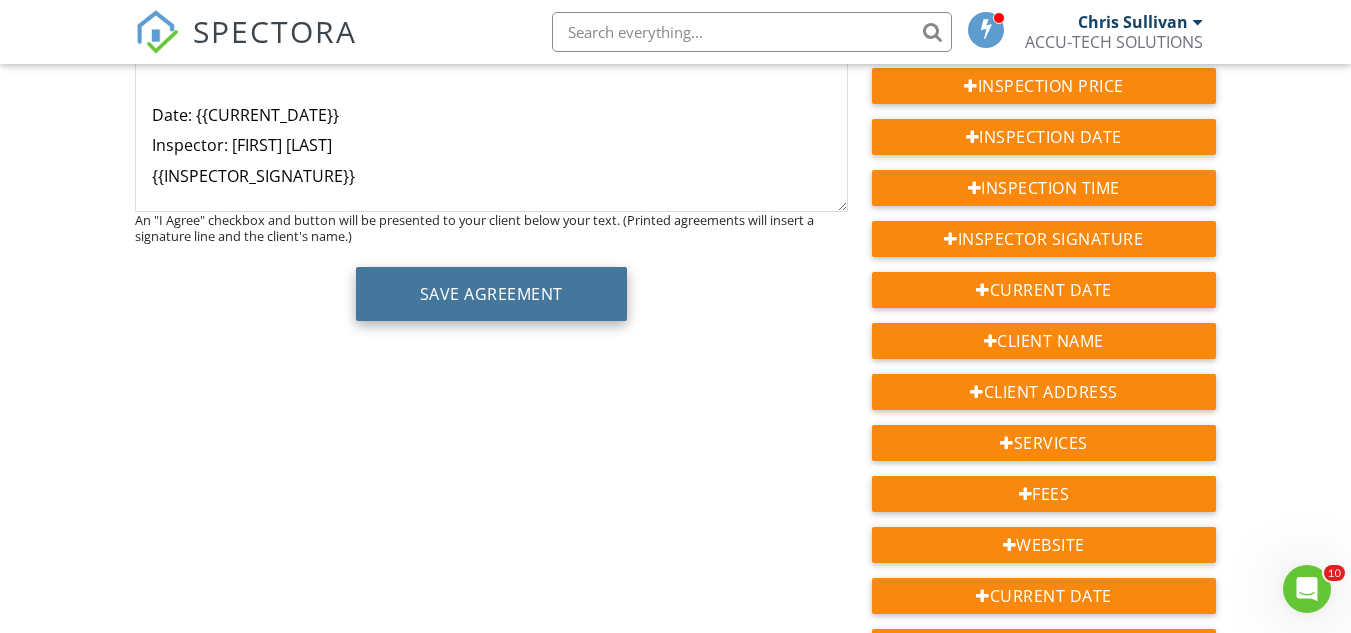 click on "Save Agreement" at bounding box center [491, 294] 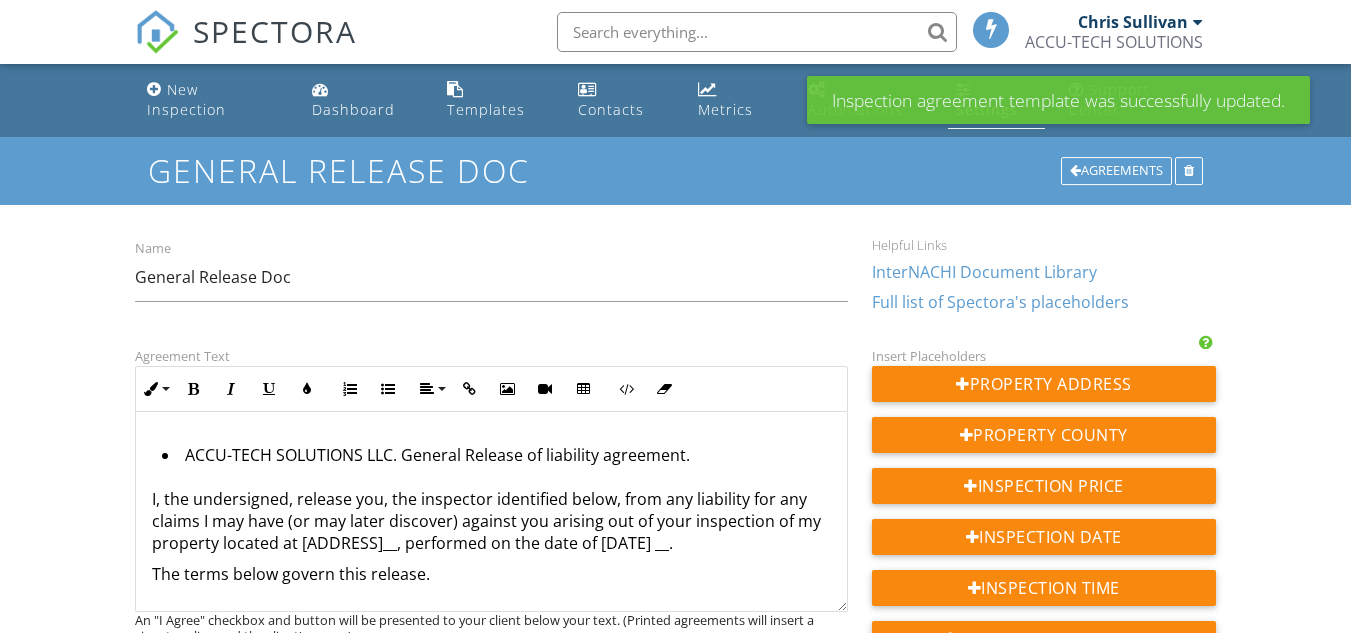 scroll, scrollTop: 0, scrollLeft: 0, axis: both 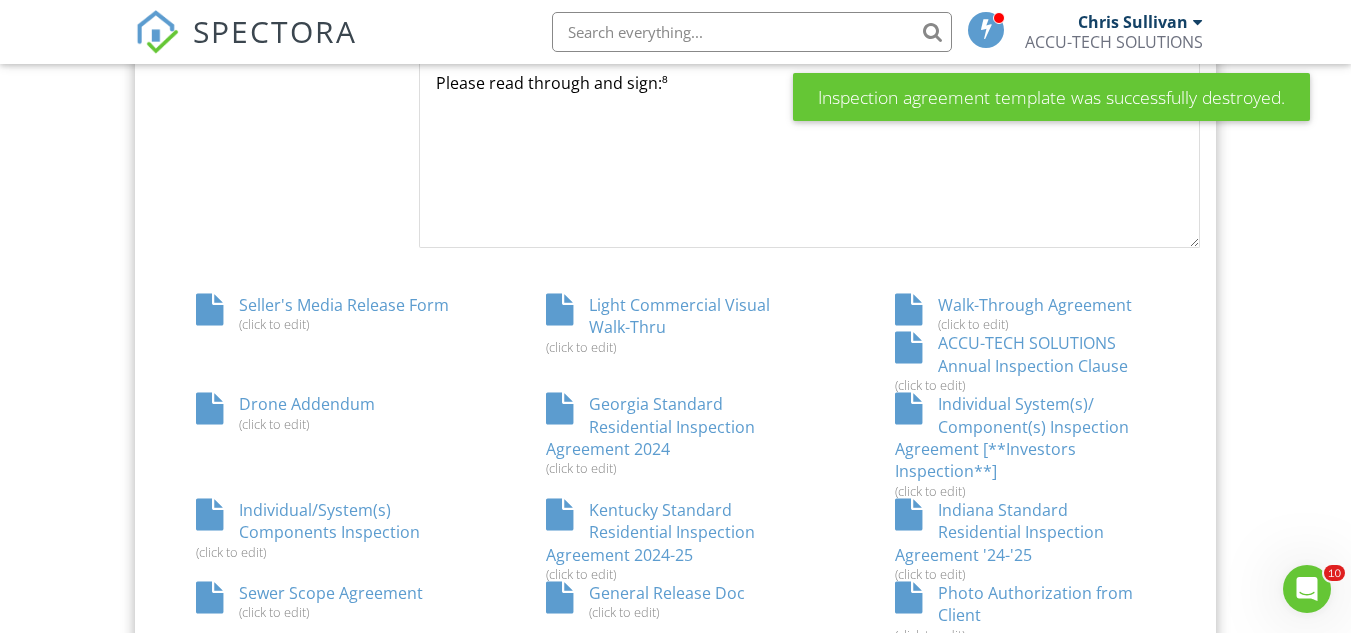 click on "Light Commercial Visual Walk-Thru
(click to edit)" at bounding box center (676, 324) 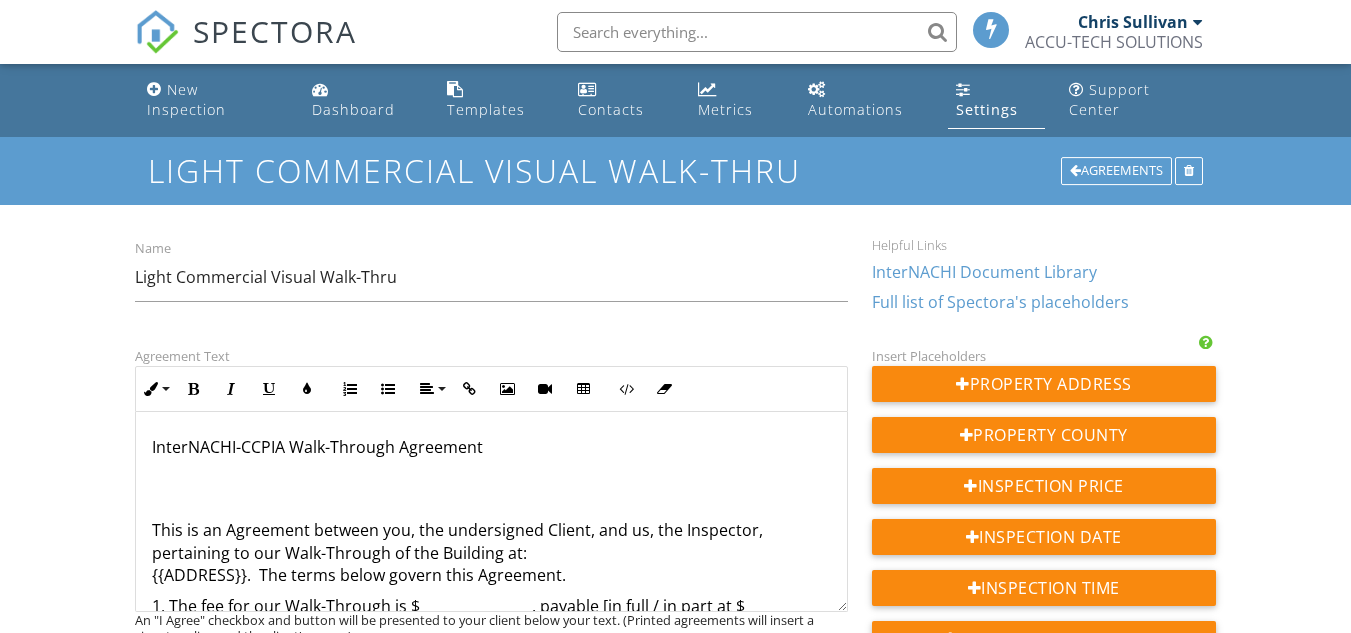 scroll, scrollTop: 0, scrollLeft: 0, axis: both 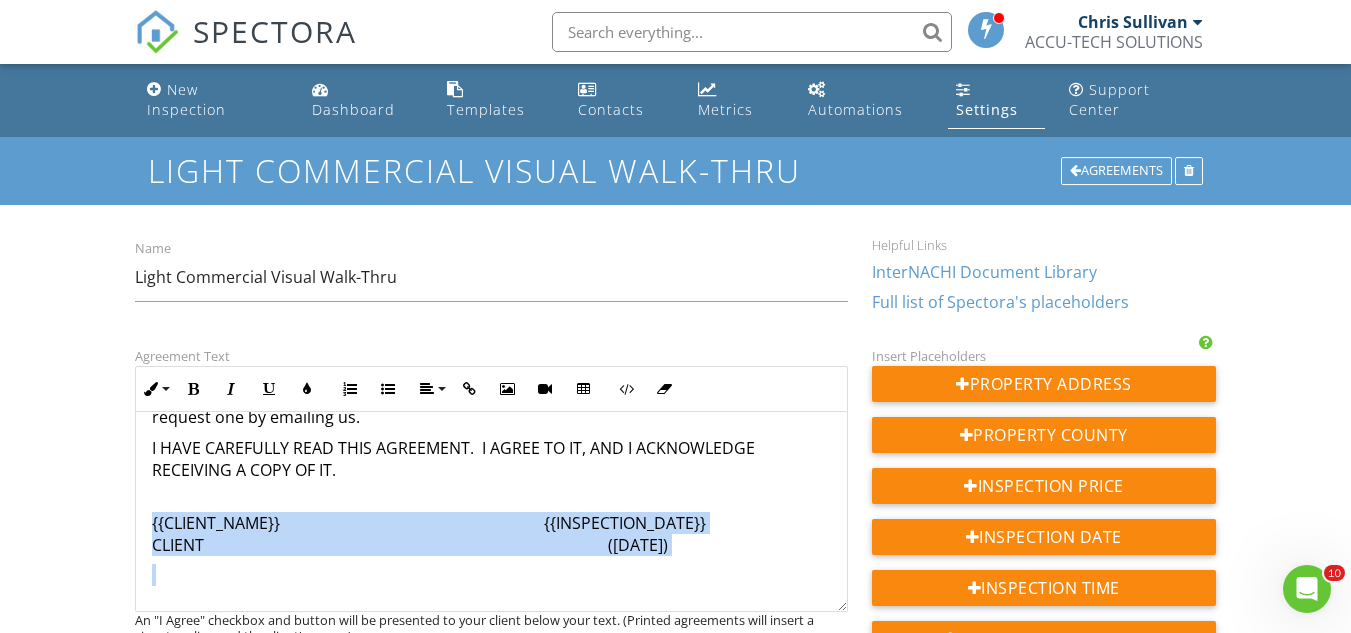 drag, startPoint x: 147, startPoint y: 497, endPoint x: 498, endPoint y: 550, distance: 354.97888 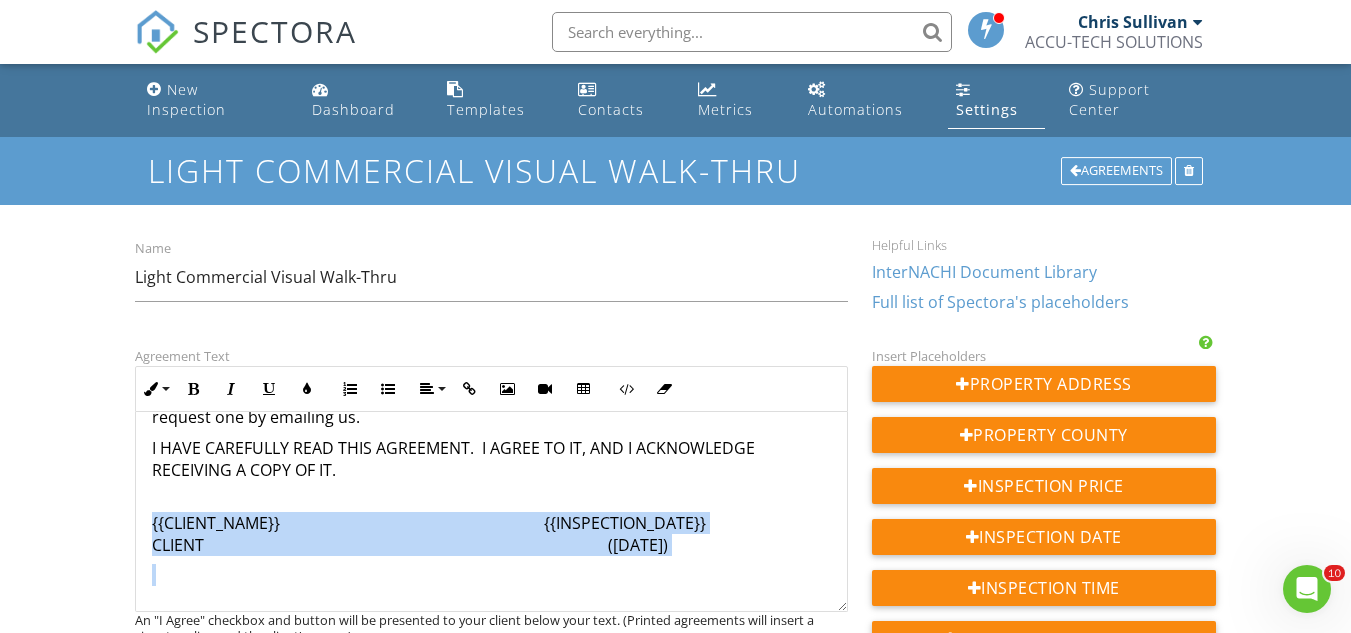 click on "InterNACHI-CCPIA Walk-Through Agreement   This is an Agreement between you, the undersigned Client, and us, the Inspector, pertaining to our Walk-Through of the Building at: {{ADDRESS}}.  The terms below govern this Agreement.  1. The fee for our Walk-Through is $________________, payable [in full / in part at $ ________________] at a time [before / after] the Walk-Through. 3. We will not test for the presence of radon, a harmful gas.  We will not test for mold.  We will not test for compliance with applicable building codes or for the presence of (or for any potential dangers arising from the presence of) asbestos, lead paint, soil contamination, or other environmental hazards or violations.  10. Past-due fees for our Walk-Through shall accrue interest at 8% per year.  You agree to pay all costs and attorney’s fees we incur in collecting the fees owed to us.  If the Client is a corporation, LLC, or similar entity, you personally guarantee payment of the fee. 11. You may not assign this Agreement." at bounding box center (491, -508) 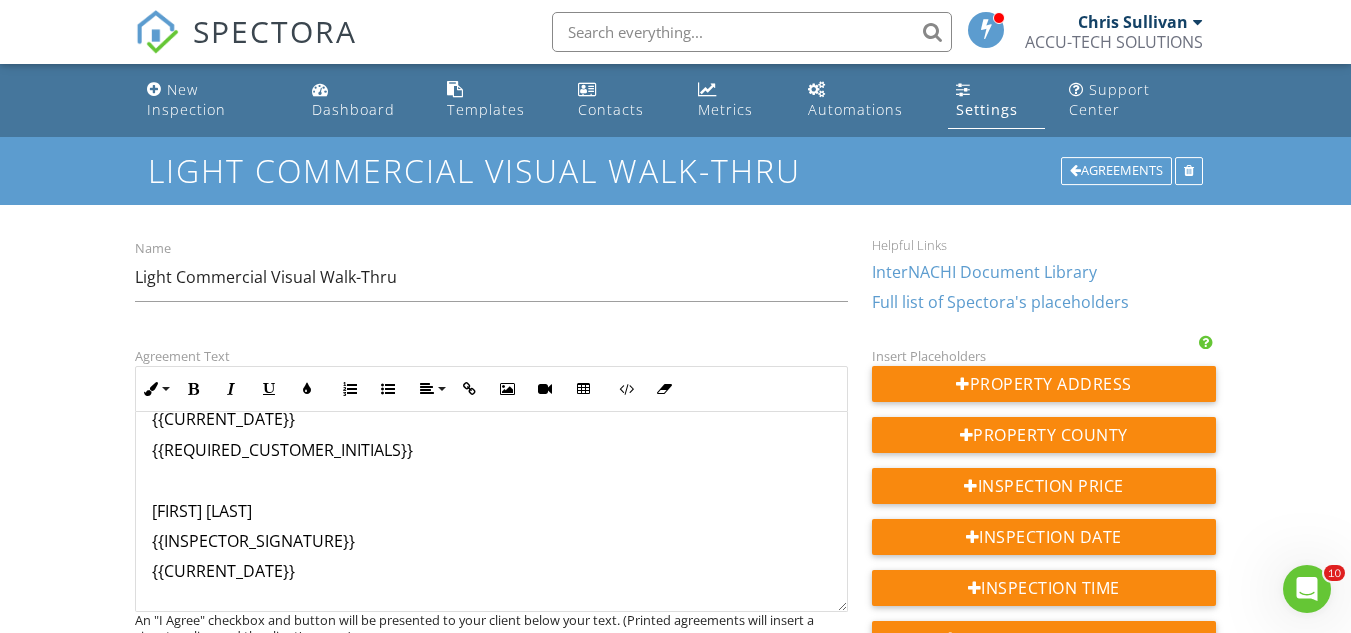 scroll, scrollTop: 2233, scrollLeft: 0, axis: vertical 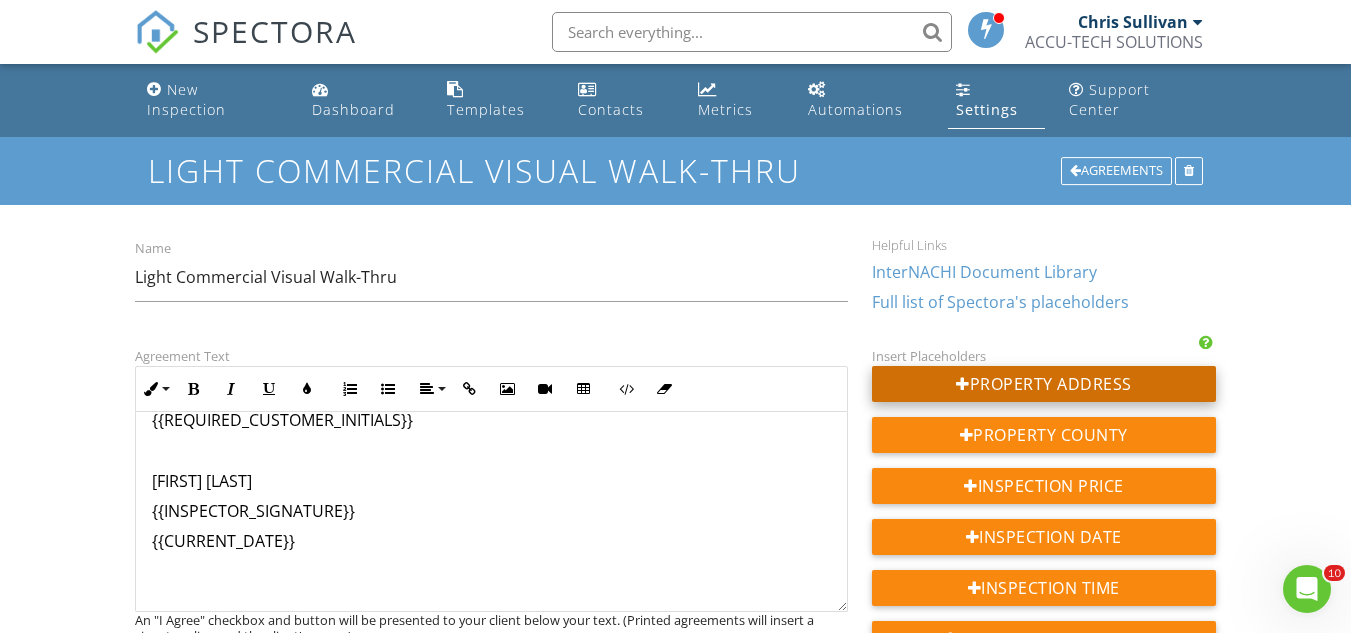 click on "Property Address" at bounding box center (1044, 384) 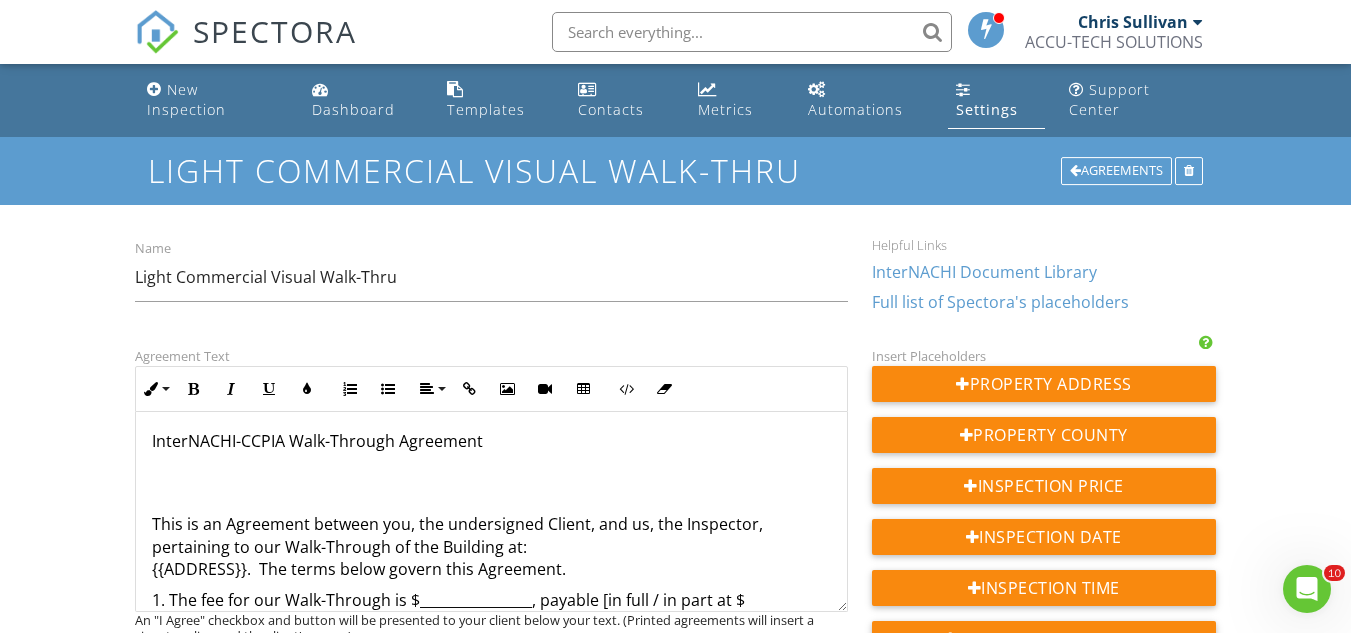 scroll, scrollTop: 0, scrollLeft: 0, axis: both 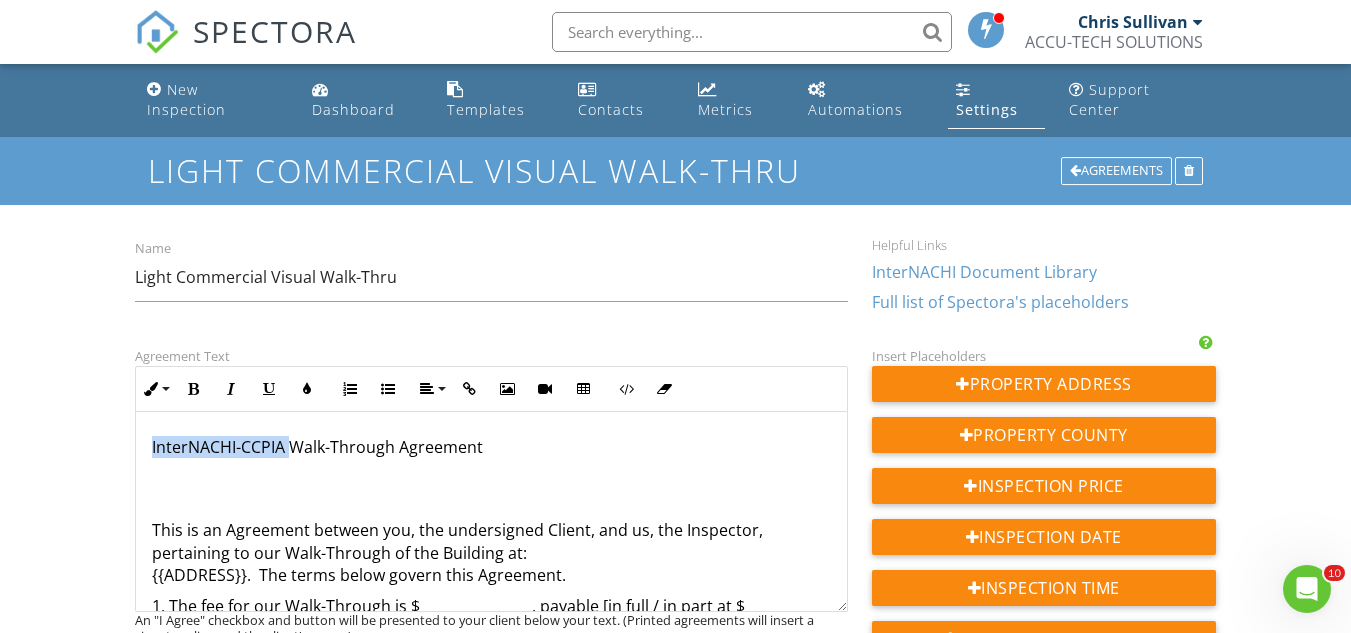 drag, startPoint x: 291, startPoint y: 429, endPoint x: 147, endPoint y: 420, distance: 144.28098 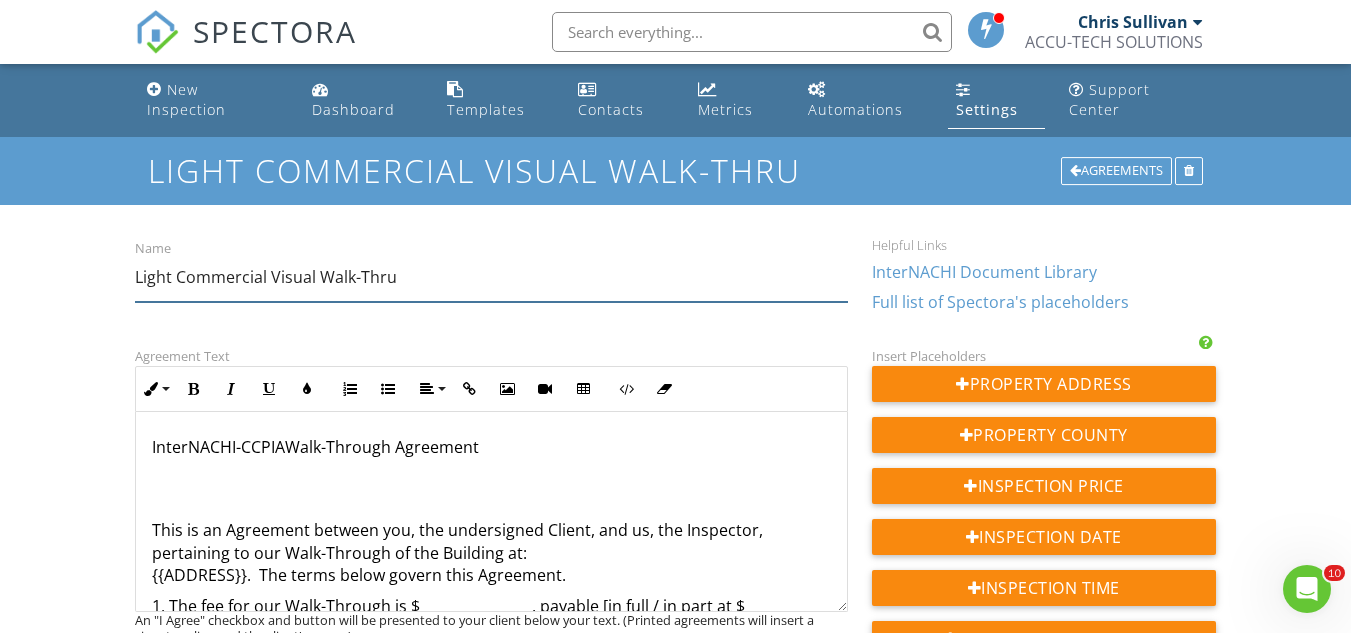 drag, startPoint x: 312, startPoint y: 253, endPoint x: 135, endPoint y: 258, distance: 177.0706 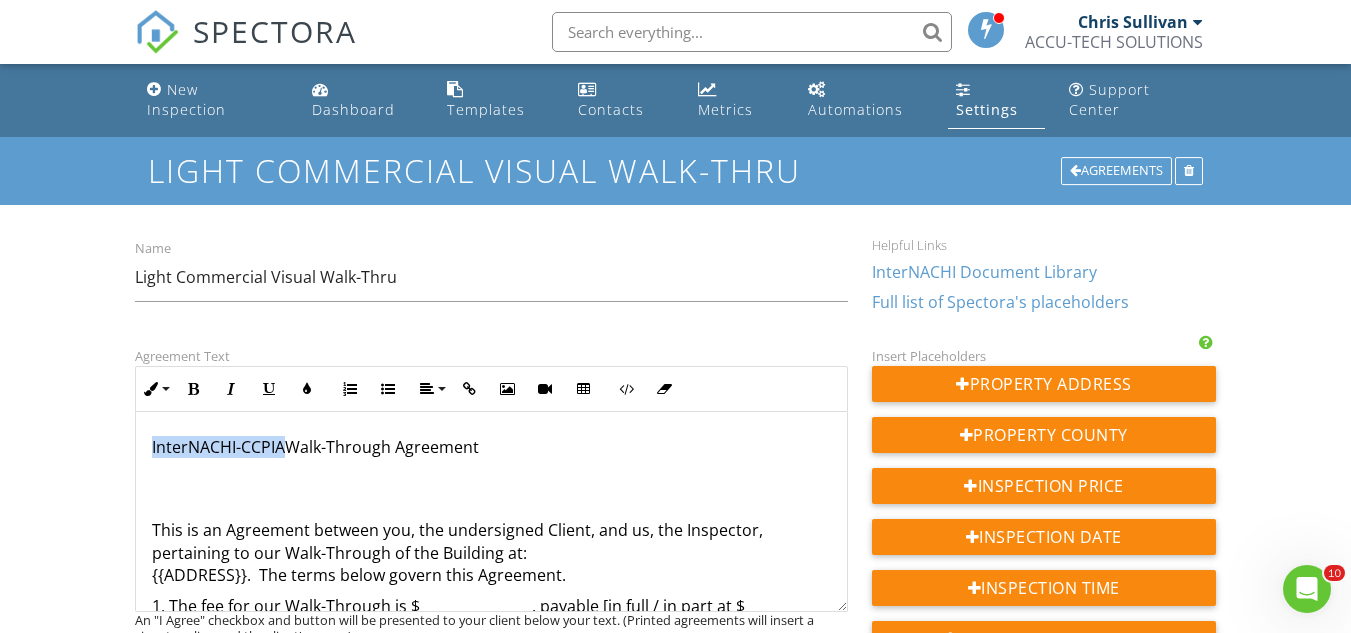 drag, startPoint x: 283, startPoint y: 424, endPoint x: 152, endPoint y: 424, distance: 131 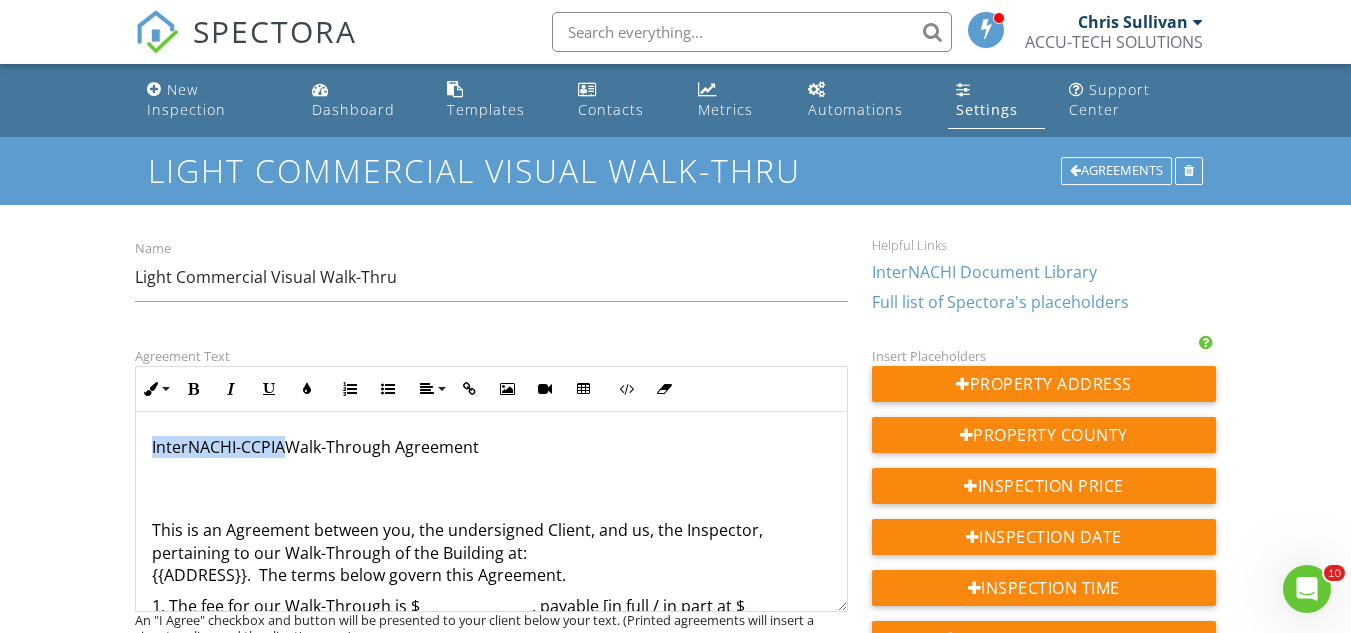 click on "​ InterNACHI-CCPIA  ​ Walk-Through Agreement" at bounding box center [491, 458] 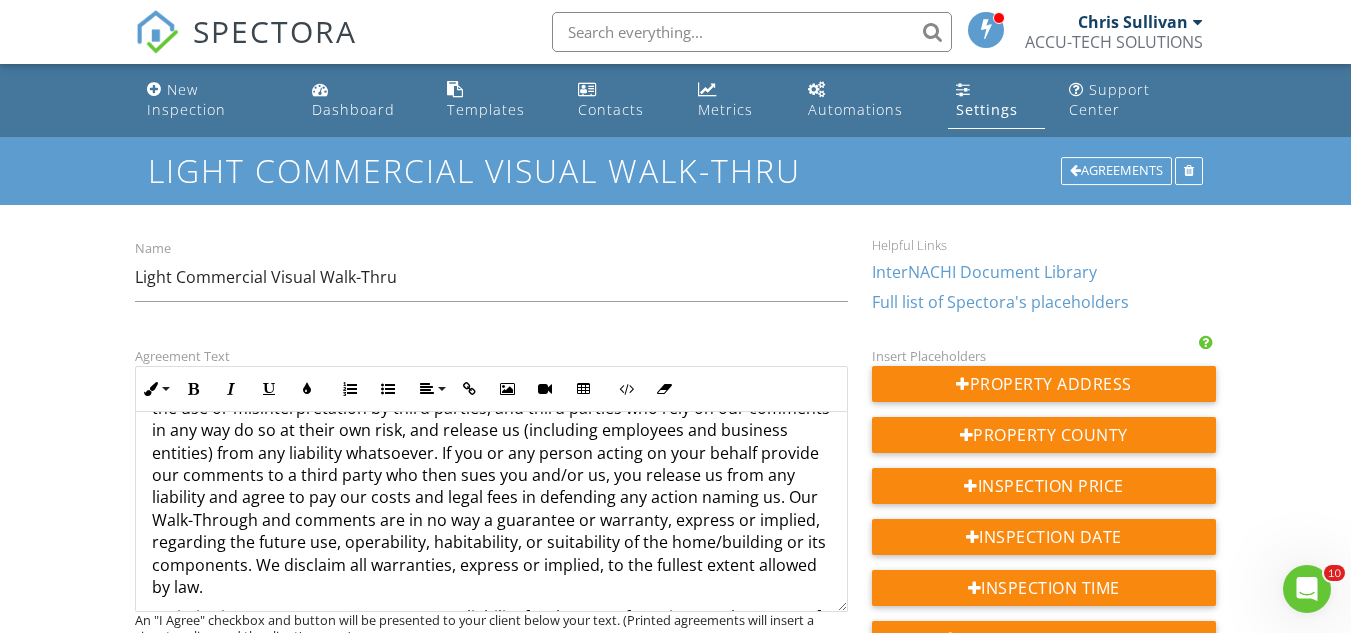 scroll, scrollTop: 600, scrollLeft: 0, axis: vertical 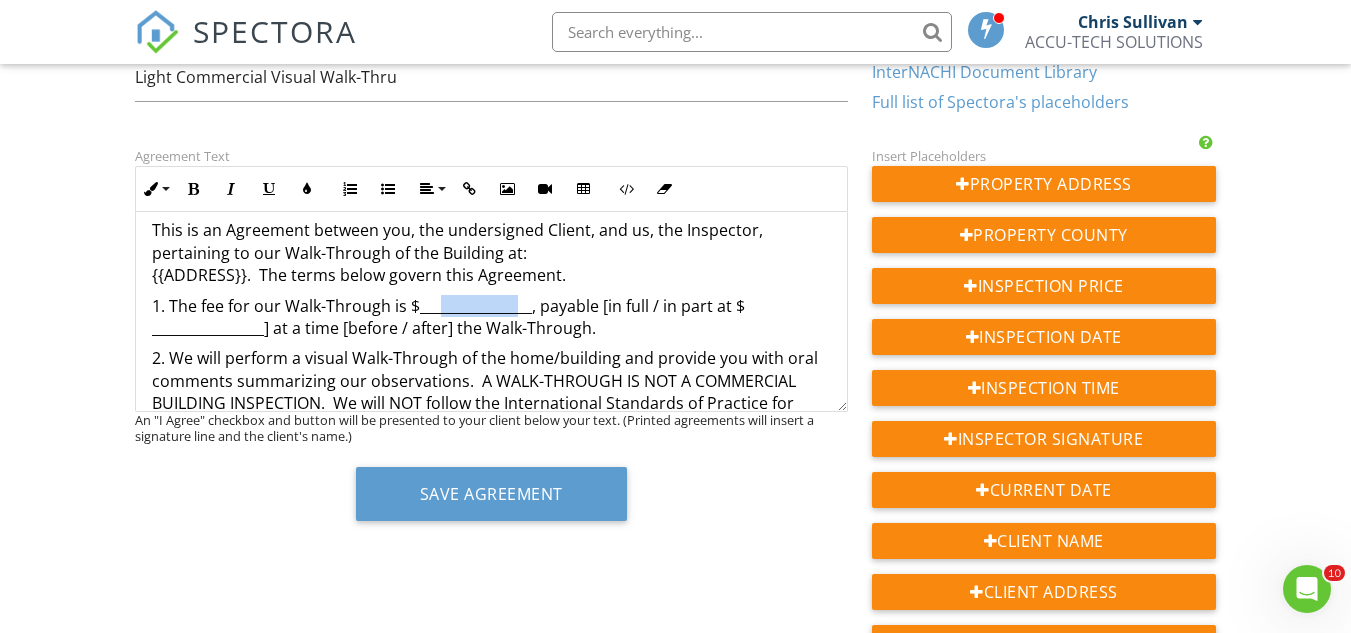 drag, startPoint x: 519, startPoint y: 285, endPoint x: 437, endPoint y: 284, distance: 82.006096 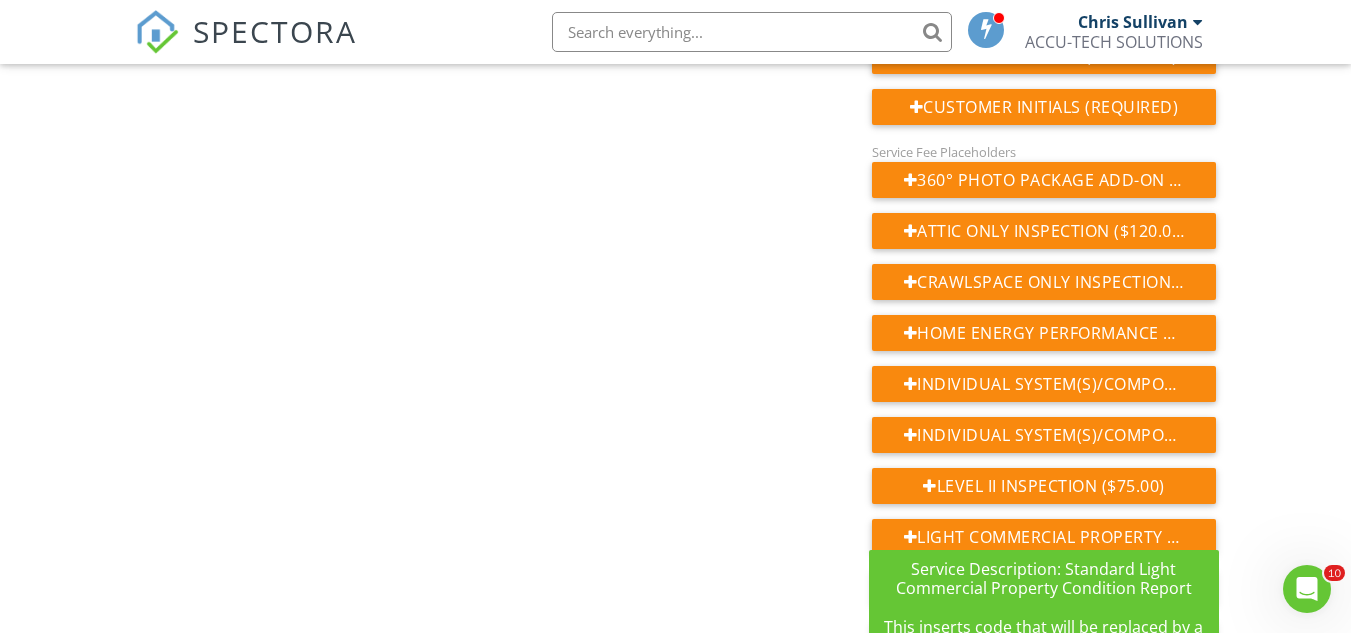 scroll, scrollTop: 1100, scrollLeft: 0, axis: vertical 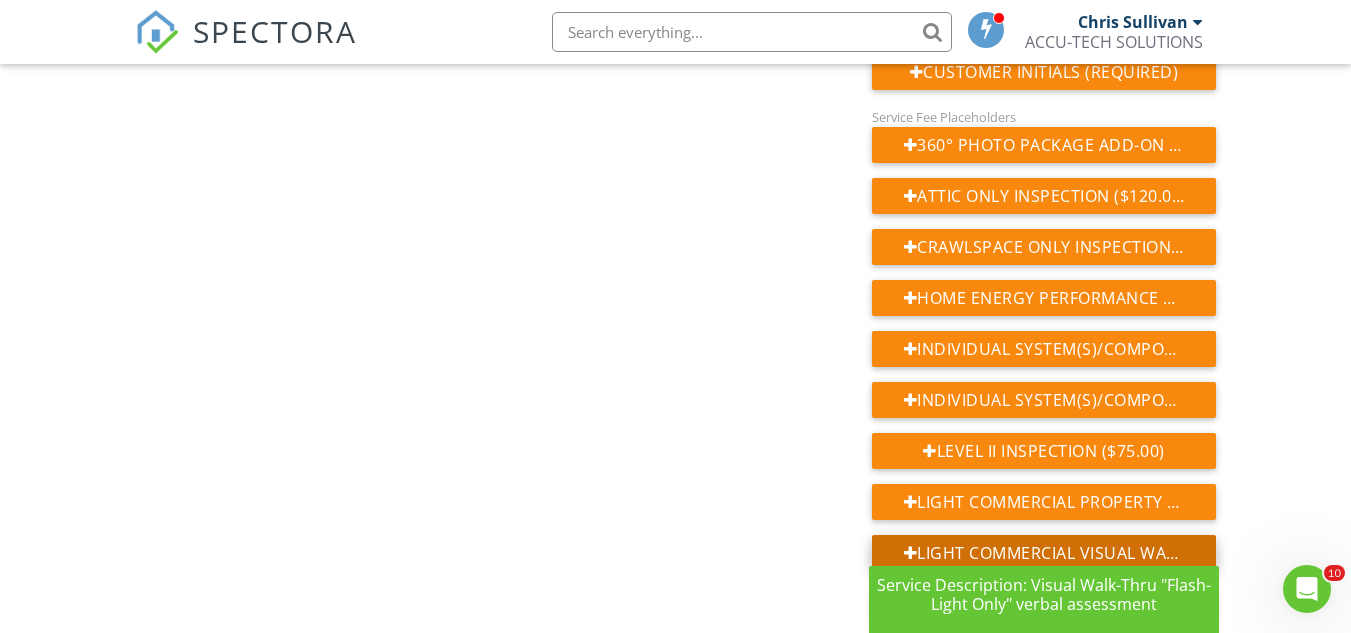 click on "Light Commercial Visual Walk-Thru ($200.00)" at bounding box center [1044, 553] 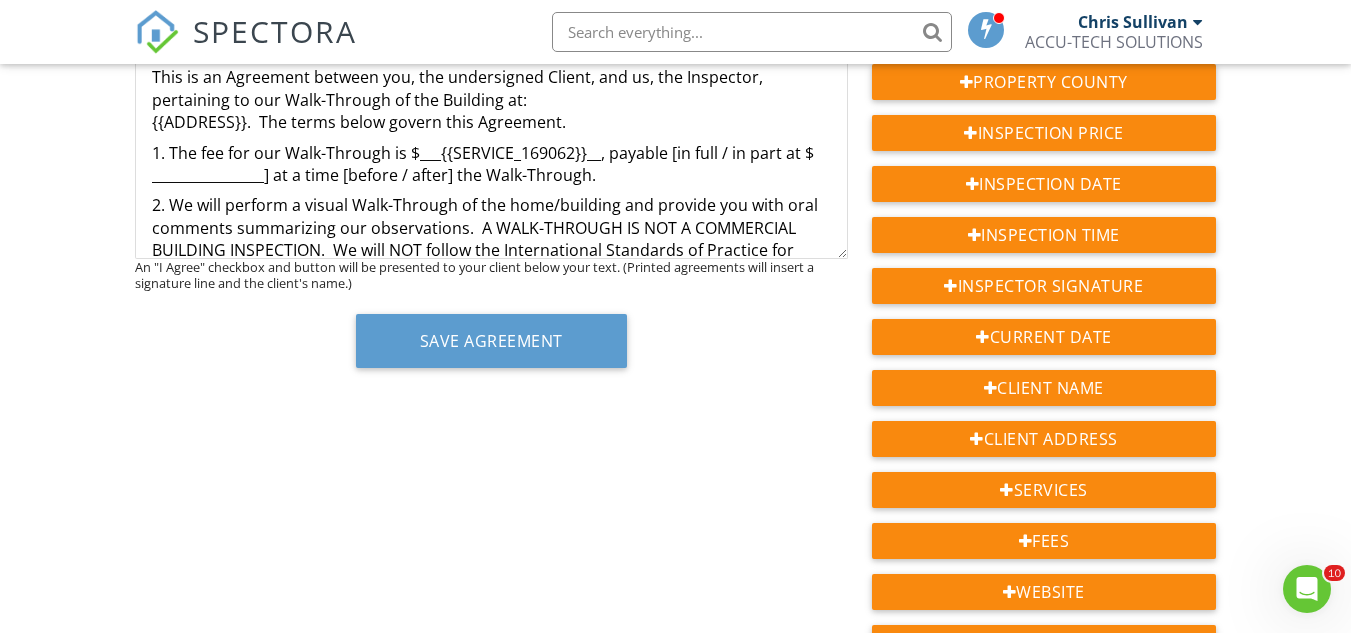 scroll, scrollTop: 300, scrollLeft: 0, axis: vertical 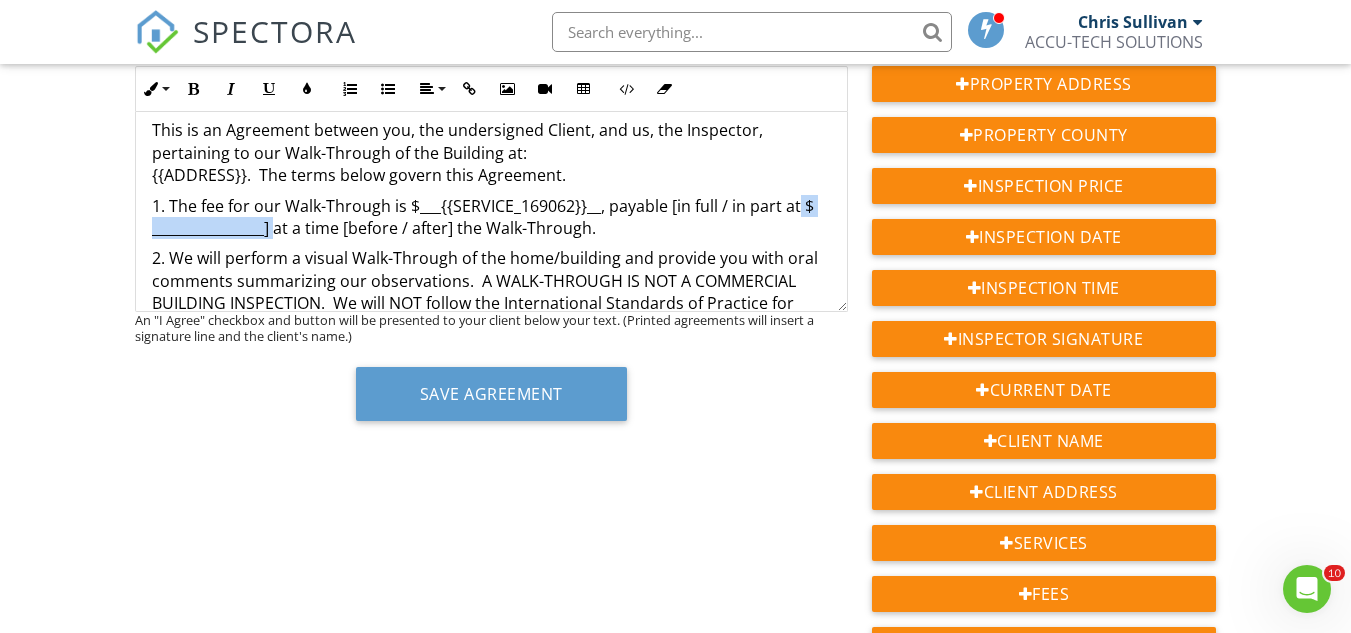 drag, startPoint x: 274, startPoint y: 209, endPoint x: 800, endPoint y: 196, distance: 526.16064 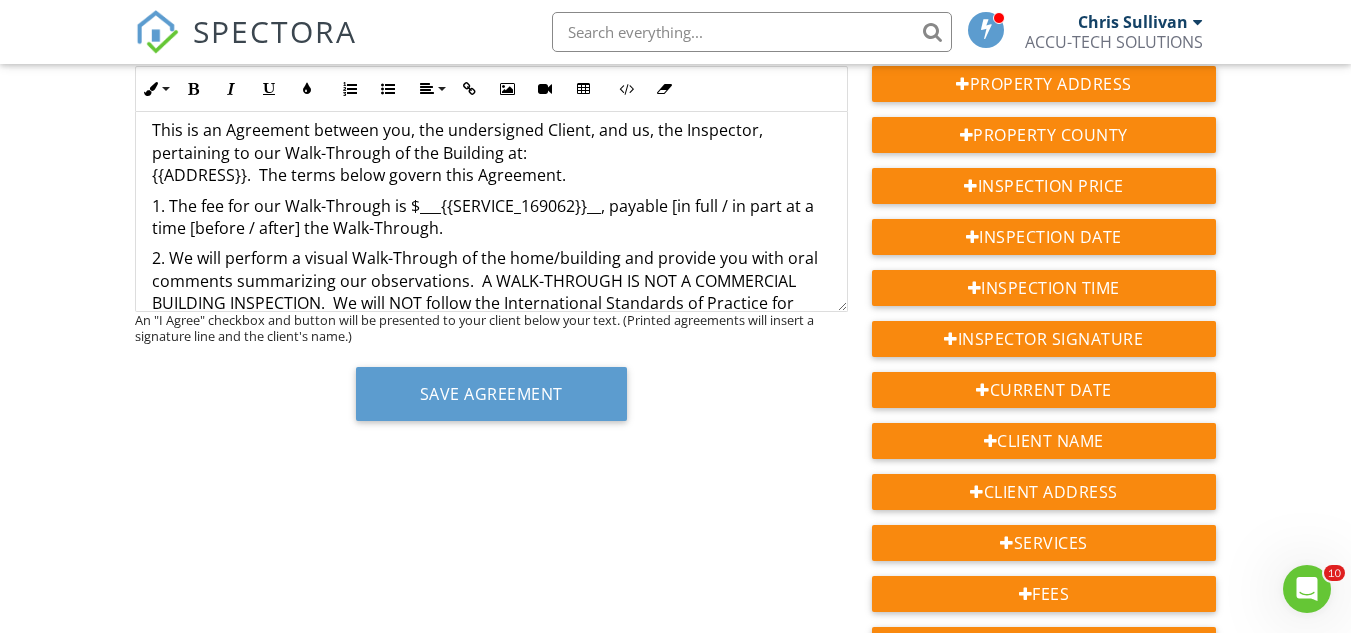 scroll, scrollTop: 0, scrollLeft: 0, axis: both 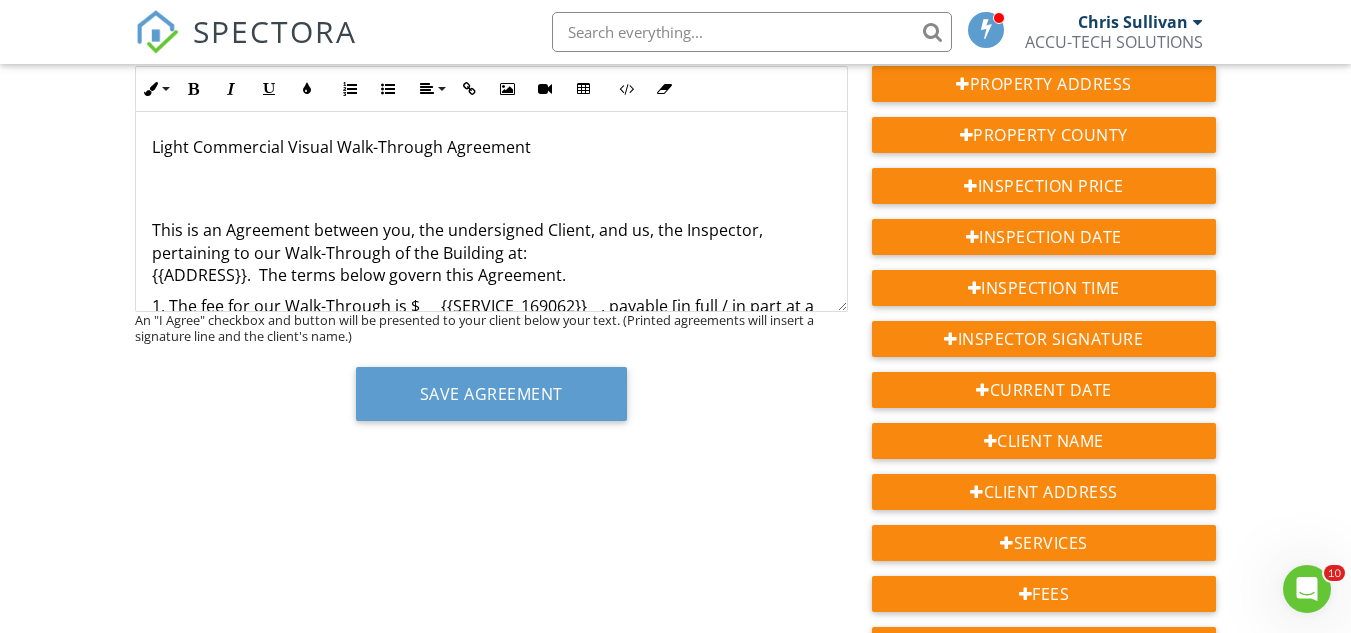 click on "This is an Agreement between you, the undersigned Client, and us, the Inspector, pertaining to our Walk-Through of the Building at: {{ADDRESS}}.  The terms below govern this Agreement." at bounding box center (491, 252) 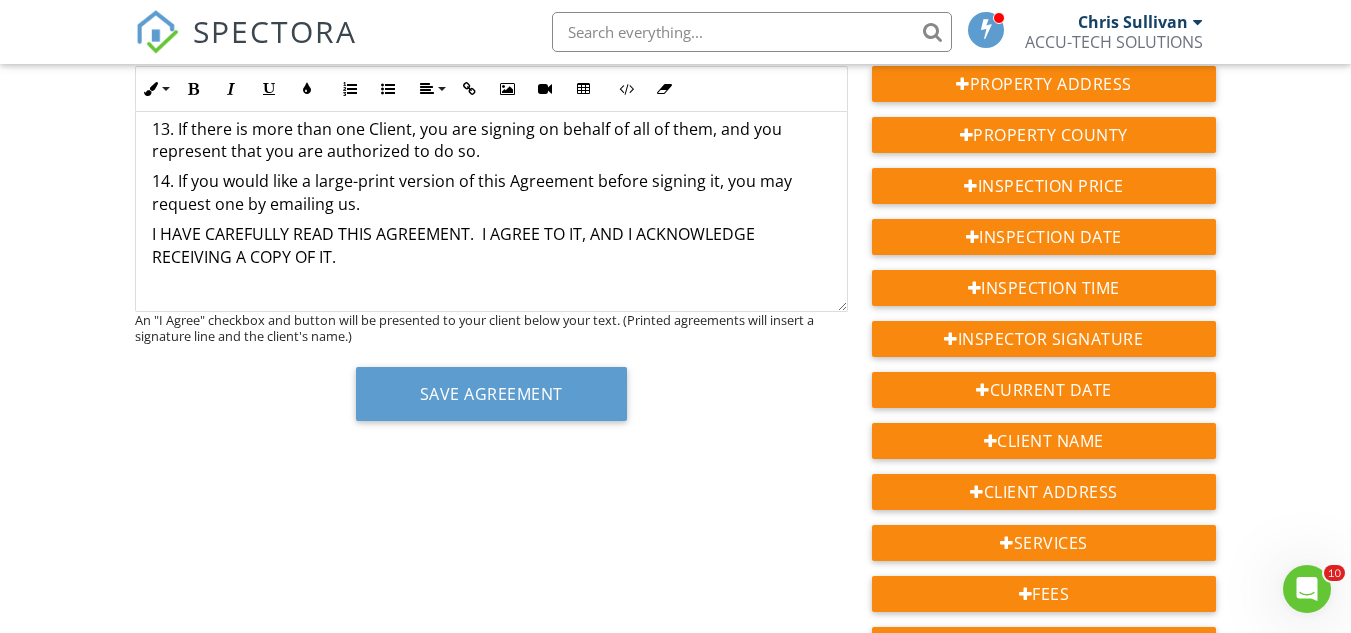 scroll, scrollTop: 1900, scrollLeft: 0, axis: vertical 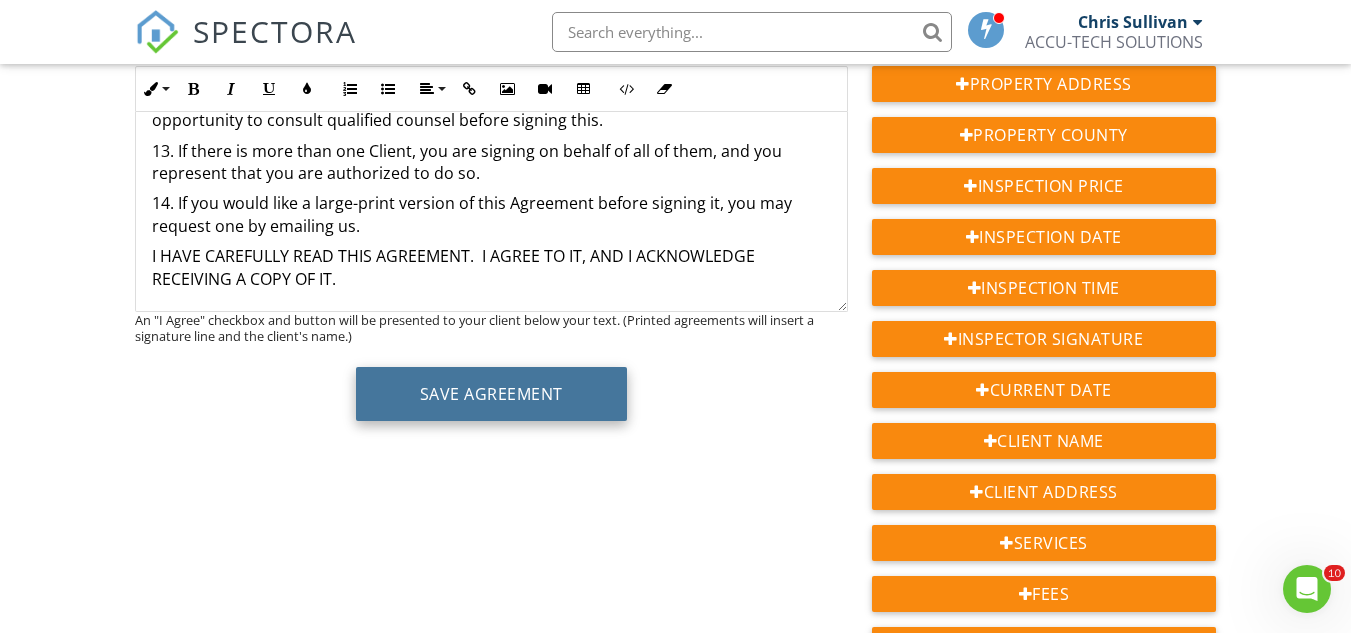 click on "Save Agreement" at bounding box center (491, 394) 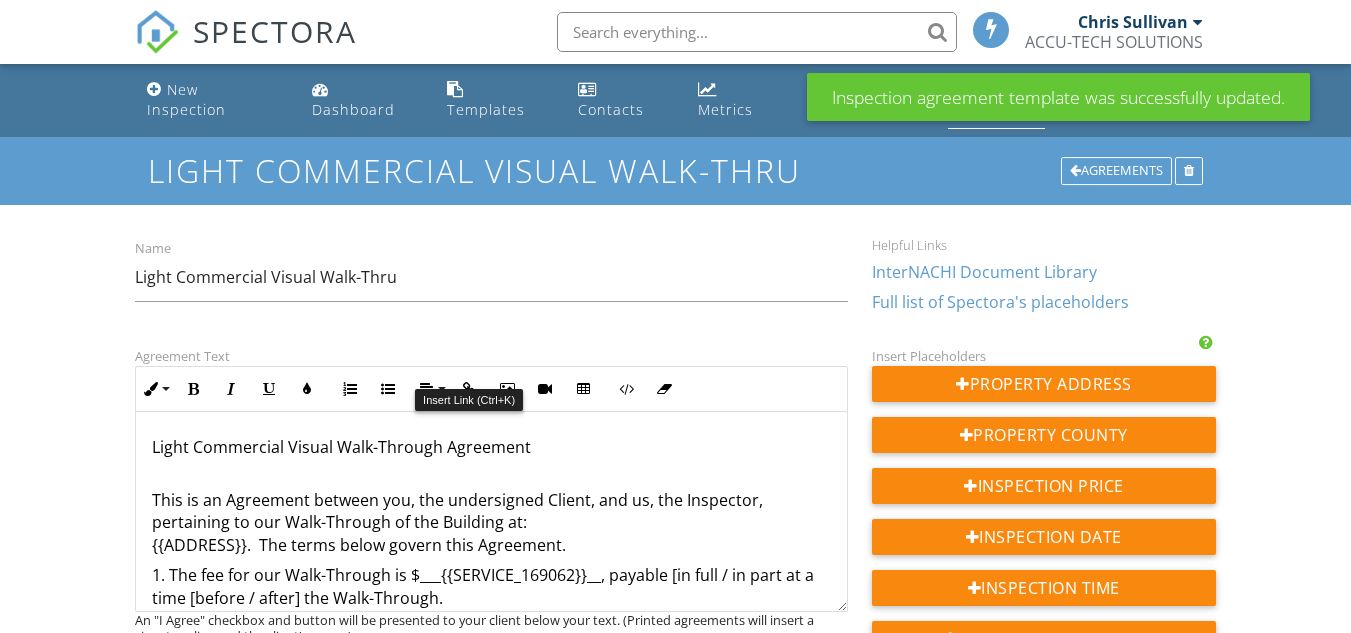 scroll, scrollTop: 0, scrollLeft: 0, axis: both 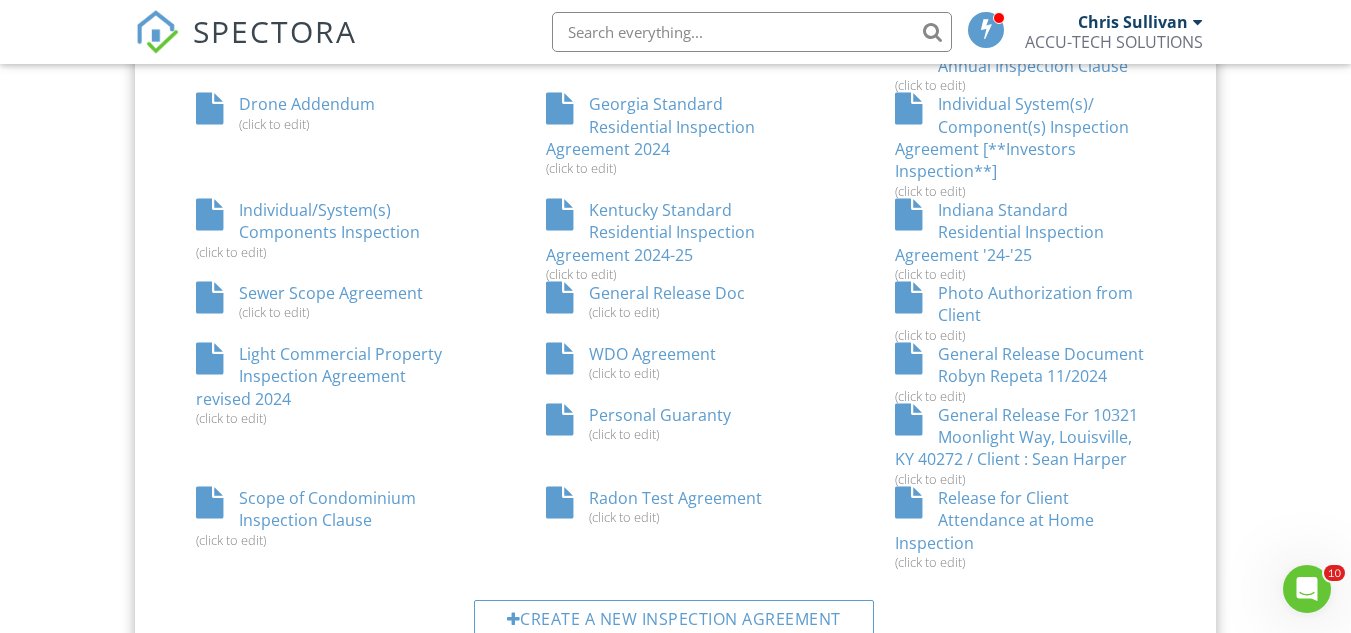 click on "Light Commercial Property Inspection Agreement revised 2024
(click to edit)" at bounding box center [326, 384] 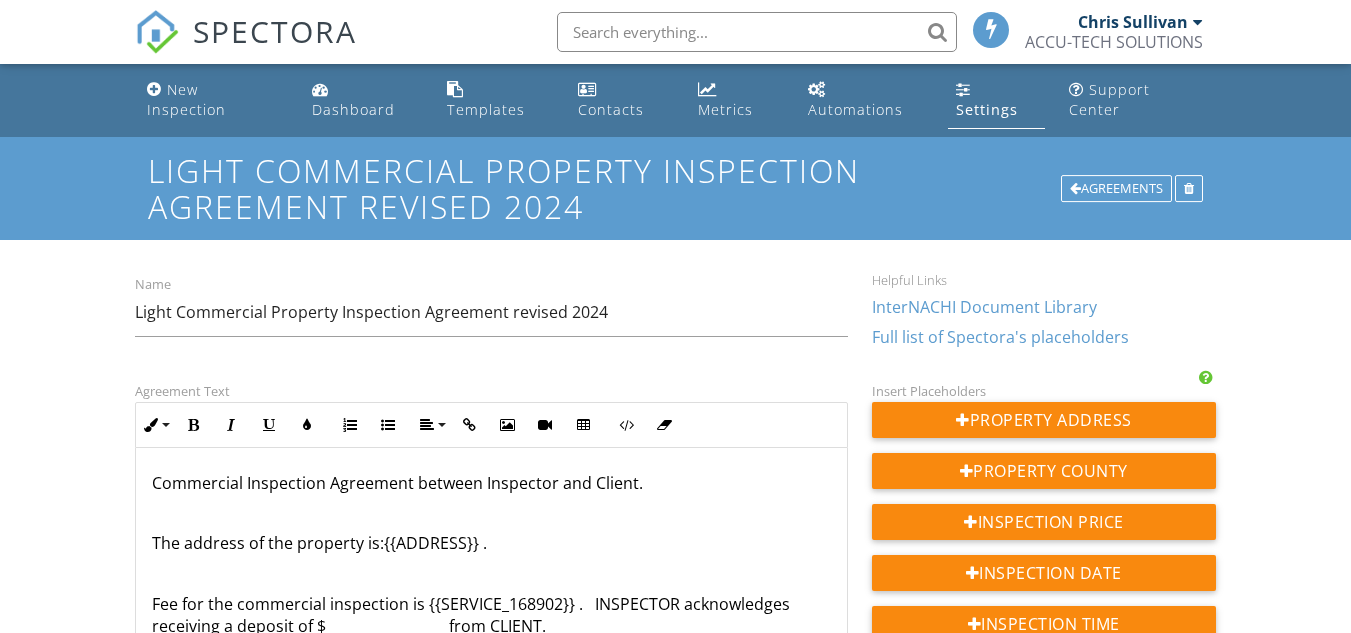 scroll, scrollTop: 0, scrollLeft: 0, axis: both 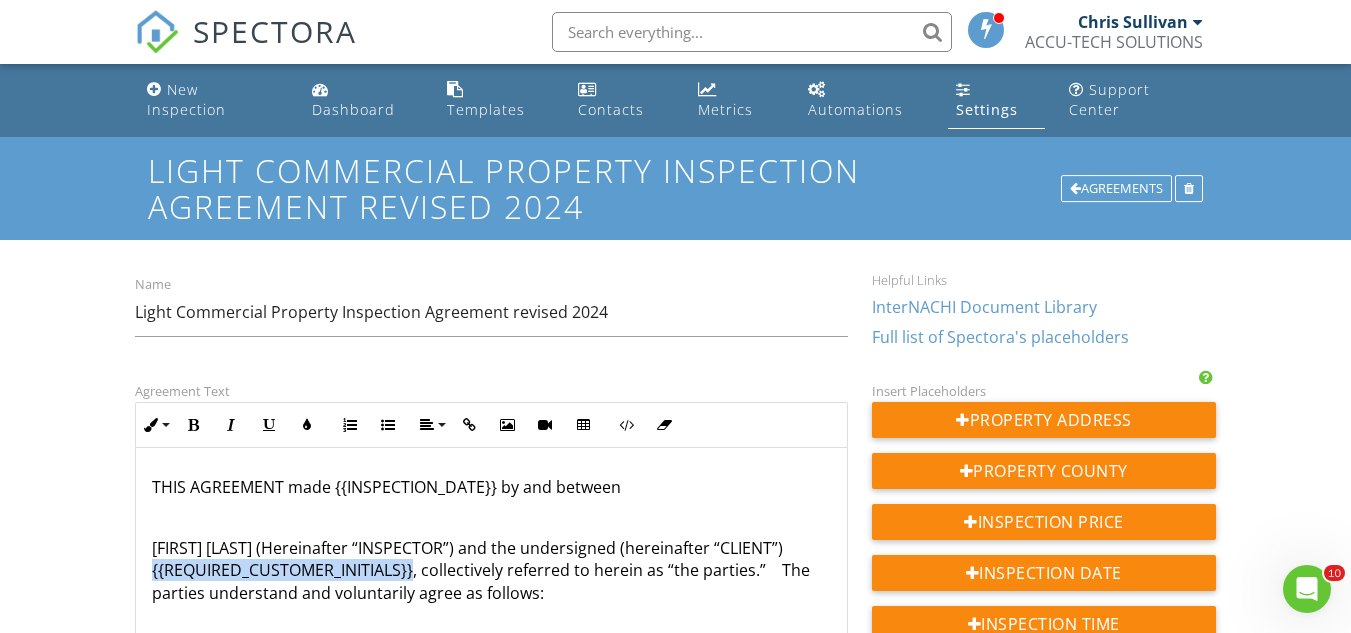 drag, startPoint x: 415, startPoint y: 545, endPoint x: 148, endPoint y: 550, distance: 267.0468 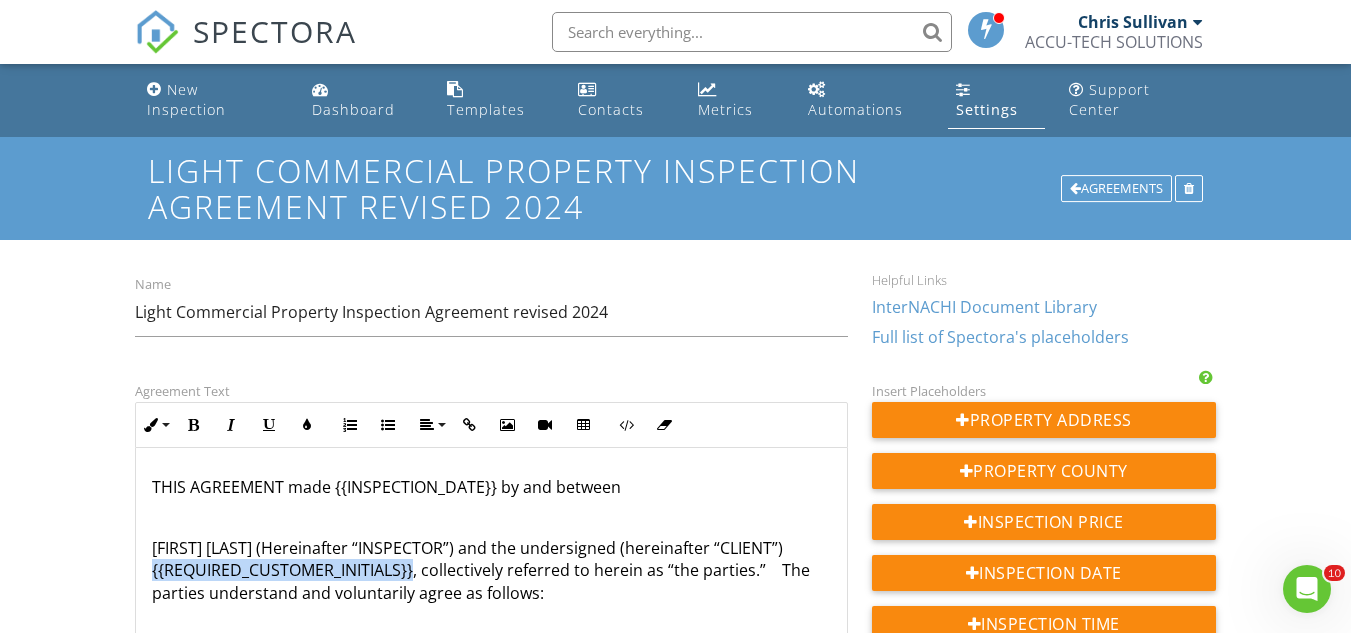 click on "Commercial Inspection Agreement between Inspector and Client.   The address of the property is:{{ADDRESS}} .   Fee for the commercial inspection is {{SERVICE_168902}} .   INSPECTOR acknowledges receiving a deposit of $_________________ from CLIENT.   THIS AGREEMENT made {{INSPECTION_DATE}} by and between   Chris Sullivan (Hereinafter “INSPECTOR”) and the undersigned (hereinafter “CLIENT”) {{REQUIRED_CUSTOMER_INITIALS}}, collectively referred to herein as “the parties.”    The parties understand and voluntarily agree as follows:             6. In the event of a claim against INSPECTOR, CLIENT agrees to supply INSPECTOR with the following: (1) Written notification of adverse conditions within 14 days of discovery, and (2) Access to the premises.  Failure to comply with the above conditions will release INSPECTOR and its agents from any and all obligations or liability of any kind.               {{INSPECTOR_SIGNATURE}}  FOR INSPECTOR       CLIENT OR REPRESENTATIVE" at bounding box center (491, 2128) 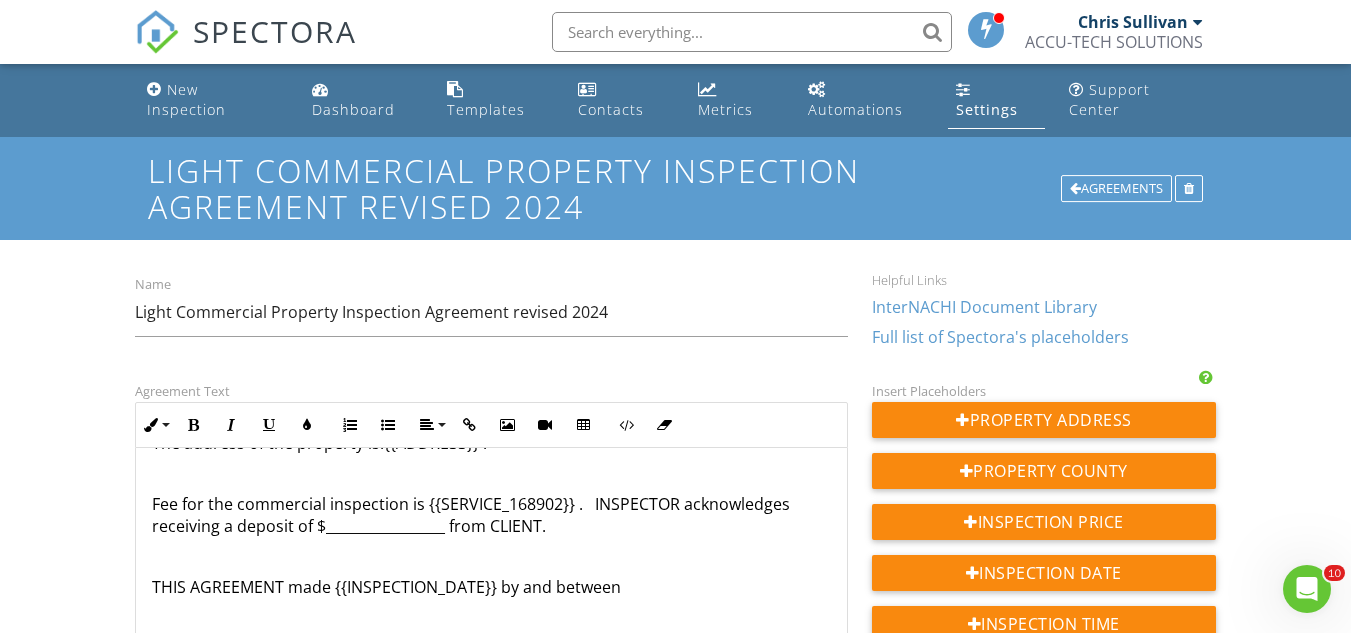 scroll, scrollTop: 200, scrollLeft: 0, axis: vertical 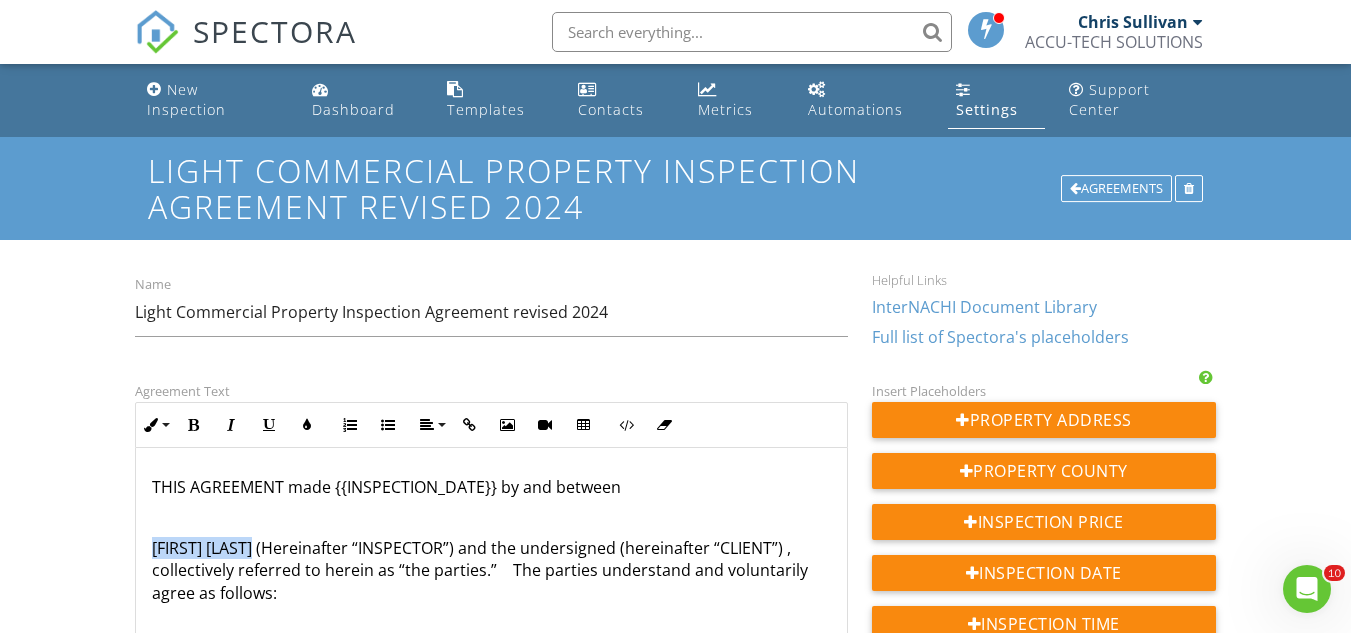 drag, startPoint x: 252, startPoint y: 526, endPoint x: 156, endPoint y: 532, distance: 96.18732 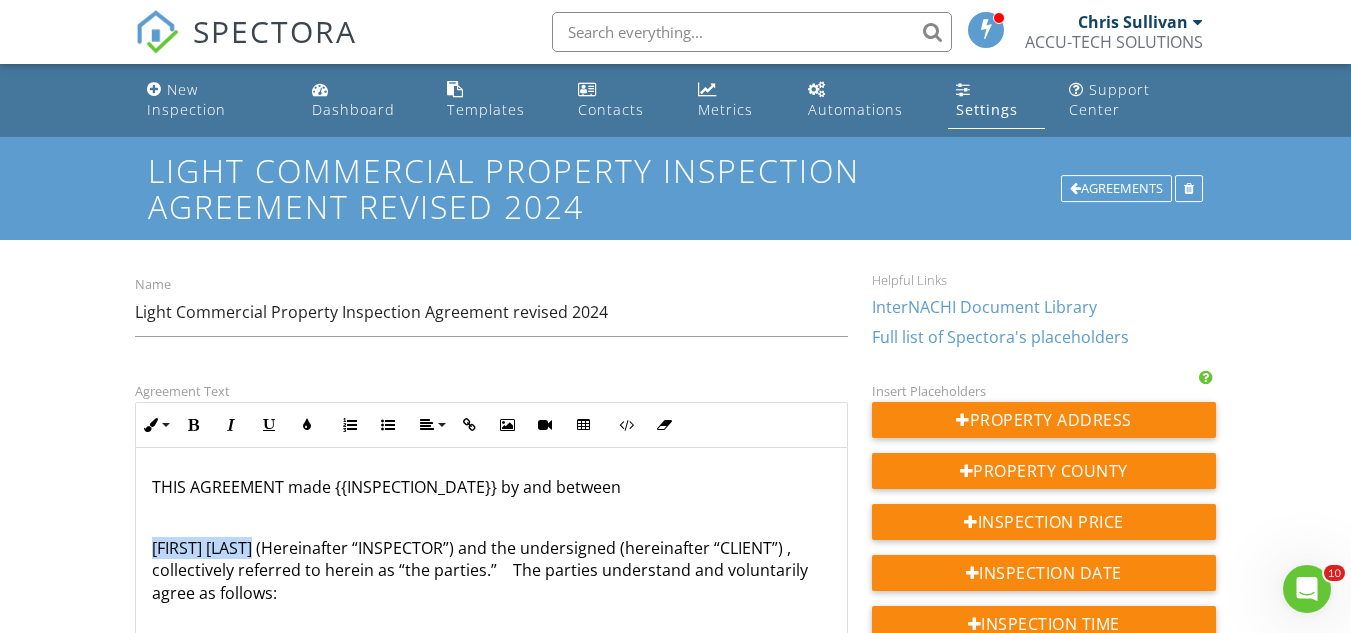 click on "Chris Sullivan (Hereinafter “INSPECTOR”) and the undersigned (hereinafter “CLIENT”) , collectively referred to herein as “the parties.”    The parties understand and voluntarily agree as follows:" at bounding box center [491, 570] 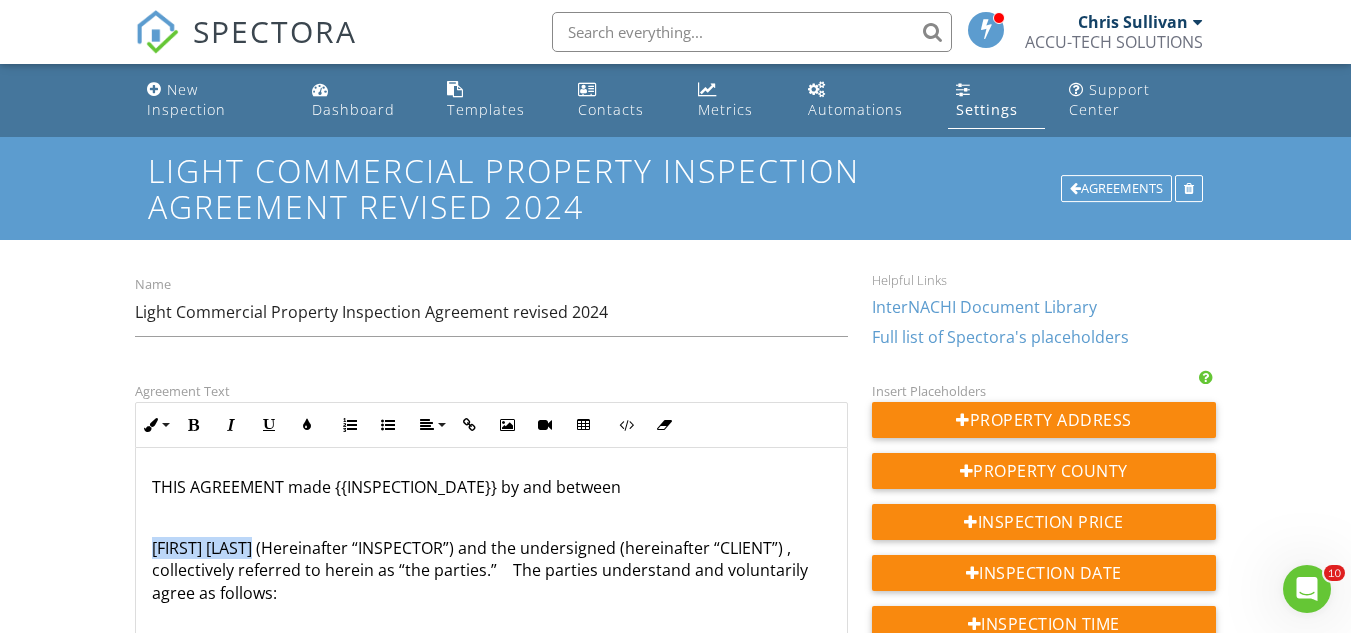 type 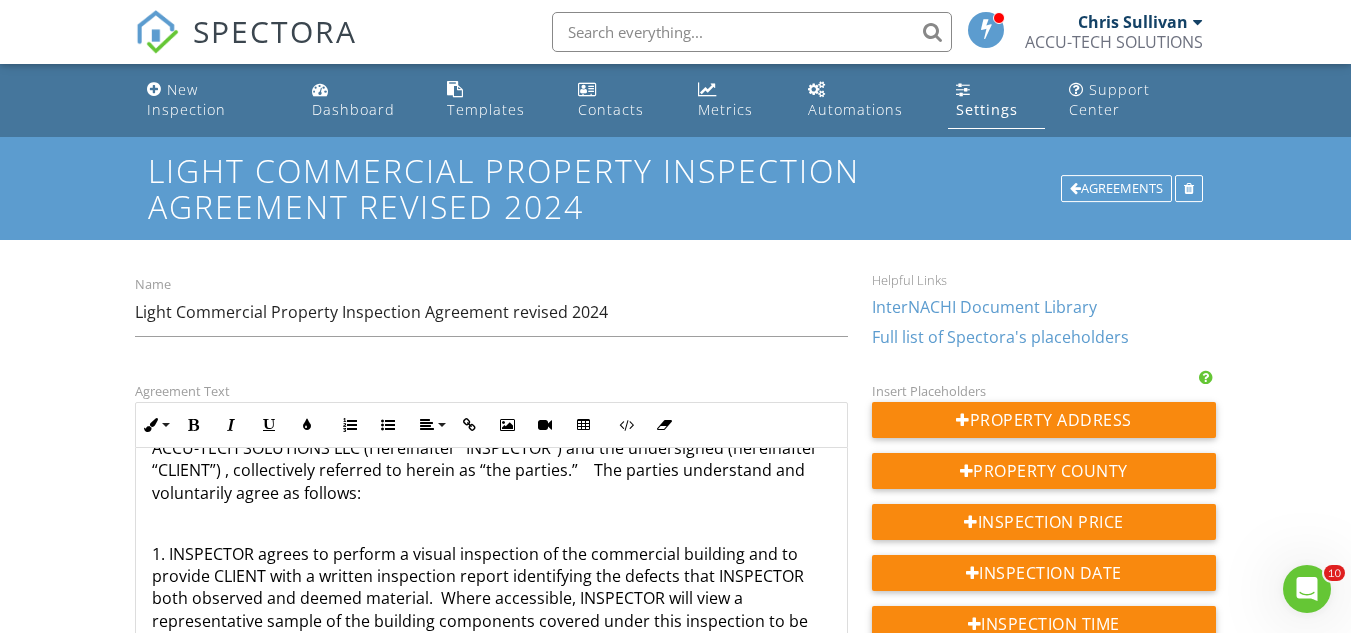 scroll, scrollTop: 200, scrollLeft: 0, axis: vertical 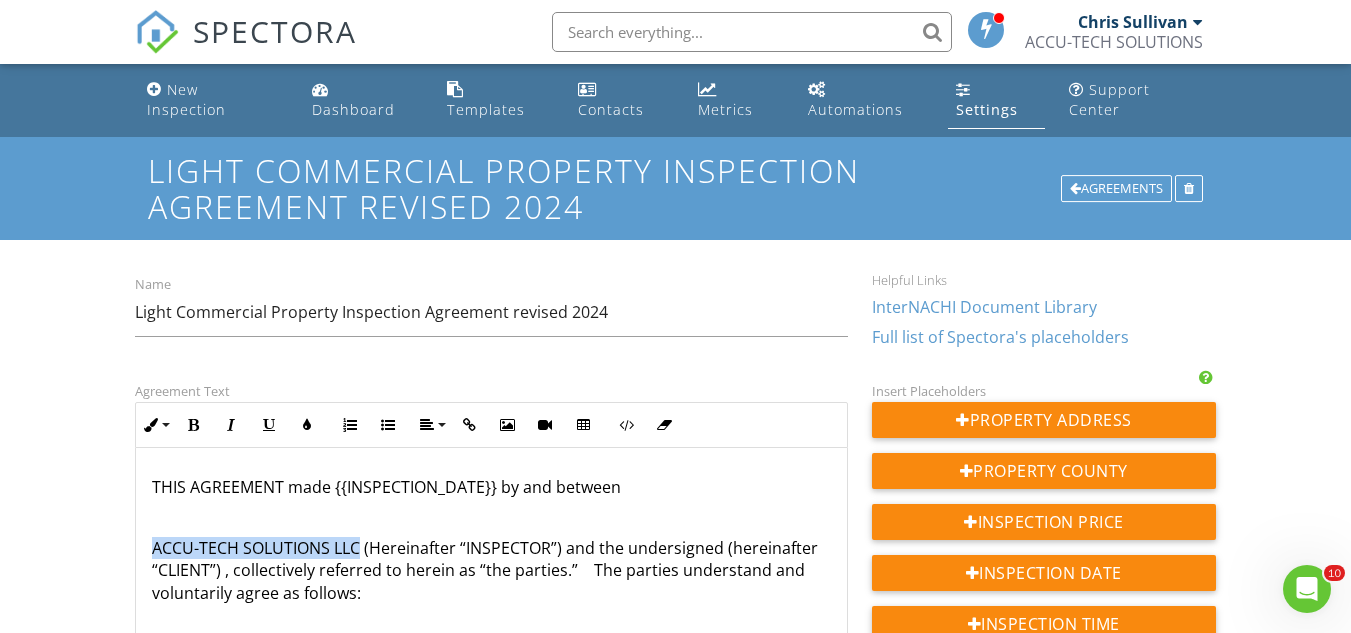 drag, startPoint x: 360, startPoint y: 521, endPoint x: 154, endPoint y: 515, distance: 206.08736 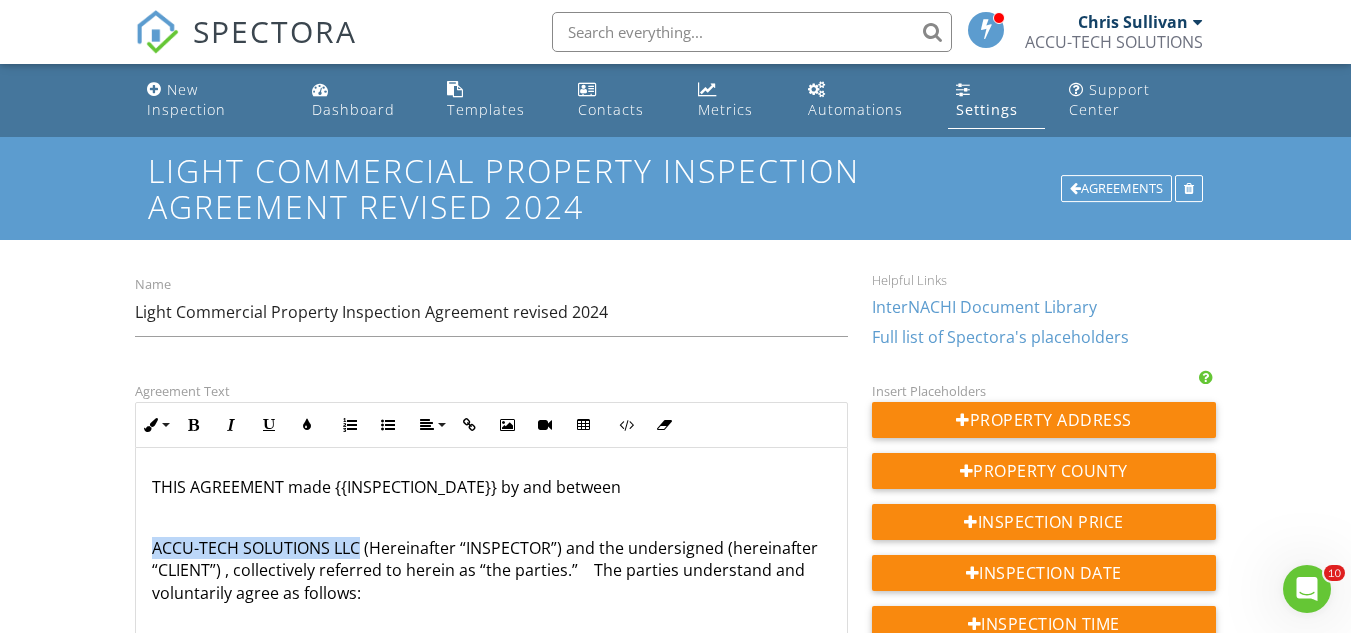 click on "Commercial Inspection Agreement between Inspector and Client.   The address of the property is:{{ADDRESS}} .   Fee for the commercial inspection is {{SERVICE_168902}} .   INSPECTOR acknowledges receiving a deposit of $_________________ from CLIENT.   THIS AGREEMENT made {{INSPECTION_DATE}} by and between   ACCU-TECH SOLUTIONS LLC (Hereinafter “INSPECTOR”) and the undersigned (hereinafter “CLIENT”) , collectively referred to herein as “the parties.”    The parties understand and voluntarily agree as follows:             6. In the event of a claim against INSPECTOR, CLIENT agrees to supply INSPECTOR with the following: (1) Written notification of adverse conditions within 14 days of discovery, and (2) Access to the premises.  Failure to comply with the above conditions will release INSPECTOR and its agents from any and all obligations or liability of any kind.         CLIENT HAS CAREFULLY READ THE FOREGOING, AGREES TO IT, AND ACKNOWLEDGES RECEIPT OF A COPY OF THIS AGREEMENT." at bounding box center (491, 2128) 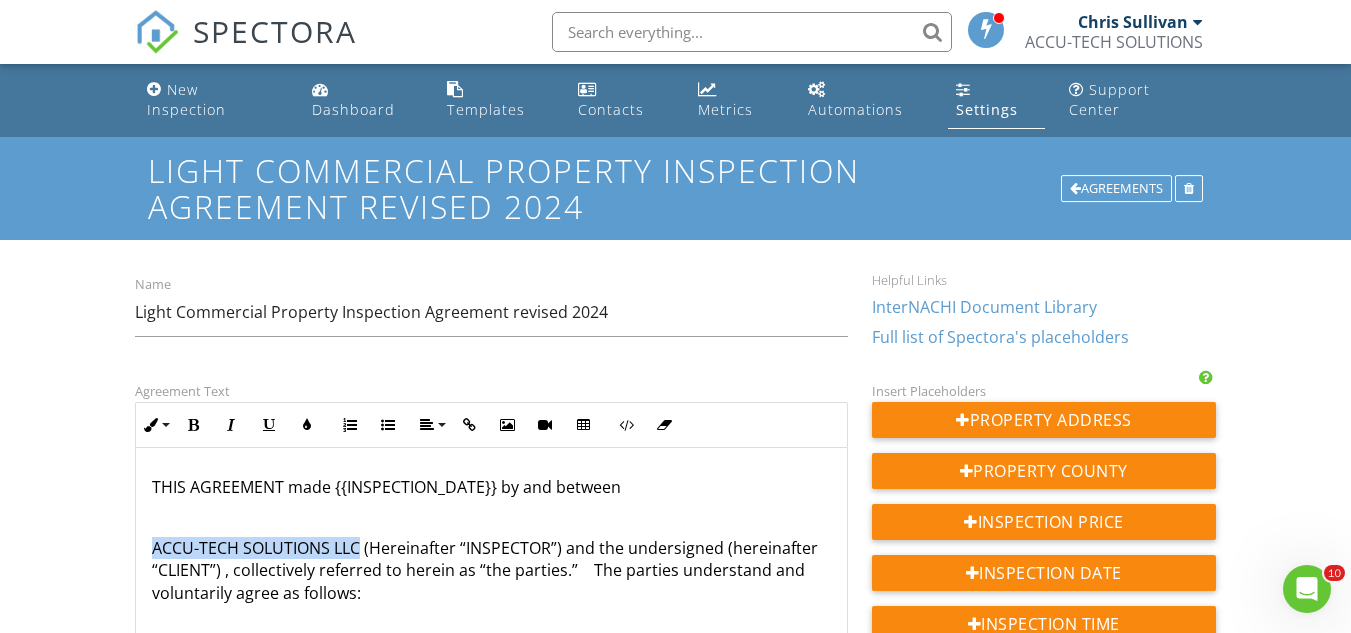 copy on "ACCU-TECH SOLUTIONS LLC" 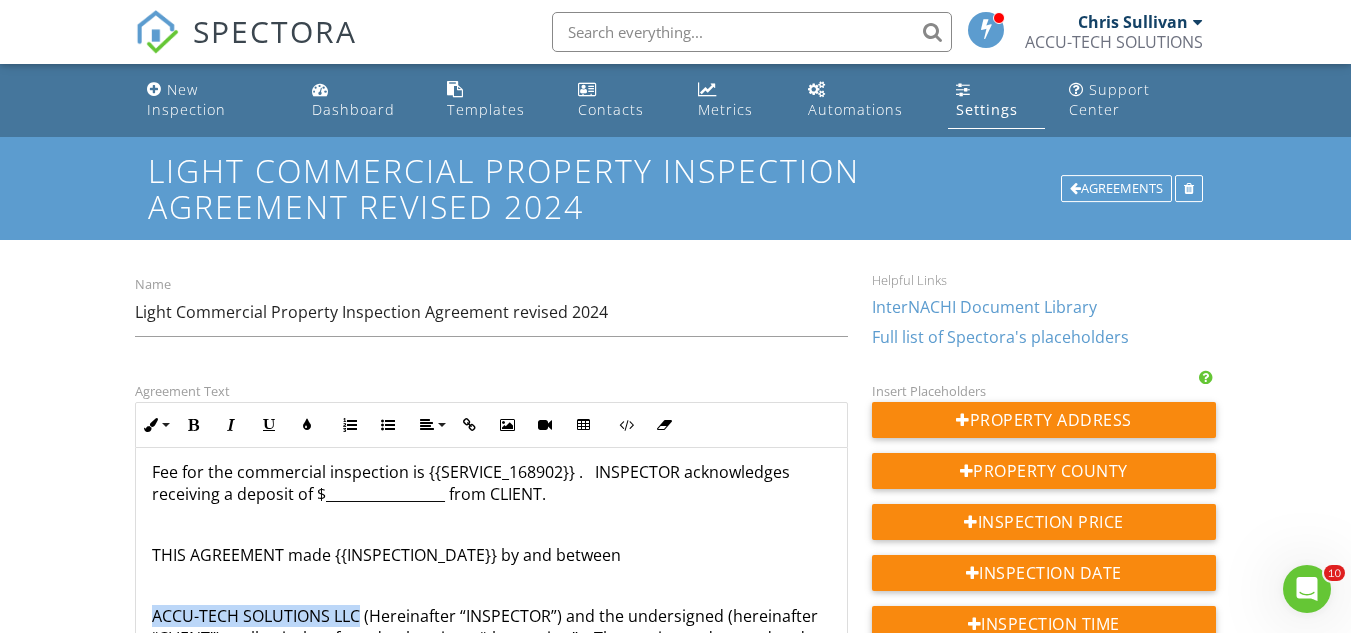 scroll, scrollTop: 100, scrollLeft: 0, axis: vertical 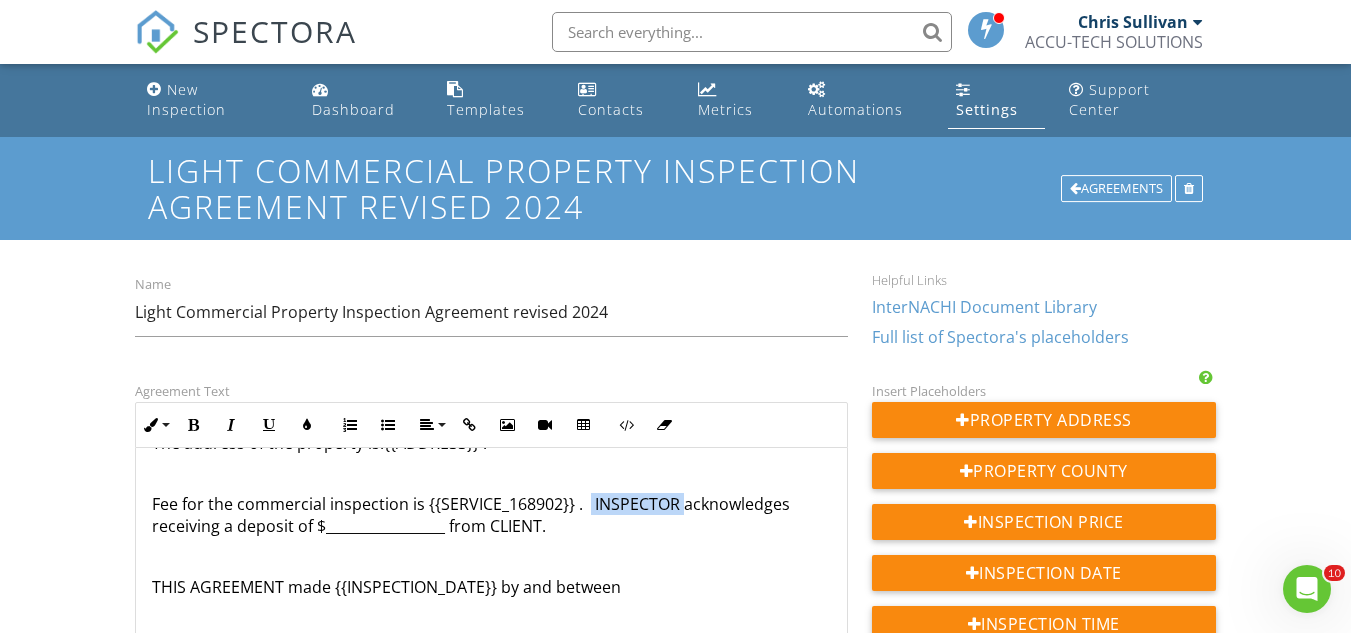 drag, startPoint x: 681, startPoint y: 481, endPoint x: 590, endPoint y: 488, distance: 91.26884 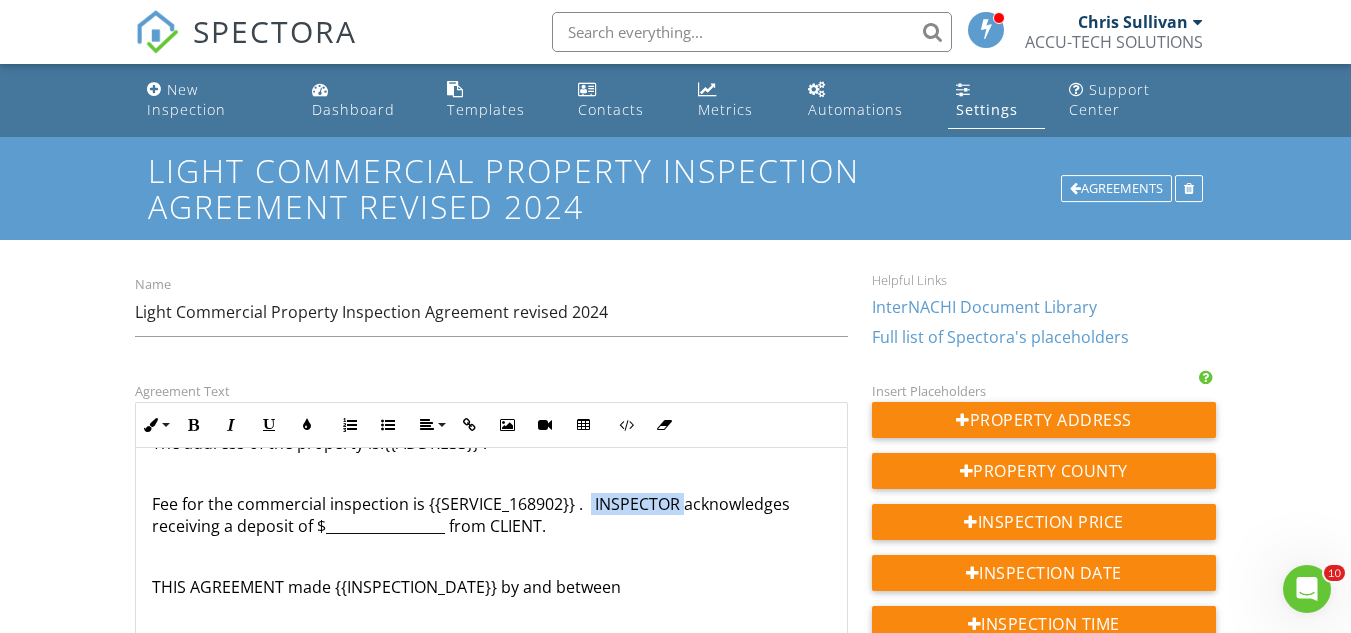 click on "Fee for the commercial inspection is {{SERVICE_168902}} .   INSPECTOR acknowledges receiving a deposit of $_________________ from CLIENT." at bounding box center (491, 515) 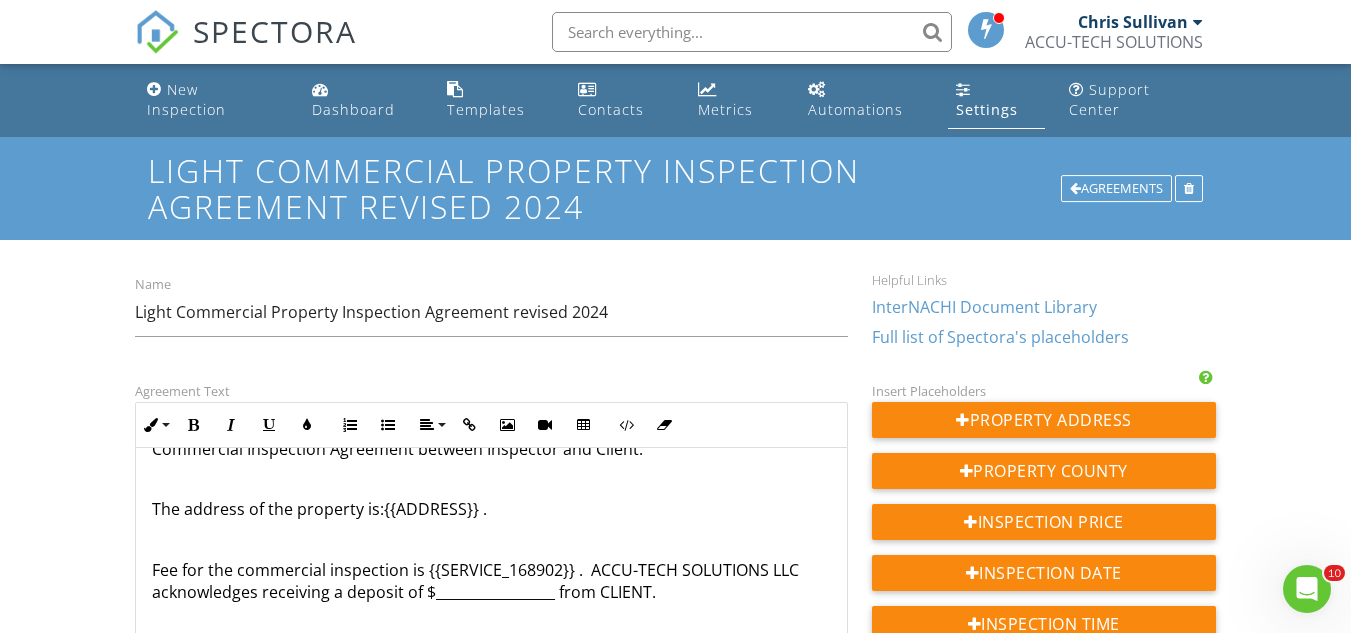 scroll, scrollTop: 0, scrollLeft: 0, axis: both 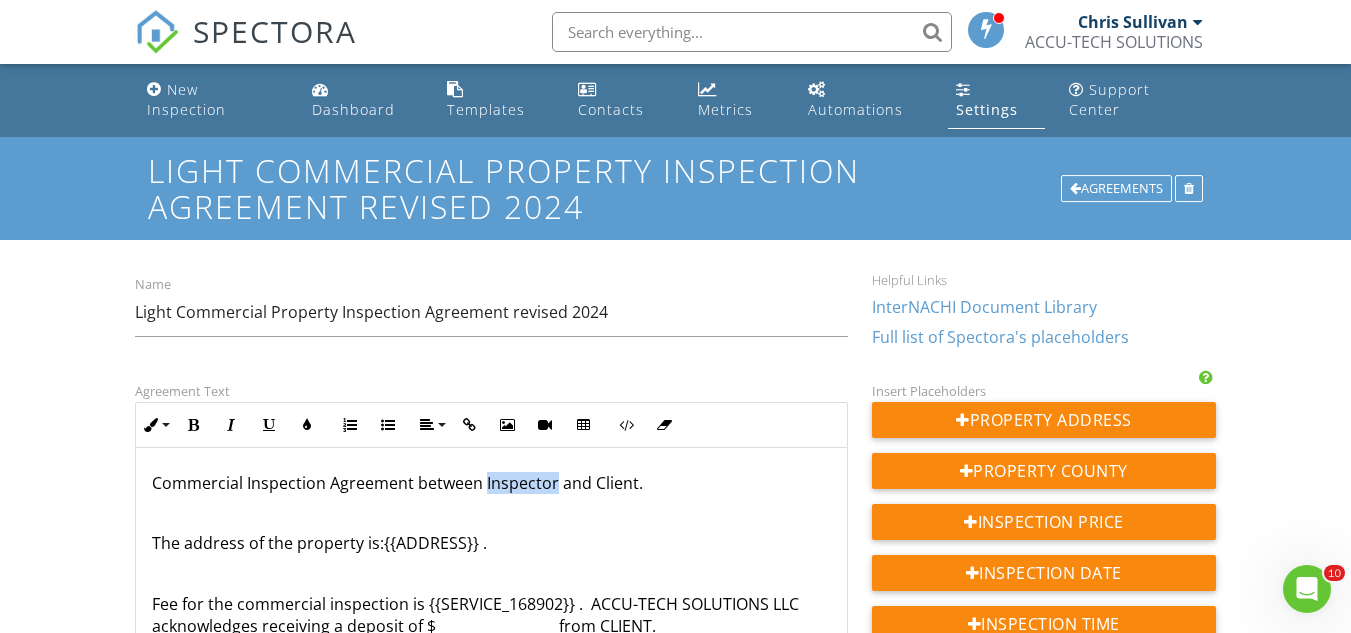 drag, startPoint x: 552, startPoint y: 460, endPoint x: 483, endPoint y: 458, distance: 69.02898 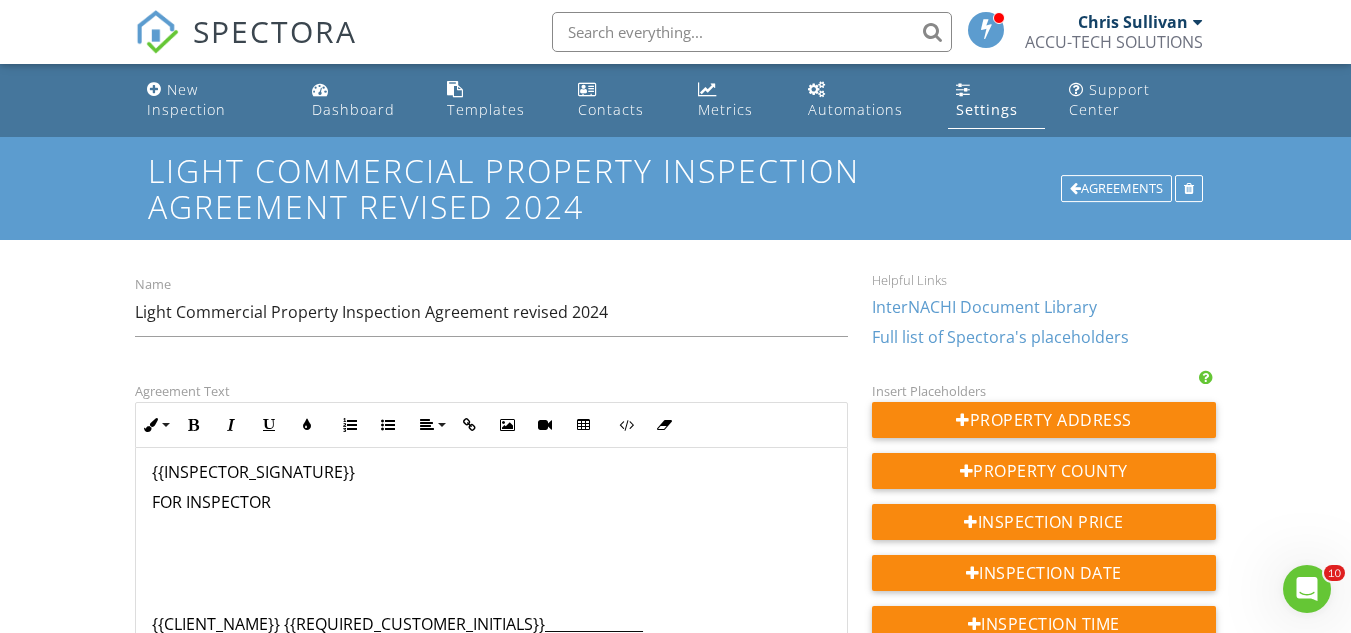 scroll, scrollTop: 3300, scrollLeft: 0, axis: vertical 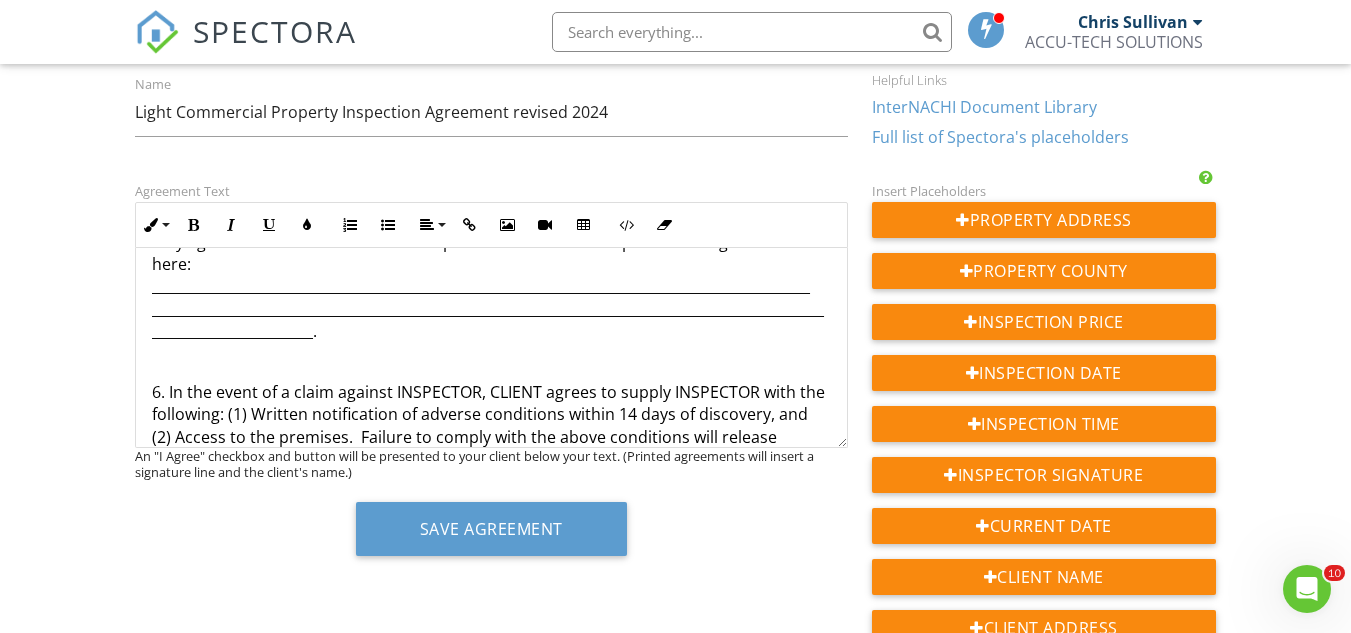 drag, startPoint x: 479, startPoint y: 310, endPoint x: 109, endPoint y: 353, distance: 372.49026 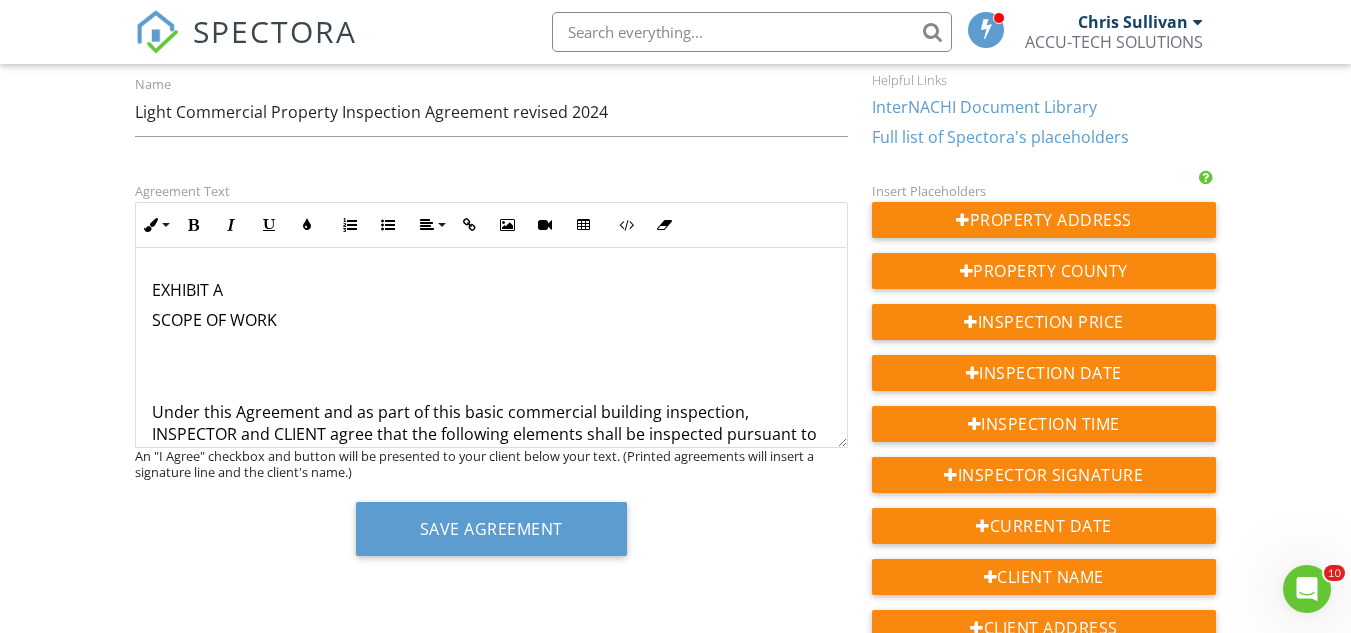 scroll, scrollTop: 3561, scrollLeft: 0, axis: vertical 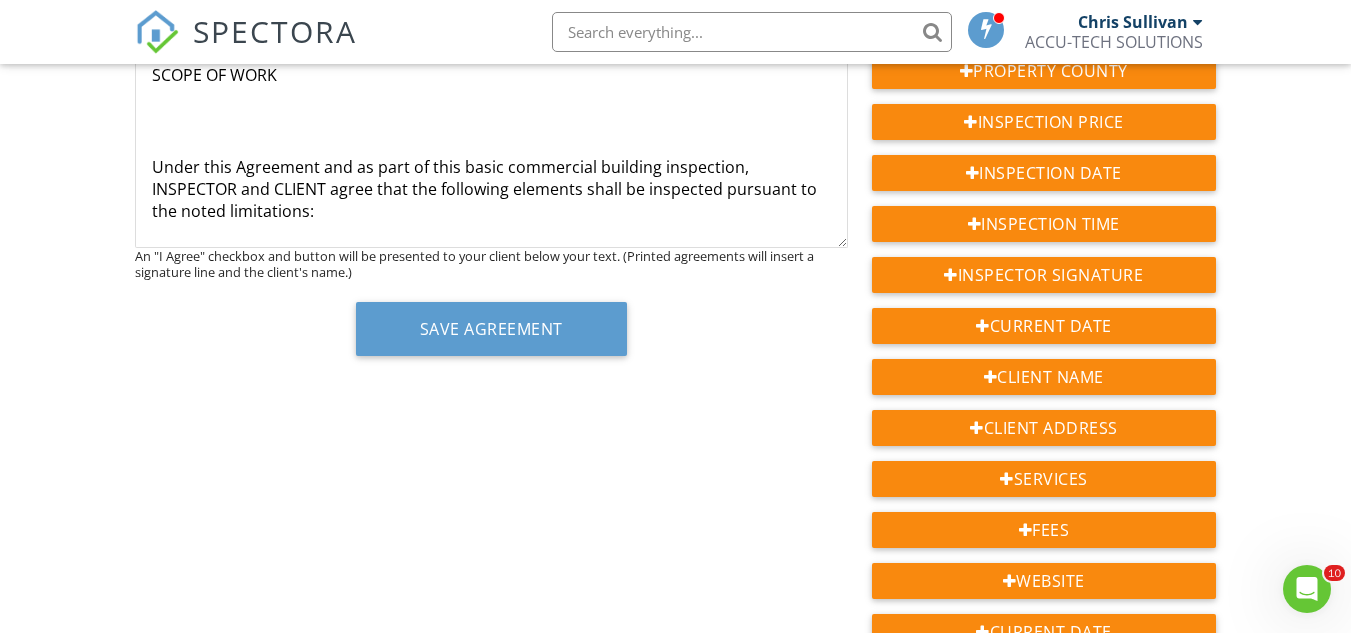click on "Commercial Inspection Agreement between ACCU-TECH SOLUTIONS LLC and Client.   The address of the property is:{{ADDRESS}} .   Fee for the commercial inspection is {{SERVICE_168902}} .  ACCU-TECH SOLUTIONS LLC acknowledges receiving a deposit of $_________________ from CLIENT.   THIS AGREEMENT made {{INSPECTION_DATE}} by and between   ACCU-TECH SOLUTIONS LLC (Hereinafter “INSPECTOR”) and the undersigned (hereinafter “CLIENT”) , collectively referred to herein as “the parties.”    The parties understand and voluntarily agree as follows:             ​ ​ 6. In the event of a claim against INSPECTOR, CLIENT agrees to supply INSPECTOR with the following: (1) Written notification of adverse conditions within 14 days of discovery, and (2) Access to the premises.  Failure to comply with the above conditions will release INSPECTOR and its agents from any and all obligations or liability of any kind.               {{INSPECTOR_SIGNATURE}}  FOR INSPECTOR               EXHIBIT A" at bounding box center (491, -1633) 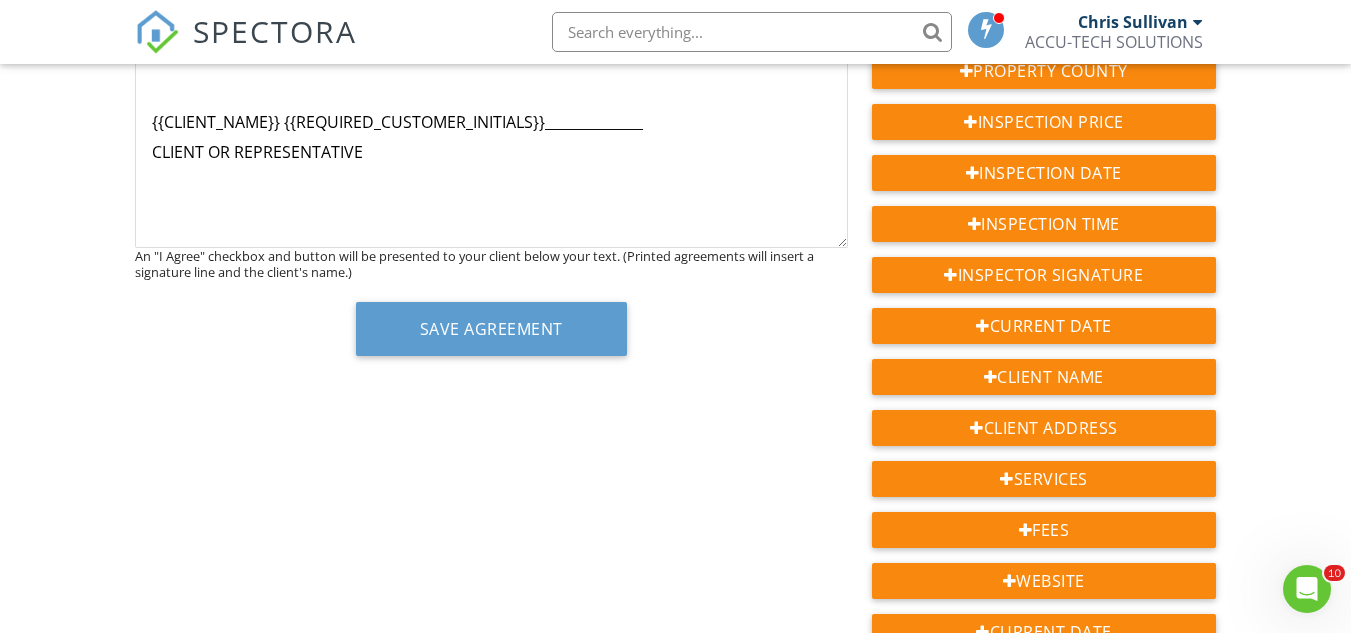 scroll, scrollTop: 3262, scrollLeft: 0, axis: vertical 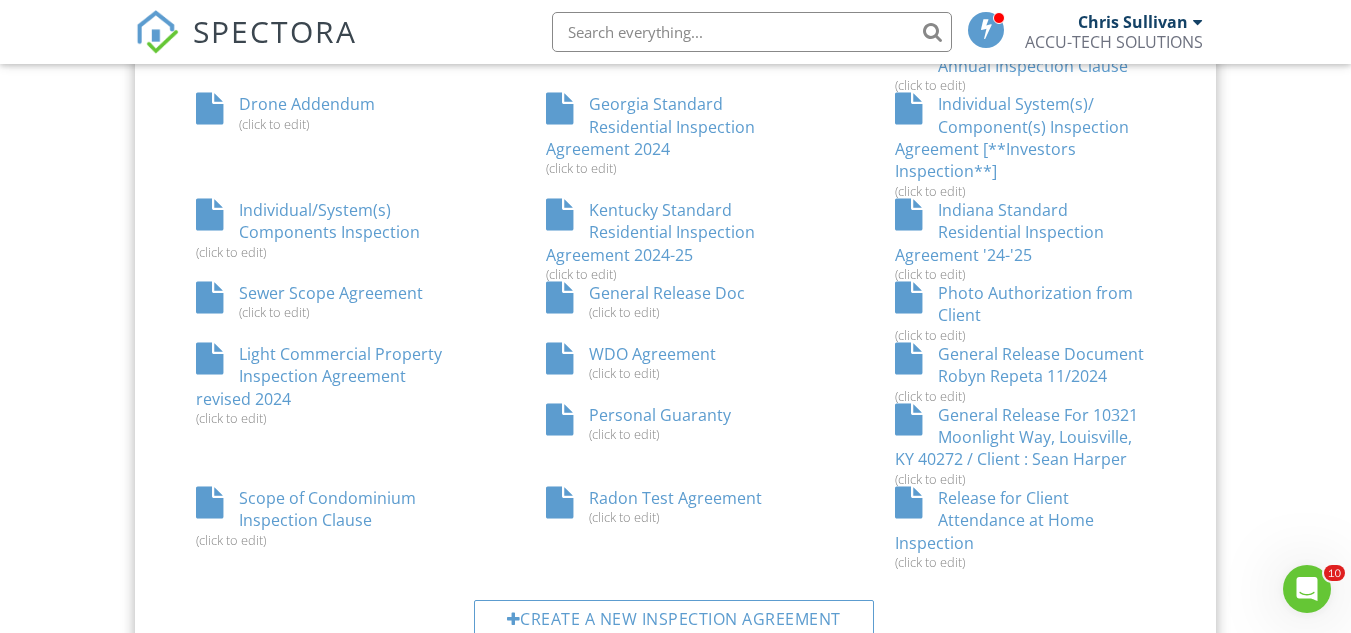 click on "Personal Guaranty
(click to edit)" at bounding box center [676, 423] 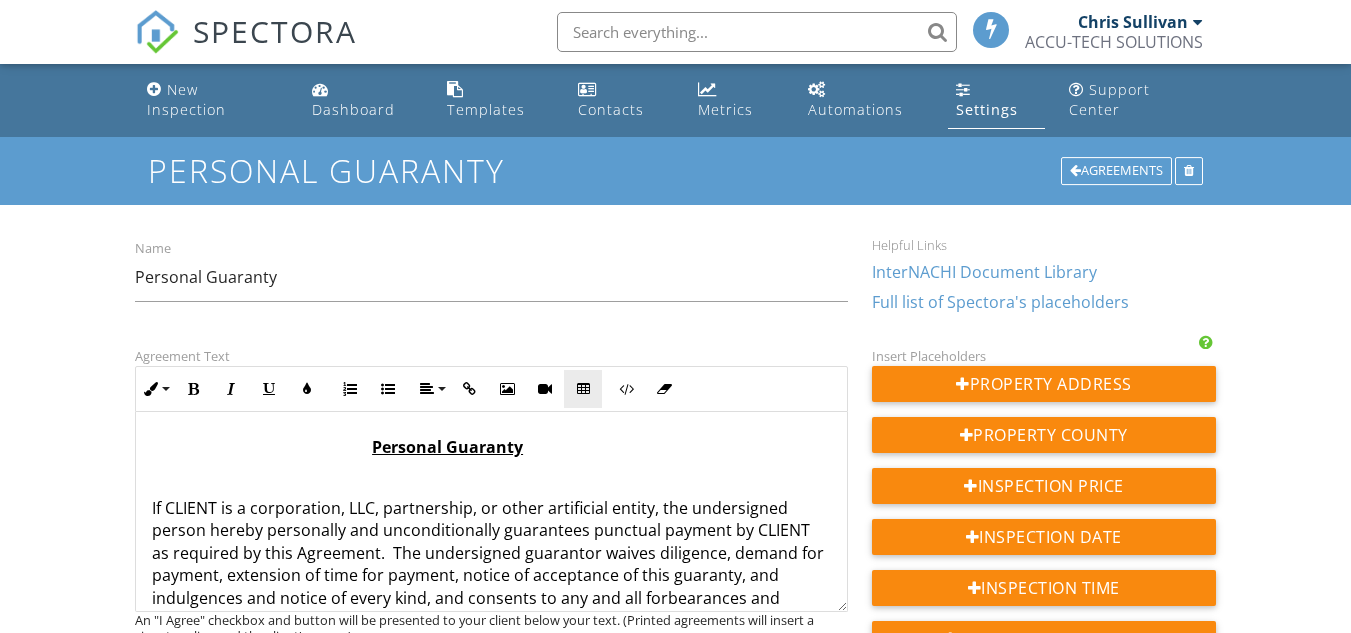 scroll, scrollTop: 300, scrollLeft: 0, axis: vertical 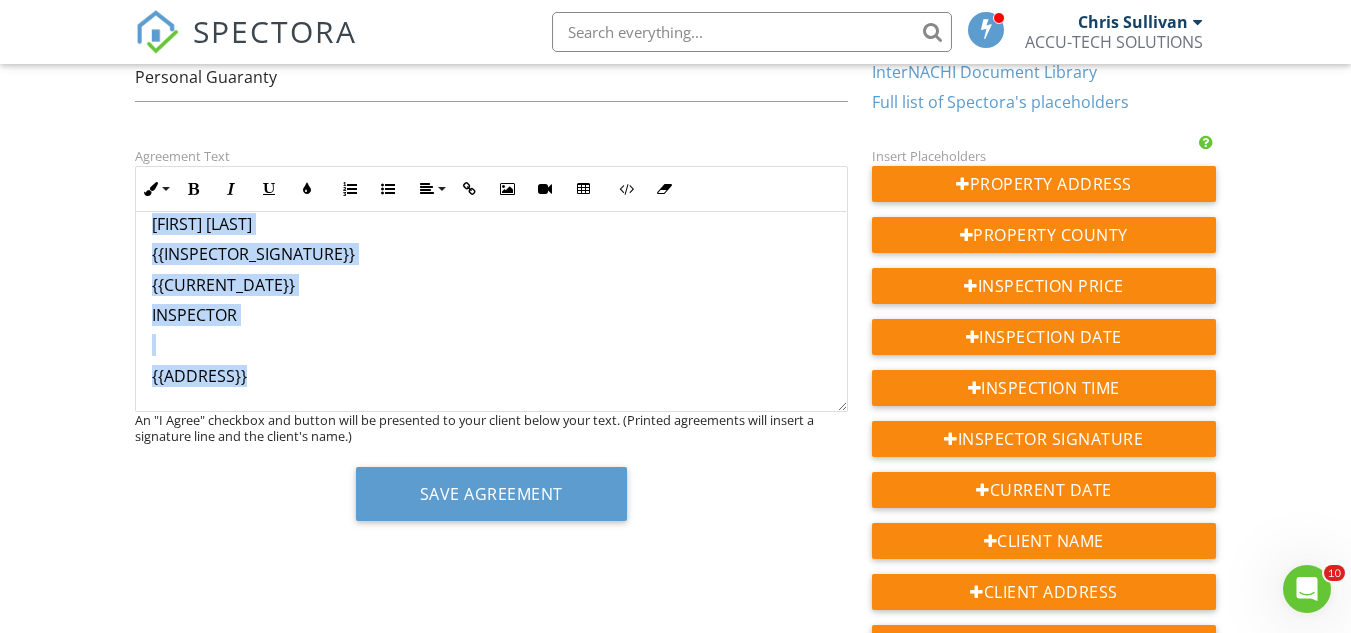 drag, startPoint x: 143, startPoint y: 249, endPoint x: 306, endPoint y: 388, distance: 214.21951 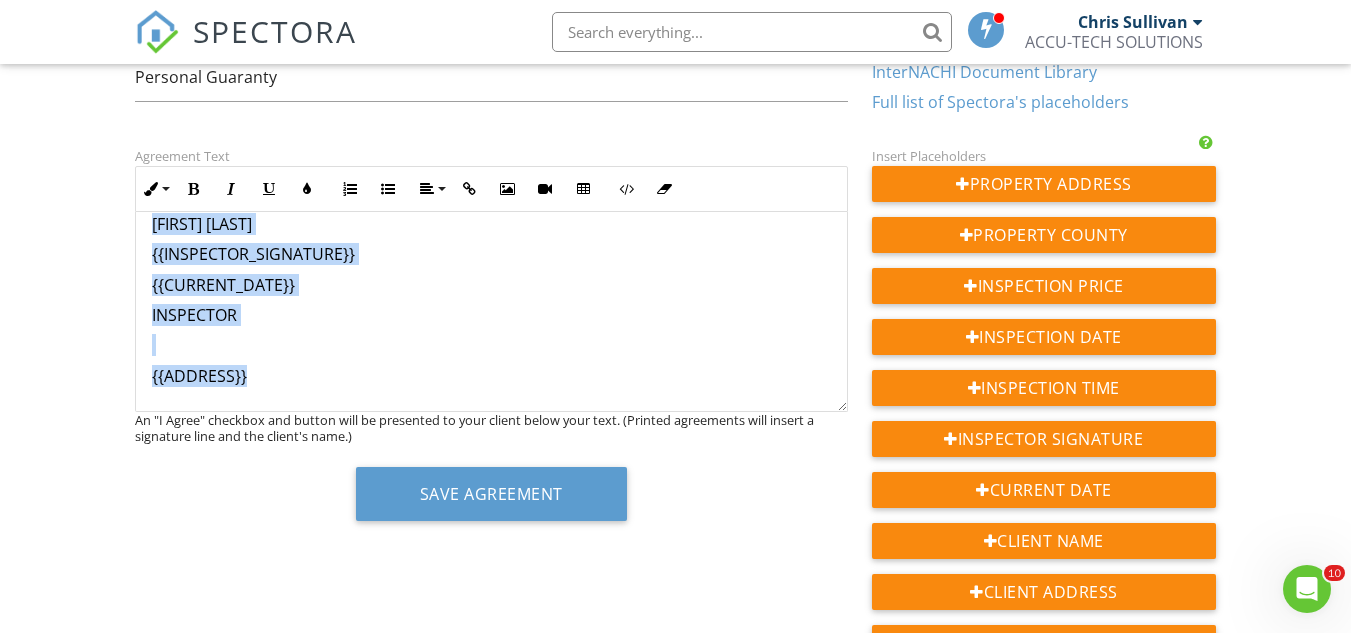 copy on "{{CLIENT_NAME}} {{CURRENT_DATE}} {{REQUIRED_CUSTOMER_INITIALS}} GUARANTOR Christopher Sullivan {{INSPECTOR_SIGNATURE}} {{CURRENT_DATE}} INSPECTOR {{ADDRESS}}" 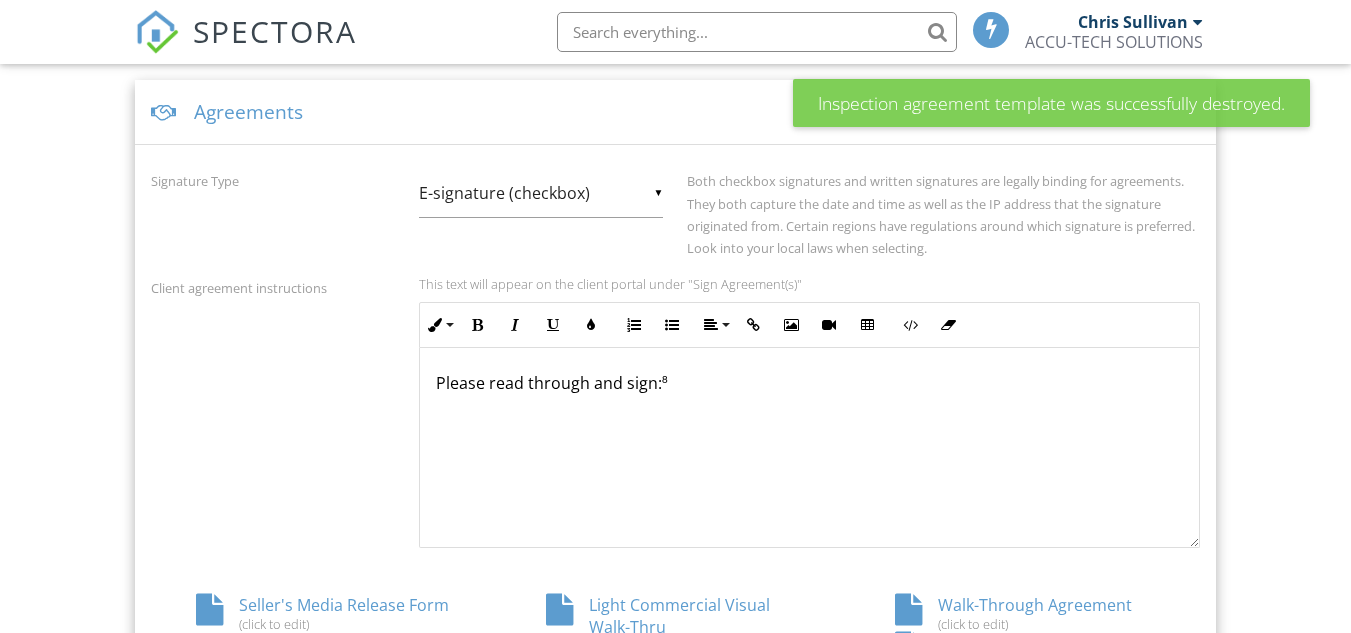 scroll, scrollTop: 744, scrollLeft: 0, axis: vertical 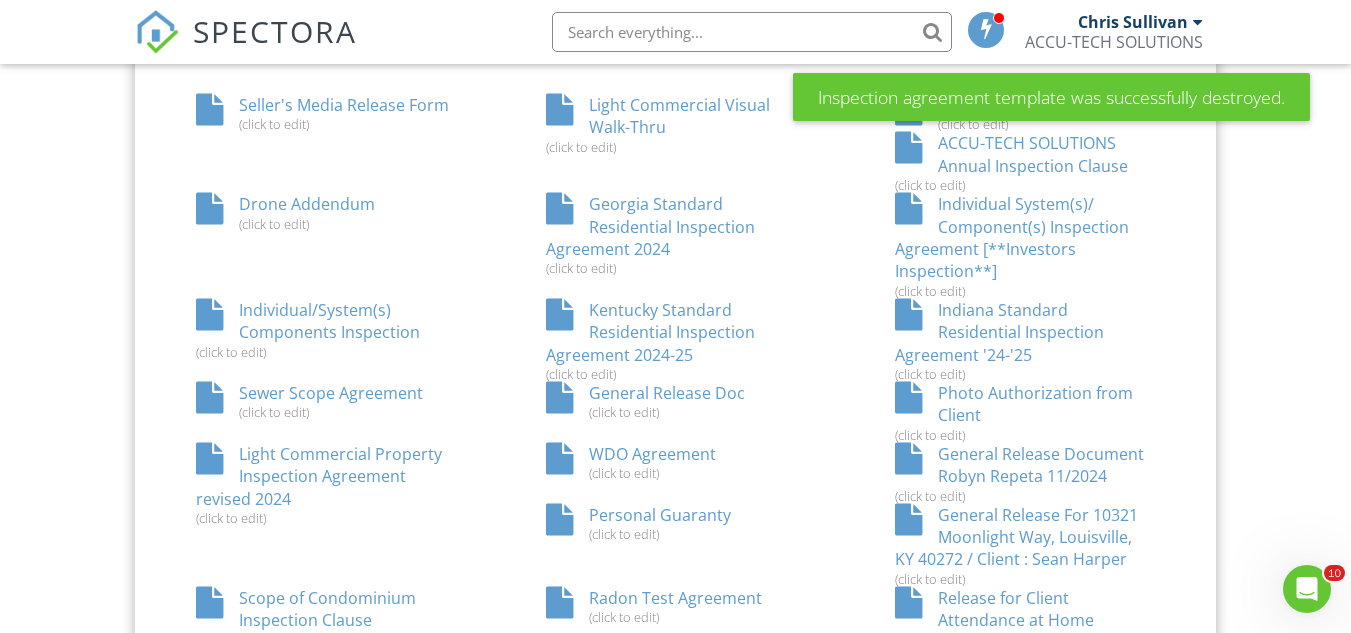 click on "Light Commercial Visual Walk-Thru
(click to edit)" at bounding box center (676, 124) 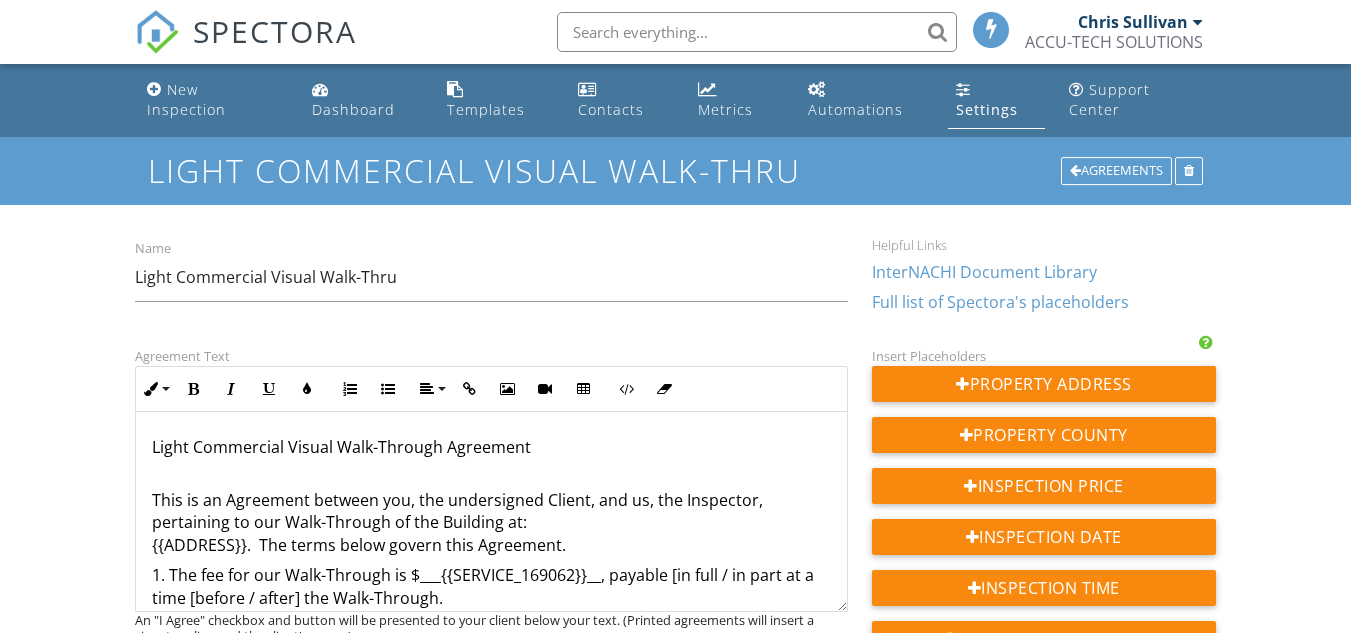 scroll, scrollTop: 0, scrollLeft: 0, axis: both 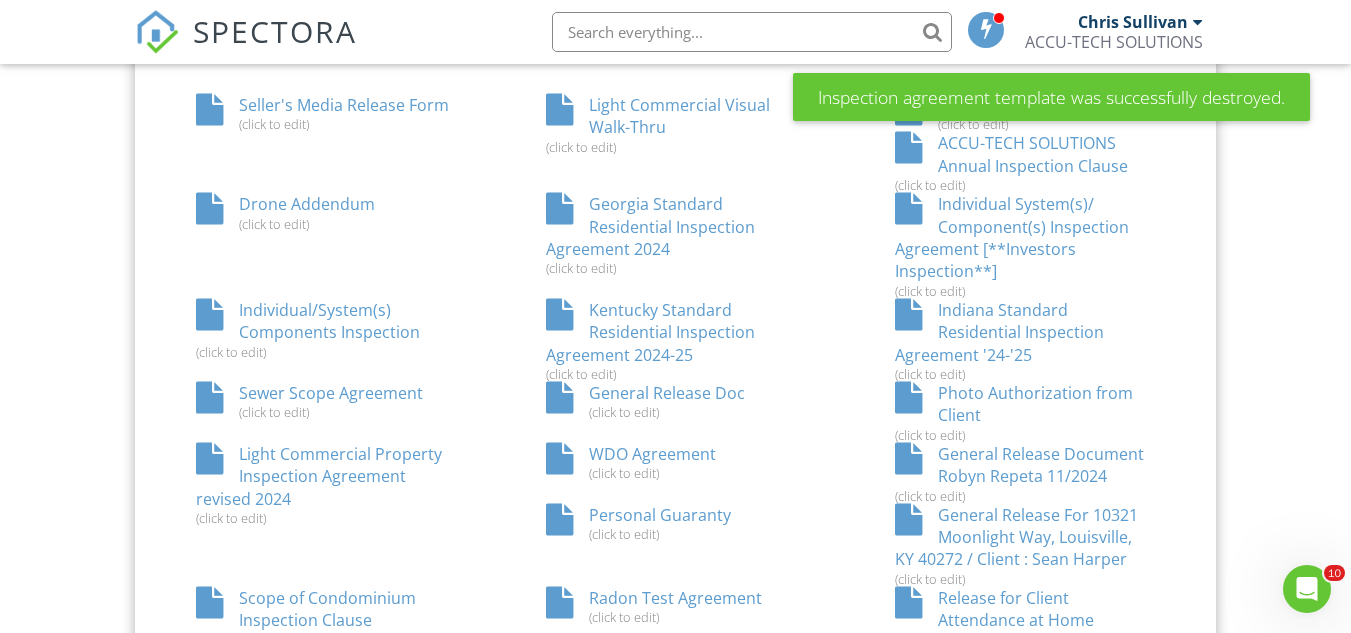 click on "Light Commercial Property Inspection Agreement revised 2024
(click to edit)" at bounding box center (326, 484) 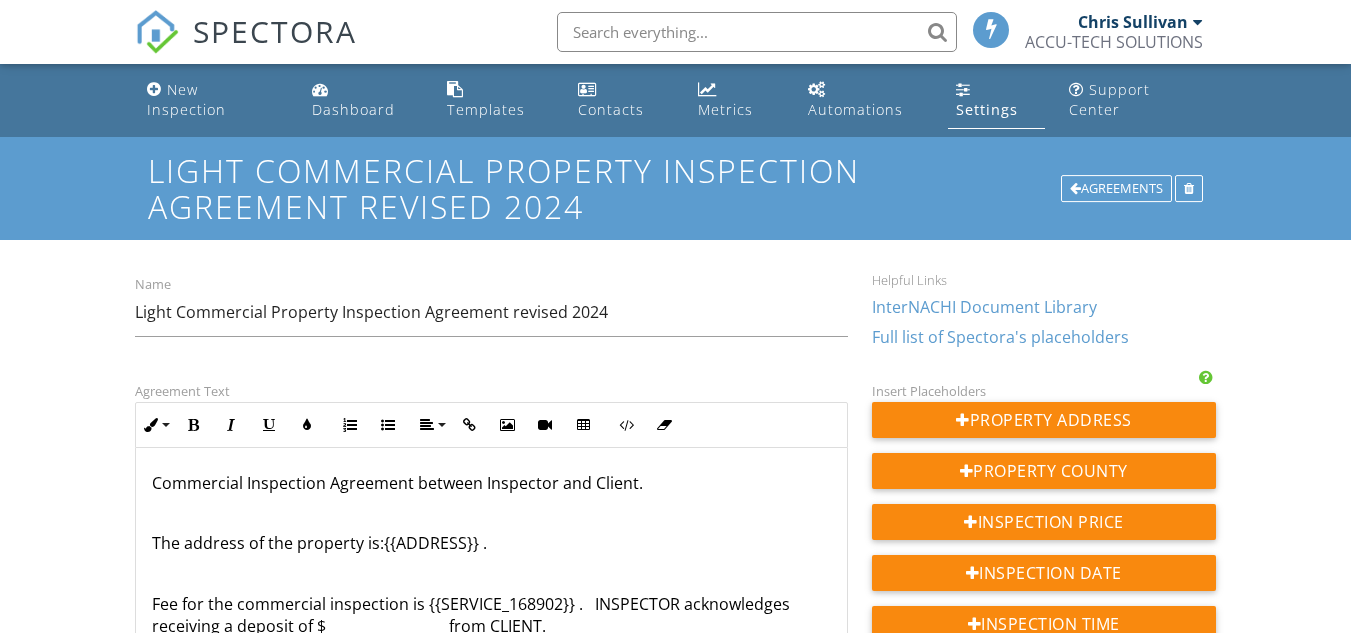 scroll, scrollTop: 0, scrollLeft: 0, axis: both 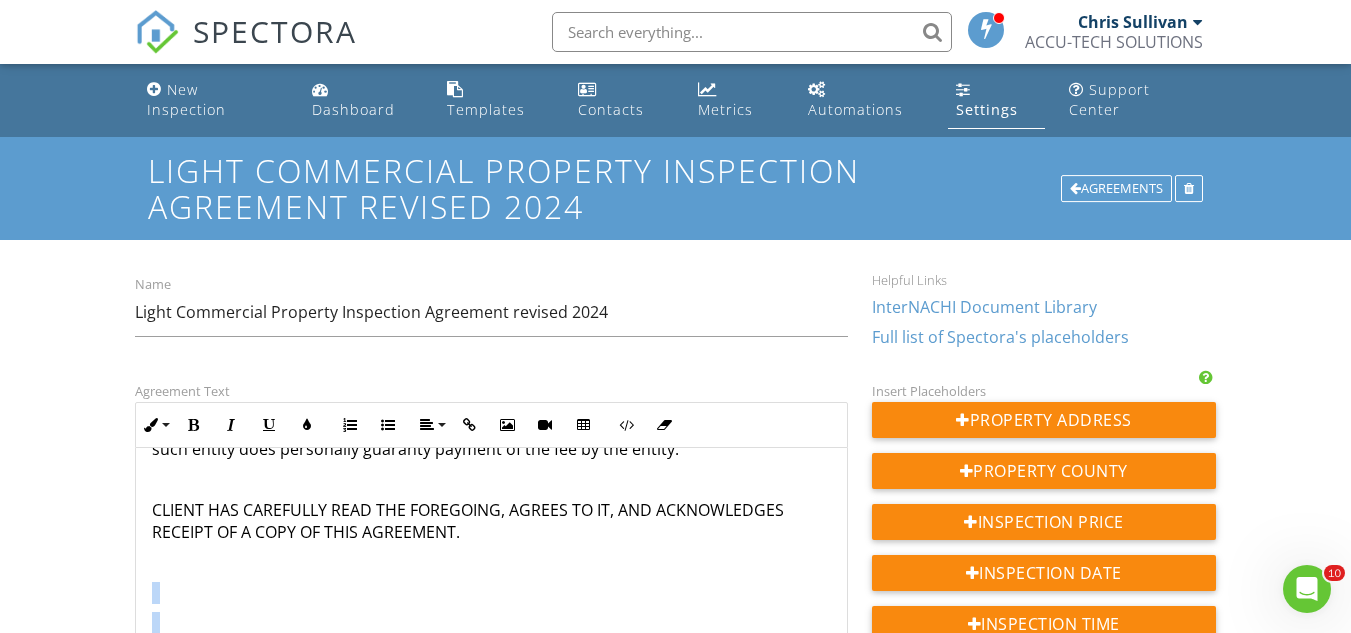 drag, startPoint x: 411, startPoint y: 496, endPoint x: 155, endPoint y: 575, distance: 267.9123 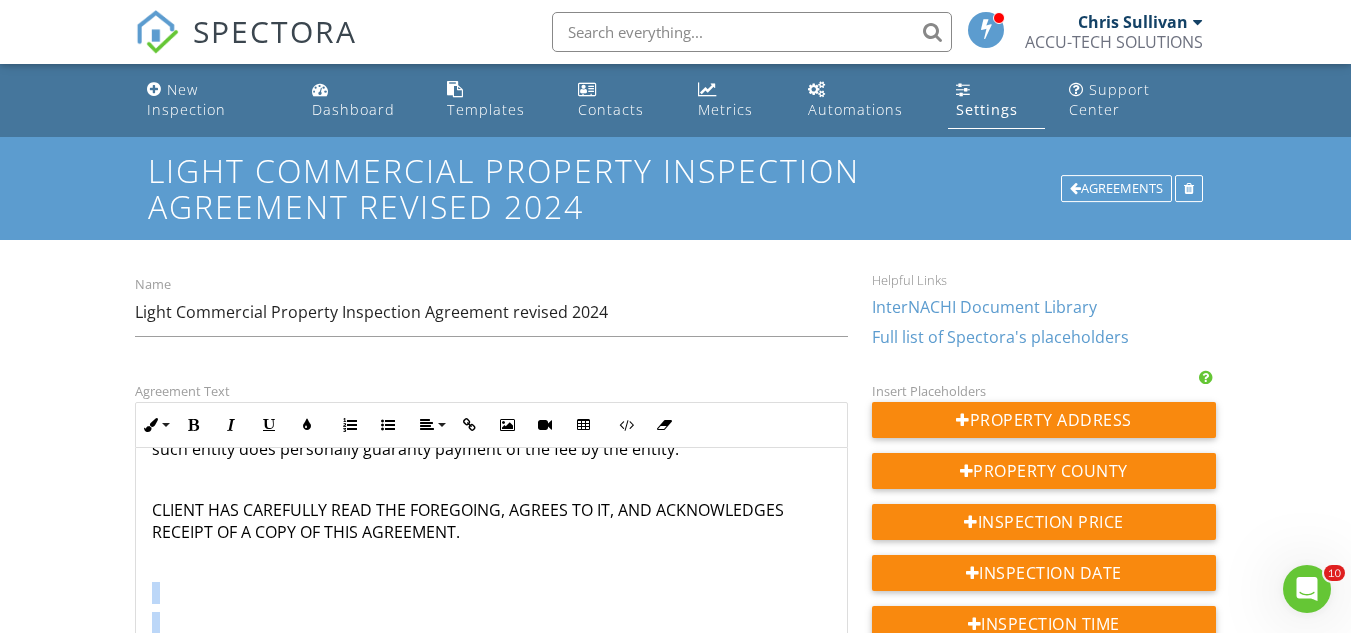 click on "Commercial Inspection Agreement between Inspector and Client.   The address of the property is:{{ADDRESS}} .   Fee for the commercial inspection is {{SERVICE_168902}} .   INSPECTOR acknowledges receiving a deposit of $_________________ from CLIENT.   THIS AGREEMENT made {{INSPECTION_DATE}} by and between   Chris Sullivan (Hereinafter “INSPECTOR”) and the undersigned (hereinafter “CLIENT”) {{REQUIRED_CUSTOMER_INITIALS}}, collectively referred to herein as “the parties.”    The parties understand and voluntarily agree as follows:             6. In the event of a claim against INSPECTOR, CLIENT agrees to supply INSPECTOR with the following: (1) Written notification of adverse conditions within 14 days of discovery, and (2) Access to the premises.  Failure to comply with the above conditions will release INSPECTOR and its agents from any and all obligations or liability of any kind.               {{INSPECTOR_SIGNATURE}}  FOR INSPECTOR       CLIENT OR REPRESENTATIVE" at bounding box center (491, -690) 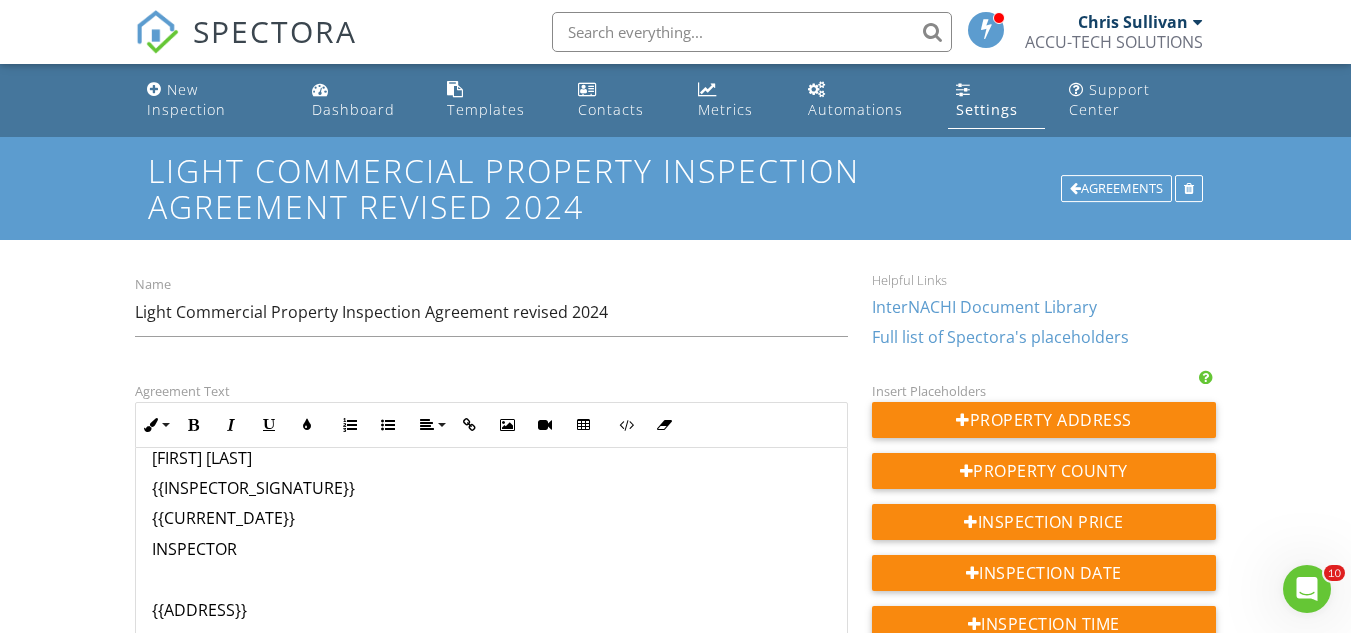 scroll, scrollTop: 3338, scrollLeft: 0, axis: vertical 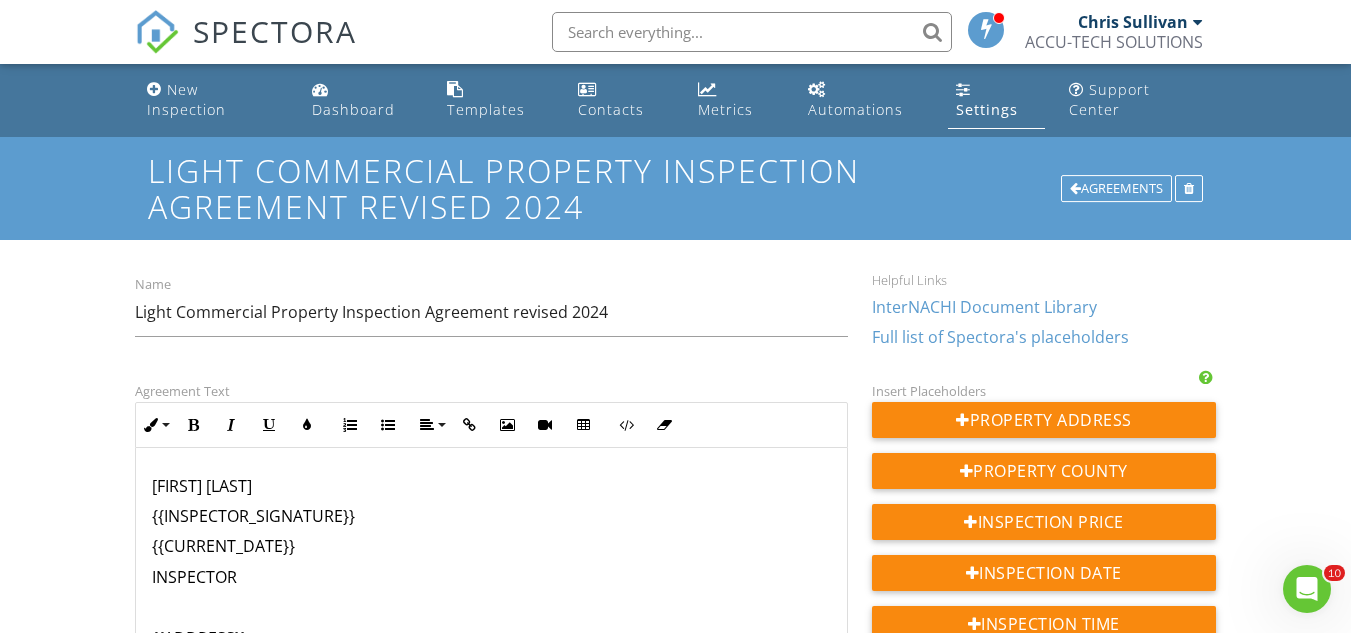 click at bounding box center (491, 607) 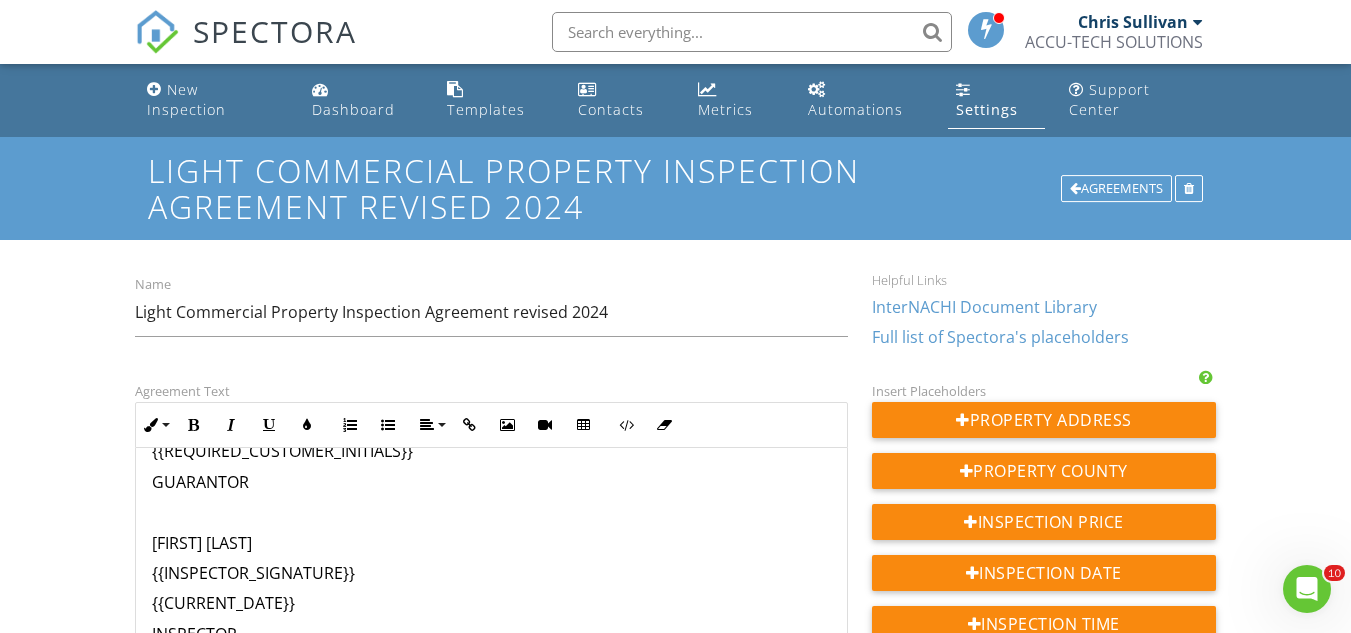 scroll, scrollTop: 3238, scrollLeft: 0, axis: vertical 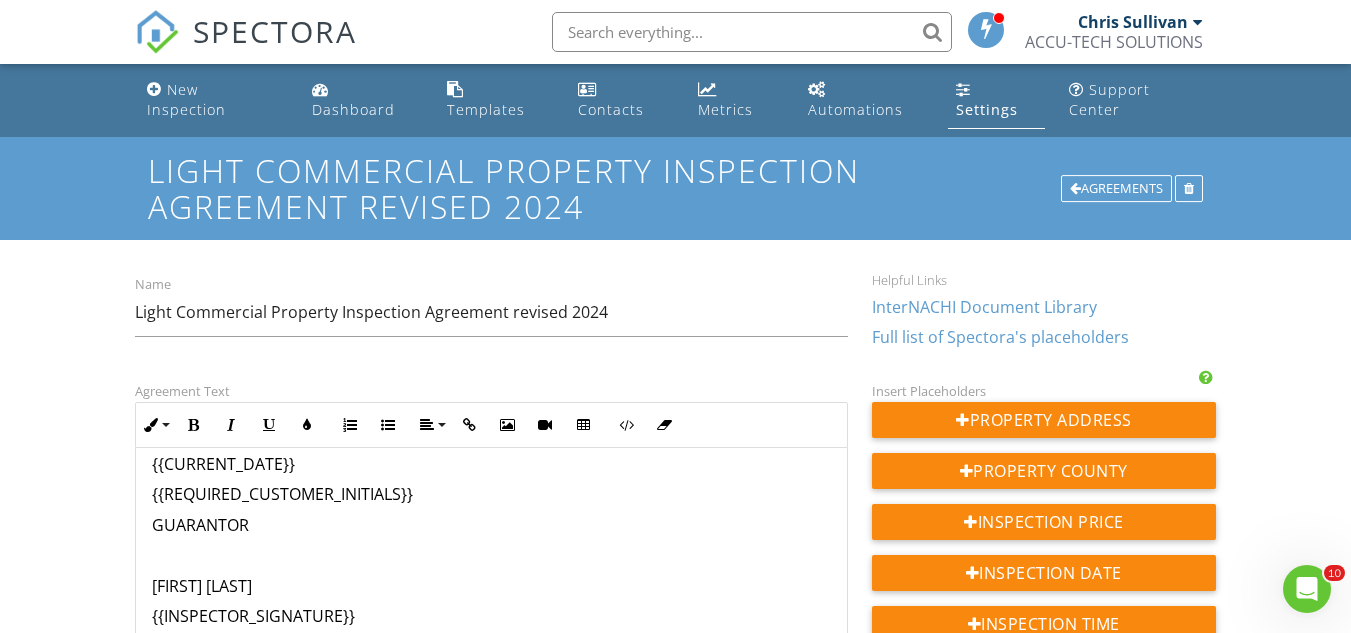 click at bounding box center [491, 555] 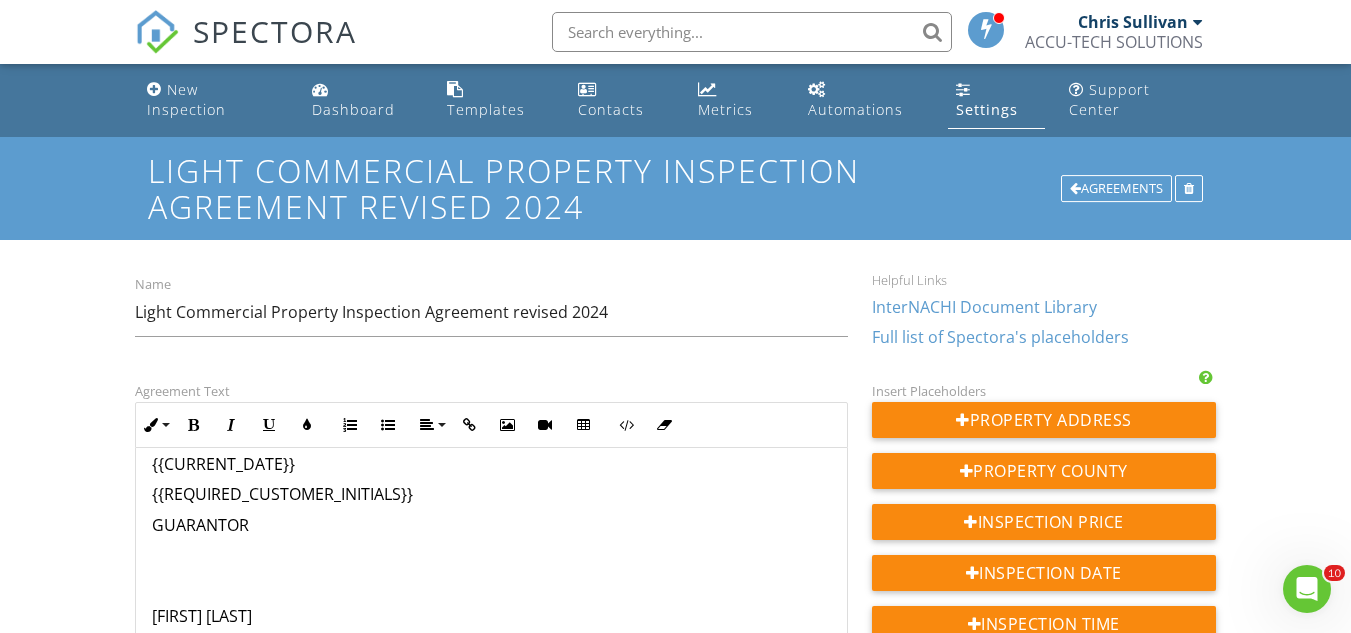 type 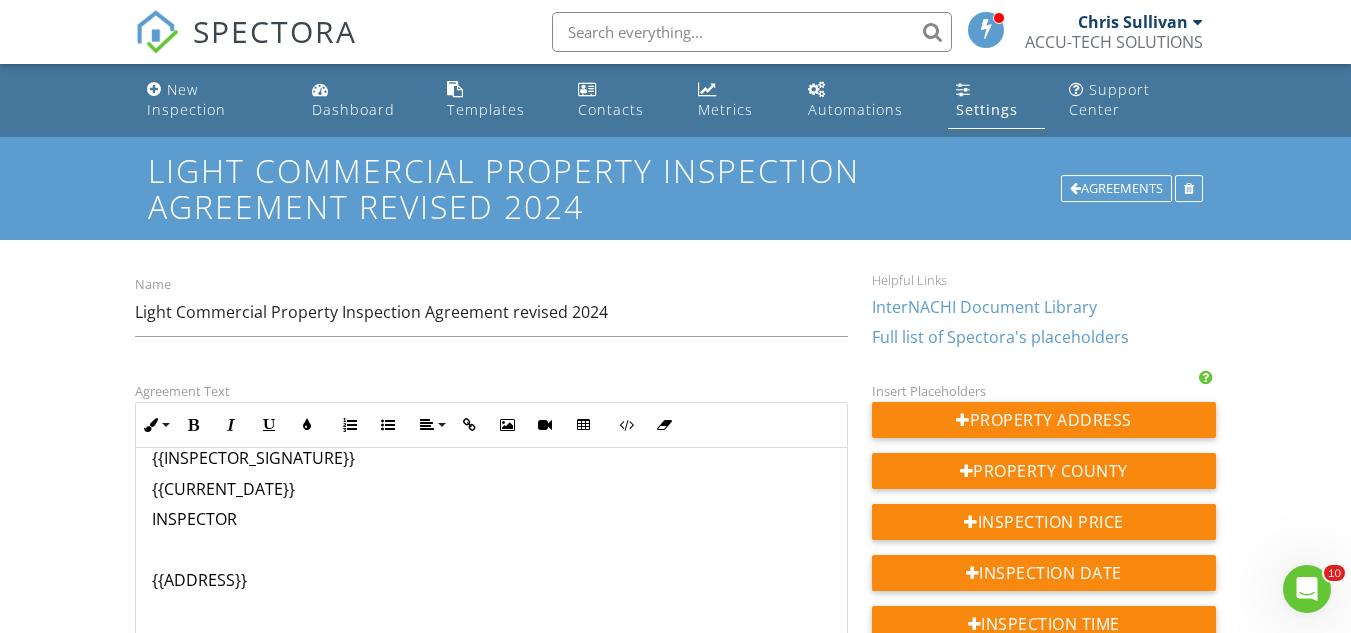 scroll, scrollTop: 3438, scrollLeft: 0, axis: vertical 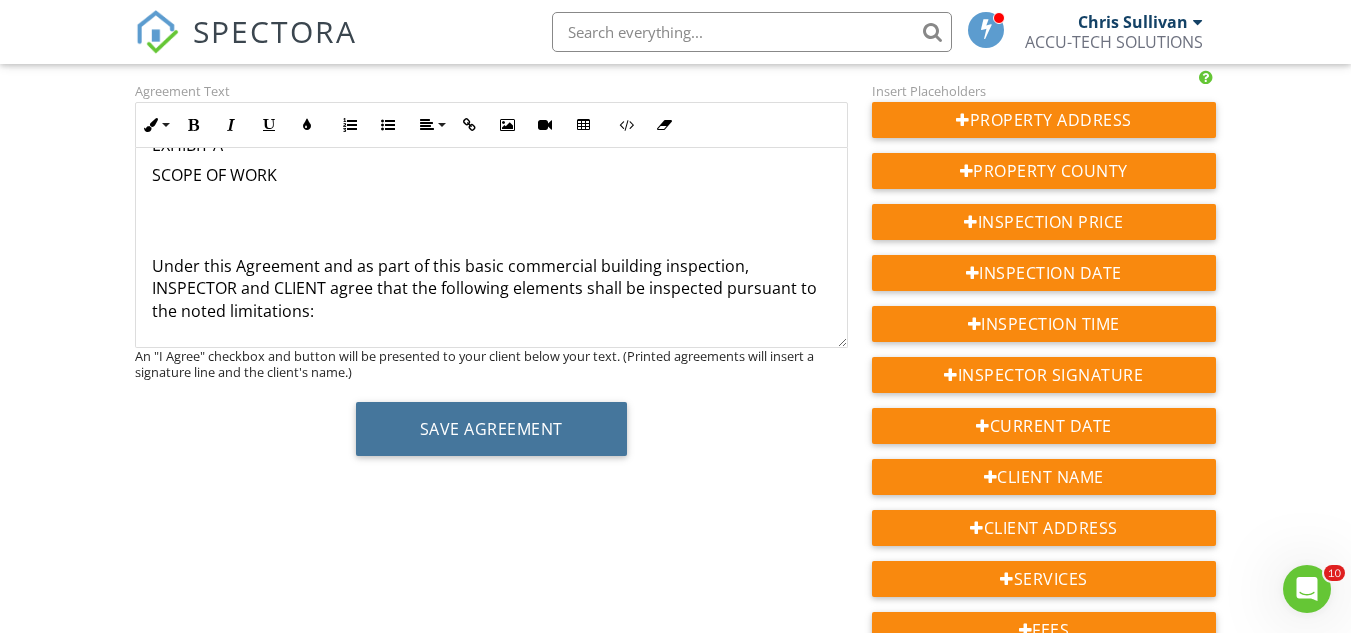 drag, startPoint x: 400, startPoint y: 410, endPoint x: 406, endPoint y: 394, distance: 17.088007 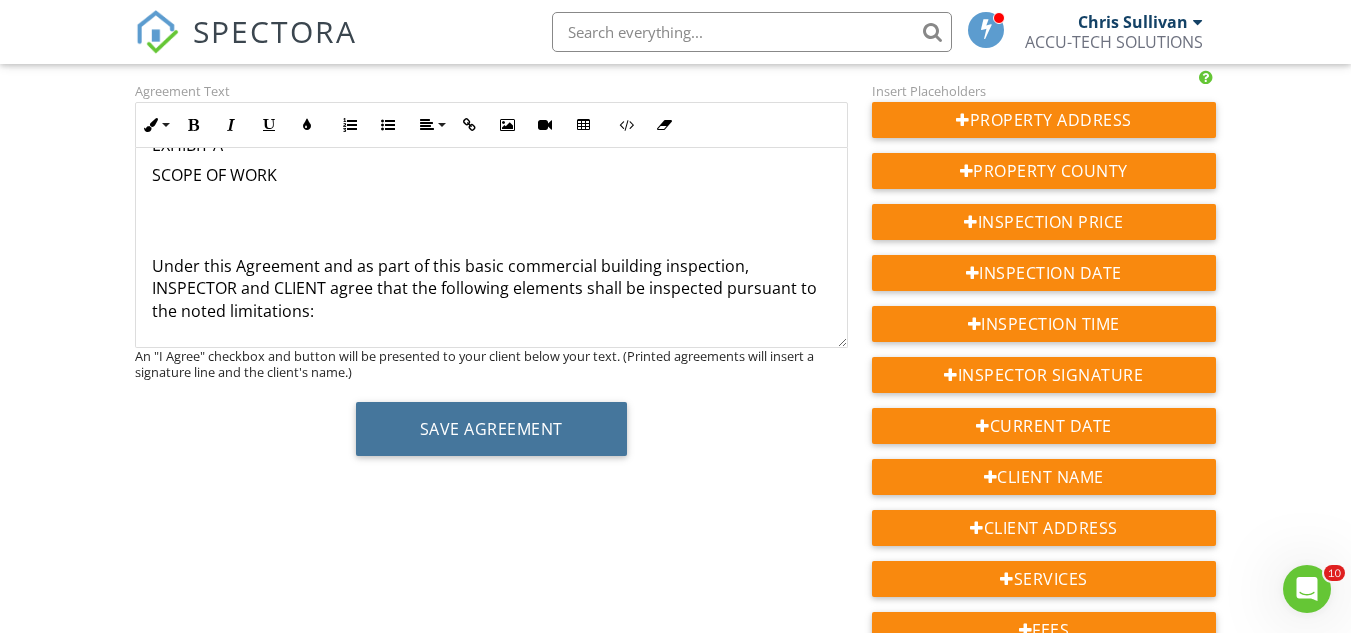click on "Save Agreement" at bounding box center (491, 429) 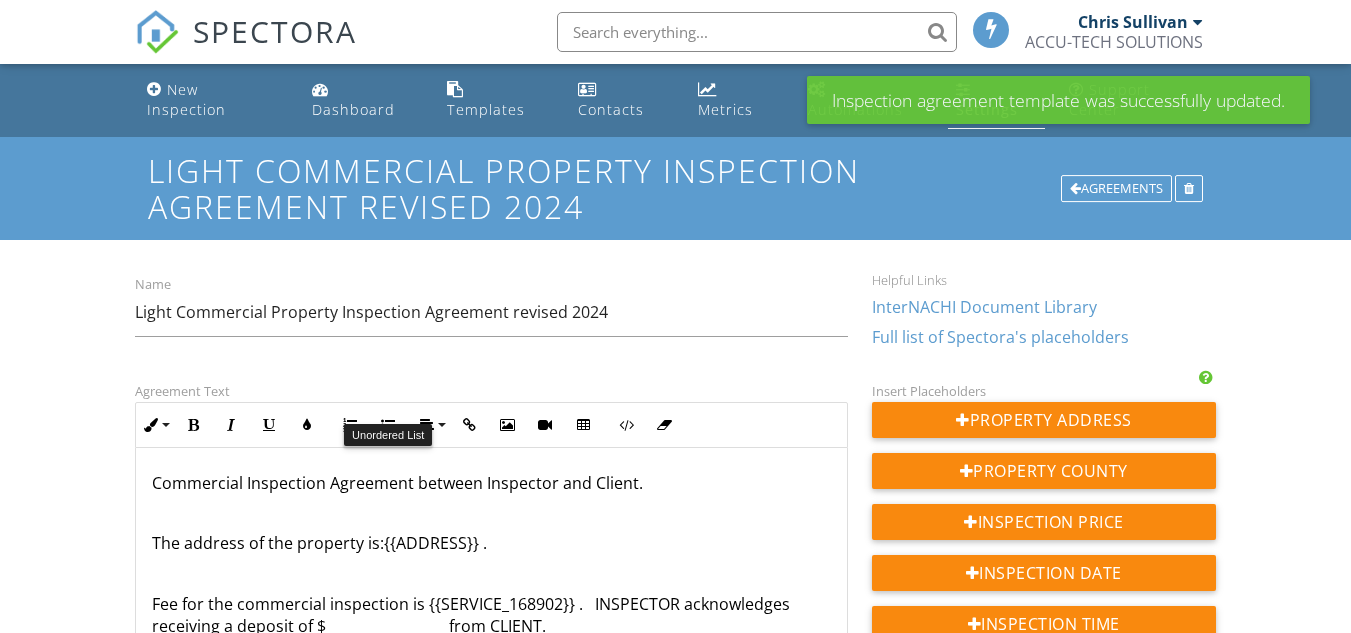 scroll, scrollTop: 0, scrollLeft: 0, axis: both 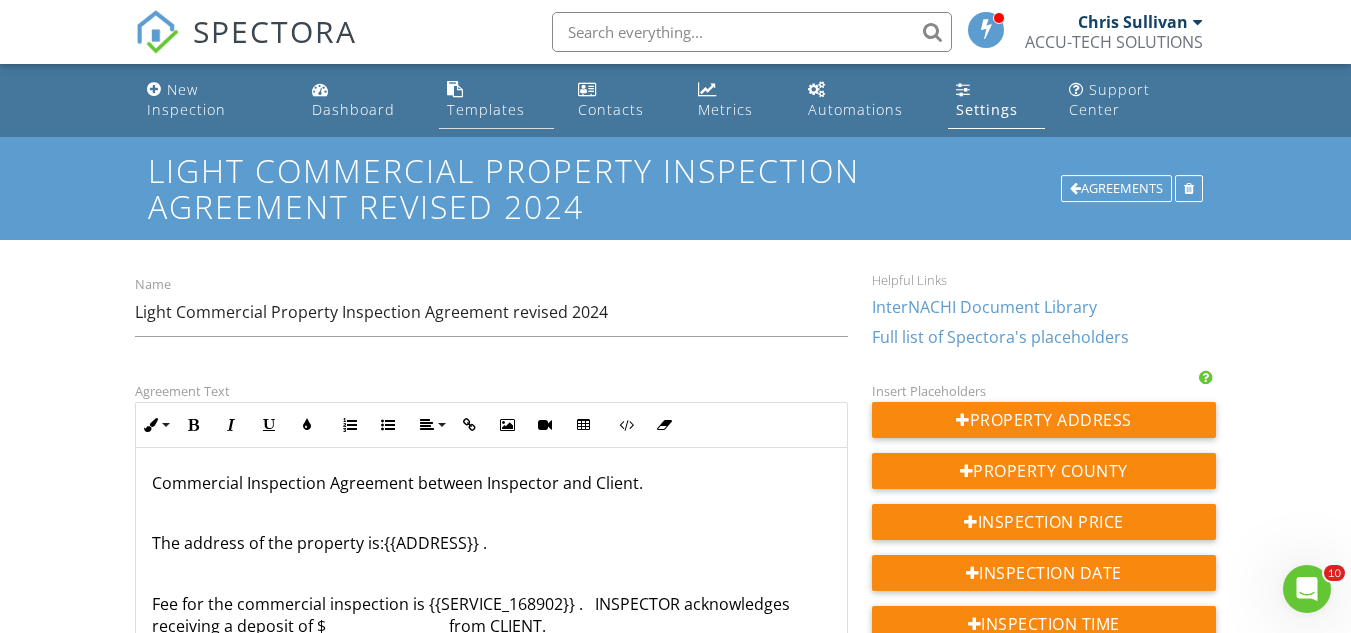 click on "Templates" at bounding box center (496, 100) 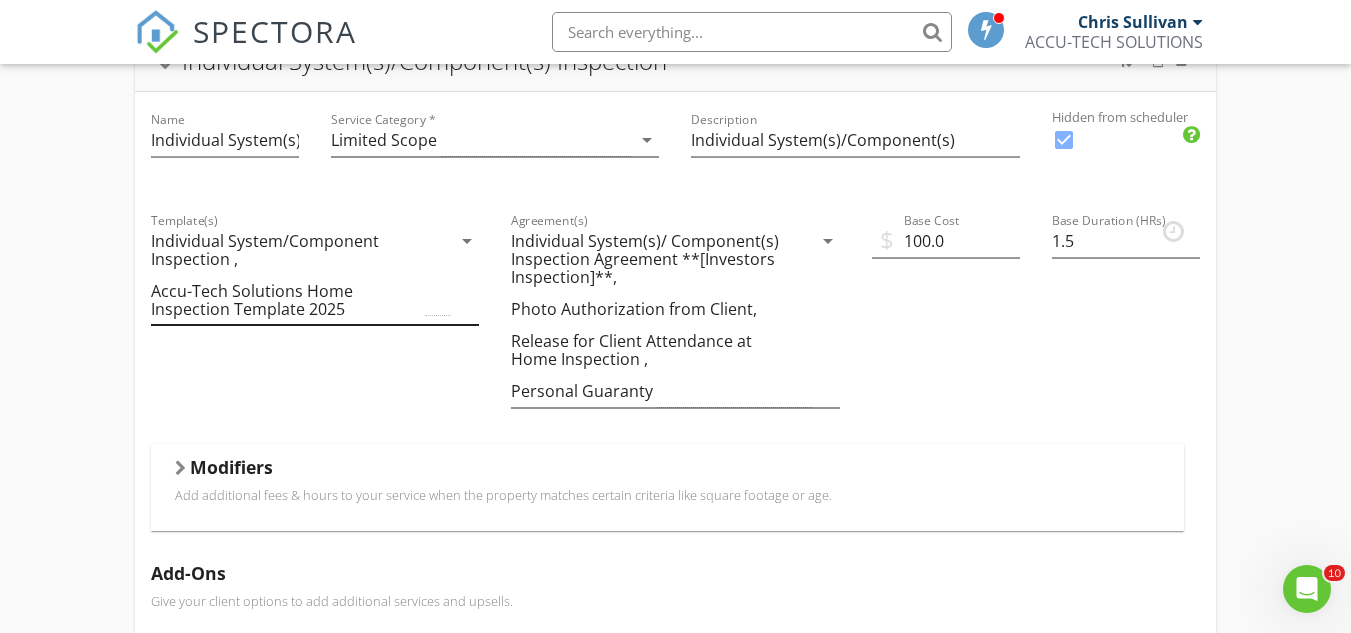 scroll, scrollTop: 0, scrollLeft: 0, axis: both 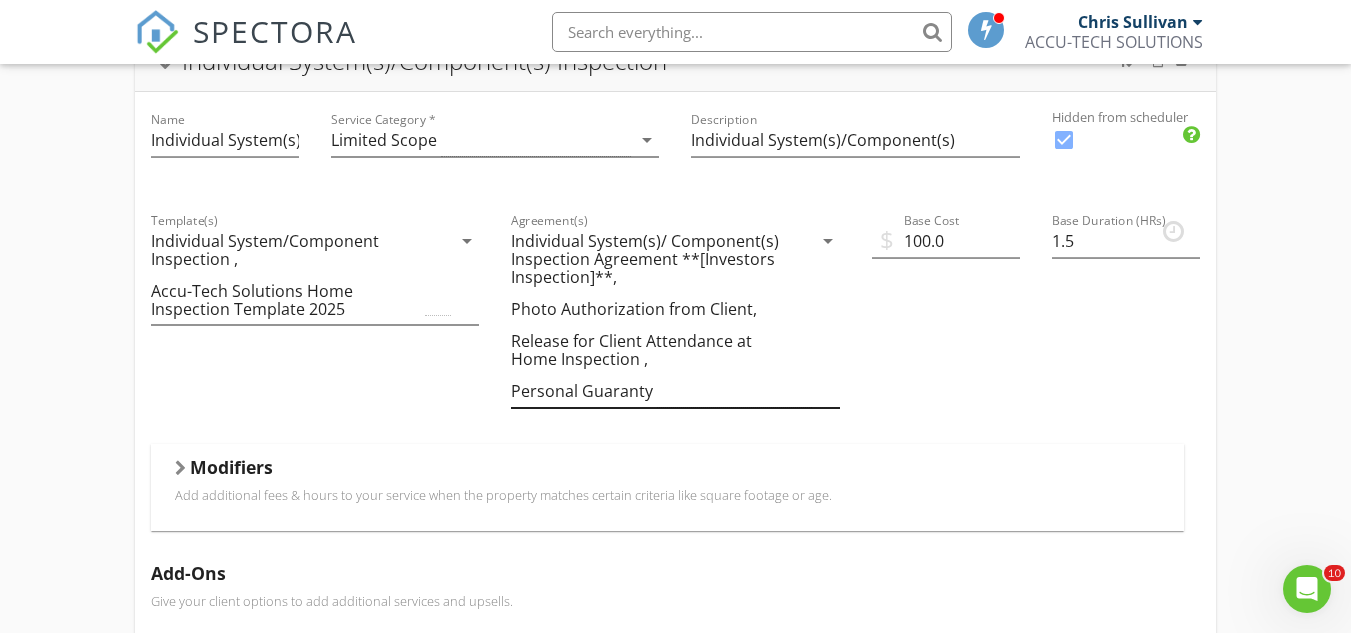 click on "Individual System(s)/ Component(s) Inspection Agreement  **[Investors Inspection]**," at bounding box center (646, 259) 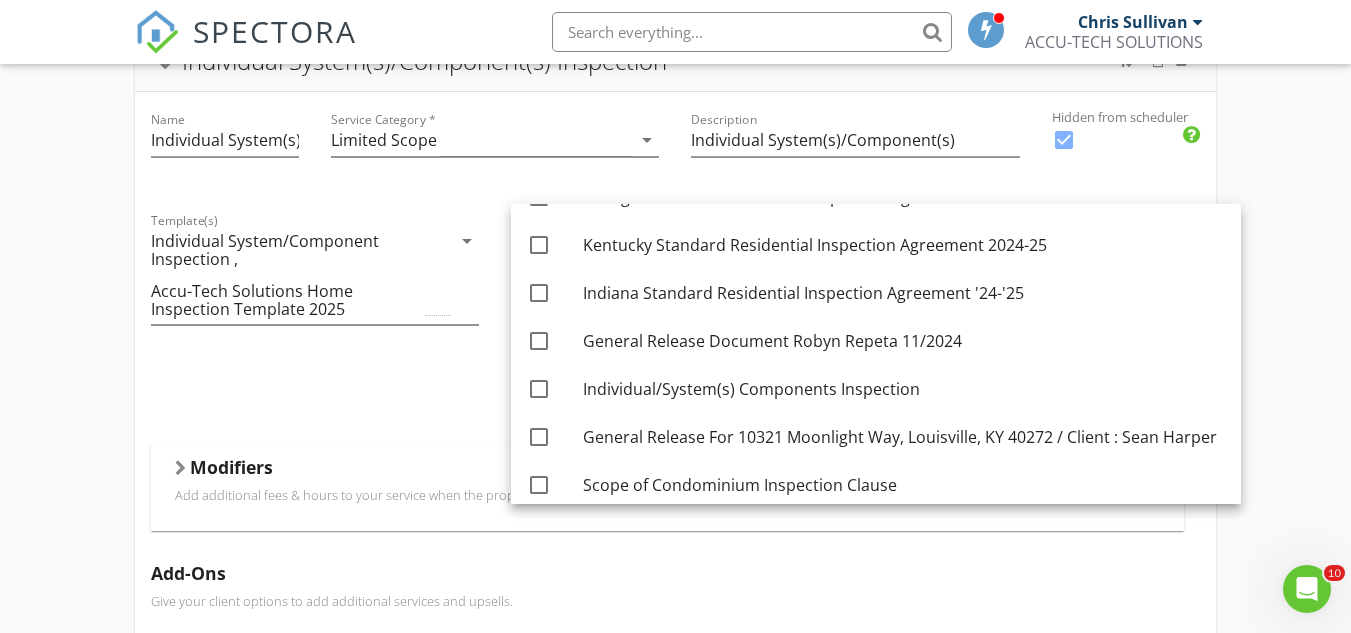scroll, scrollTop: 820, scrollLeft: 0, axis: vertical 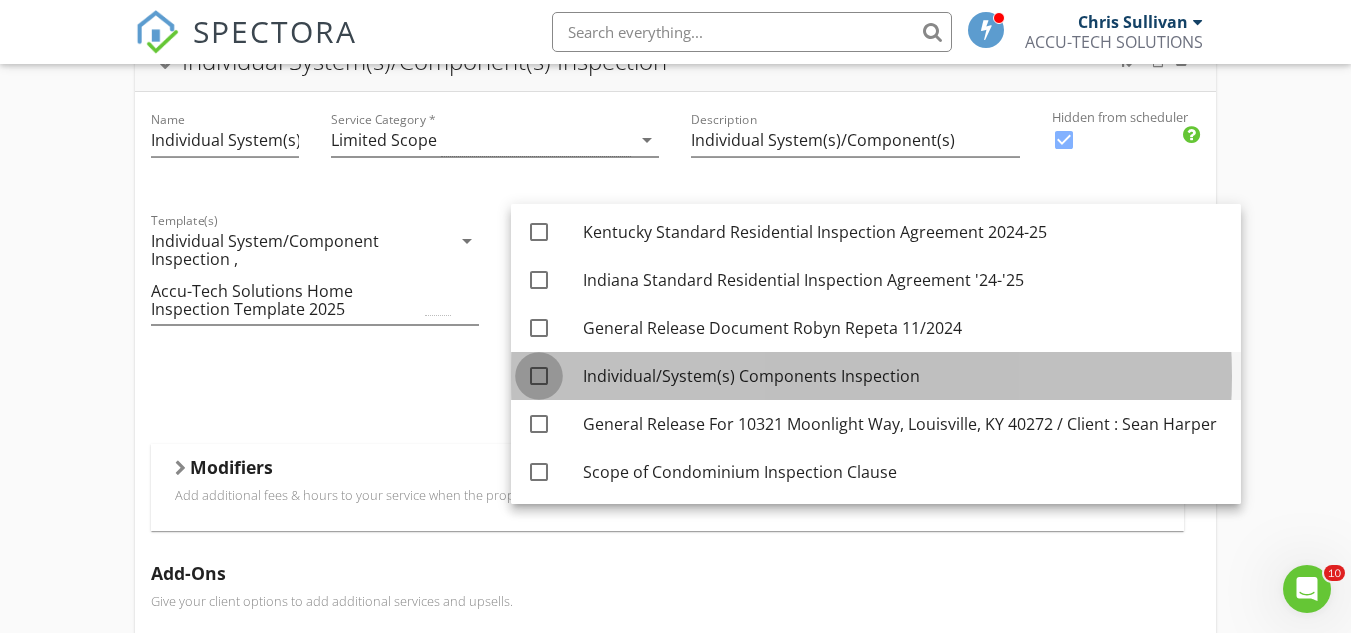click at bounding box center (539, 376) 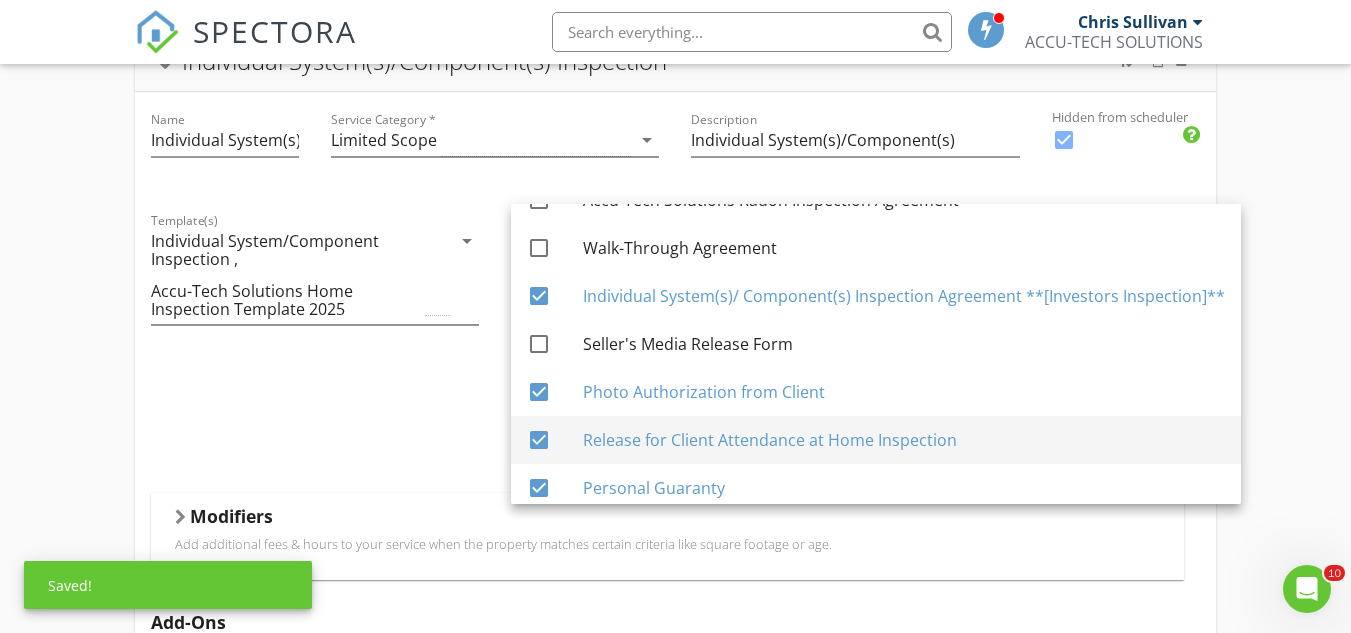 scroll, scrollTop: 320, scrollLeft: 0, axis: vertical 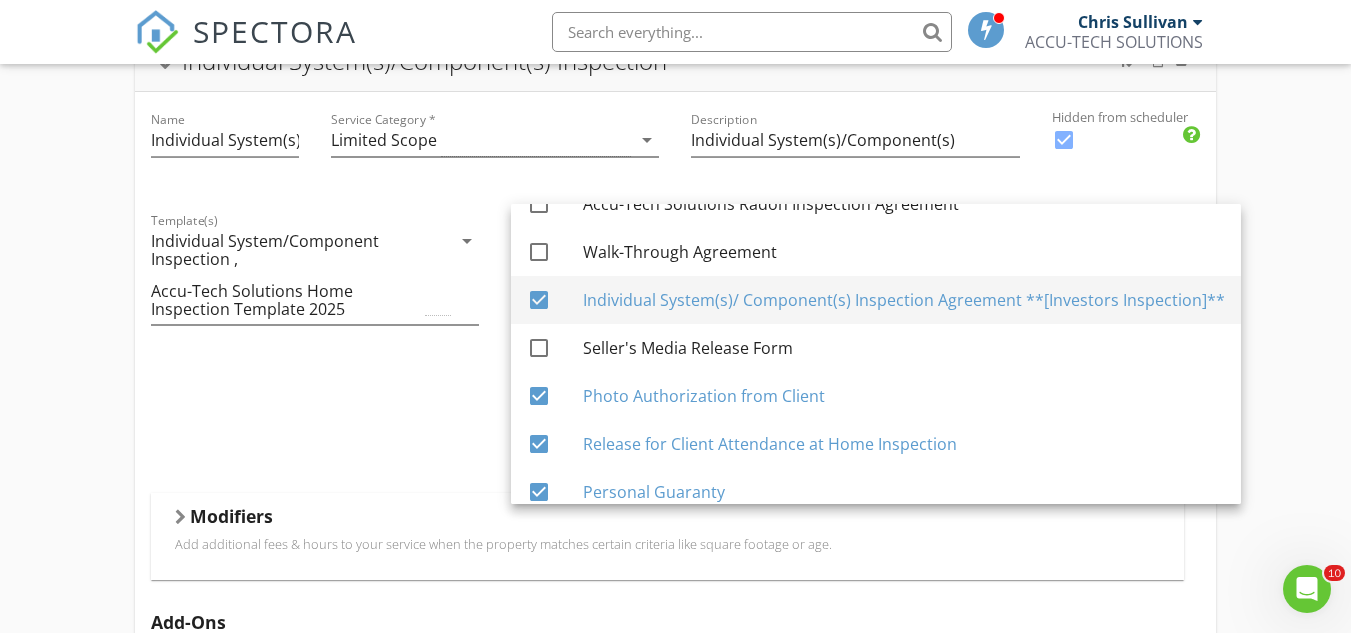 click at bounding box center [539, 300] 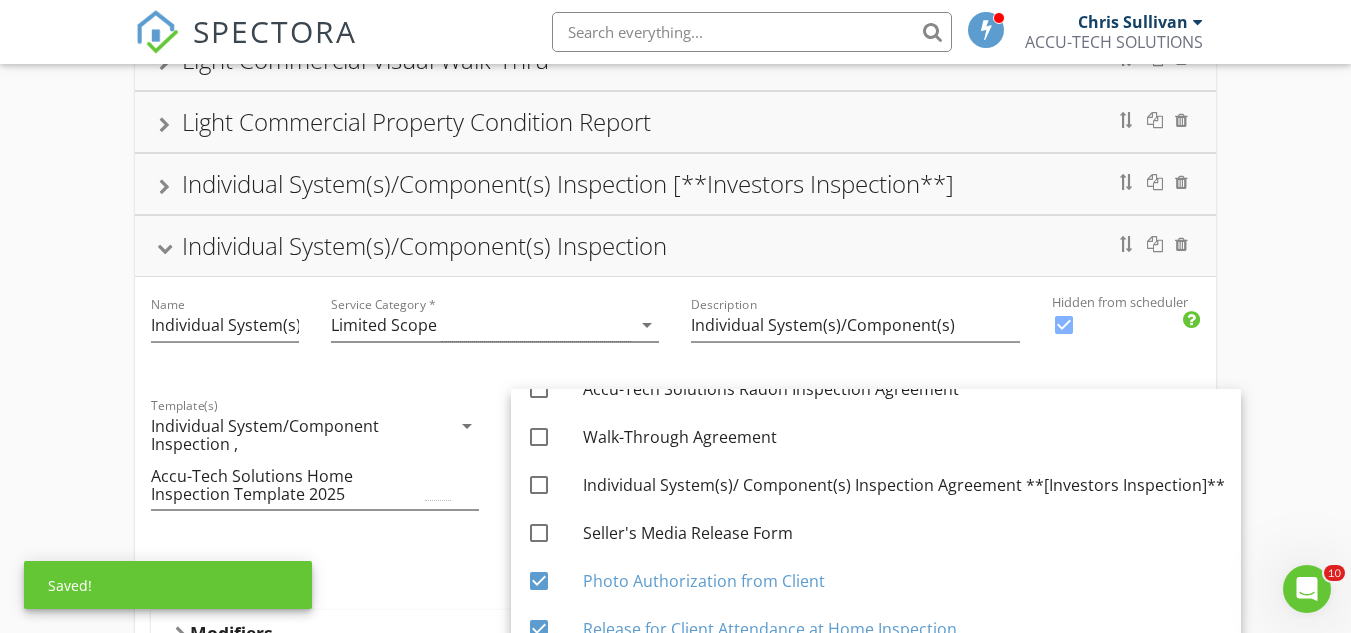 scroll, scrollTop: 688, scrollLeft: 0, axis: vertical 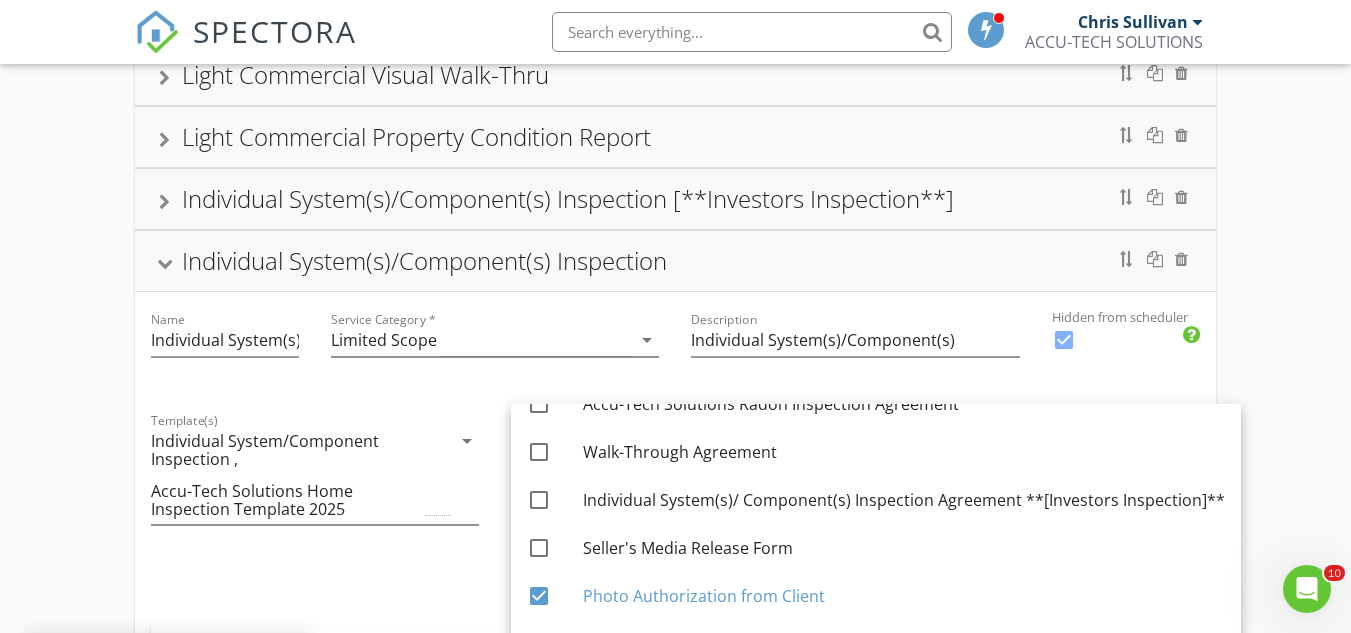 click on "Template(s)  Individual System/Component Inspection ,  Accu-Tech Solutions Home Inspection Template 2025 arrow_drop_down" at bounding box center (315, 509) 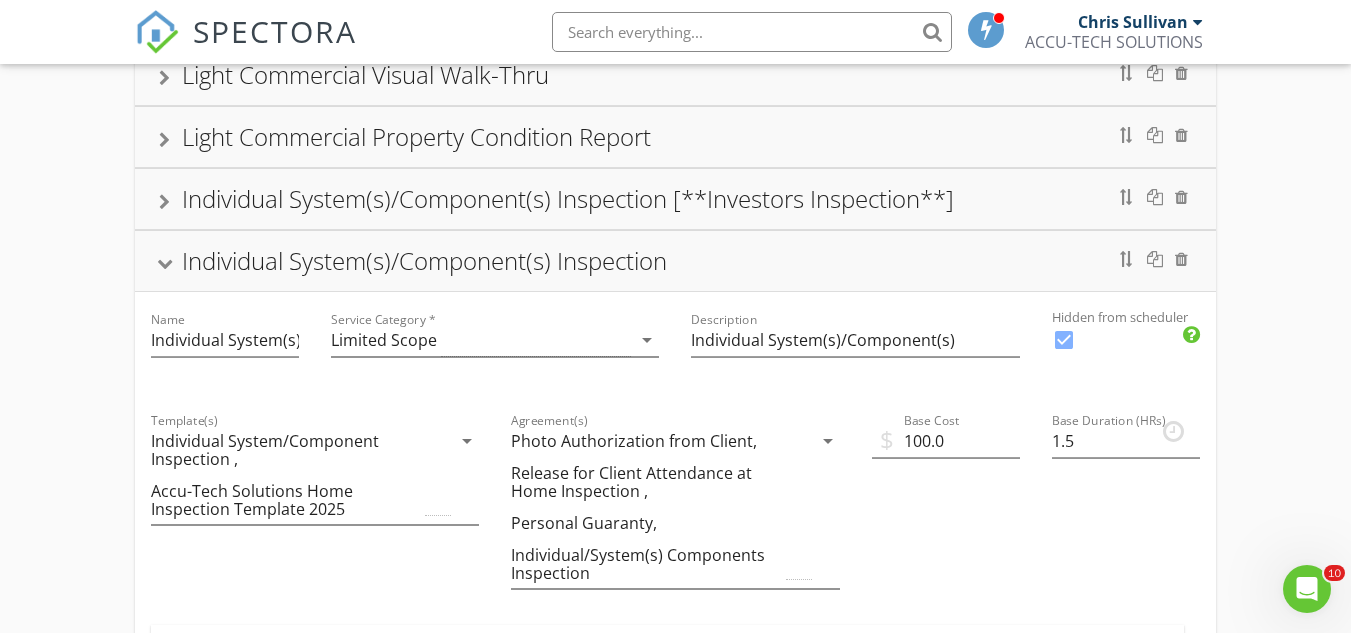 click on "Individual System(s)/Component(s) Inspection" at bounding box center (675, 261) 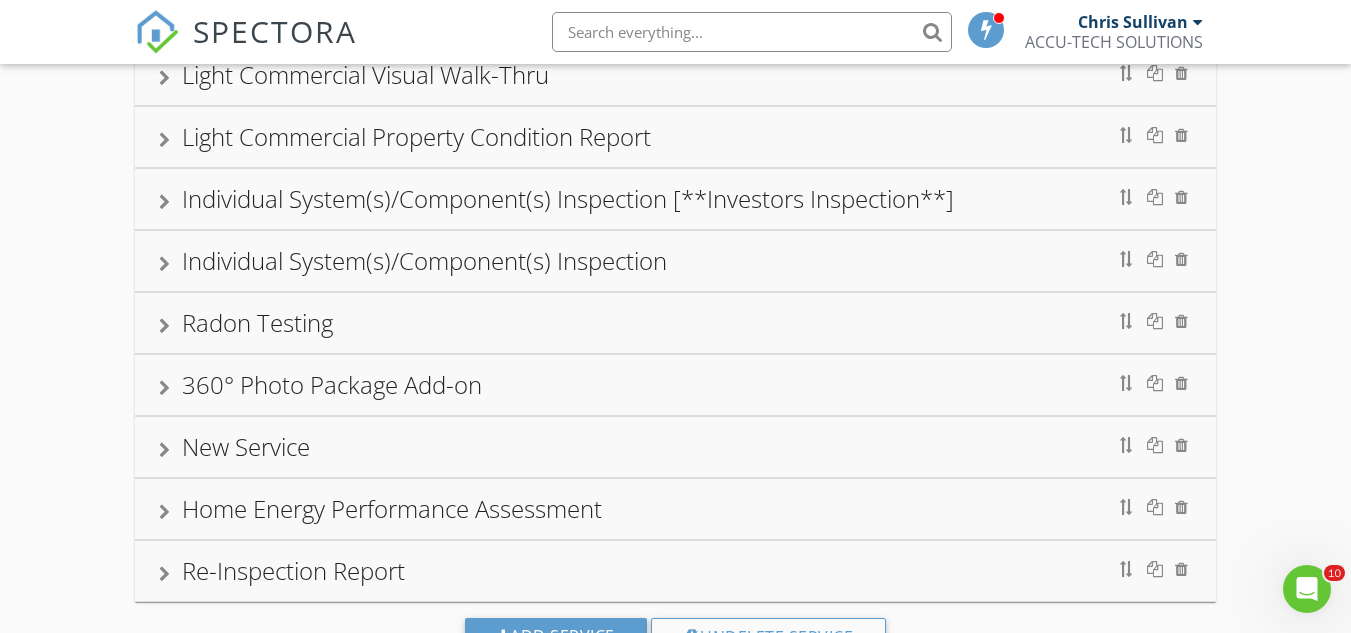click at bounding box center [164, 202] 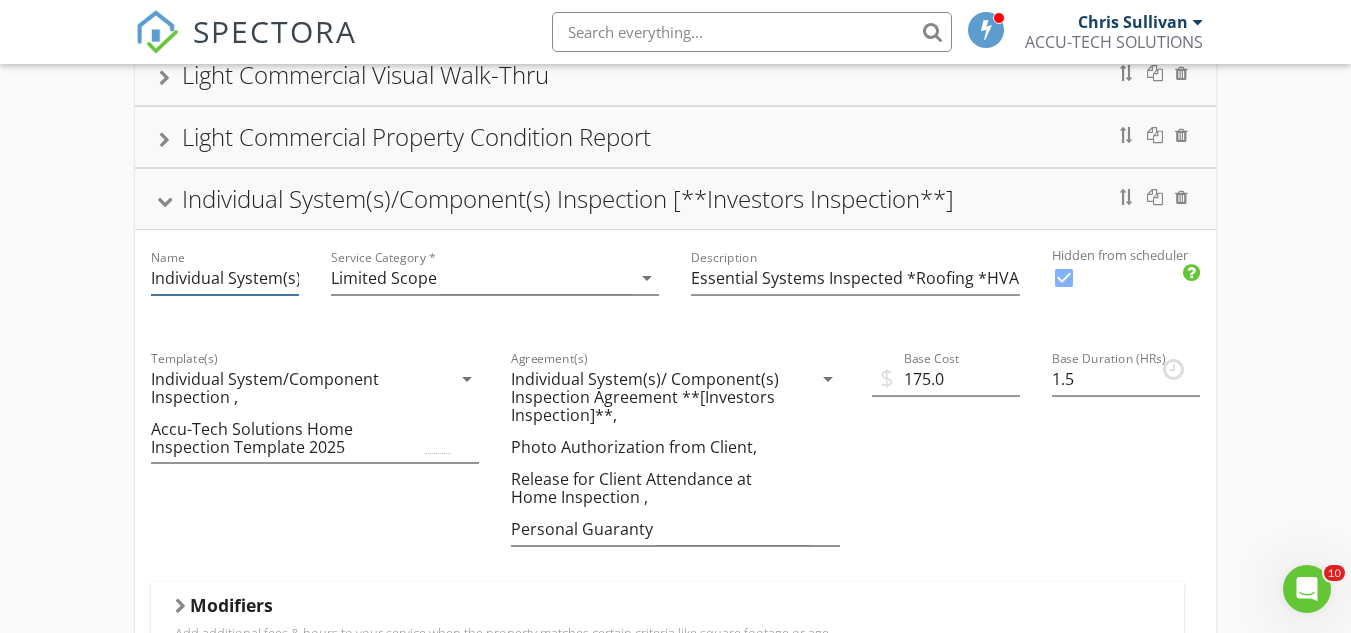 click on "Individual System(s)/Component(s) Inspection   [**Investors Inspection**]" at bounding box center (225, 278) 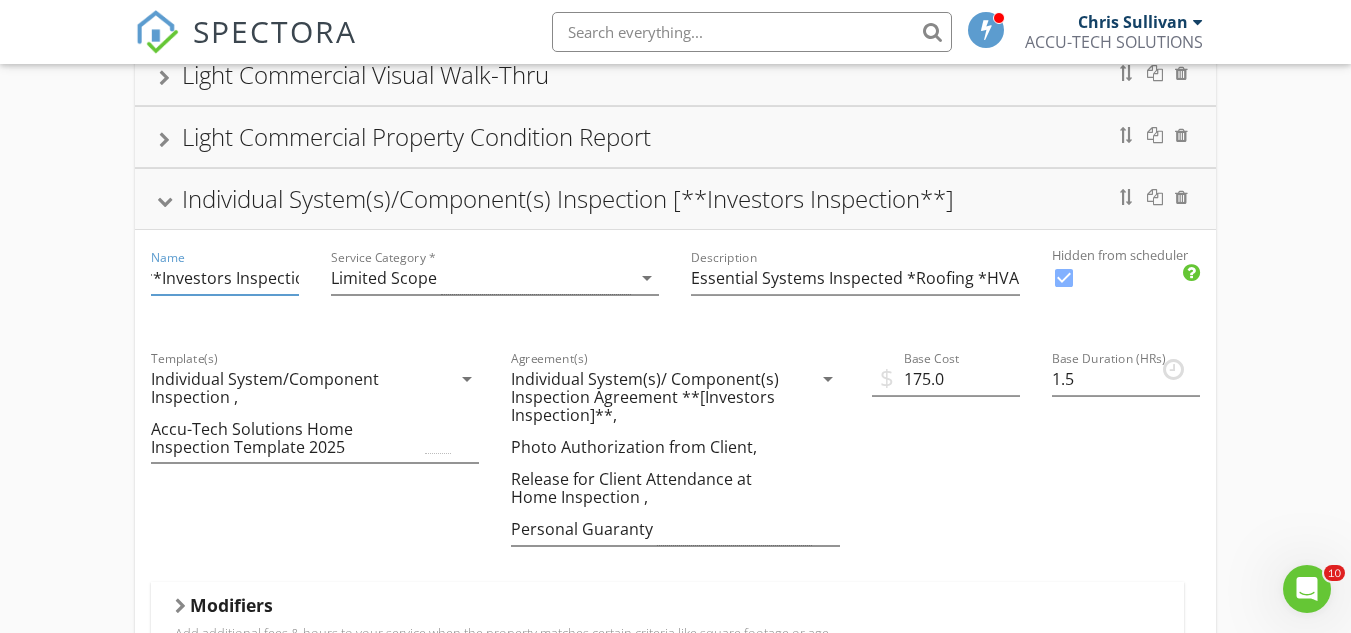 scroll, scrollTop: 0, scrollLeft: 357, axis: horizontal 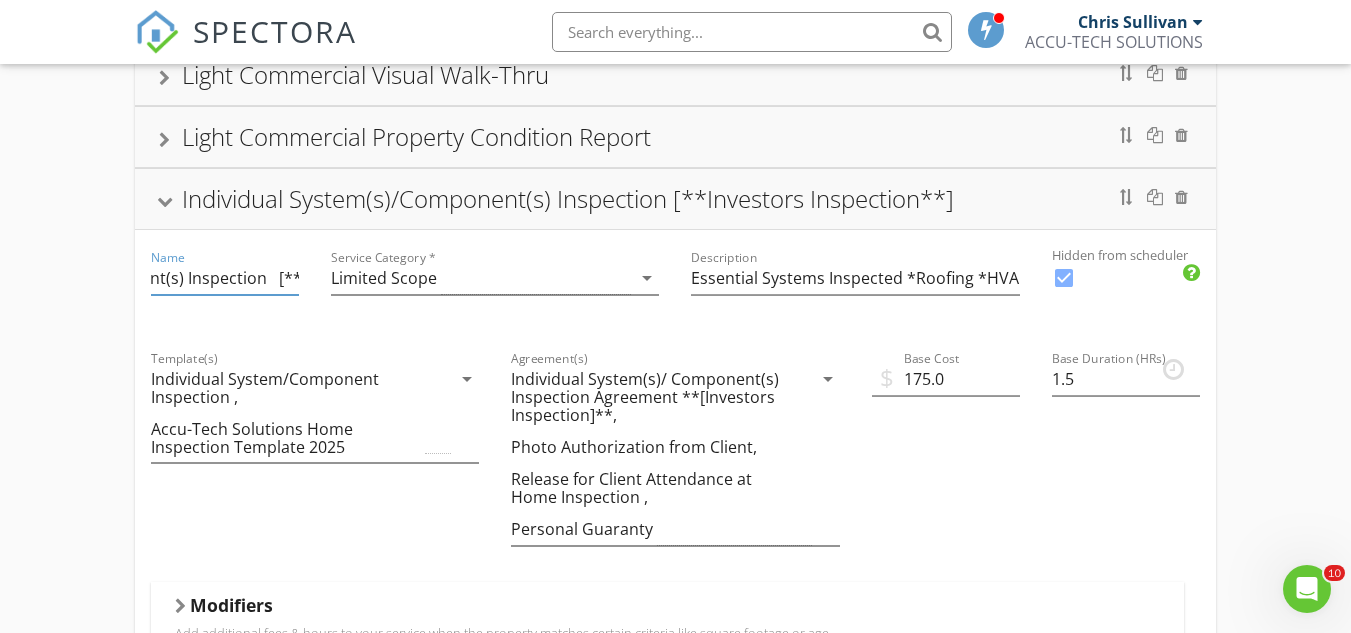 drag, startPoint x: 152, startPoint y: 257, endPoint x: 214, endPoint y: 269, distance: 63.15061 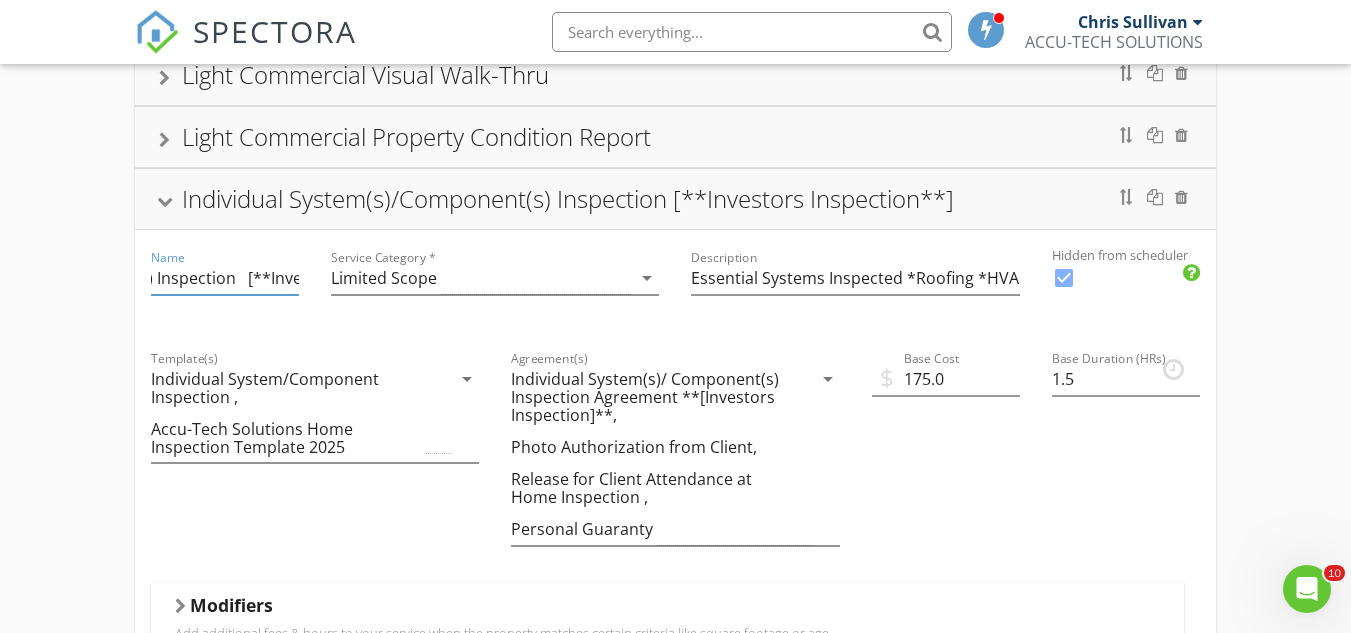 scroll, scrollTop: 0, scrollLeft: 405, axis: horizontal 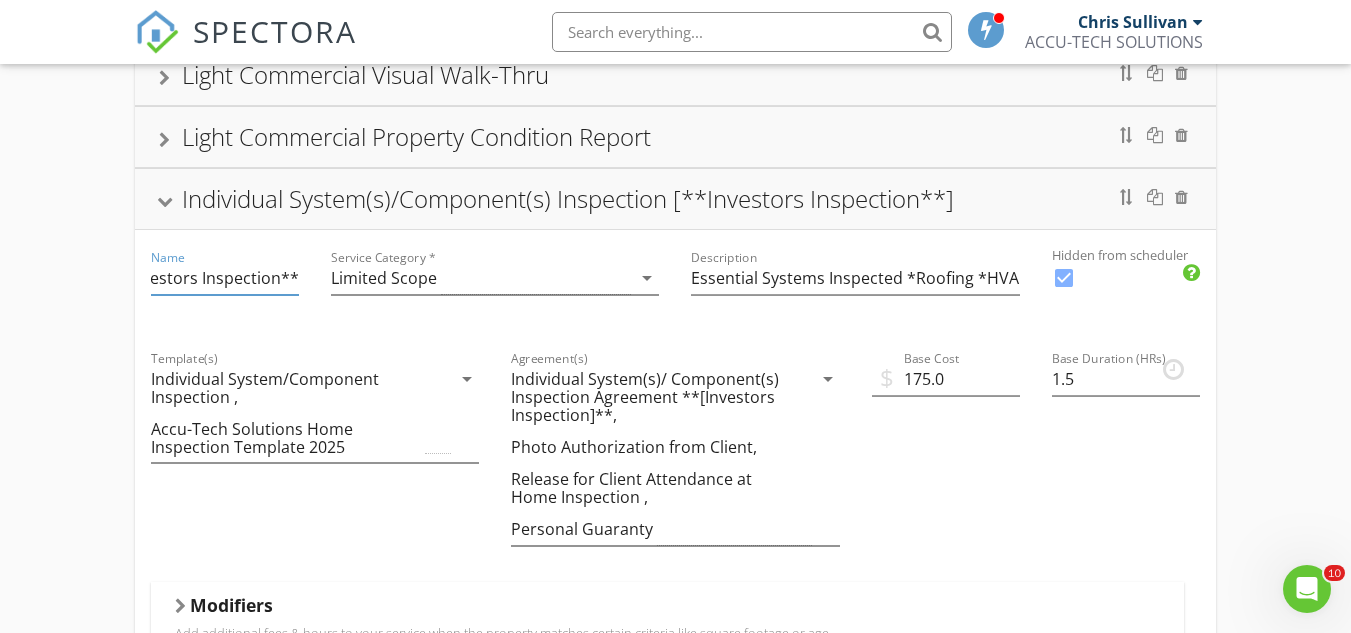 drag, startPoint x: 272, startPoint y: 256, endPoint x: 312, endPoint y: 259, distance: 40.112343 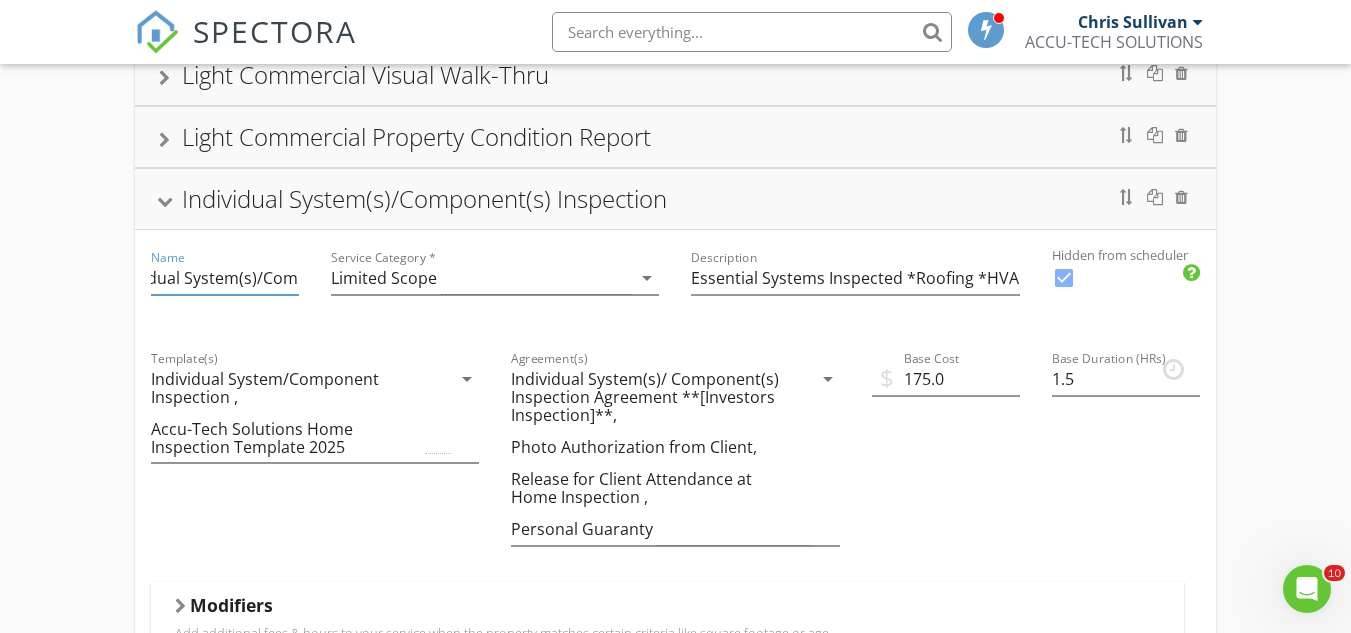 scroll, scrollTop: 0, scrollLeft: 0, axis: both 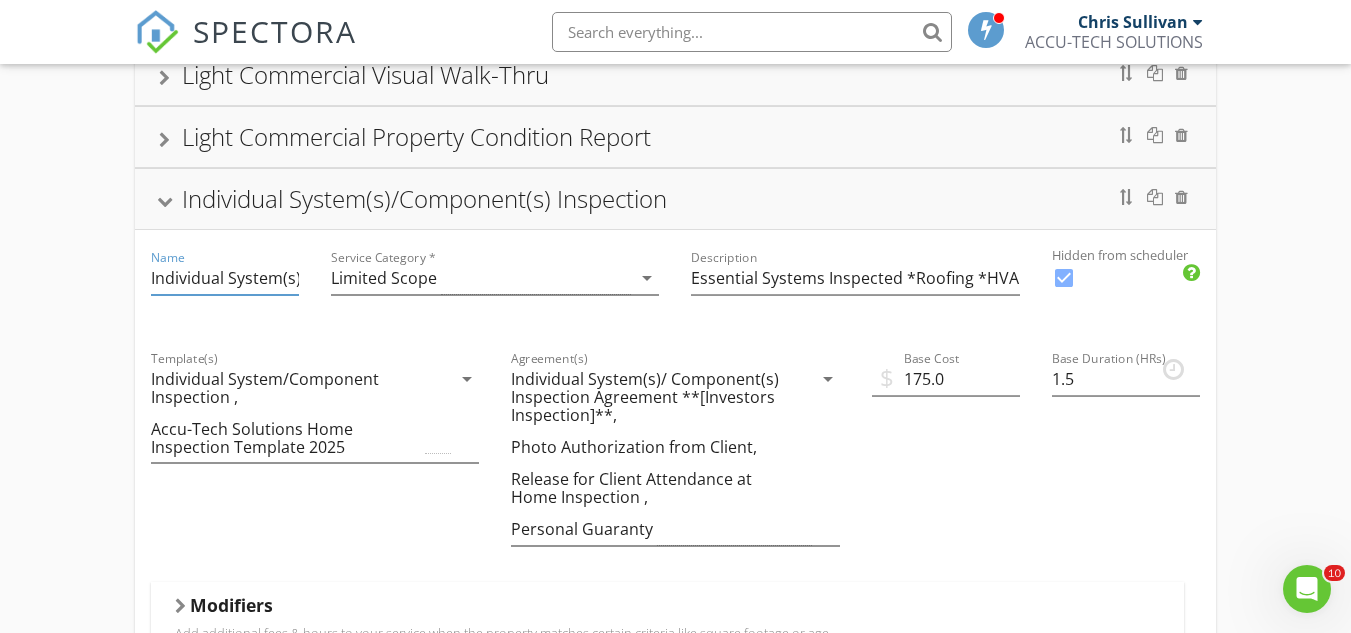 paste on "[**Investors Inspection**]" 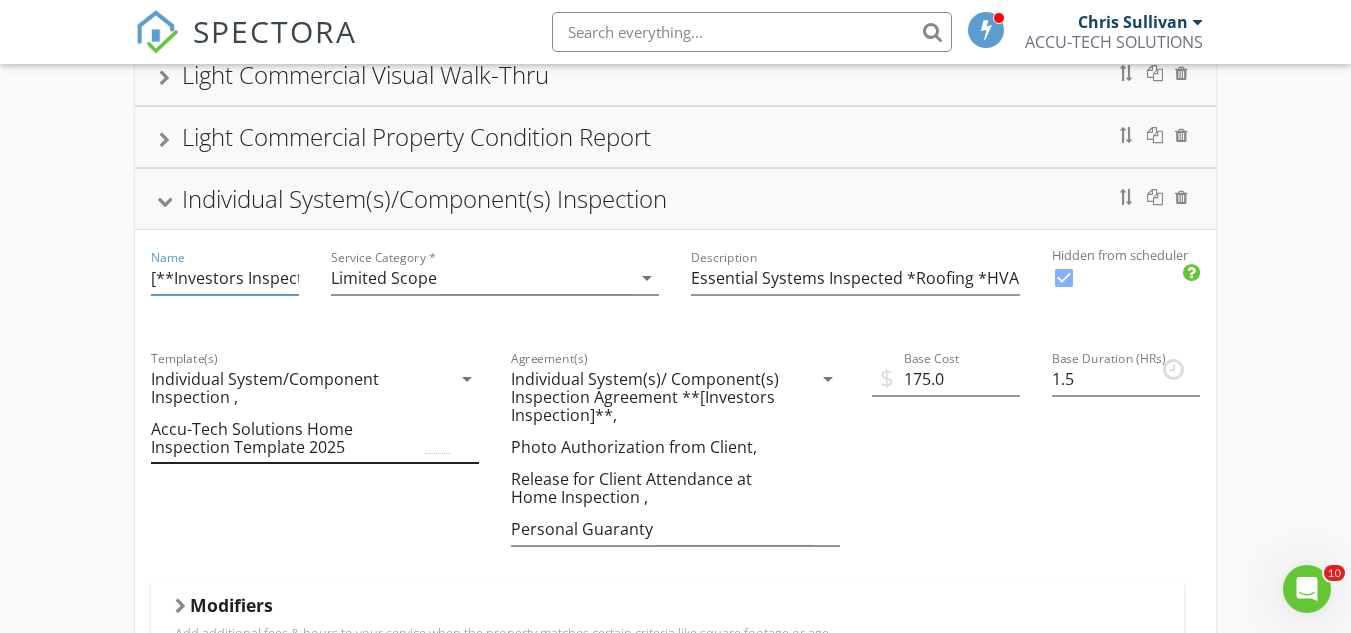 scroll, scrollTop: 0, scrollLeft: 53, axis: horizontal 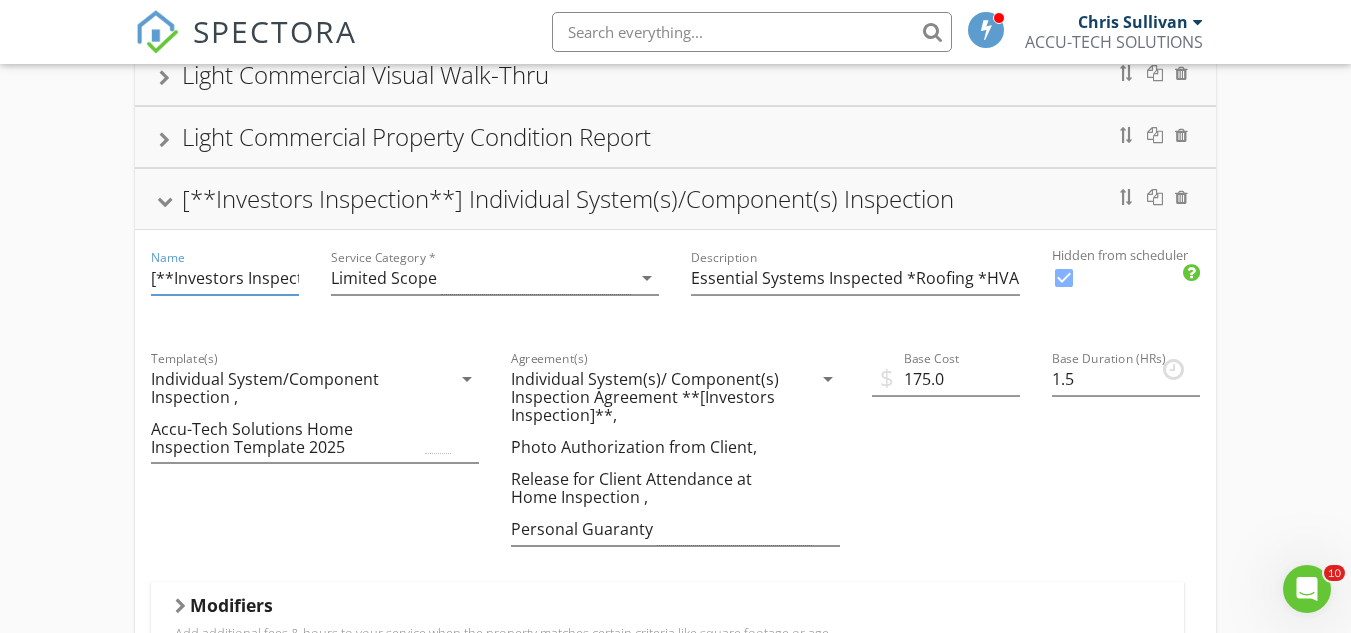 drag, startPoint x: 279, startPoint y: 261, endPoint x: 178, endPoint y: 269, distance: 101.31634 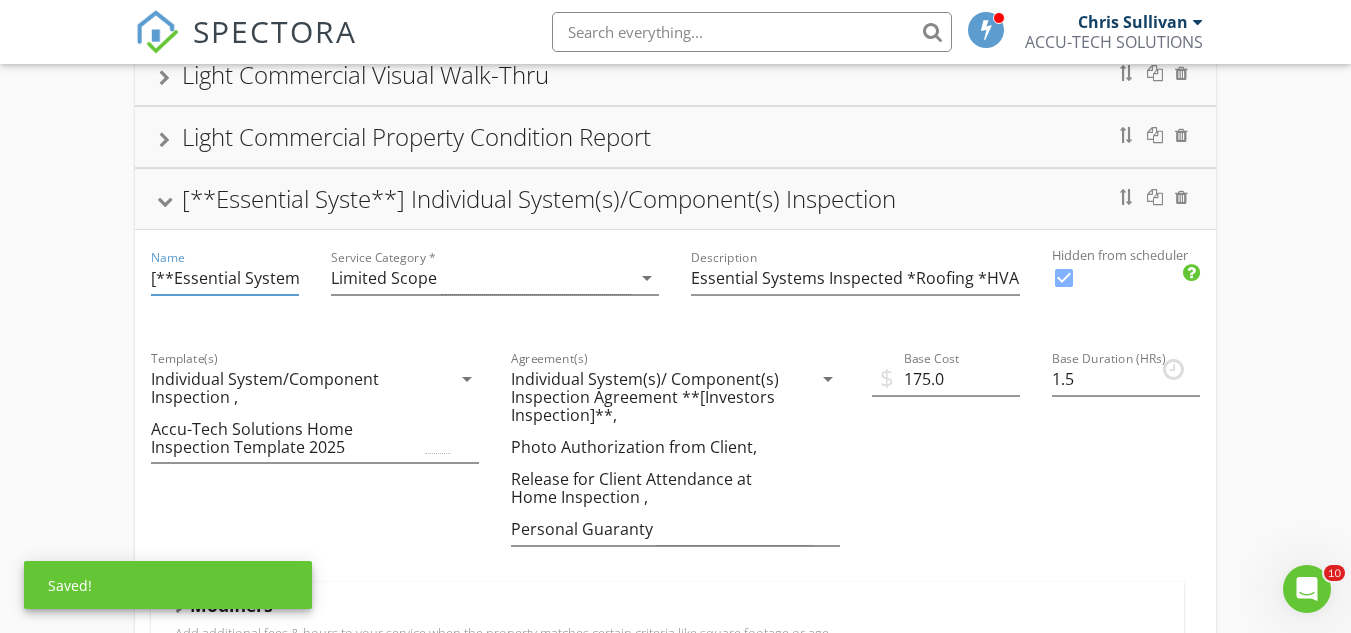 scroll, scrollTop: 0, scrollLeft: 12, axis: horizontal 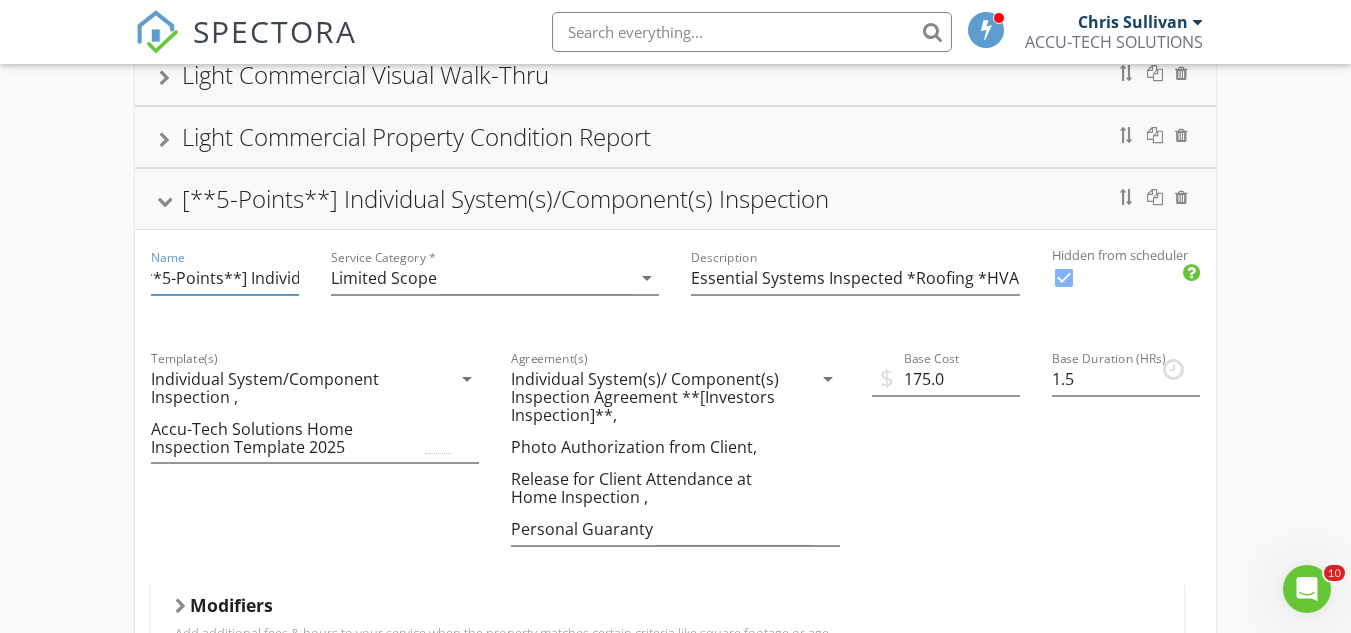 click on "[**5-Points**] Individual System(s)/Component(s) Inspection" at bounding box center [505, 198] 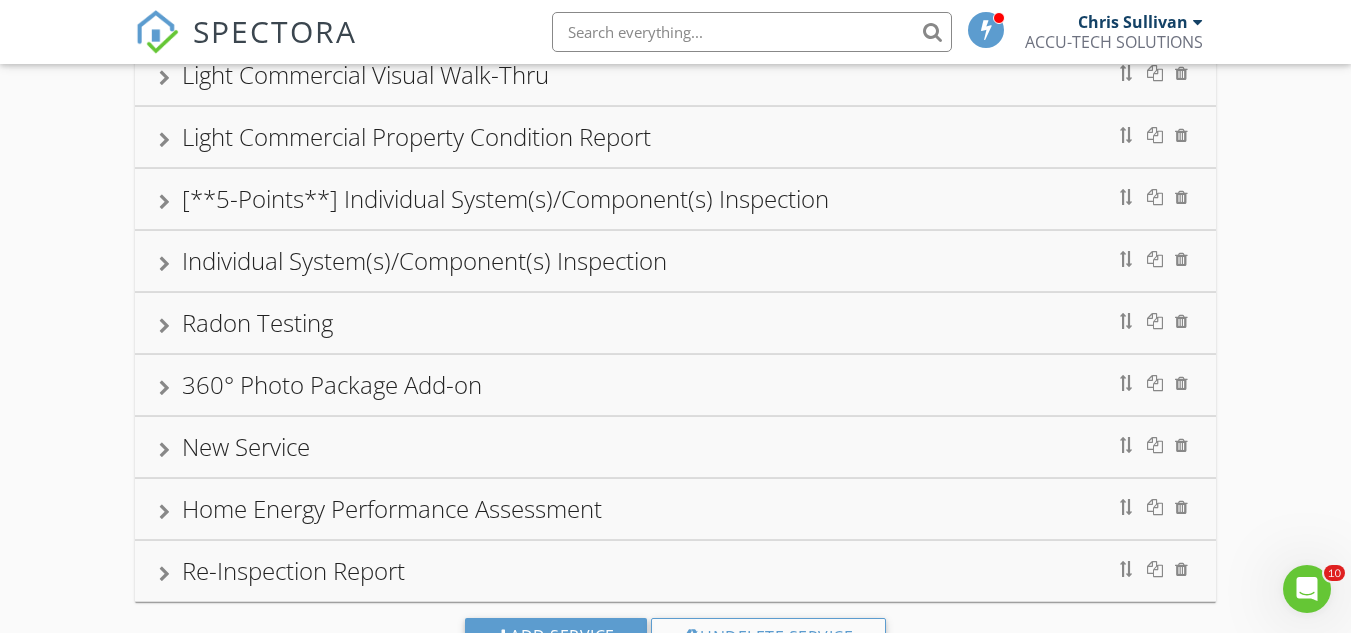 click at bounding box center [164, 202] 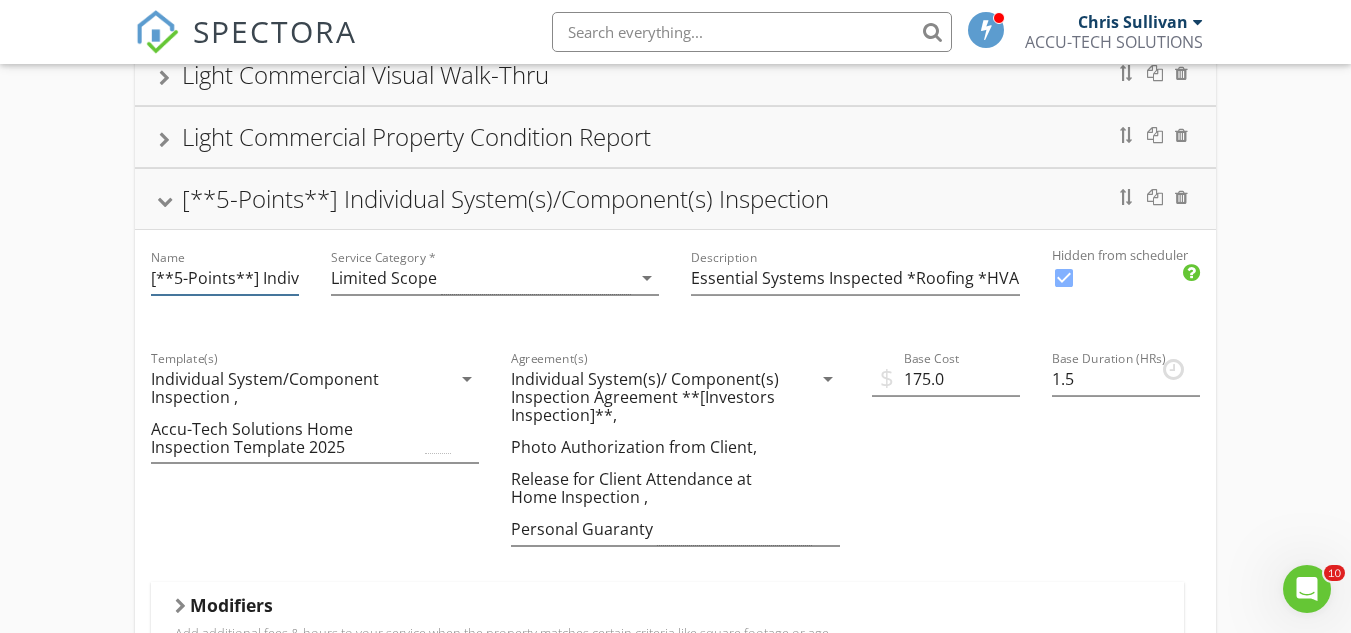 click on "[**5-Points**] Individual System(s)/Component(s) Inspection" at bounding box center (225, 278) 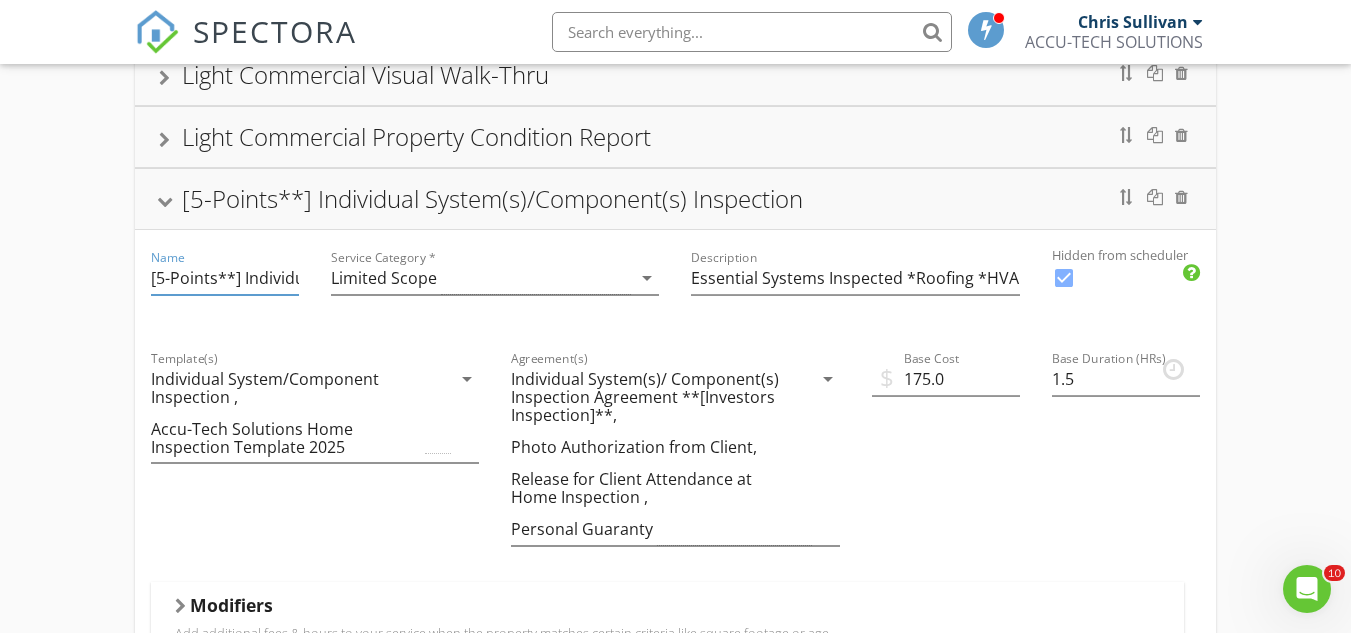click on "[5-Points**] Individual System(s)/Component(s) Inspection" at bounding box center (225, 278) 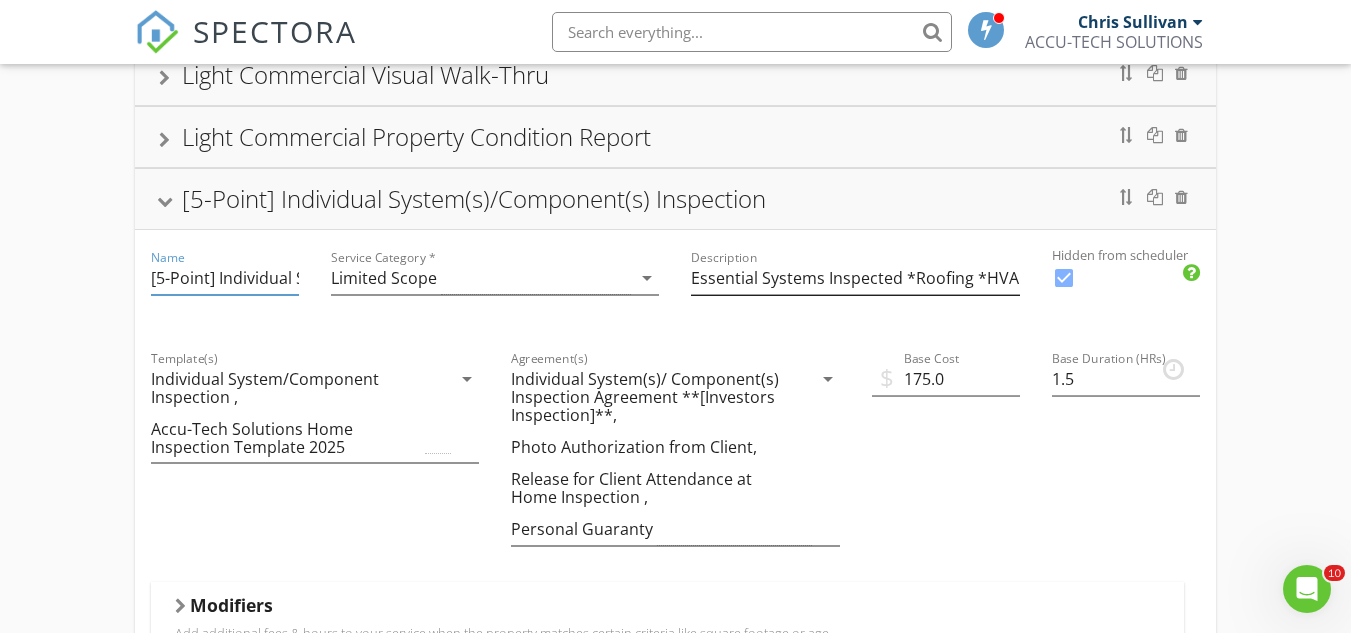 type on "[5-Point] Individual System(s)/Component(s) Inspection" 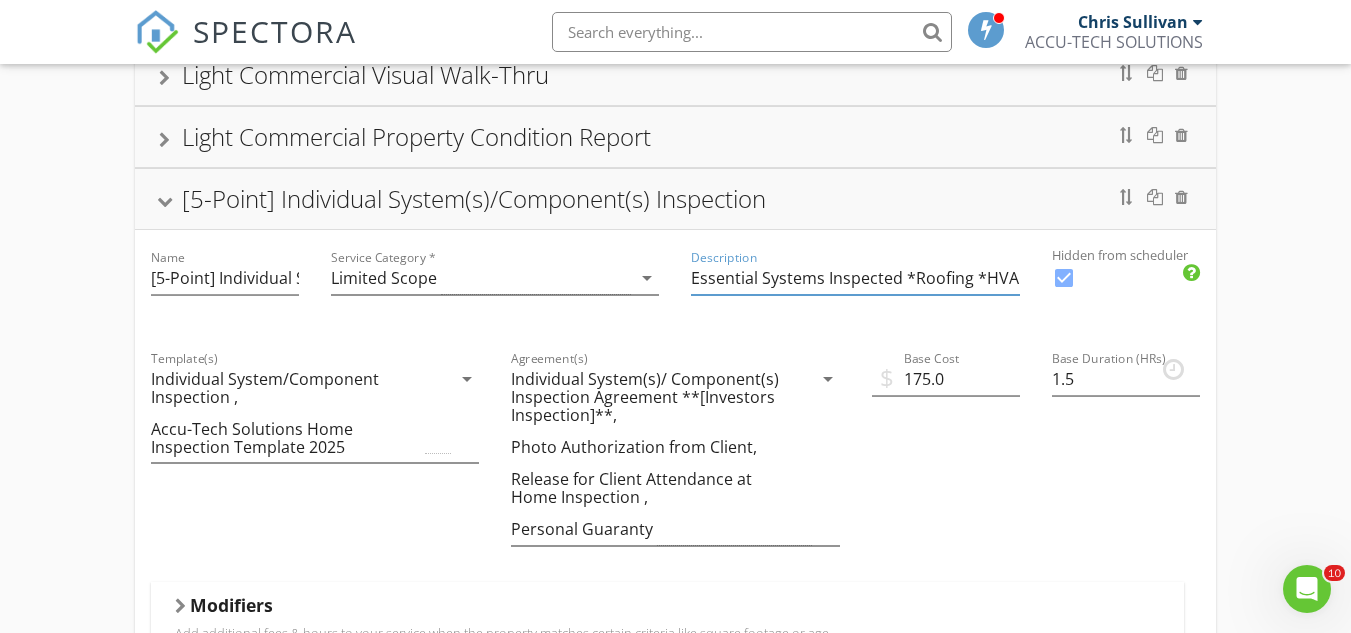 click on "Essential Systems Inspected *Roofing *HVAC *Electrical * Plumbing *Foundation" at bounding box center (855, 278) 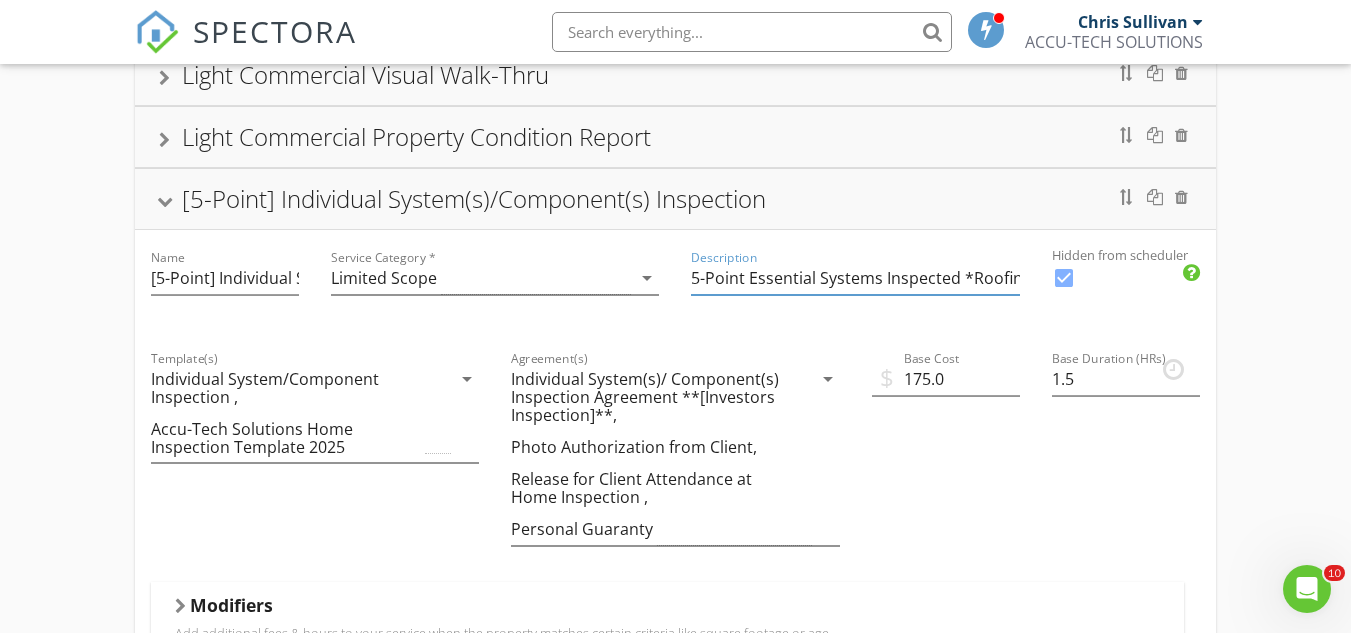 type on "5-Point Essential Systems Inspected *Roofing *HVAC *Electrical * Plumbing *Foundation" 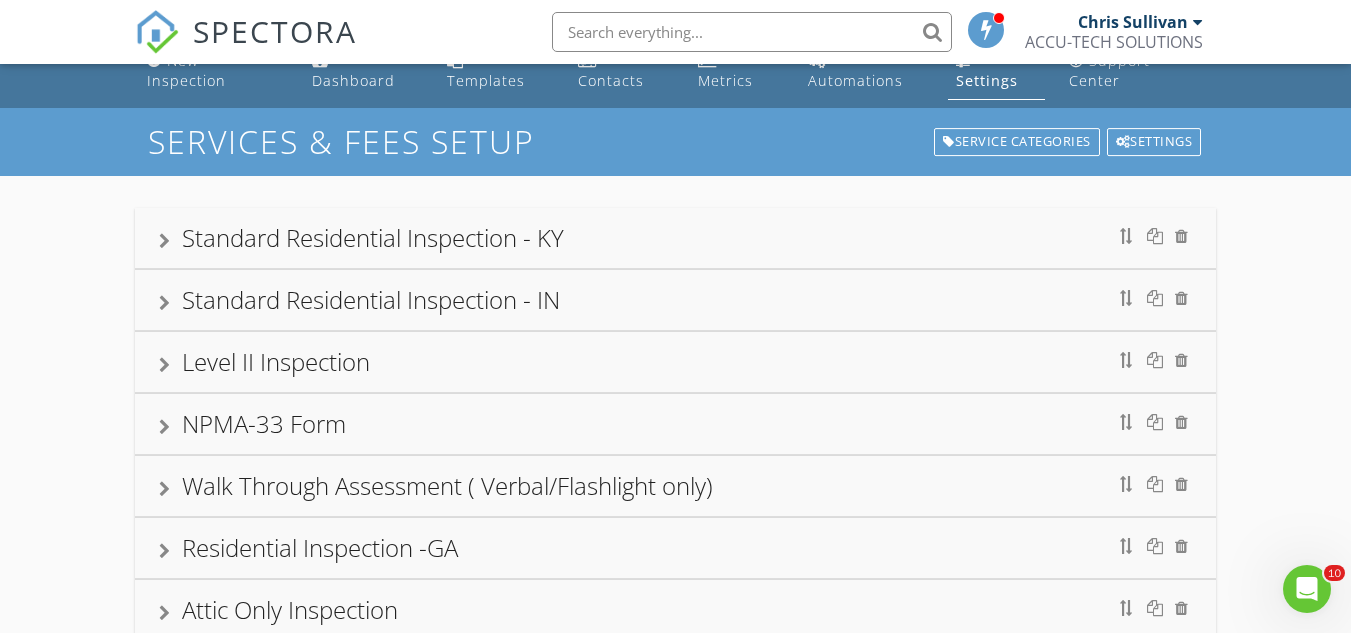 scroll, scrollTop: 0, scrollLeft: 0, axis: both 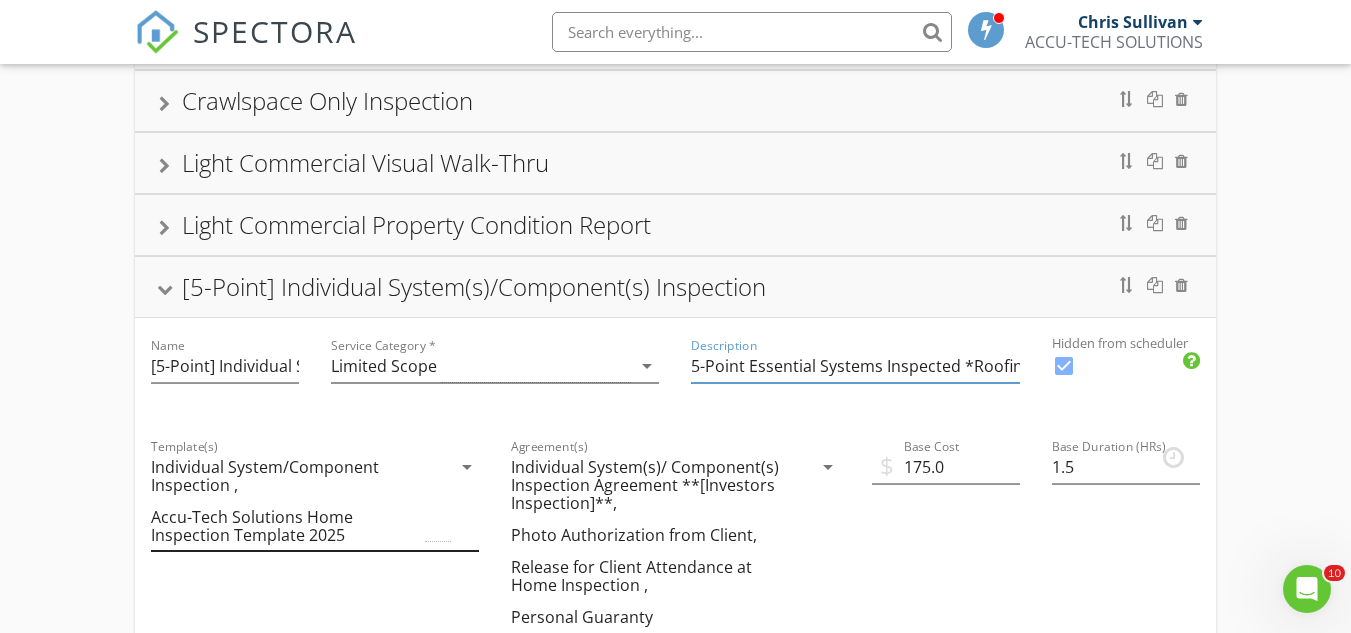 click on "Individual System/Component Inspection ,  Accu-Tech Solutions Home Inspection Template 2025" at bounding box center [301, 501] 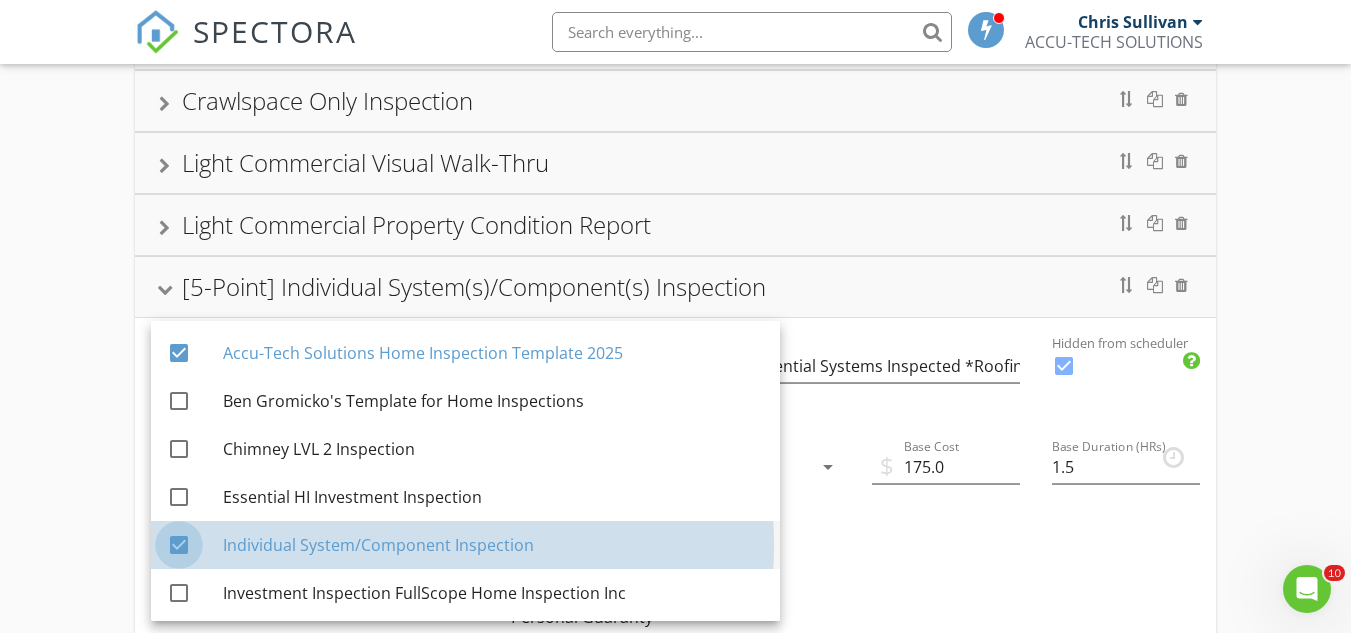 click at bounding box center (179, 545) 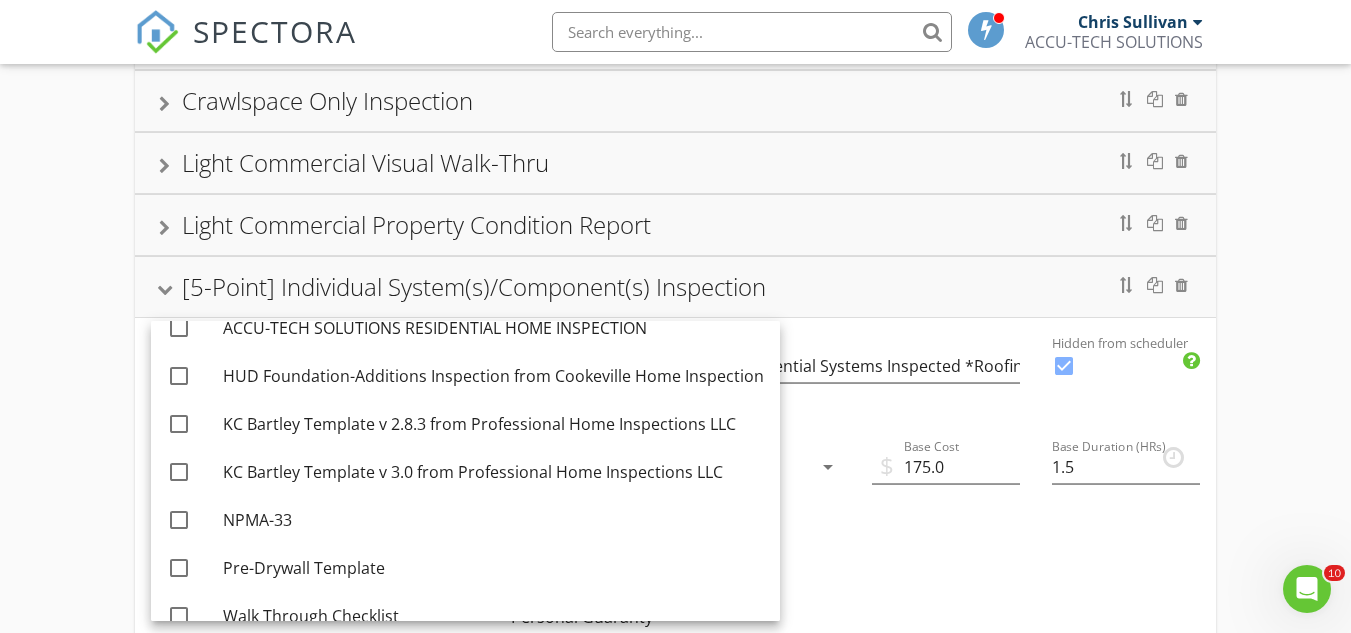 scroll, scrollTop: 676, scrollLeft: 0, axis: vertical 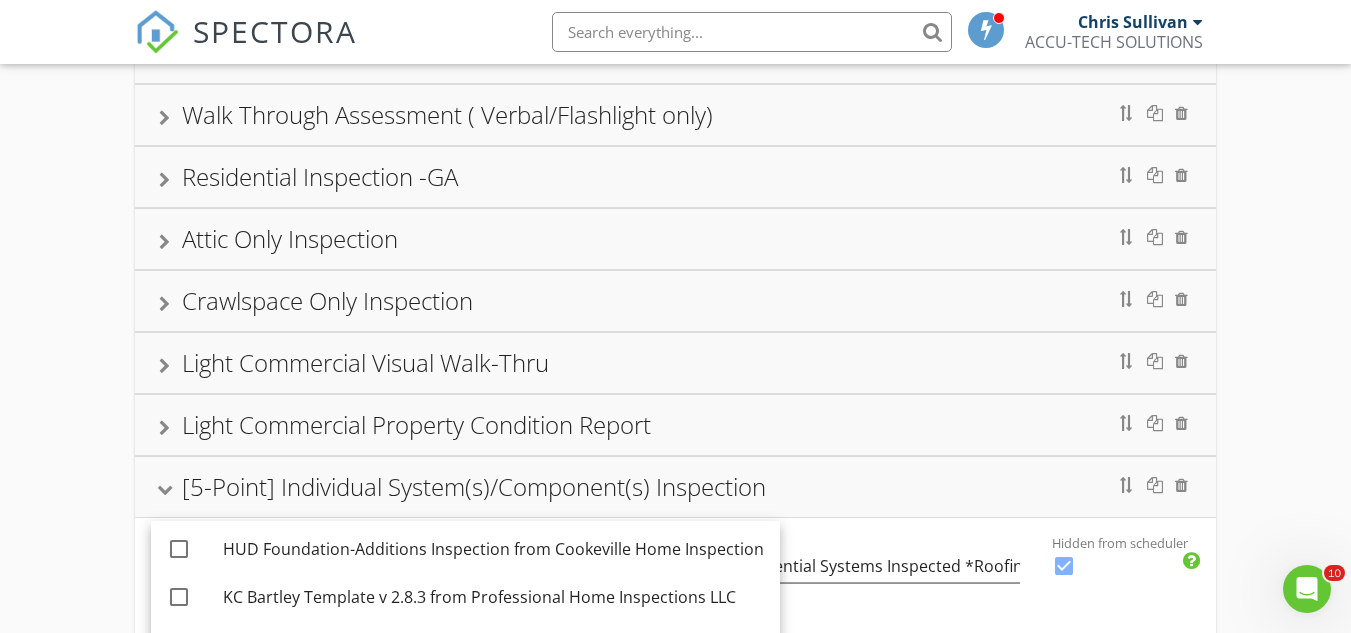 click at bounding box center (165, 489) 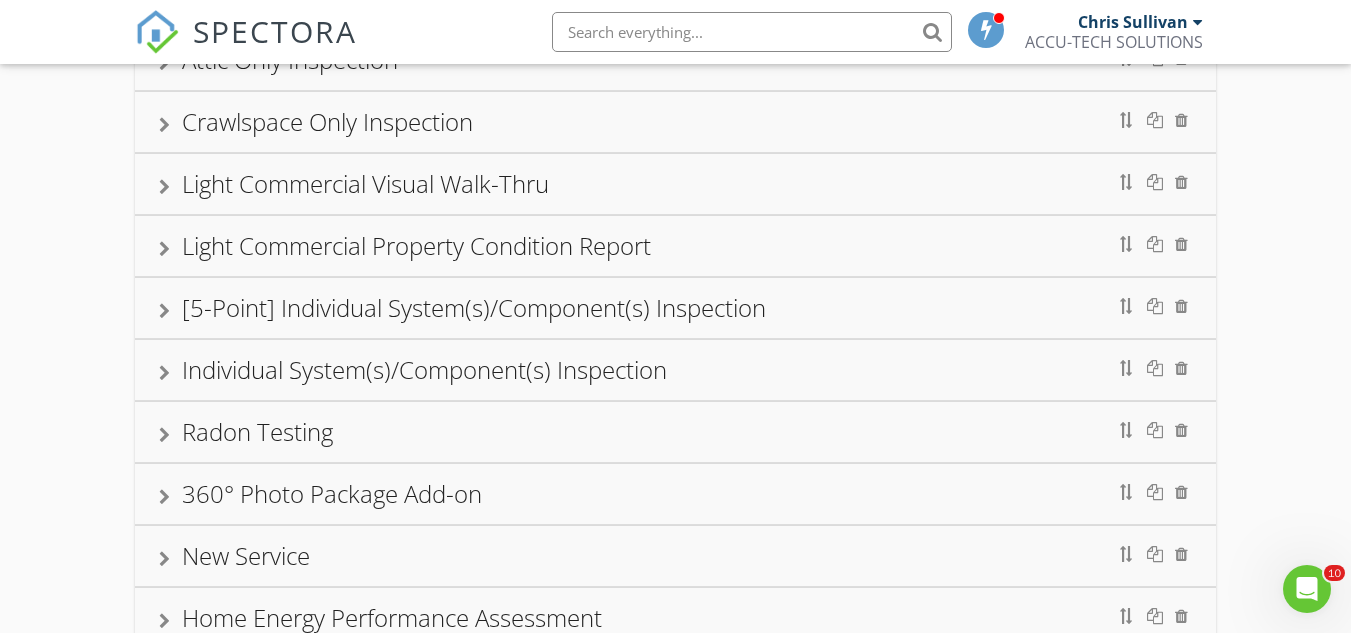 scroll, scrollTop: 600, scrollLeft: 0, axis: vertical 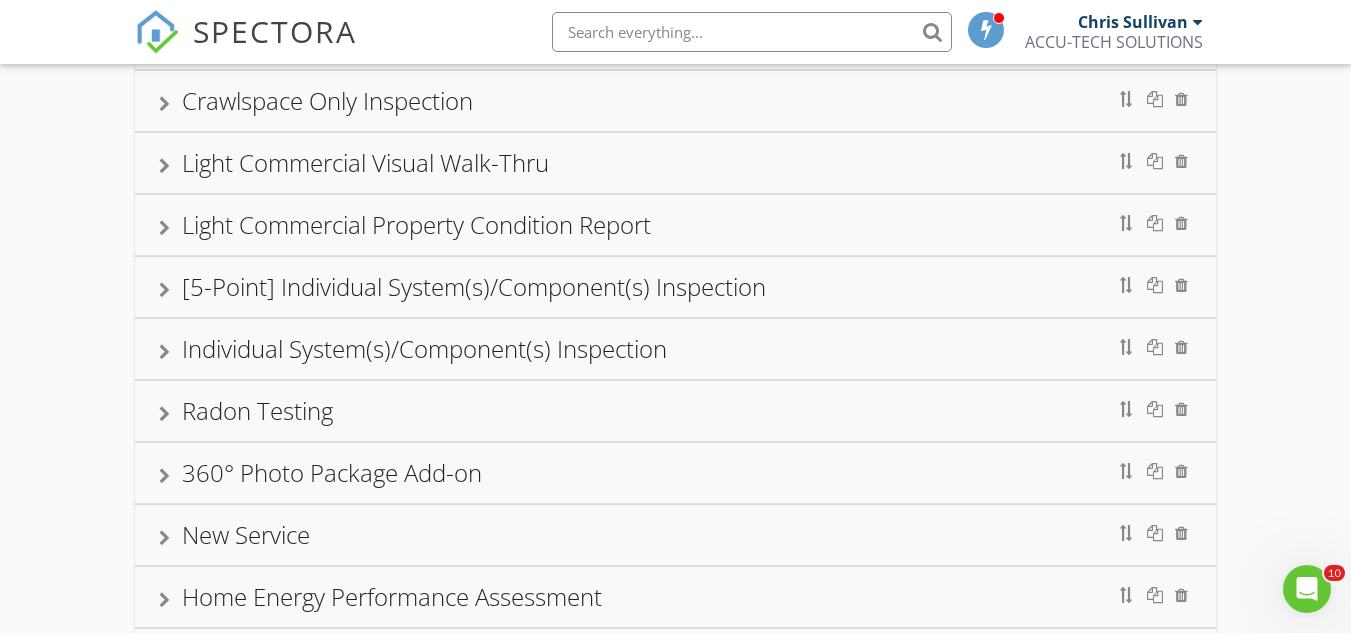 click on "[5-Point] Individual System(s)/Component(s) Inspection" at bounding box center (675, 287) 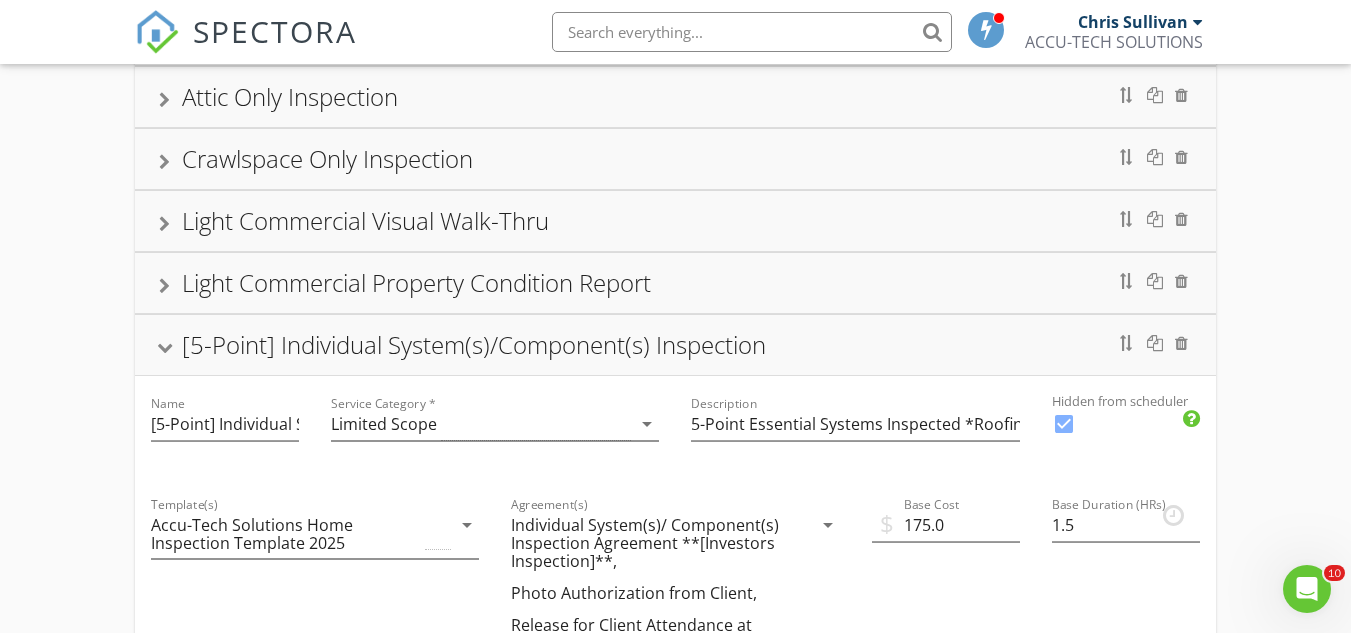 scroll, scrollTop: 500, scrollLeft: 0, axis: vertical 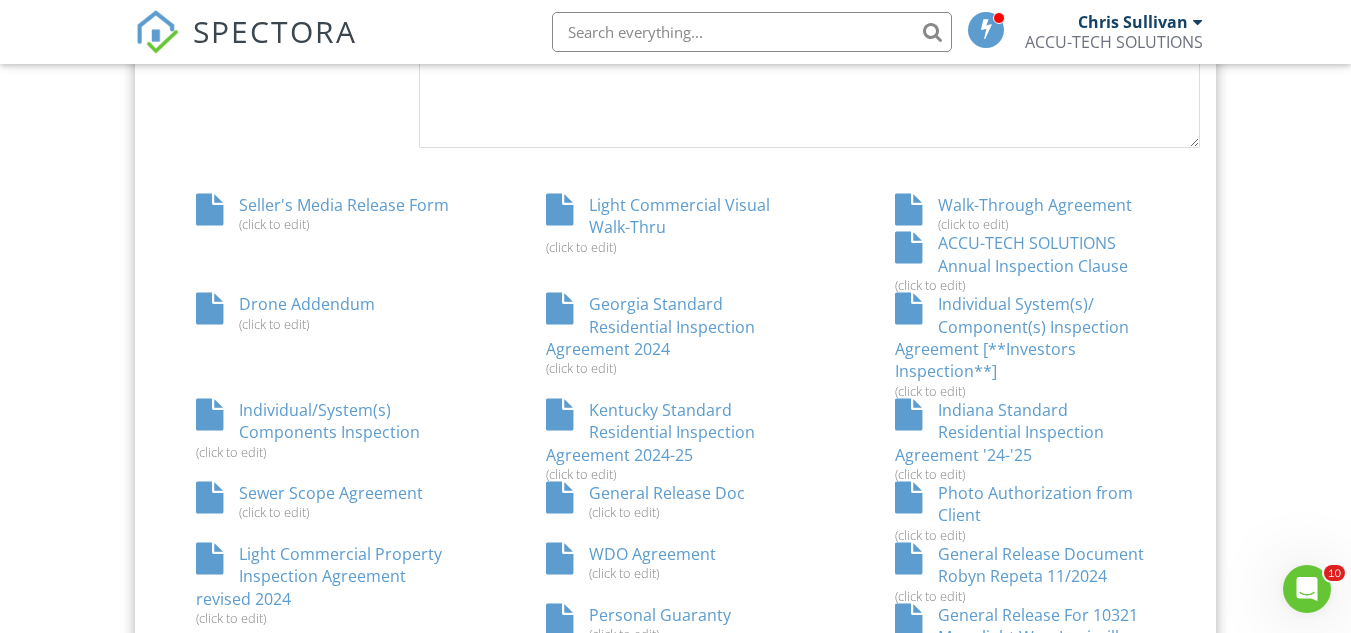 click on "Individual System(s)/ Component(s) Inspection Agreement  [**Investors Inspection**]
(click to edit)" at bounding box center [1025, 346] 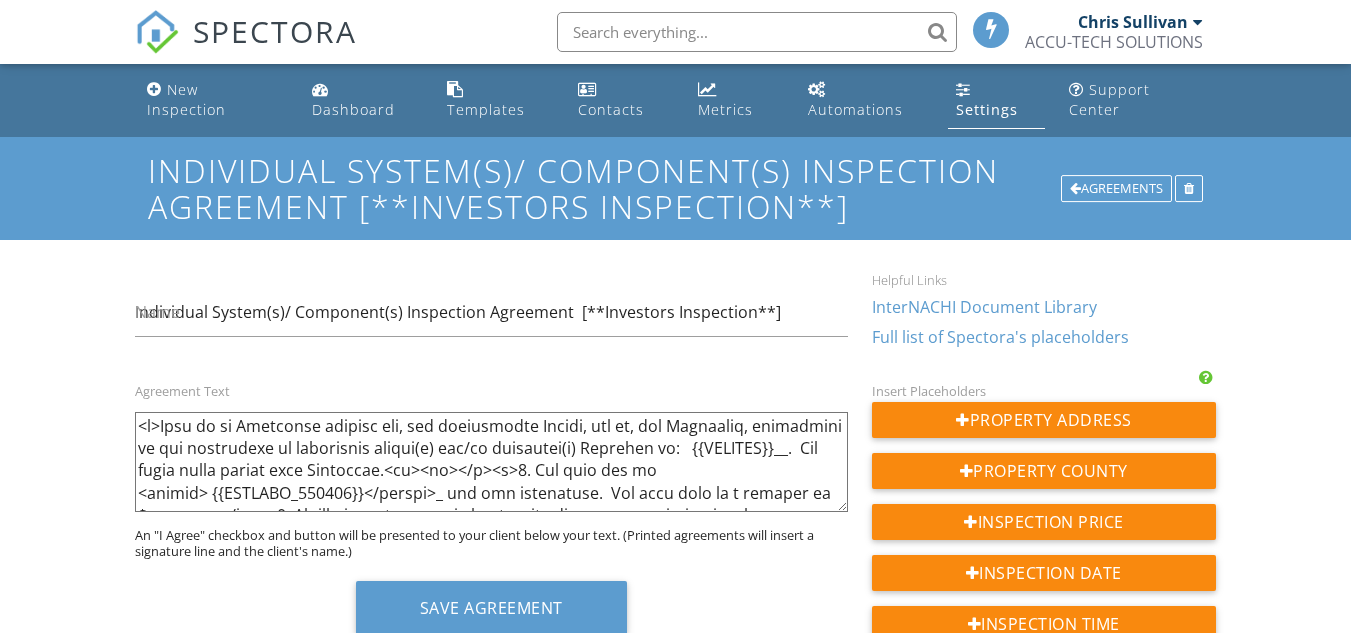 scroll, scrollTop: 0, scrollLeft: 0, axis: both 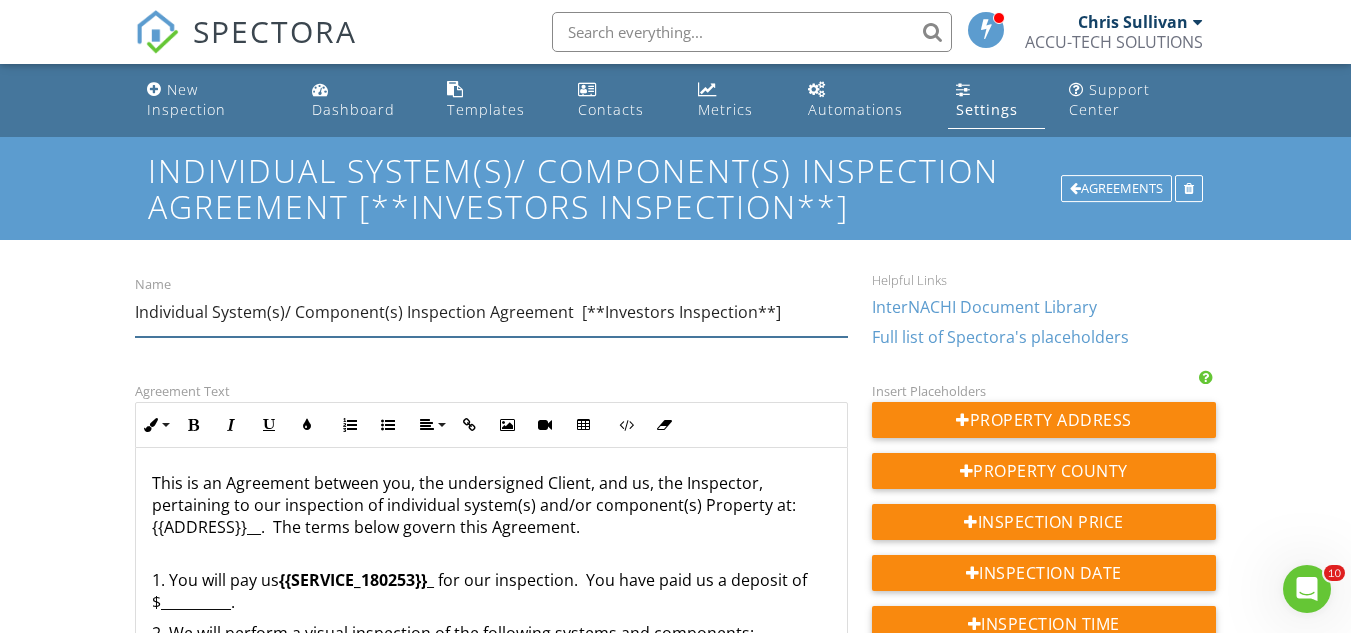 drag, startPoint x: 775, startPoint y: 293, endPoint x: 571, endPoint y: 287, distance: 204.08821 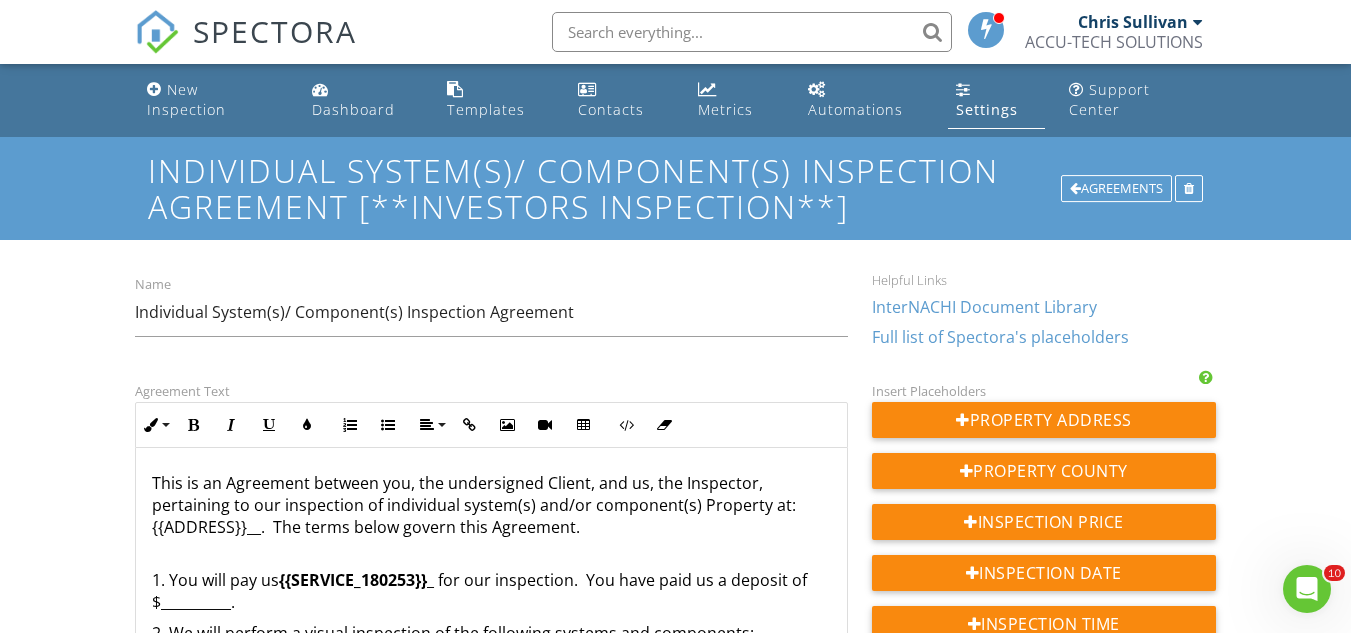 click on "Name
Individual System(s)/ Component(s) Inspection Agreement" at bounding box center (491, 315) 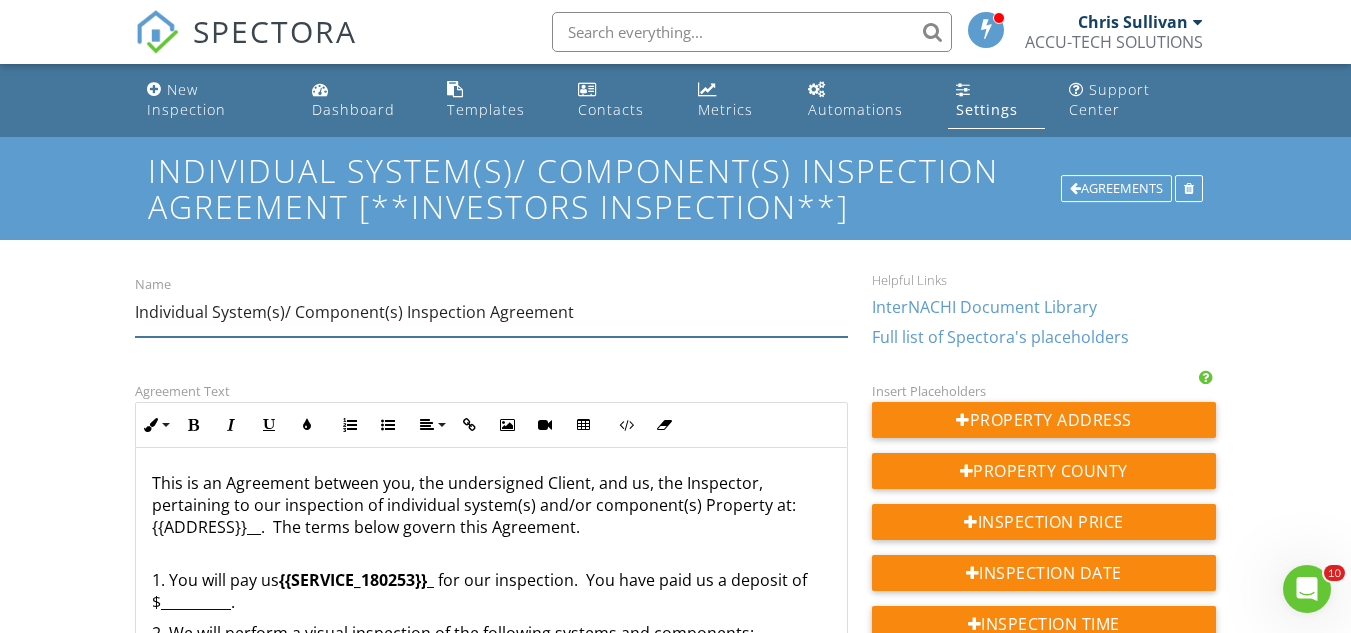 click on "Individual System(s)/ Component(s) Inspection Agreement" at bounding box center [491, 312] 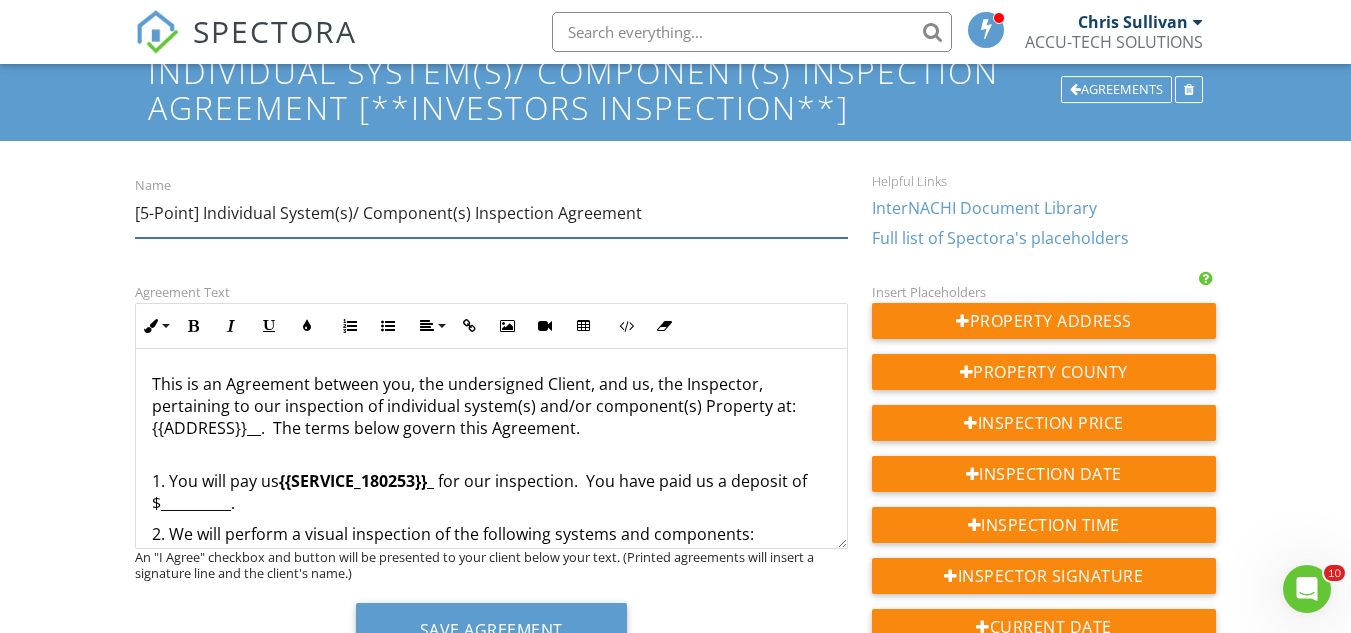 scroll, scrollTop: 100, scrollLeft: 0, axis: vertical 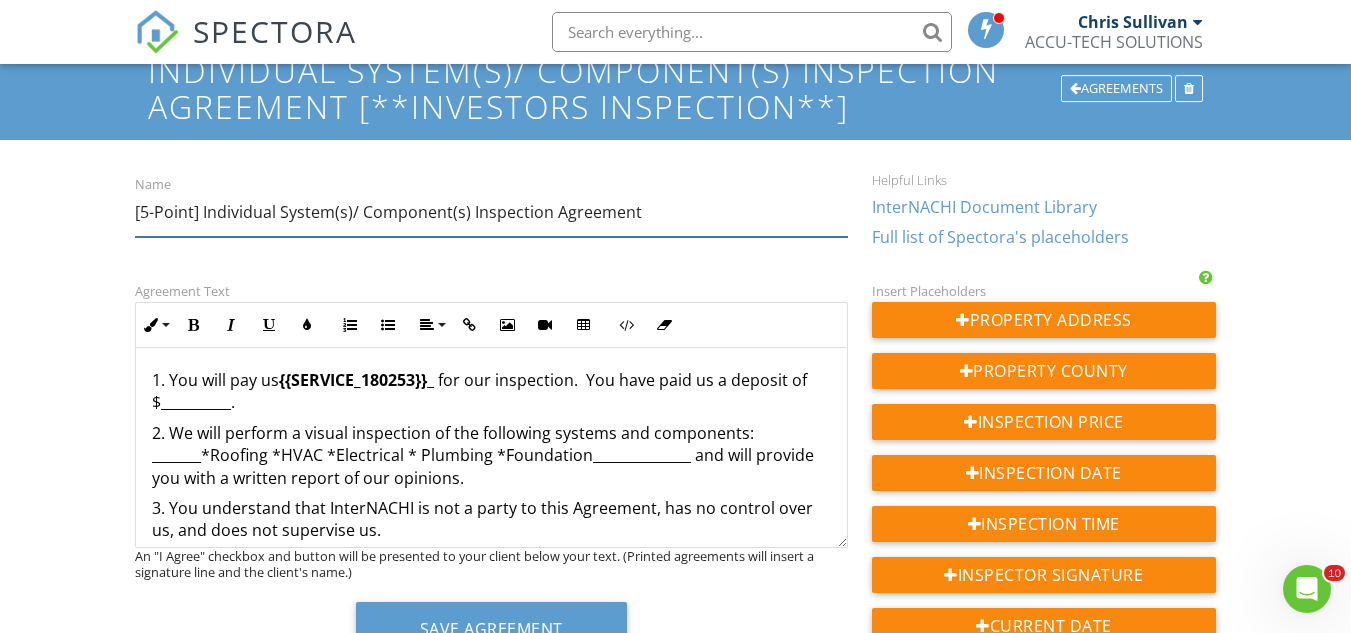 type on "[5-Point] Individual System(s)/ Component(s) Inspection Agreement" 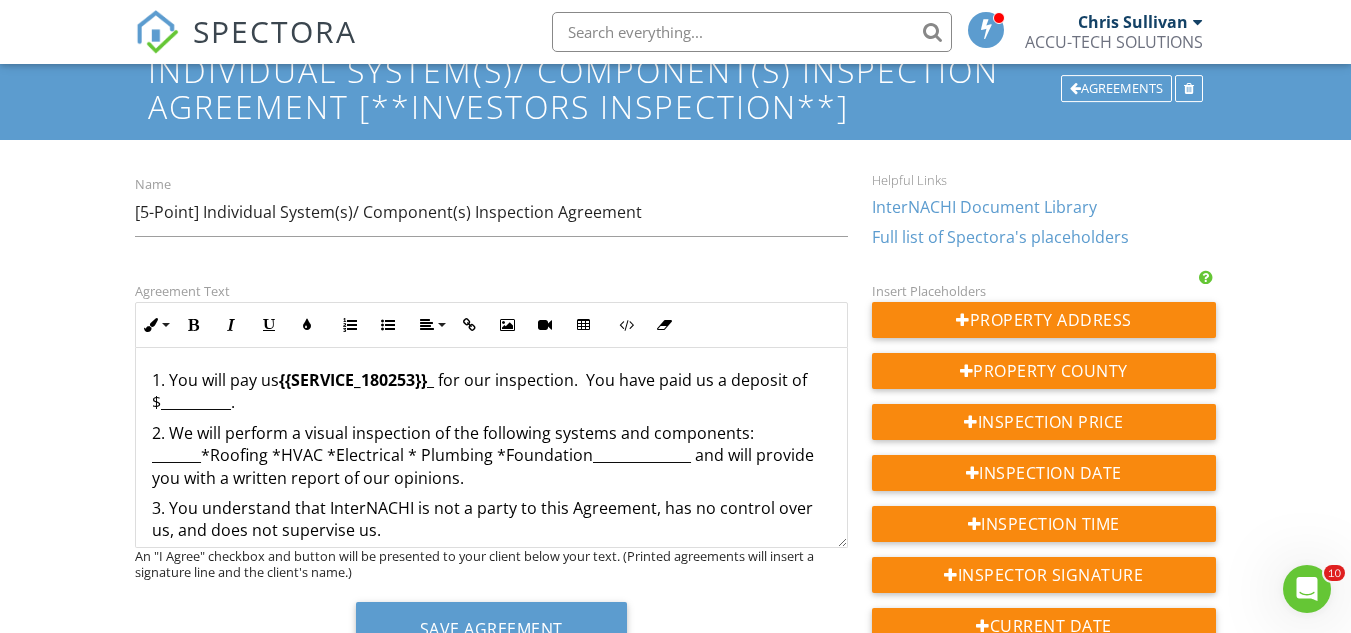 click on "2. We will perform a visual inspection of the following systems and components: _______*Roofing *HVAC *Electrical * Plumbing *Foundation______________ and will provide you with a written report of our opinions." at bounding box center [491, 455] 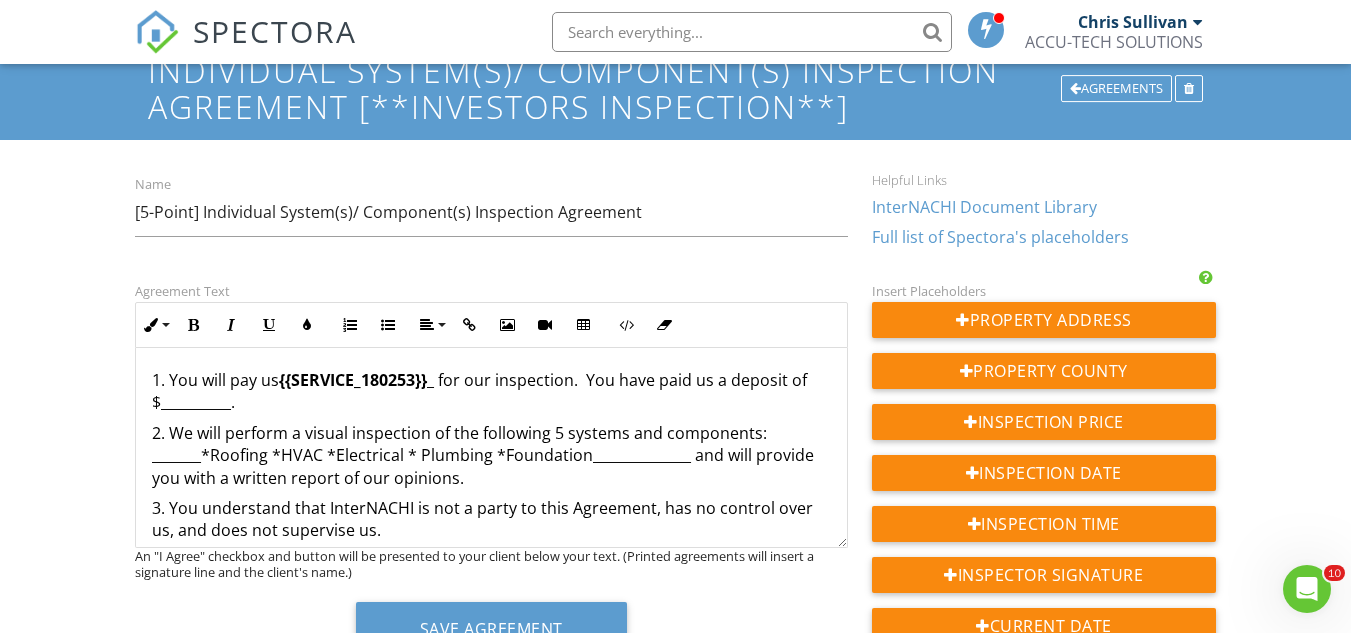 click on "2. We will perform a visual inspection of the following 5 systems and components: _______*Roofing *HVAC *Electrical * Plumbing *Foundation______________ and will provide you with a written report of our opinions." at bounding box center [491, 455] 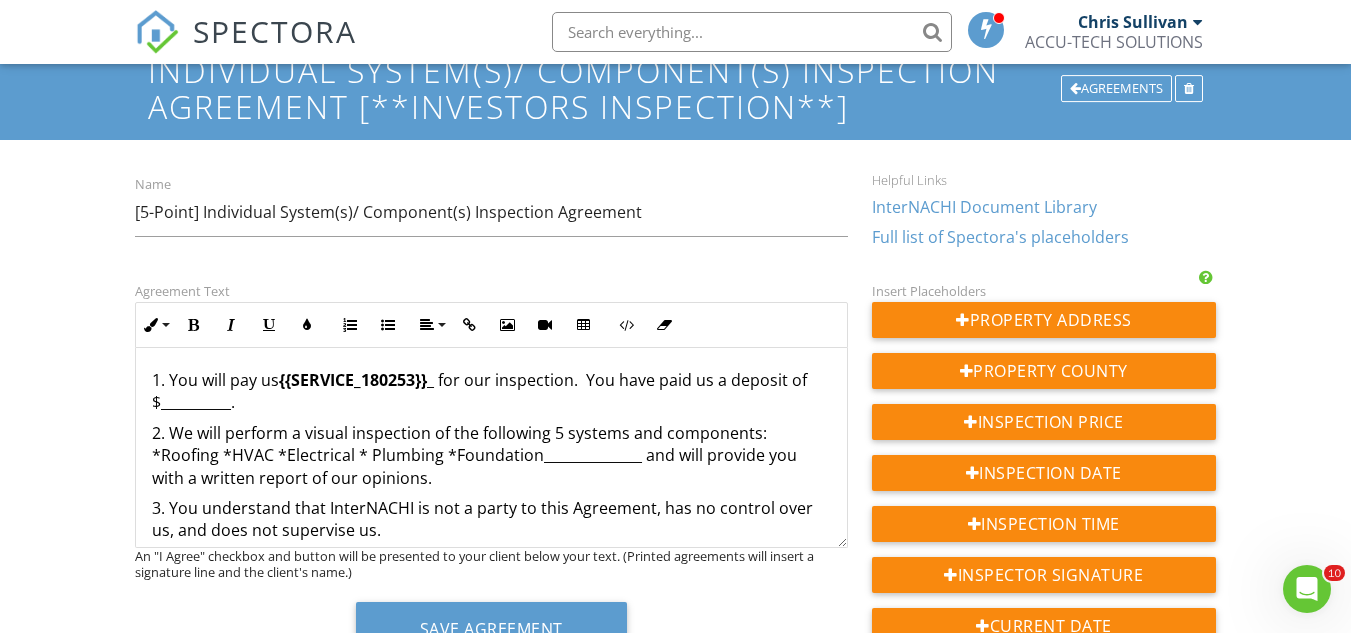 click on "2. We will perform a visual inspection of the following 5 systems and components: *Roofing *HVAC *Electrical * Plumbing *Foundation______________ and will provide you with a written report of our opinions." at bounding box center [491, 455] 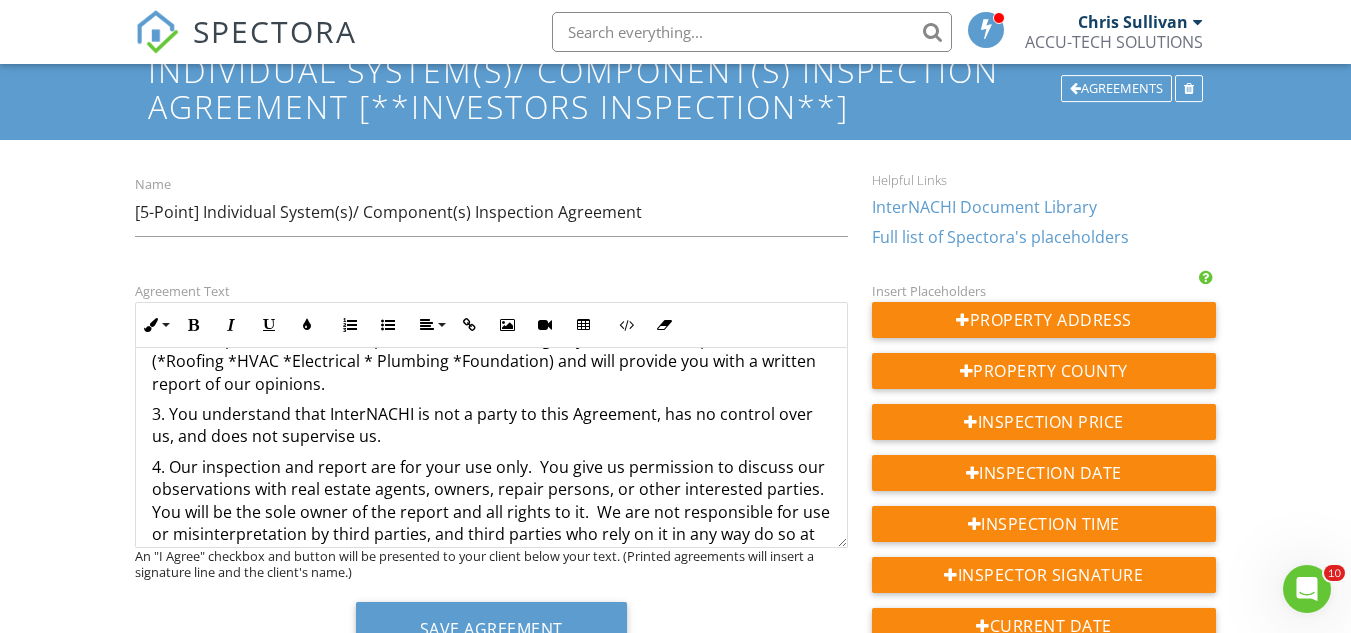 scroll, scrollTop: 0, scrollLeft: 0, axis: both 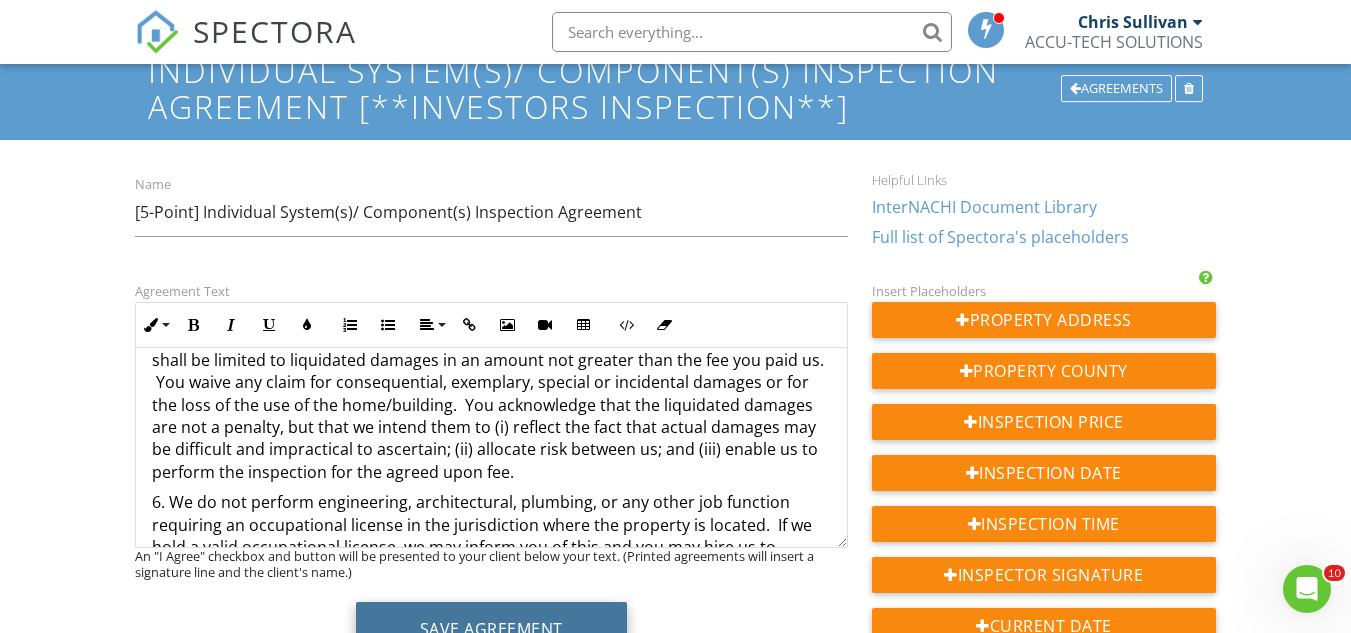 click on "Save Agreement" at bounding box center [491, 629] 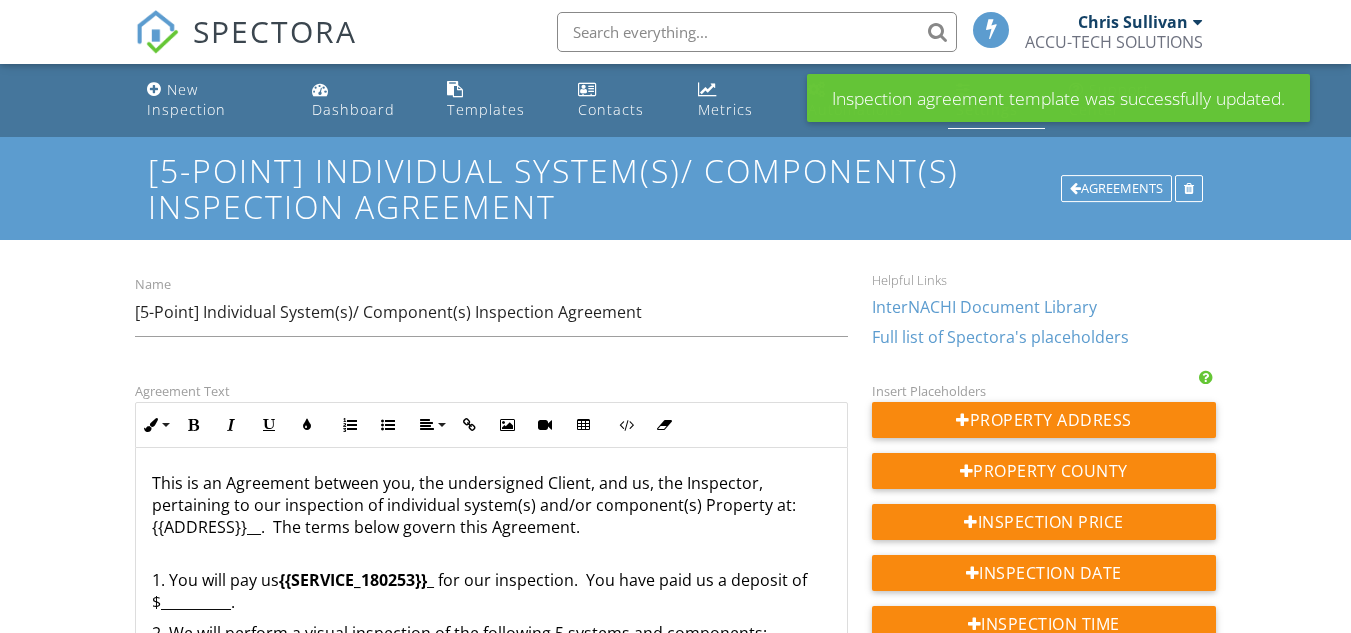 scroll, scrollTop: 0, scrollLeft: 0, axis: both 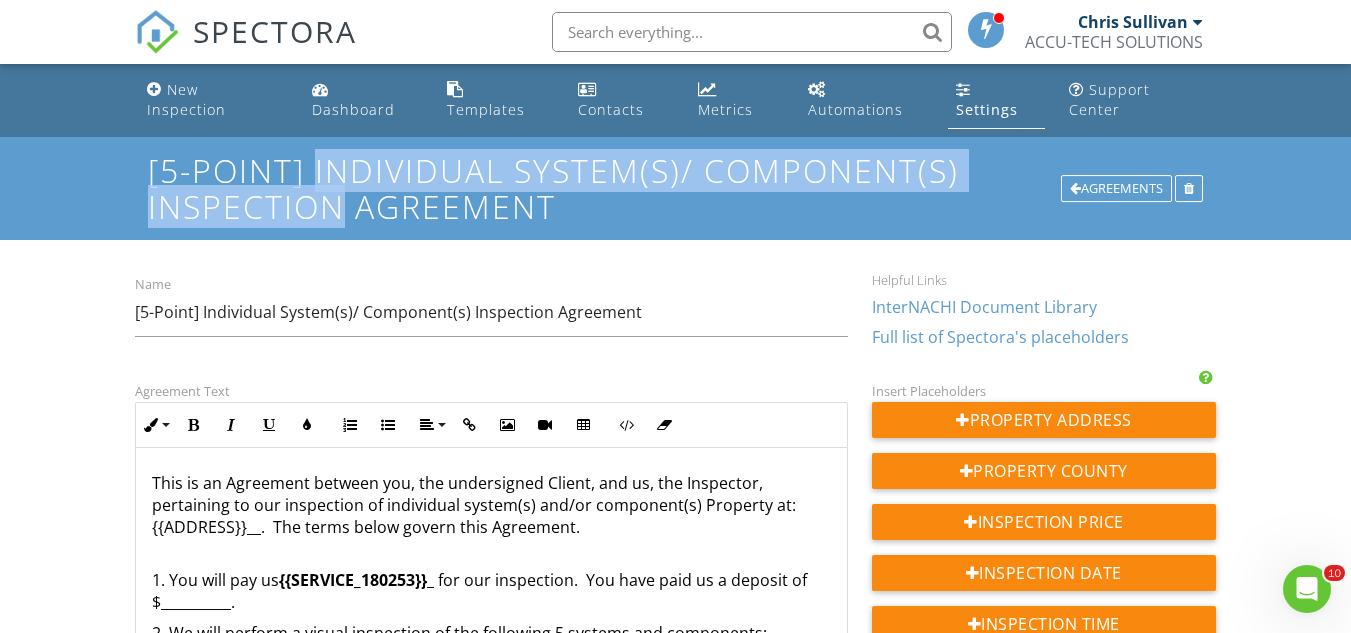 drag, startPoint x: 314, startPoint y: 142, endPoint x: 338, endPoint y: 197, distance: 60.00833 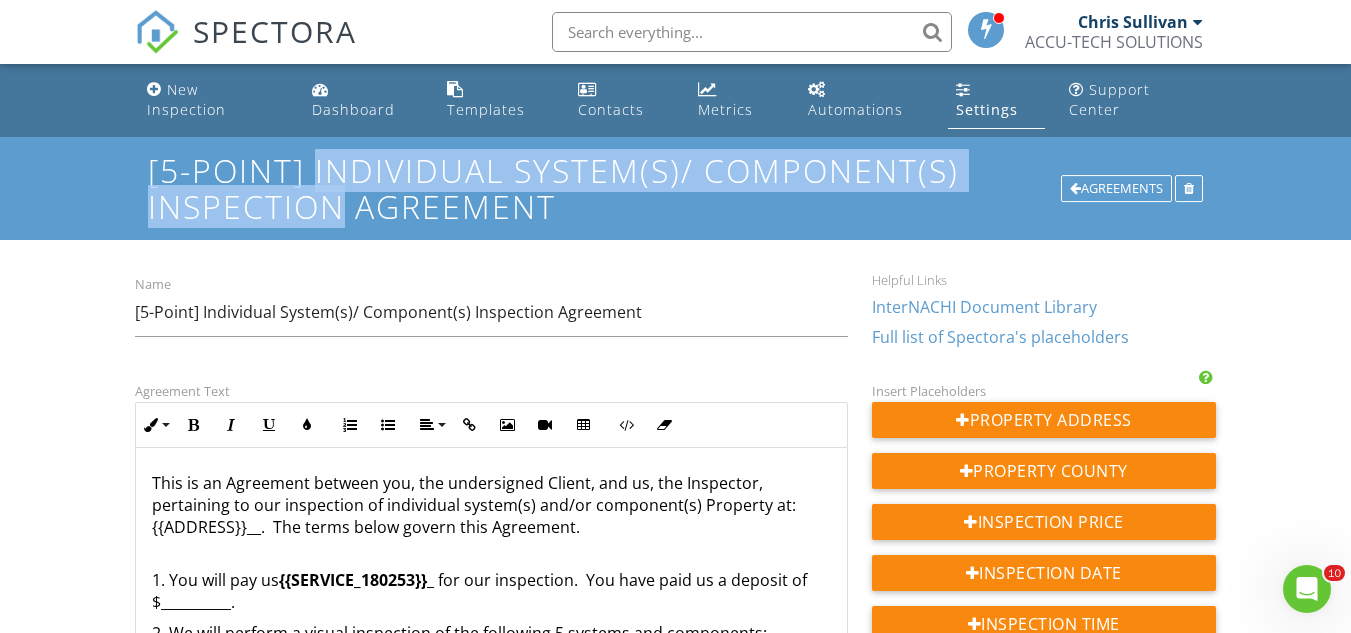 click on "[5-Point] Individual System(s)/ Component(s) Inspection Agreement" at bounding box center (675, 188) 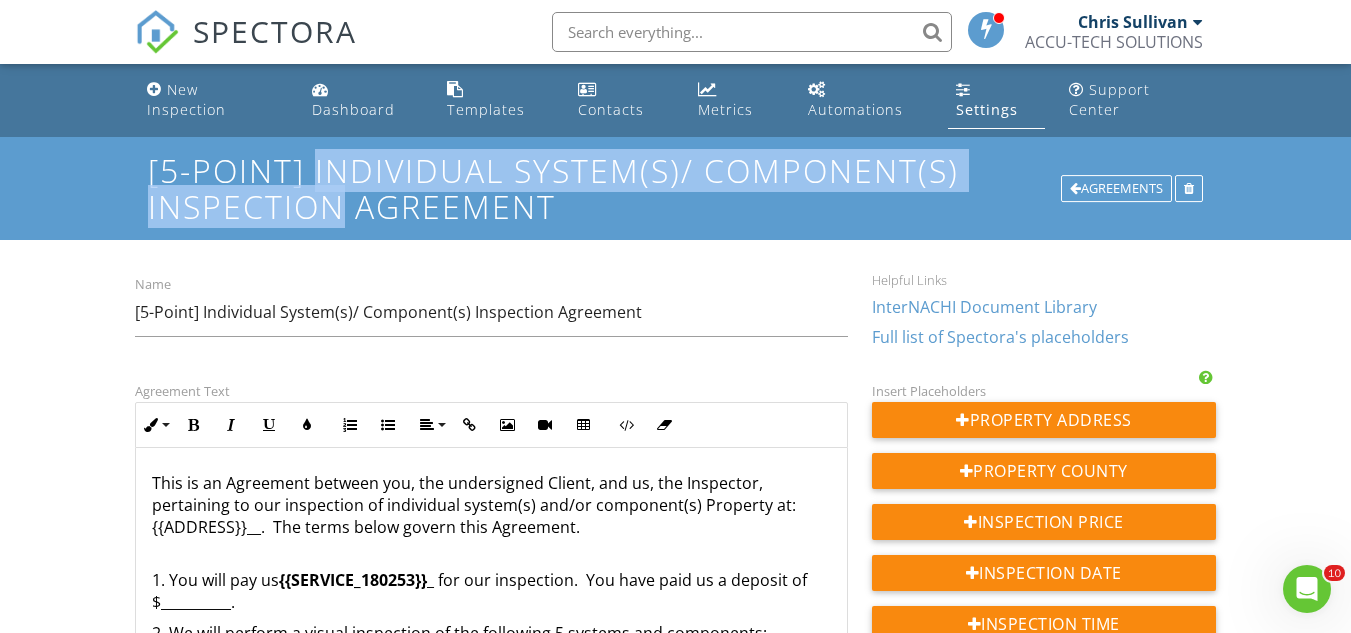 copy on "Individual System(s)/ Component(s) Inspection" 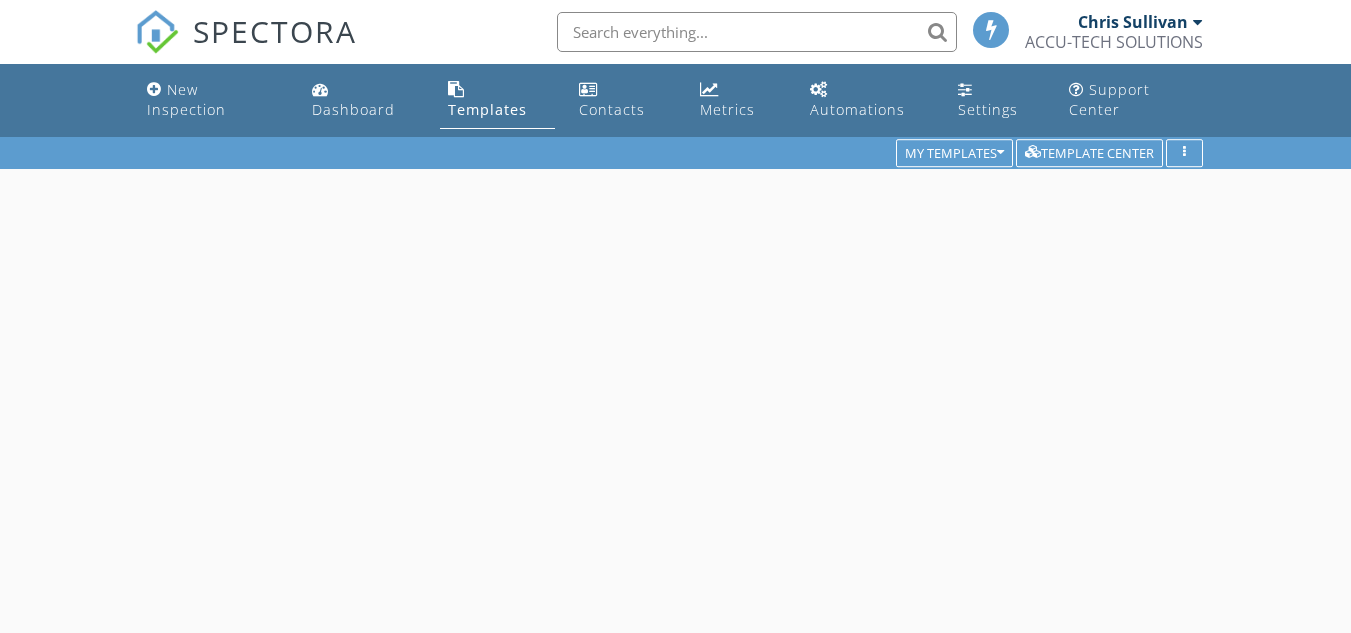 scroll, scrollTop: 0, scrollLeft: 0, axis: both 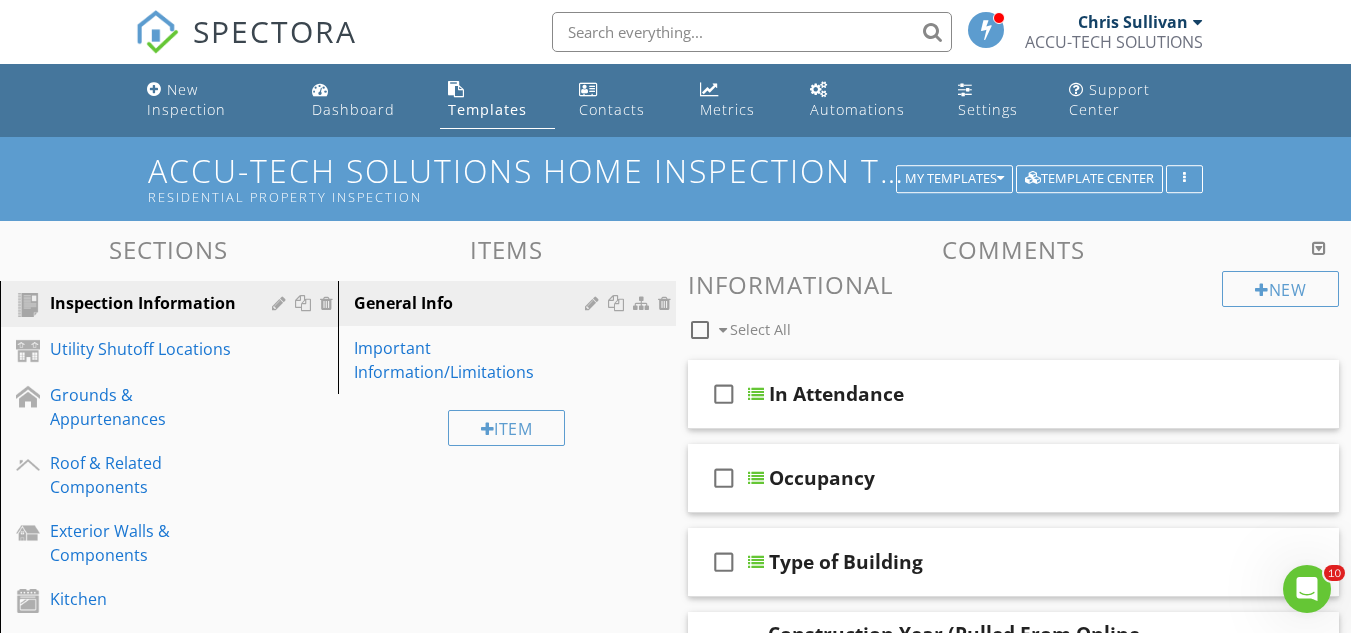 click on "Accu-Tech Solutions Home Inspection Template 2025
Residential Property Inspection" at bounding box center (675, 178) 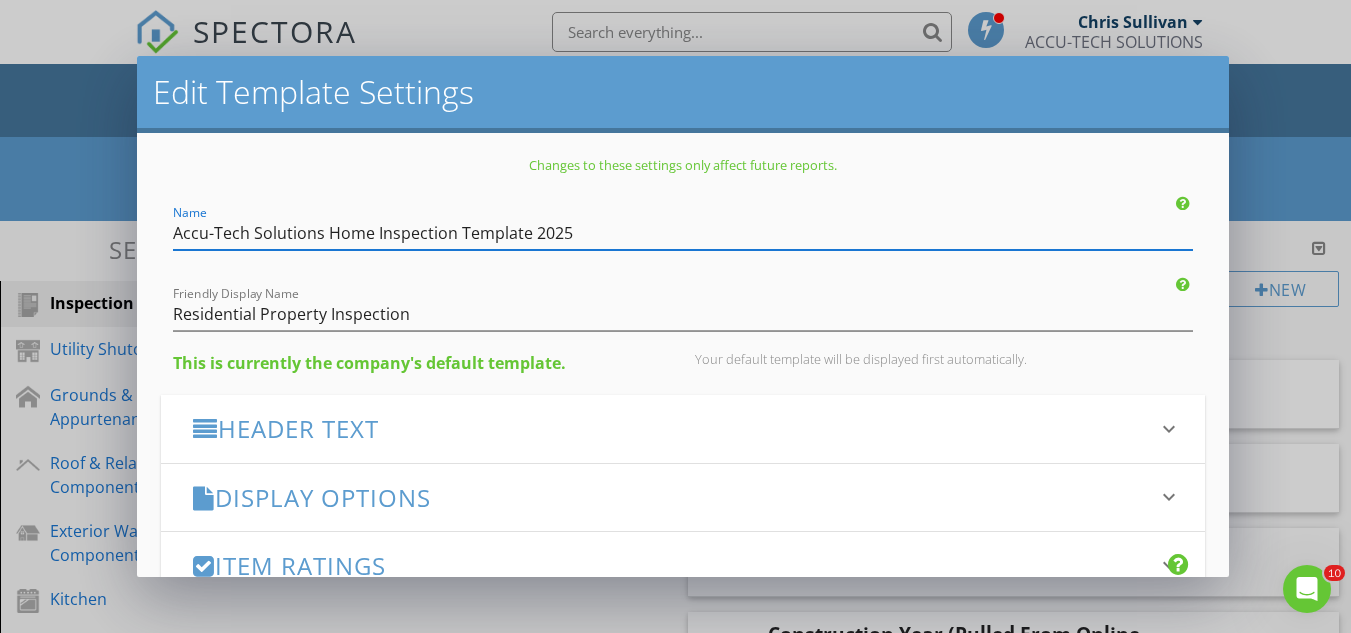 click on "Edit Template Settings   Changes to these settings only affect future reports.     Name Accu-Tech Solutions Home Inspection Template 2025     Friendly Display Name Residential Property Inspection
This is currently the company's default template.
Your default template will be displayed first
automatically.
Header Text
keyboard_arrow_down   Full Report Header Text     Summary Header Text
Display Options
keyboard_arrow_down     check_box_outline_blank Display Category Counts Summary
What does this look like?
check_box_outline_blank Display 'Items Inspected' Count
With
vs
without
check_box Display Inspector Signature   Configure Signature
Where does this display?
check_box Display Standards of Practice
Set per-section by clicking the 'pencil' icon next to each
section." at bounding box center (675, 316) 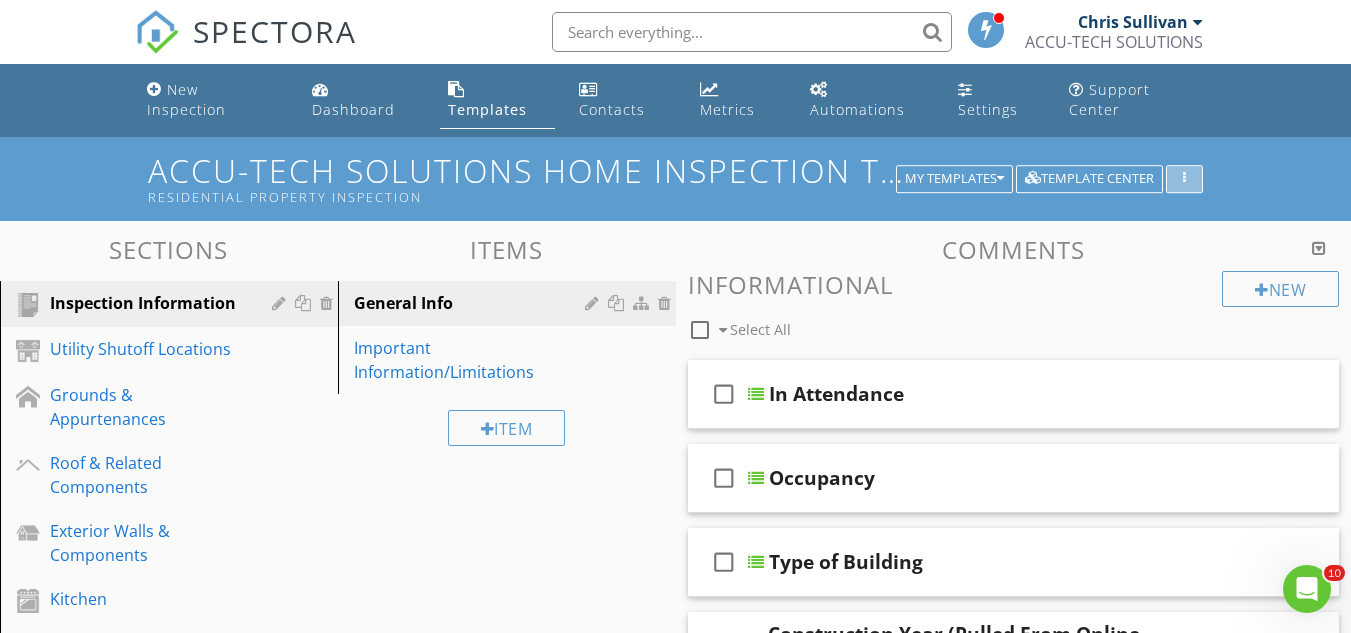 click at bounding box center (1184, 179) 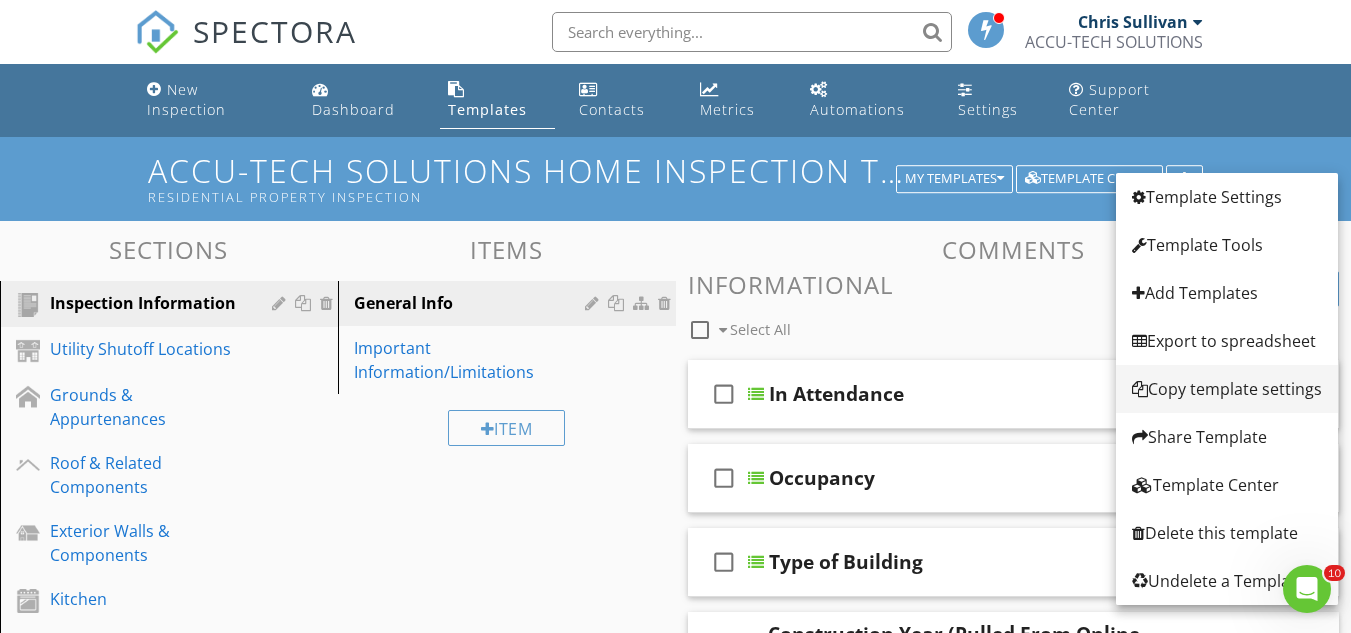 click on "Copy template settings" at bounding box center [1227, 389] 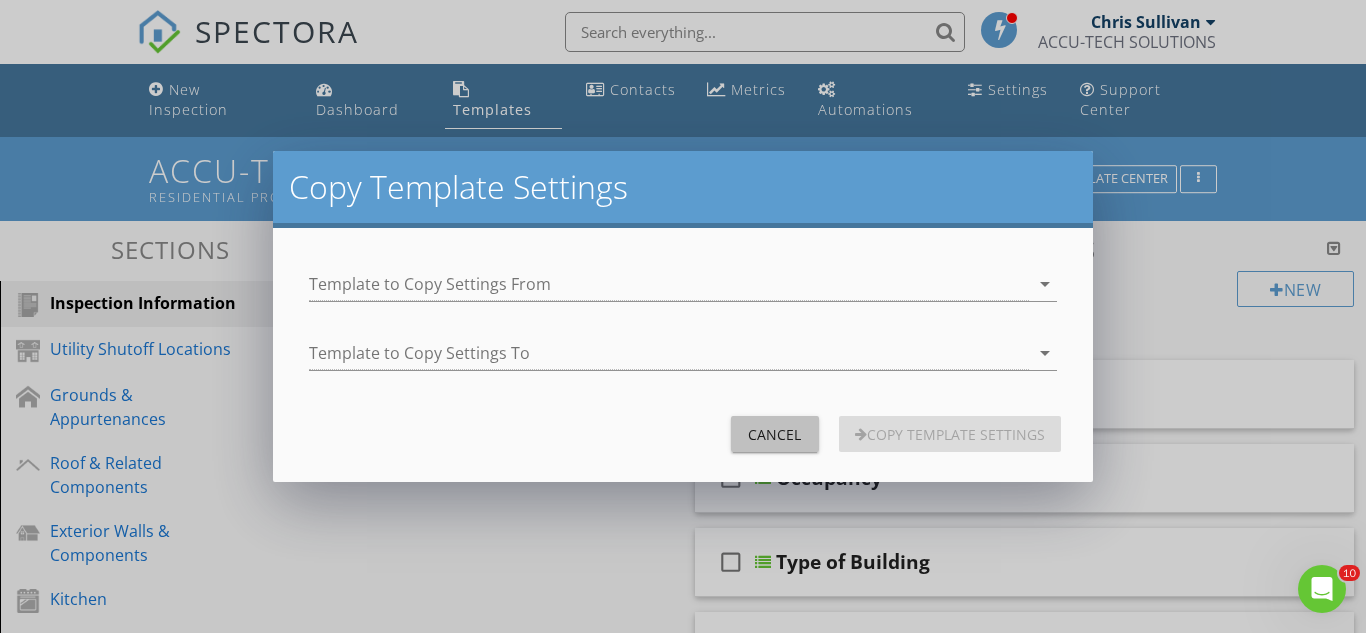 click on "Cancel" at bounding box center (775, 434) 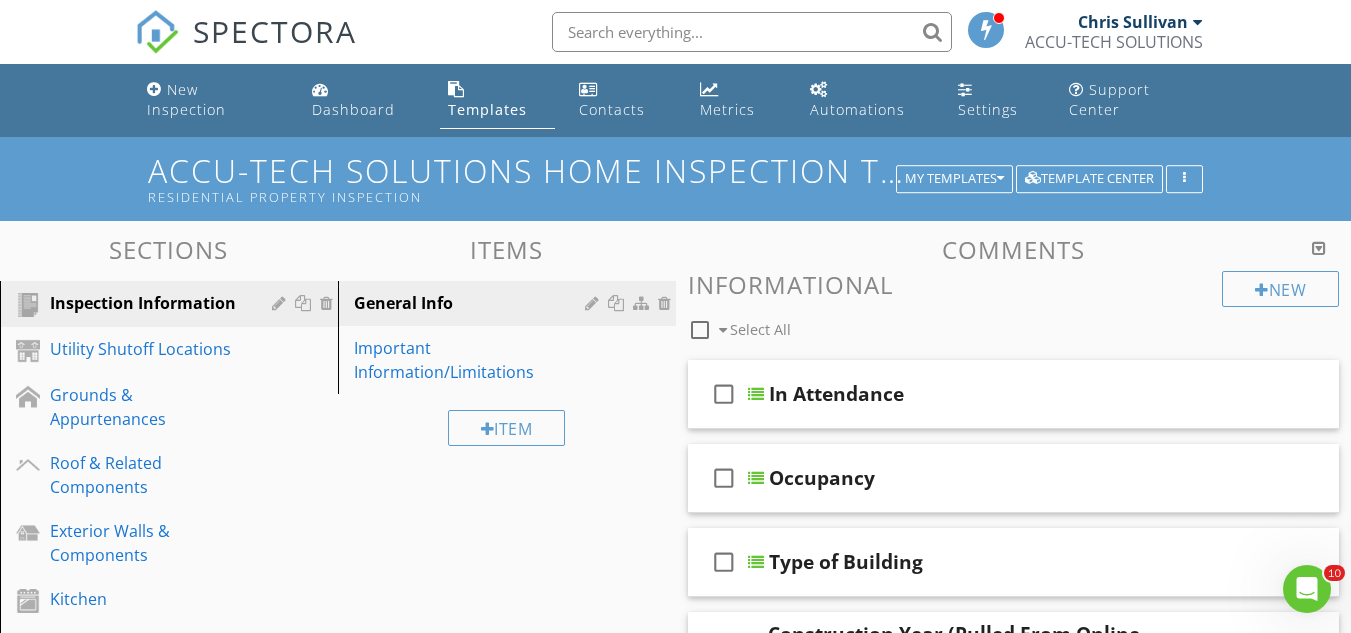 click on "Accu-Tech Solutions Home Inspection Template 2025
Residential Property Inspection" at bounding box center (675, 178) 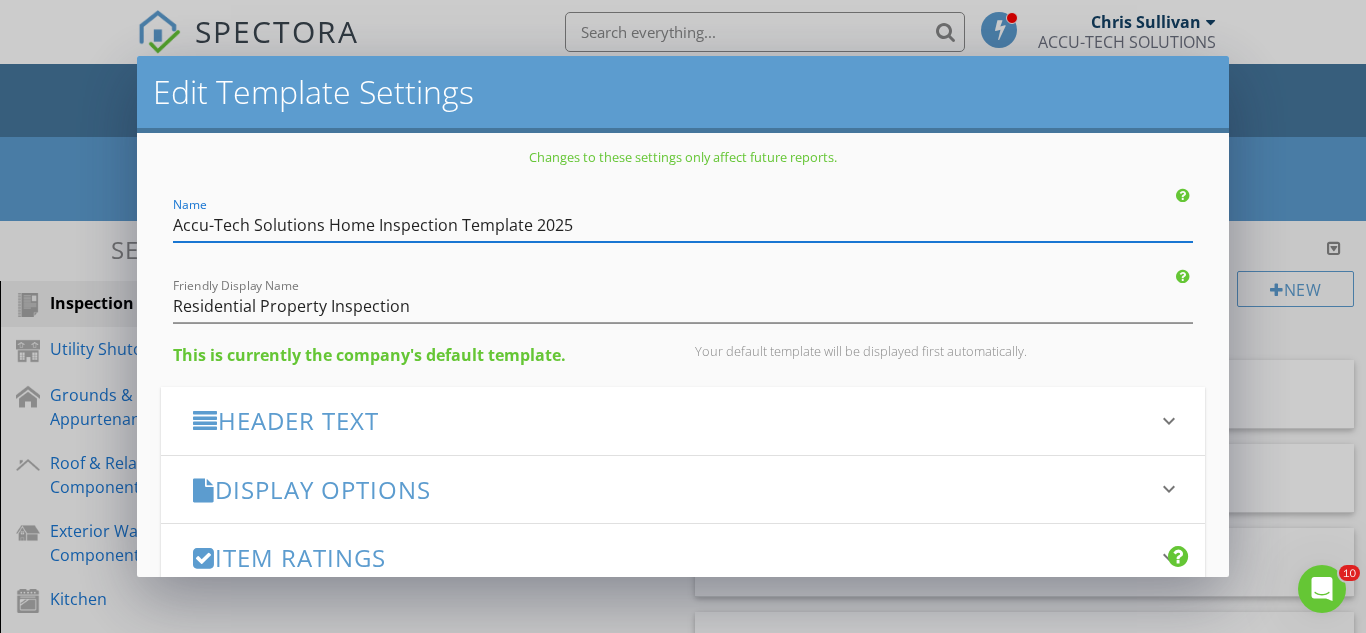 scroll, scrollTop: 0, scrollLeft: 0, axis: both 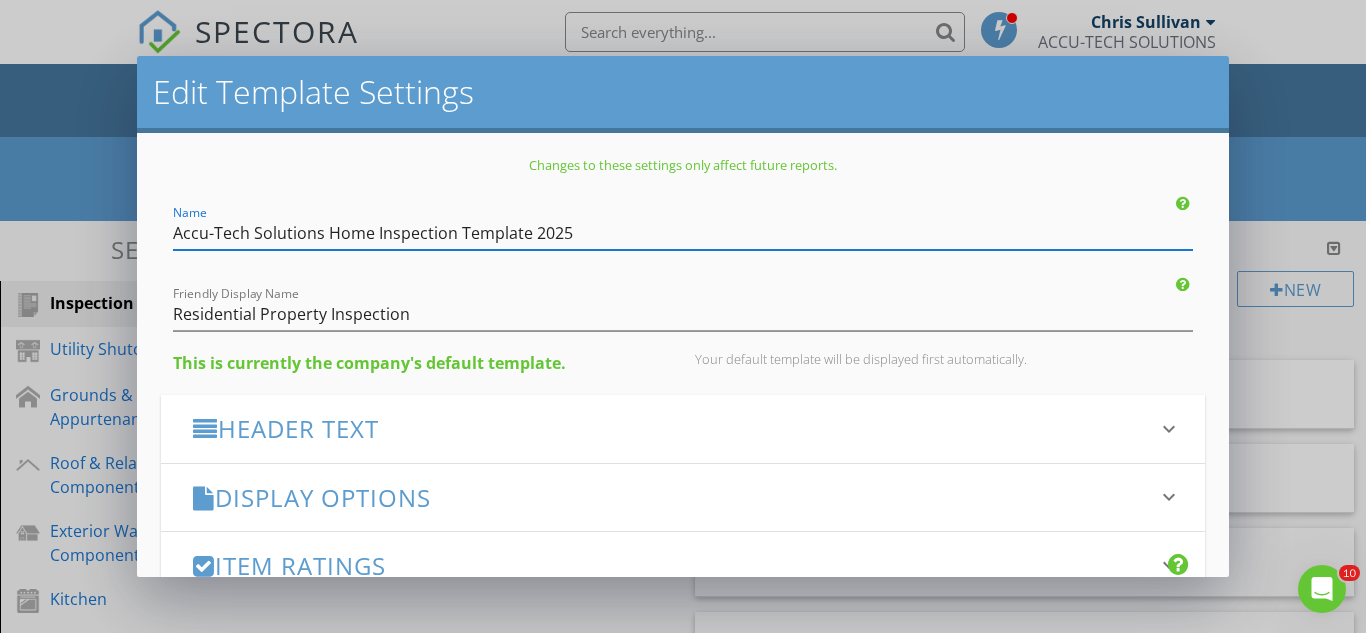 click on "Edit Template Settings   Changes to these settings only affect future reports.     Name Accu-Tech Solutions Home Inspection Template 2025     Friendly Display Name Residential Property Inspection
This is currently the company's default template.
Your default template will be displayed first
automatically.
Header Text
keyboard_arrow_down   Full Report Header Text     Summary Header Text
Display Options
keyboard_arrow_down     check_box_outline_blank Display Category Counts Summary
What does this look like?
check_box_outline_blank Display 'Items Inspected' Count
With
vs
without
check_box Display Inspector Signature   Configure Signature
Where does this display?
check_box Display Standards of Practice
Set per-section by clicking the 'pencil' icon next to each
section." at bounding box center (683, 316) 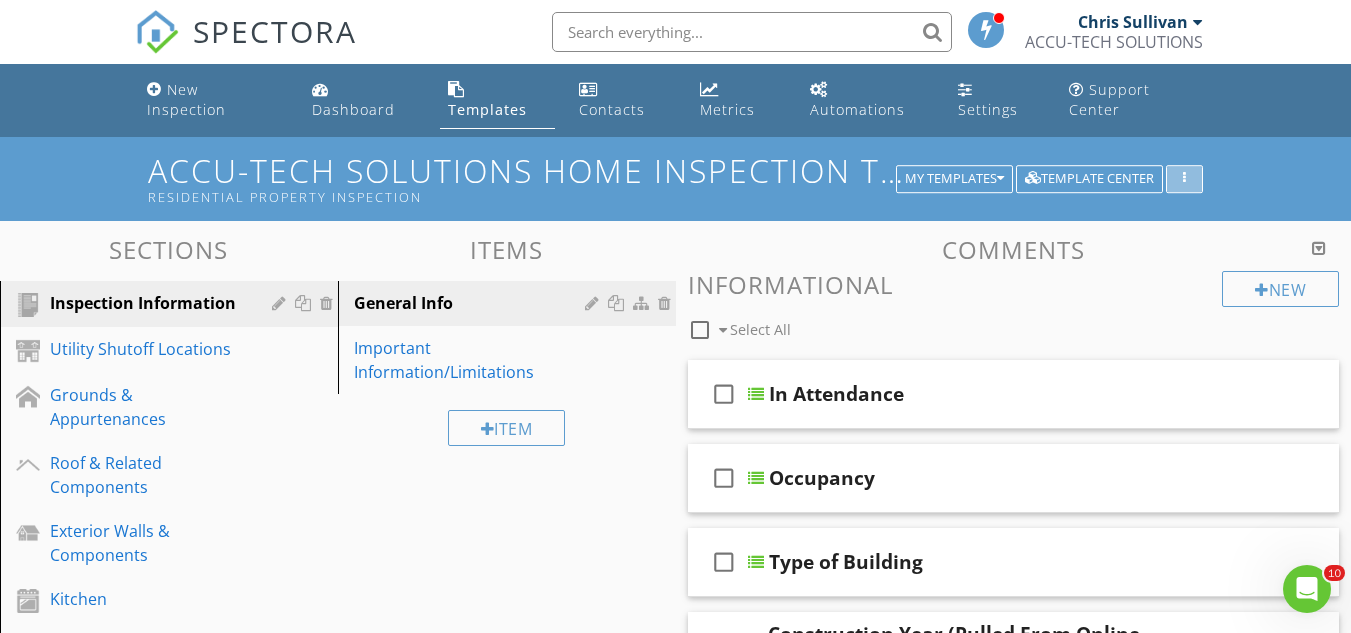 click at bounding box center (1184, 179) 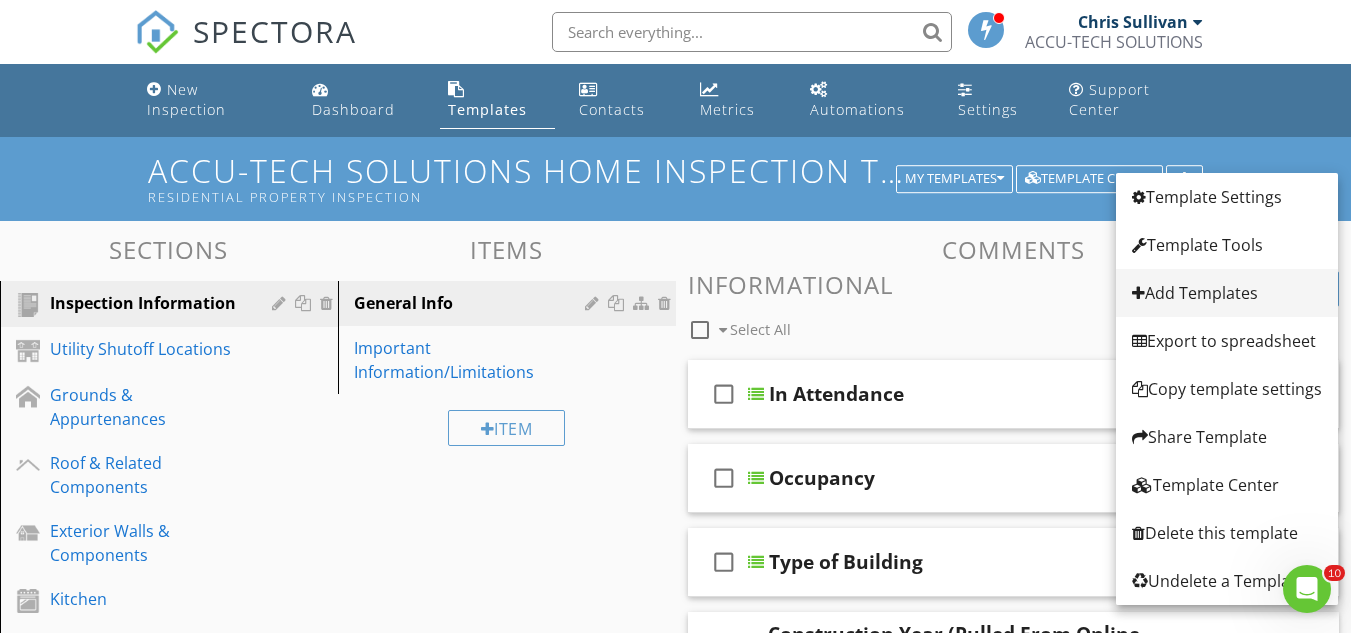 click on "Add Templates" at bounding box center (1227, 293) 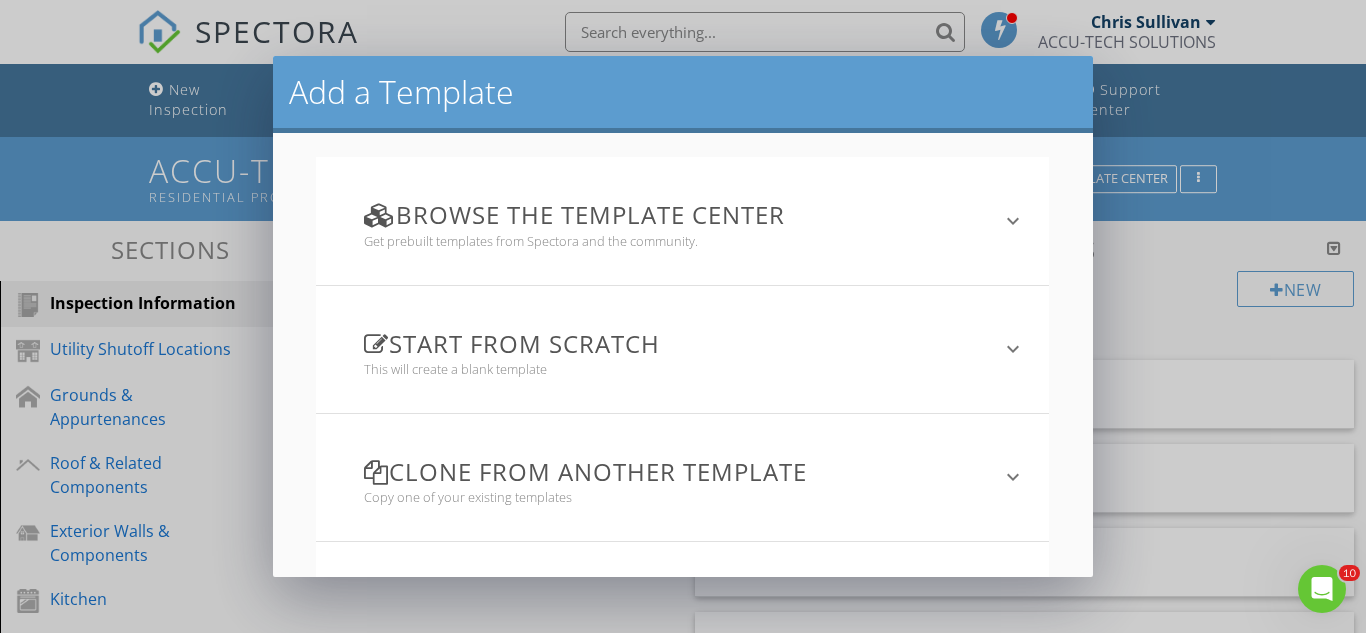 scroll, scrollTop: 100, scrollLeft: 0, axis: vertical 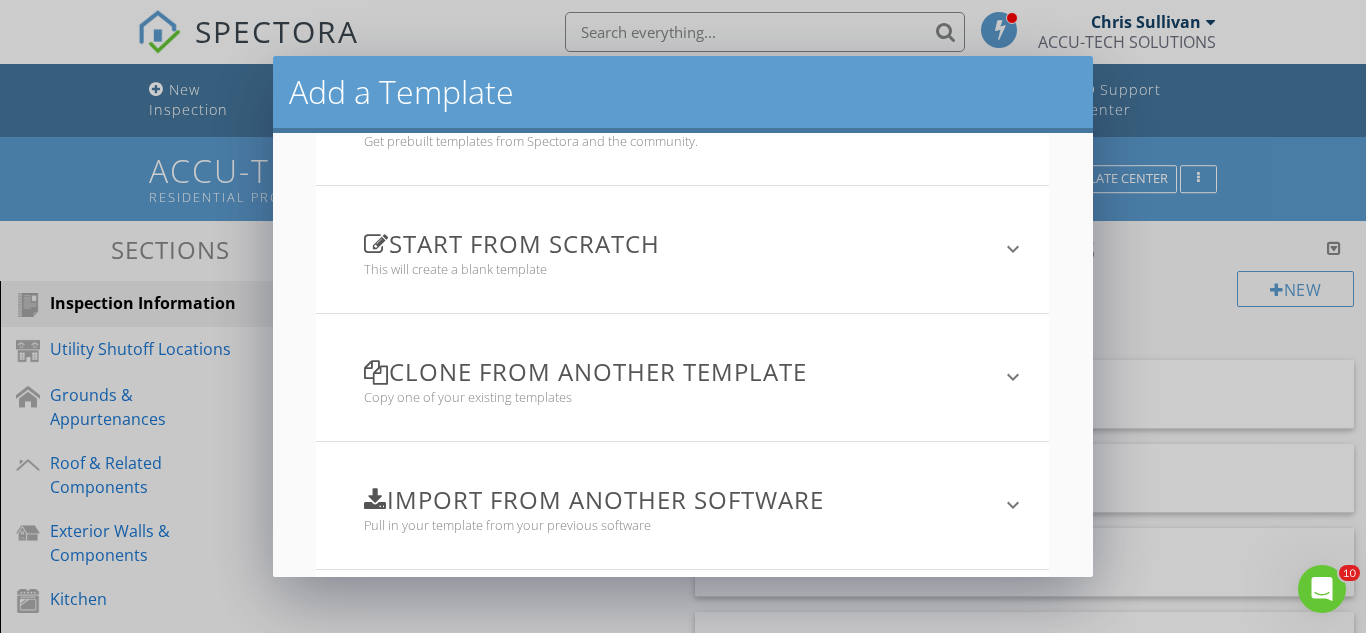 click on "Clone from another template" at bounding box center [670, 371] 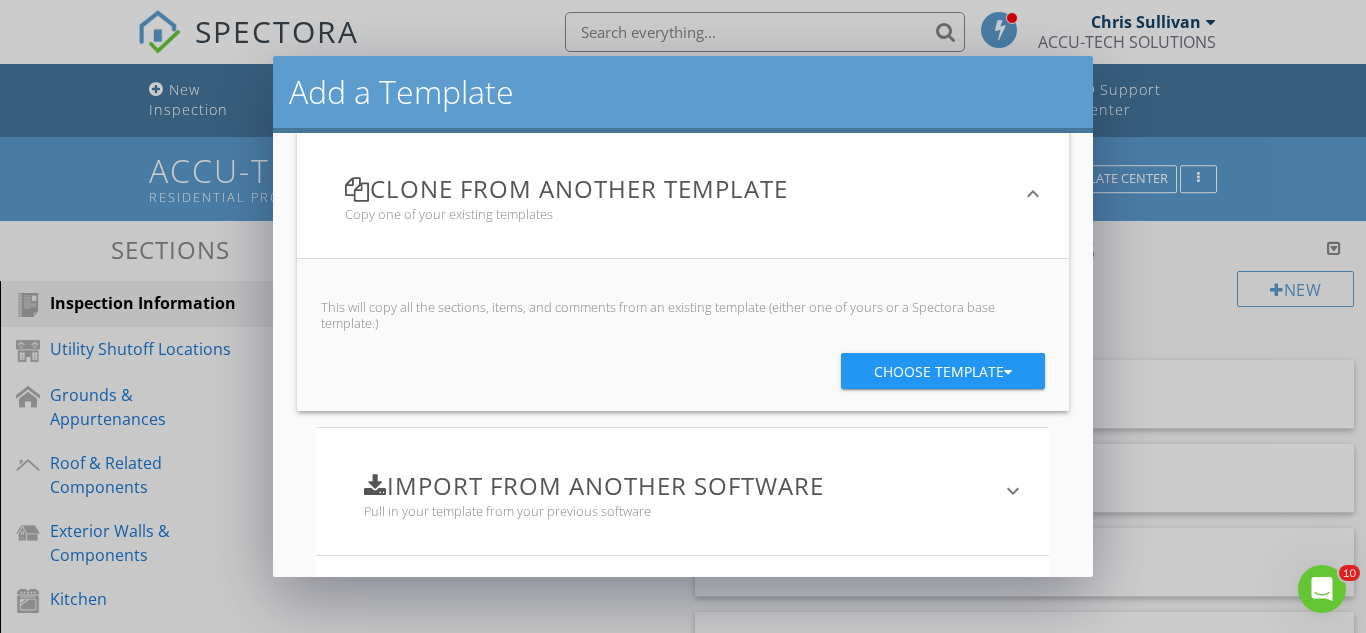 scroll, scrollTop: 300, scrollLeft: 0, axis: vertical 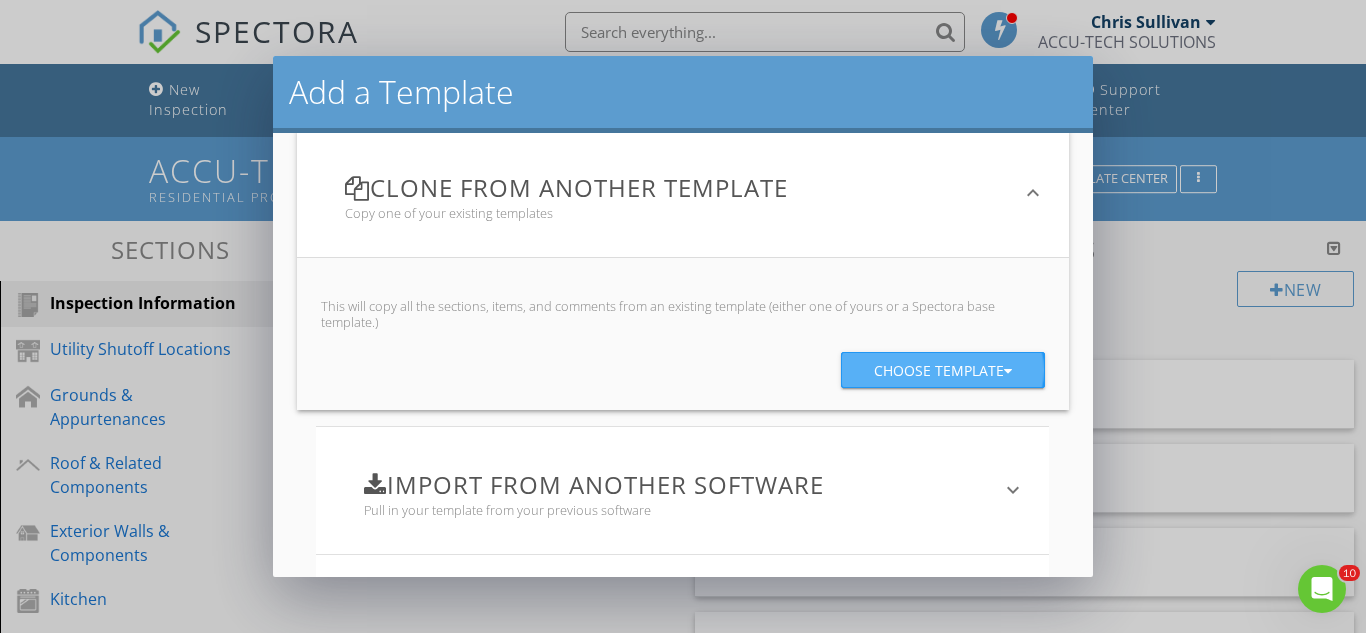 click on "Choose template" at bounding box center [943, 371] 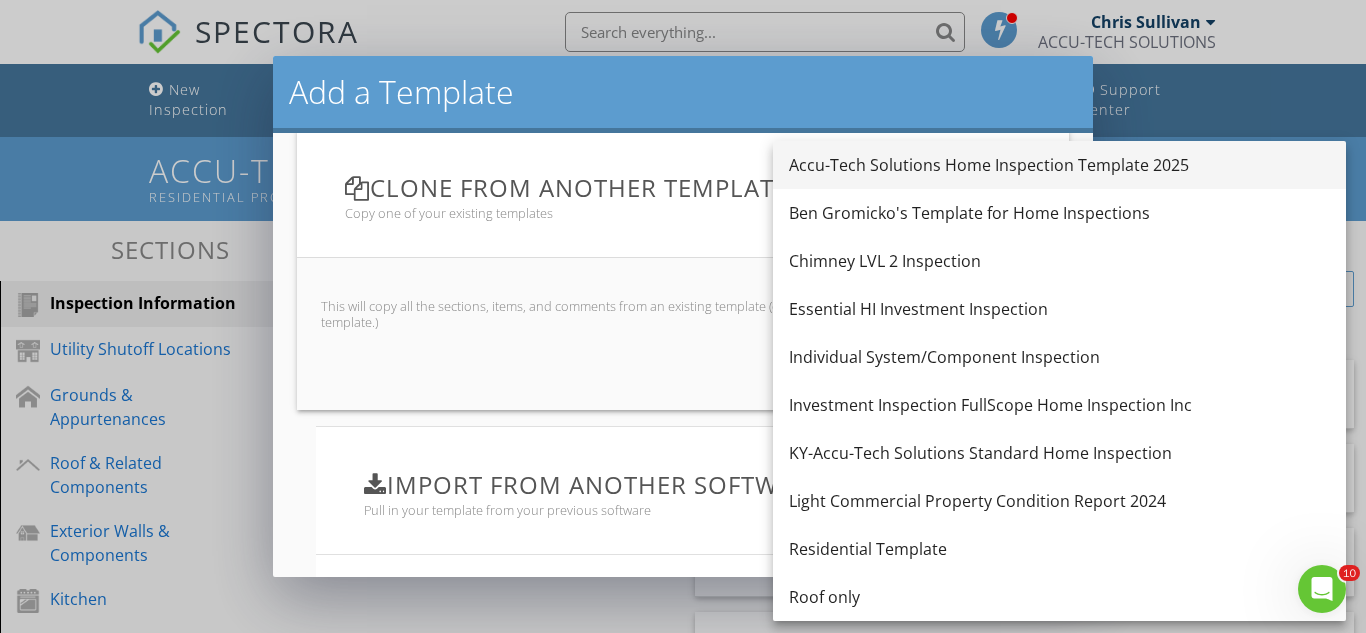 click on "Accu-Tech Solutions Home Inspection Template 2025" at bounding box center [1059, 165] 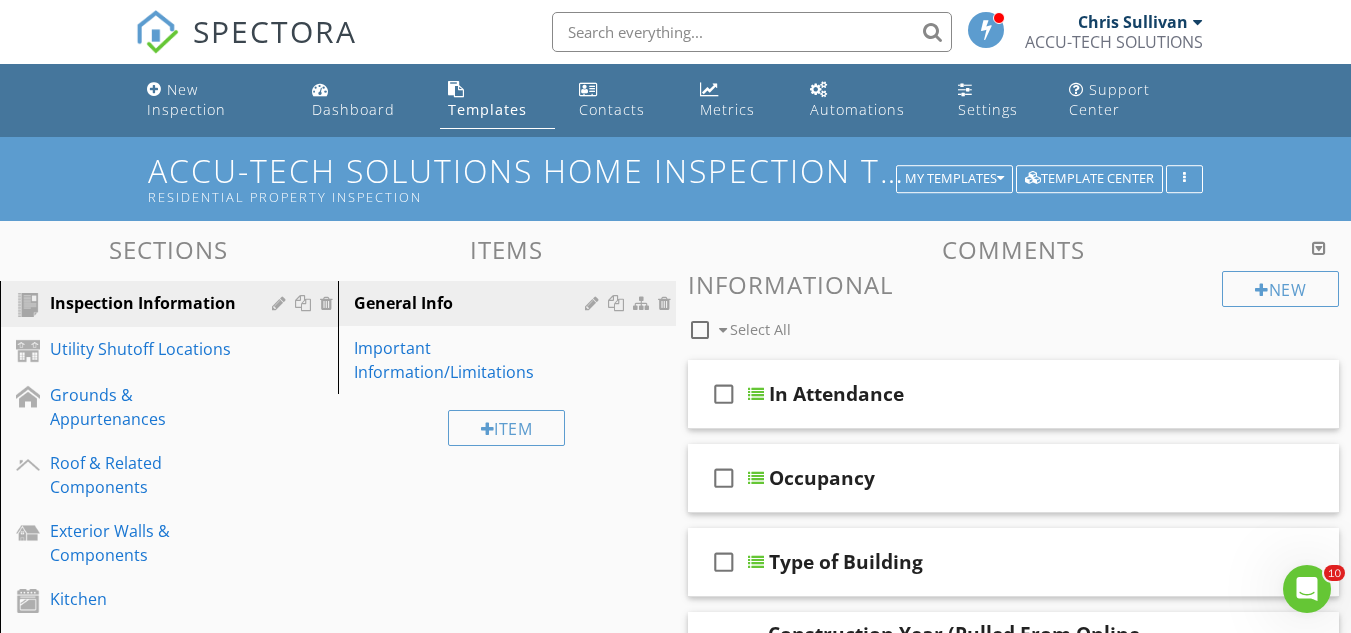 click on "Accu-Tech Solutions Home Inspection Template 2025 - Copy
Residential Property Inspection" at bounding box center (675, 178) 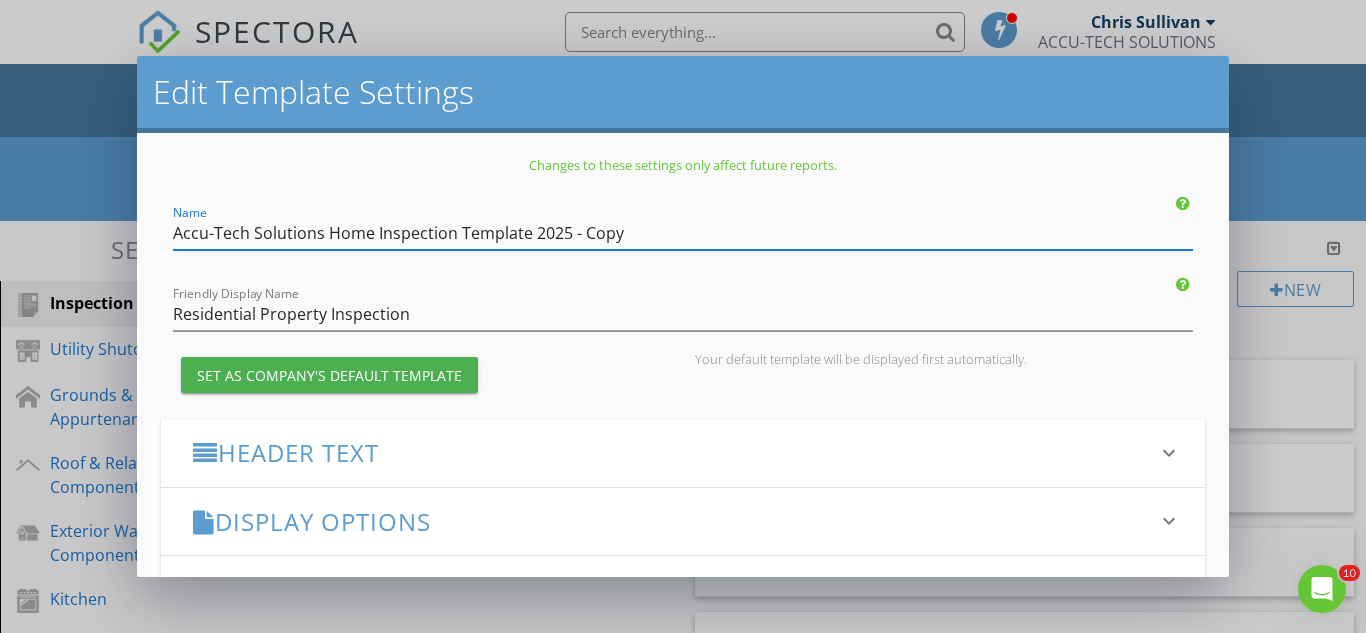 drag, startPoint x: 642, startPoint y: 231, endPoint x: 172, endPoint y: 259, distance: 470.8333 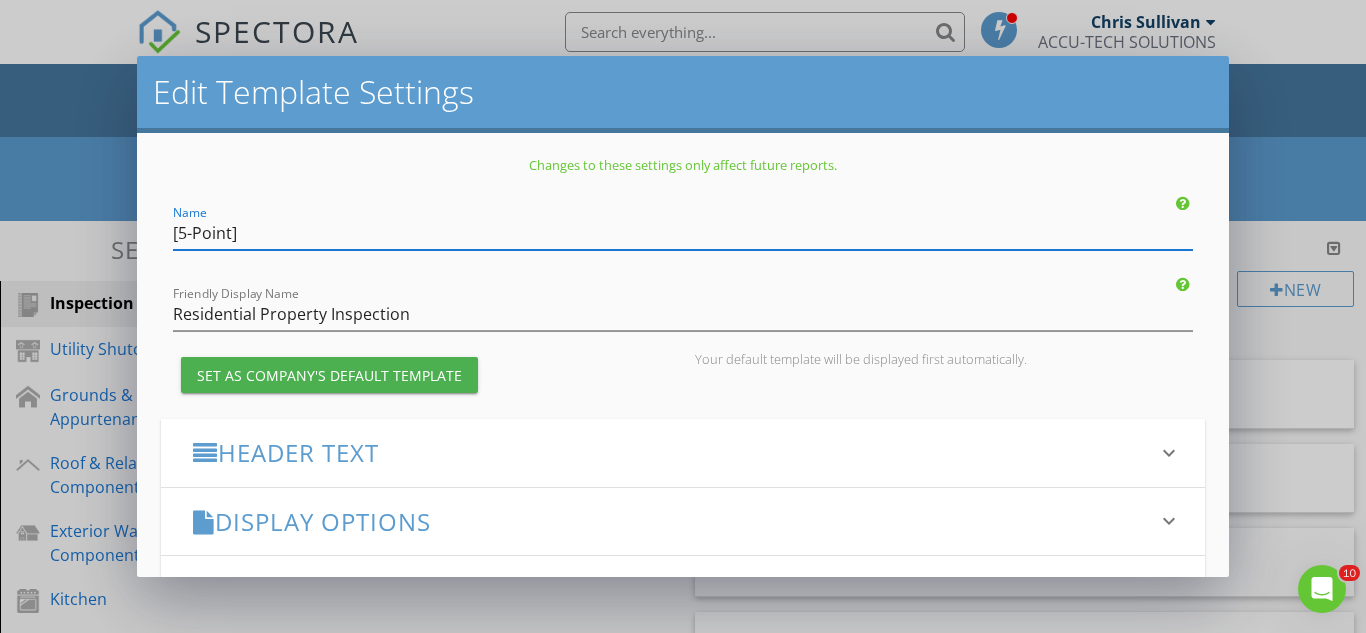 paste on "Individual System(s)/ Component(s) Inspection" 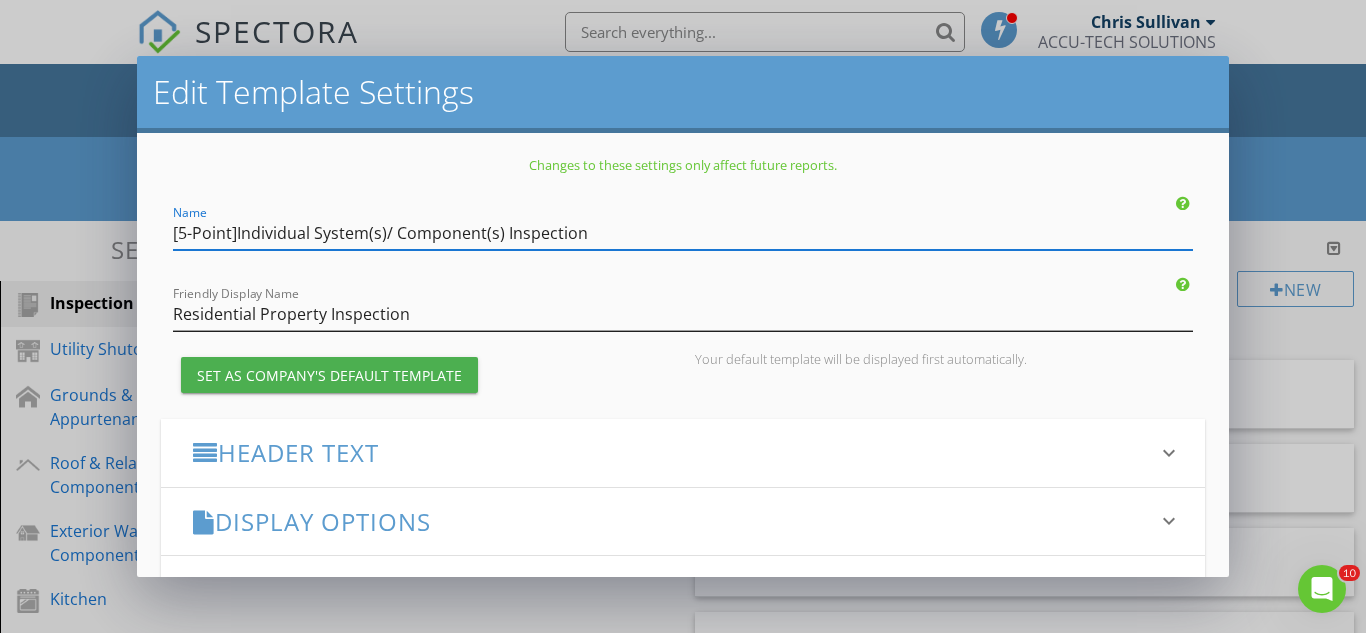 type on "[5-Point]Individual System(s)/ Component(s) Inspection" 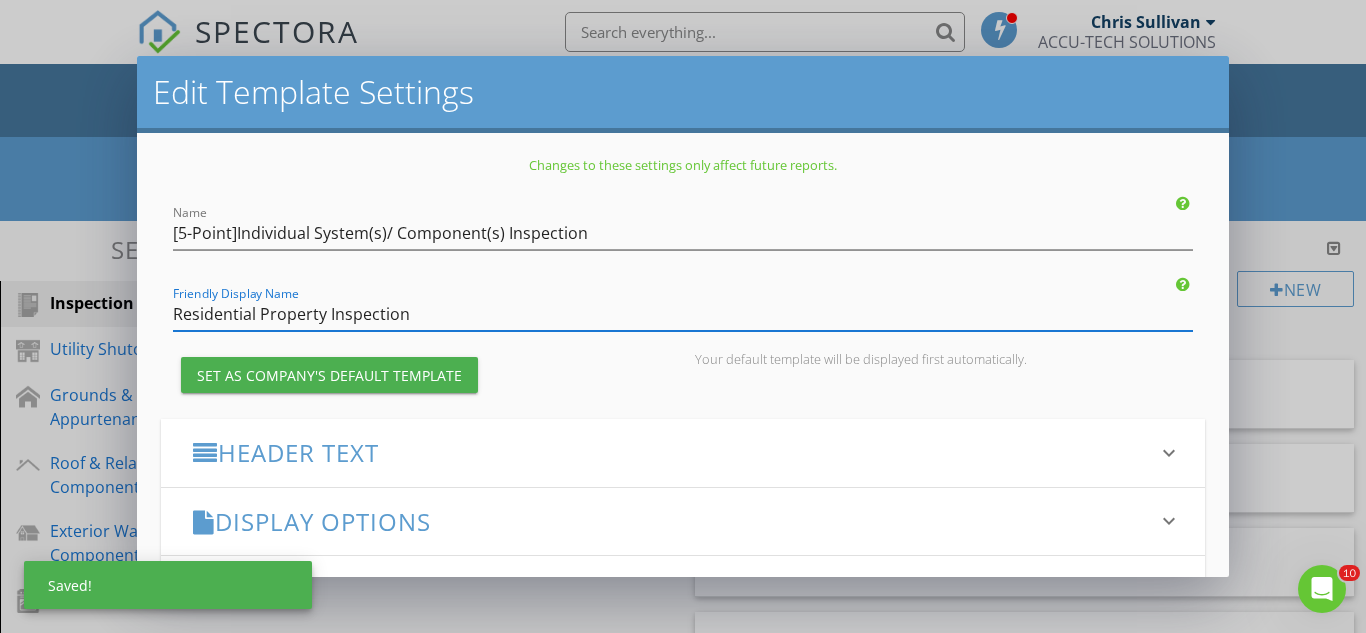 drag, startPoint x: 440, startPoint y: 310, endPoint x: 154, endPoint y: 308, distance: 286.007 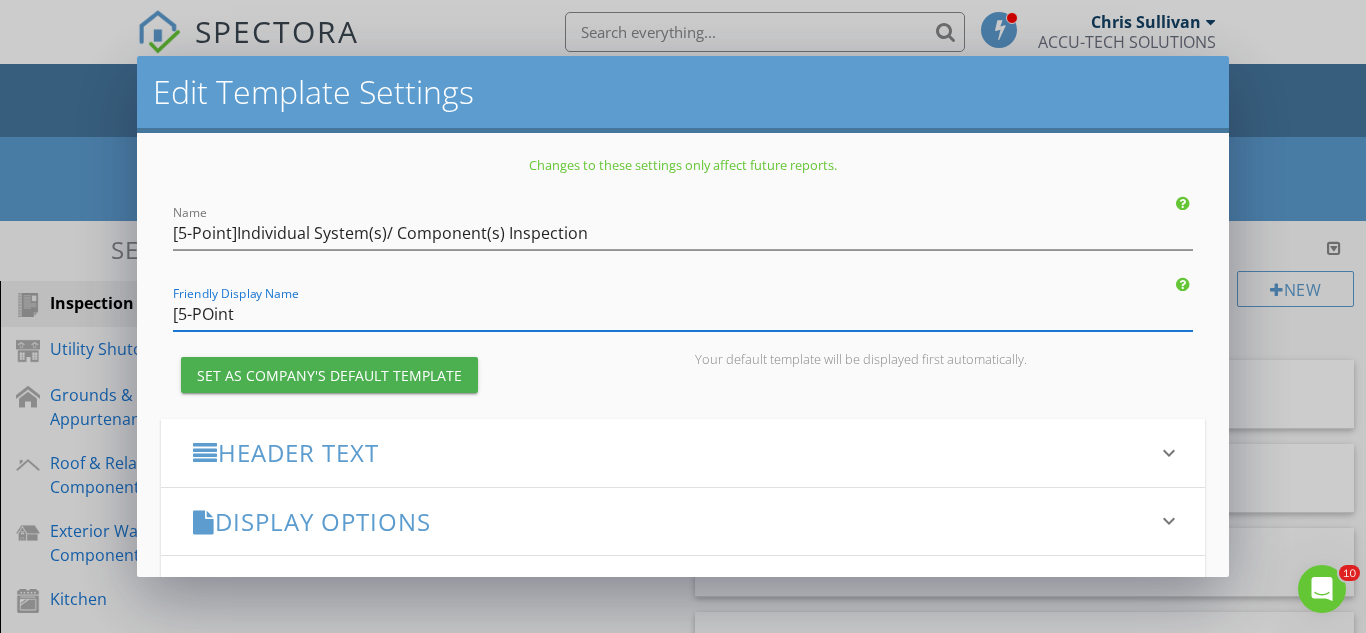 type on "[5-POint]" 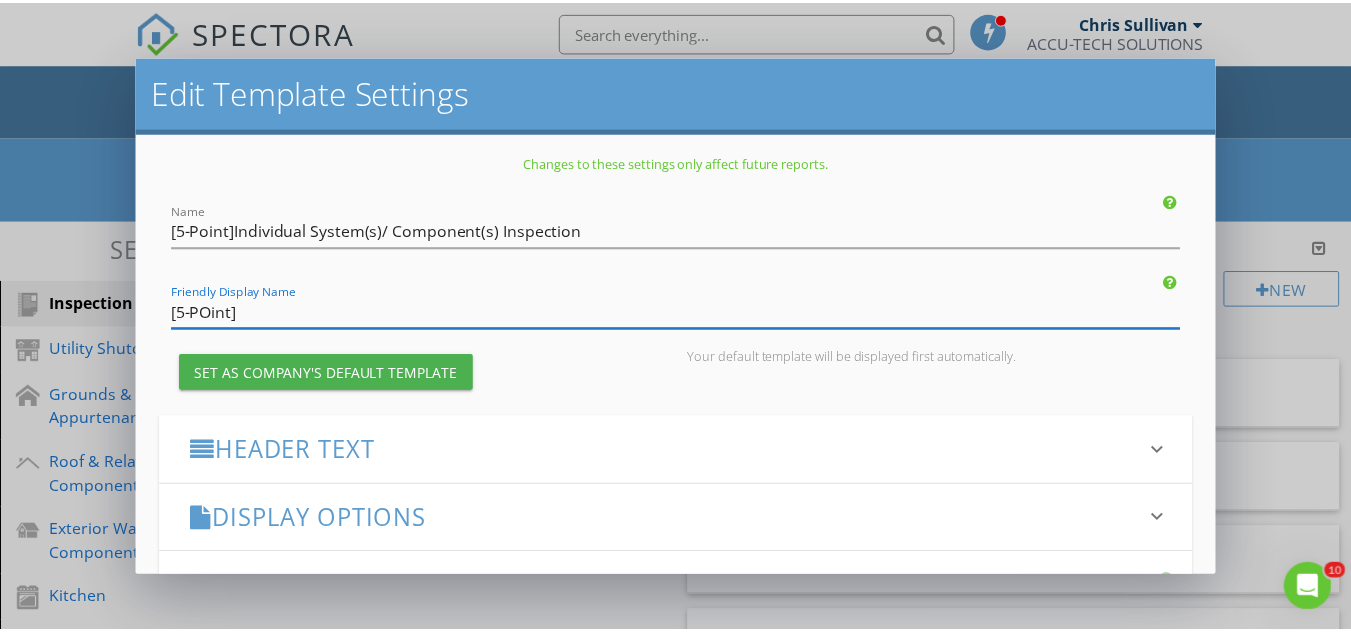 scroll, scrollTop: 0, scrollLeft: 0, axis: both 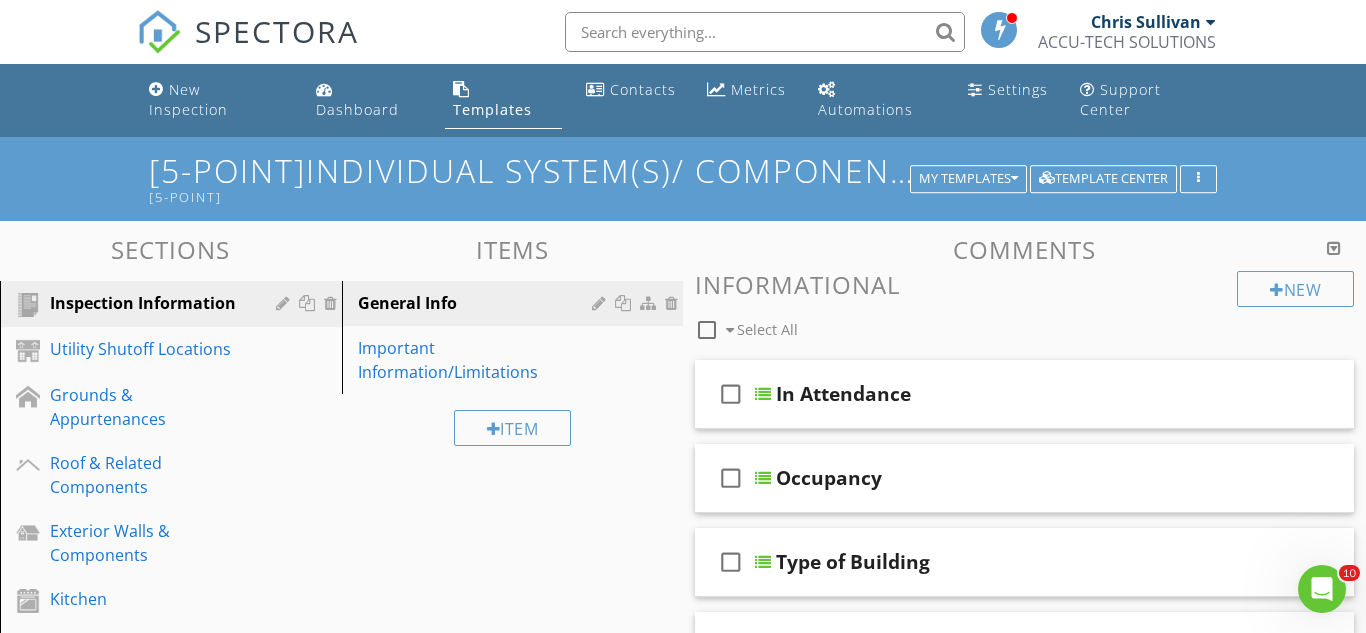 click at bounding box center [683, 316] 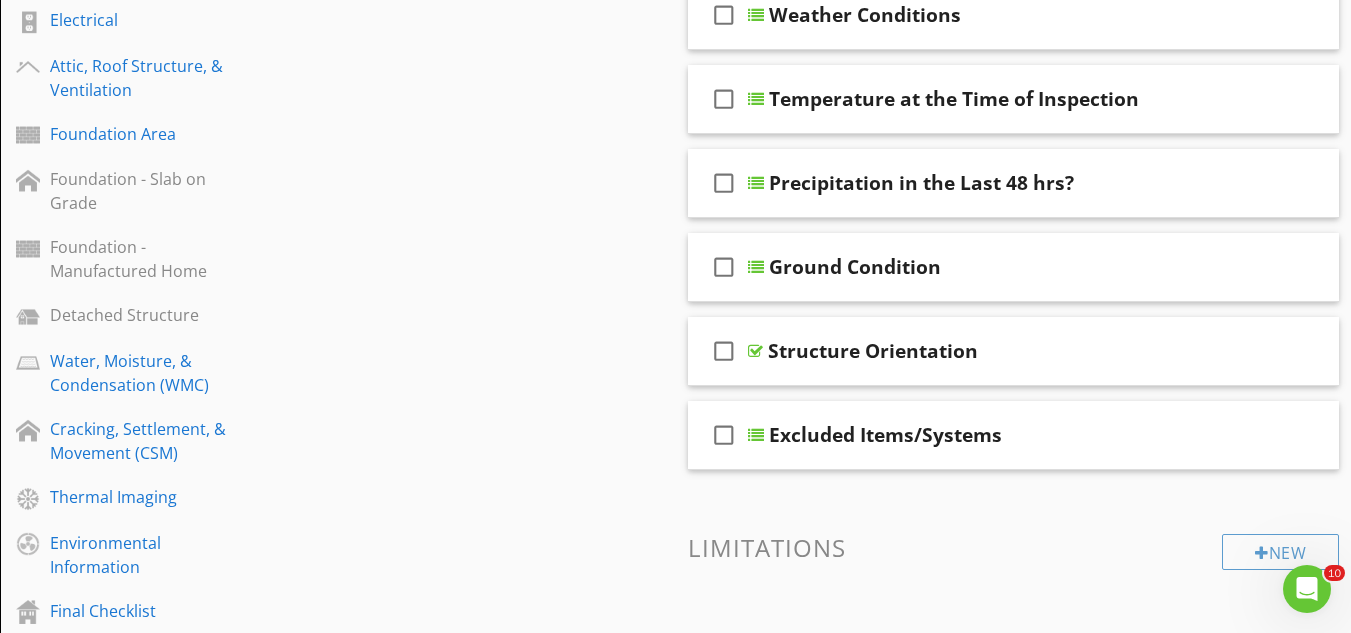 scroll, scrollTop: 1200, scrollLeft: 0, axis: vertical 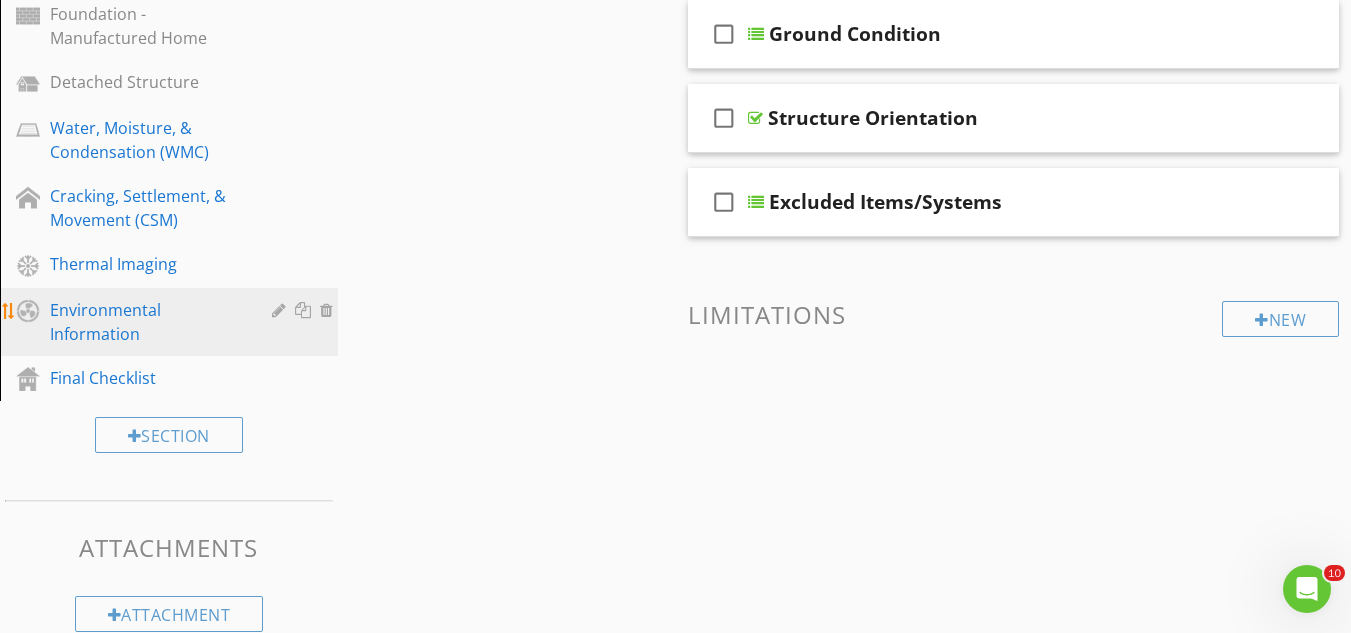 click at bounding box center [329, 310] 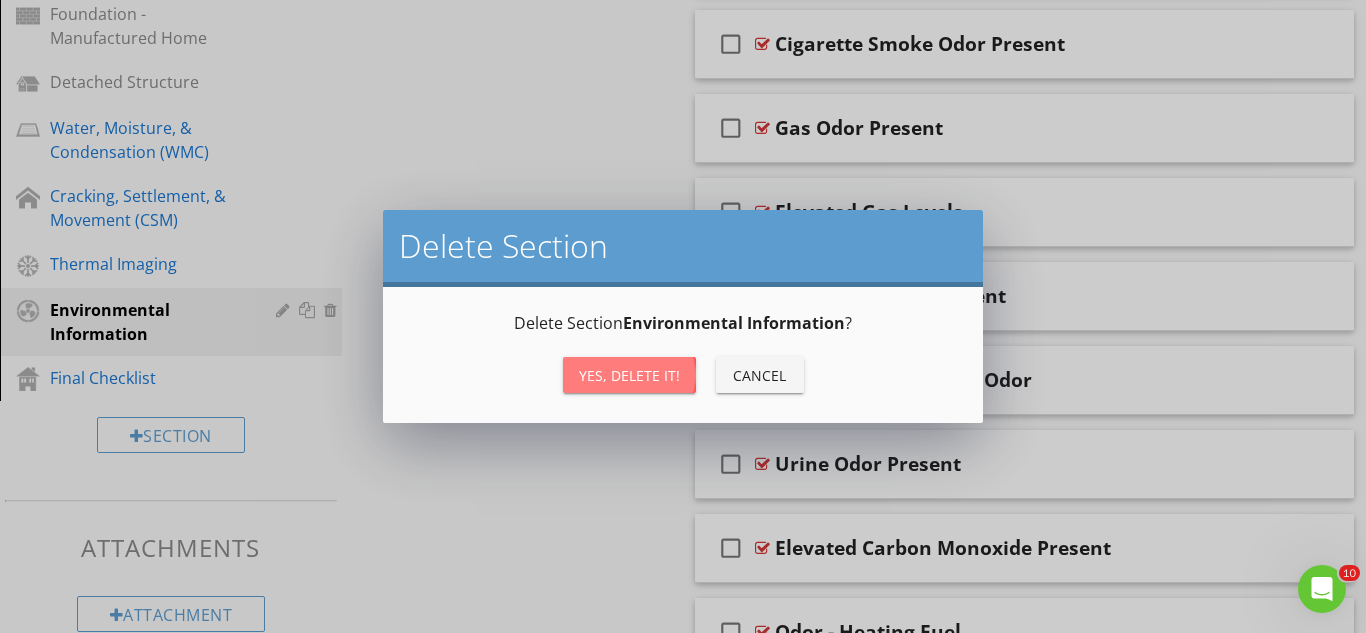 click on "Yes, Delete it!" at bounding box center [629, 375] 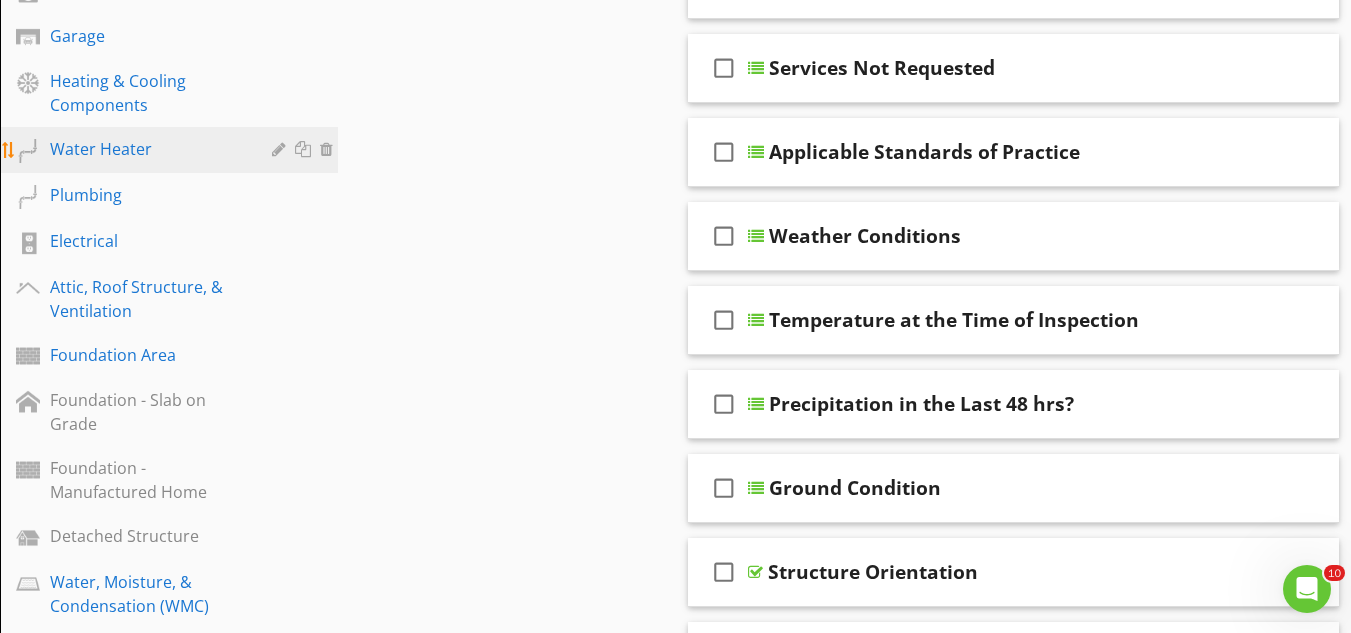 scroll, scrollTop: 646, scrollLeft: 0, axis: vertical 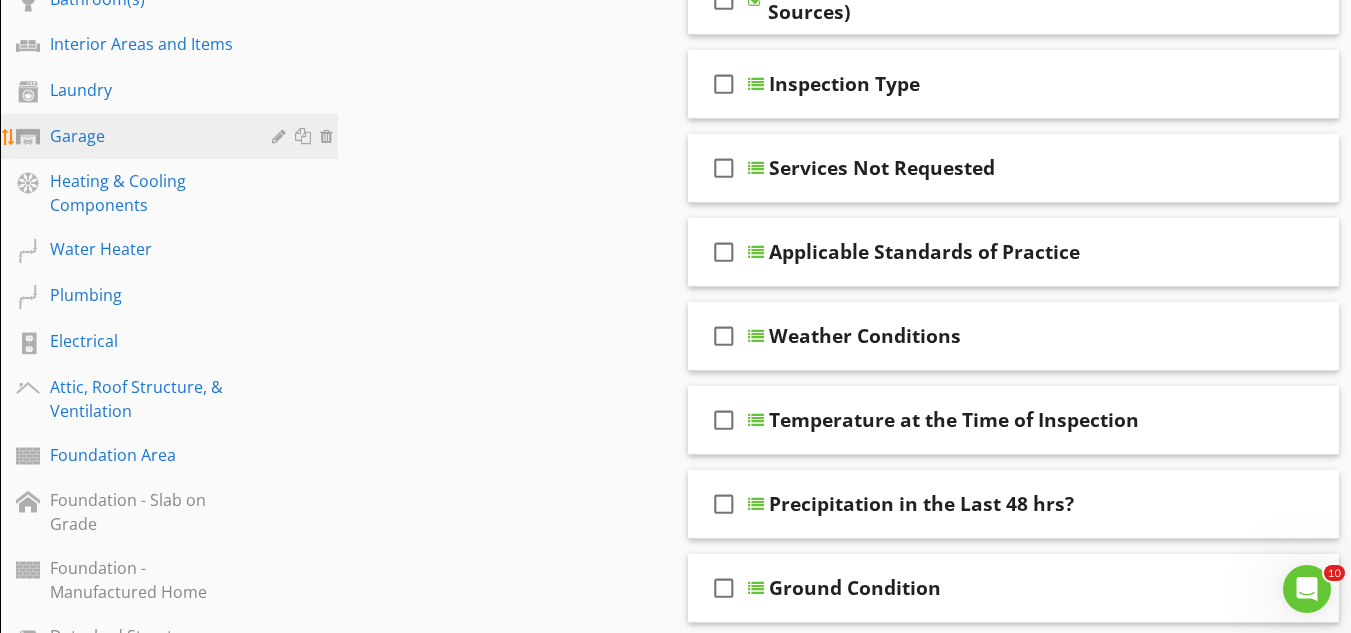 click at bounding box center (329, 136) 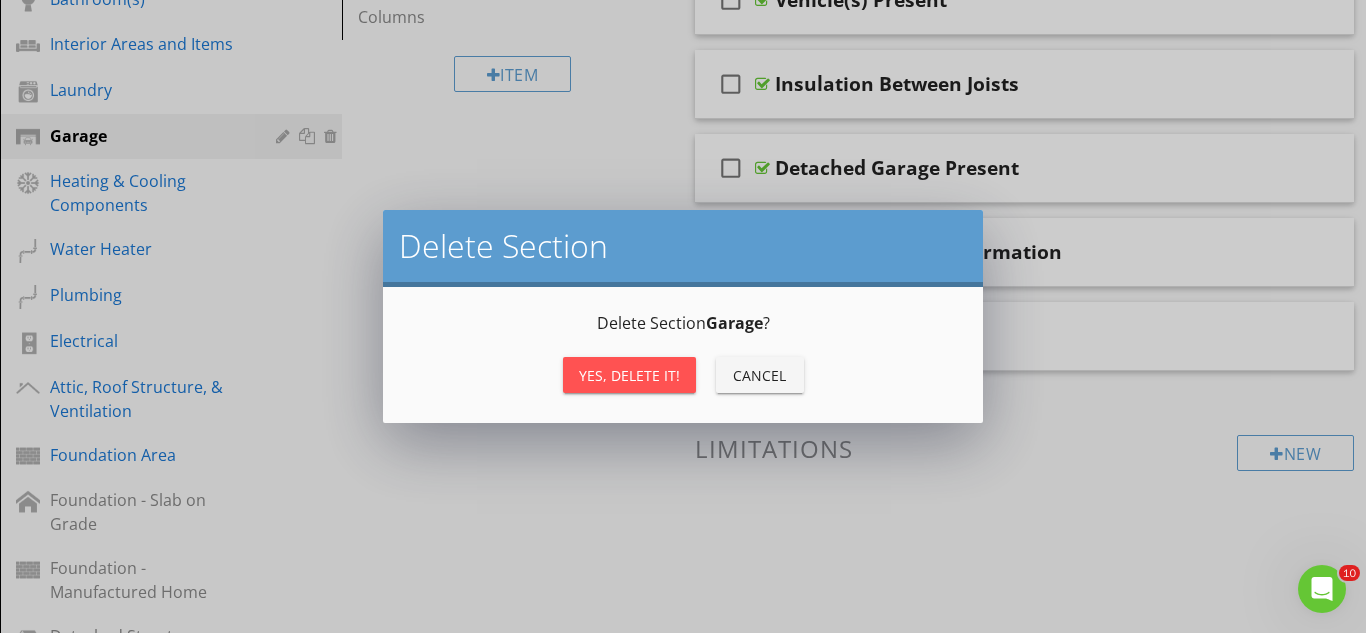 click on "Yes, Delete it!" at bounding box center [629, 375] 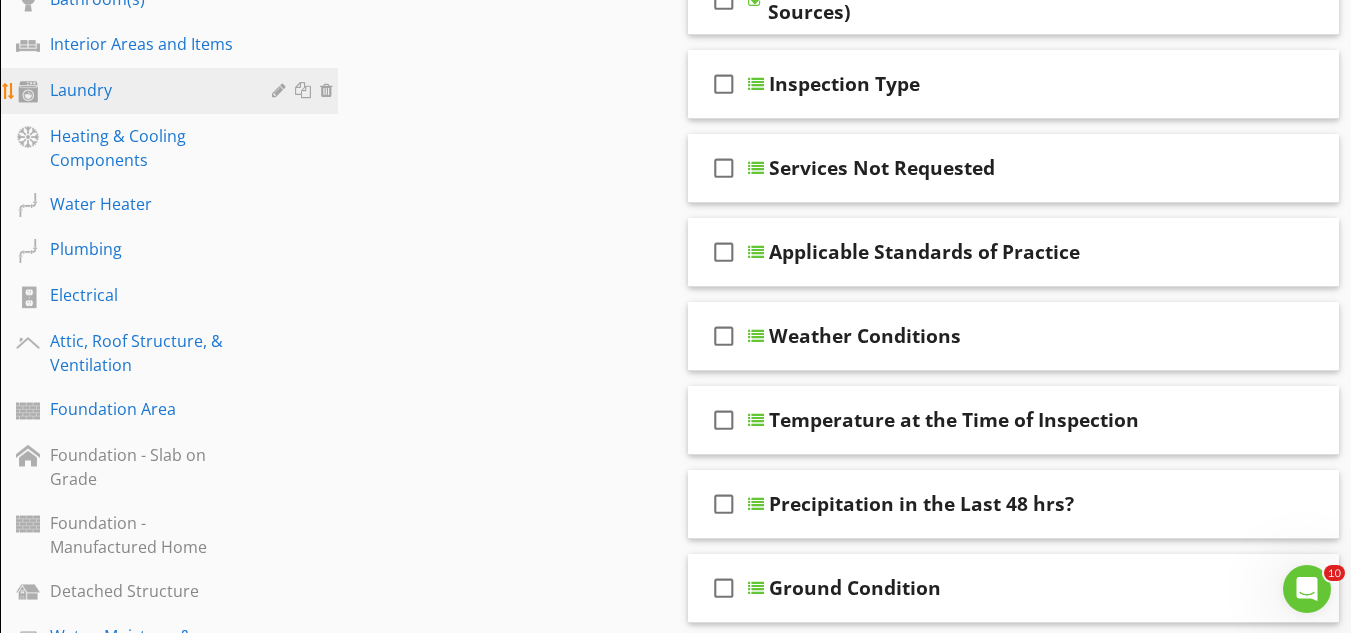 click at bounding box center (329, 90) 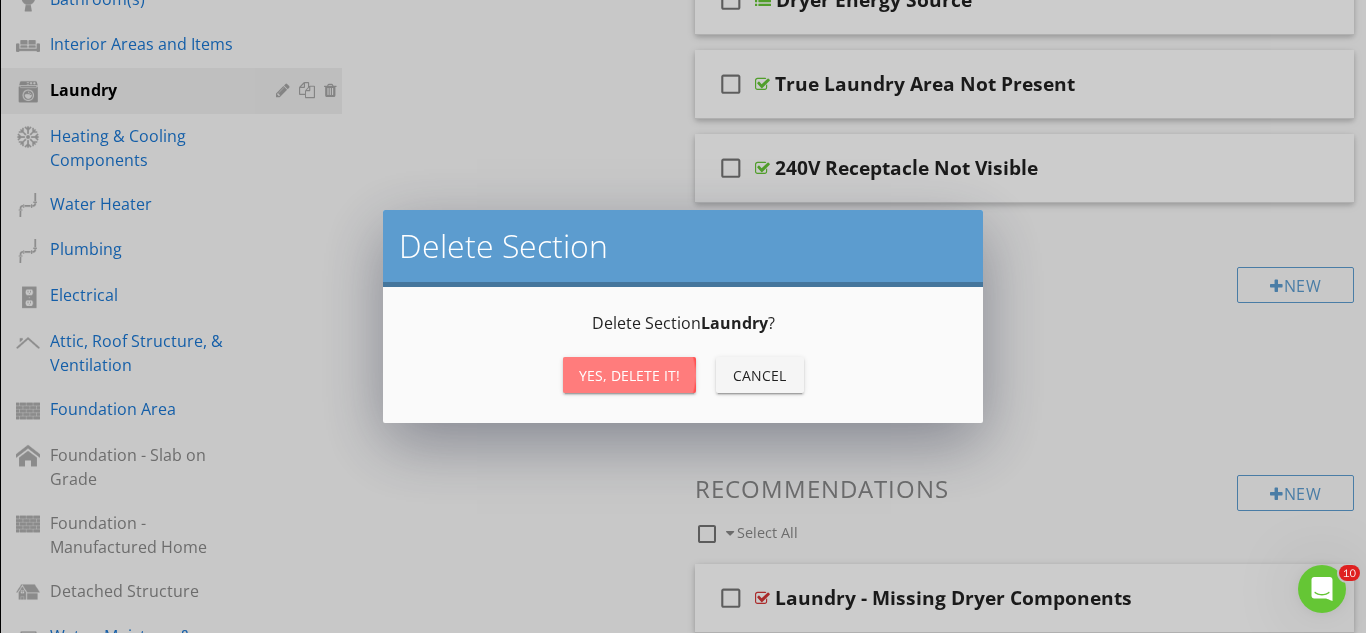 click on "Yes, Delete it!" at bounding box center (629, 375) 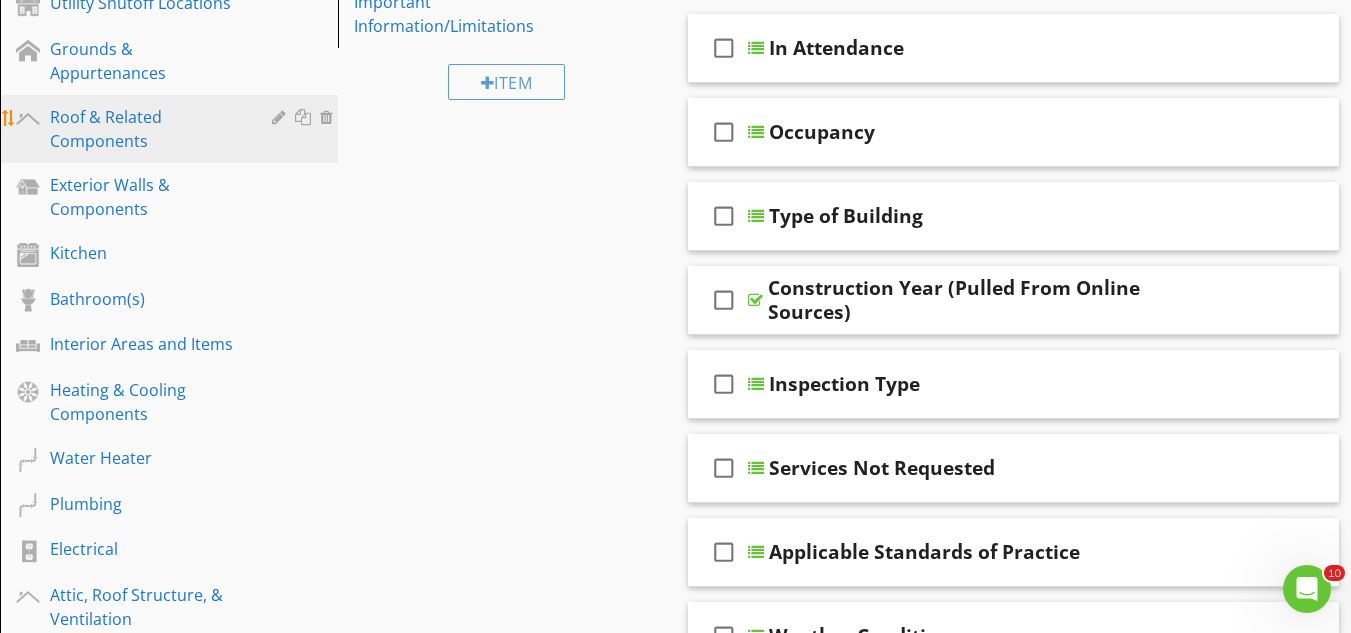 scroll, scrollTop: 246, scrollLeft: 0, axis: vertical 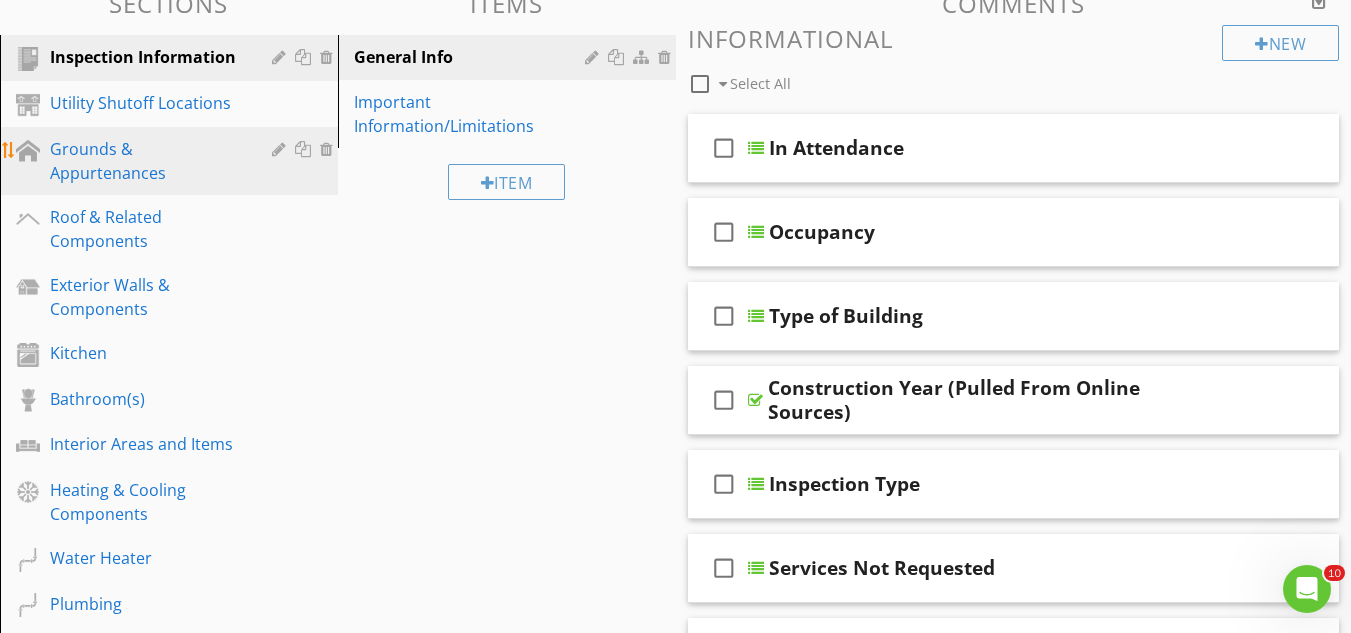 click at bounding box center [329, 149] 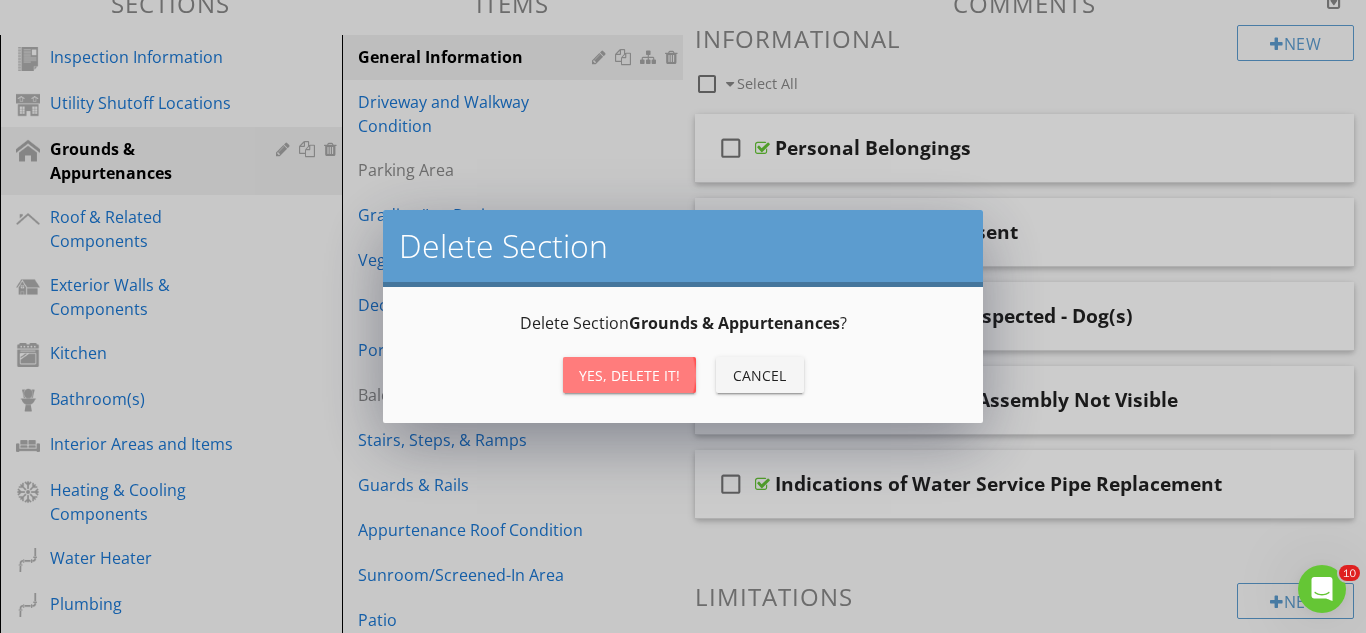click on "Yes, Delete it!" at bounding box center (629, 375) 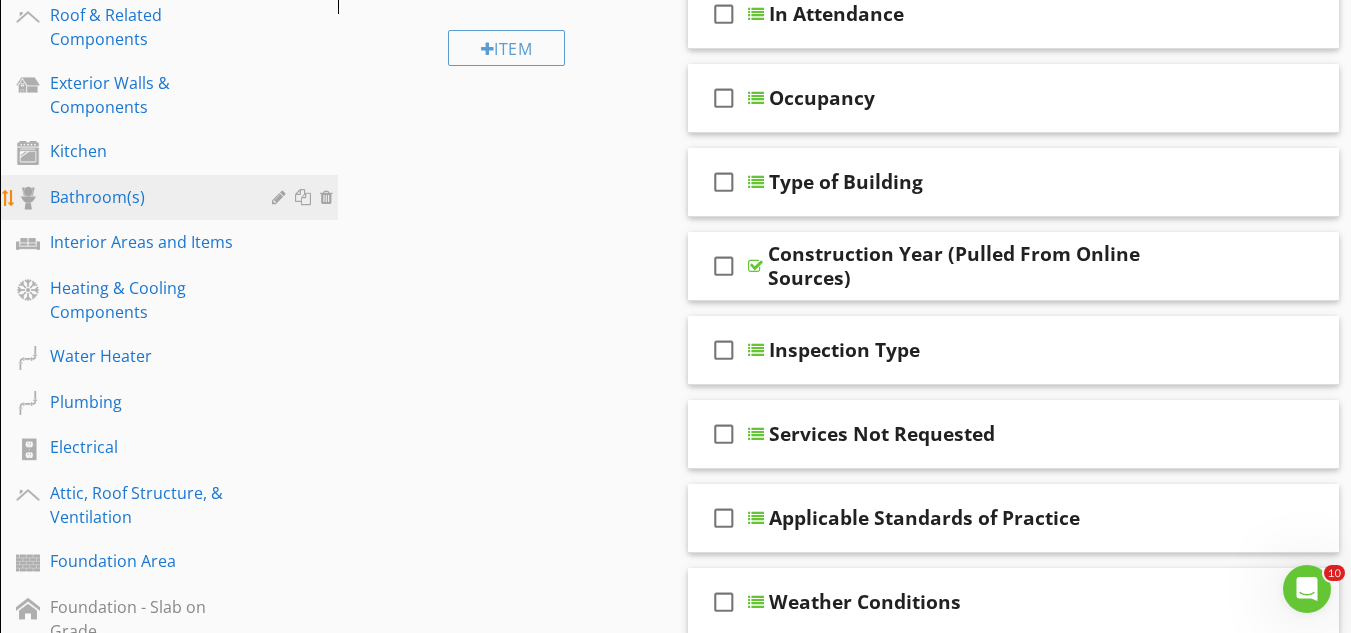 scroll, scrollTop: 346, scrollLeft: 0, axis: vertical 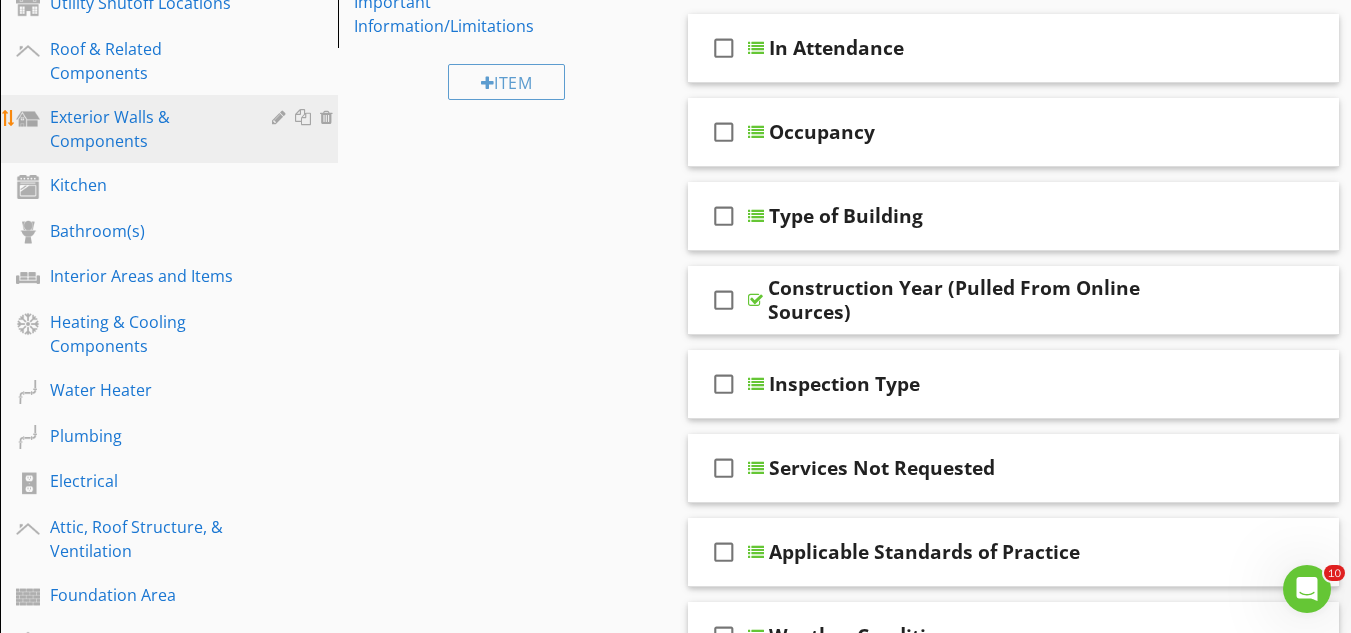 click at bounding box center (329, 117) 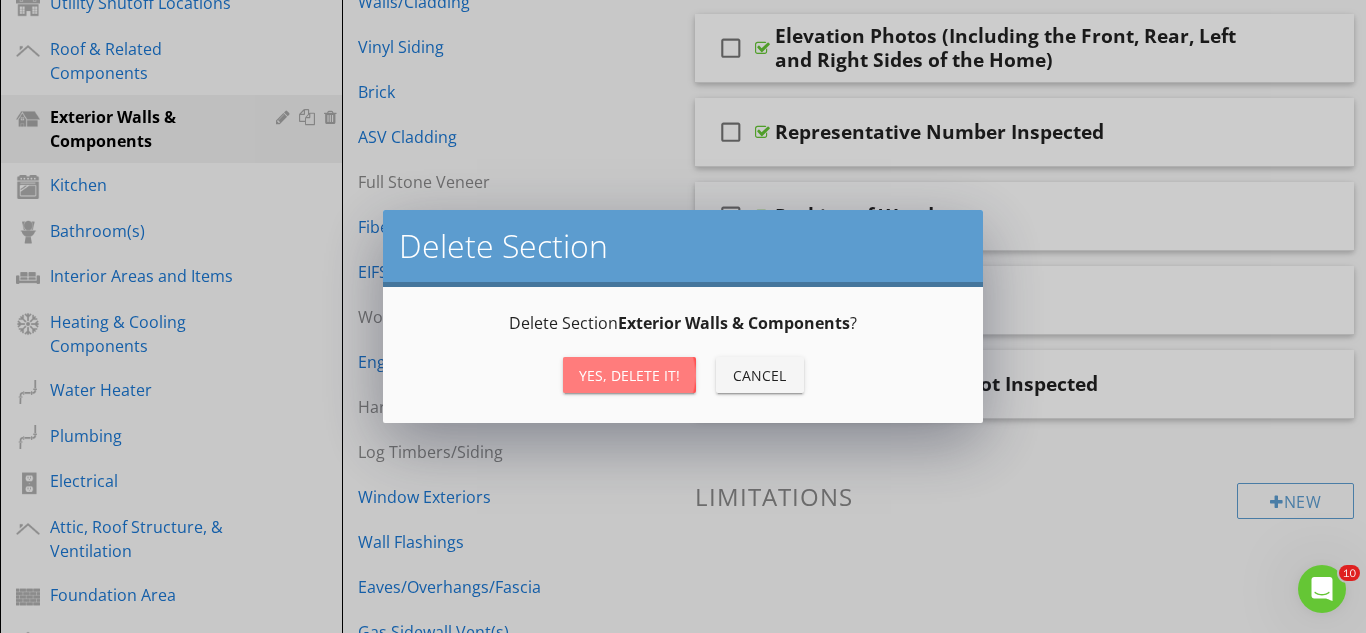 click on "Yes, Delete it!" at bounding box center [629, 375] 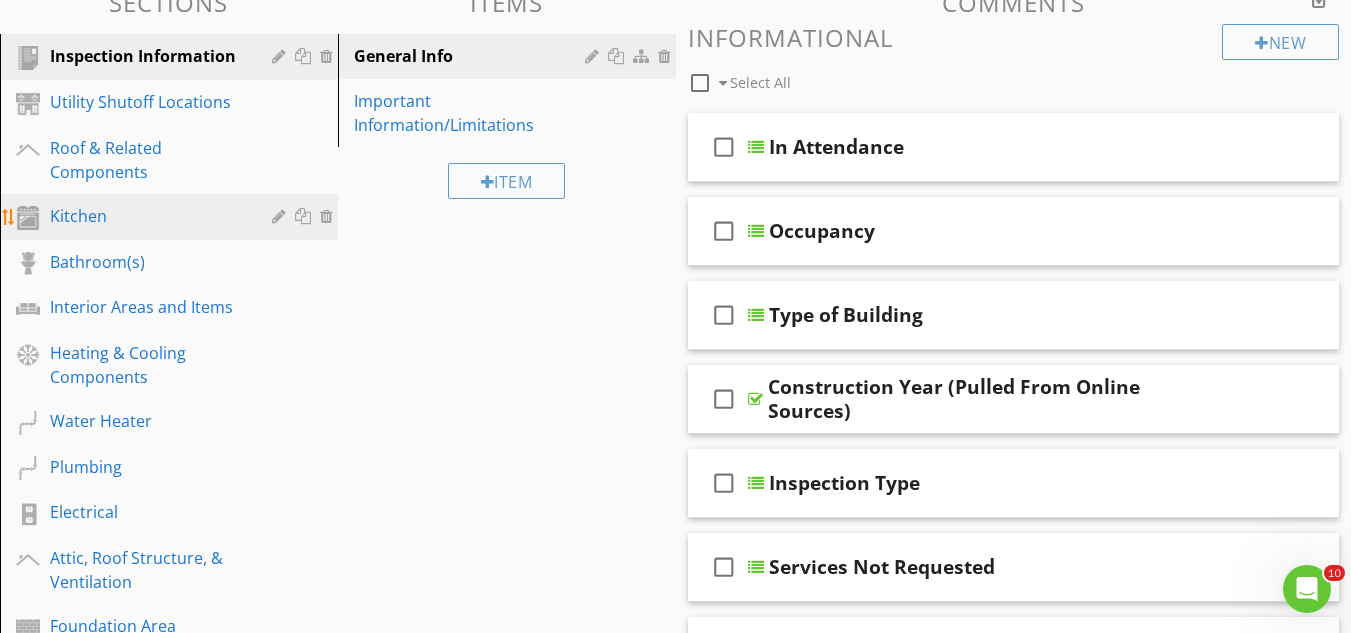 scroll, scrollTop: 246, scrollLeft: 0, axis: vertical 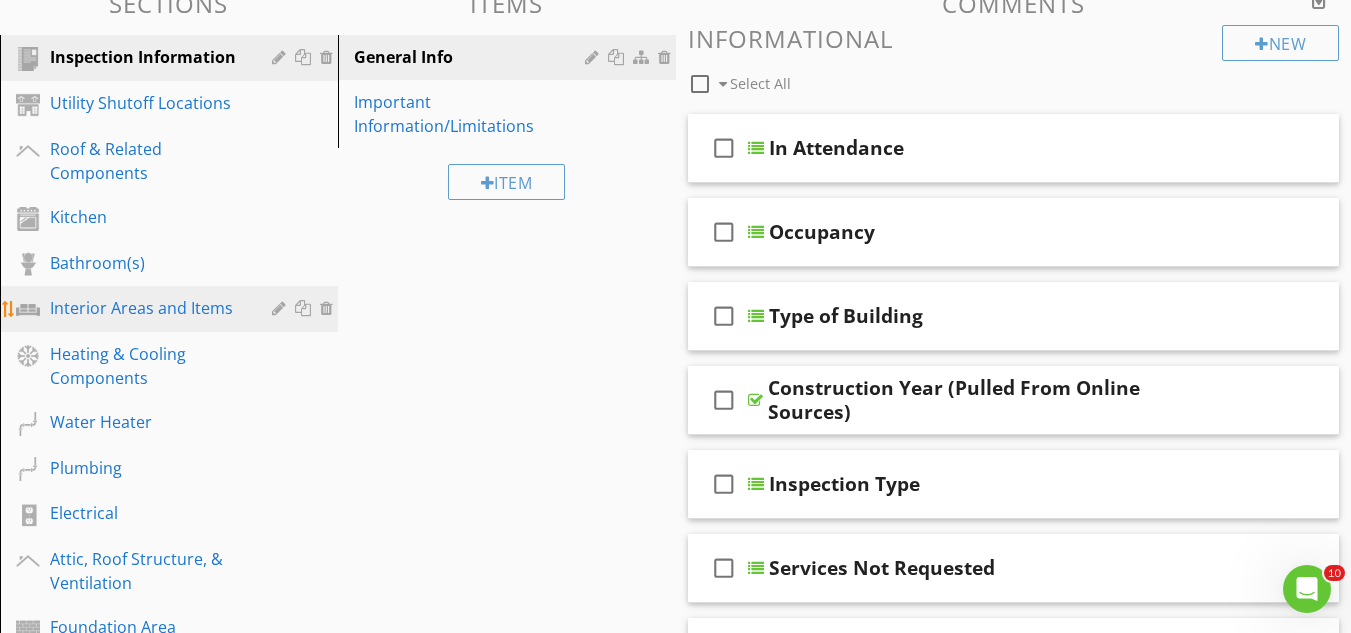 click on "Interior Areas and Items" at bounding box center (146, 308) 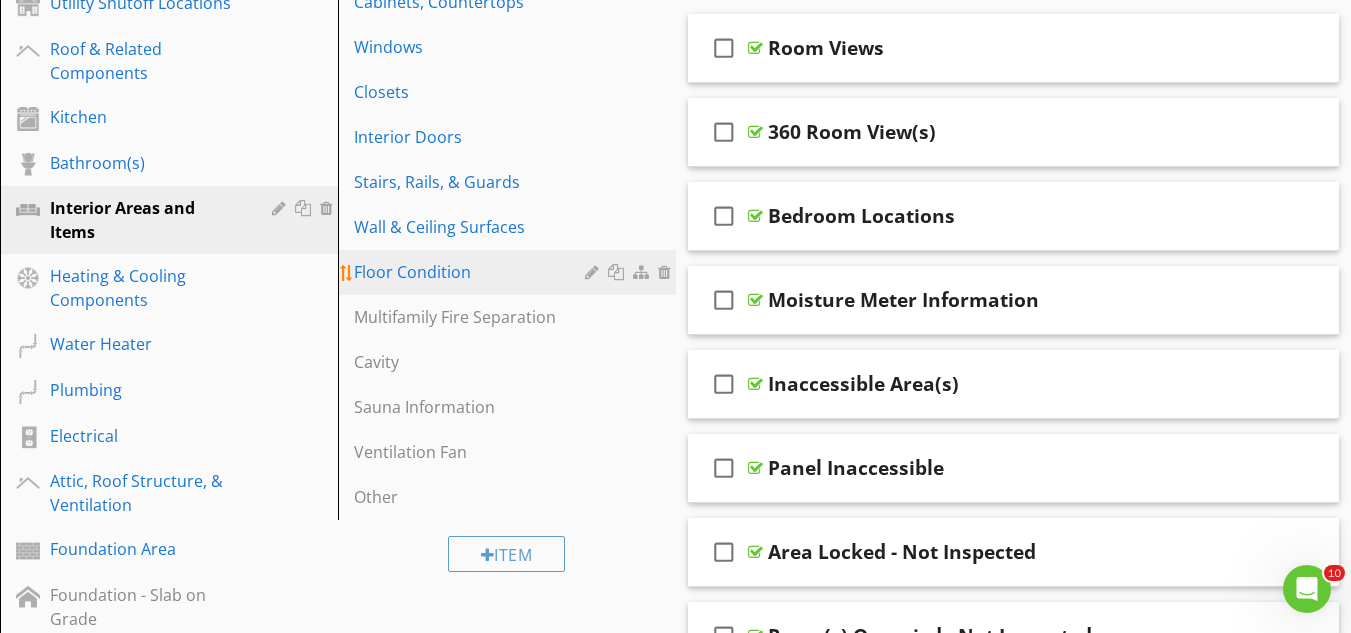 scroll, scrollTop: 246, scrollLeft: 0, axis: vertical 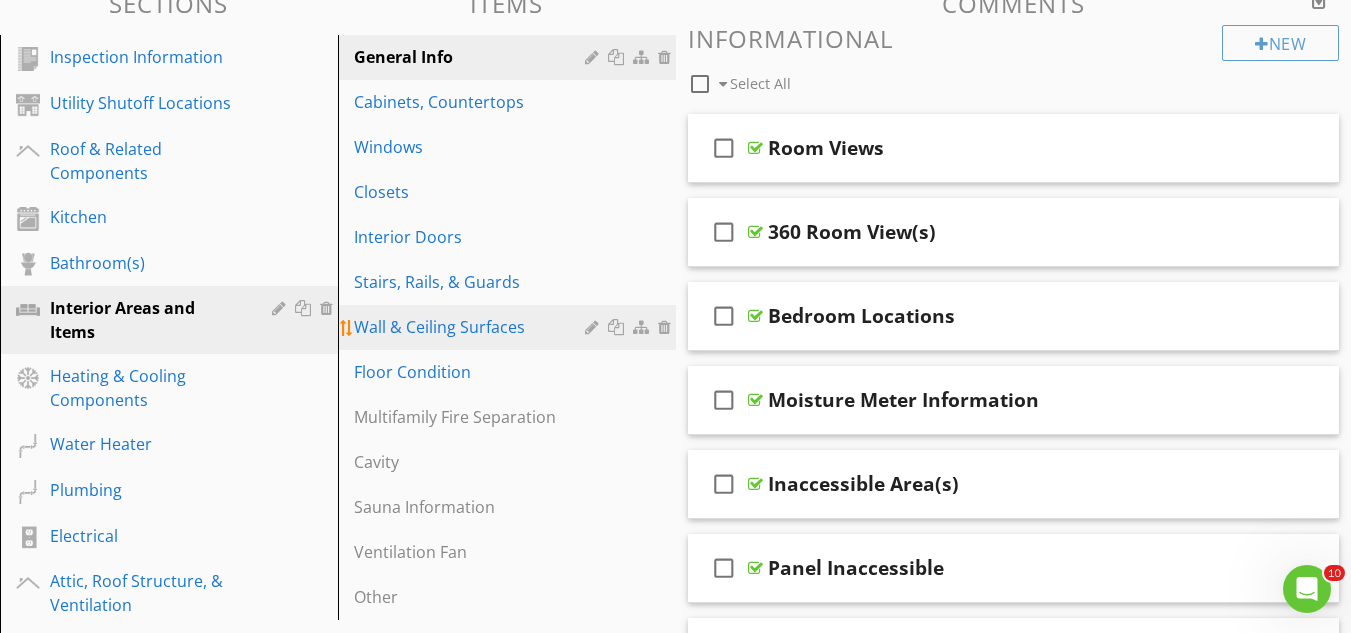 click at bounding box center [667, 327] 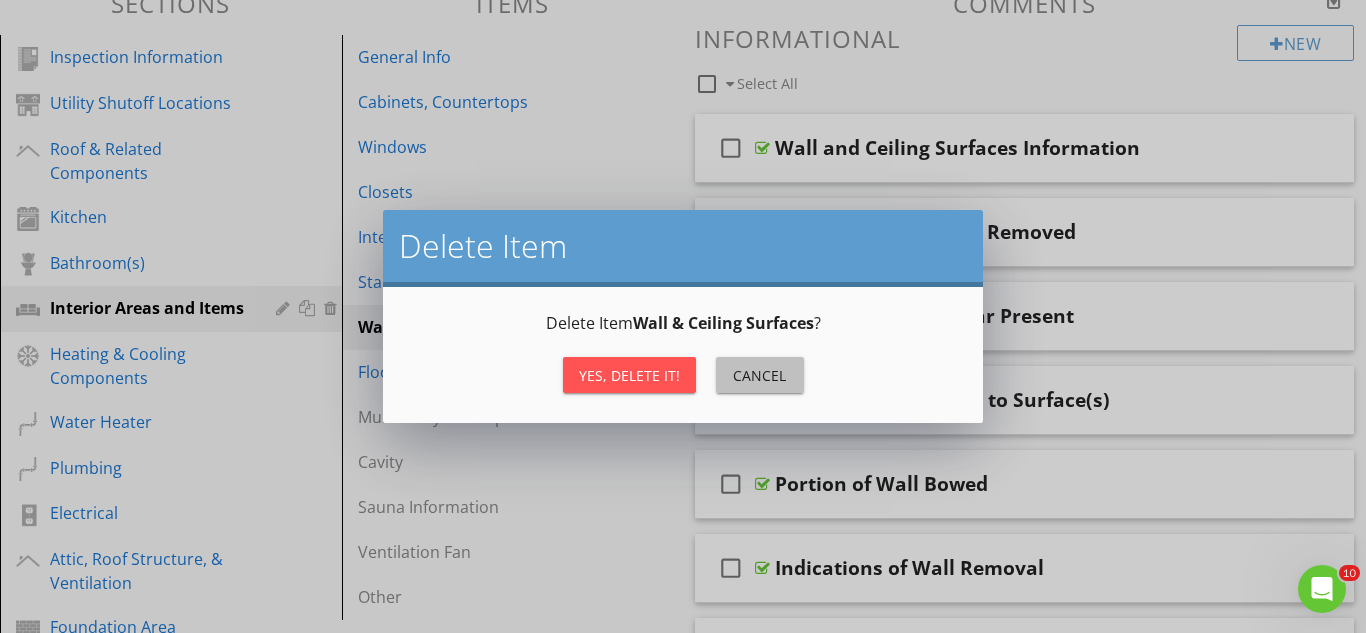 click on "Cancel" at bounding box center [760, 375] 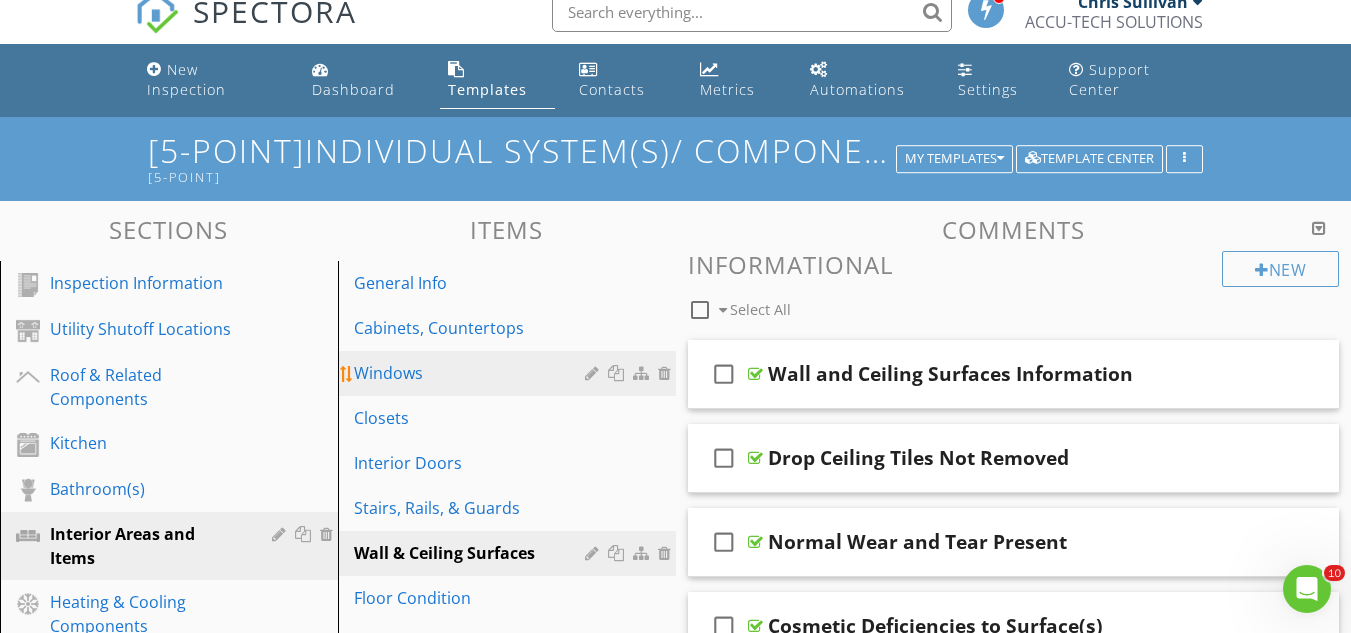 scroll, scrollTop: 0, scrollLeft: 0, axis: both 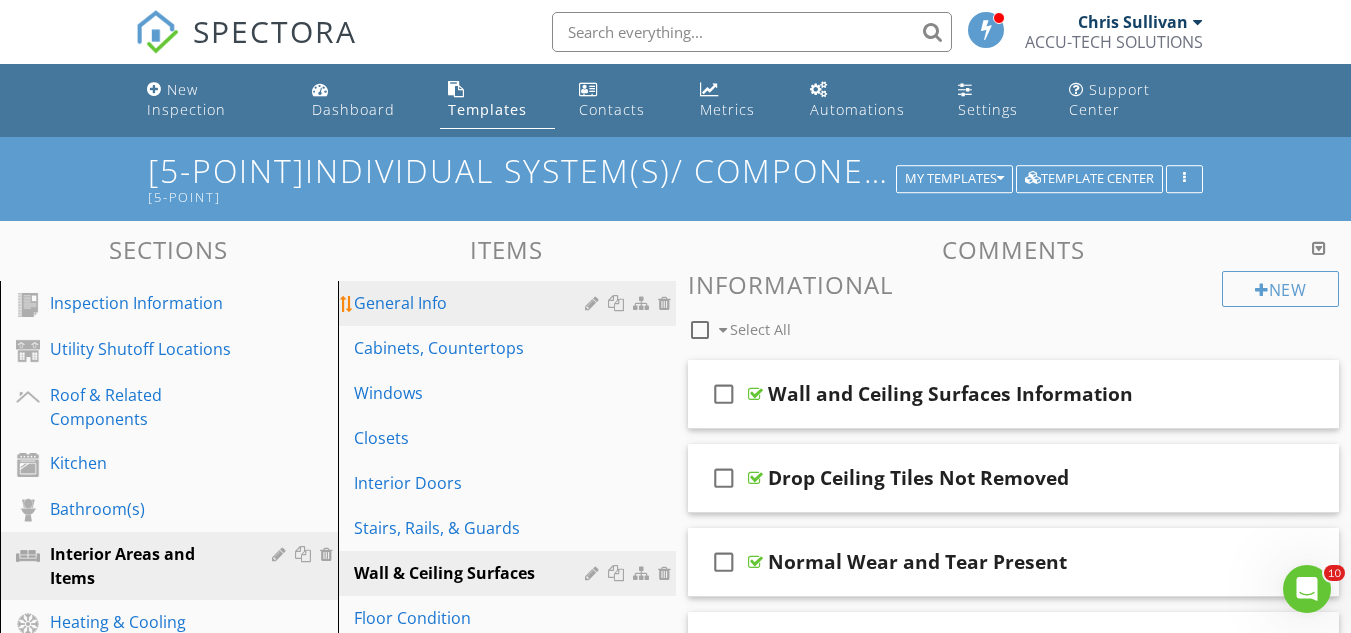 click on "General Info" at bounding box center (472, 303) 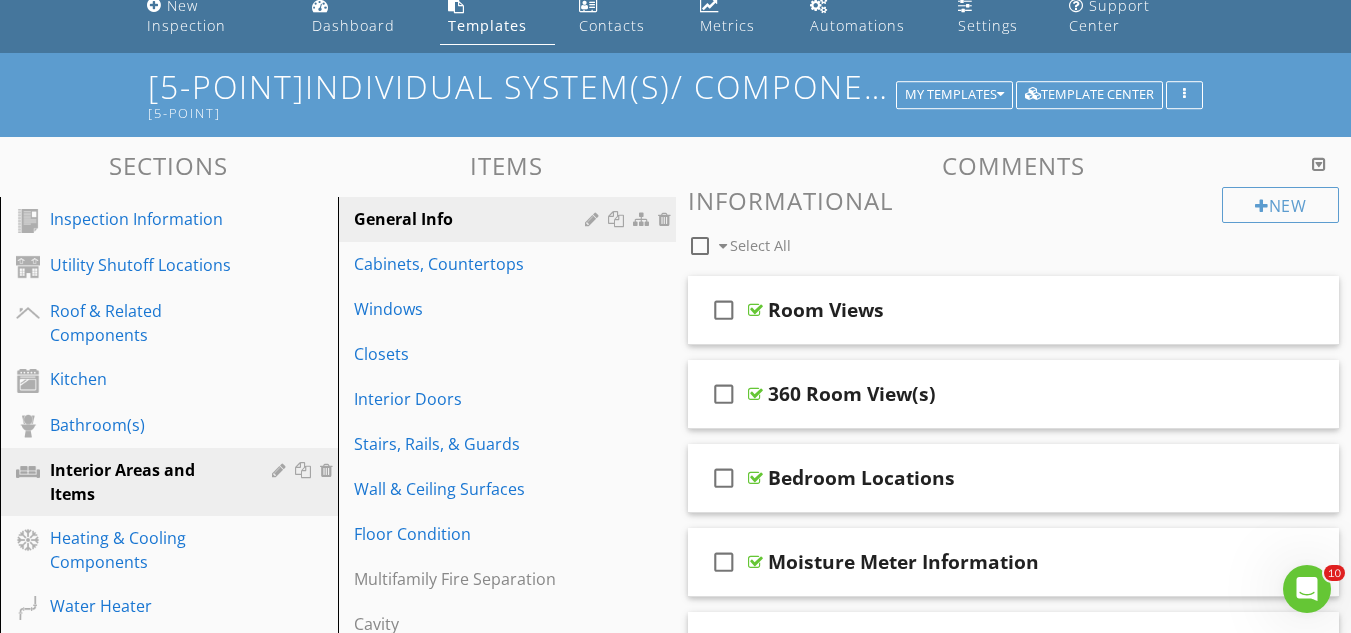 scroll, scrollTop: 0, scrollLeft: 0, axis: both 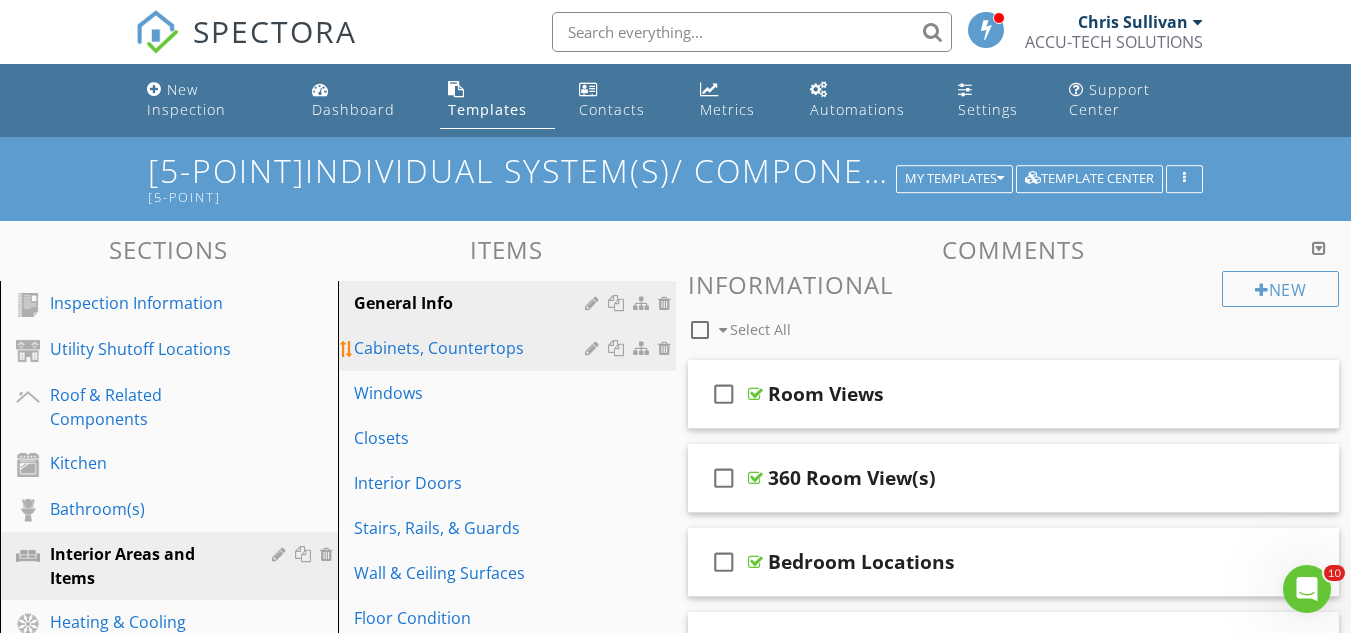click at bounding box center [667, 348] 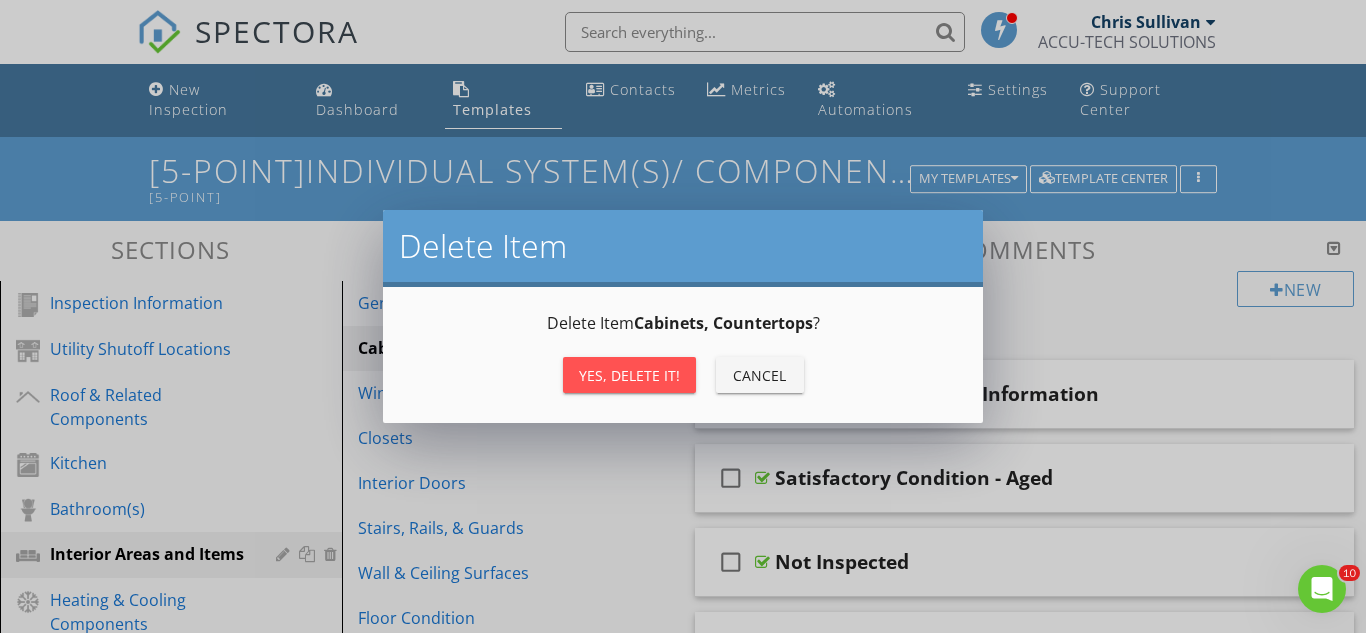 click on "Yes, Delete it!" at bounding box center (629, 375) 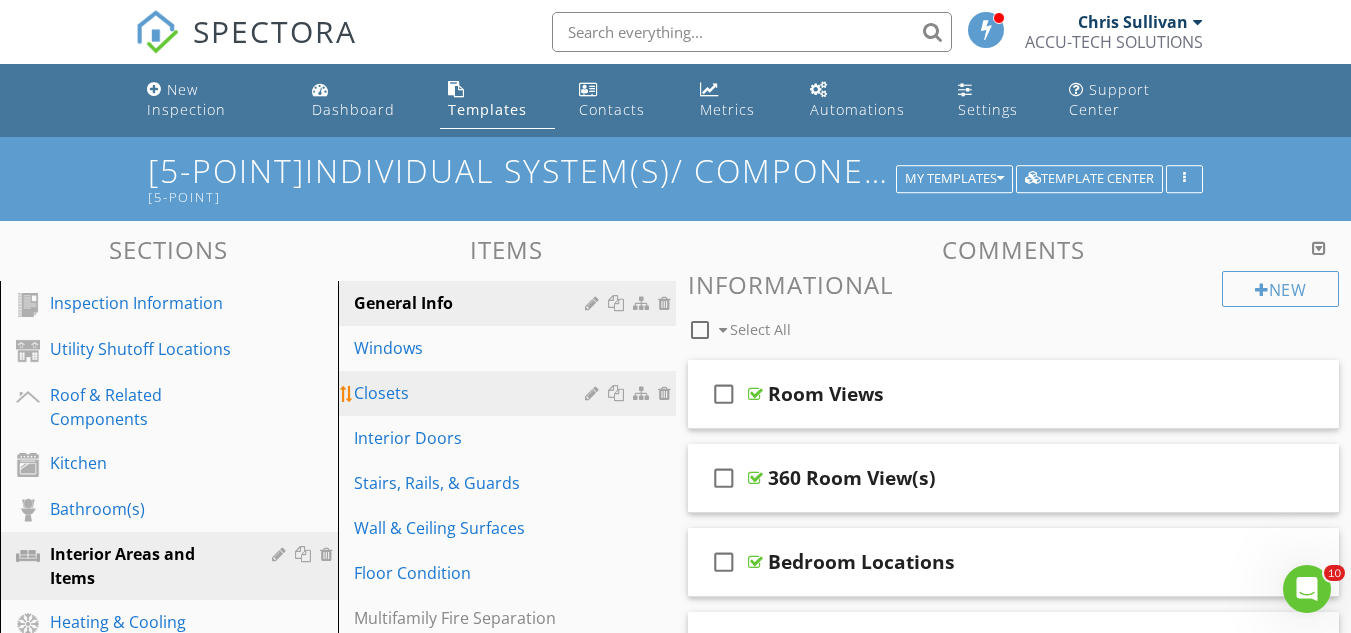 click at bounding box center (667, 393) 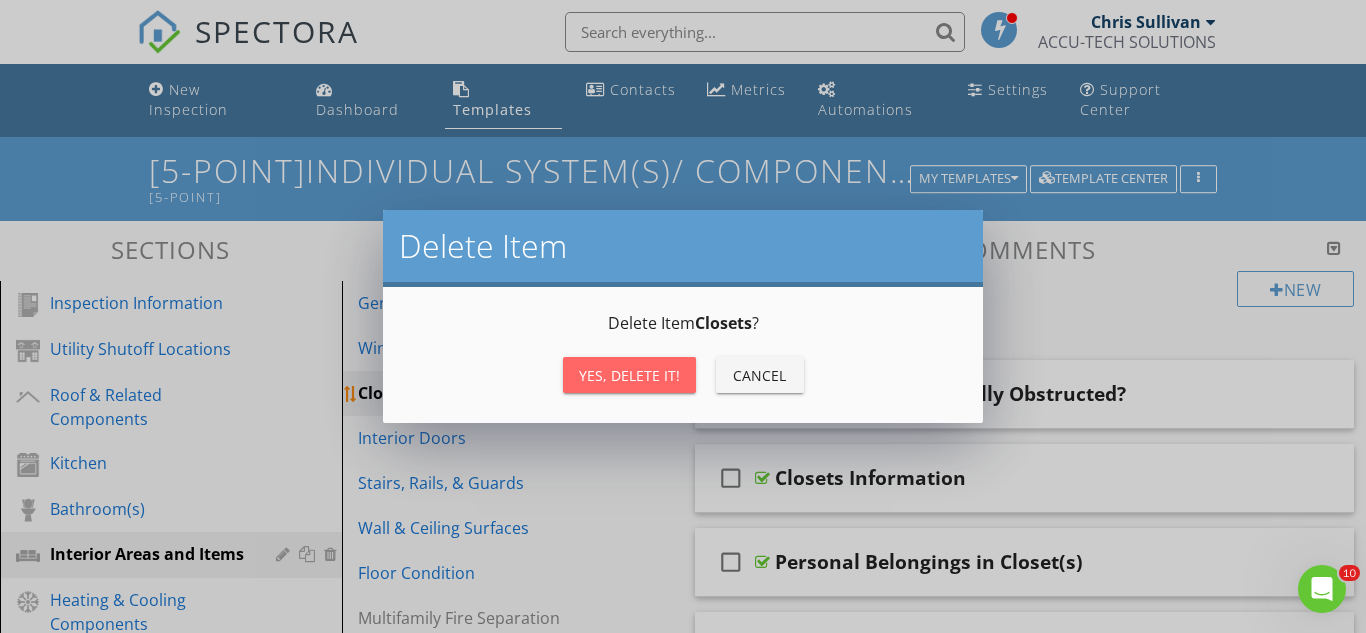 click on "Yes, Delete it!" at bounding box center [629, 375] 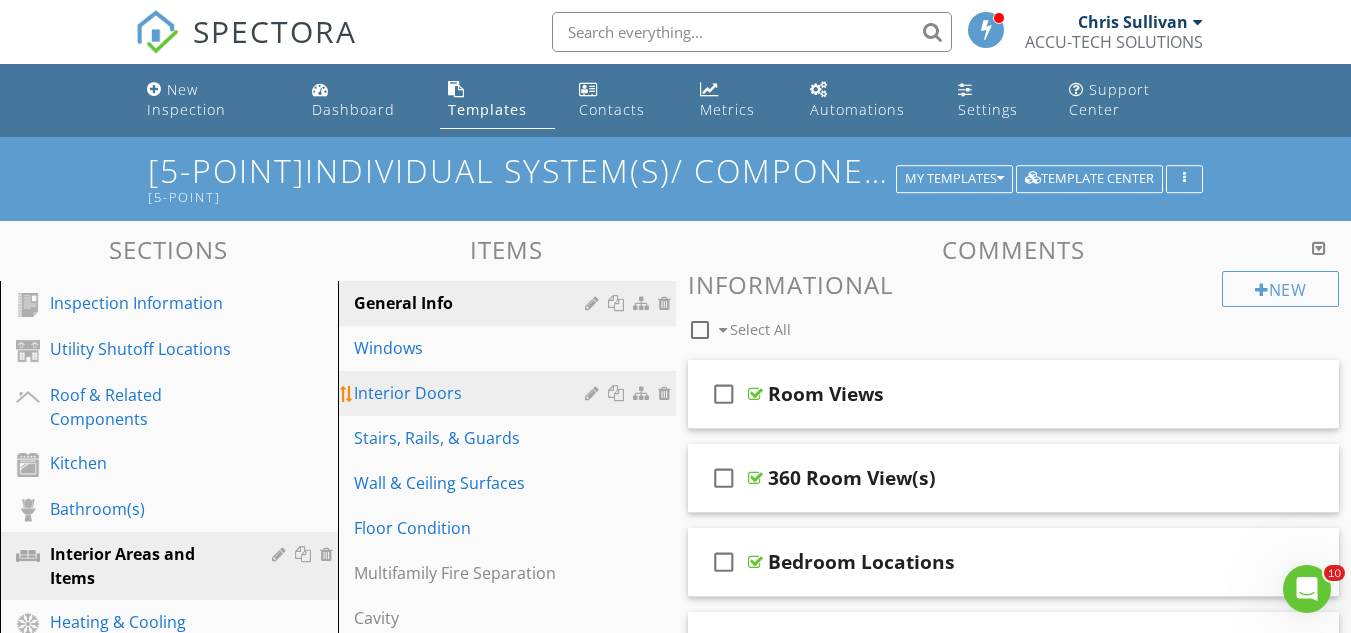 click at bounding box center [667, 393] 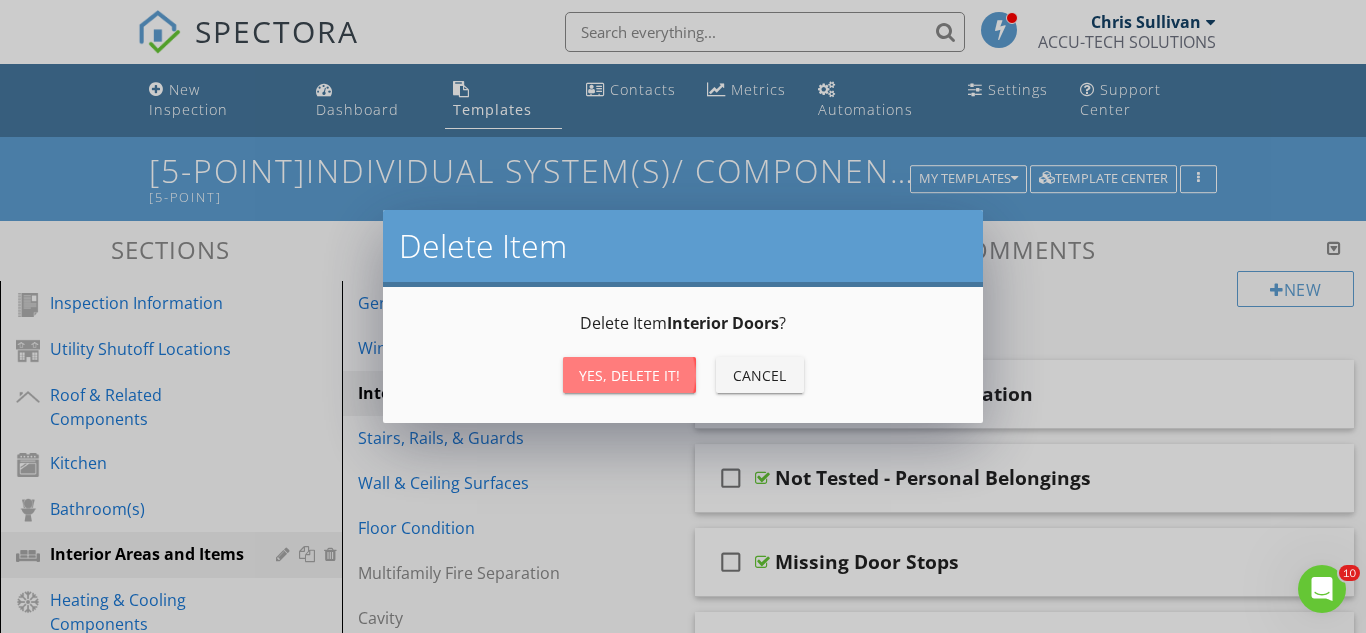click on "Yes, Delete it!" at bounding box center (629, 375) 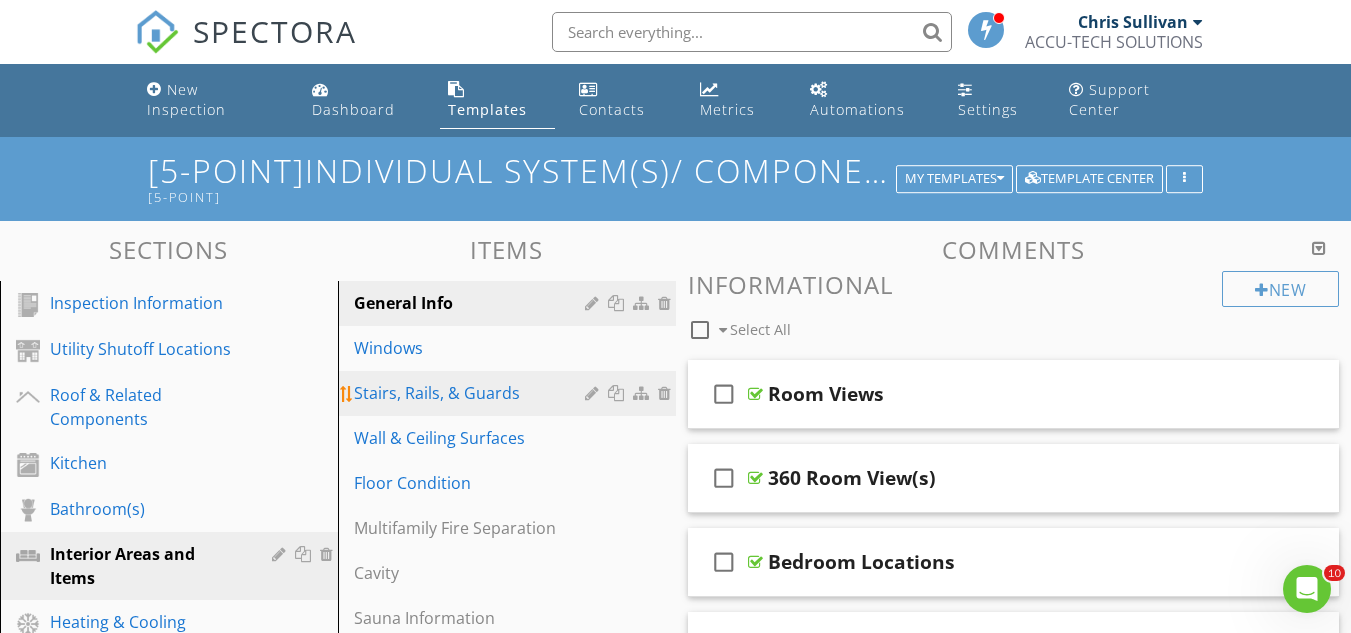 click at bounding box center [667, 393] 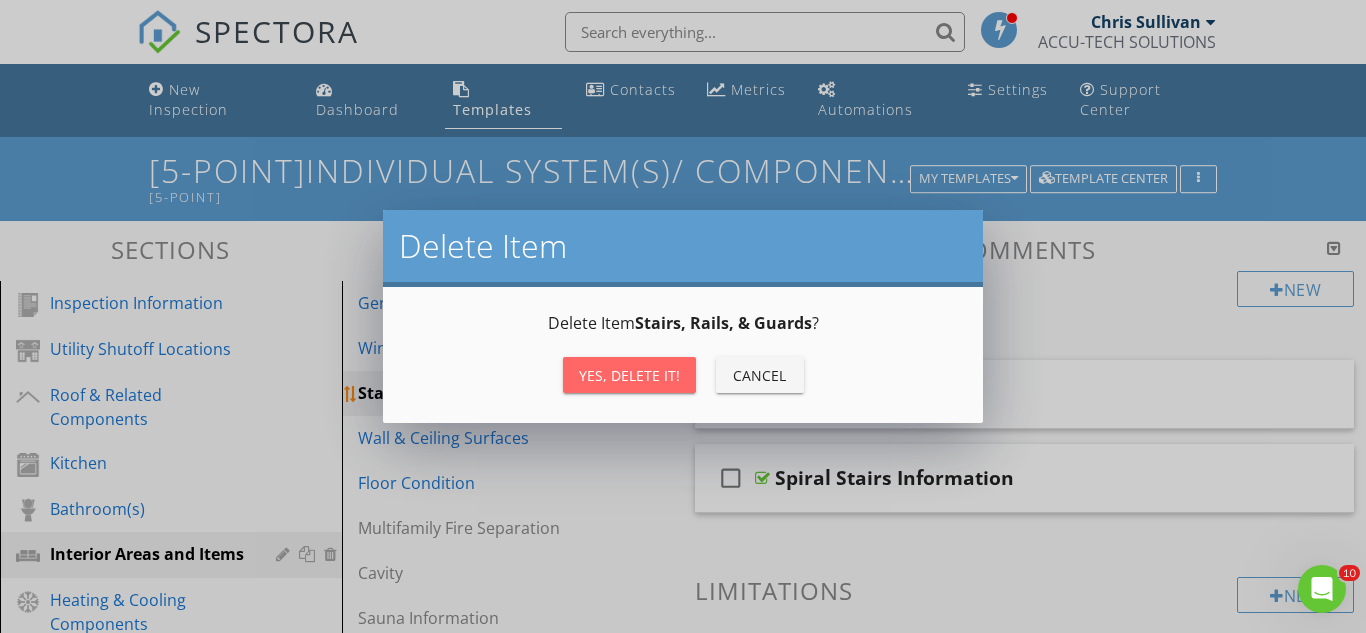 click on "Yes, Delete it!" at bounding box center (629, 375) 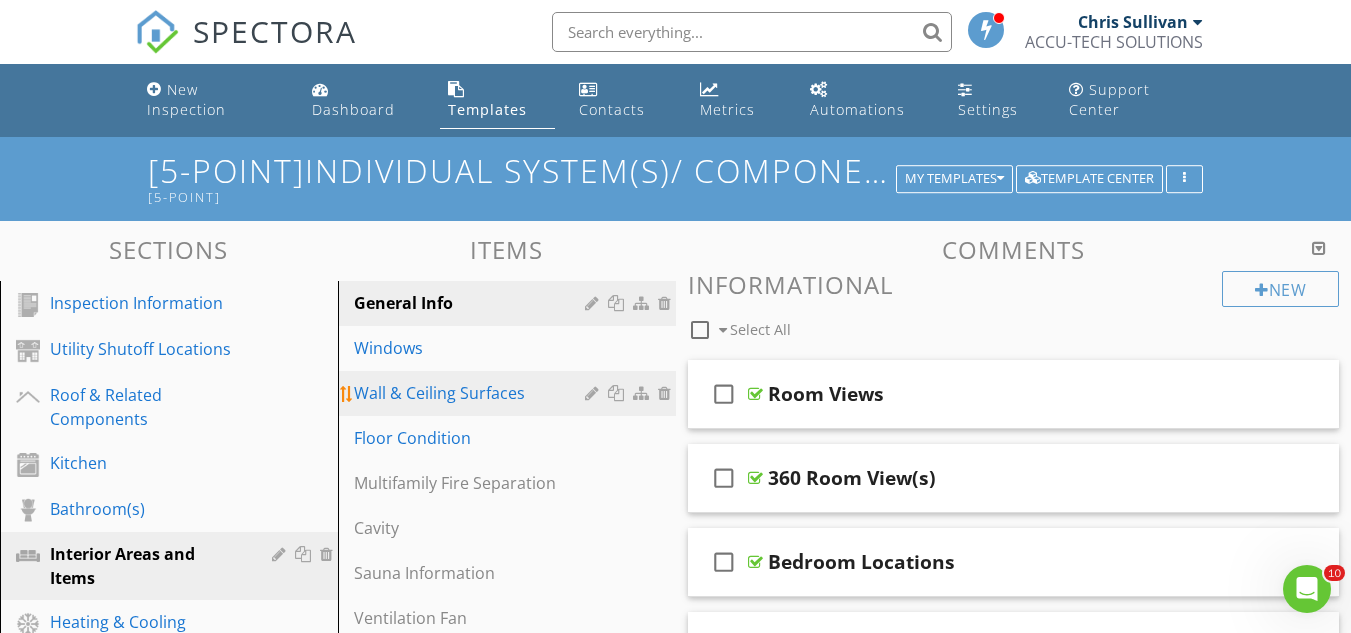 click at bounding box center [667, 393] 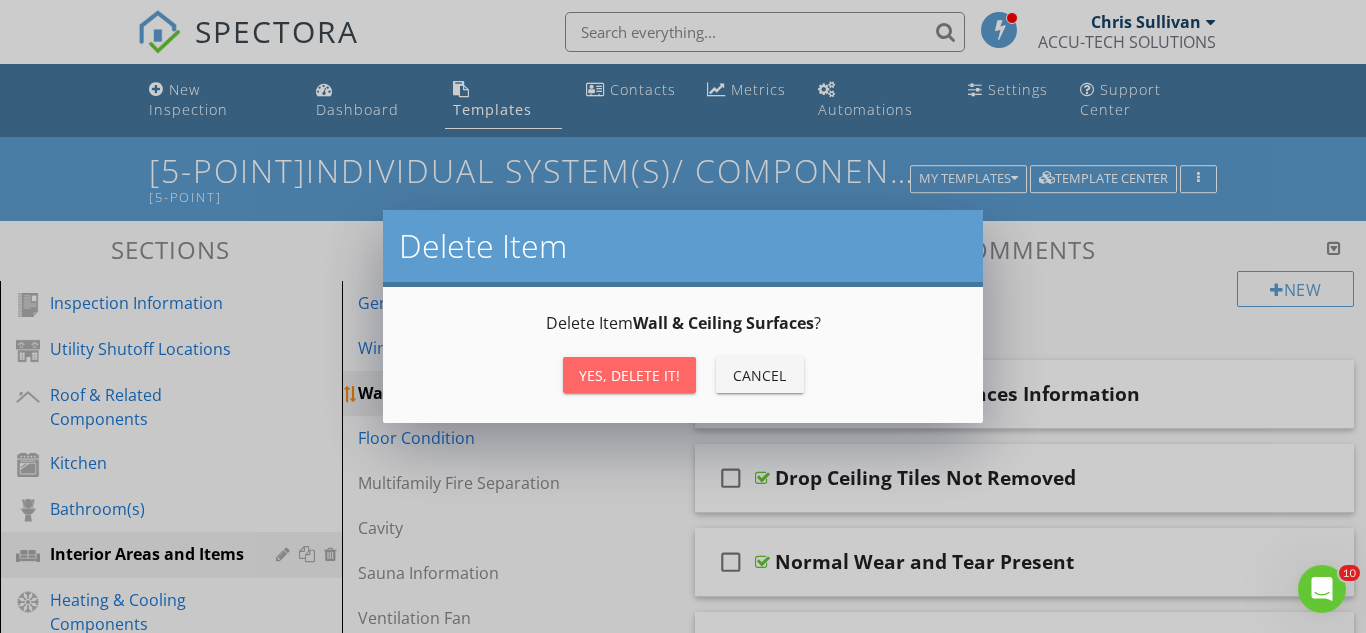 click on "Yes, Delete it!" at bounding box center (629, 375) 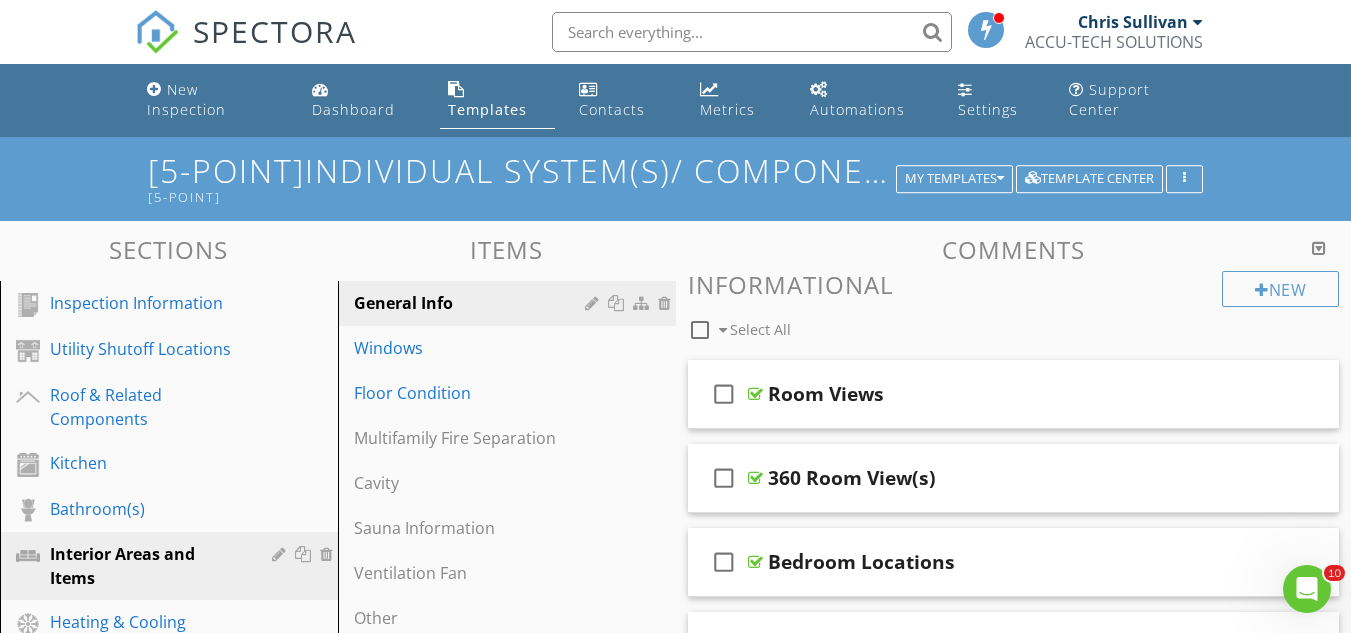 click at bounding box center [0, 0] 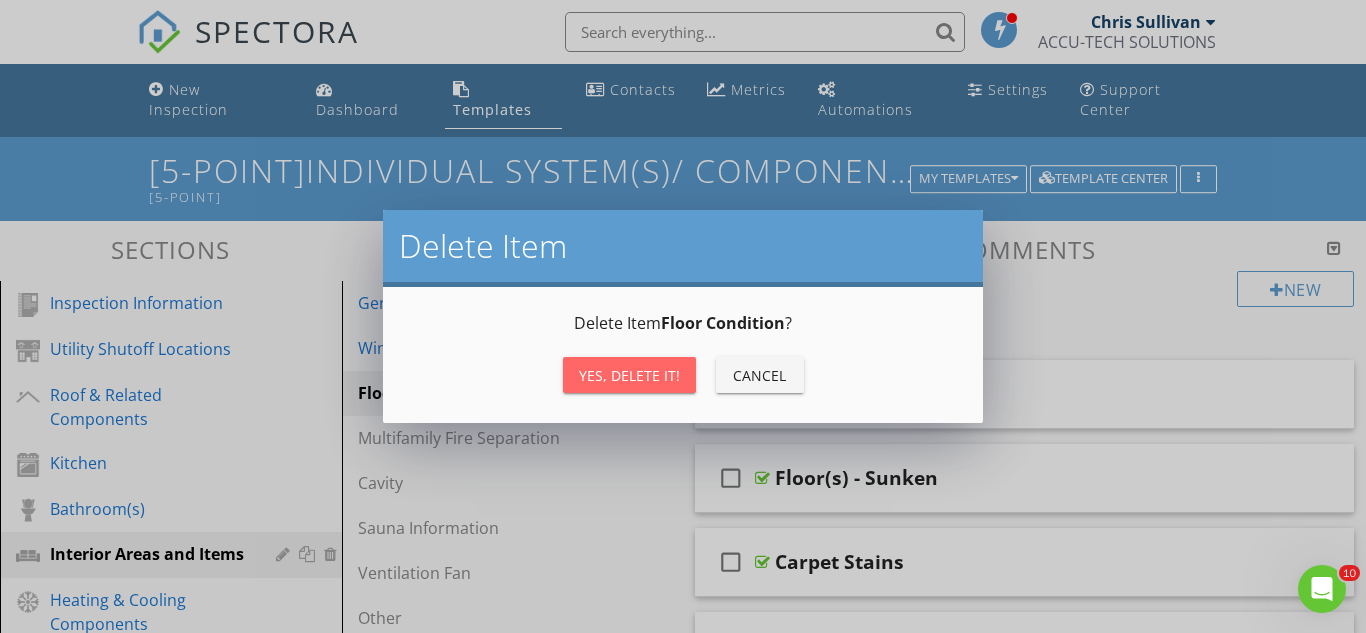 click on "Yes, Delete it!" at bounding box center [629, 375] 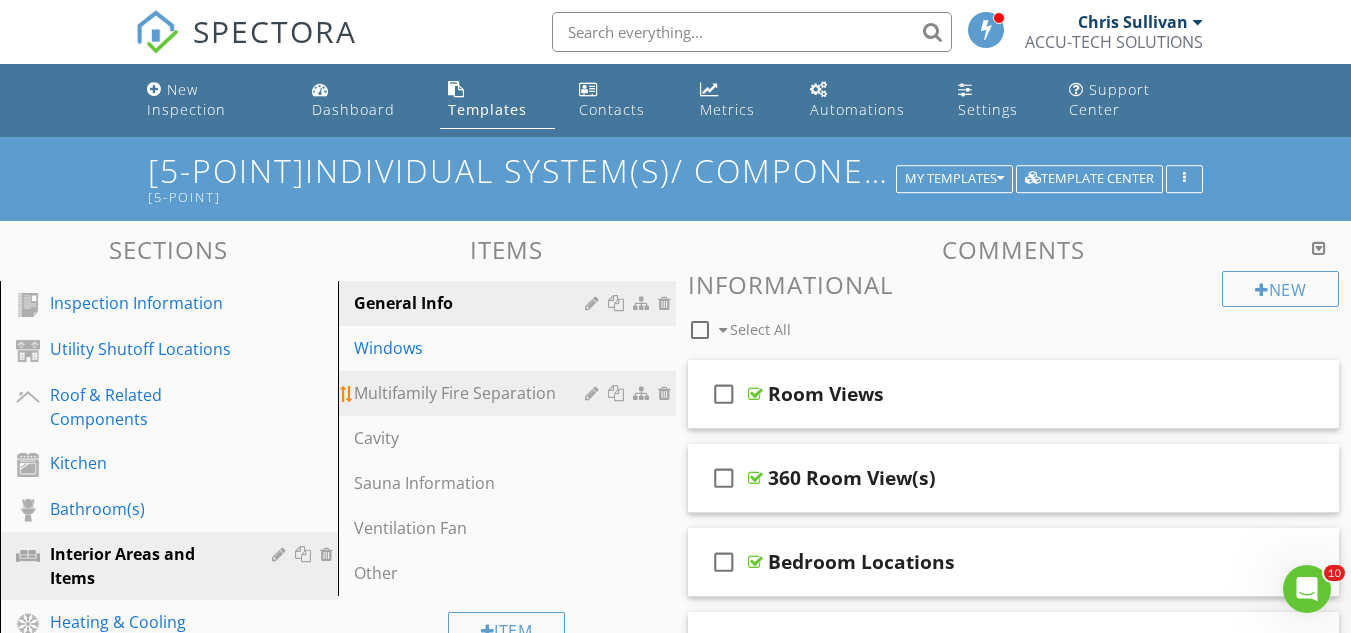 scroll, scrollTop: 100, scrollLeft: 0, axis: vertical 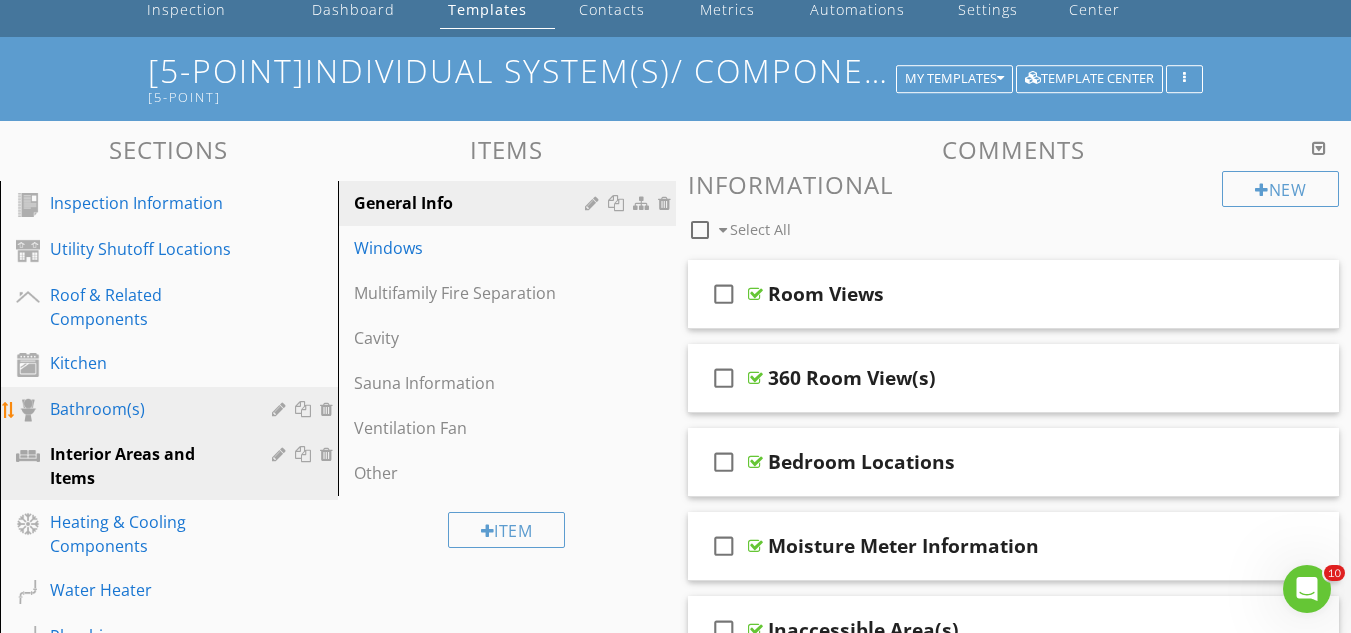 click on "Bathroom(s)" at bounding box center (146, 409) 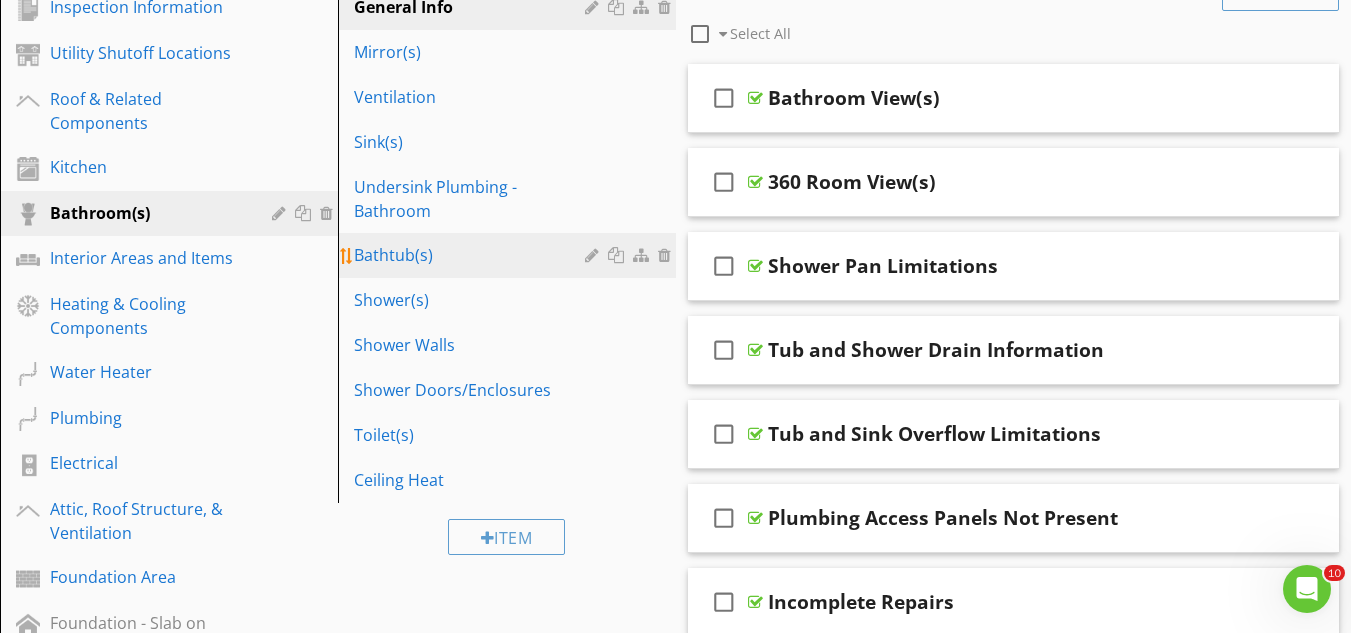 scroll, scrollTop: 300, scrollLeft: 0, axis: vertical 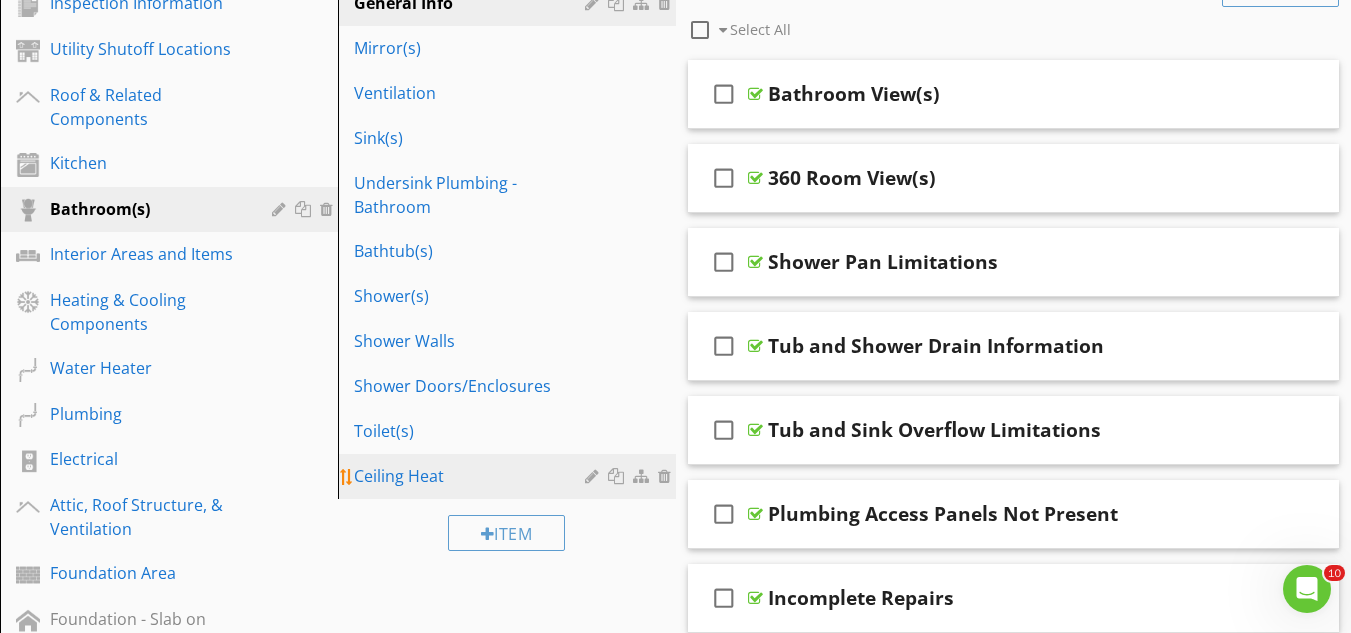 click at bounding box center (667, 476) 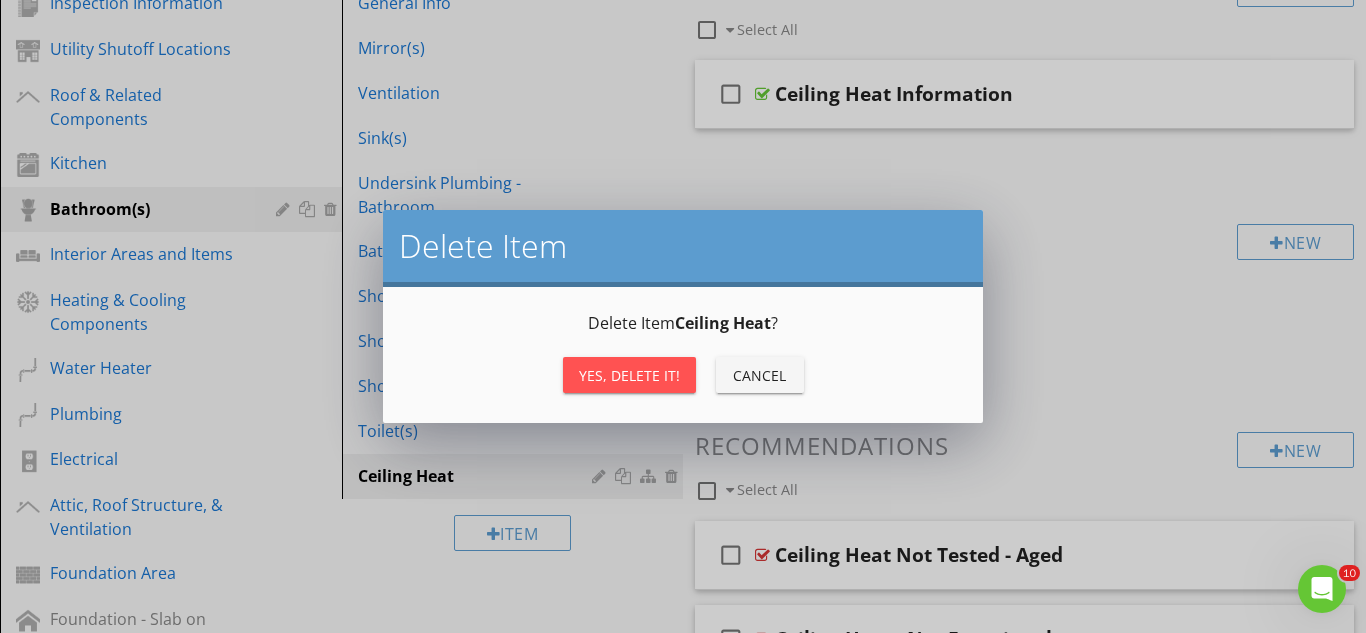 click on "Yes, Delete it!" at bounding box center (629, 375) 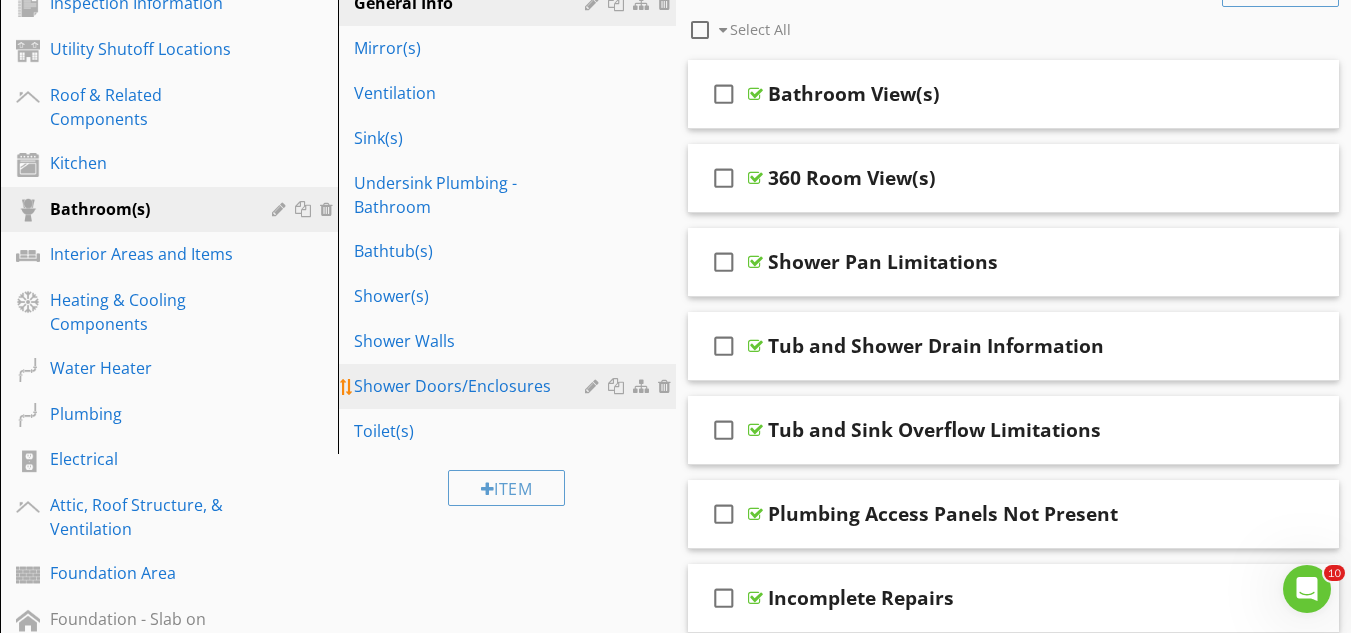 click at bounding box center (667, 386) 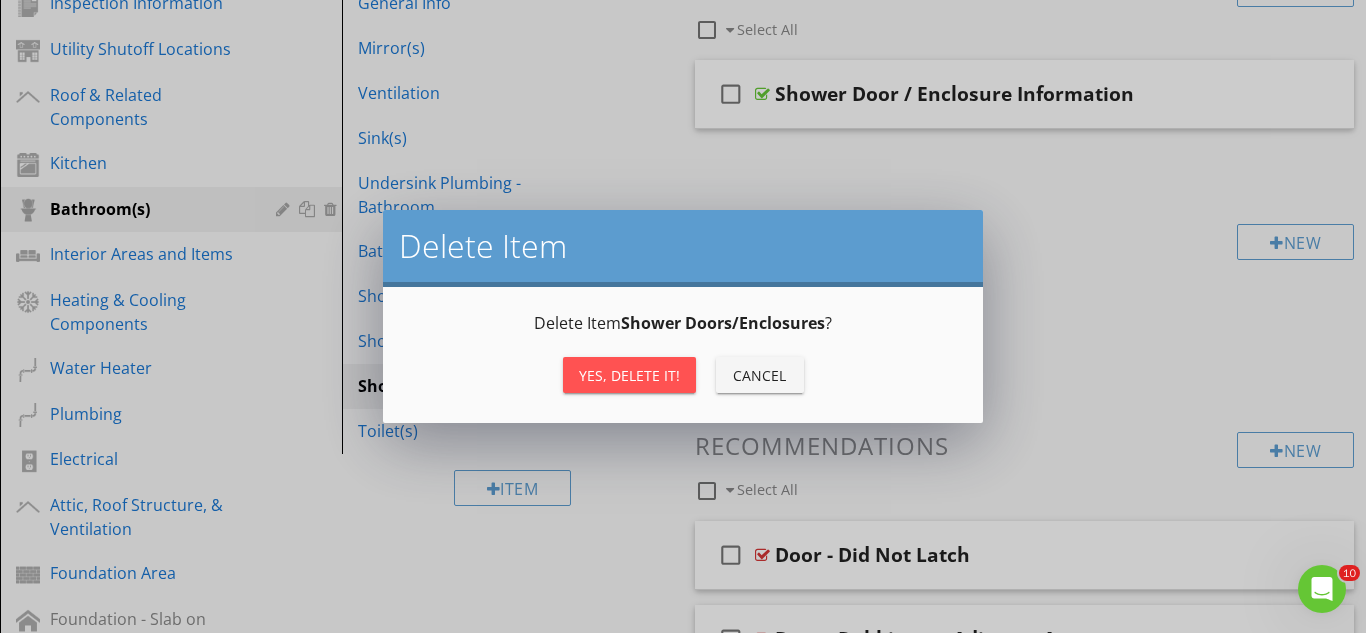 click on "Yes, Delete it!" at bounding box center [629, 375] 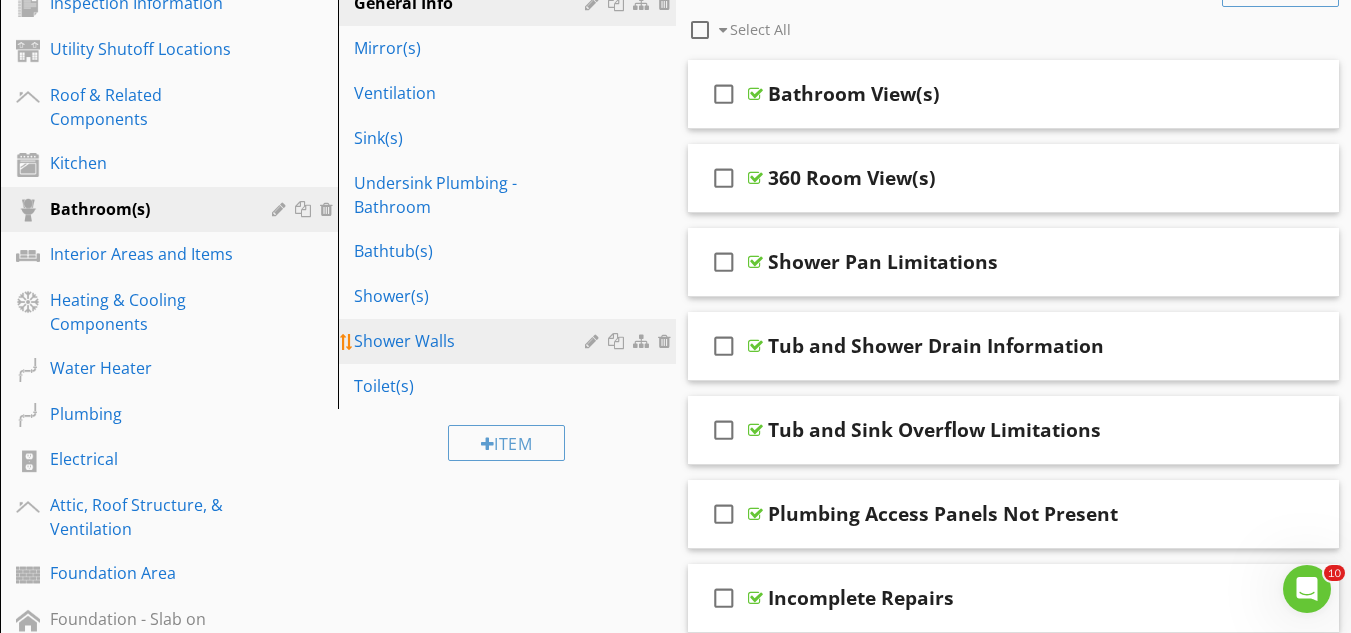 click at bounding box center (667, 341) 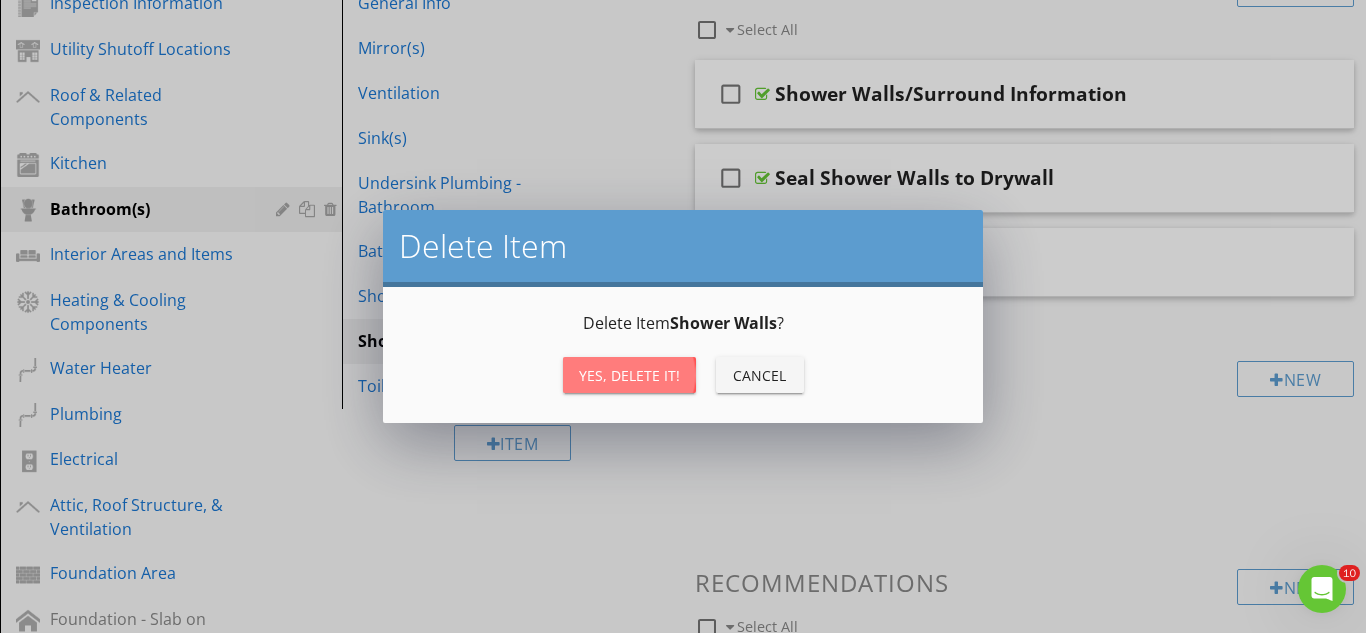 click on "Yes, Delete it!" at bounding box center [629, 375] 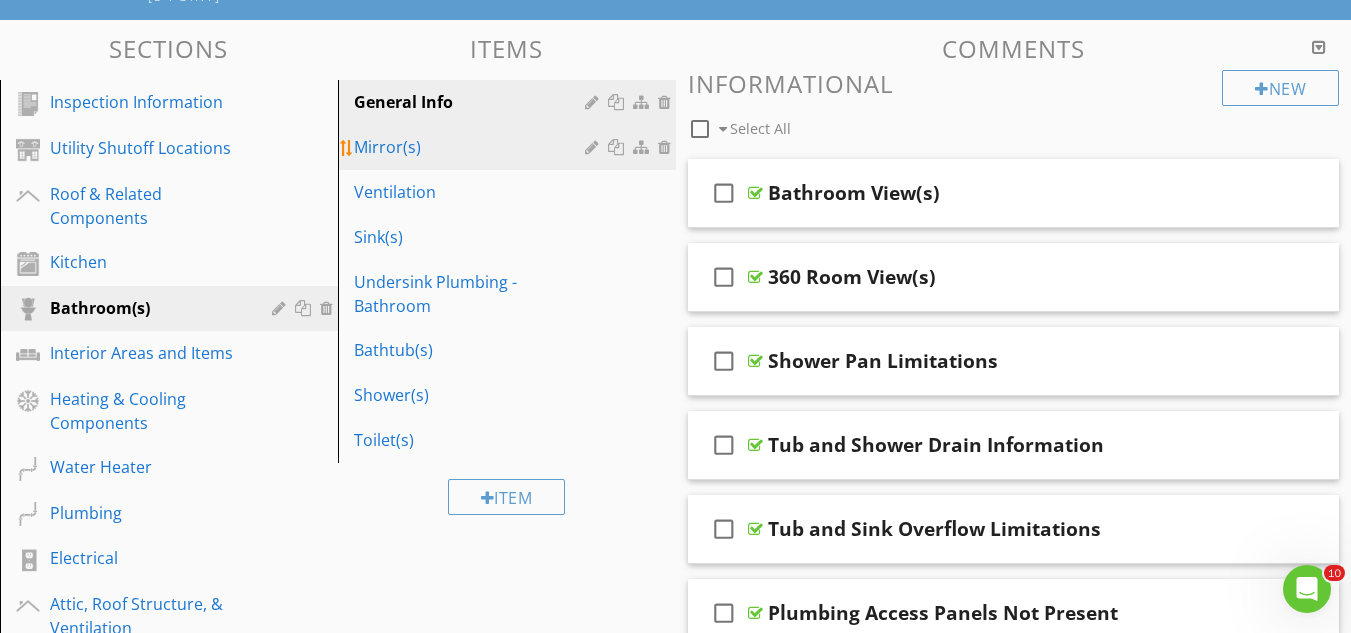 scroll, scrollTop: 200, scrollLeft: 0, axis: vertical 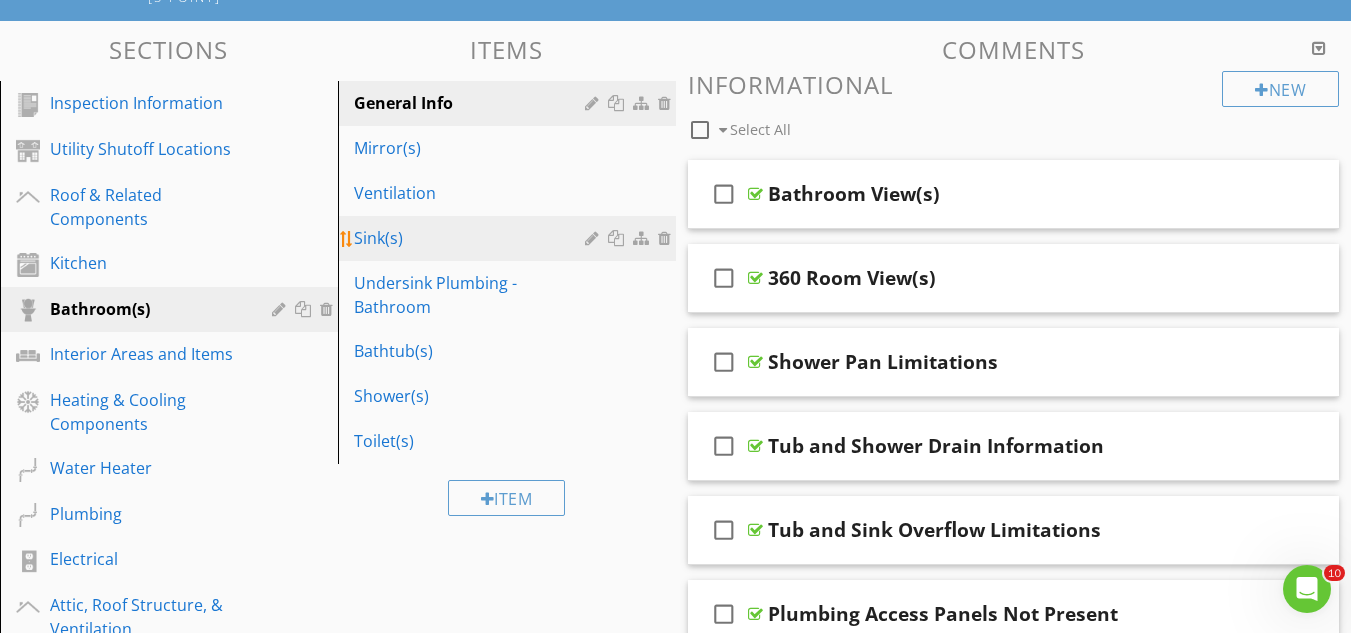 click at bounding box center (667, 238) 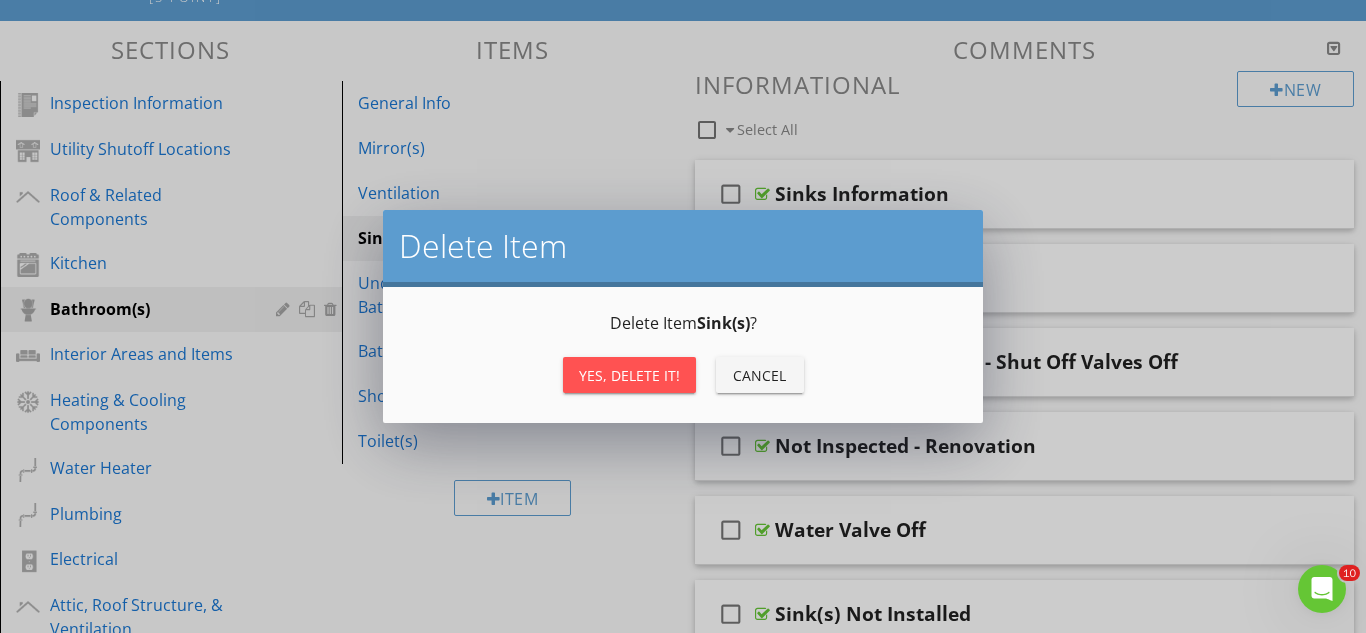 click on "Yes, Delete it!" at bounding box center [629, 375] 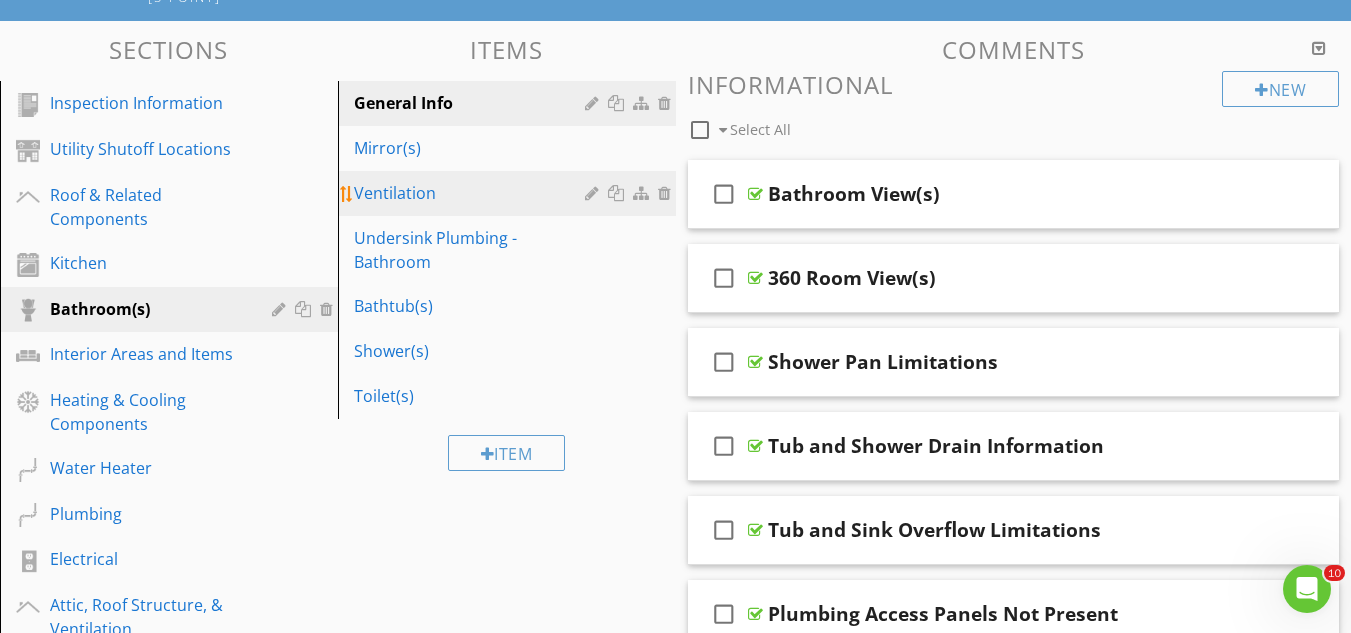 click at bounding box center [667, 193] 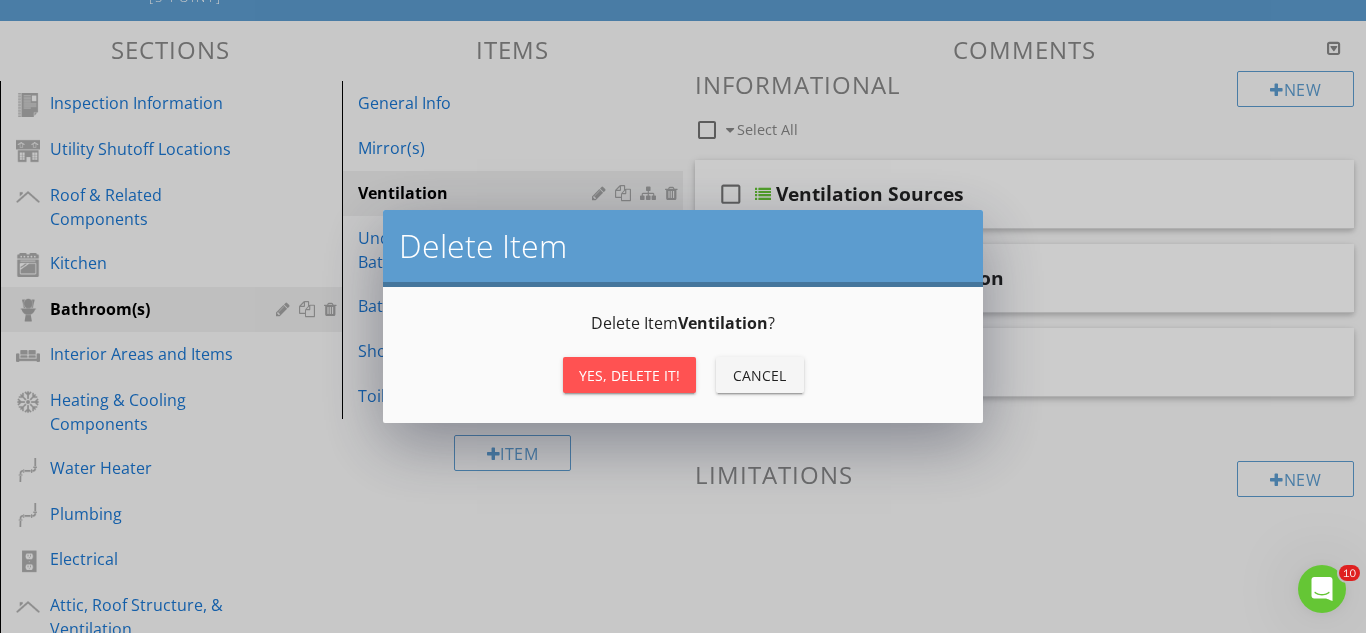 click on "Yes, Delete it!" at bounding box center [629, 375] 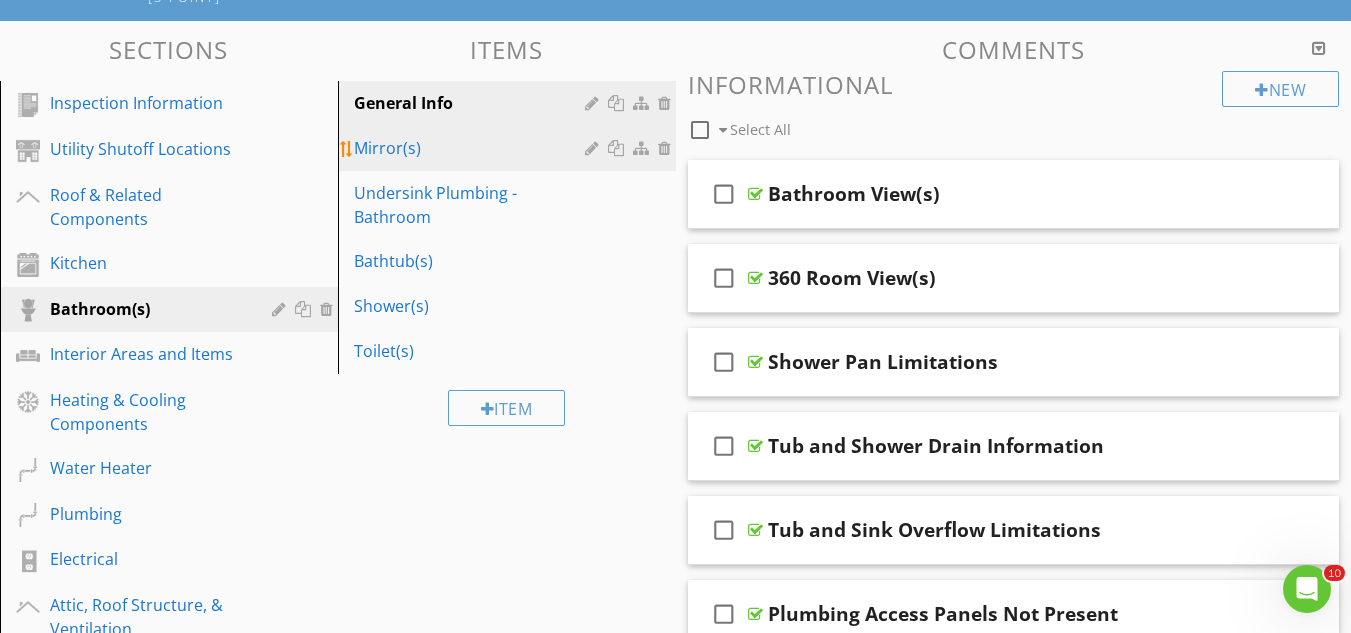 click at bounding box center (667, 148) 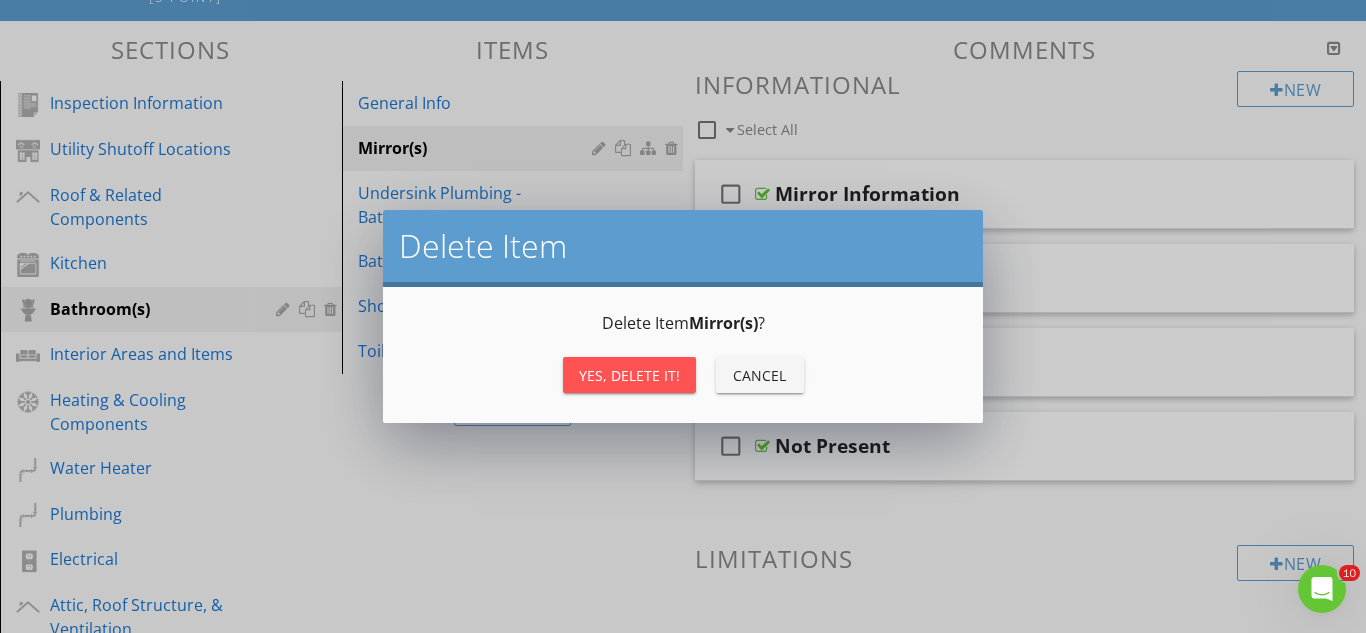 click on "Yes, Delete it!" at bounding box center (629, 375) 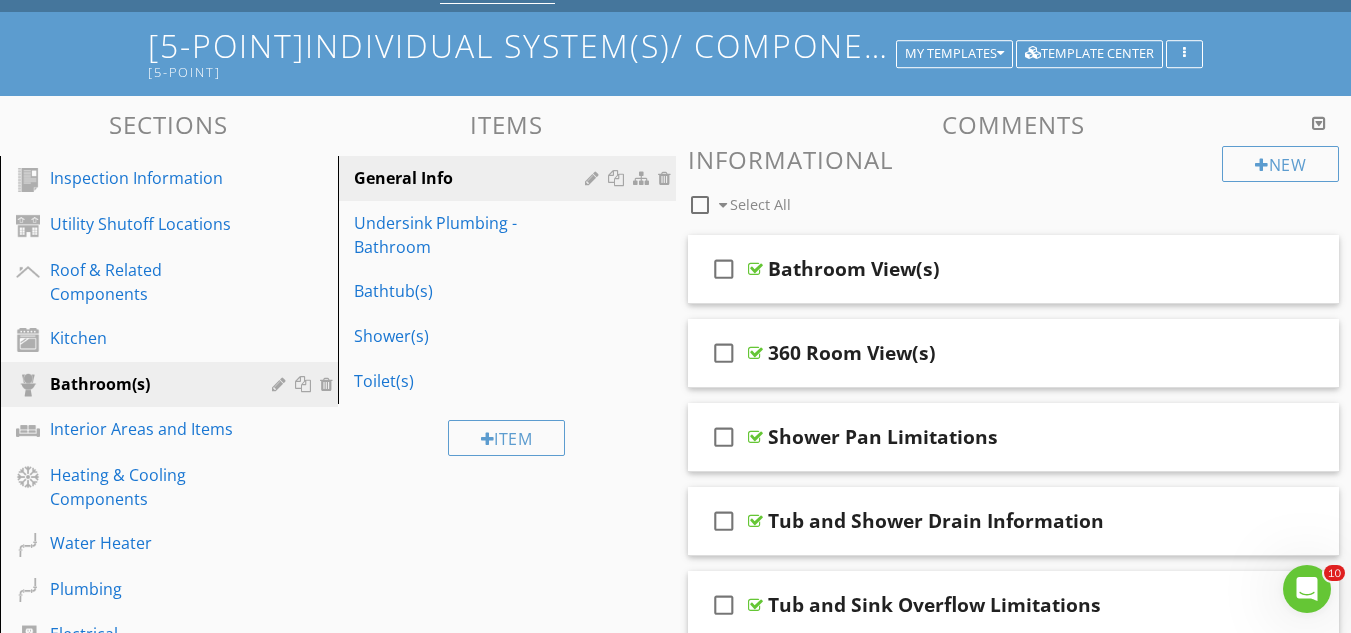 scroll, scrollTop: 100, scrollLeft: 0, axis: vertical 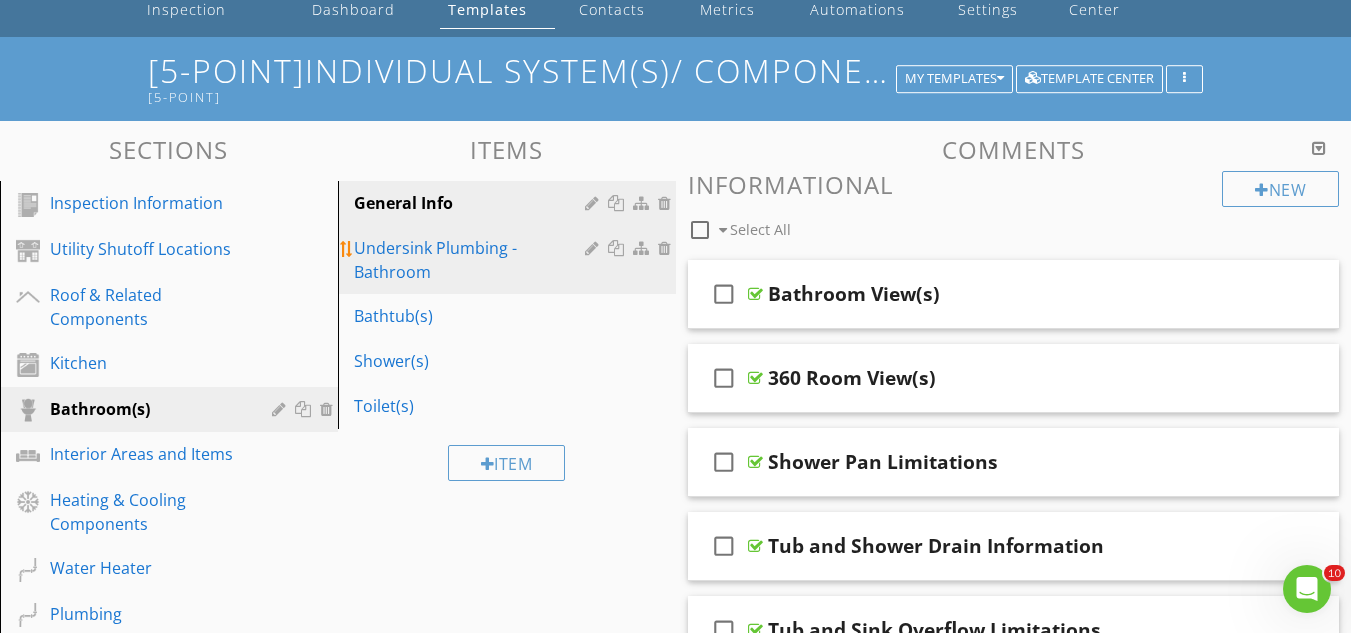 click on "Undersink Plumbing - Bathroom" at bounding box center (472, 260) 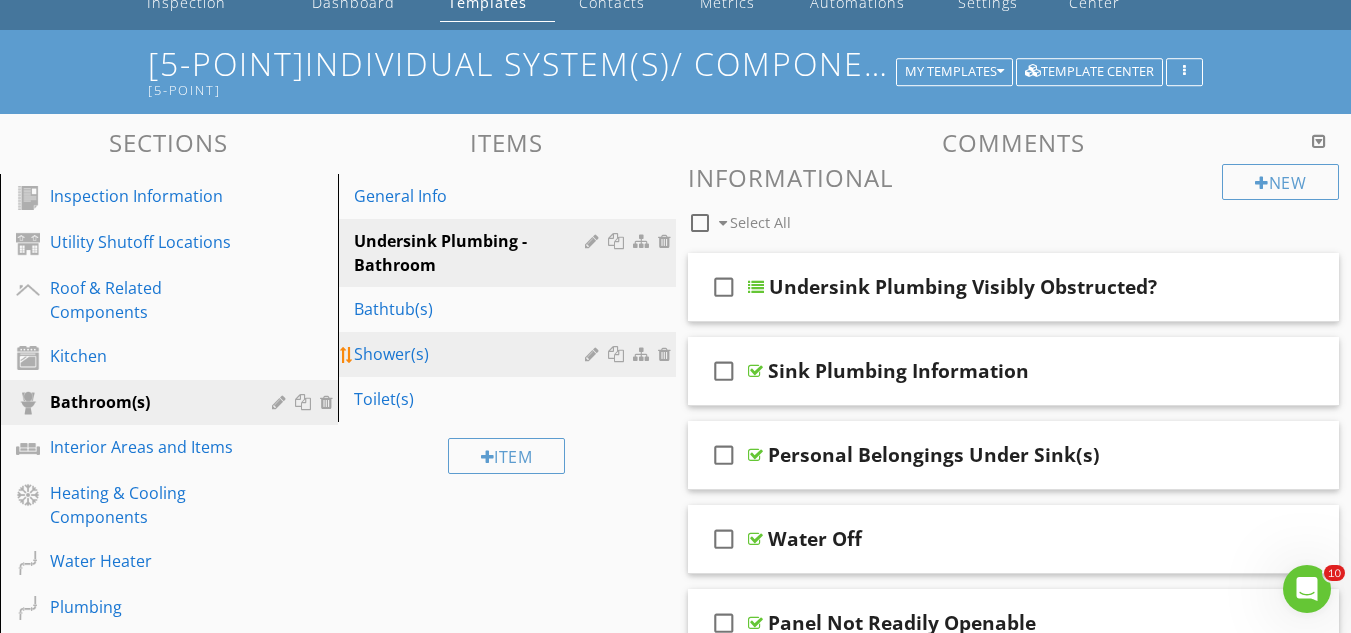 scroll, scrollTop: 100, scrollLeft: 0, axis: vertical 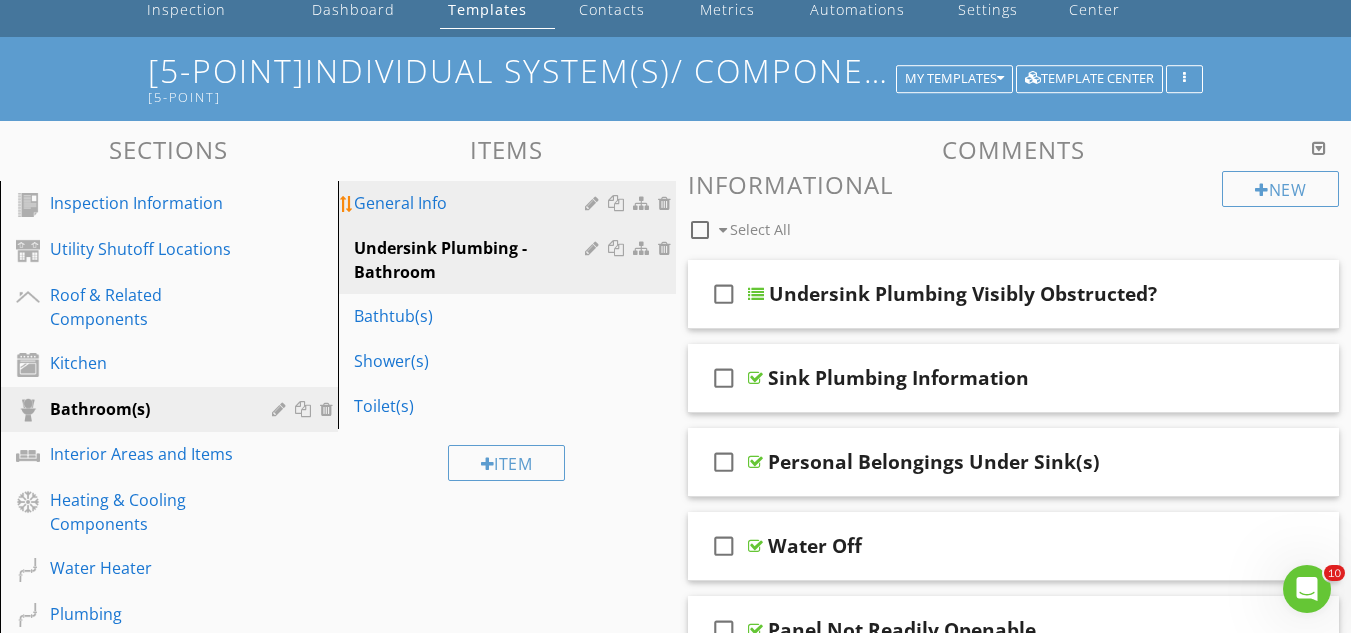 click on "General Info" at bounding box center [472, 203] 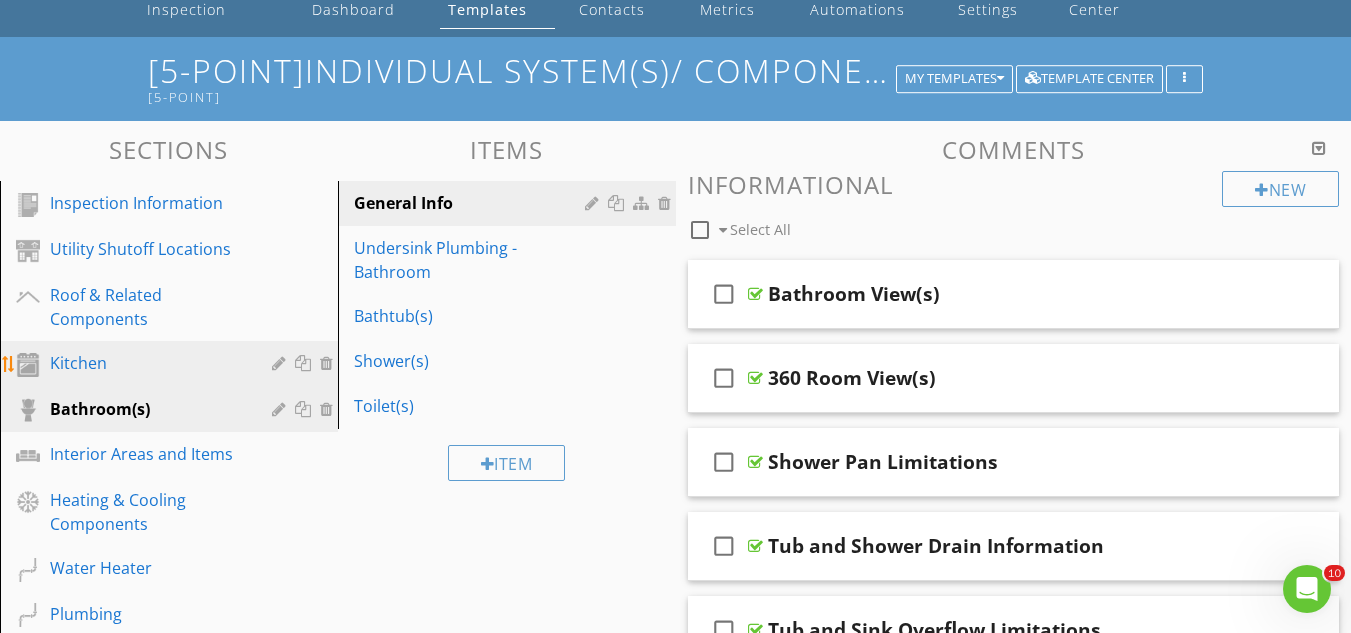 click on "Kitchen" at bounding box center (146, 363) 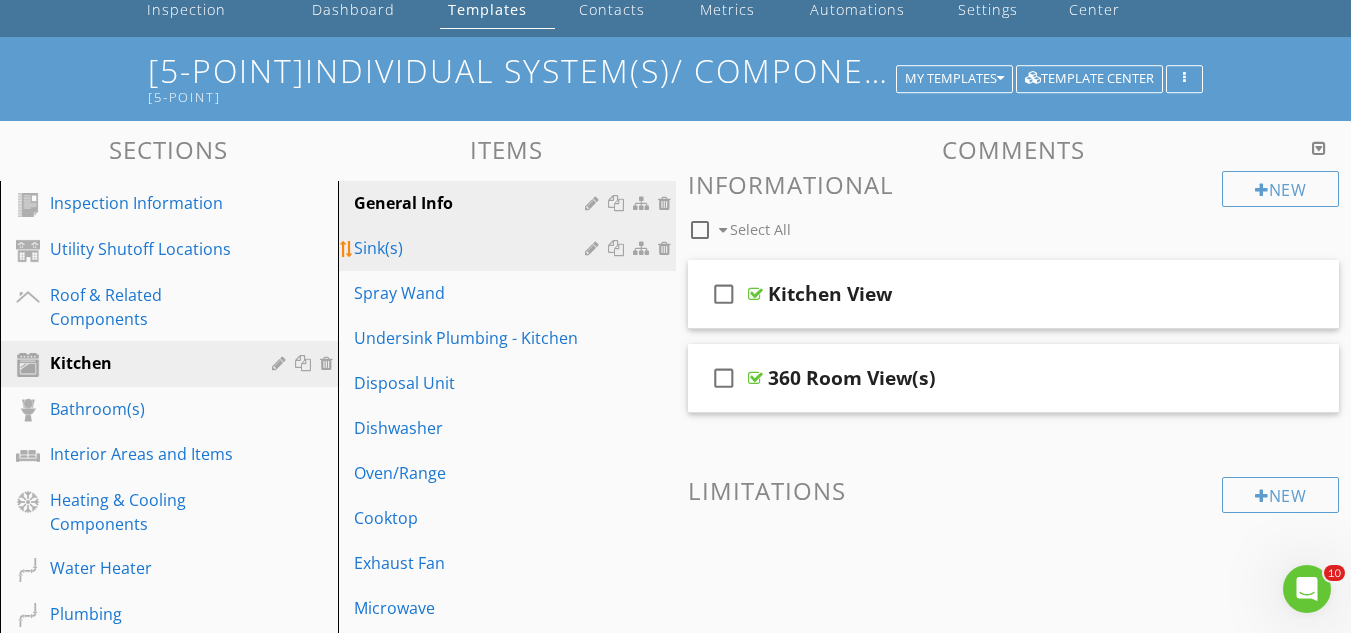 click at bounding box center [667, 248] 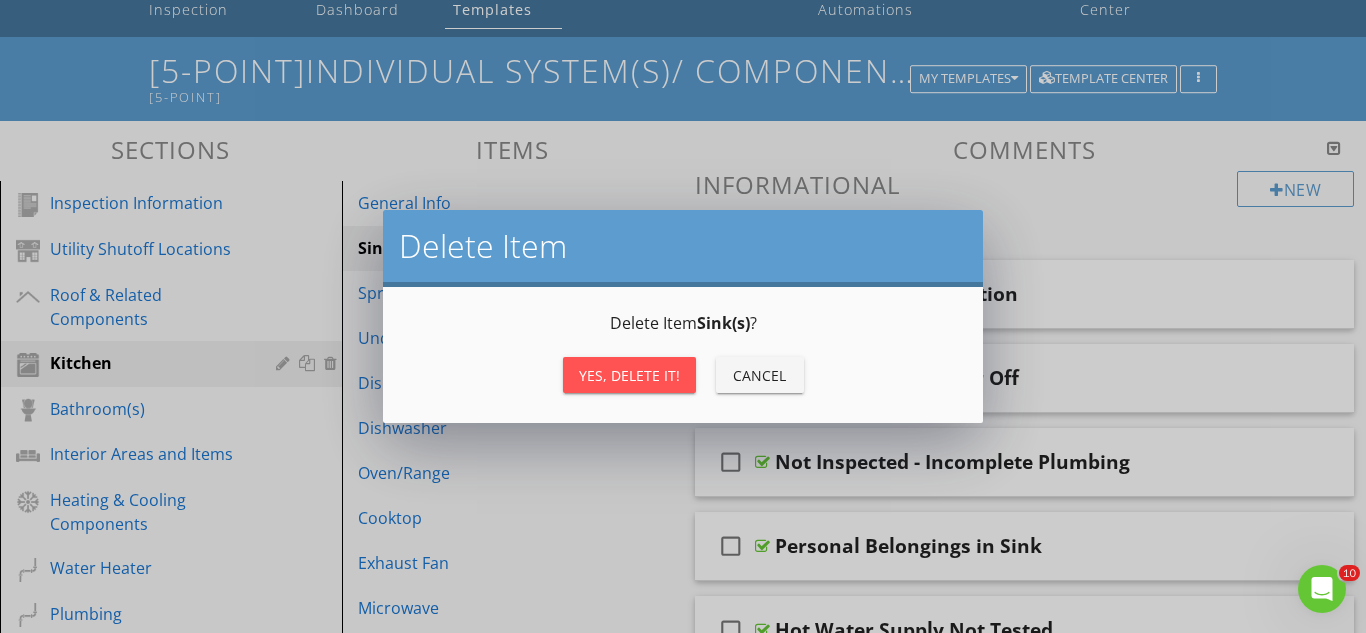 click on "Yes, Delete it!" at bounding box center (629, 375) 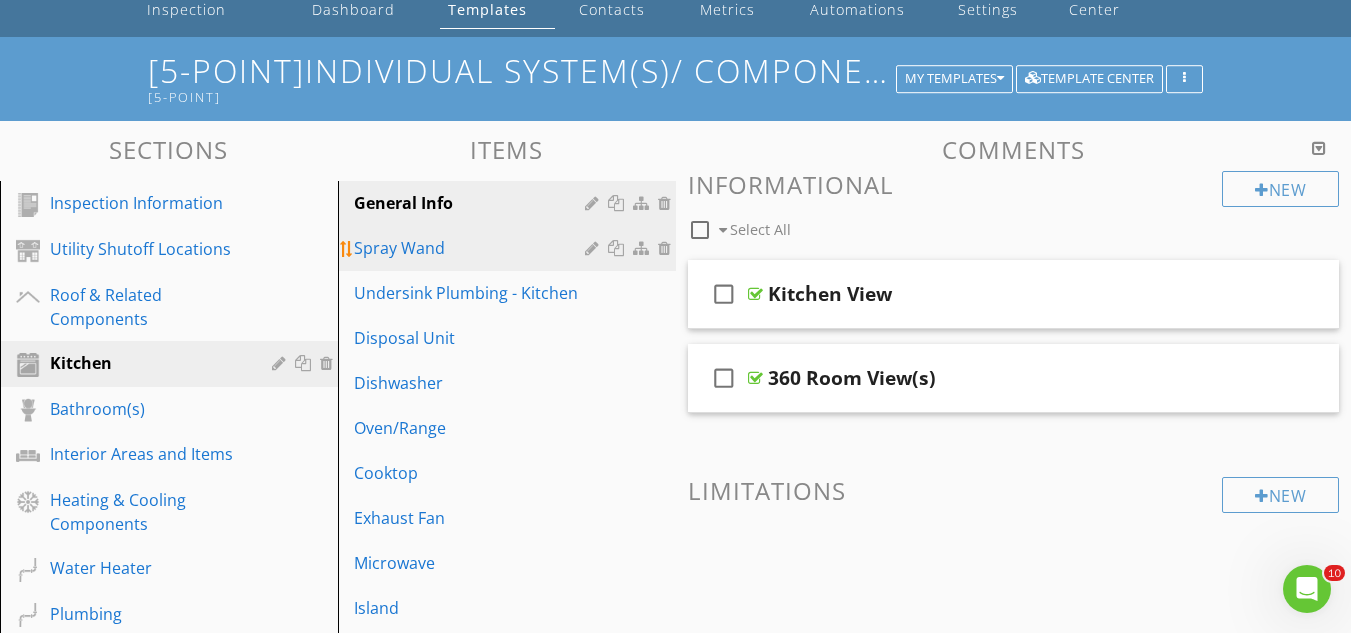 click at bounding box center [667, 248] 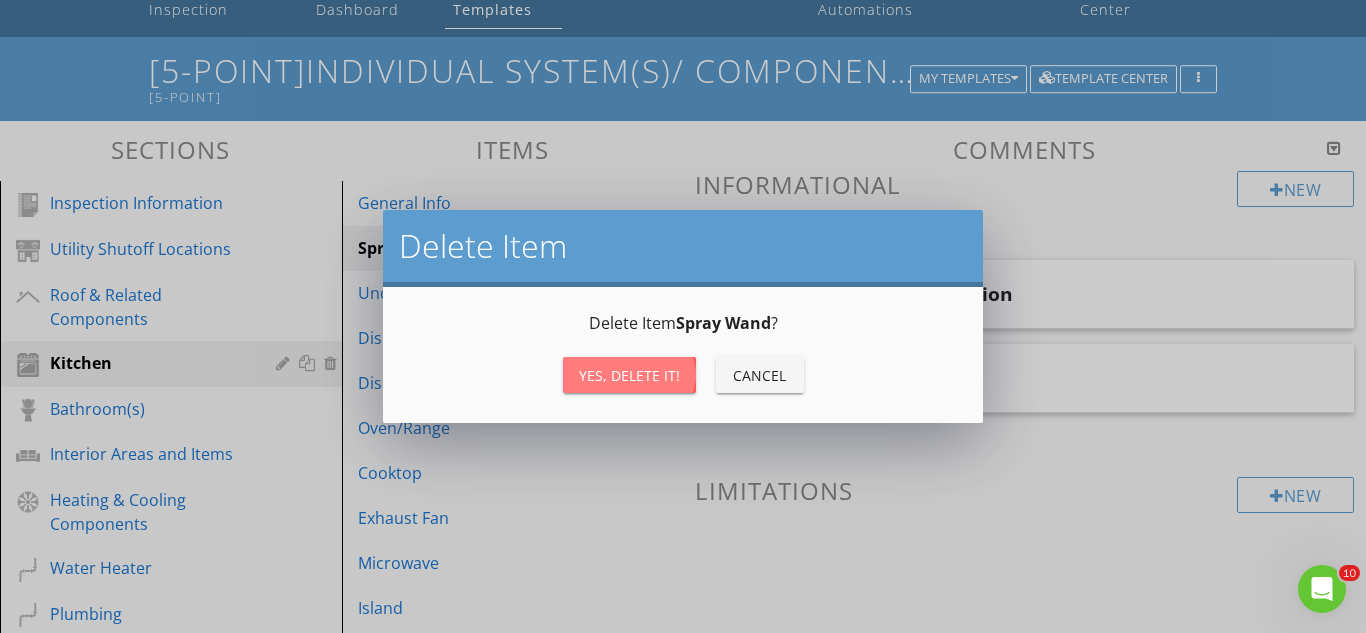 click on "Yes, Delete it!" at bounding box center (629, 375) 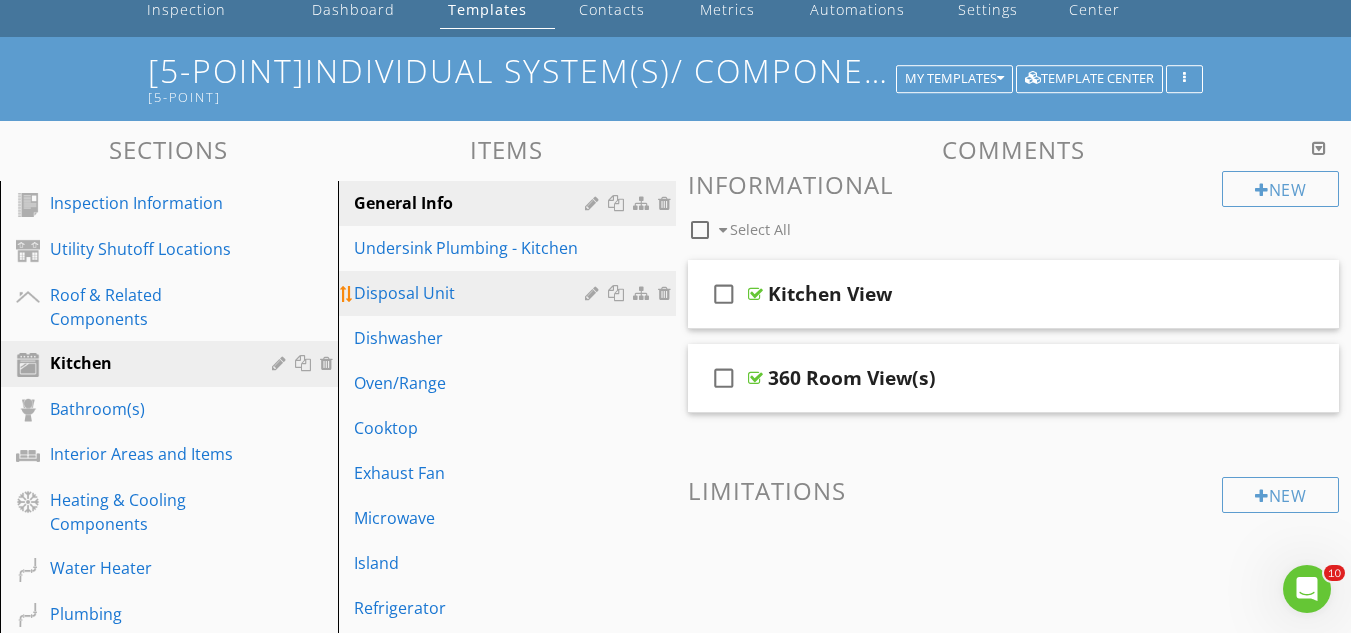 click at bounding box center [667, 293] 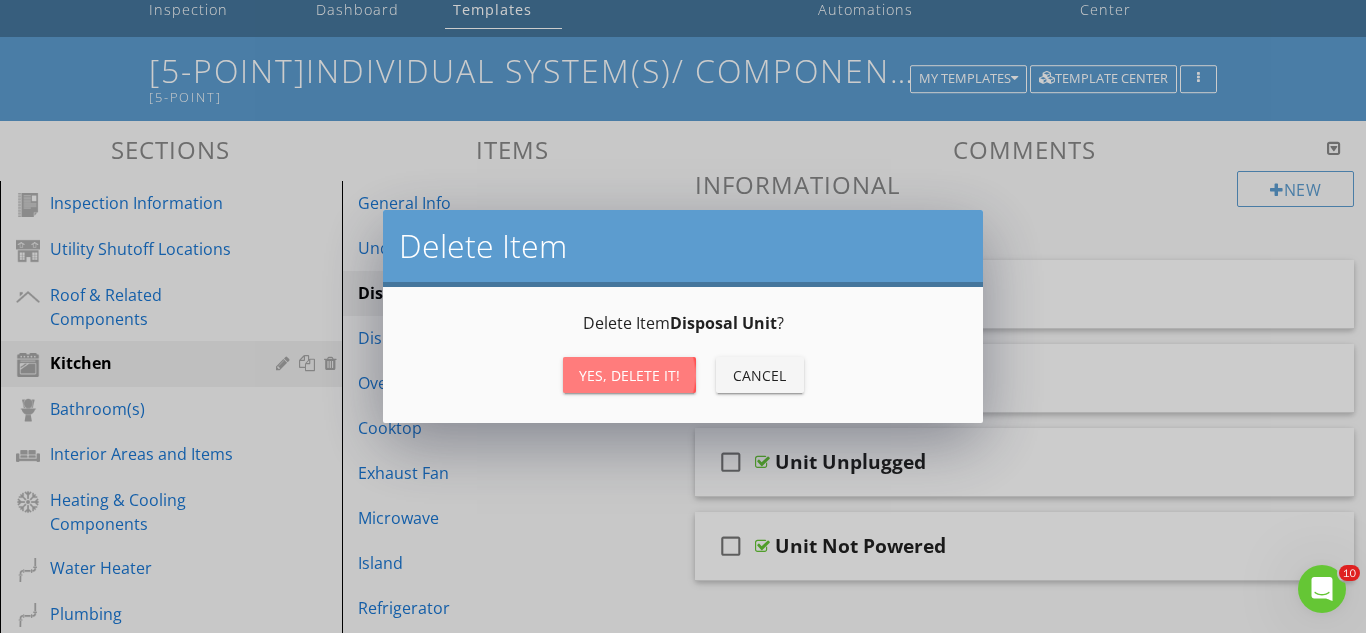 click on "Yes, Delete it!" at bounding box center [629, 375] 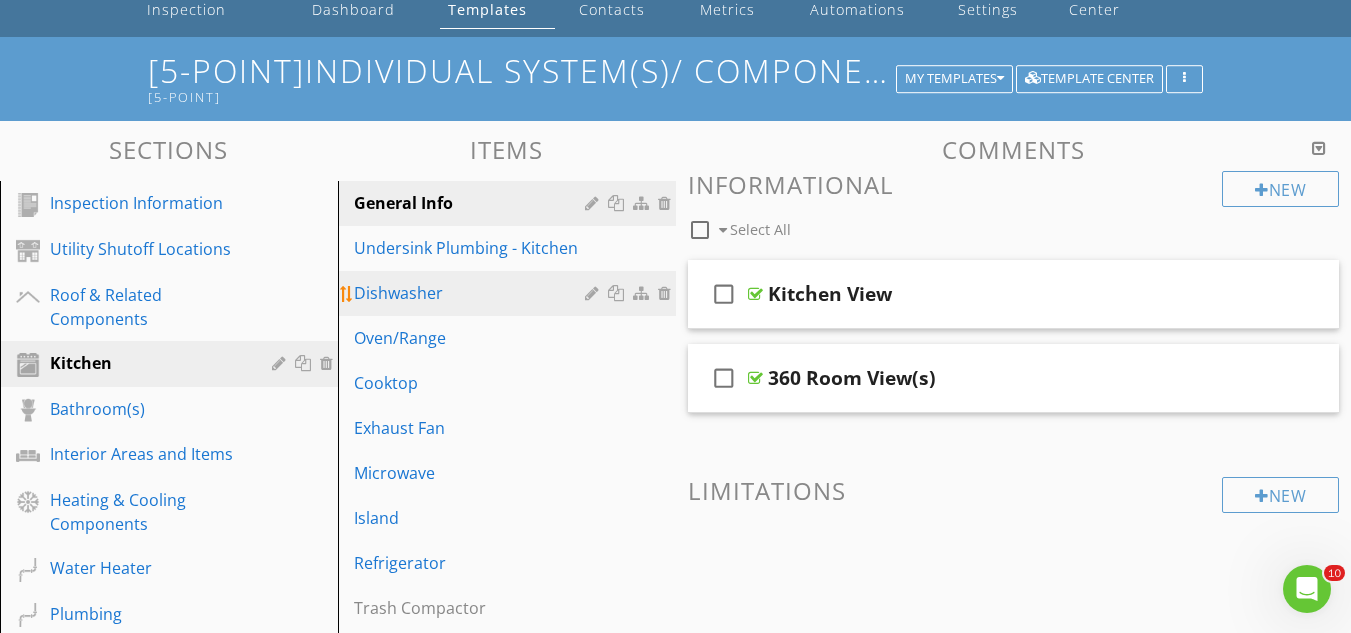 click at bounding box center [667, 293] 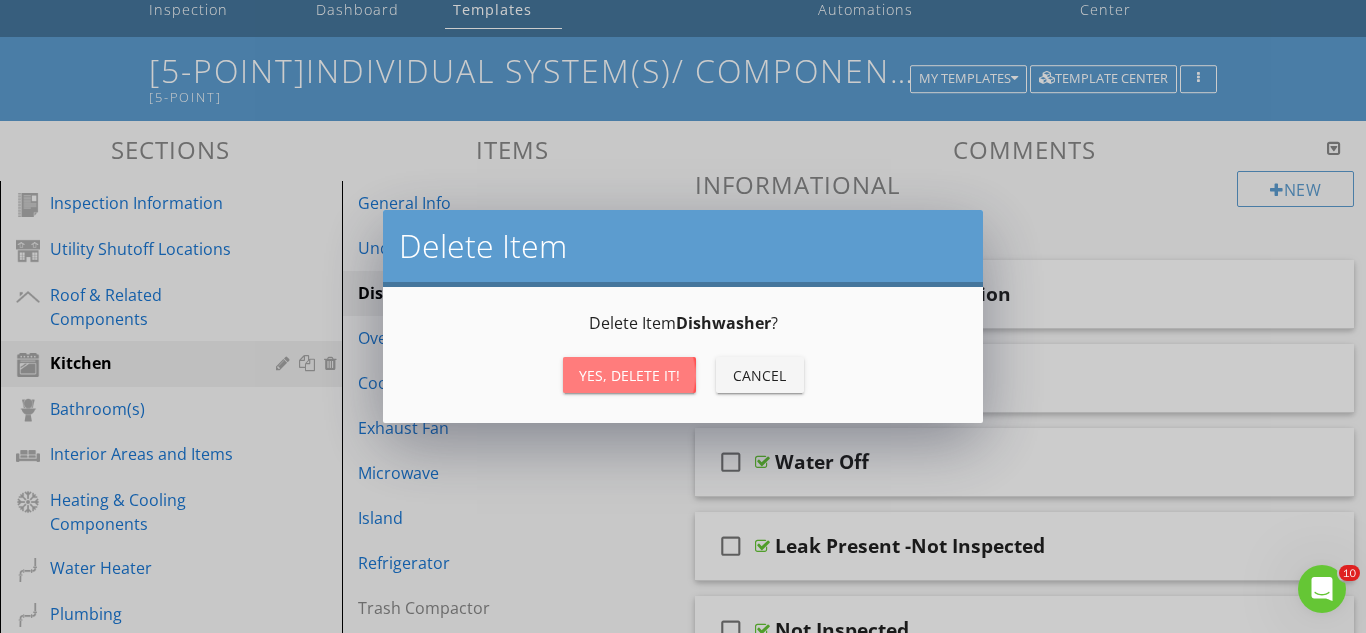 click on "Yes, Delete it!" at bounding box center (629, 375) 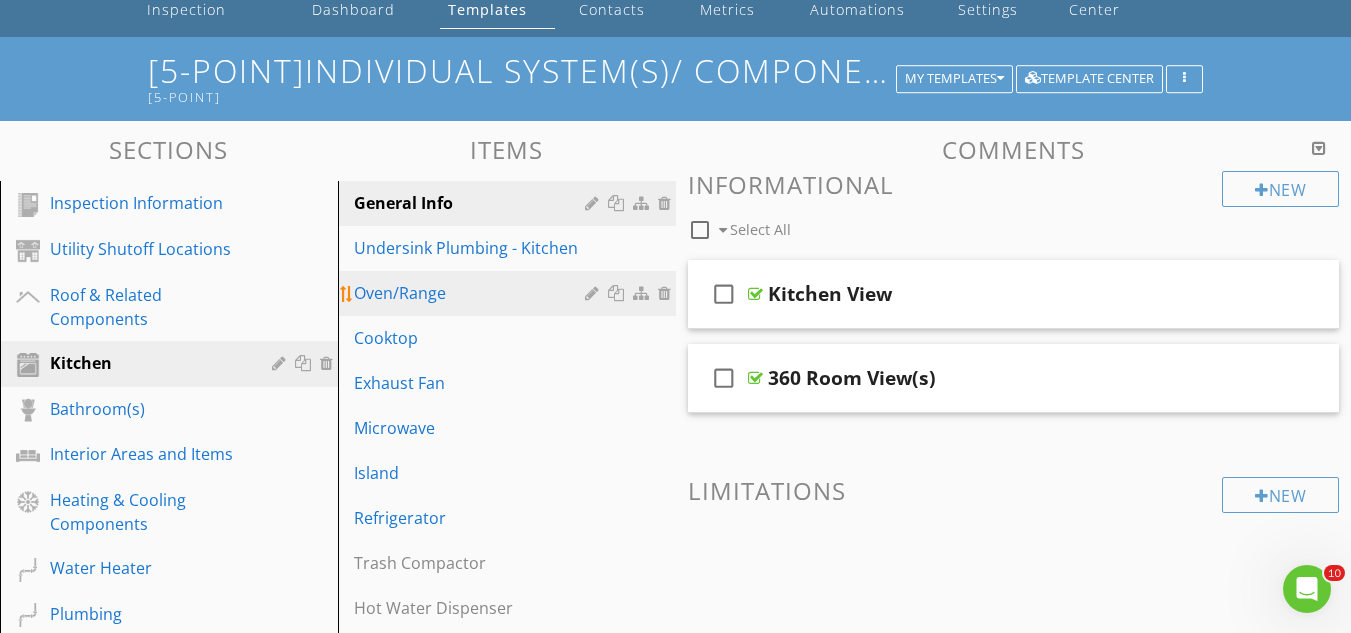 click at bounding box center (667, 293) 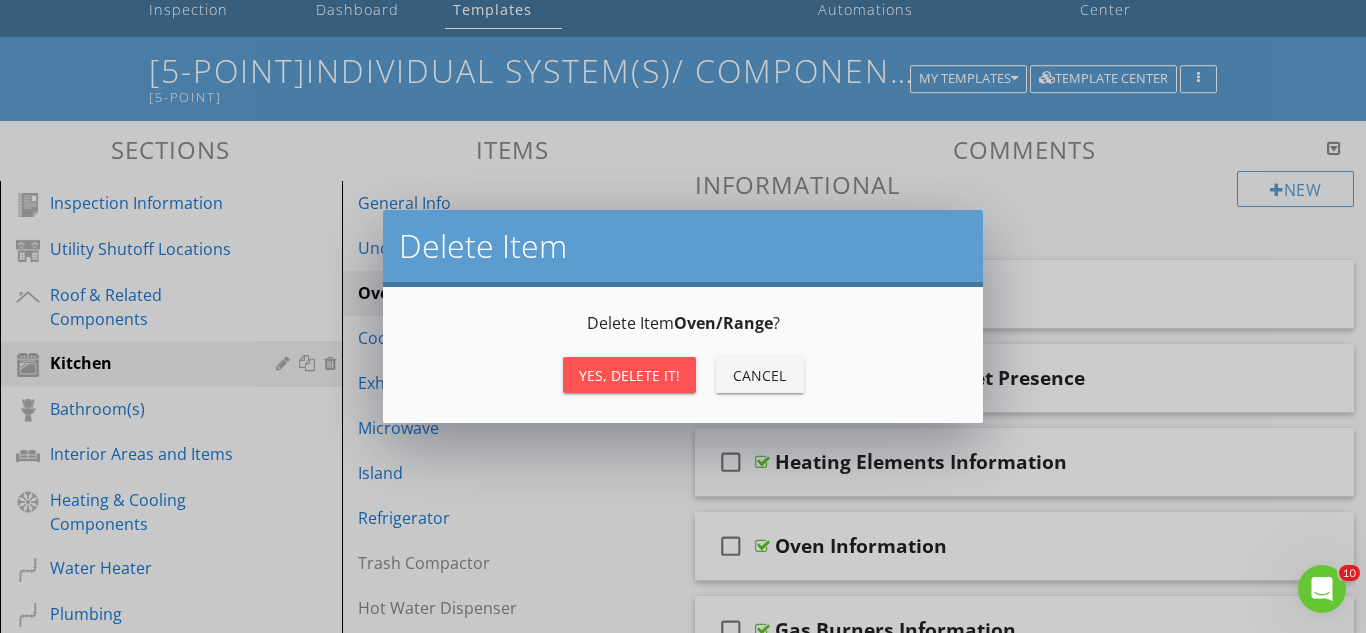 click on "Yes, Delete it!" at bounding box center (629, 375) 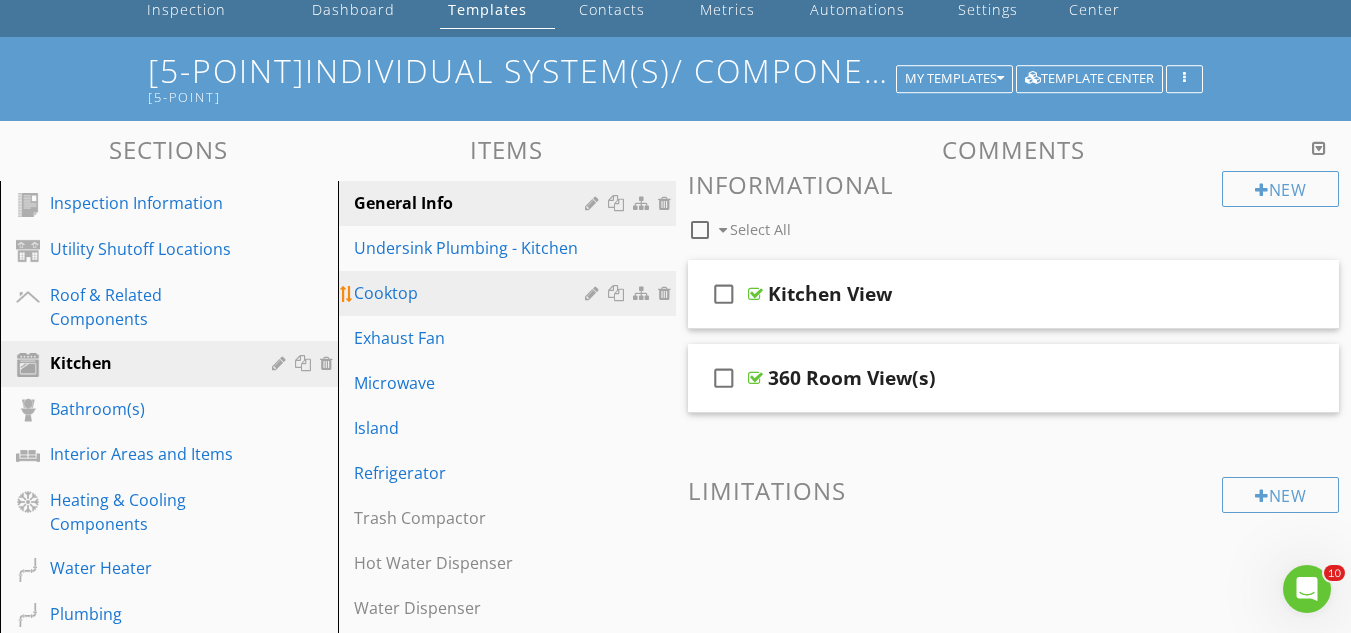click at bounding box center [667, 293] 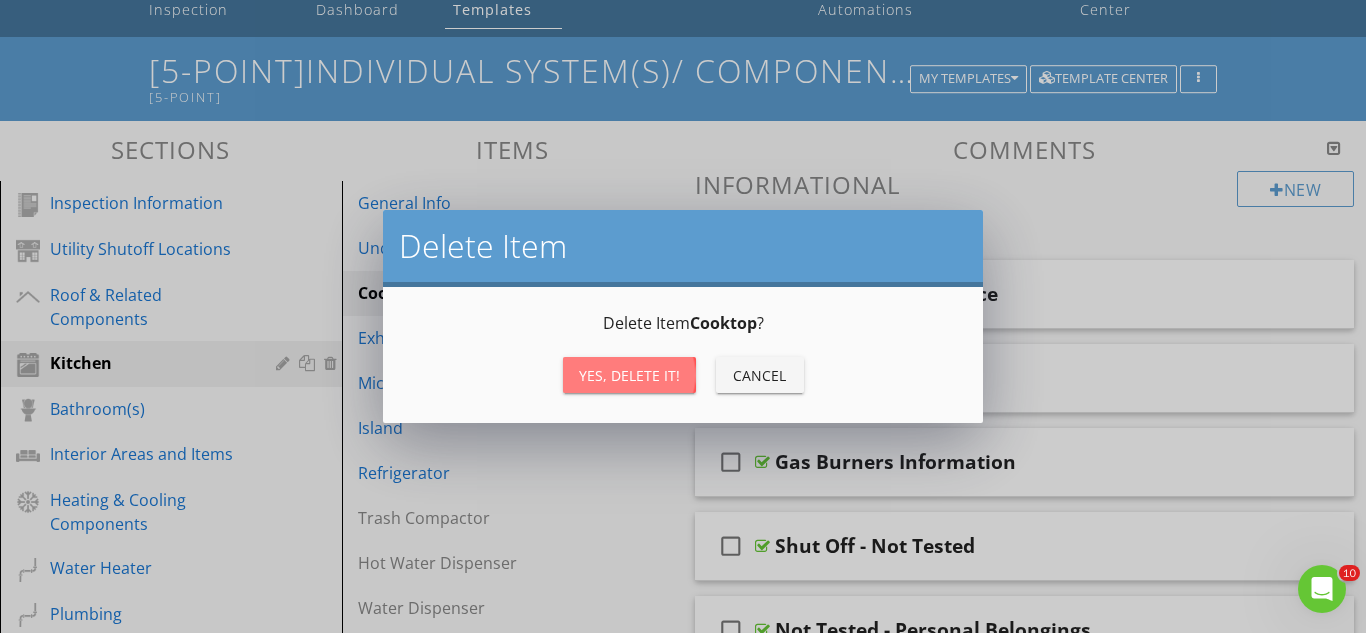 click on "Yes, Delete it!" at bounding box center (629, 375) 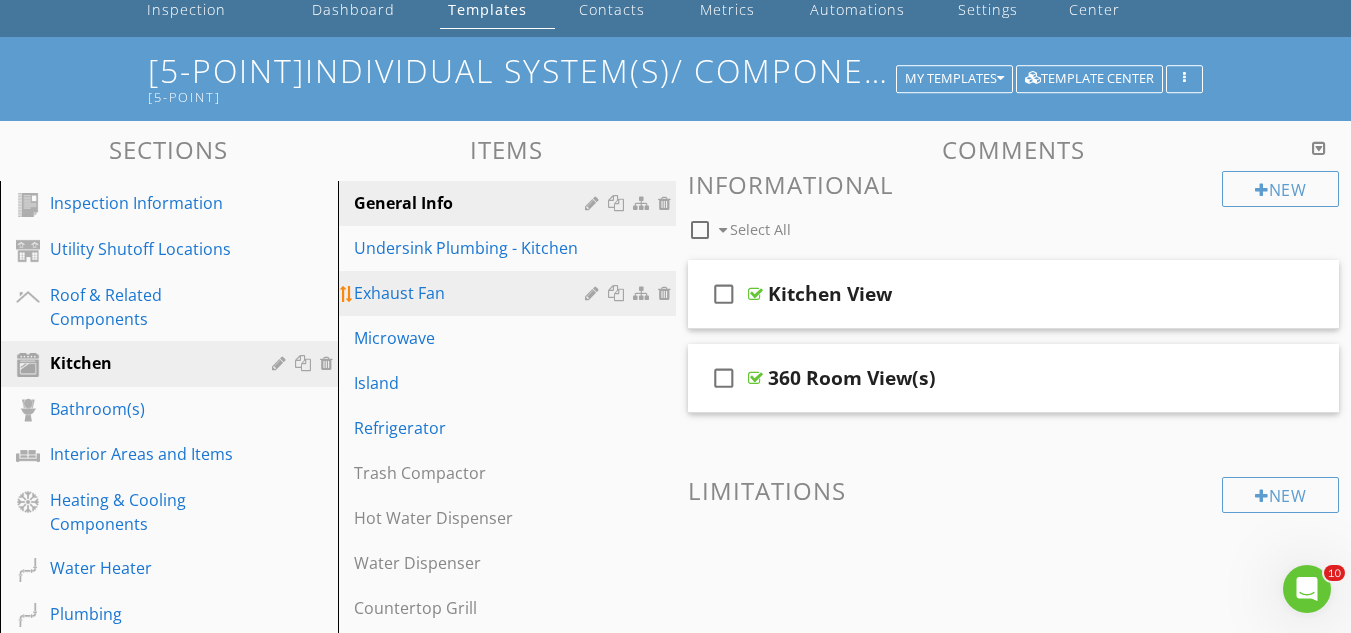click at bounding box center [667, 293] 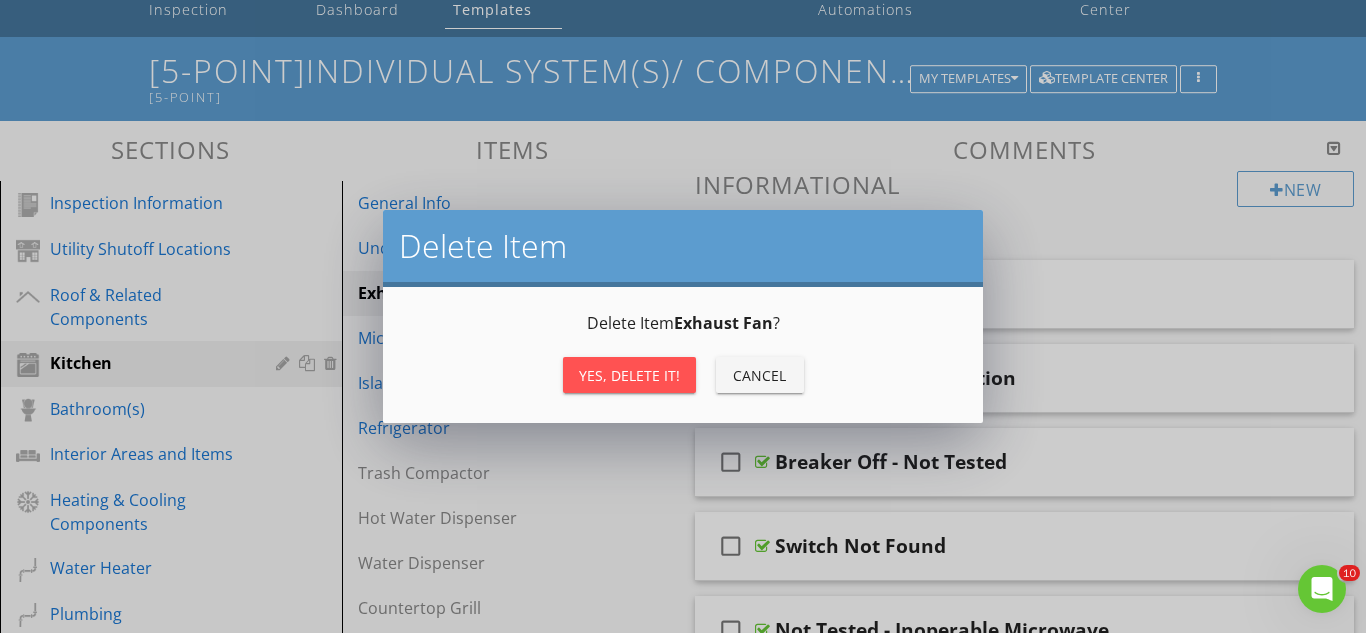 click on "Yes, Delete it!" at bounding box center [629, 375] 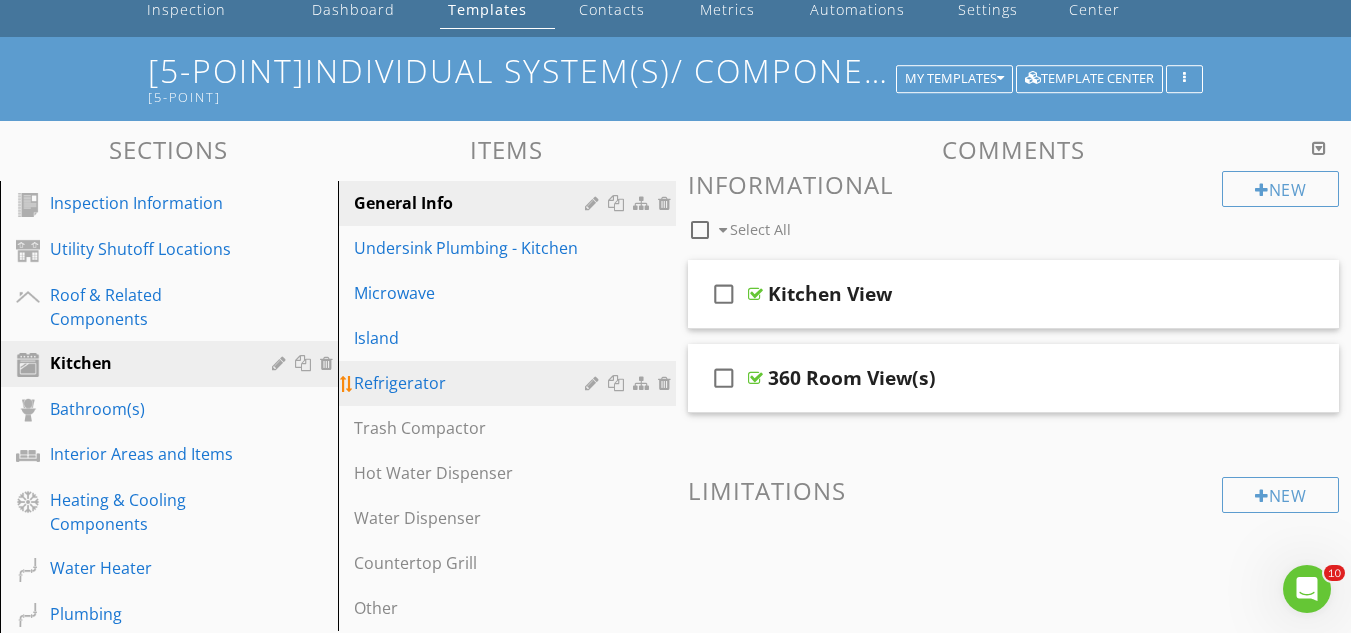 click at bounding box center [667, 383] 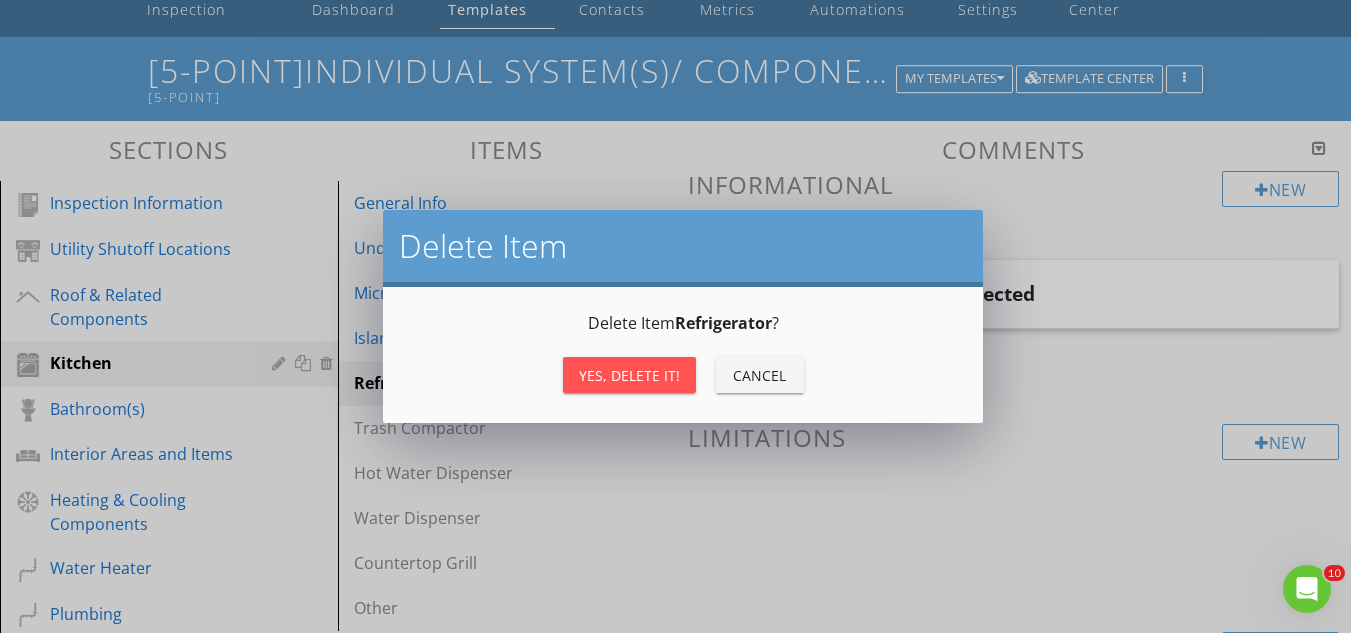 click on "Delete Item   Delete Item
Refrigerator ?   Yes, Delete it!   Cancel" at bounding box center (675, 316) 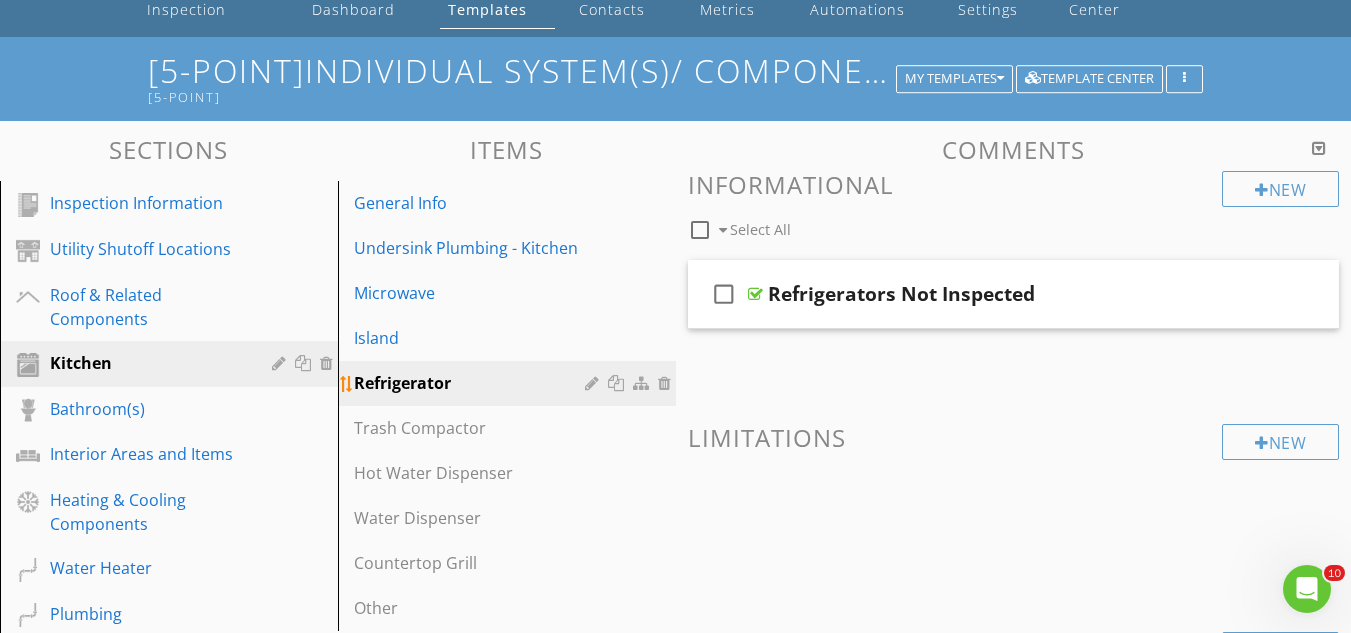 click at bounding box center (667, 383) 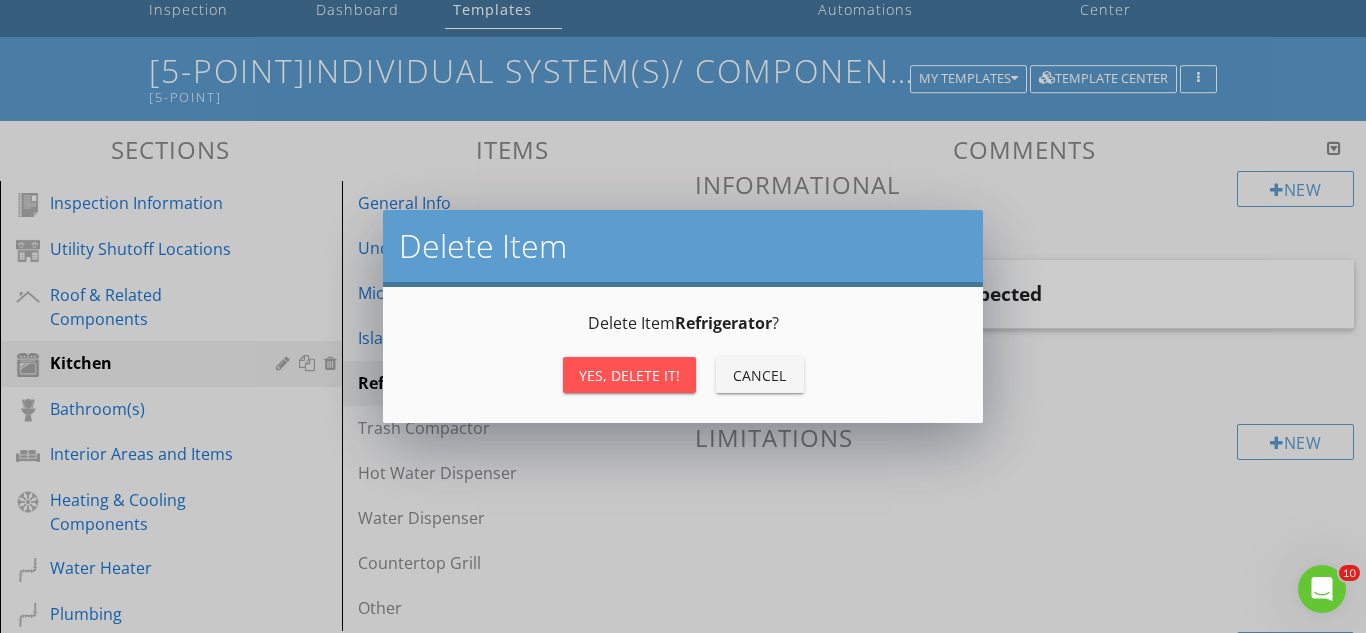 click on "Yes, Delete it!" at bounding box center [629, 375] 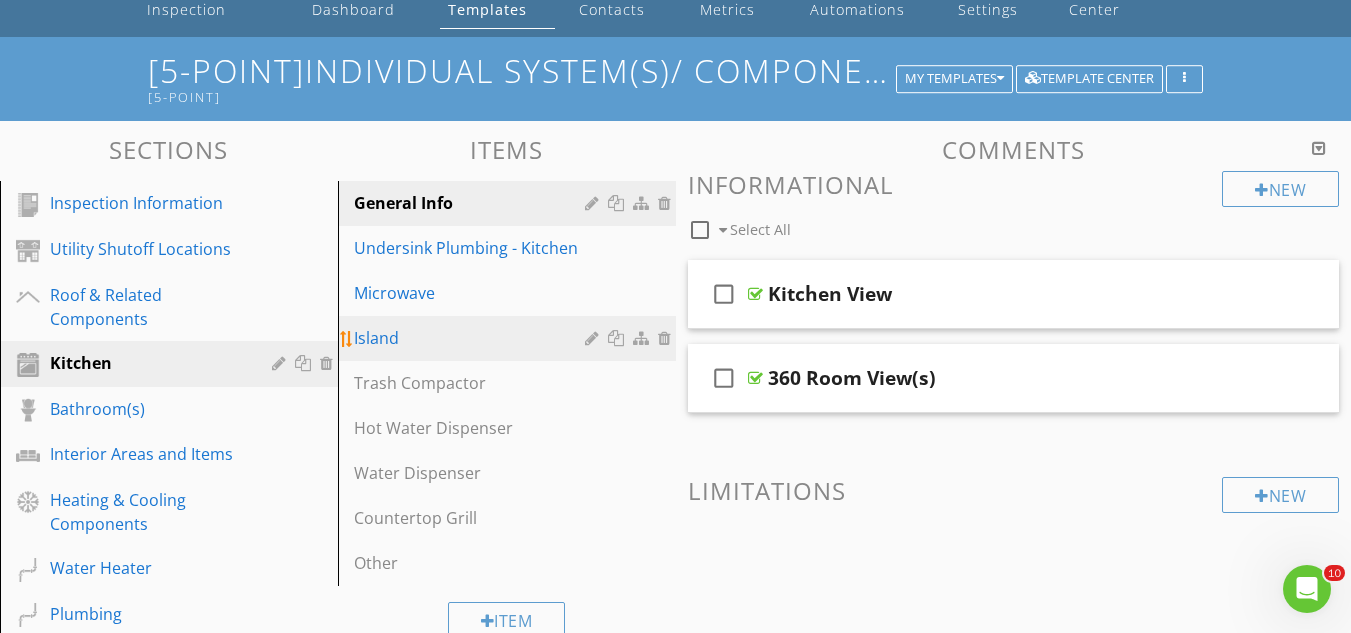 click at bounding box center [667, 338] 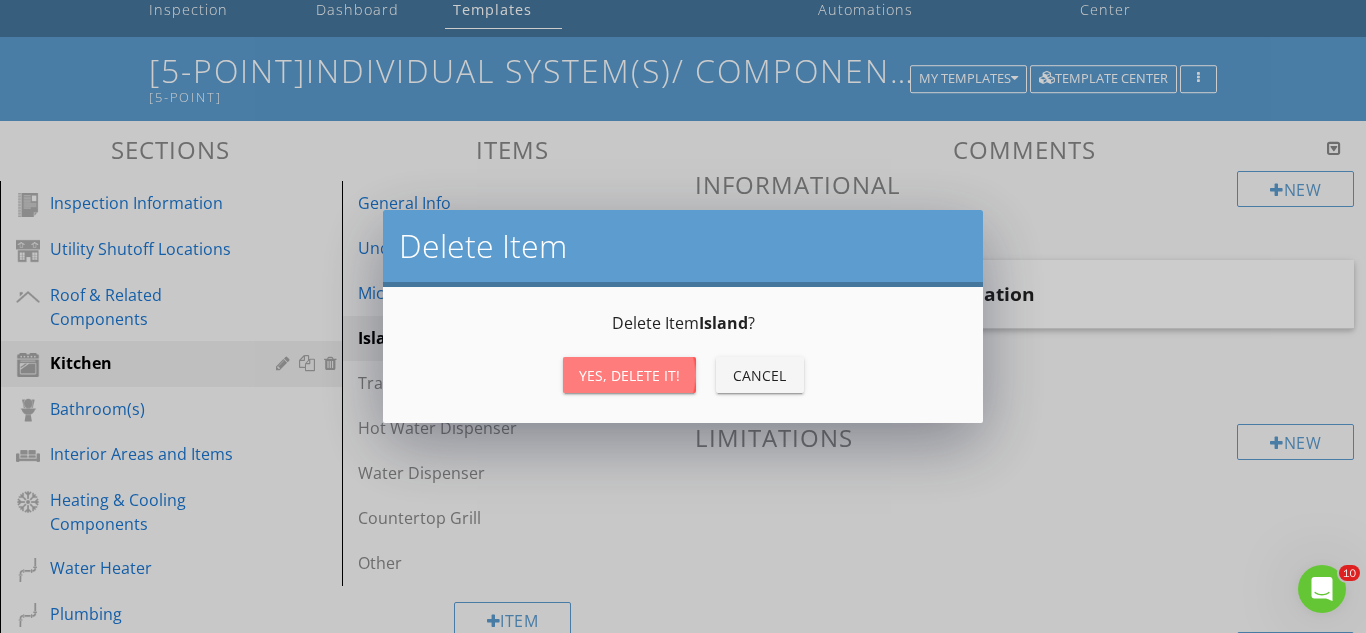 click on "Yes, Delete it!" at bounding box center [629, 375] 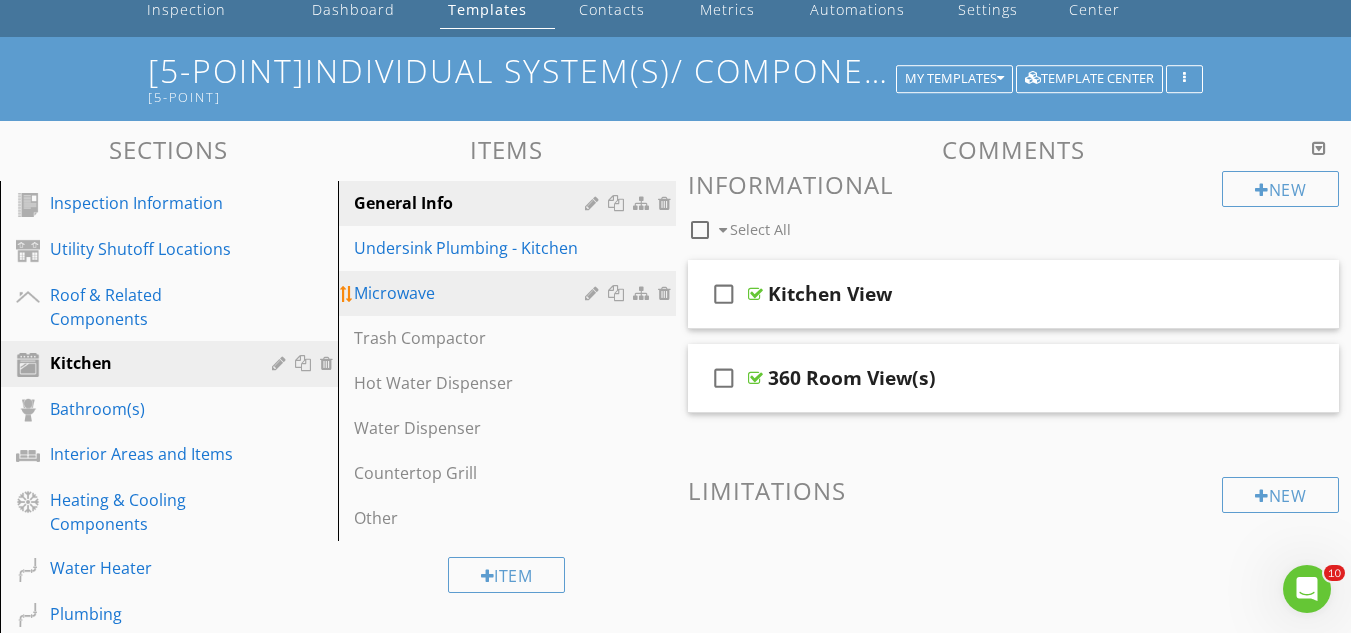 click at bounding box center (667, 293) 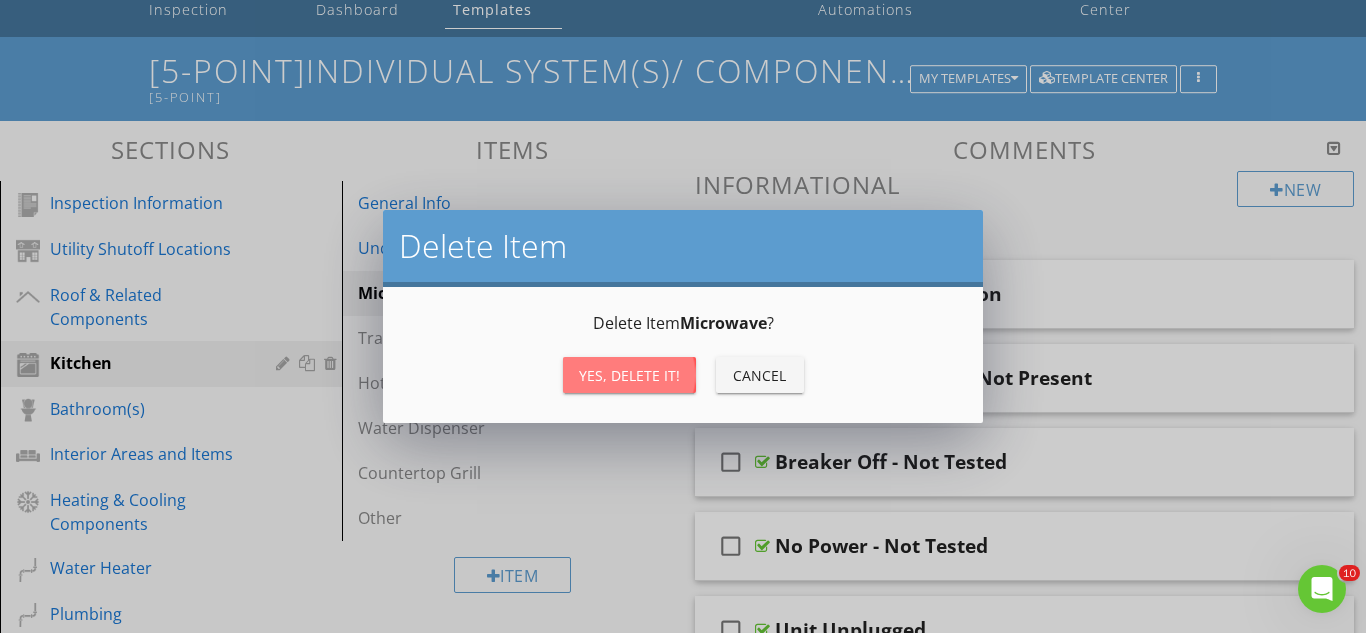 click on "Yes, Delete it!" at bounding box center [629, 375] 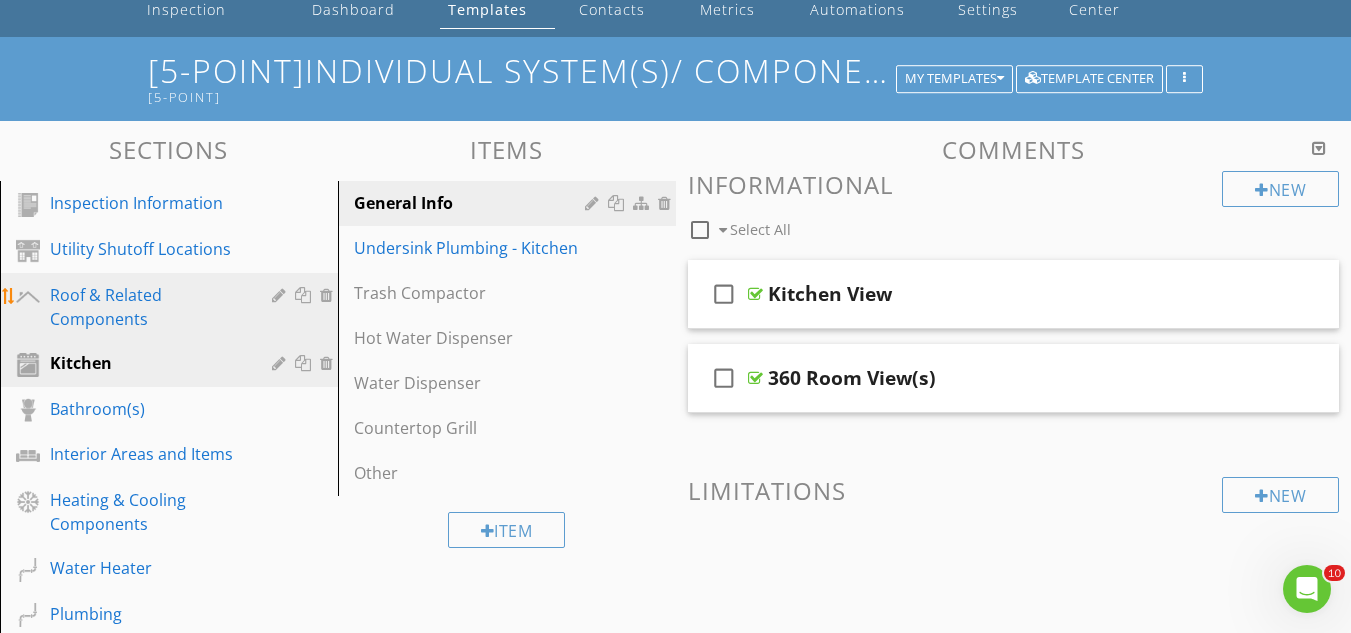 click on "Roof & Related Components" at bounding box center (146, 307) 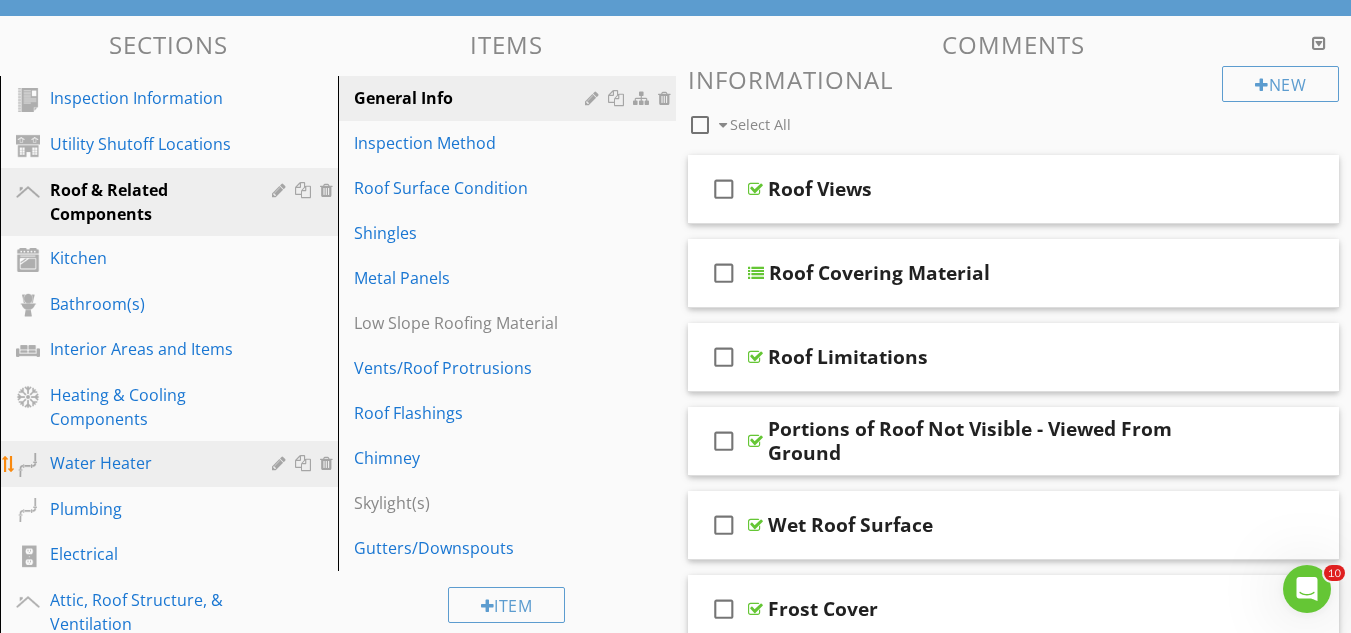 scroll, scrollTop: 200, scrollLeft: 0, axis: vertical 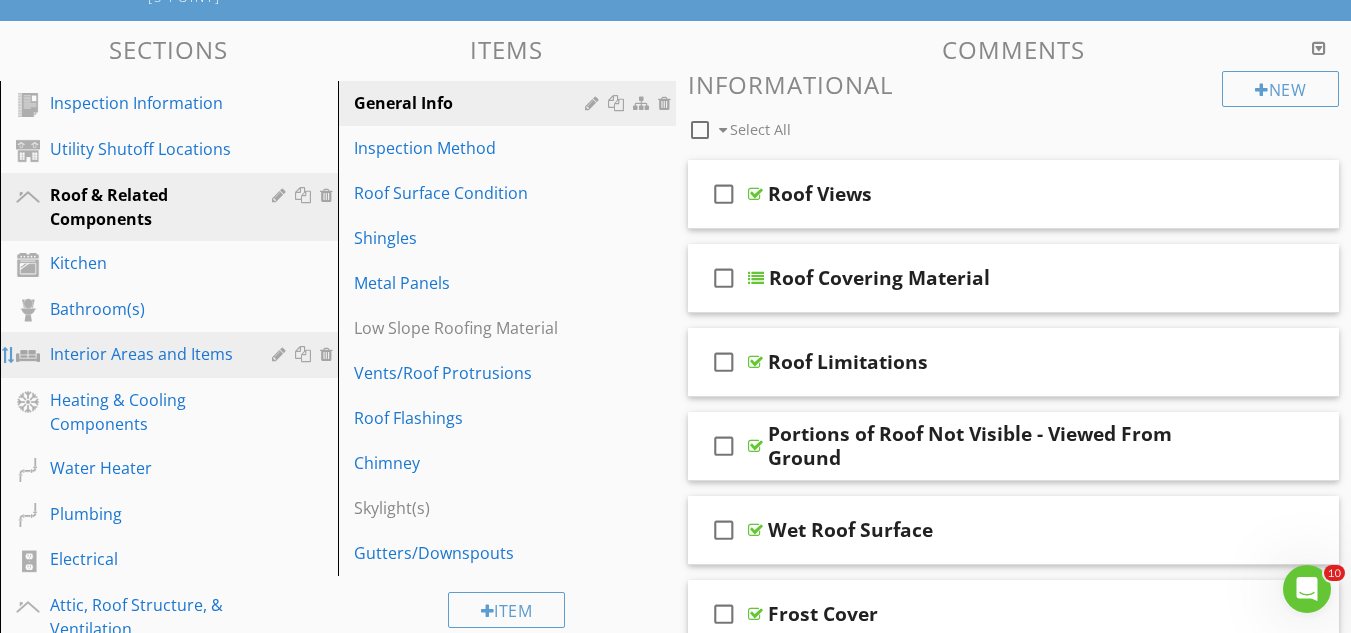 type 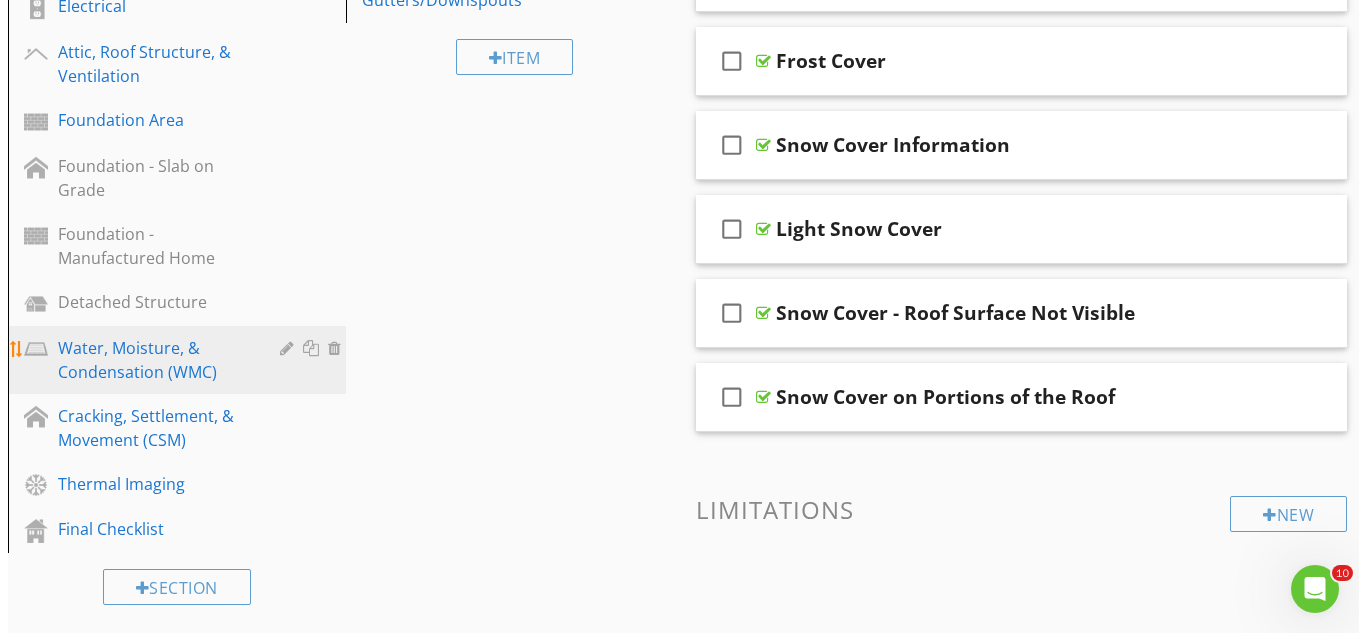 scroll, scrollTop: 900, scrollLeft: 0, axis: vertical 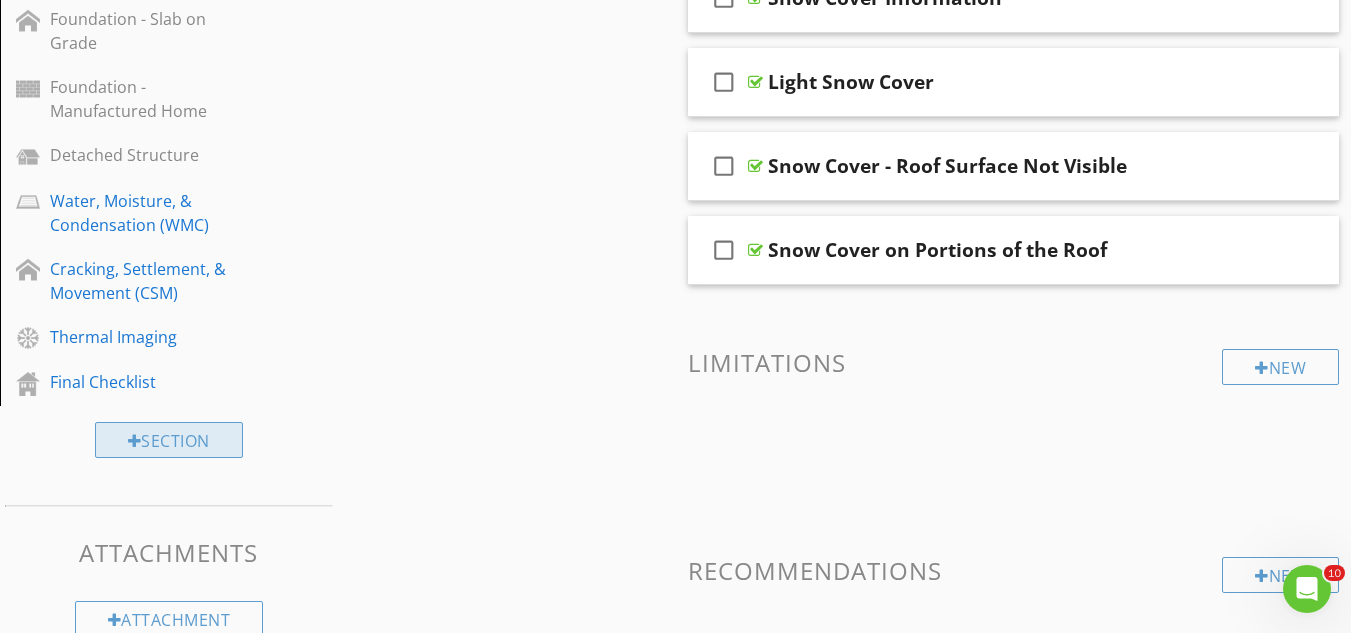 click on "Section" at bounding box center [169, 440] 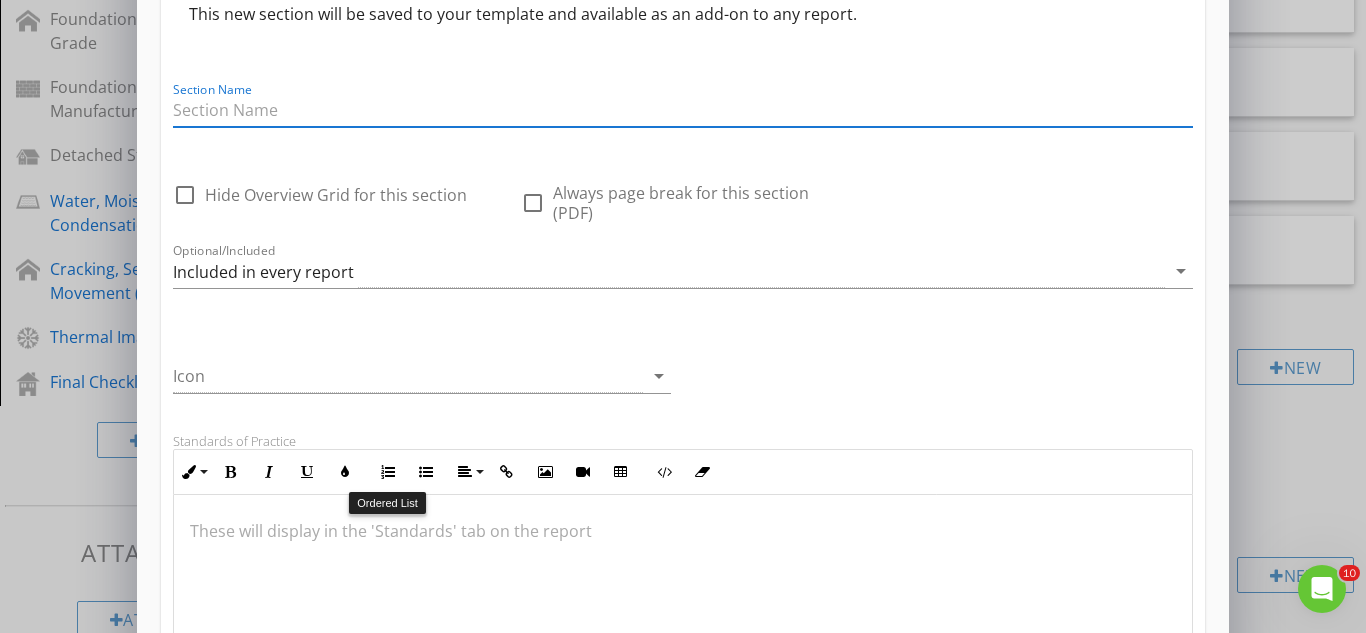 scroll, scrollTop: 300, scrollLeft: 0, axis: vertical 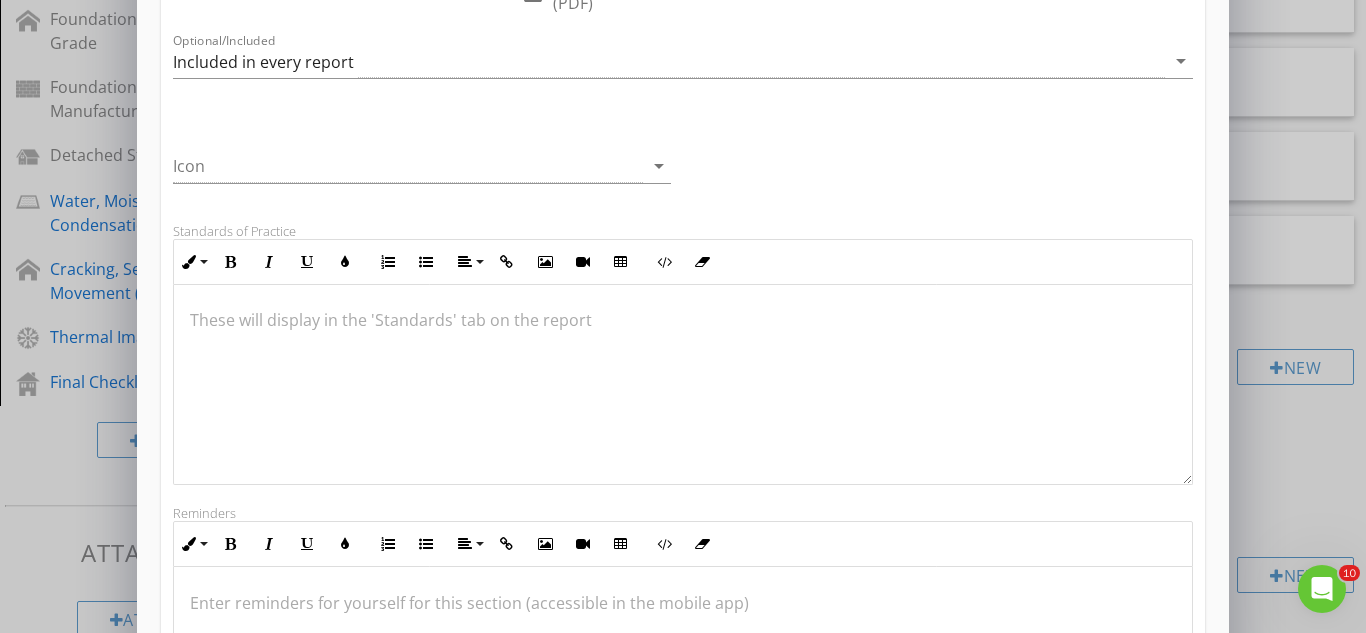 click on "Add a new section
keyboard_arrow_down
This new section will be saved to your template and available as an
add-on to any report.
Section Name     check_box_outline_blank Hide Overview Grid for this section   check_box_outline_blank Always page break for this section (PDF)   Optional/Included Included in every report arrow_drop_down   Icon arrow_drop_down     Standards of Practice   Inline Style XLarge Large Normal Small Light Small/Light Bold Italic Underline Colors Ordered List Unordered List Align Align Left Align Center Align Right Align Justify Insert Link Insert Image Insert Video Insert Table Code View Clear Formatting These will display in the 'Standards' tab on the report   Reminders   Inline Style XLarge Large Normal Small Light Small/Light Bold Italic Underline Colors Ordered List Unordered List Align Align Left Align Center Align Right Align Justify Insert Link Insert Image Insert Video Insert Table Code View Clear Formatting" at bounding box center (683, 393) 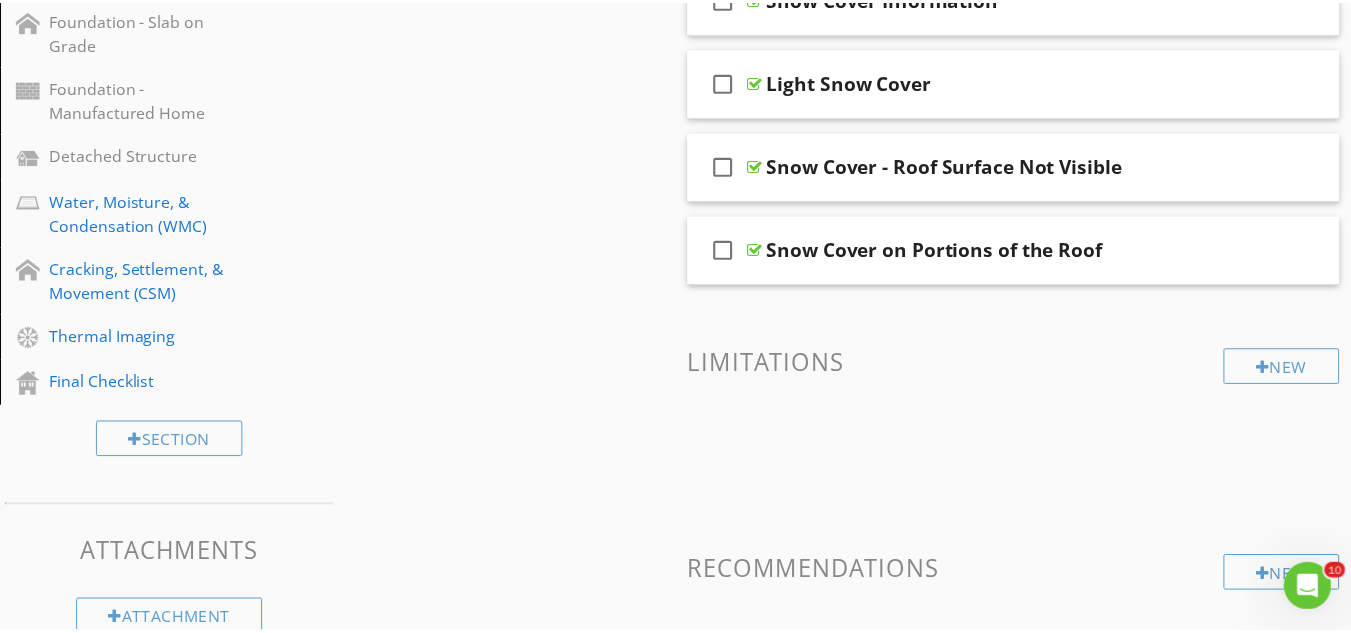 scroll, scrollTop: 0, scrollLeft: 0, axis: both 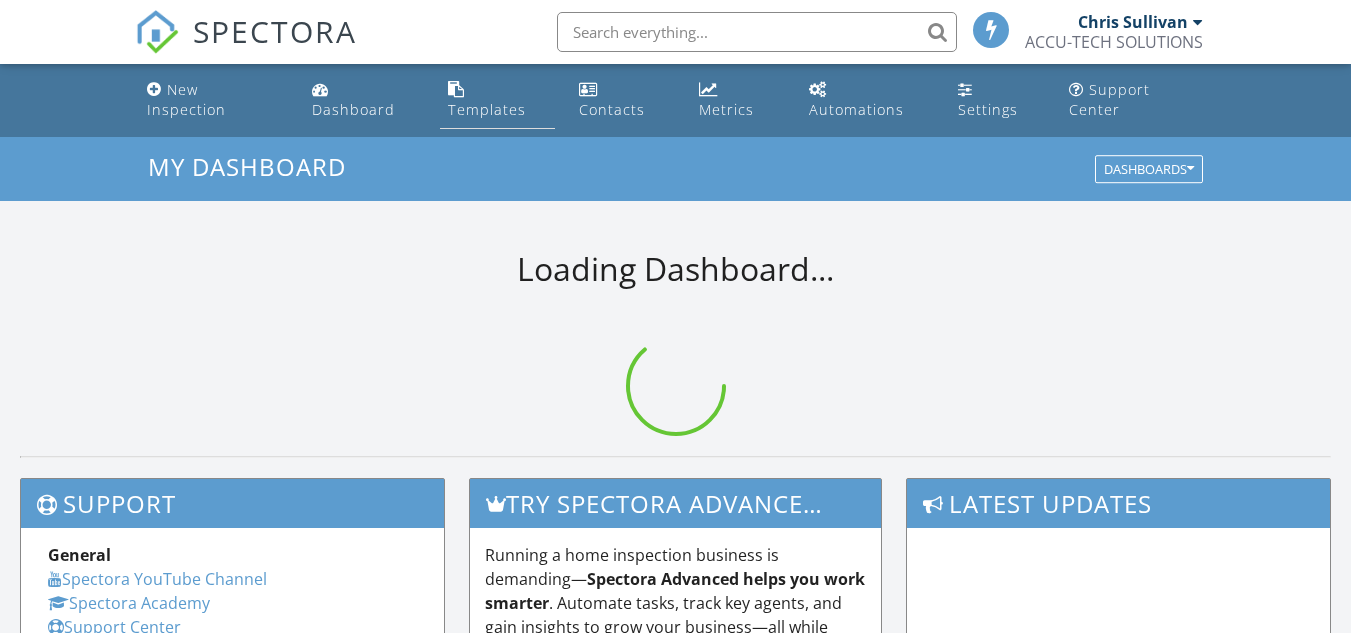 click on "Templates" at bounding box center [487, 109] 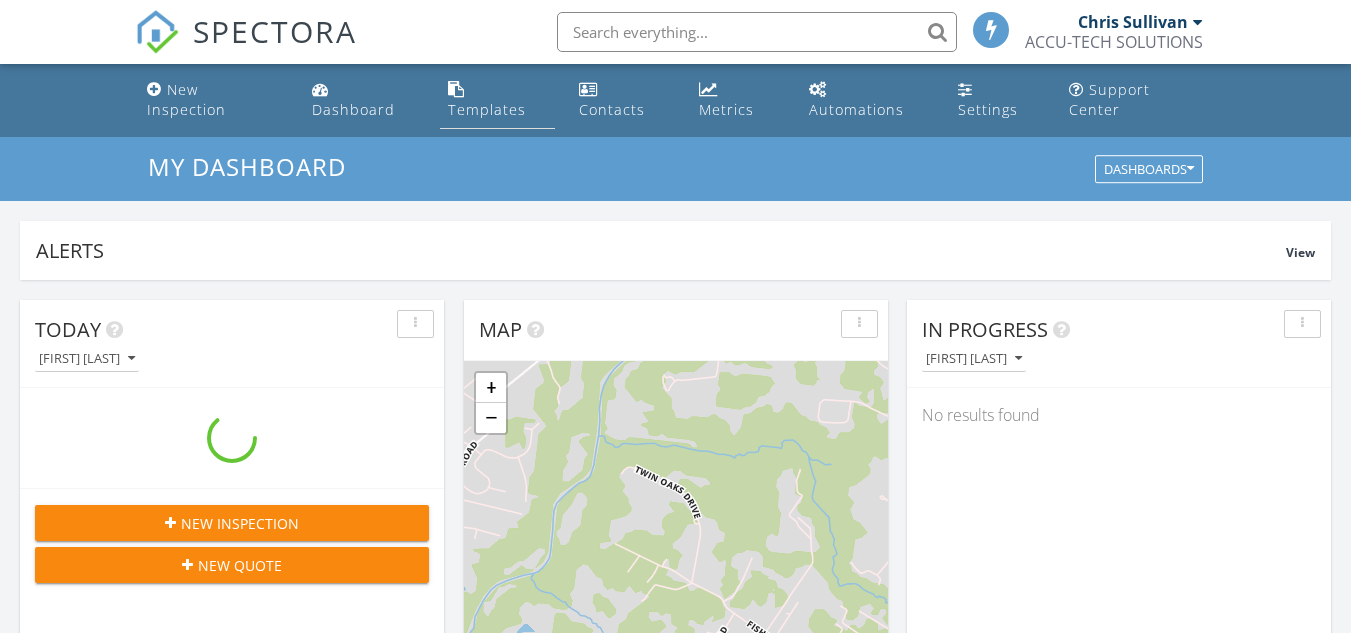 scroll, scrollTop: 10, scrollLeft: 10, axis: both 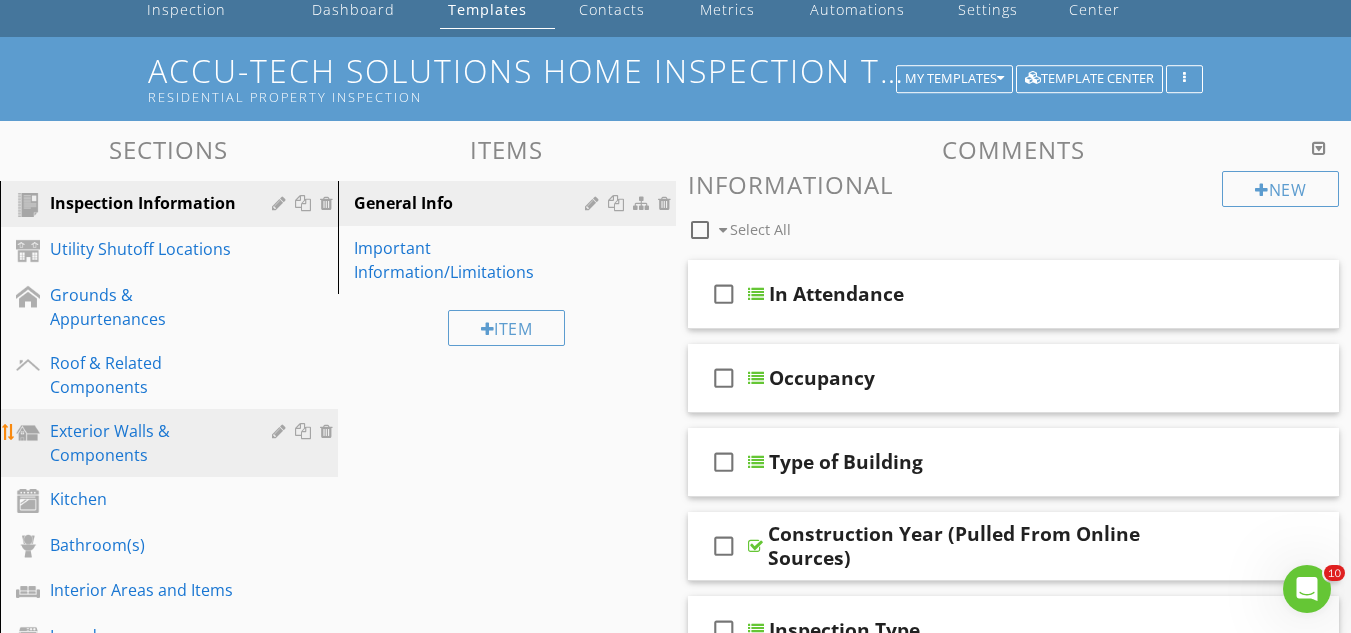 click at bounding box center [305, 431] 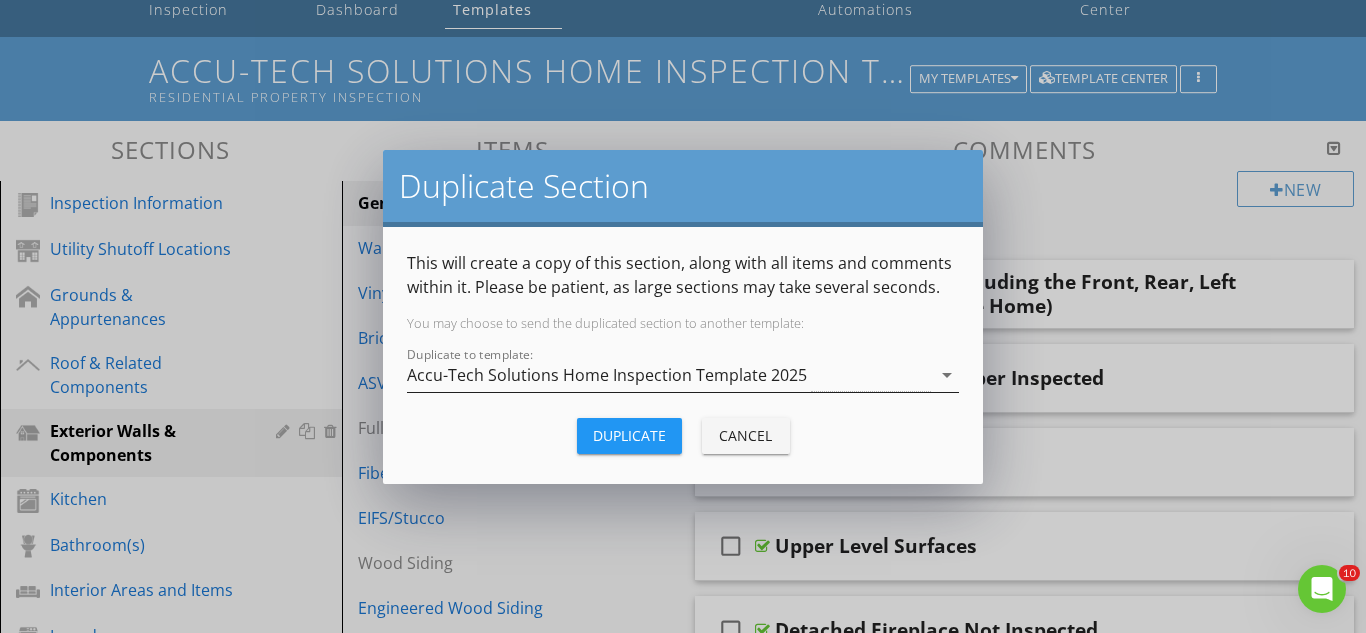click on "Accu-Tech Solutions Home Inspection Template 2025" at bounding box center [669, 375] 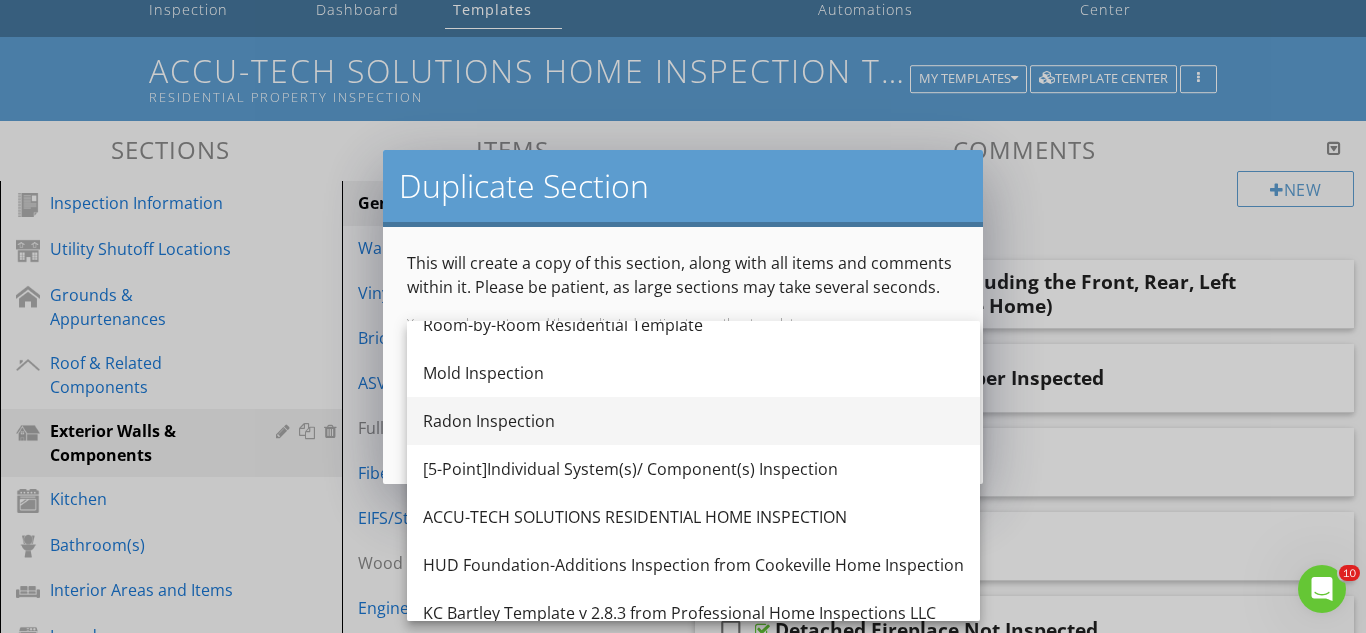 scroll, scrollTop: 600, scrollLeft: 0, axis: vertical 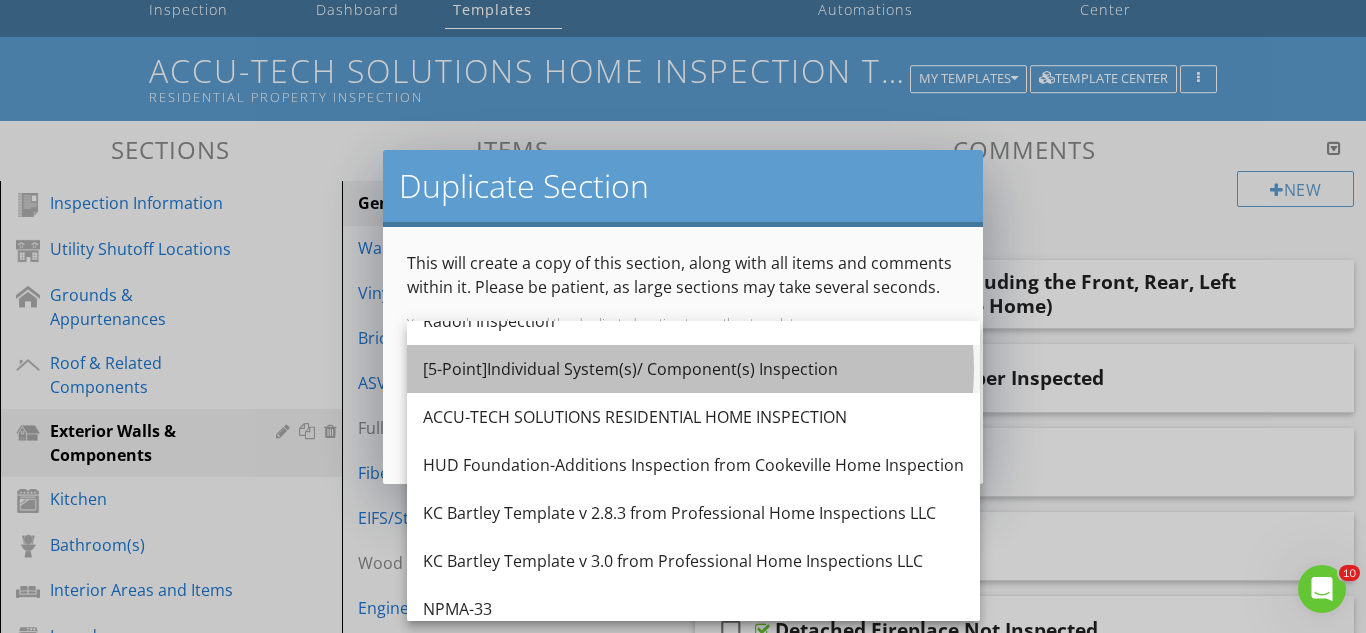 click on "[5-Point]Individual System(s)/ Component(s) Inspection" at bounding box center [693, 369] 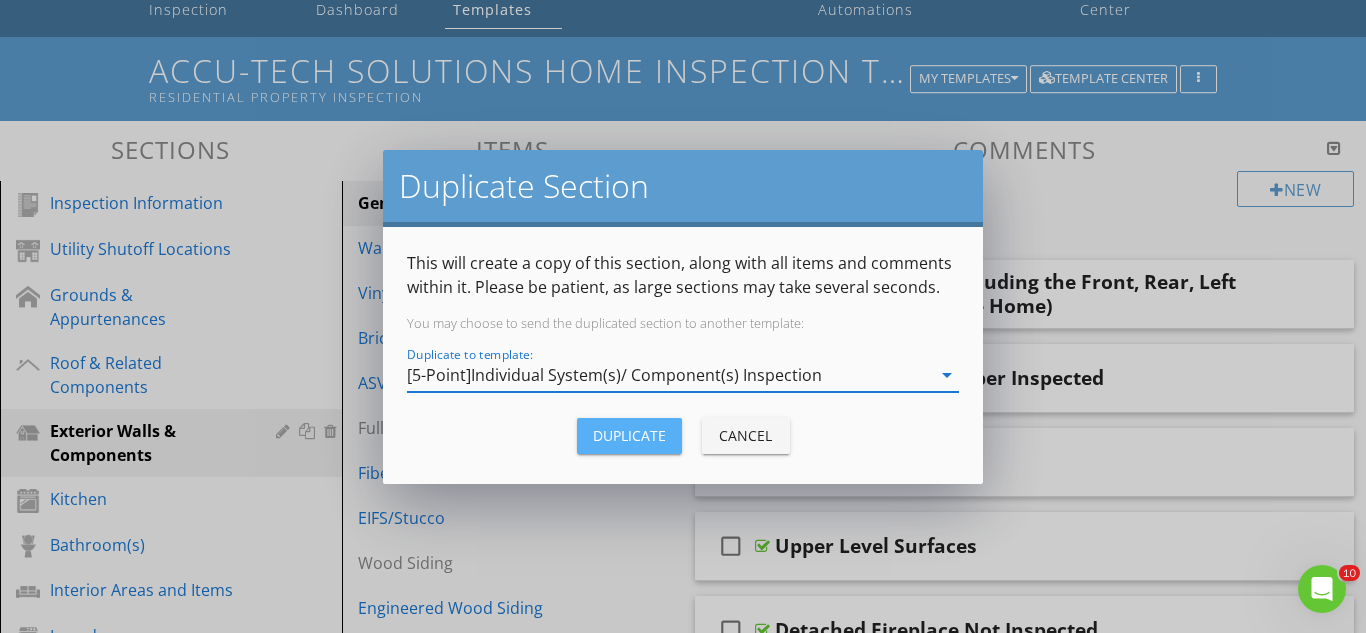 click on "Duplicate" at bounding box center [629, 435] 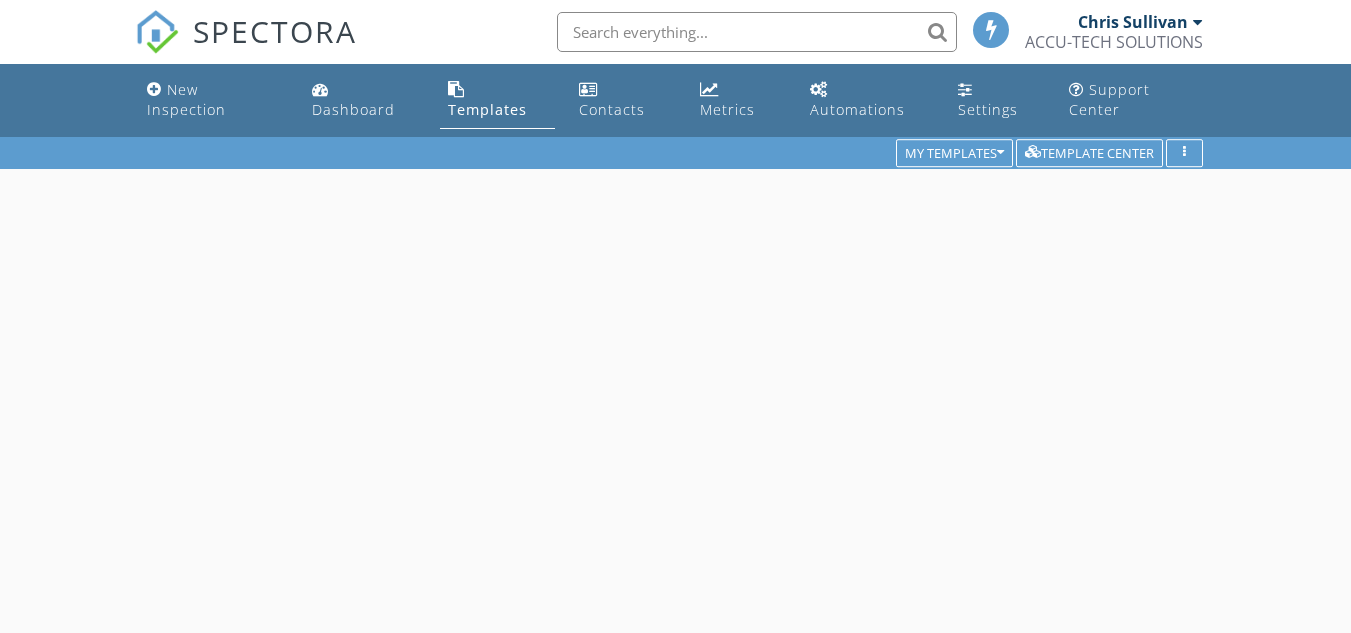 scroll, scrollTop: 0, scrollLeft: 0, axis: both 